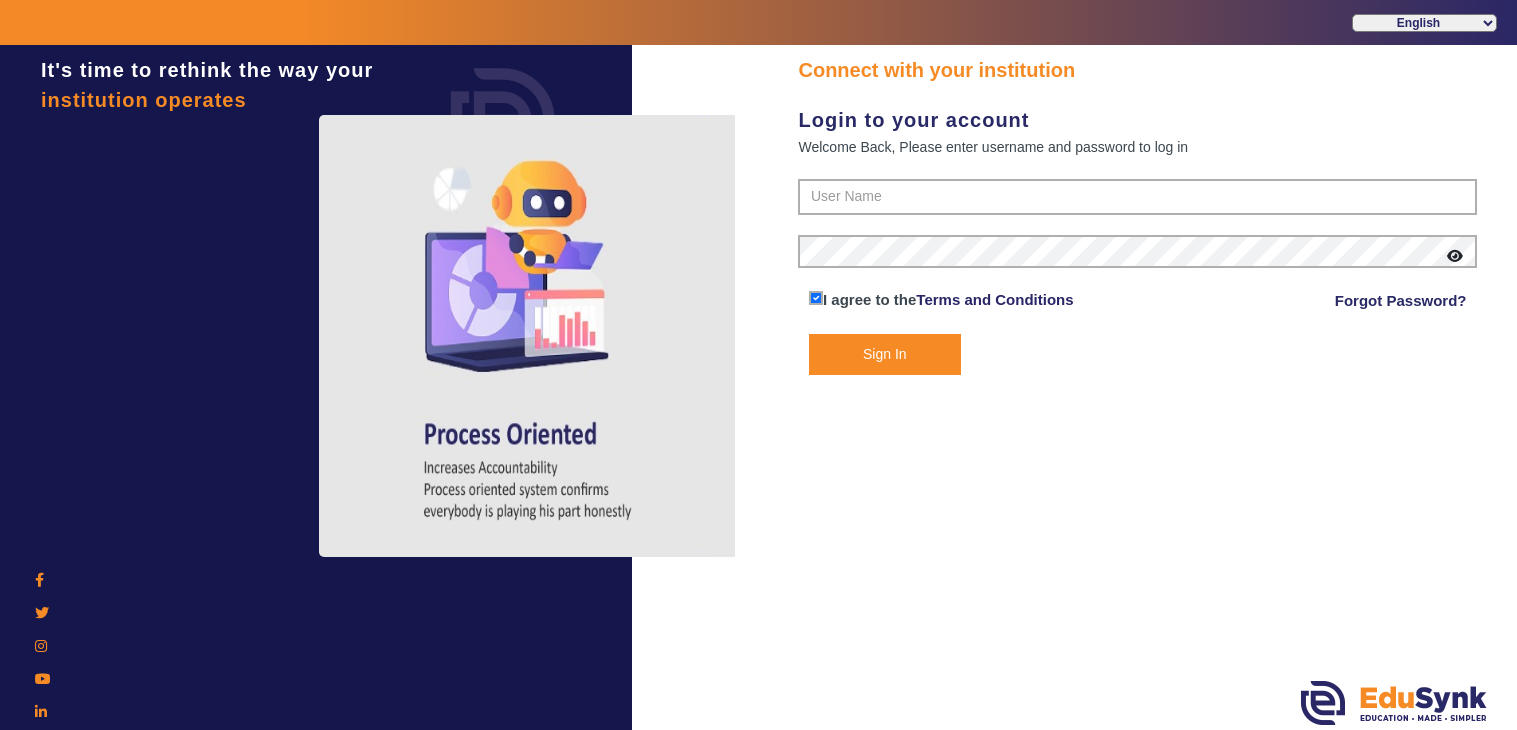scroll, scrollTop: 0, scrollLeft: 0, axis: both 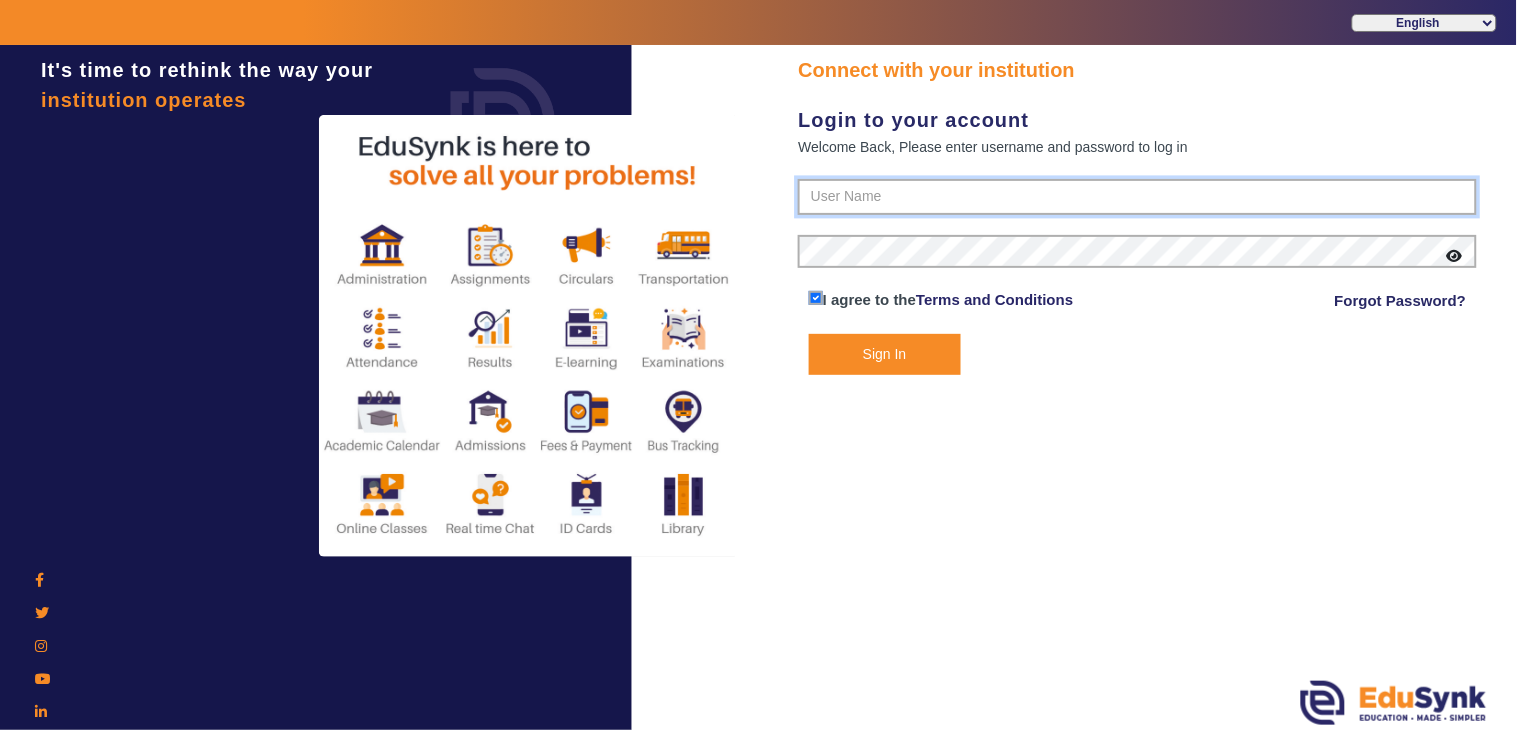 type on "9928895959" 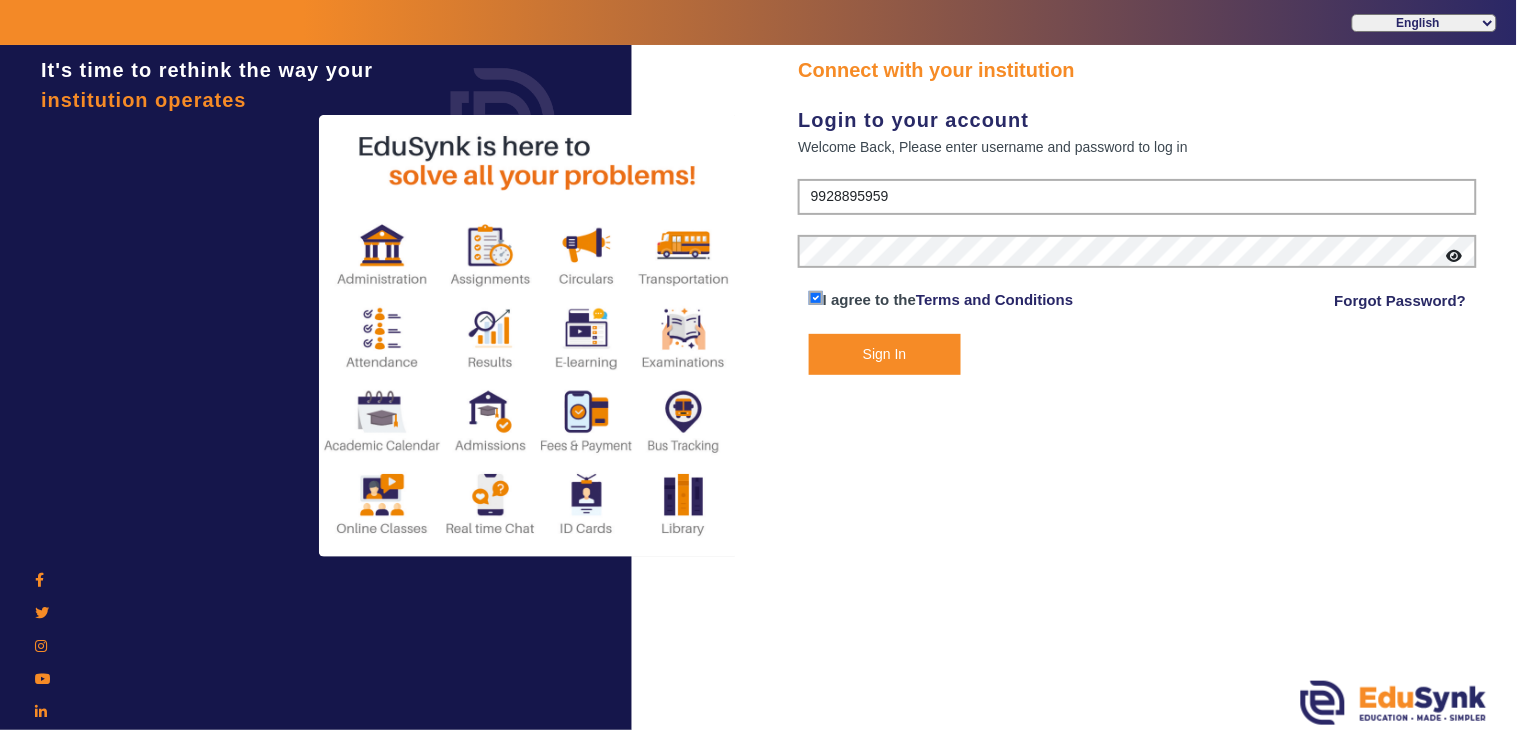 drag, startPoint x: 896, startPoint y: 365, endPoint x: 644, endPoint y: 321, distance: 255.81242 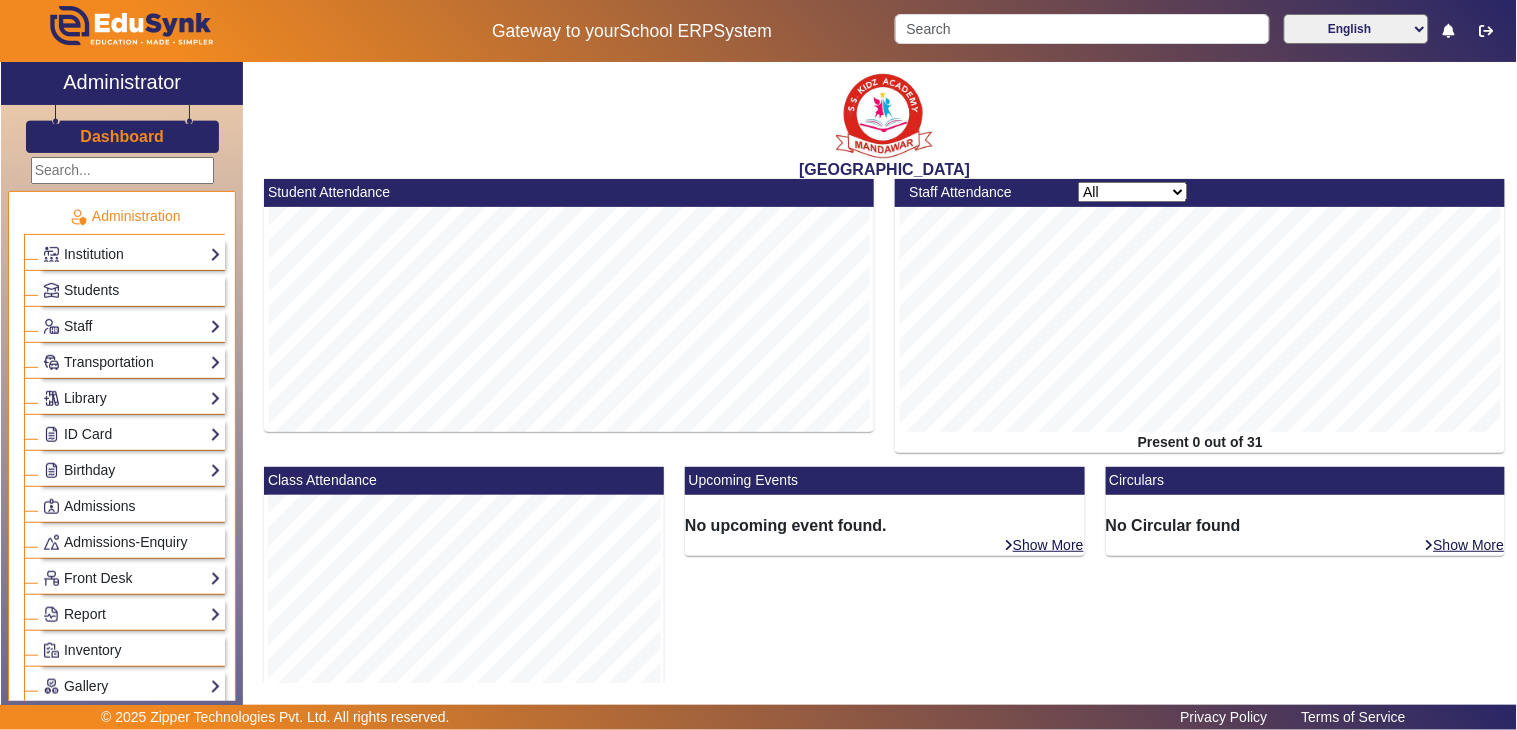 click on "Dashboard" 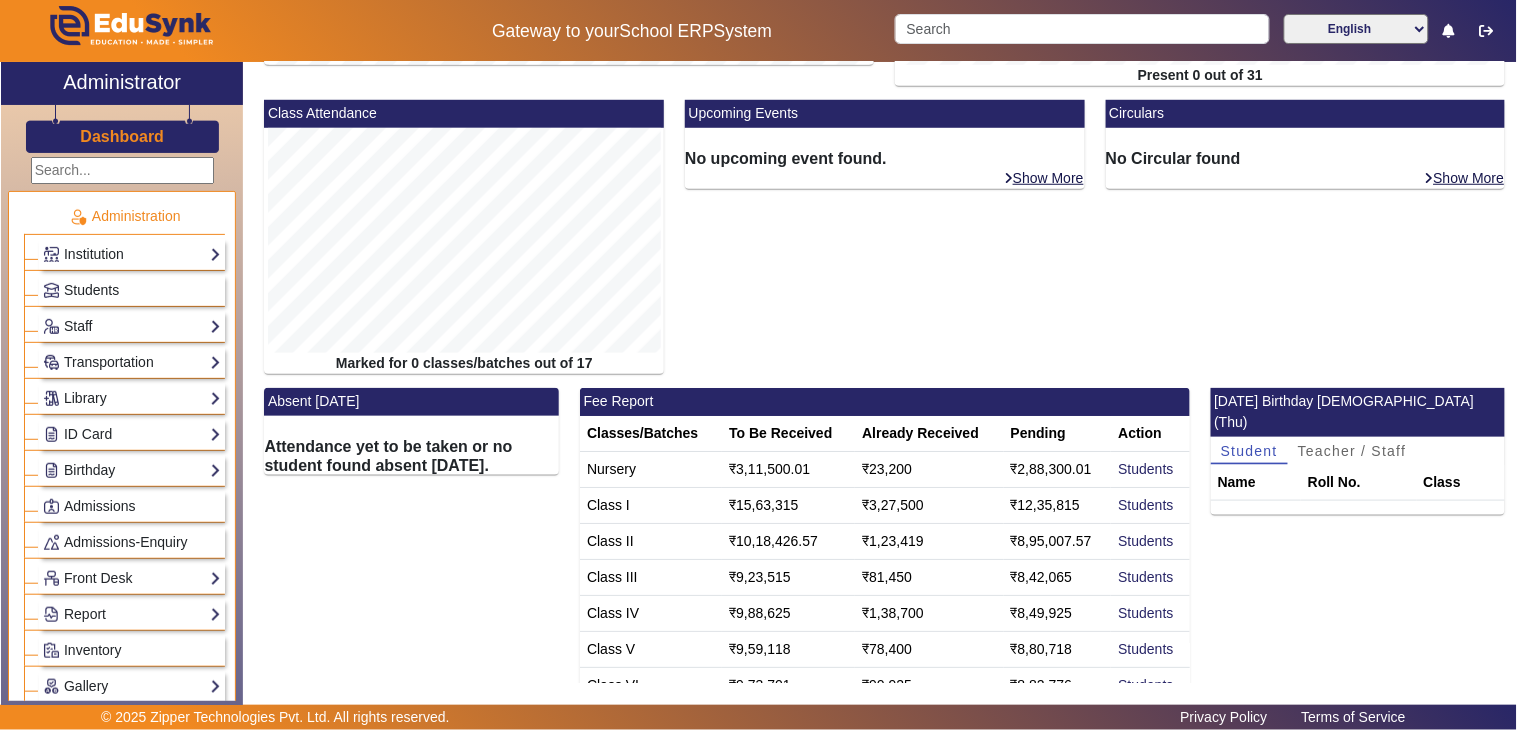 scroll, scrollTop: 386, scrollLeft: 0, axis: vertical 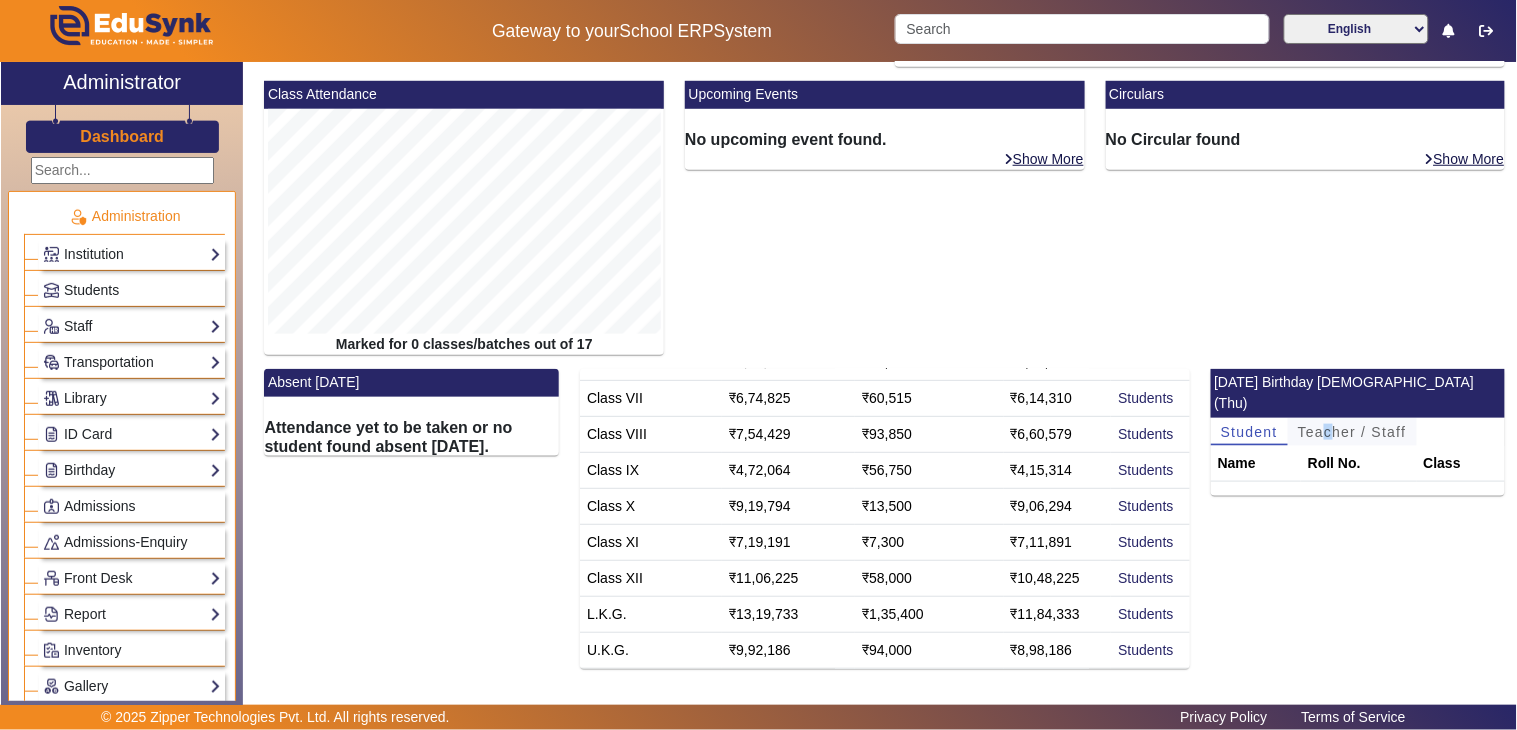 drag, startPoint x: 1320, startPoint y: 407, endPoint x: 1310, endPoint y: 416, distance: 13.453624 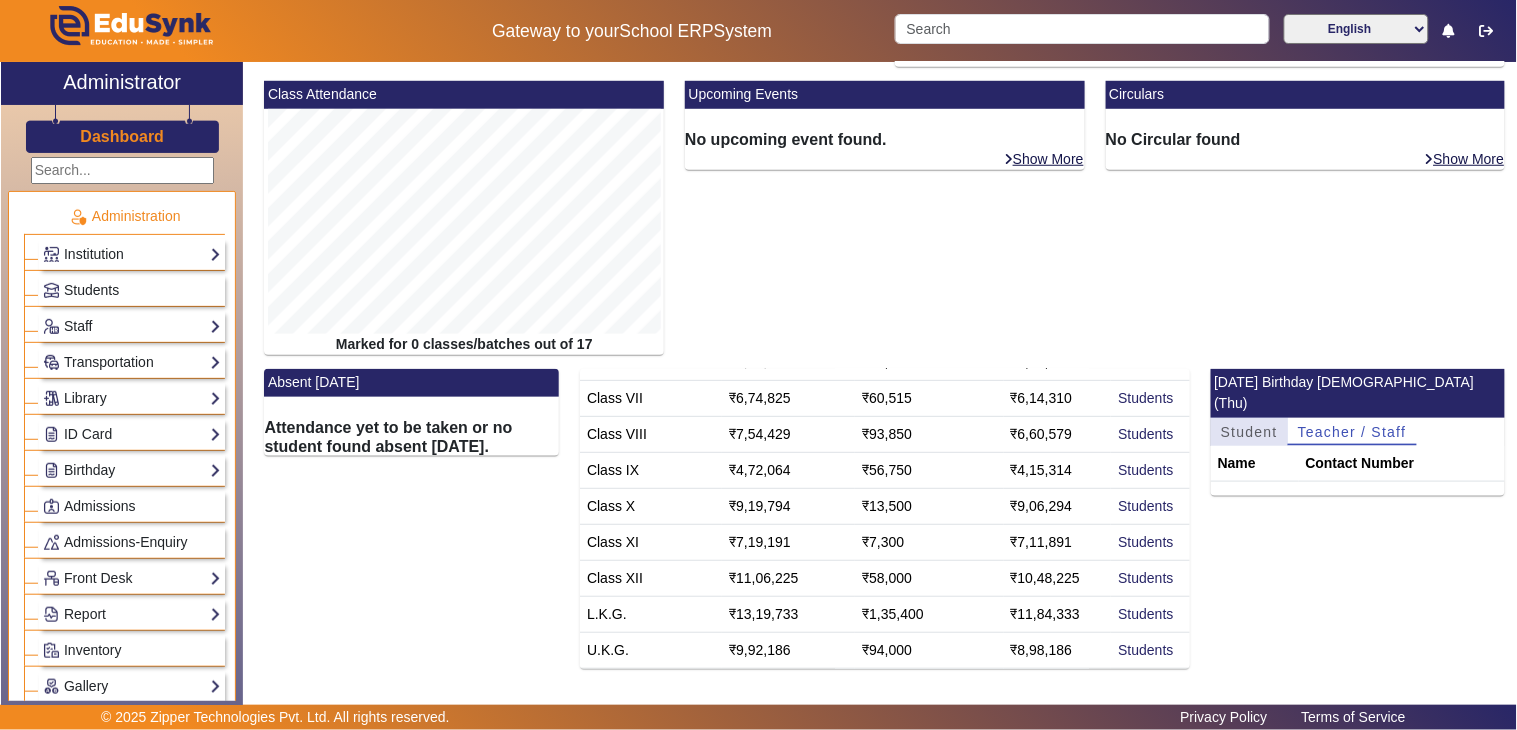 click on "Student" at bounding box center [1249, 432] 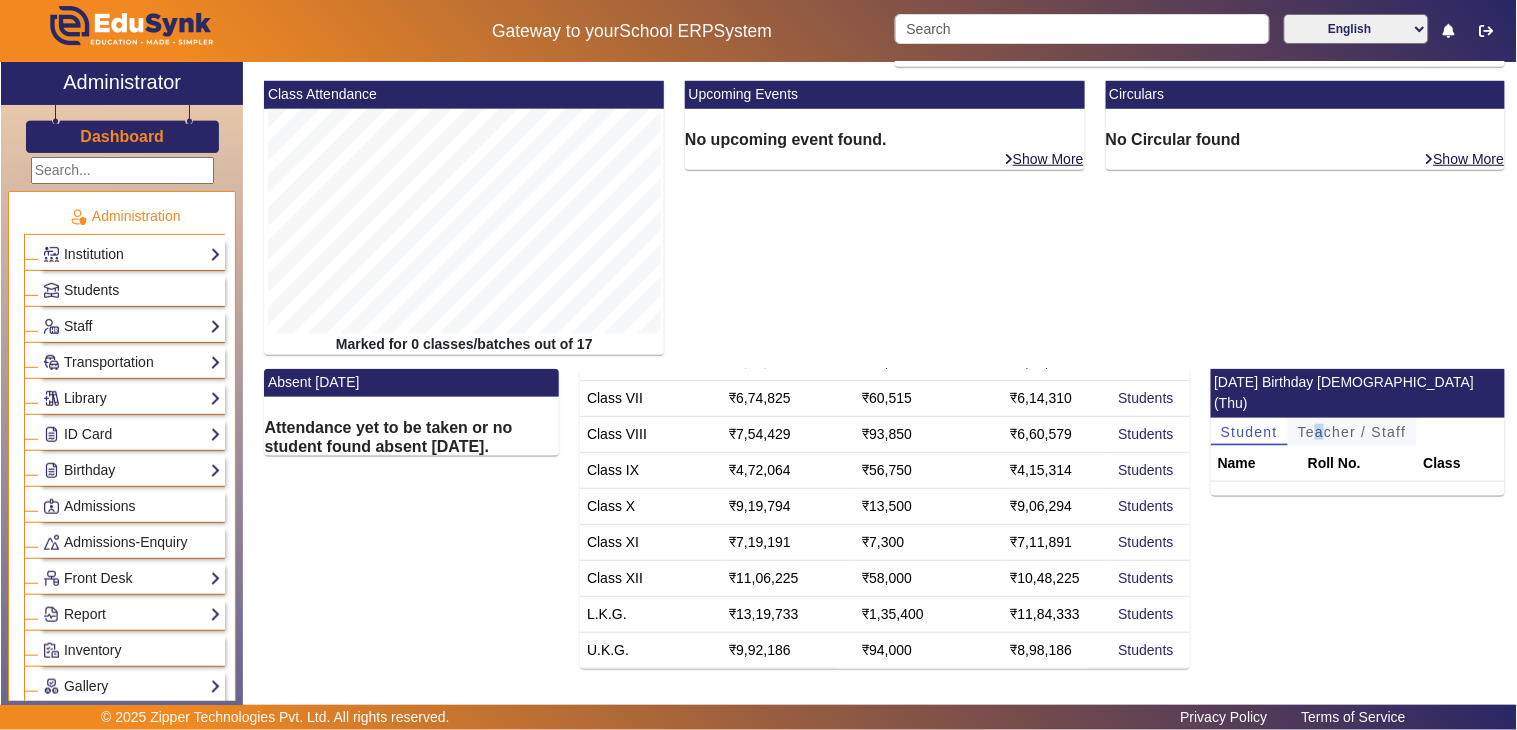 click on "Teacher / Staff" at bounding box center (1352, 432) 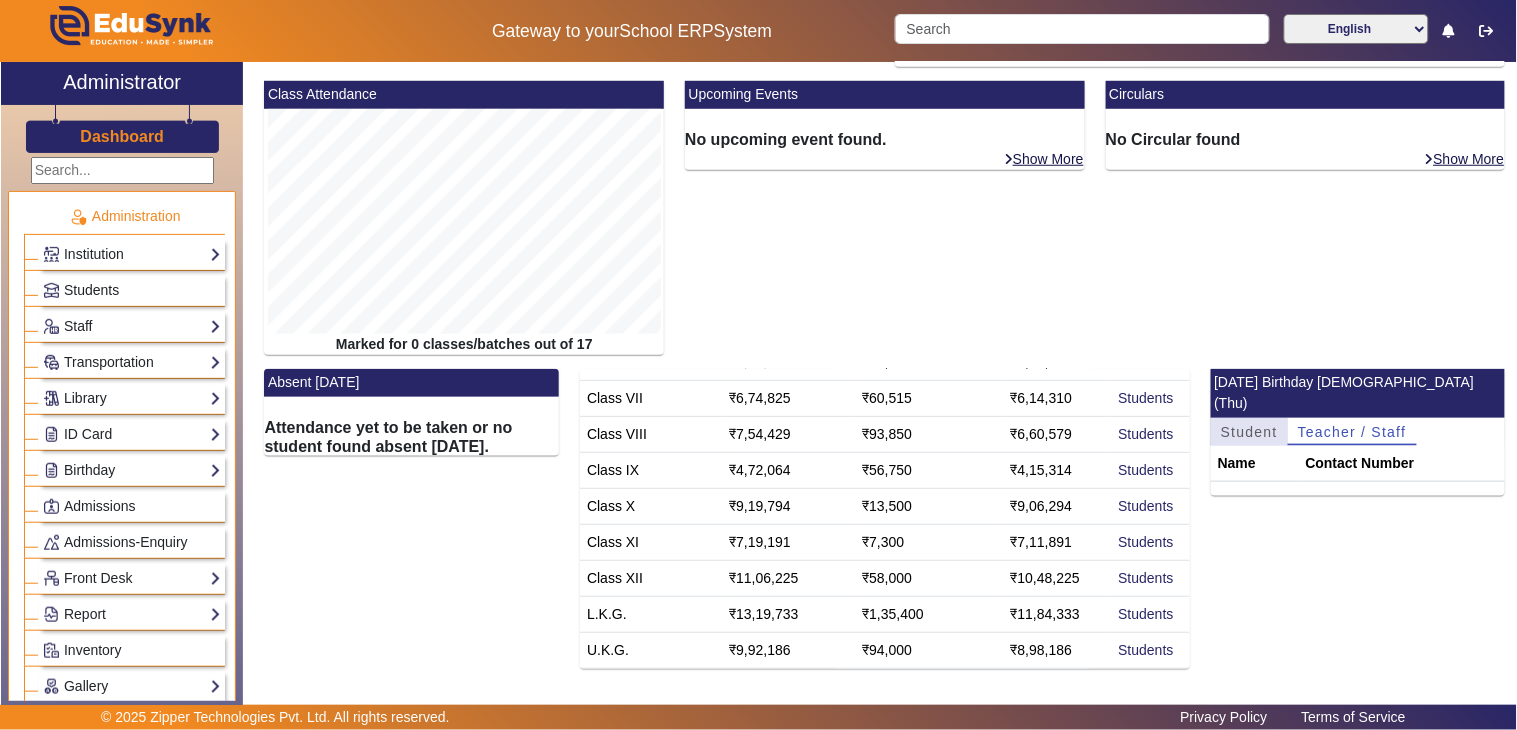 click on "Student" at bounding box center [1249, 432] 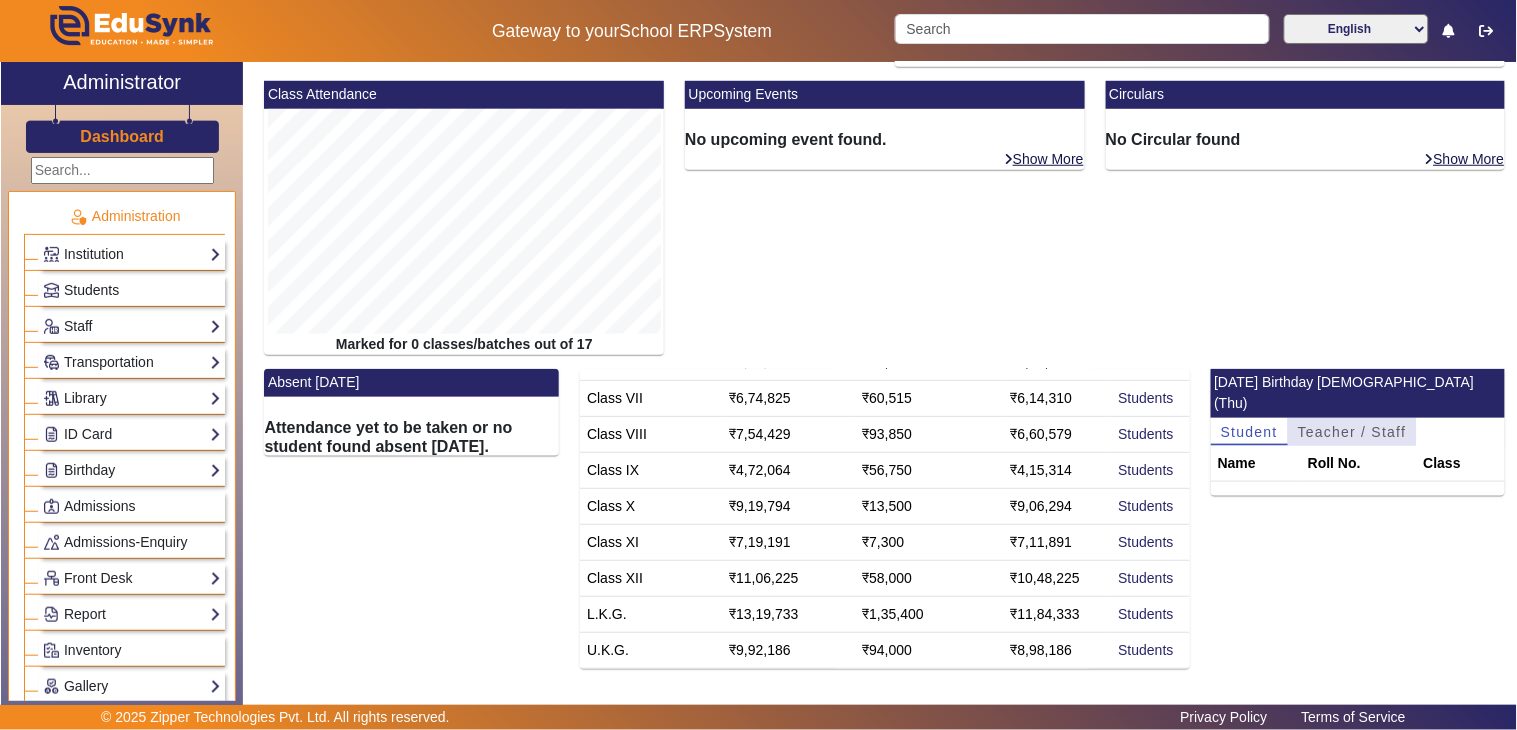 click on "Teacher / Staff" at bounding box center [1352, 432] 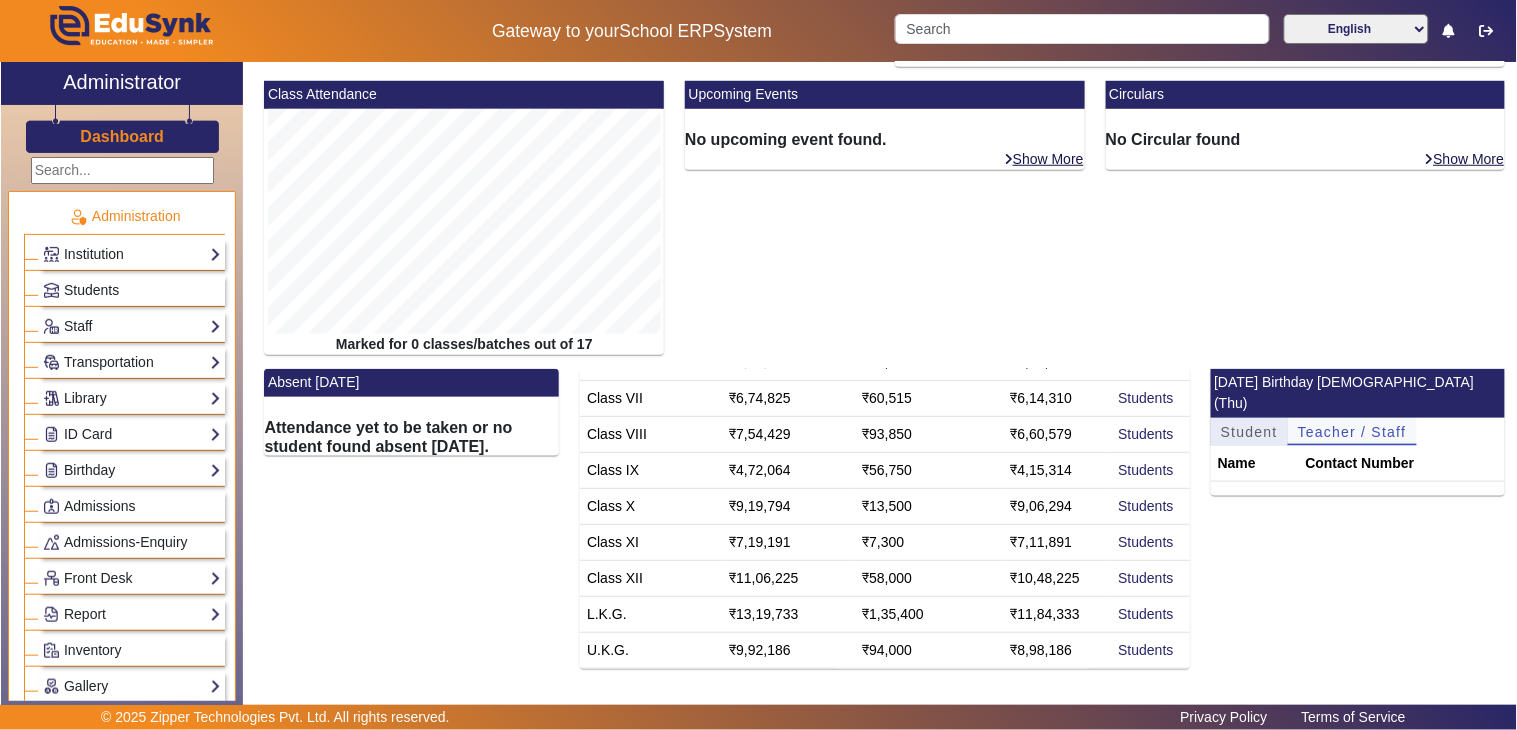 drag, startPoint x: 1238, startPoint y: 411, endPoint x: 1314, endPoint y: 404, distance: 76.321686 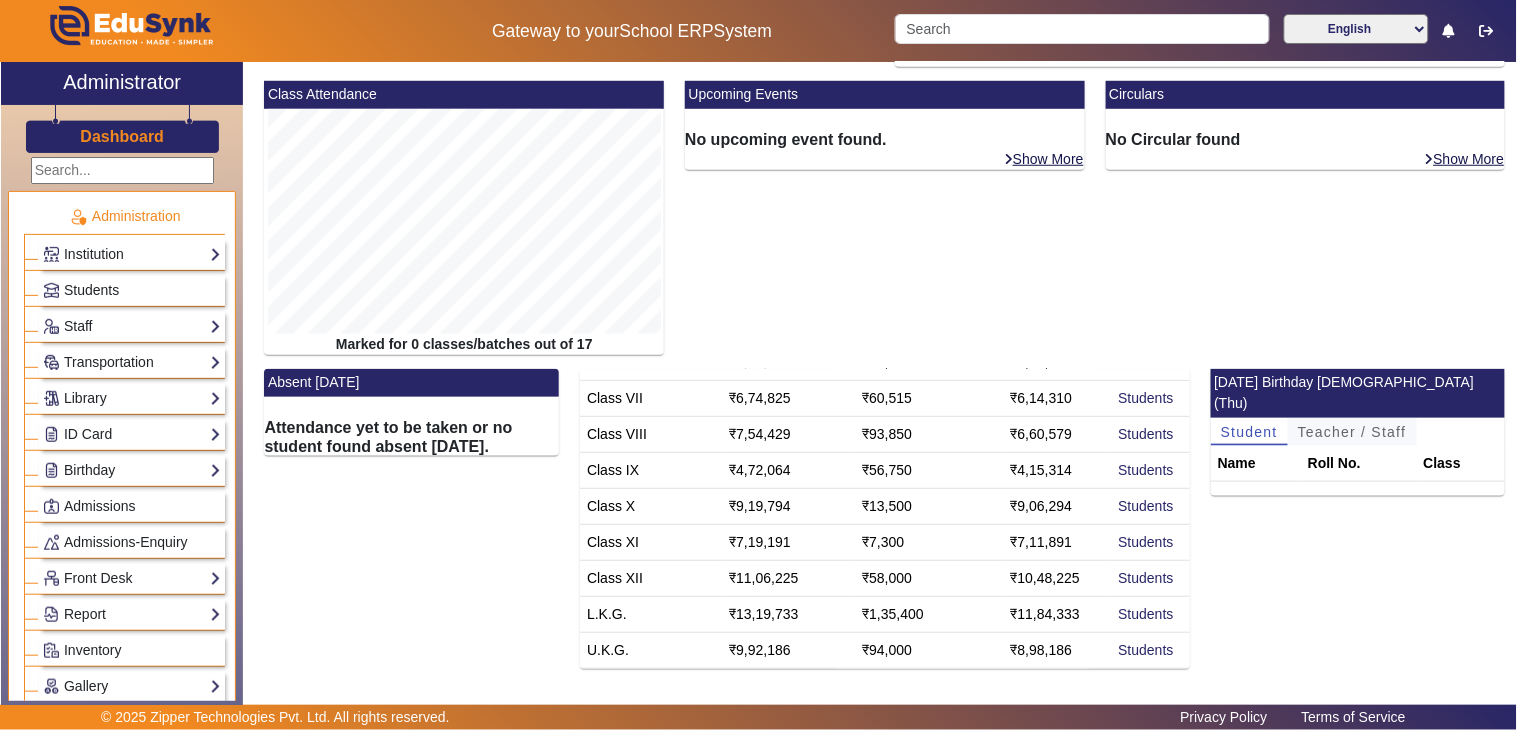 click on "Teacher / Staff" at bounding box center (1352, 432) 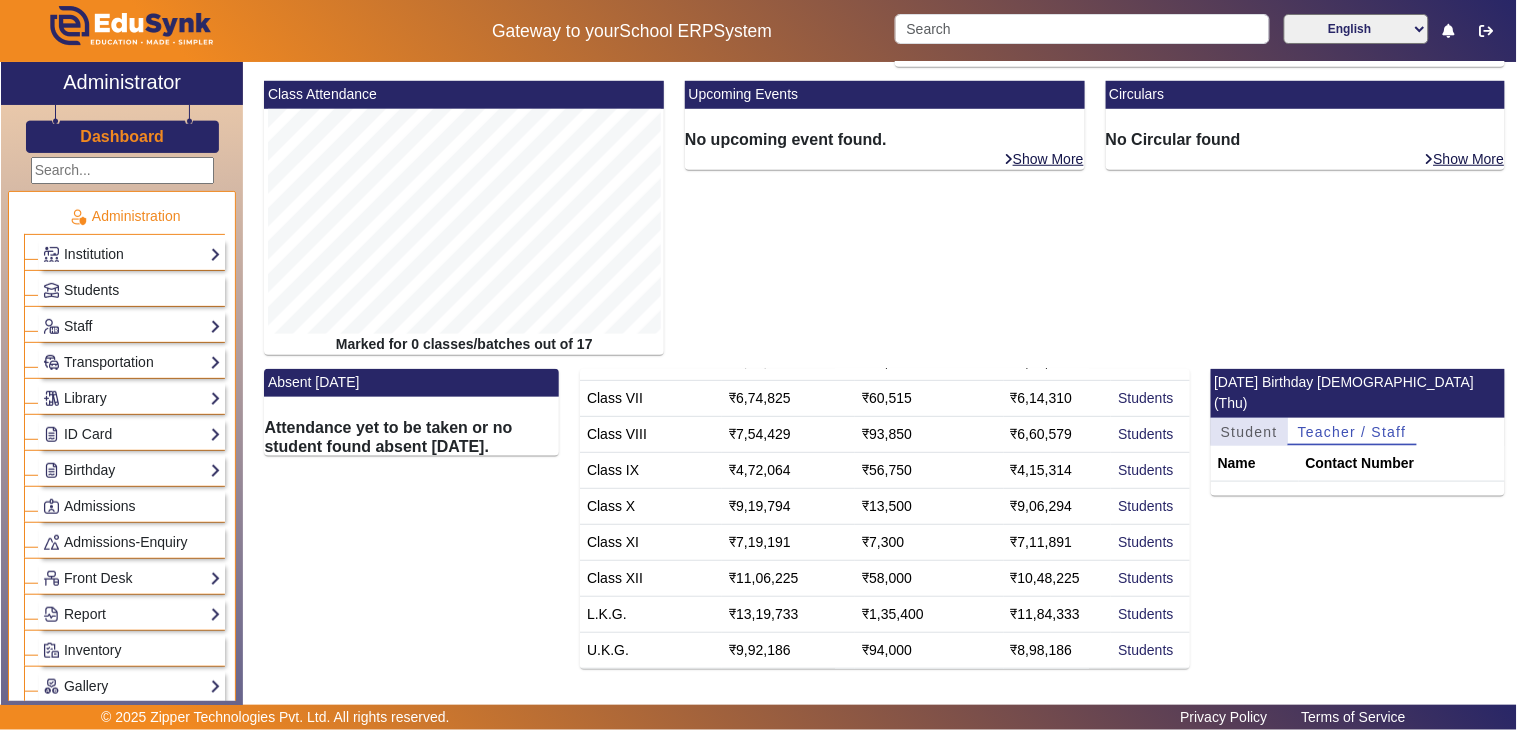 click on "Student" at bounding box center [1249, 432] 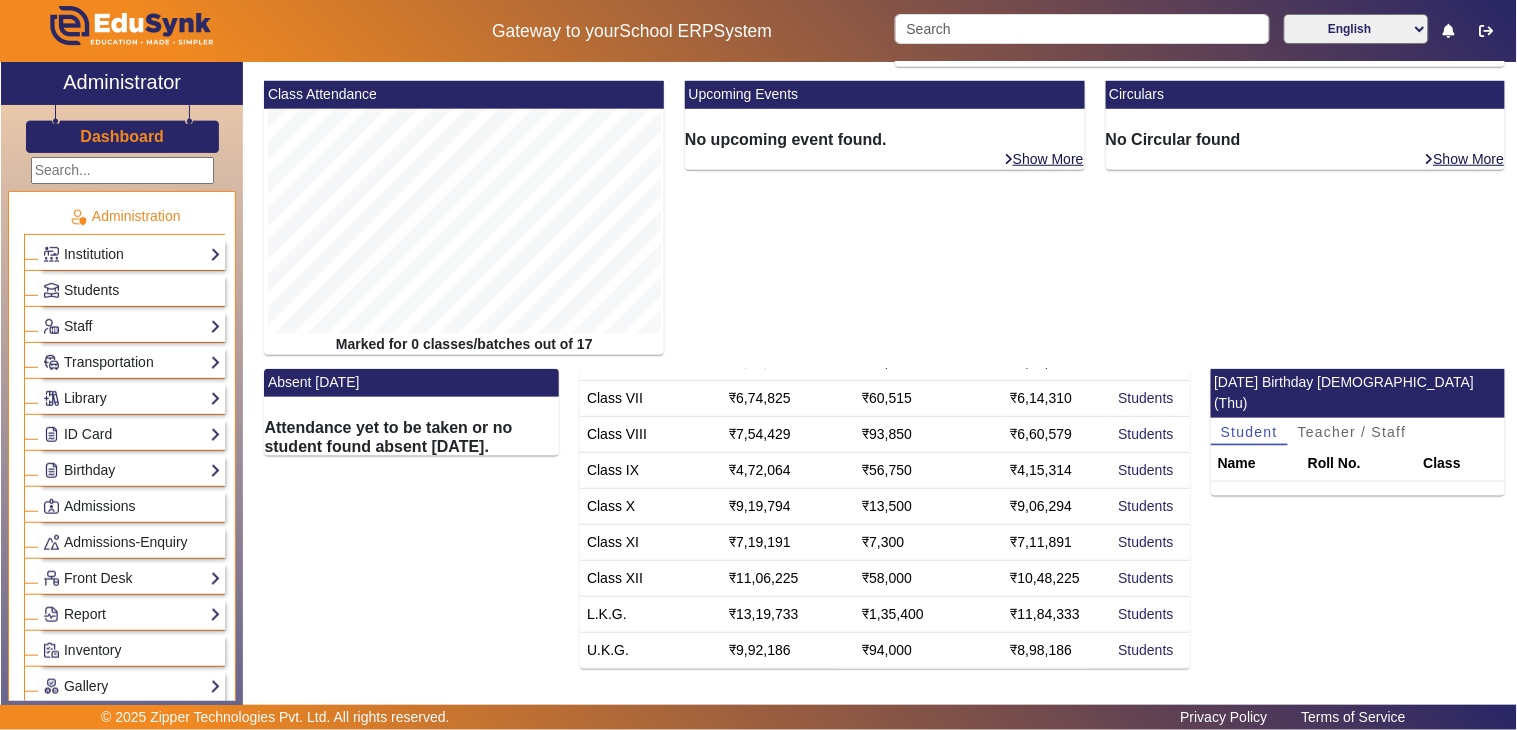 scroll, scrollTop: 0, scrollLeft: 0, axis: both 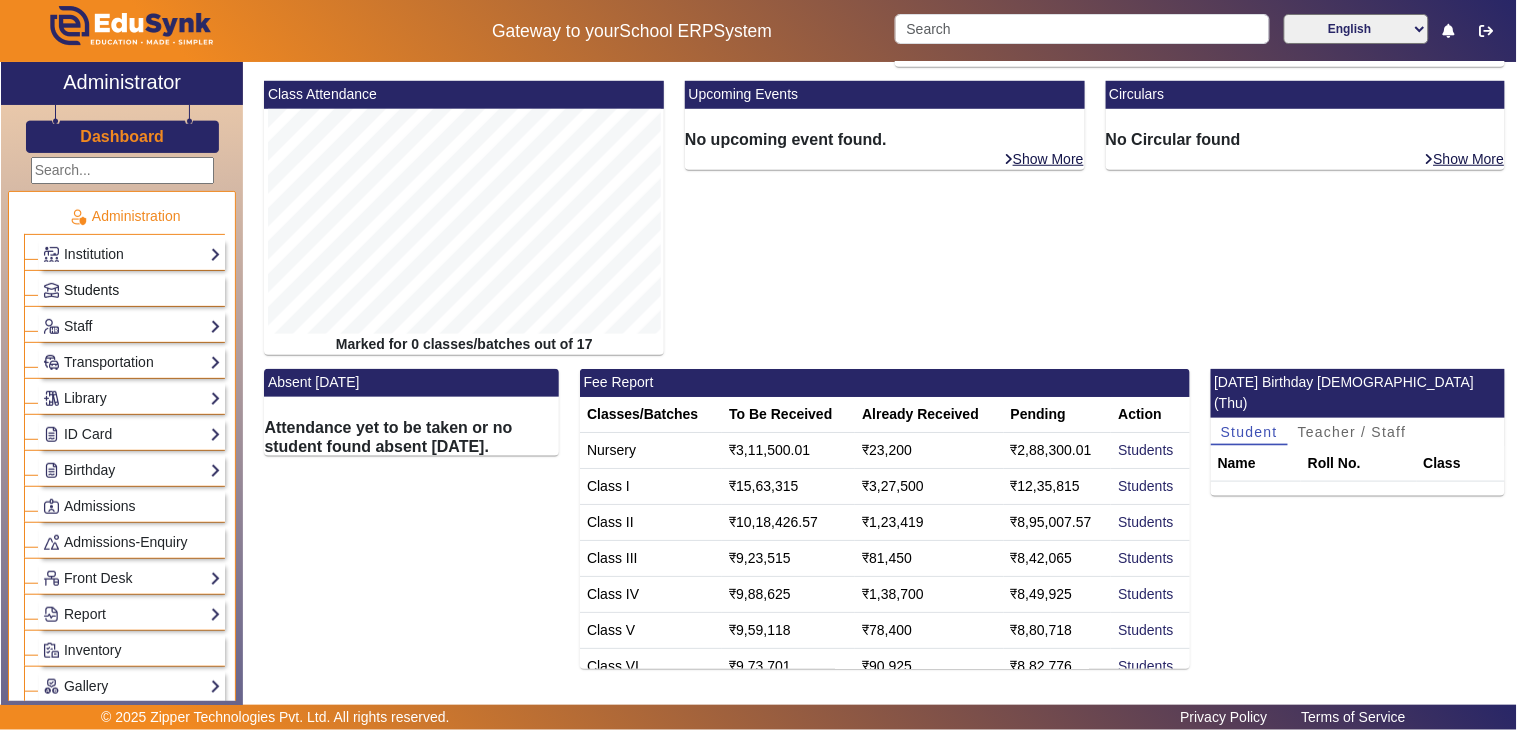 drag, startPoint x: 85, startPoint y: 282, endPoint x: 105, endPoint y: 286, distance: 20.396078 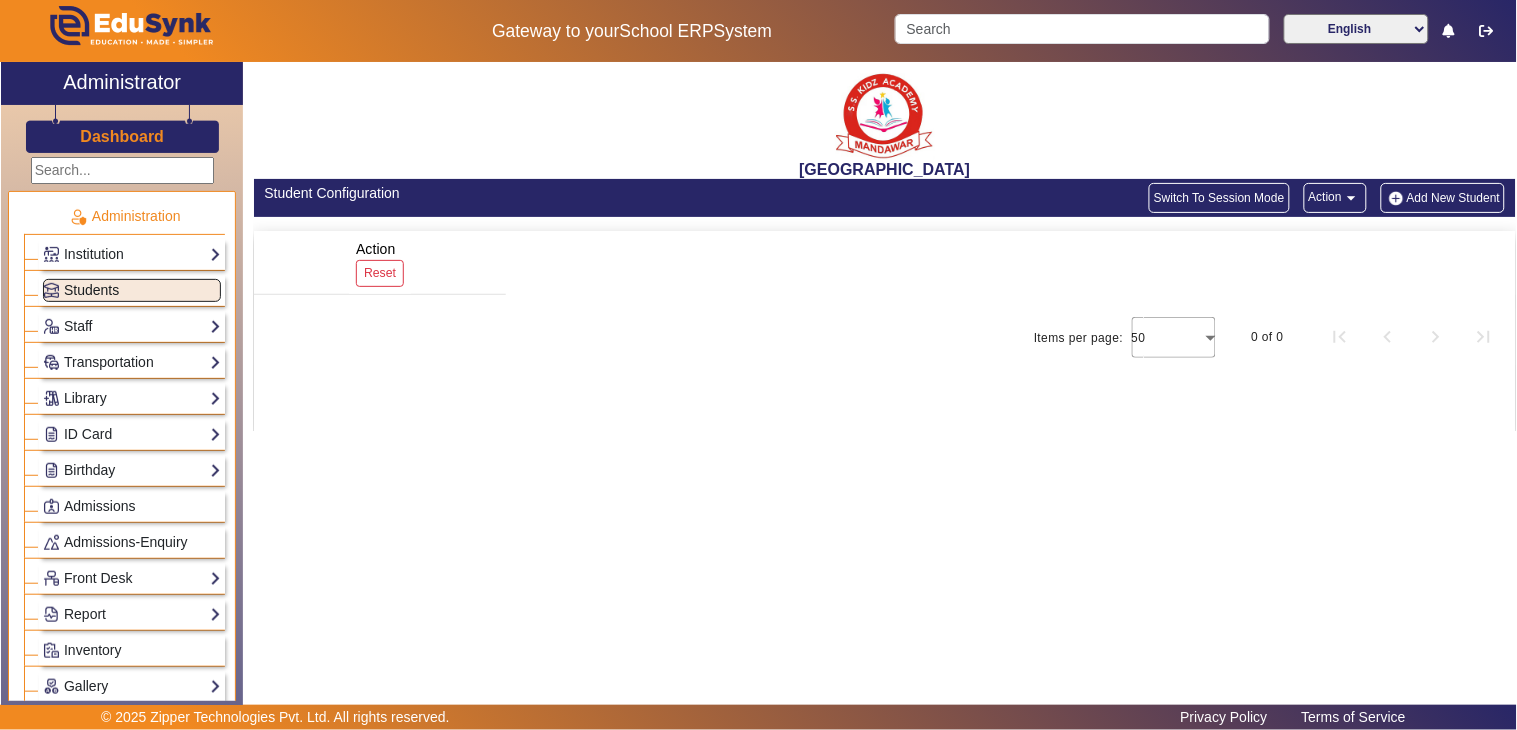 scroll, scrollTop: 0, scrollLeft: 0, axis: both 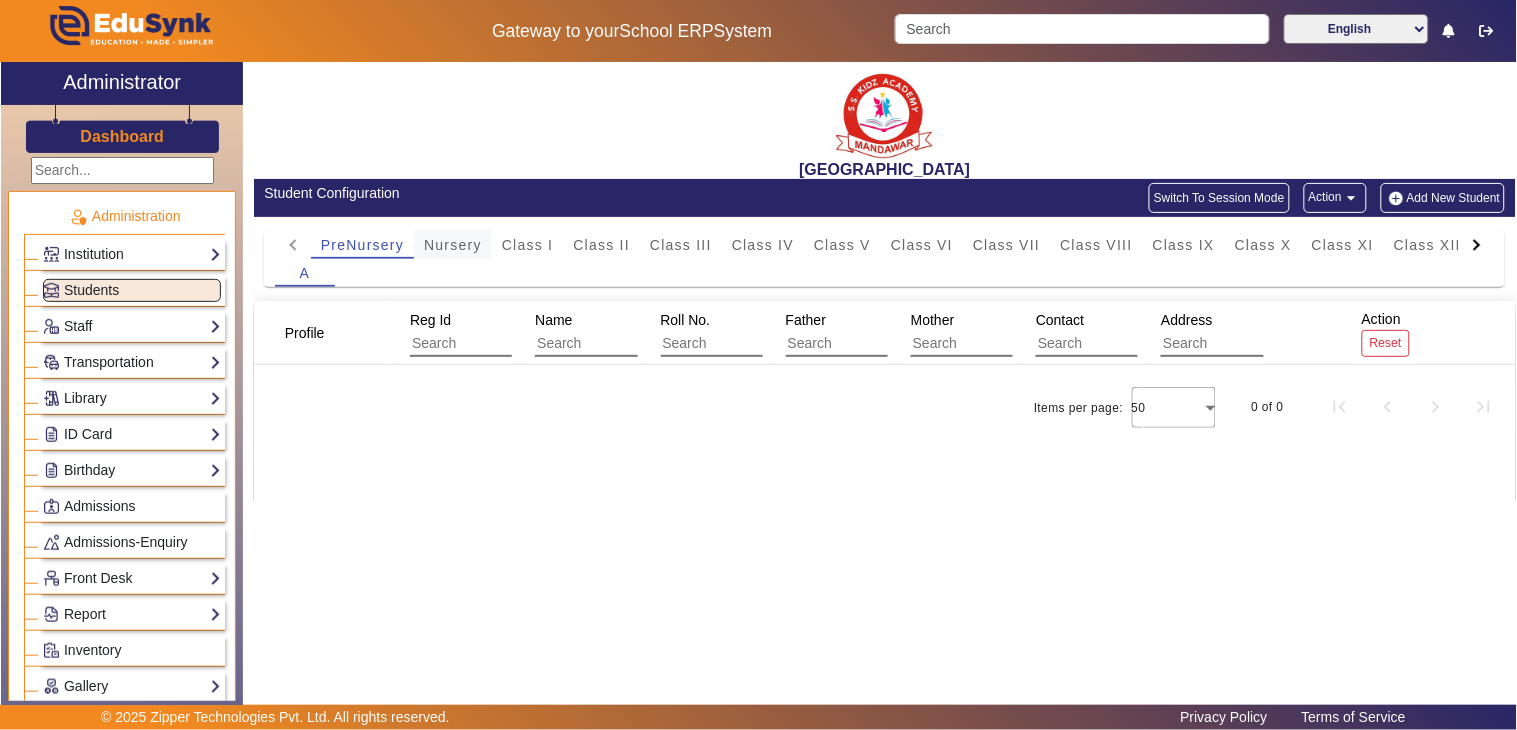 click on "Nursery" at bounding box center (453, 245) 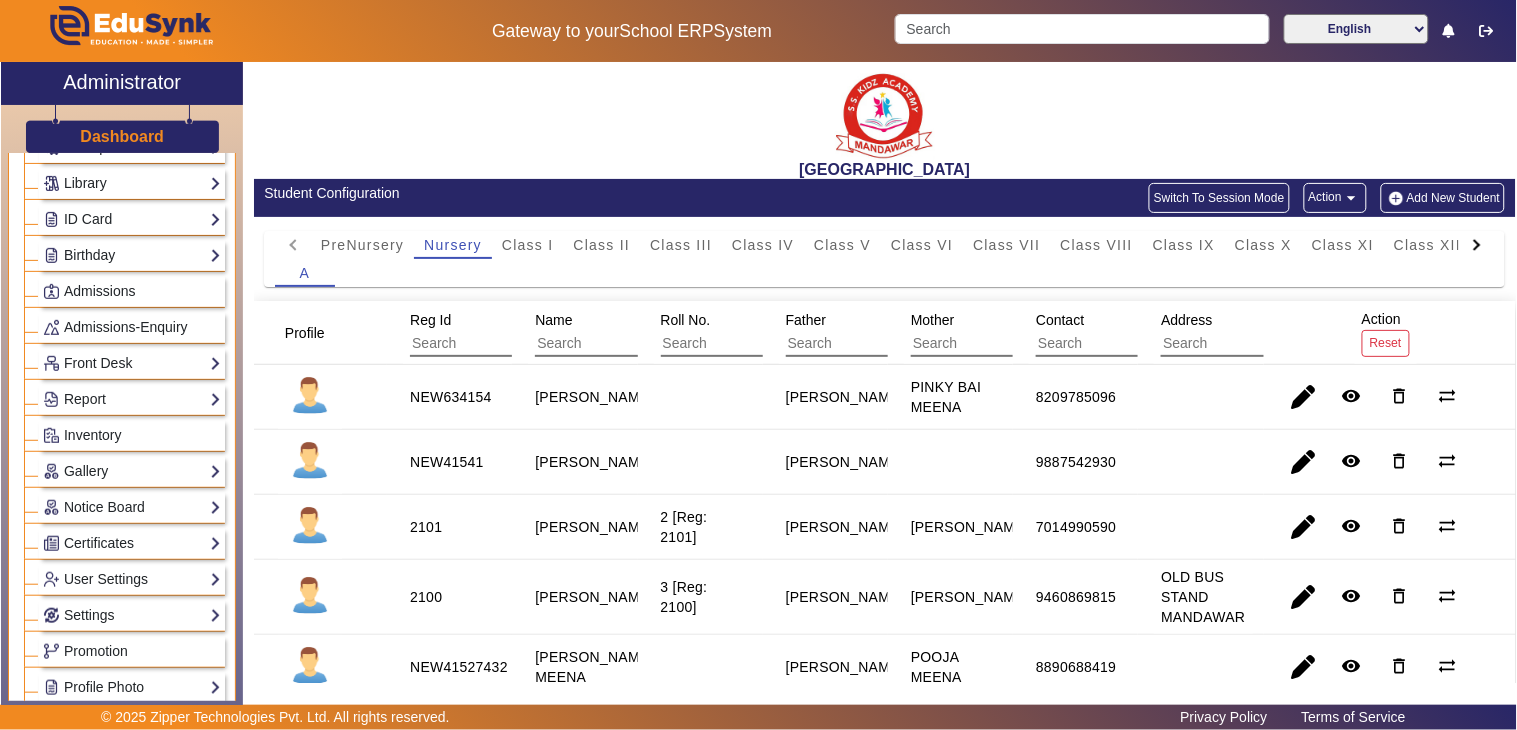 scroll, scrollTop: 0, scrollLeft: 0, axis: both 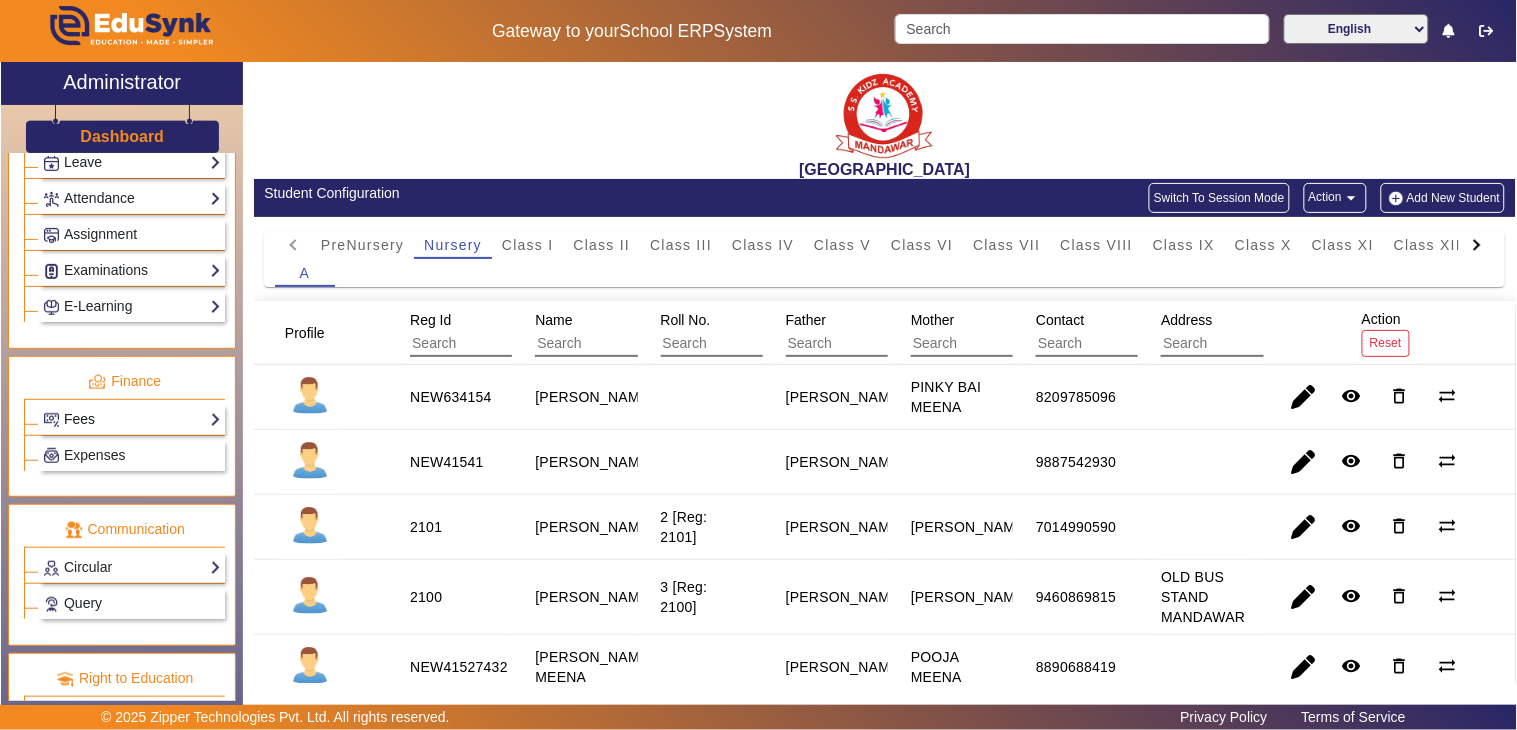 click on "Fees" 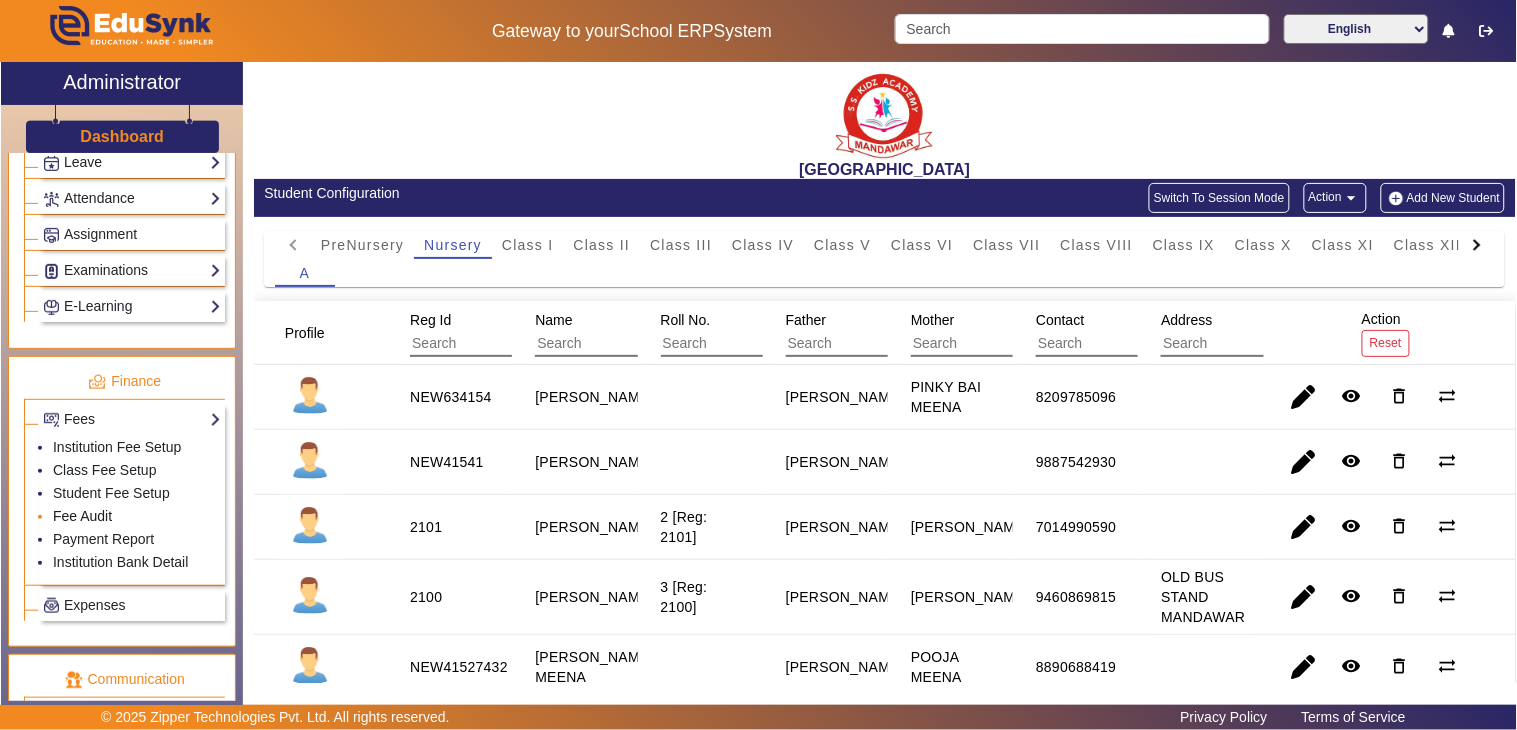 click on "Fee Audit" 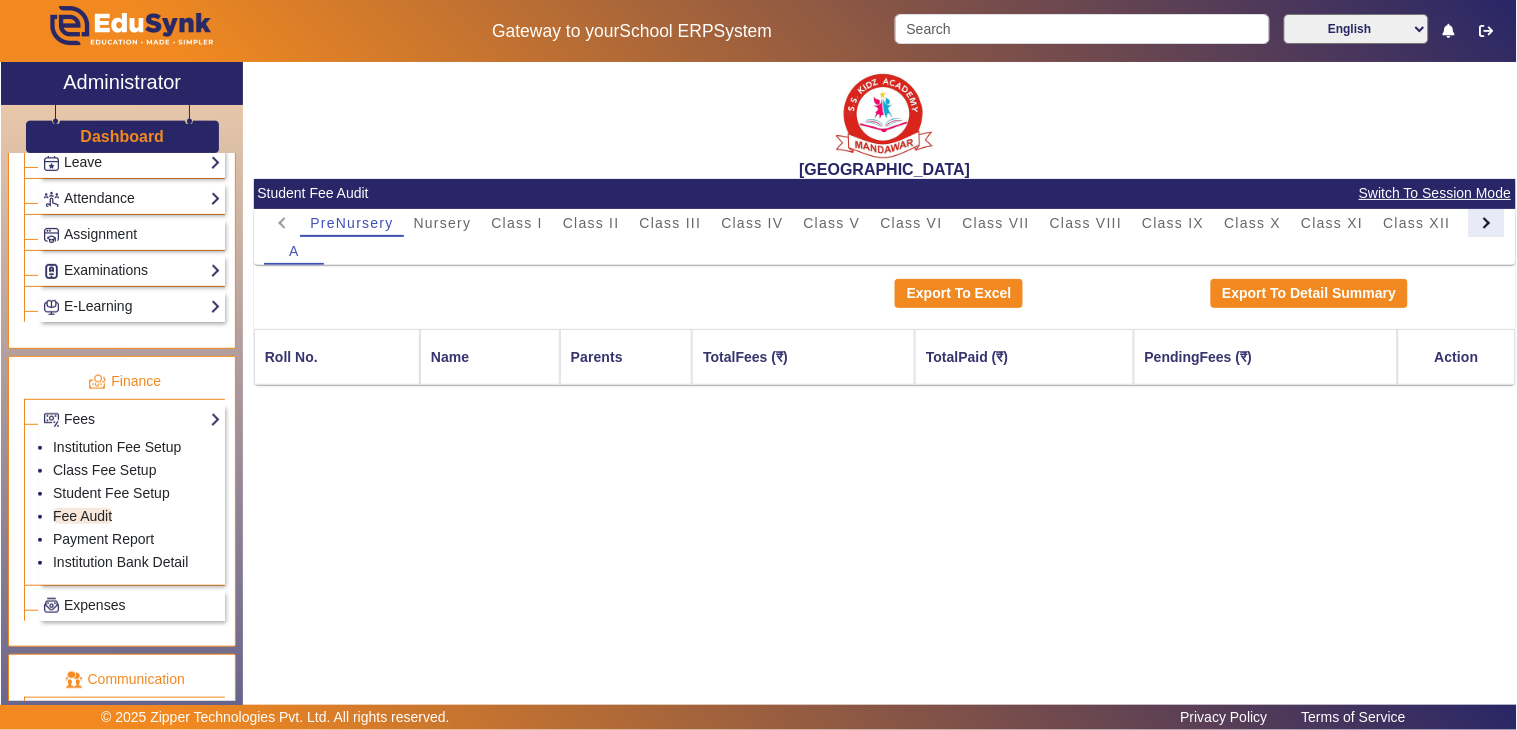 click 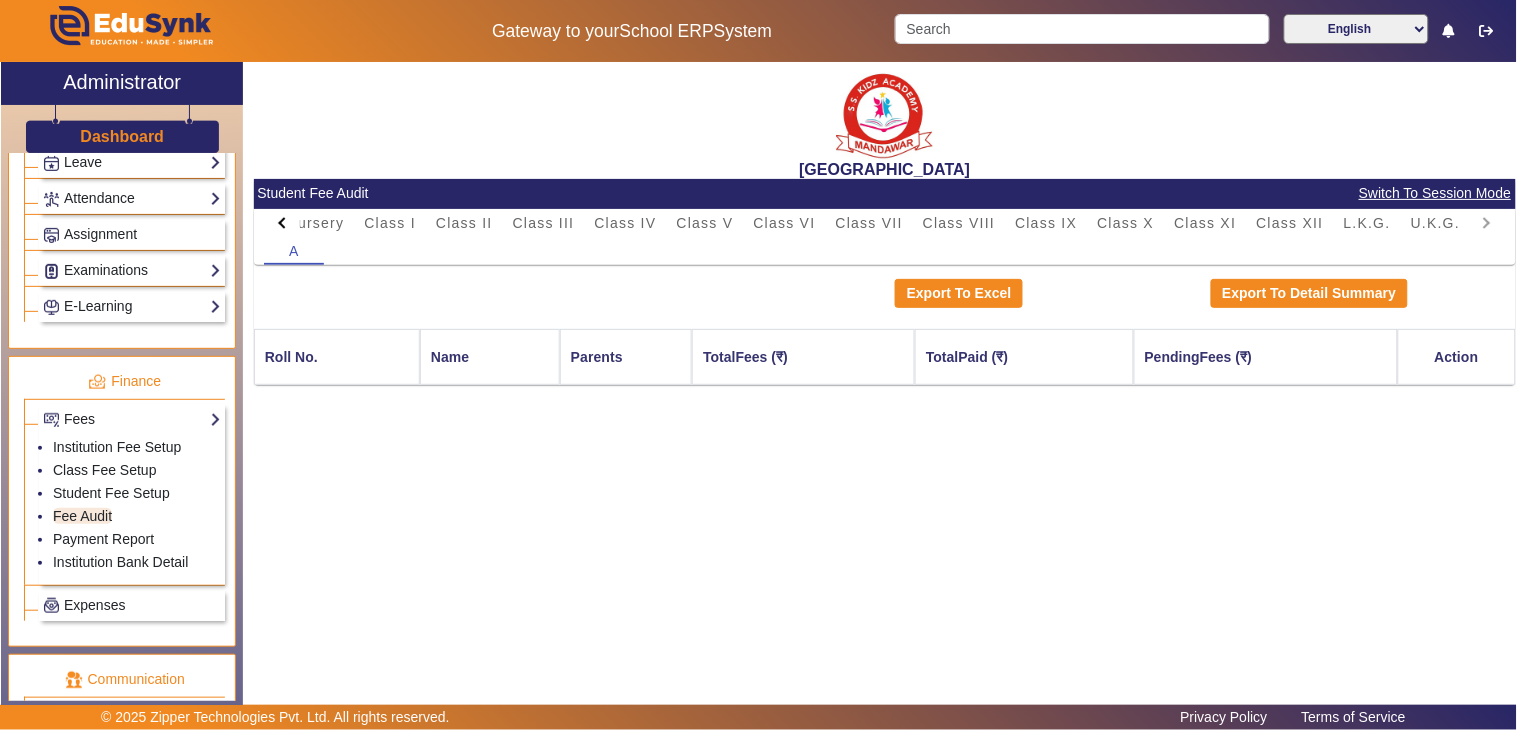 click on "PreNursery Nursery Class I Class II Class III Class IV Class V Class VI Class VII Class VIII Class IX Class X Class XI Class XII L.K.G. U.K.G." 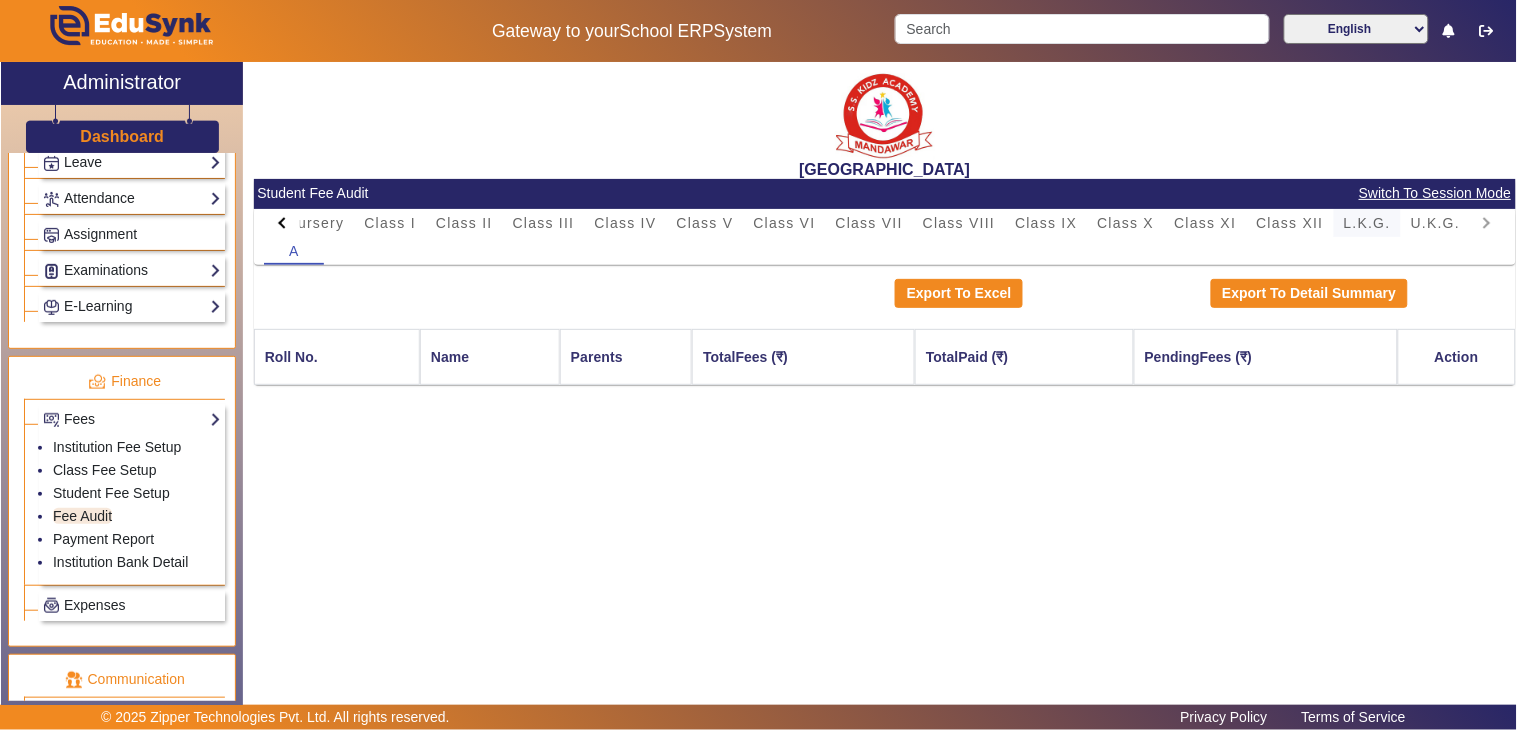 click on "L.K.G." at bounding box center [1367, 223] 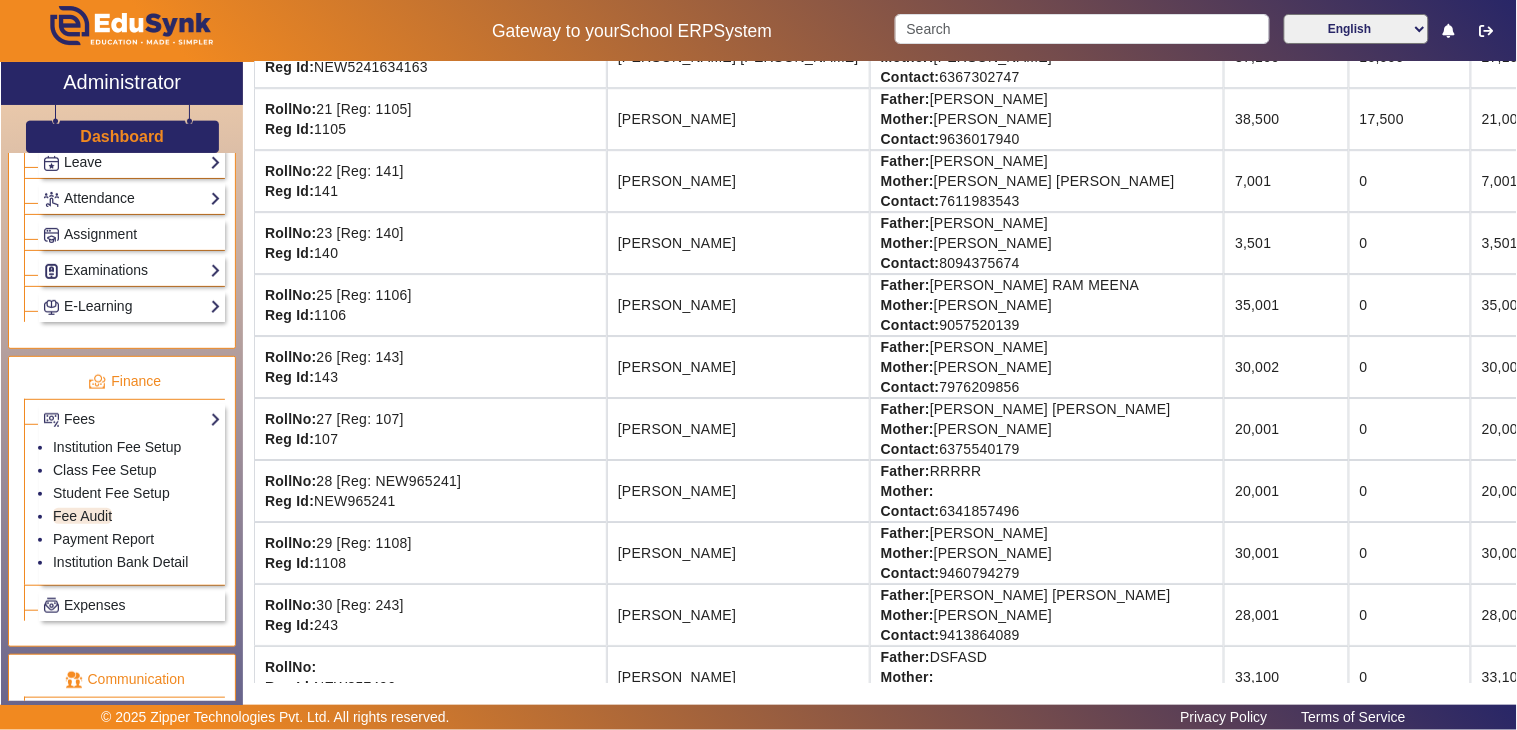 scroll, scrollTop: 1555, scrollLeft: 0, axis: vertical 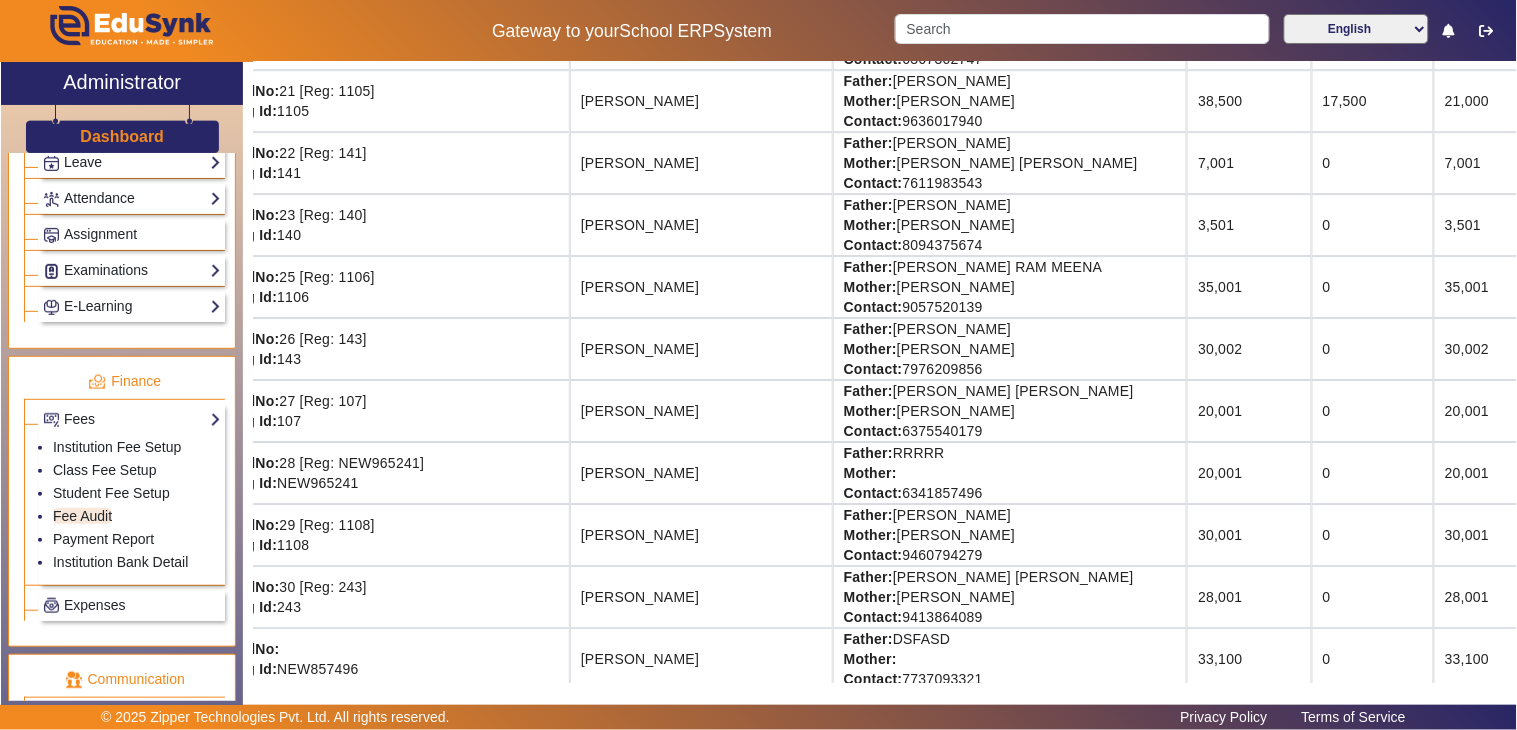 drag, startPoint x: 575, startPoint y: 347, endPoint x: 1455, endPoint y: 351, distance: 880.0091 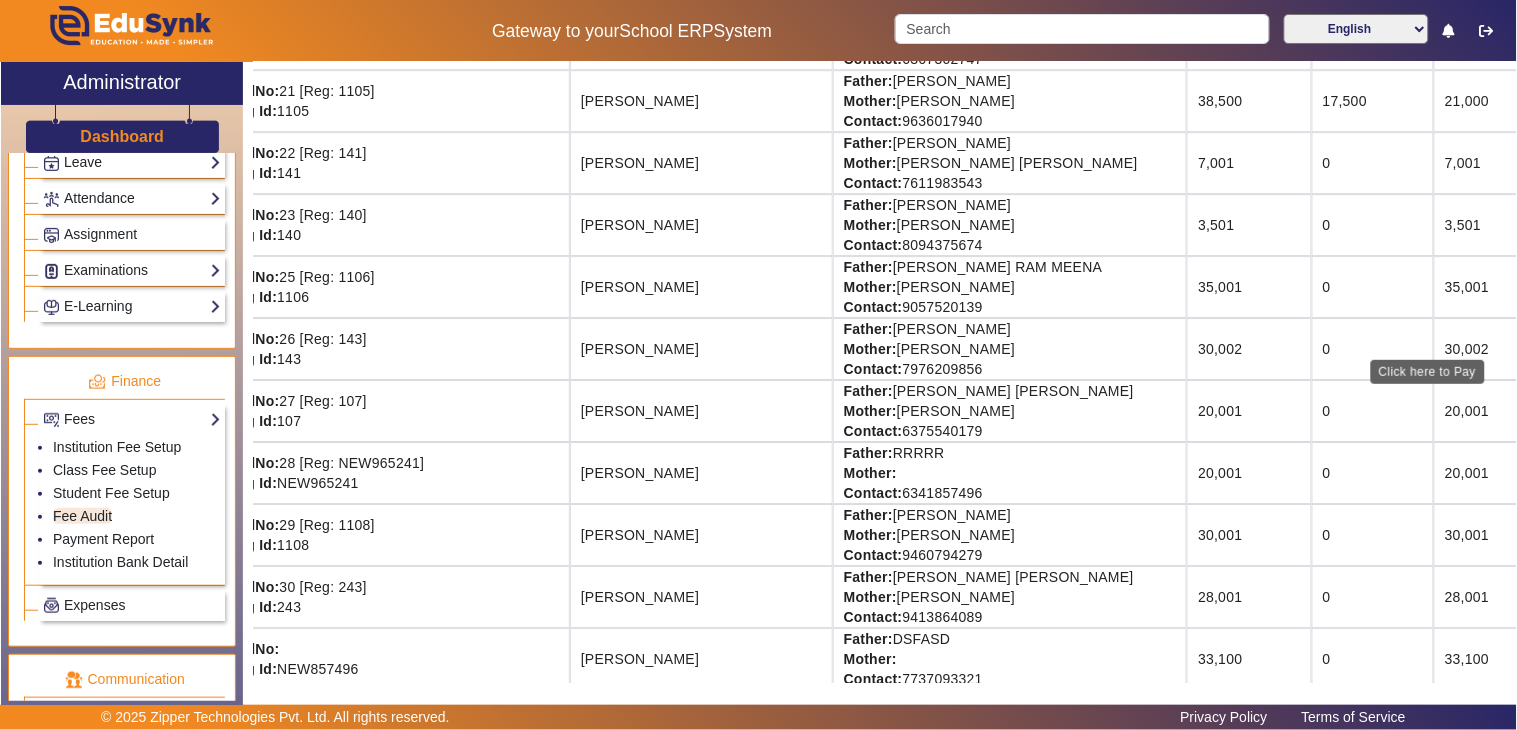 click on "View & Pay" 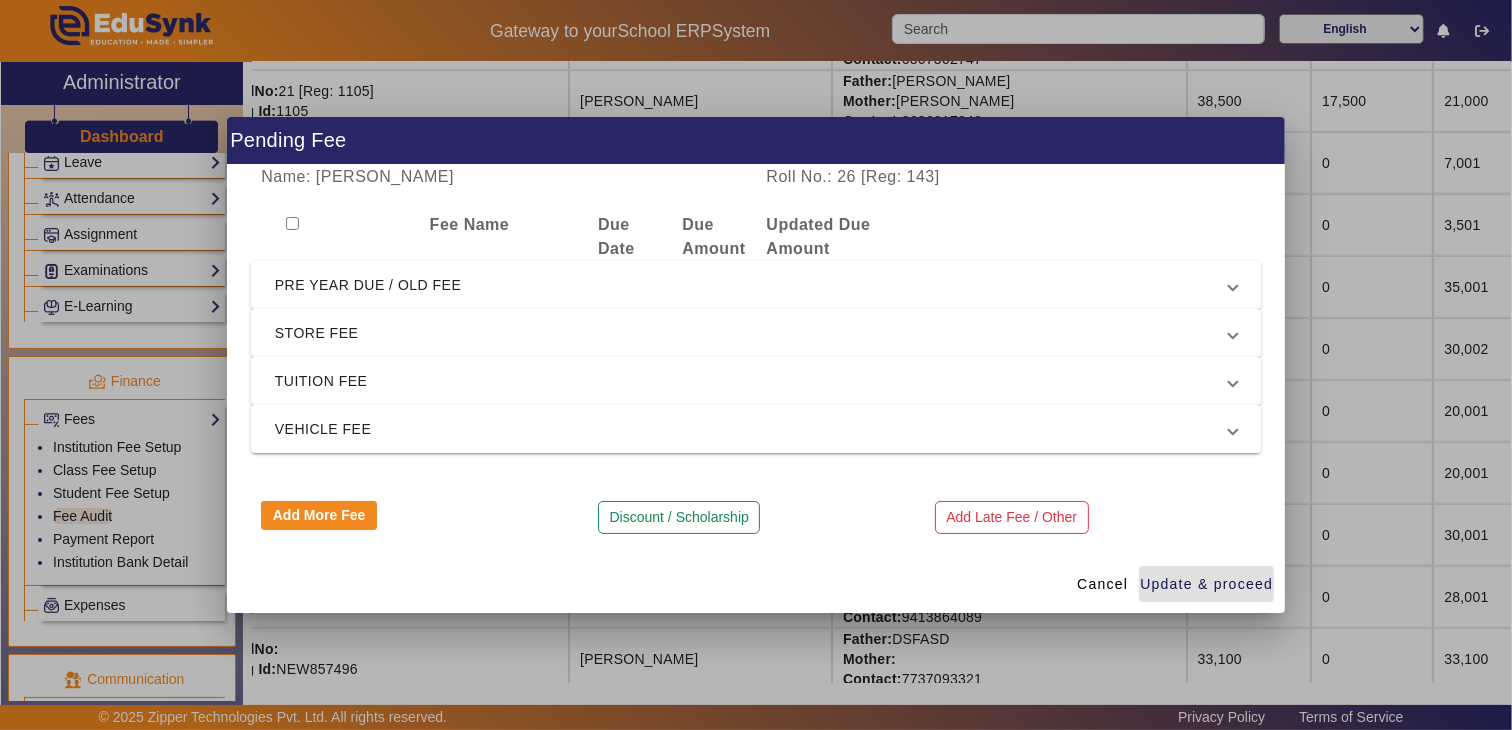 click on "PRE YEAR DUE  / OLD FEE" at bounding box center (752, 285) 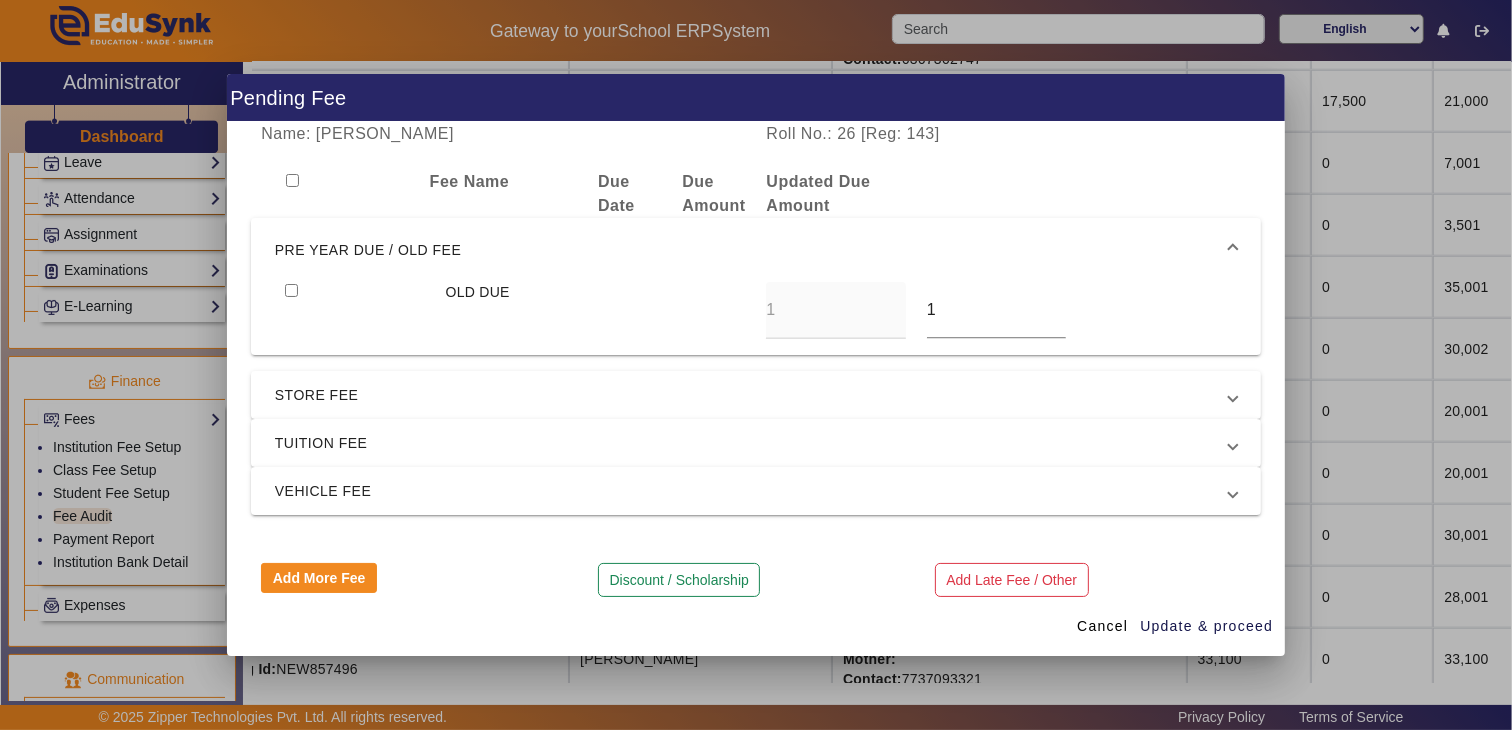 click at bounding box center [355, 310] 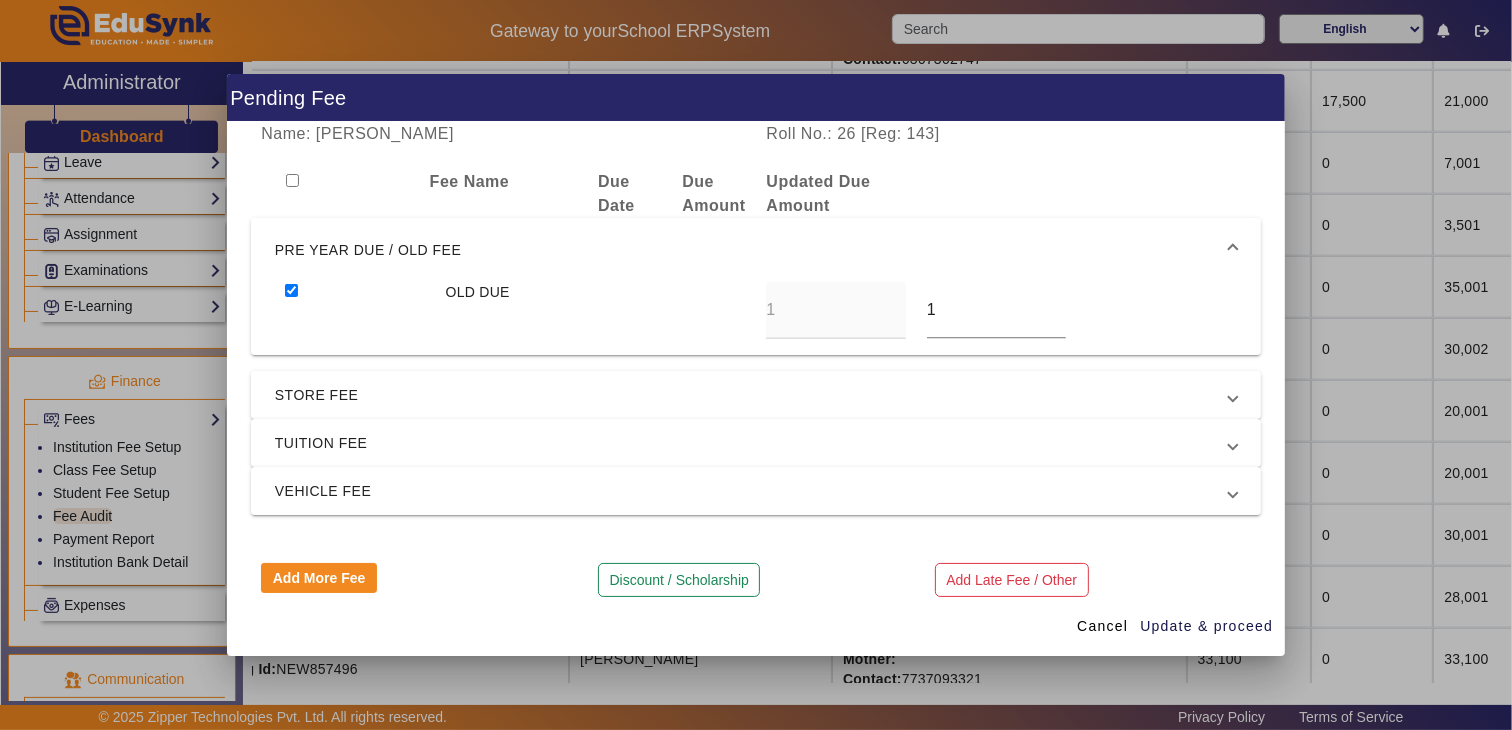 click at bounding box center (291, 290) 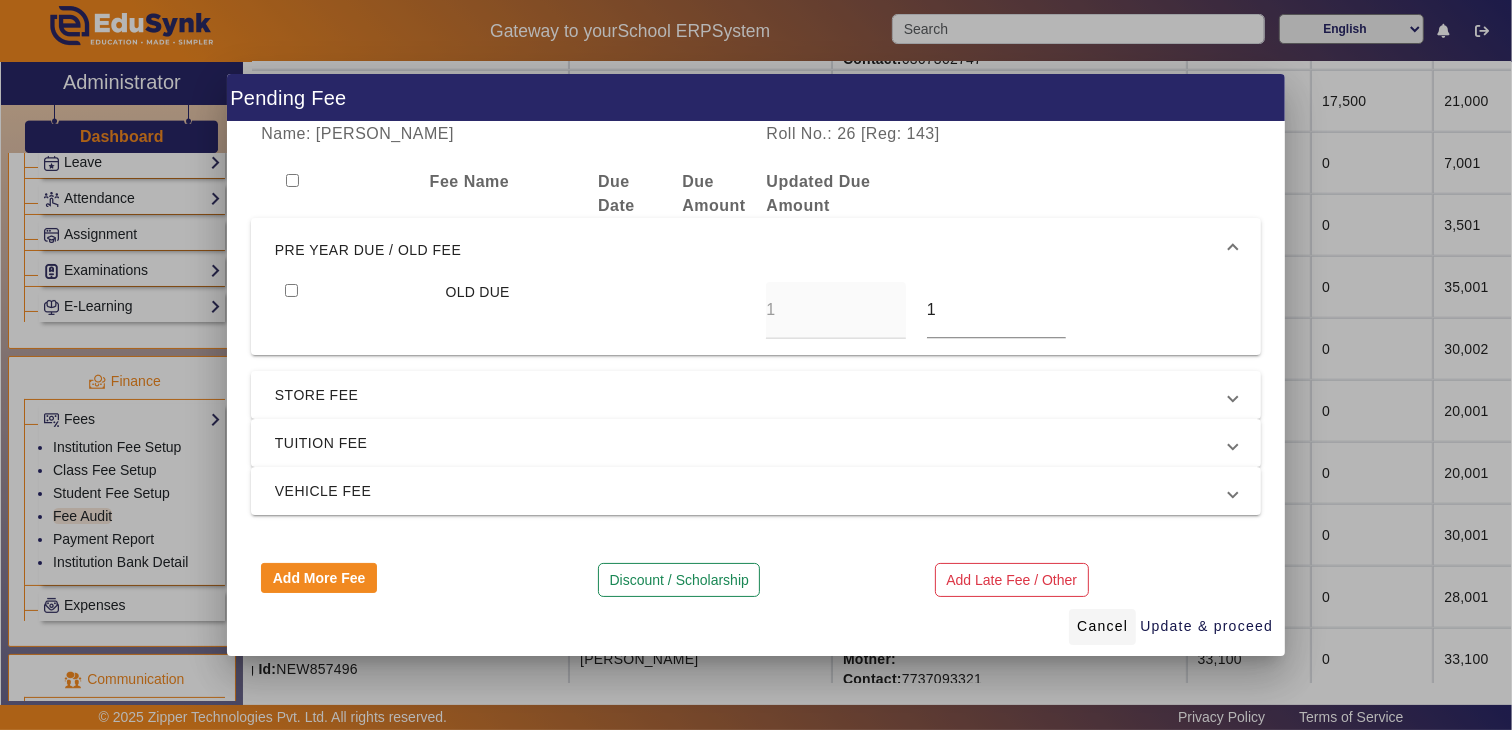 click on "Cancel" at bounding box center (1102, 626) 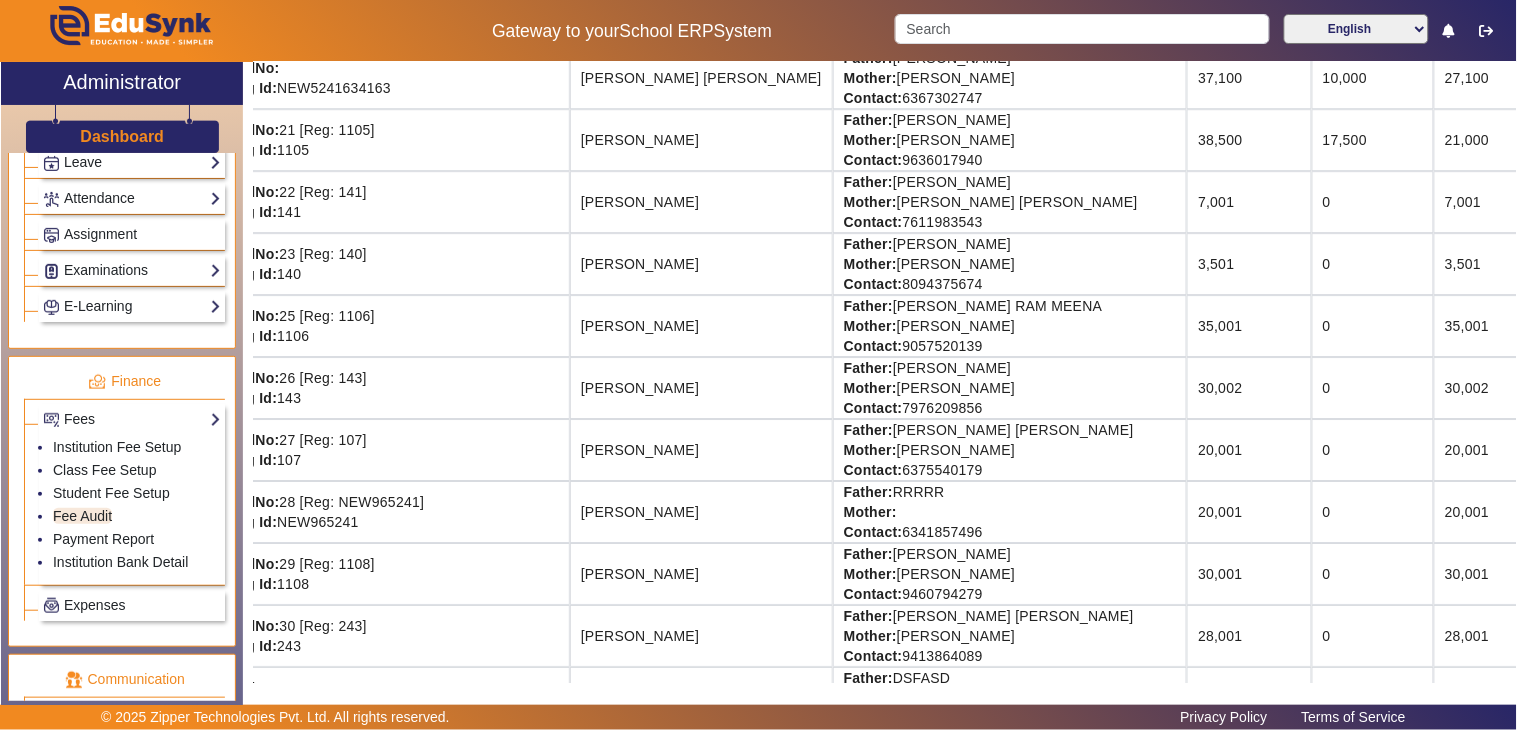 scroll, scrollTop: 1555, scrollLeft: 37, axis: both 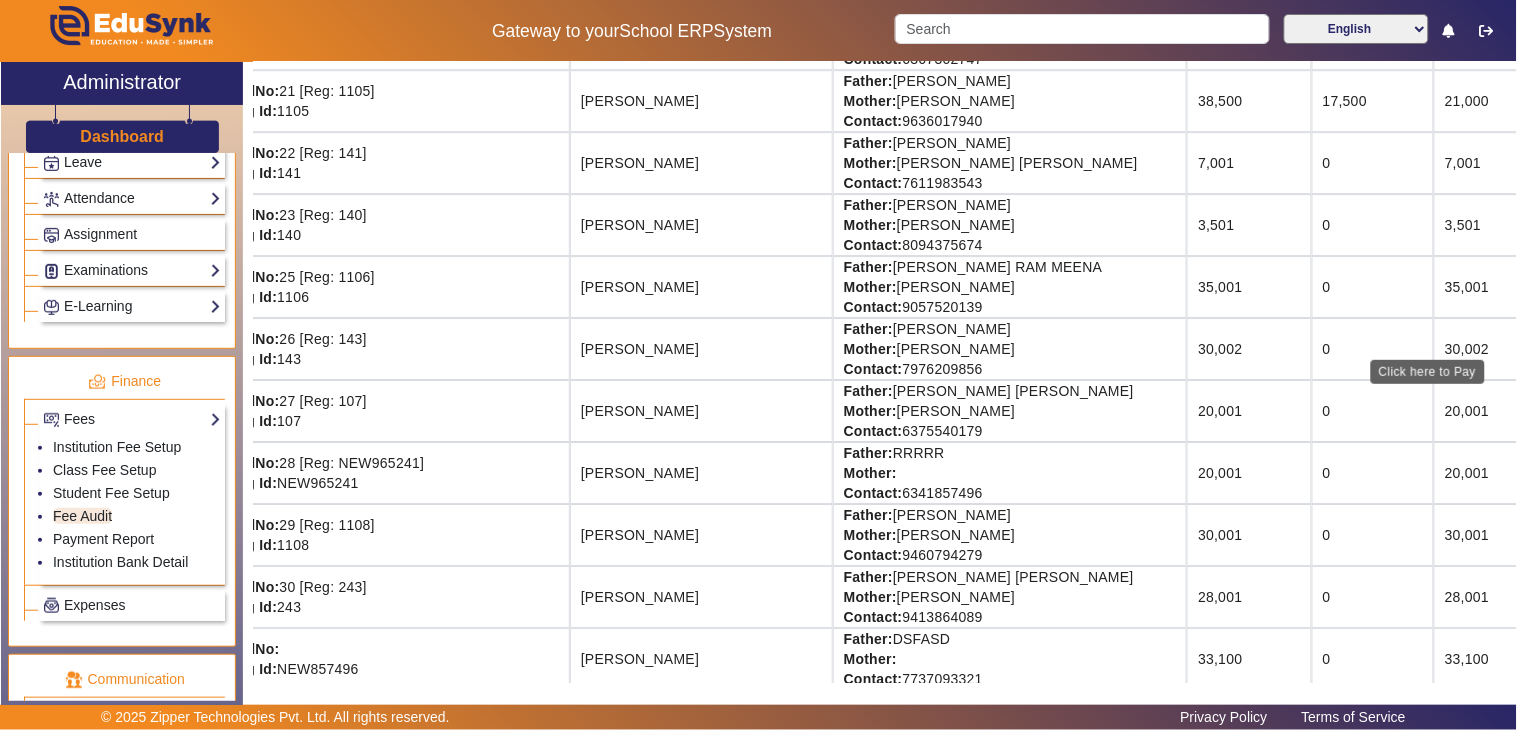 click on "View & Pay" 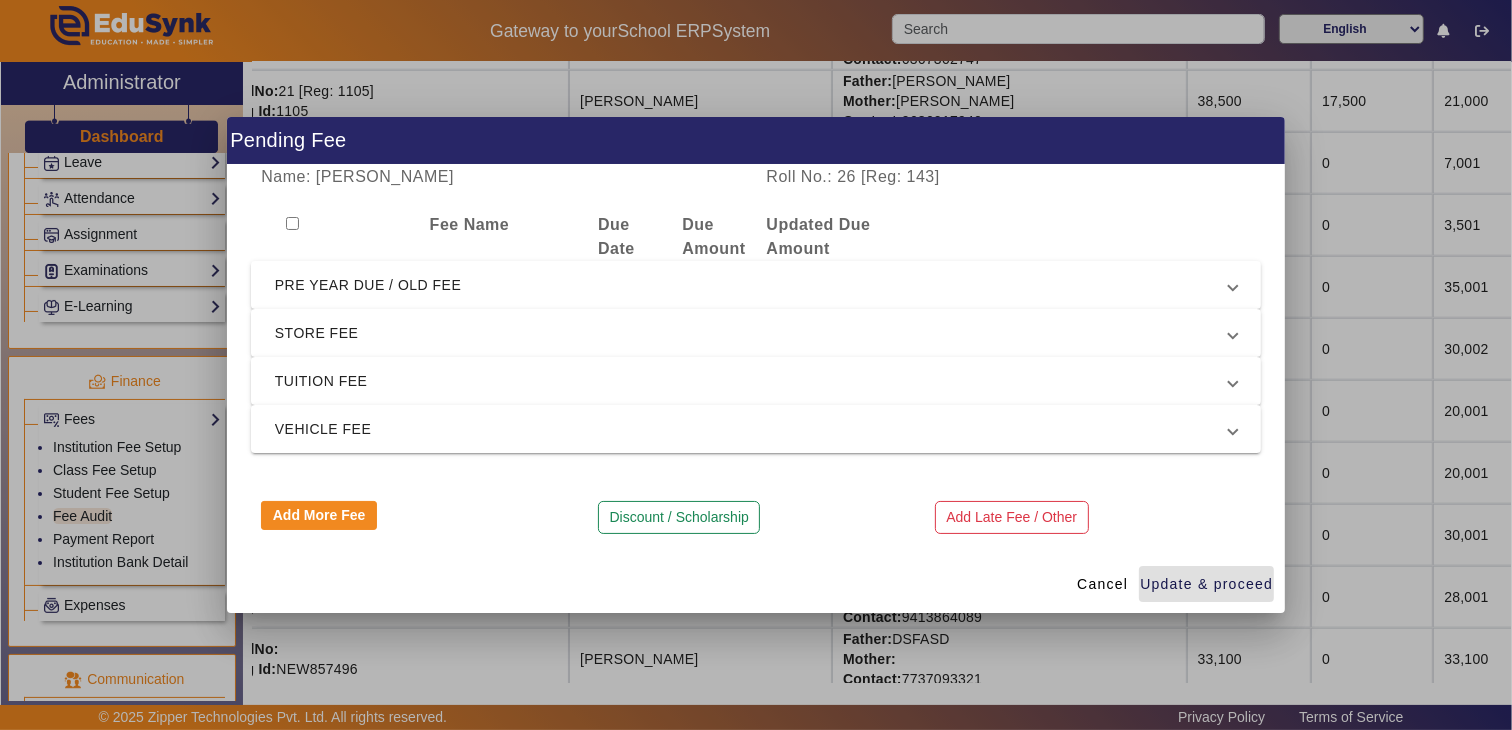 click on "Cancel" at bounding box center [1102, 584] 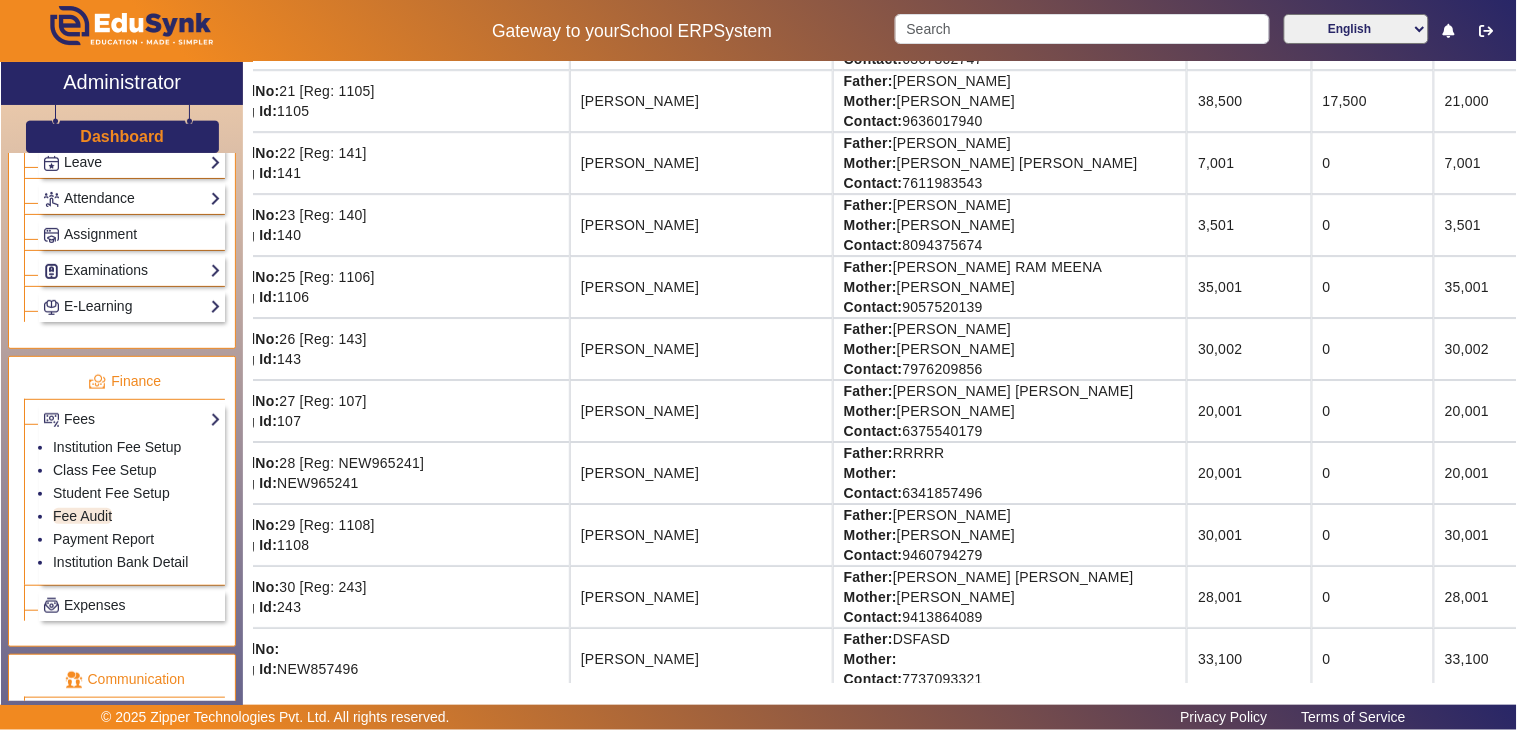click on "Dashboard" 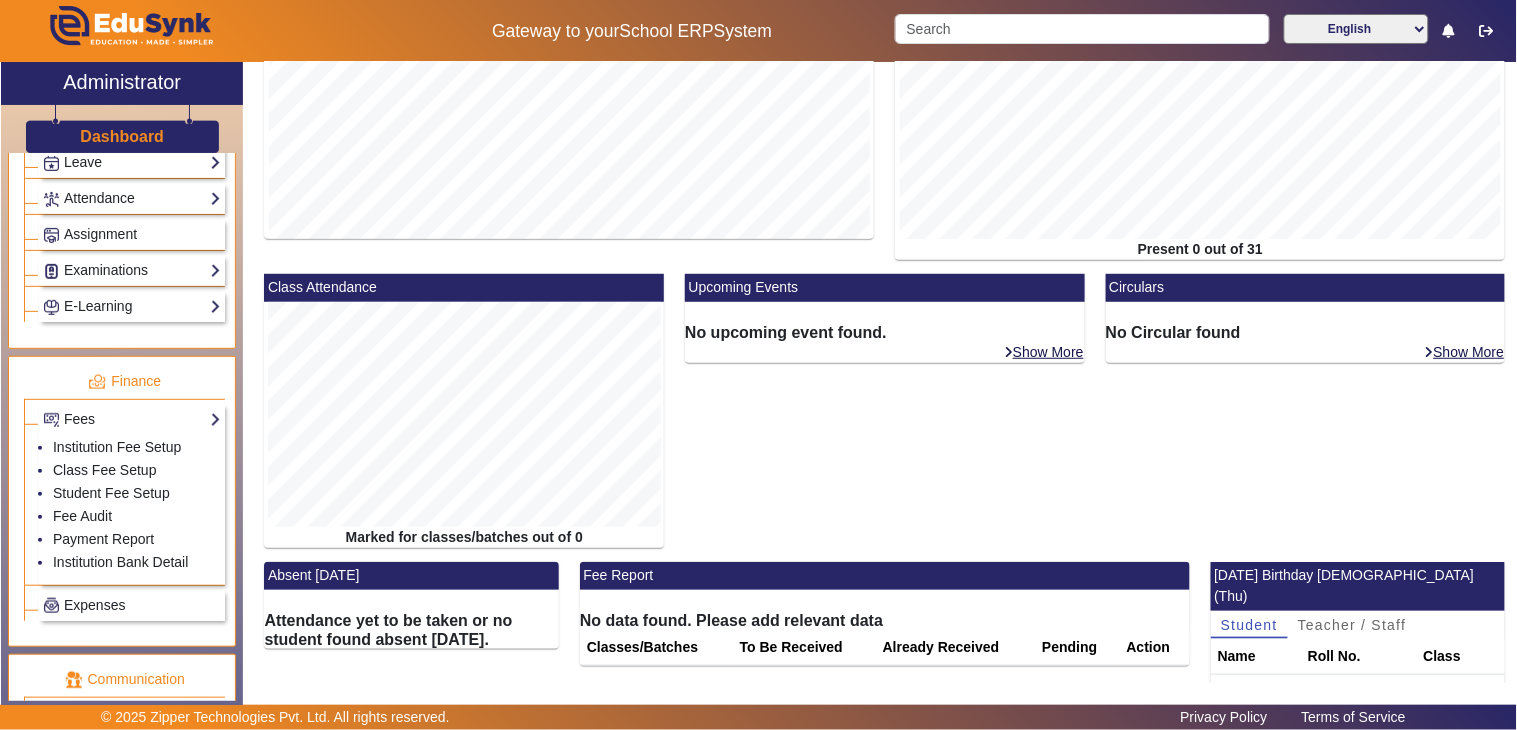 scroll, scrollTop: 386, scrollLeft: 0, axis: vertical 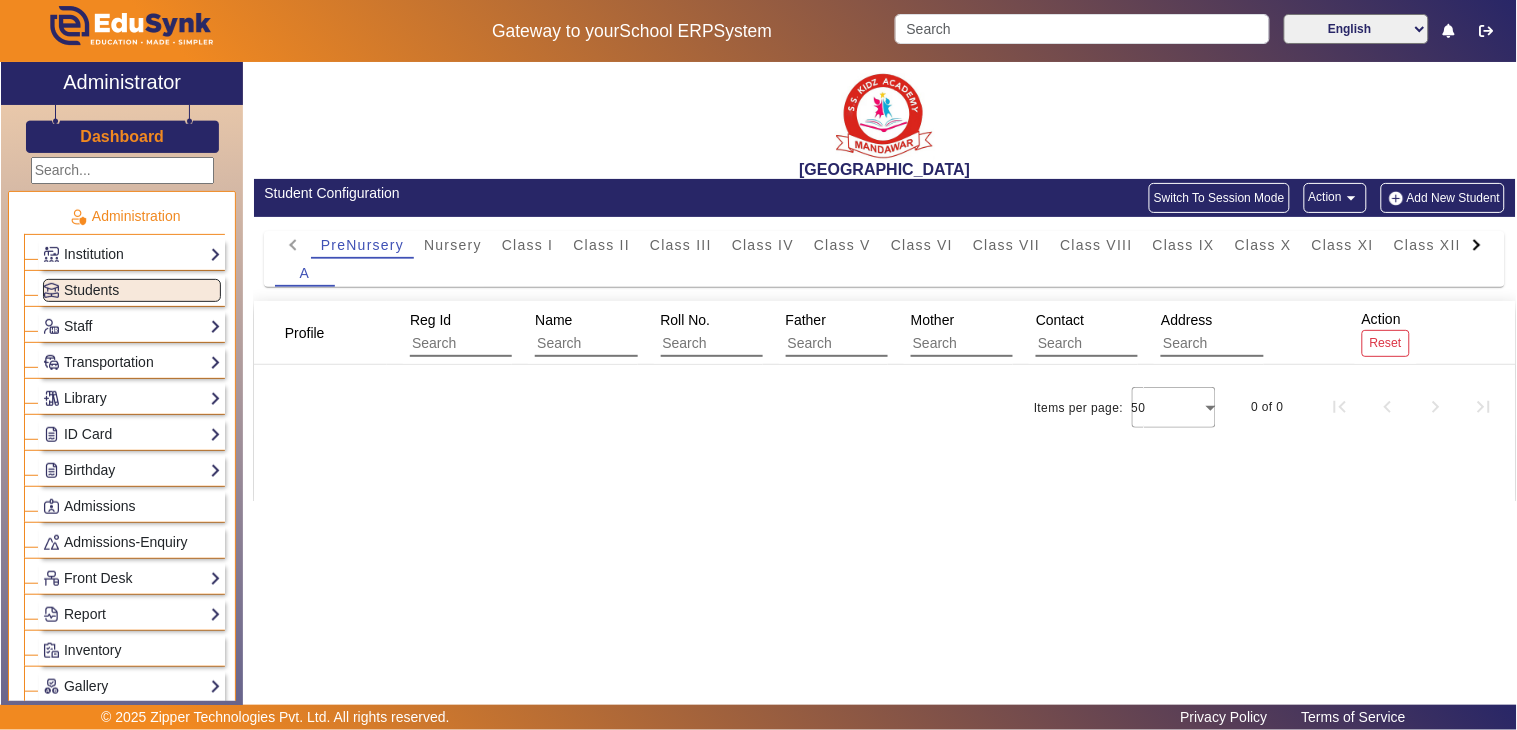 click on "PreNursery Nursery Class I Class II Class III Class IV Class V Class VI Class VII Class VIII Class IX Class X Class XI Class XII L.K.G. U.K.G. A" 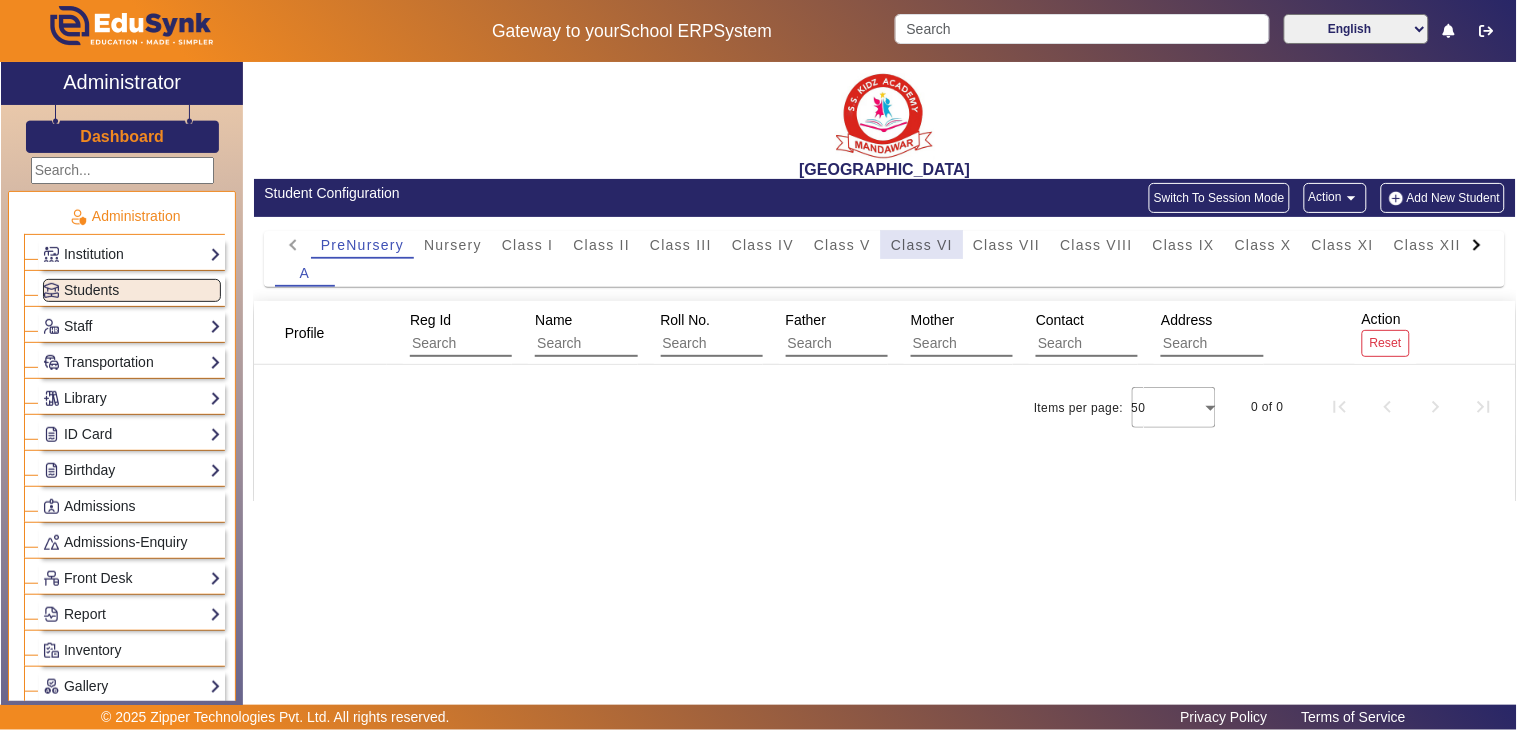 click on "Class VI" at bounding box center [922, 245] 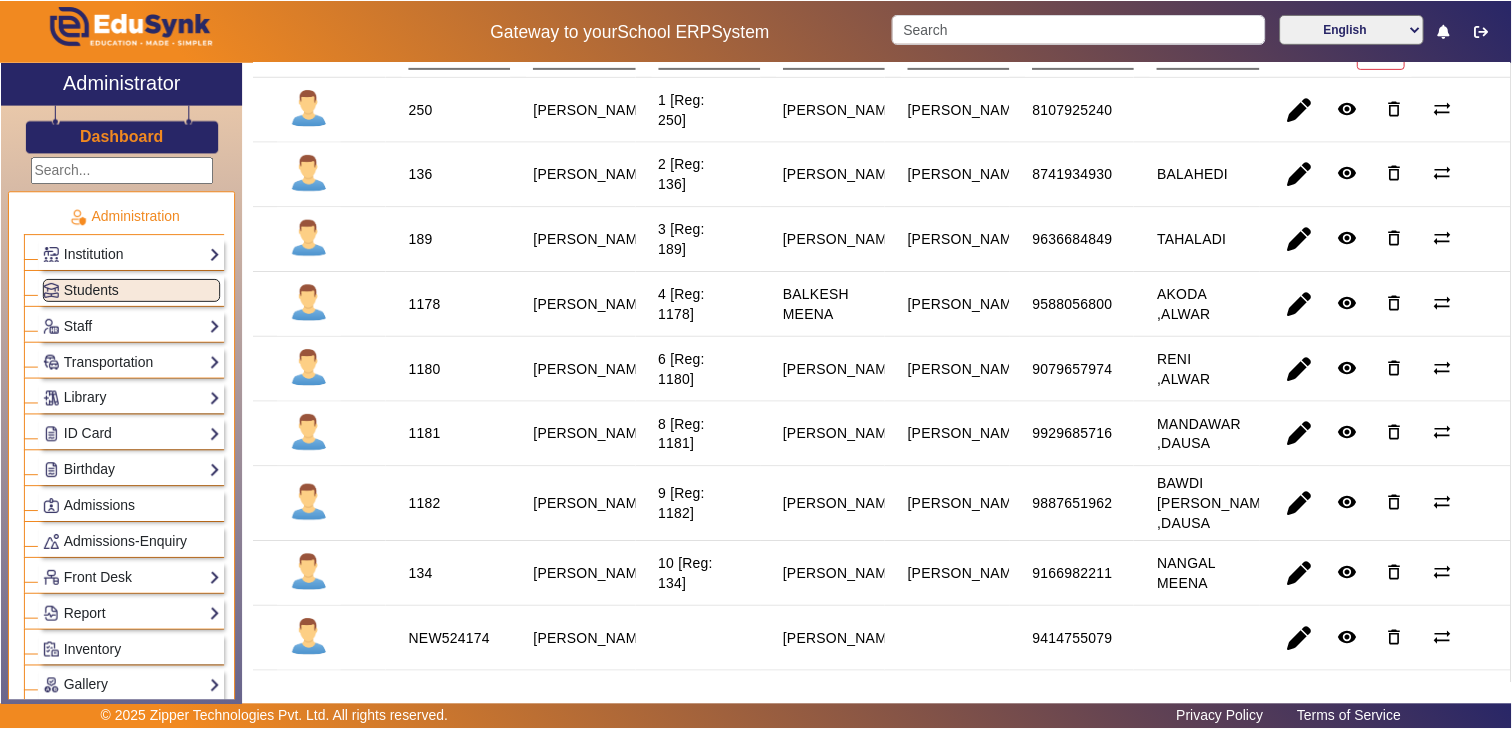 scroll, scrollTop: 333, scrollLeft: 0, axis: vertical 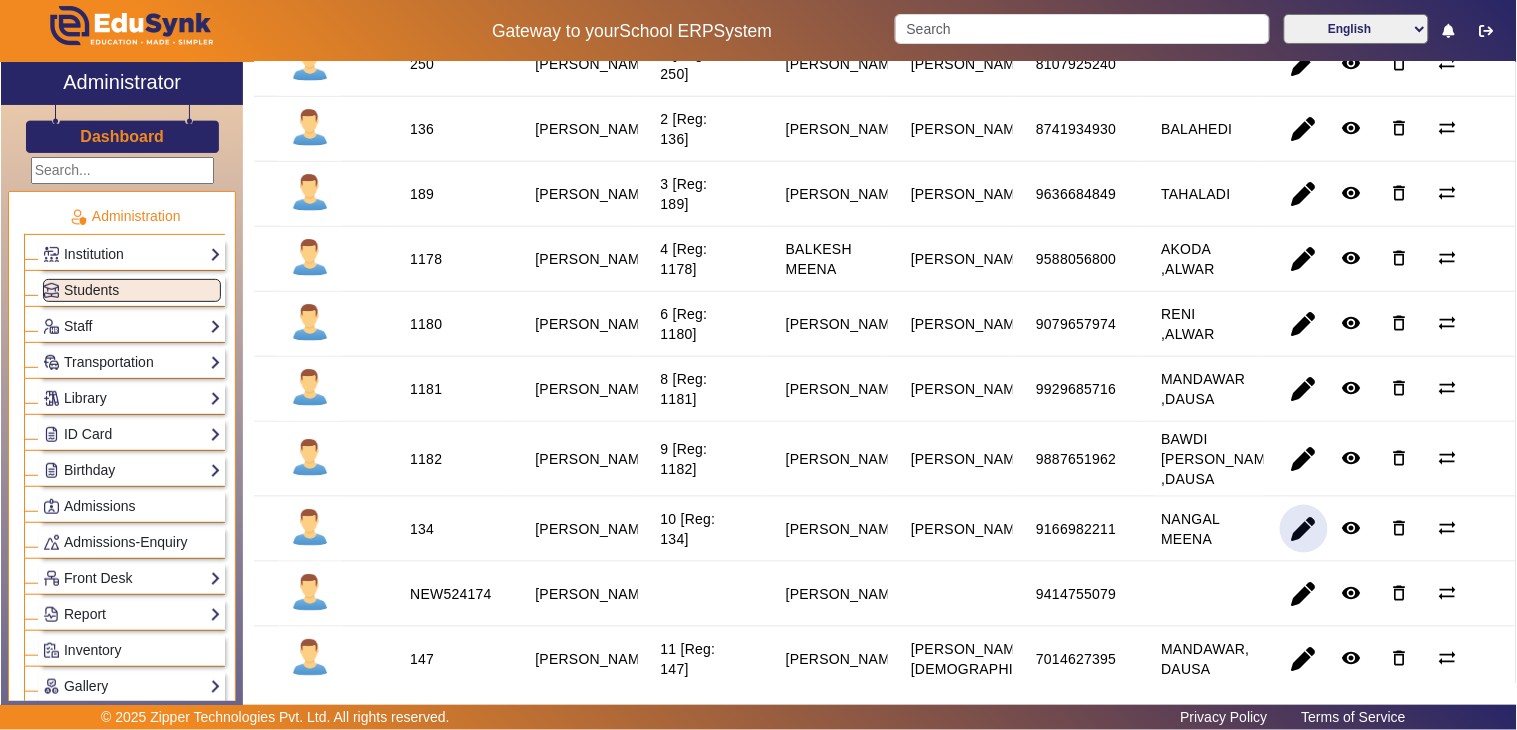 click 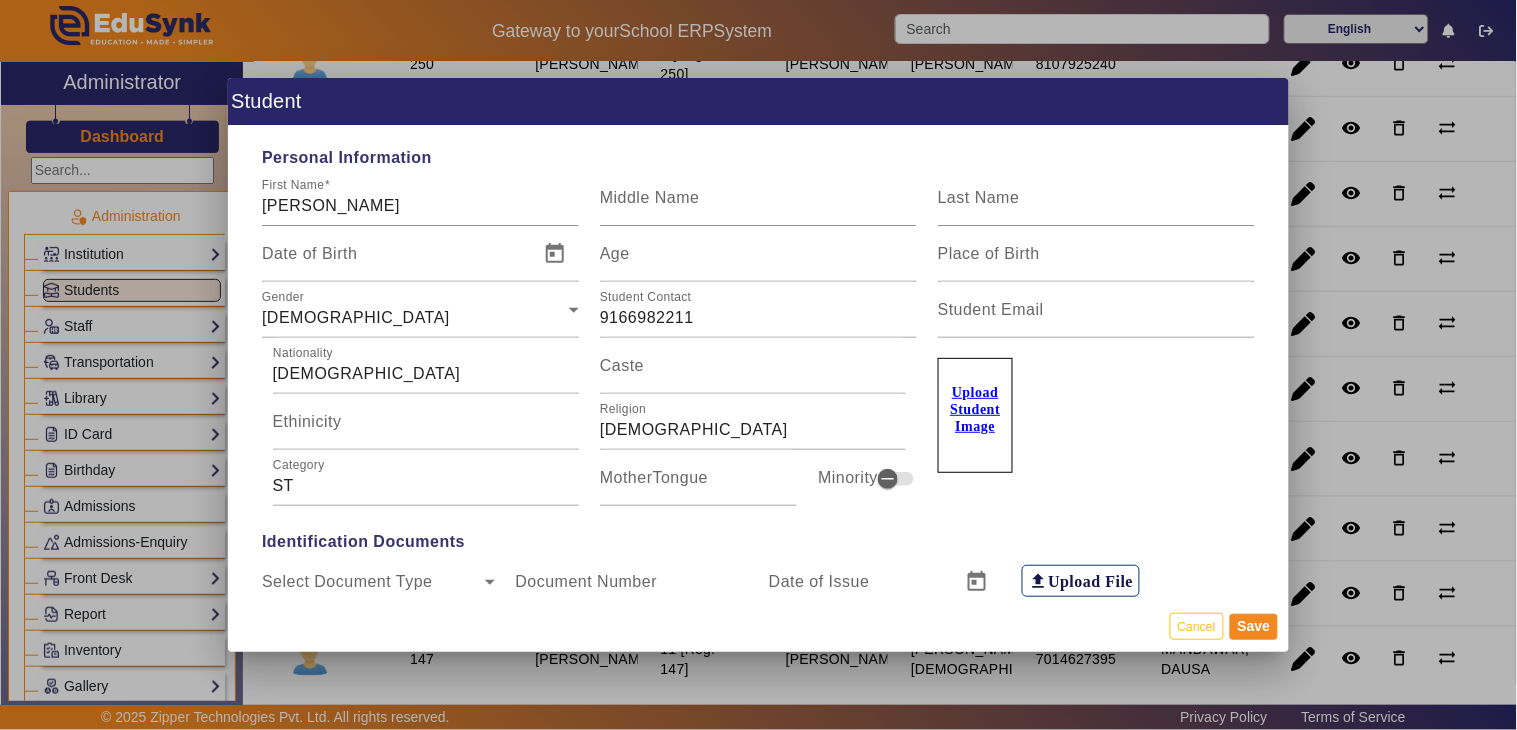 click at bounding box center (758, 365) 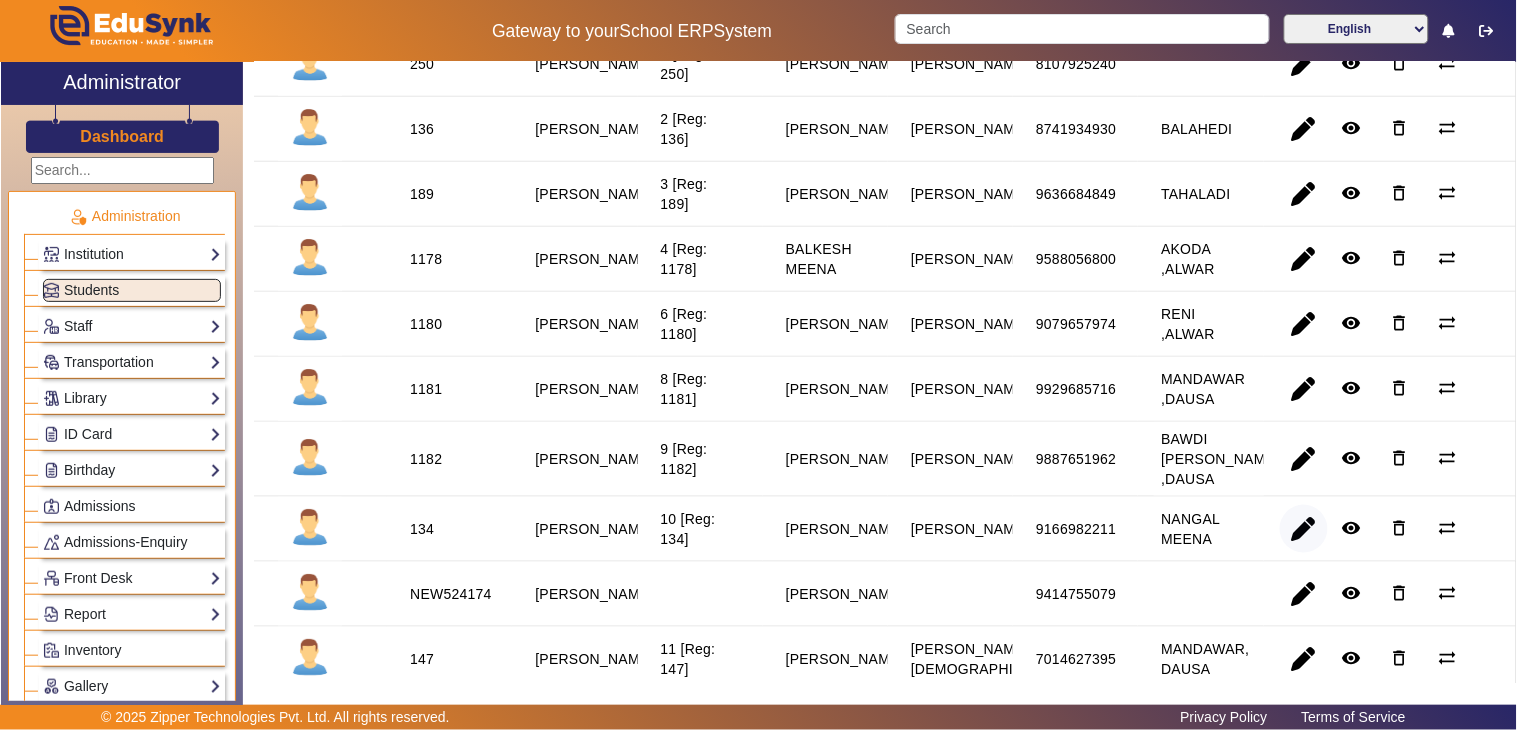 click 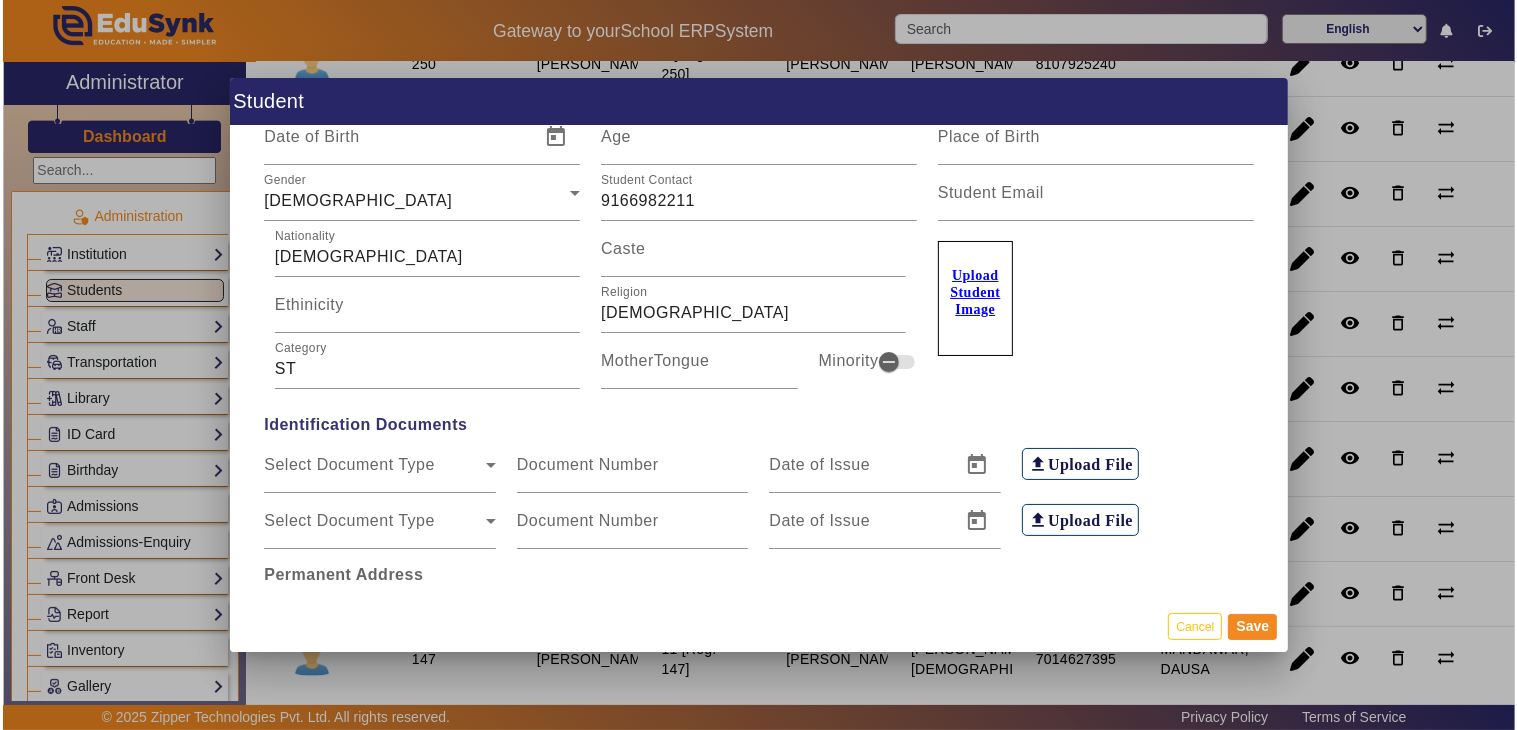 scroll, scrollTop: 0, scrollLeft: 0, axis: both 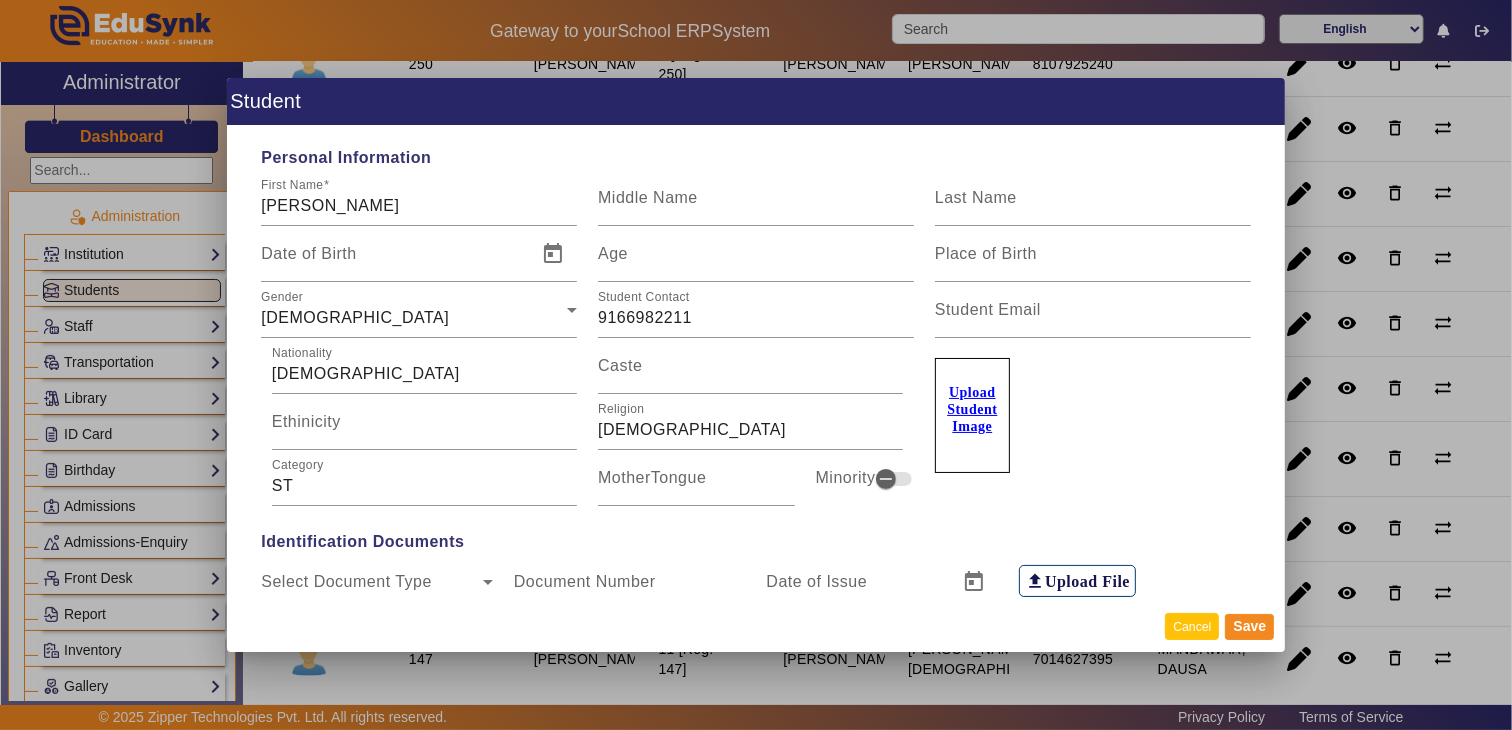 click on "Cancel" at bounding box center [1192, 626] 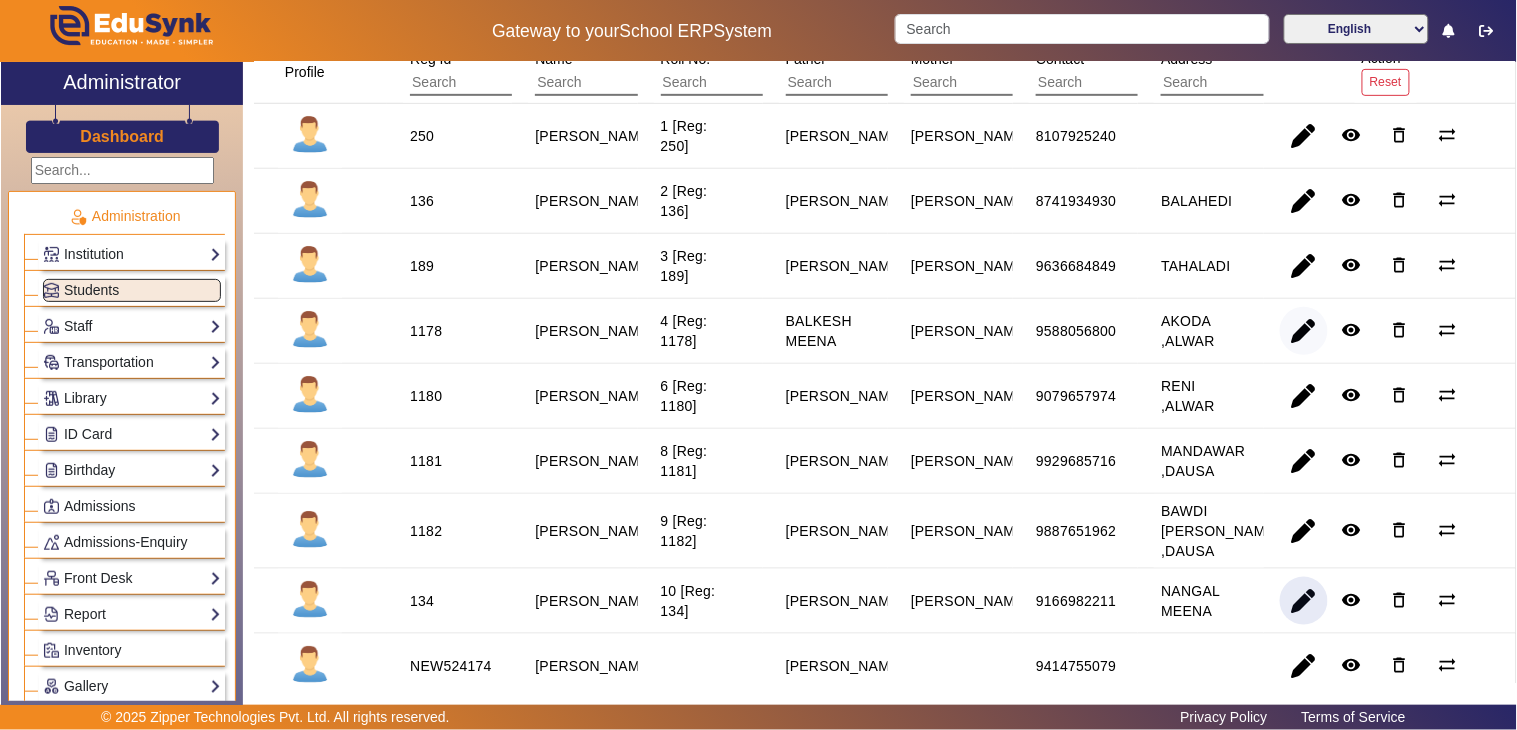 scroll, scrollTop: 222, scrollLeft: 0, axis: vertical 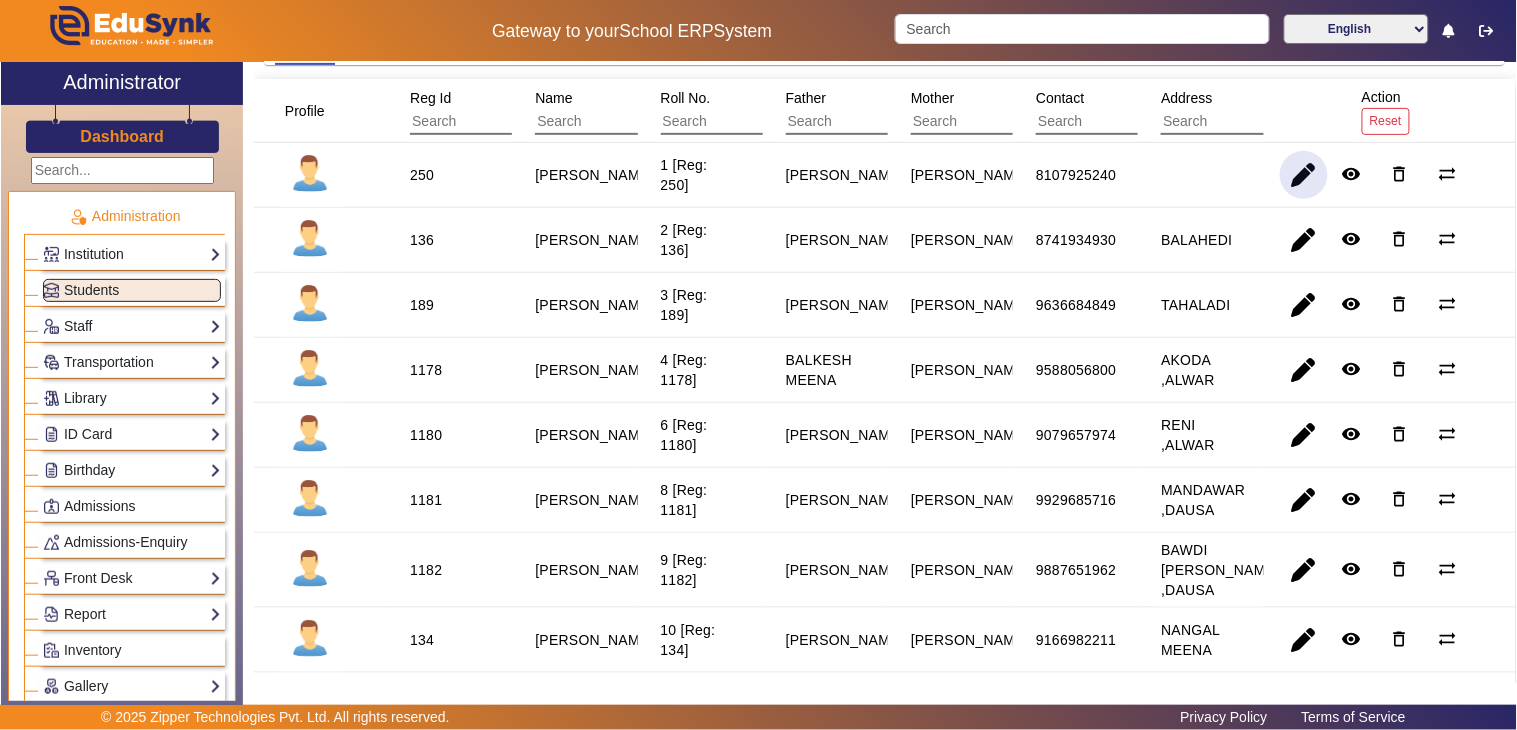 click 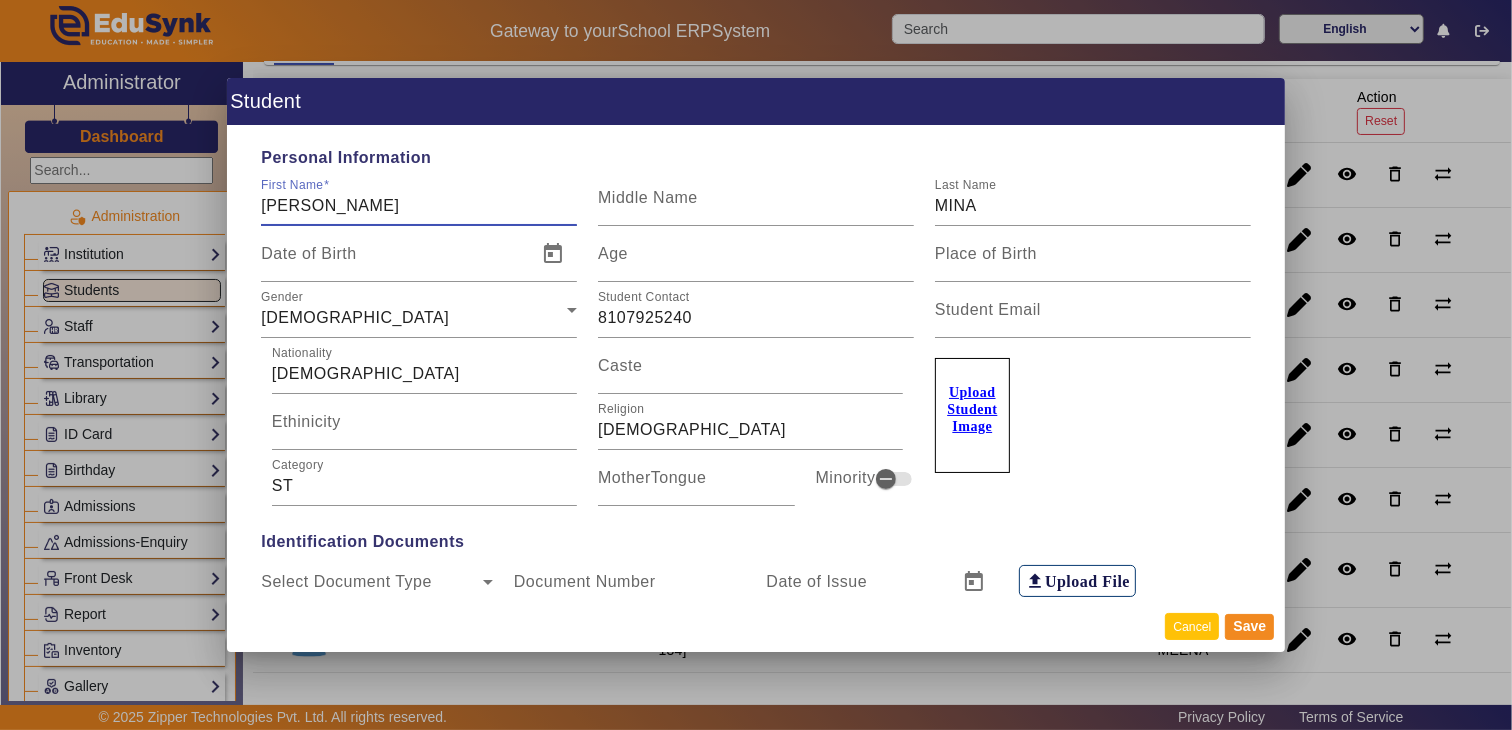 click on "Cancel" at bounding box center (1192, 626) 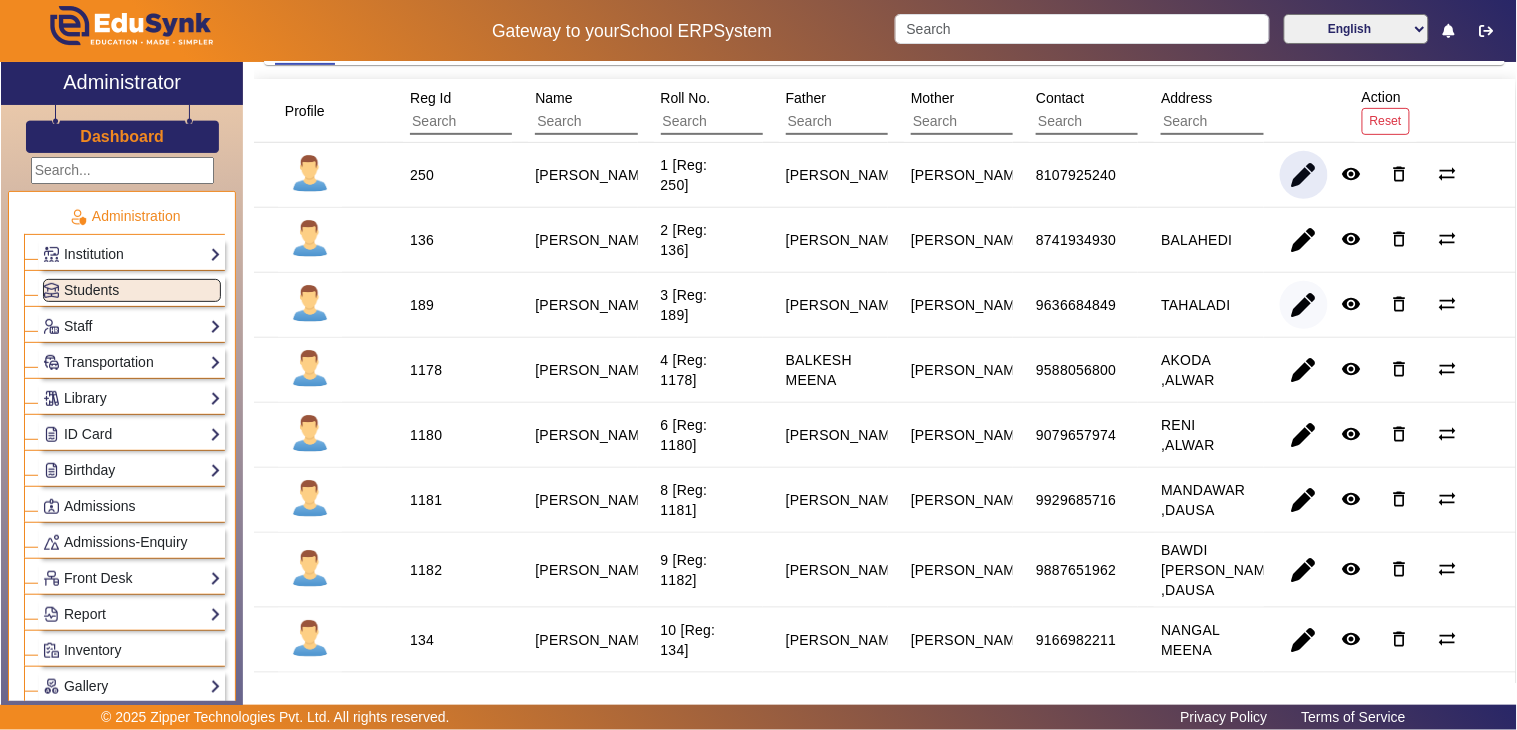 click at bounding box center [1304, 370] 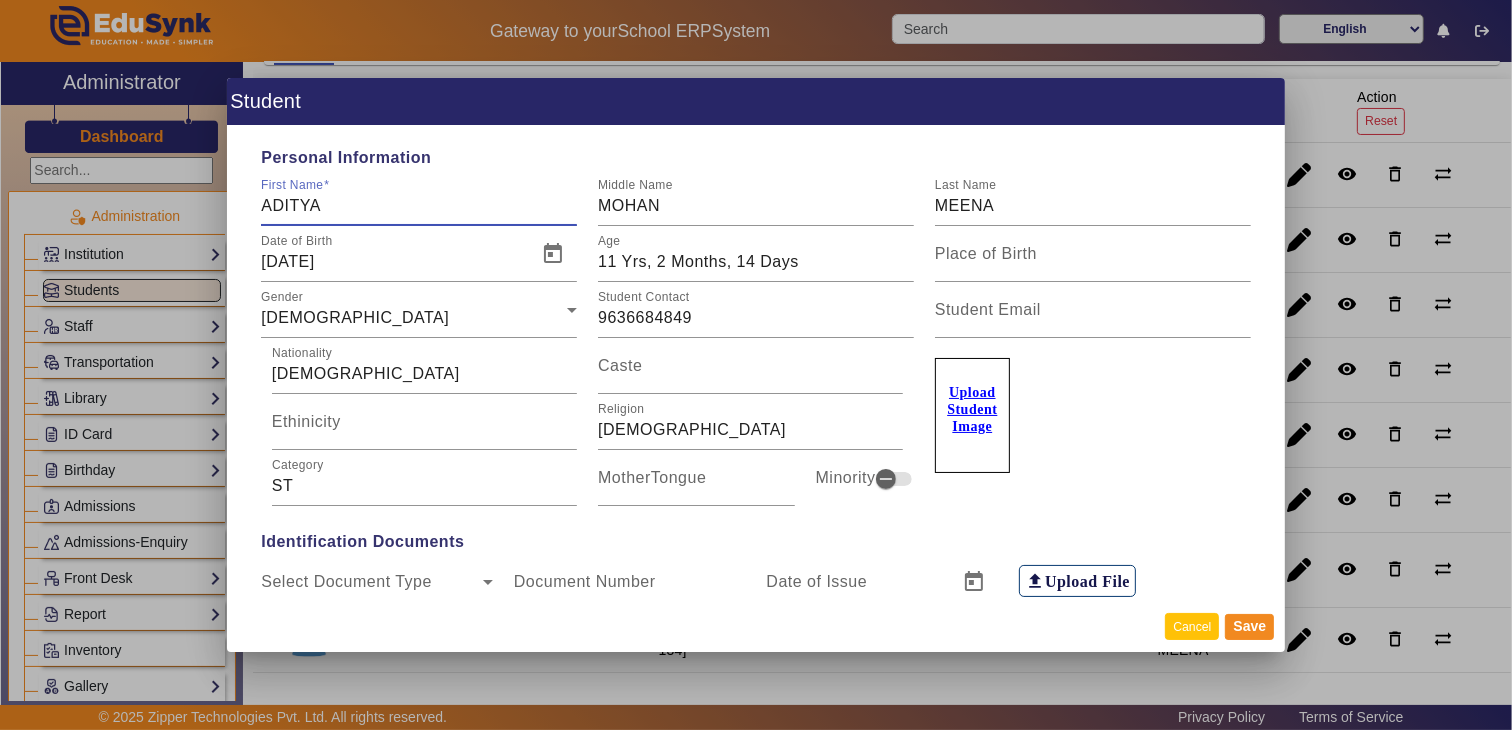 click on "Cancel" at bounding box center [1192, 626] 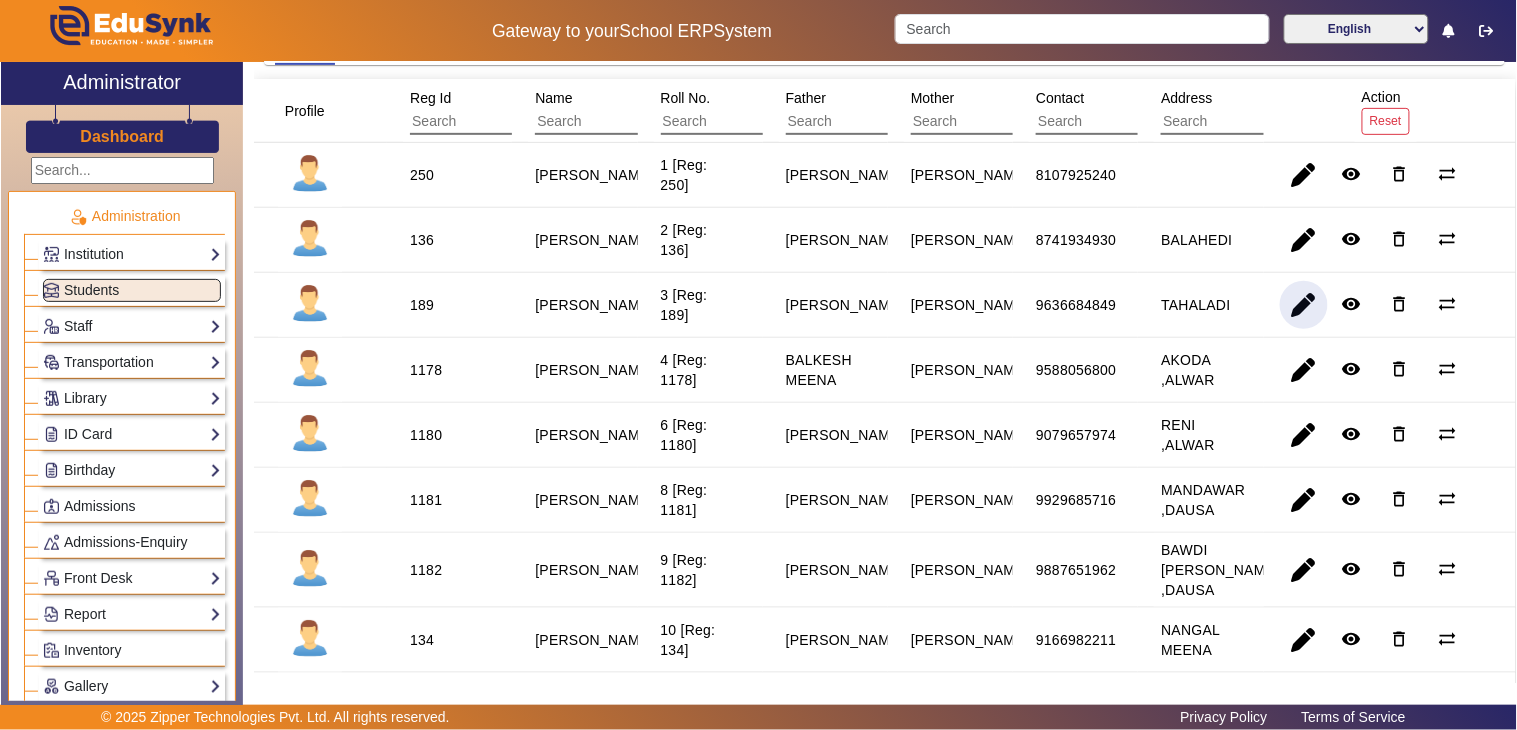 scroll, scrollTop: 333, scrollLeft: 0, axis: vertical 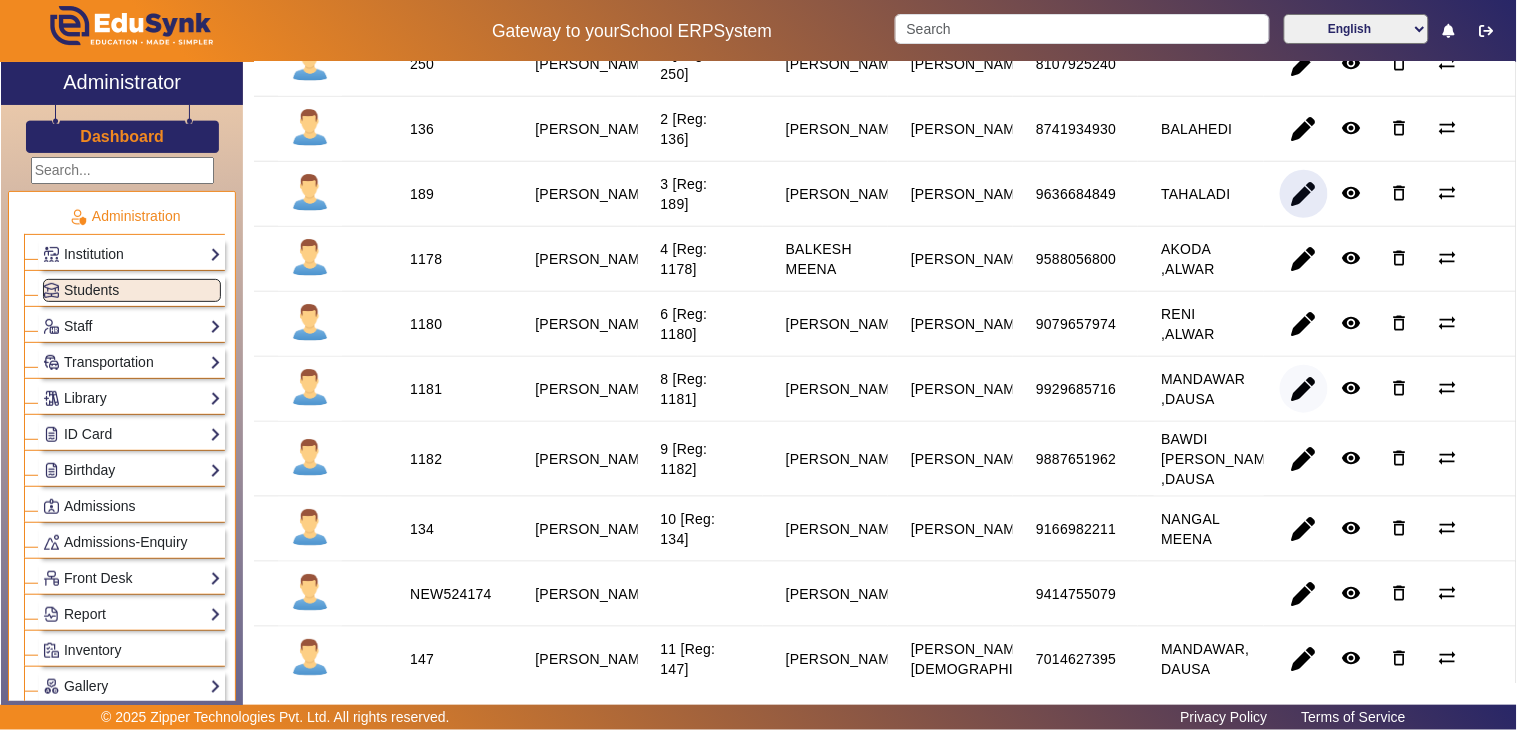 click at bounding box center [1304, 459] 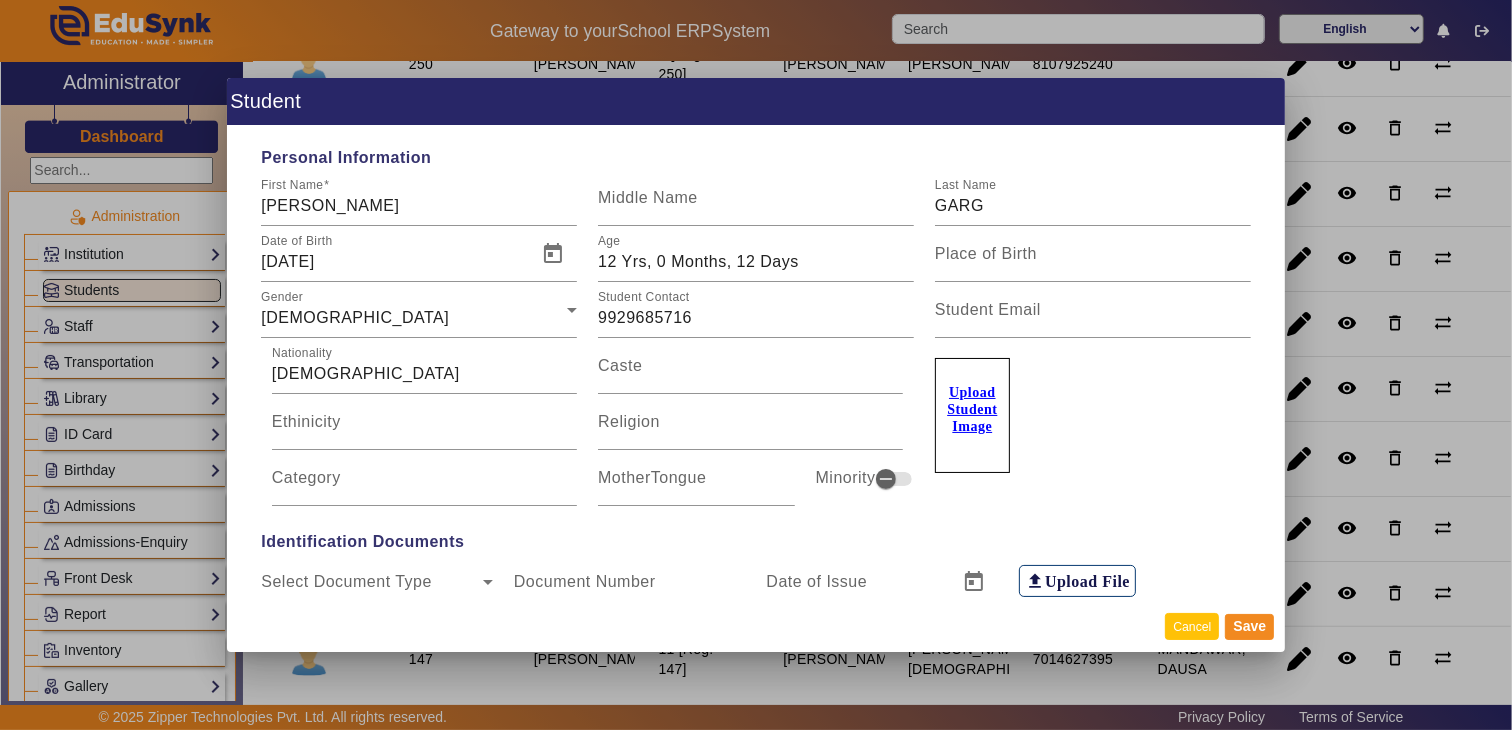 click on "Cancel" at bounding box center (1192, 626) 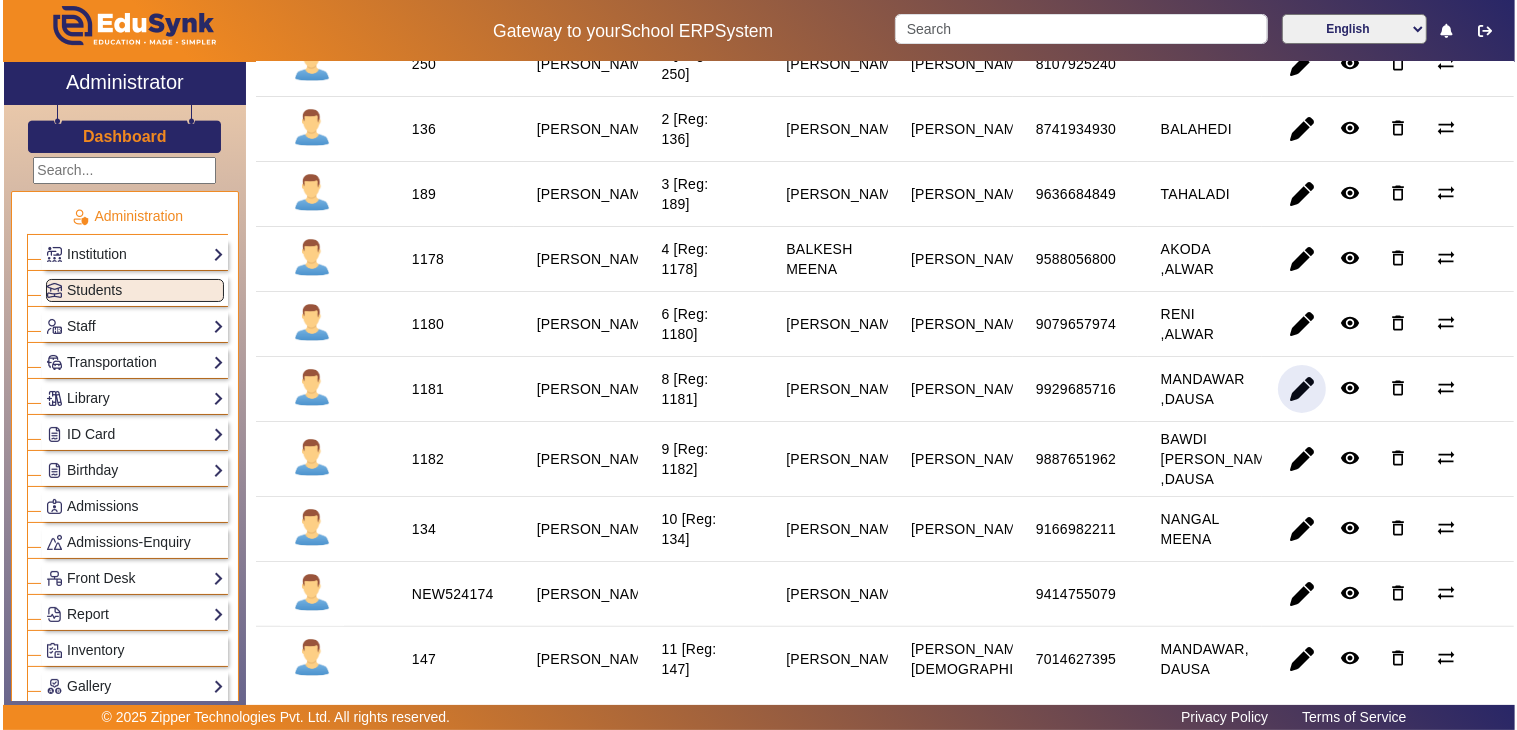 scroll, scrollTop: 666, scrollLeft: 0, axis: vertical 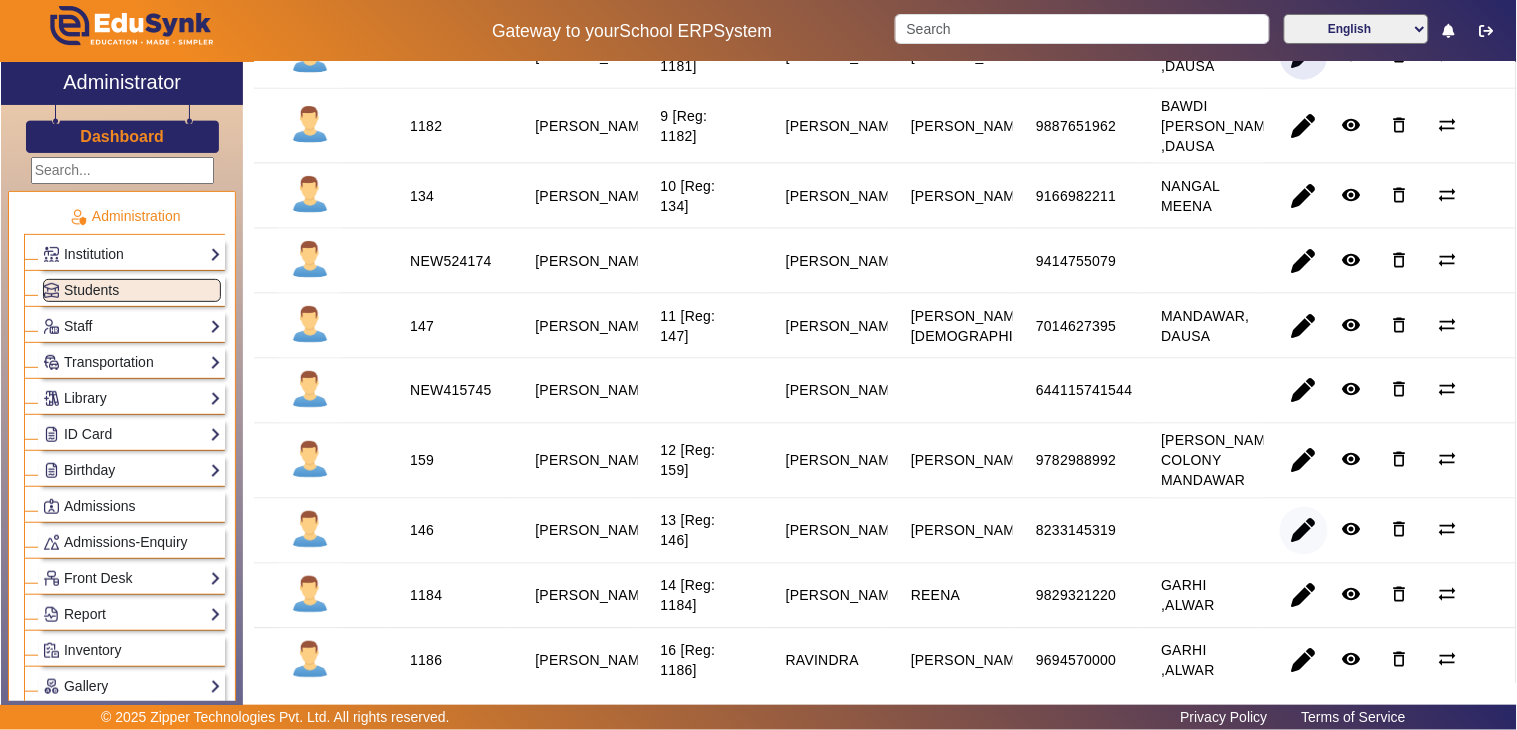 click at bounding box center [1304, 596] 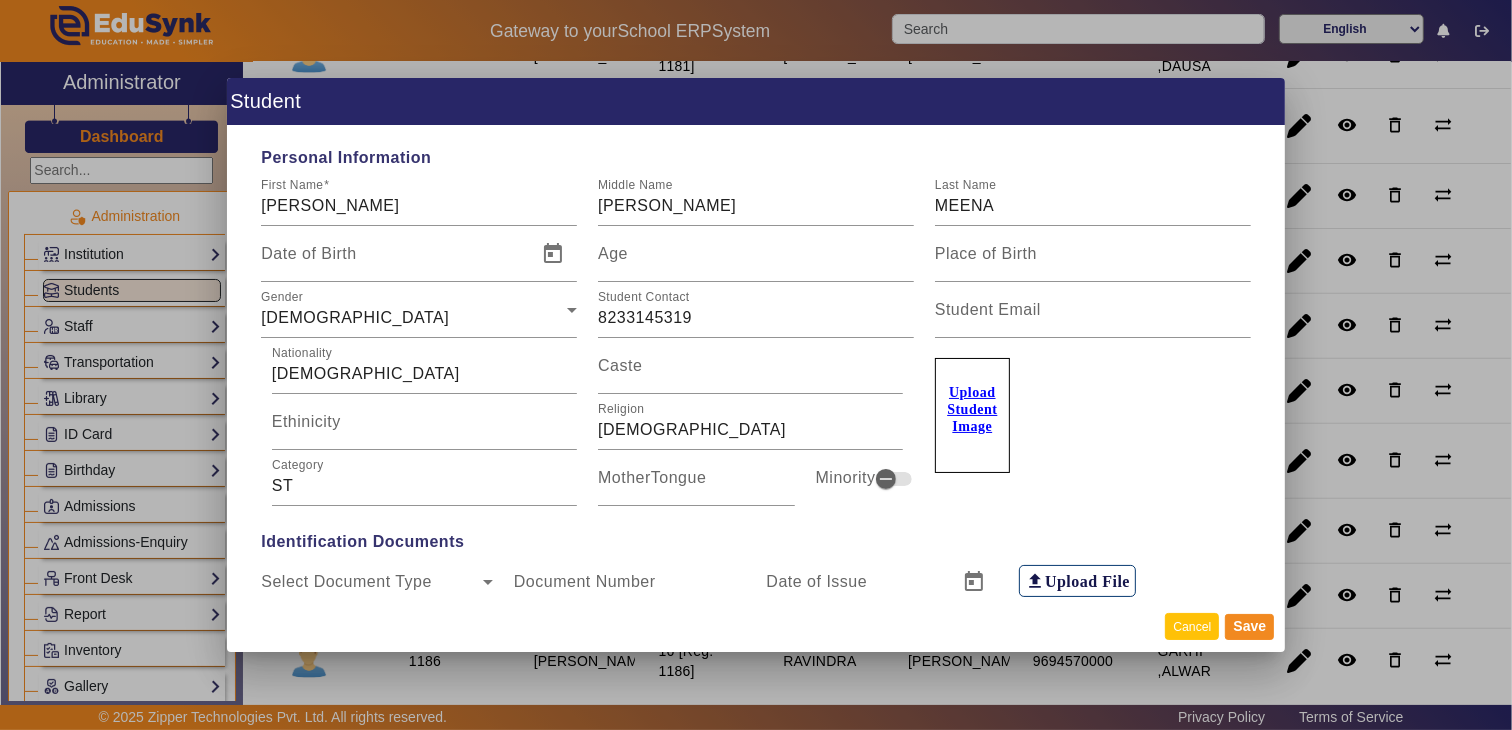 click on "Cancel" at bounding box center (1192, 626) 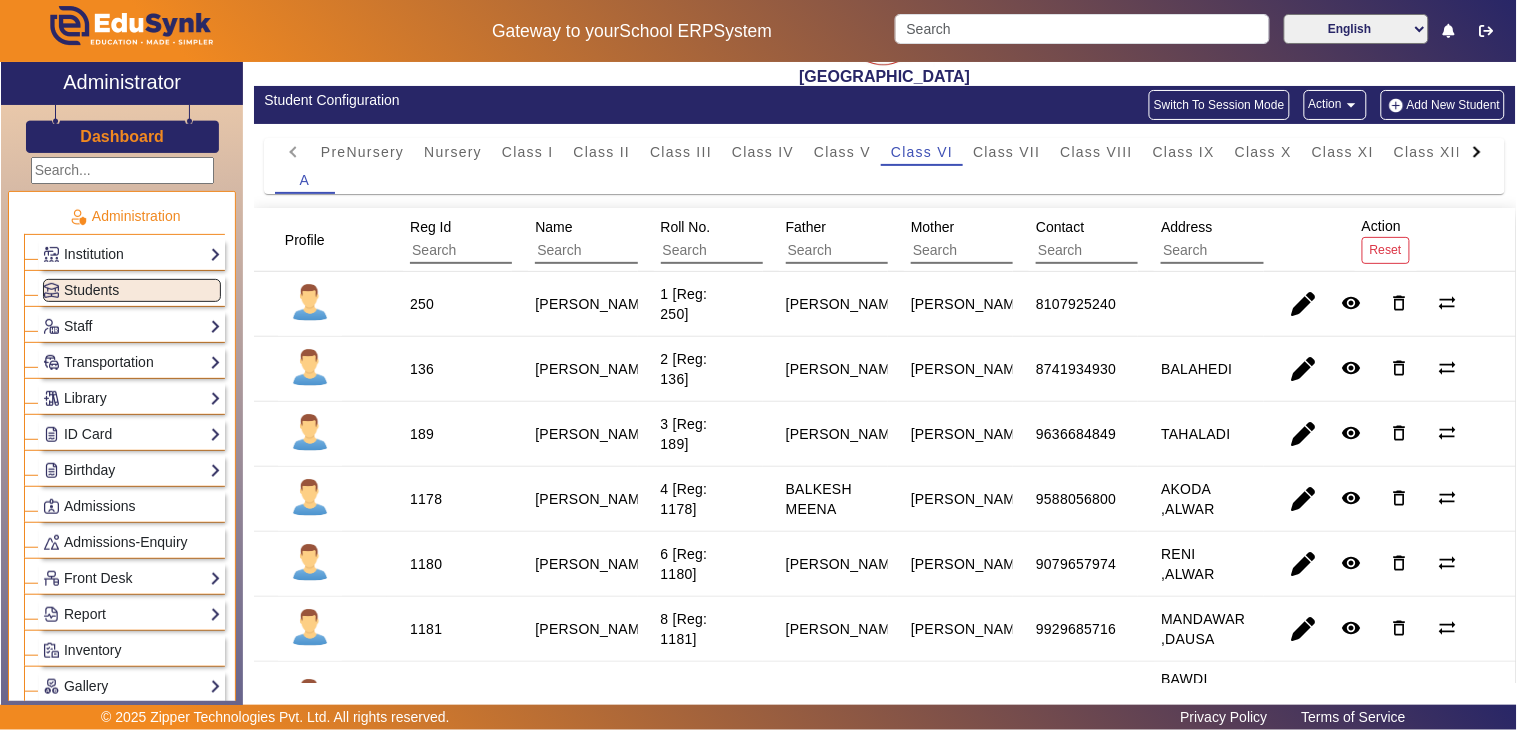 scroll, scrollTop: 0, scrollLeft: 0, axis: both 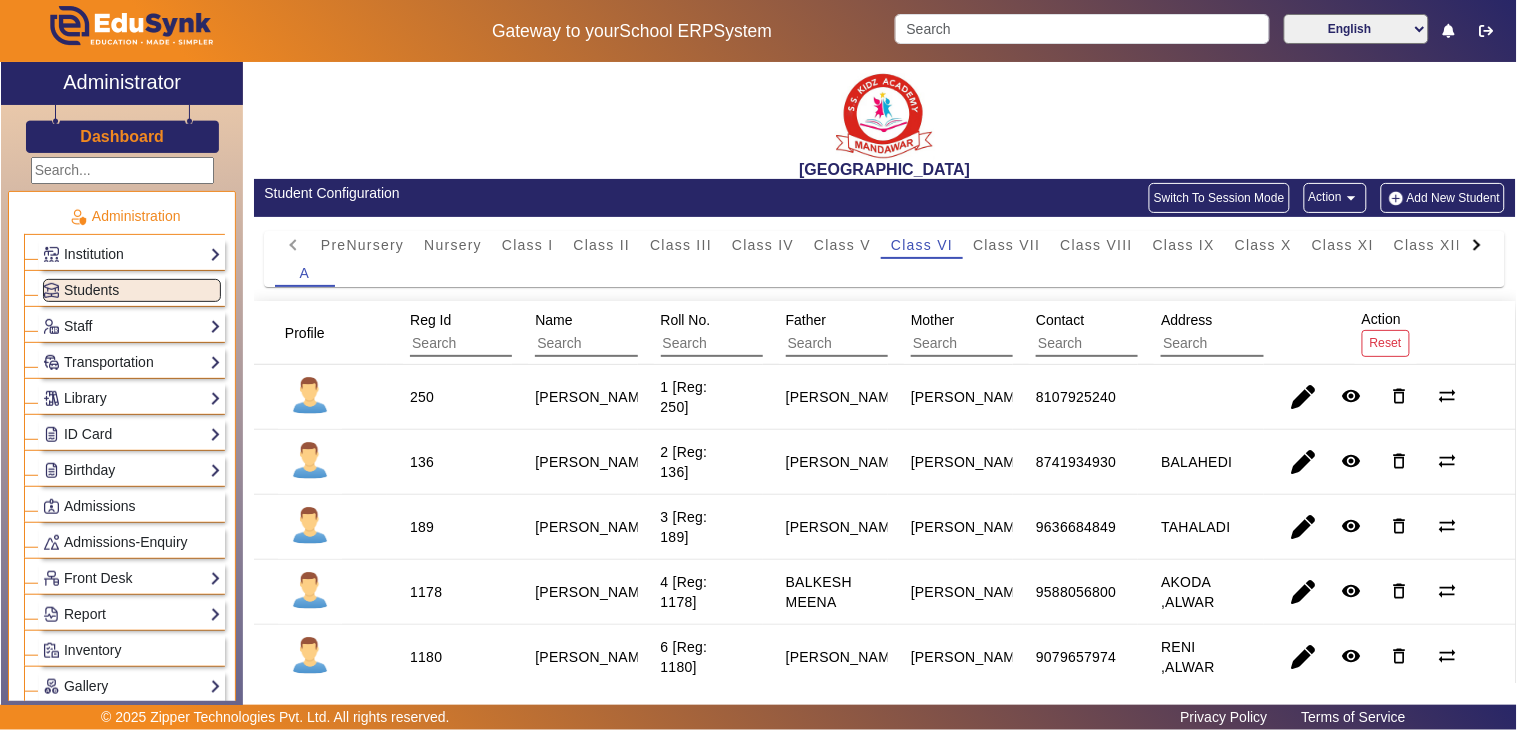 drag, startPoint x: 1194, startPoint y: 194, endPoint x: 1301, endPoint y: 214, distance: 108.85311 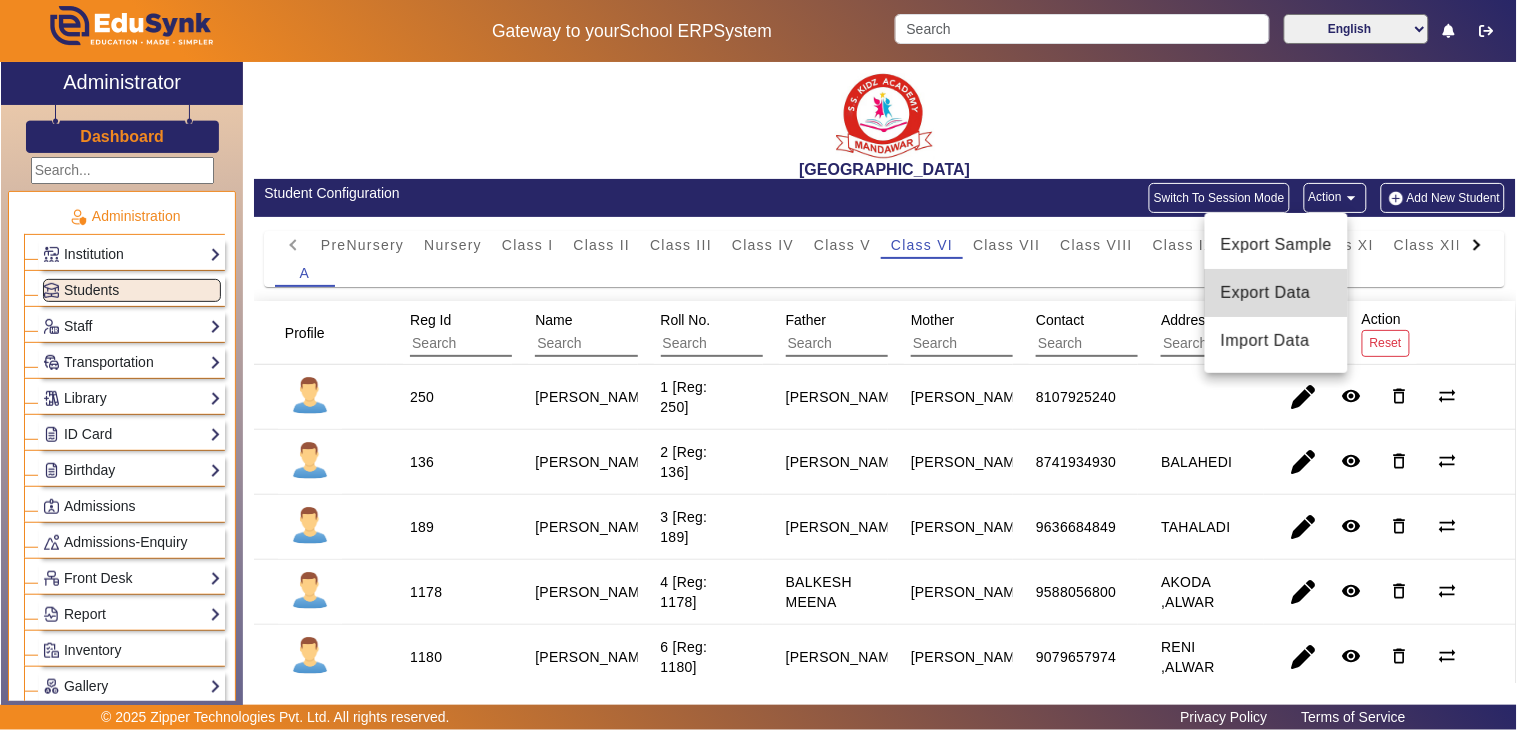 click on "Export Data" at bounding box center (1276, 293) 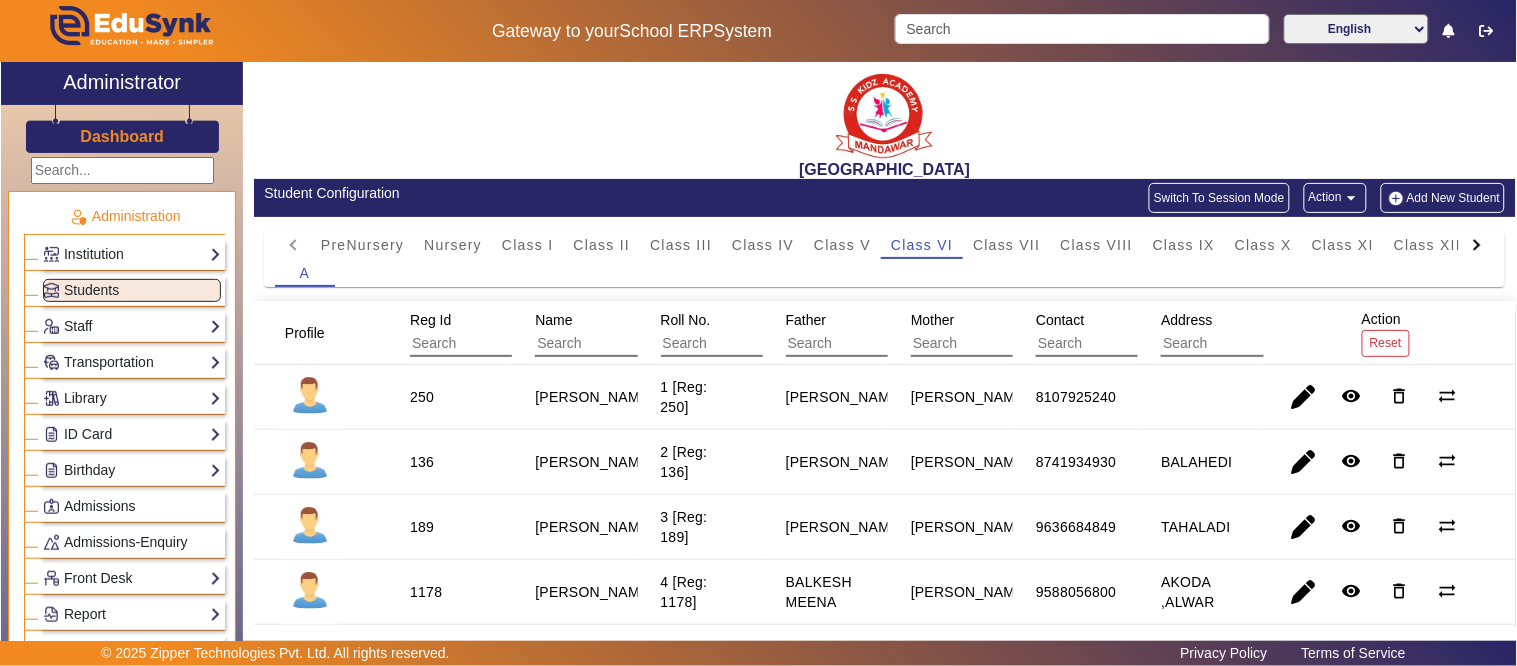 click on "arrow_drop_down" 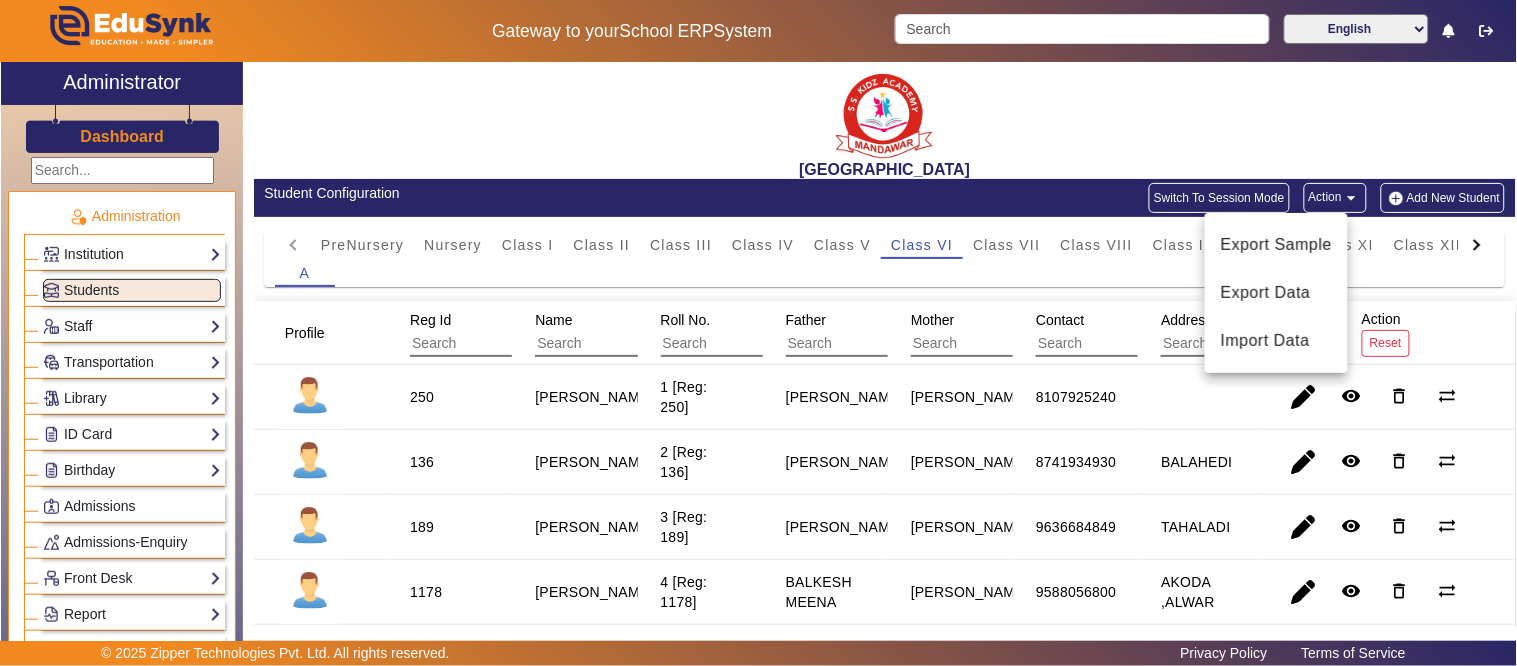 click at bounding box center [758, 333] 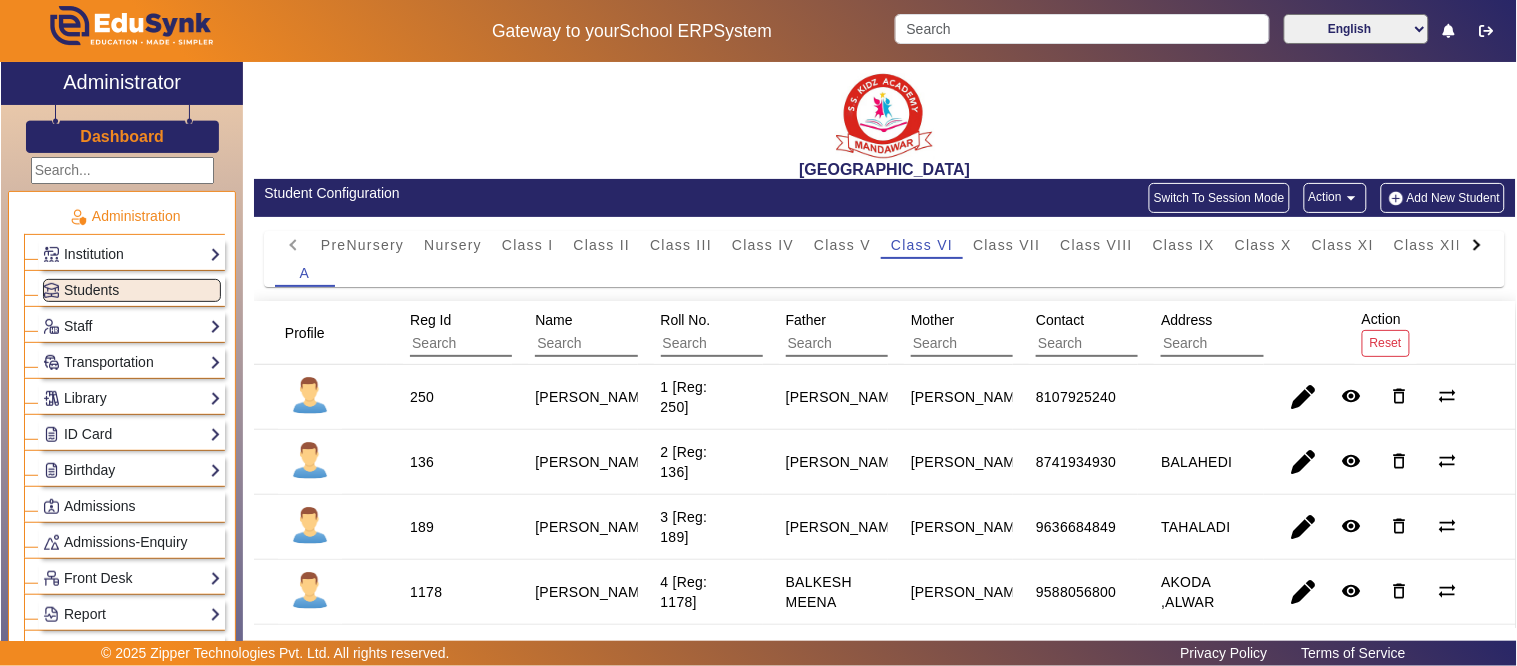 click on "Switch To Session Mode" 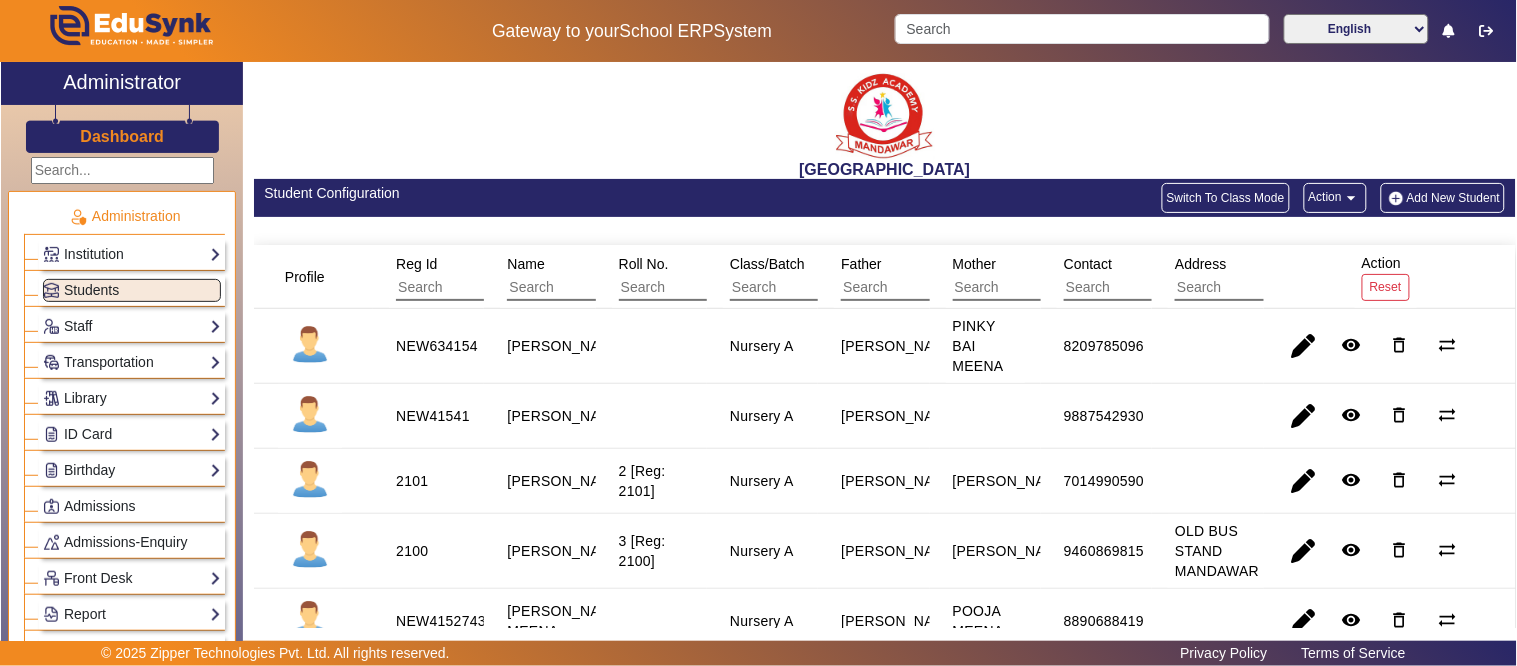 click on "arrow_drop_down" 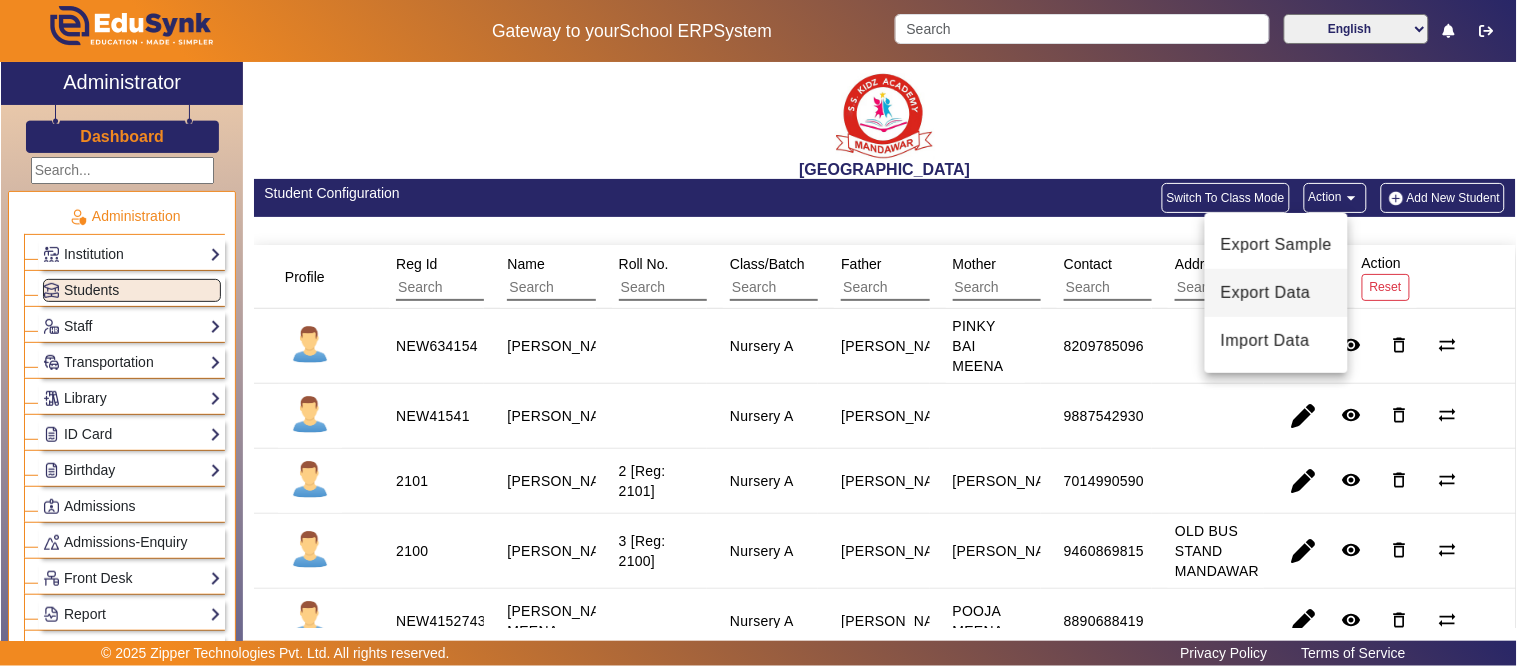 click on "Export Data" at bounding box center (1276, 293) 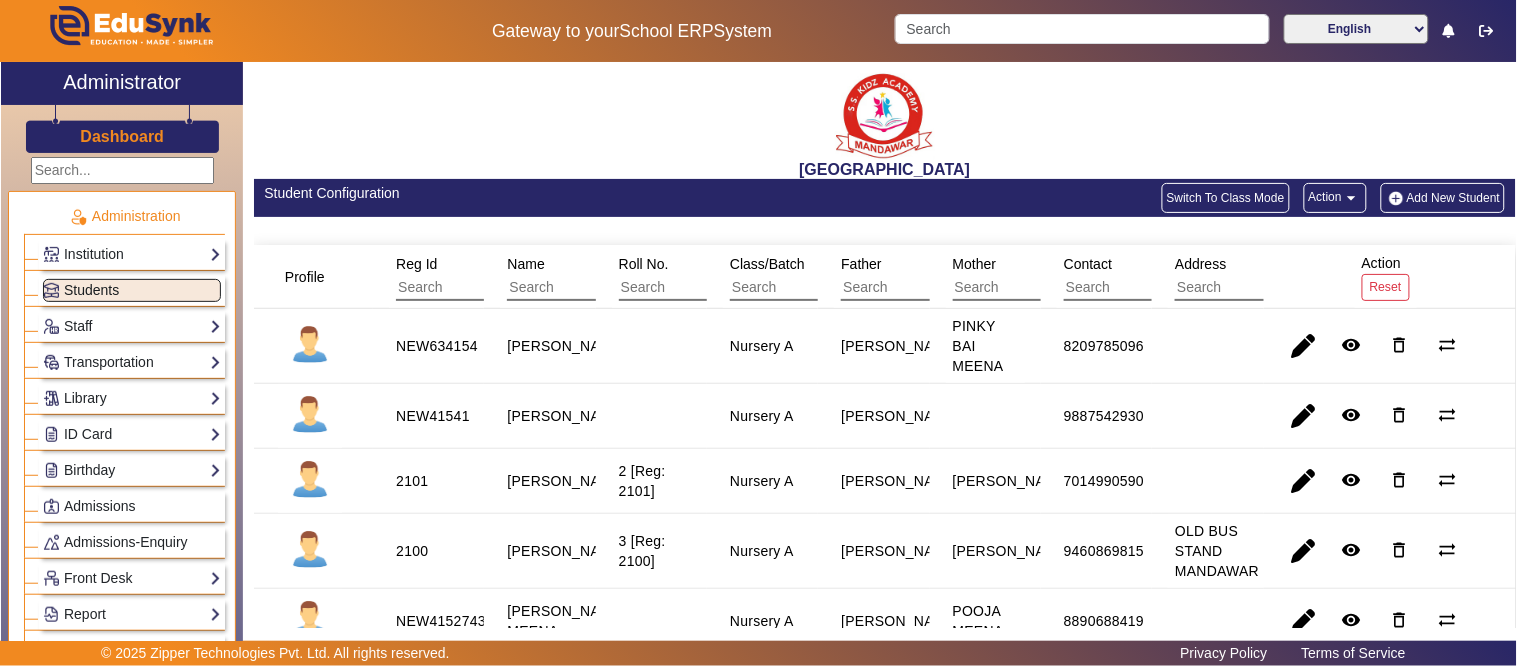 click on "Students" 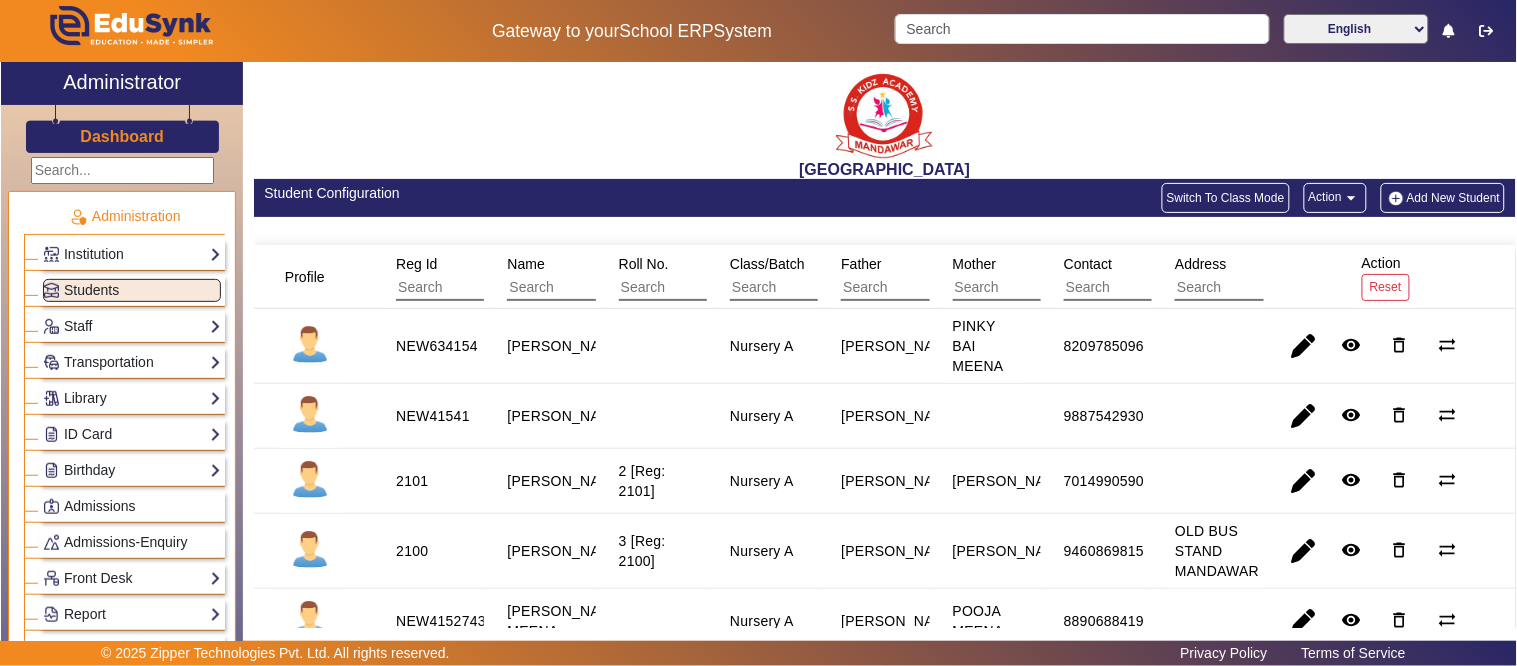 click on "Action  arrow_drop_down" 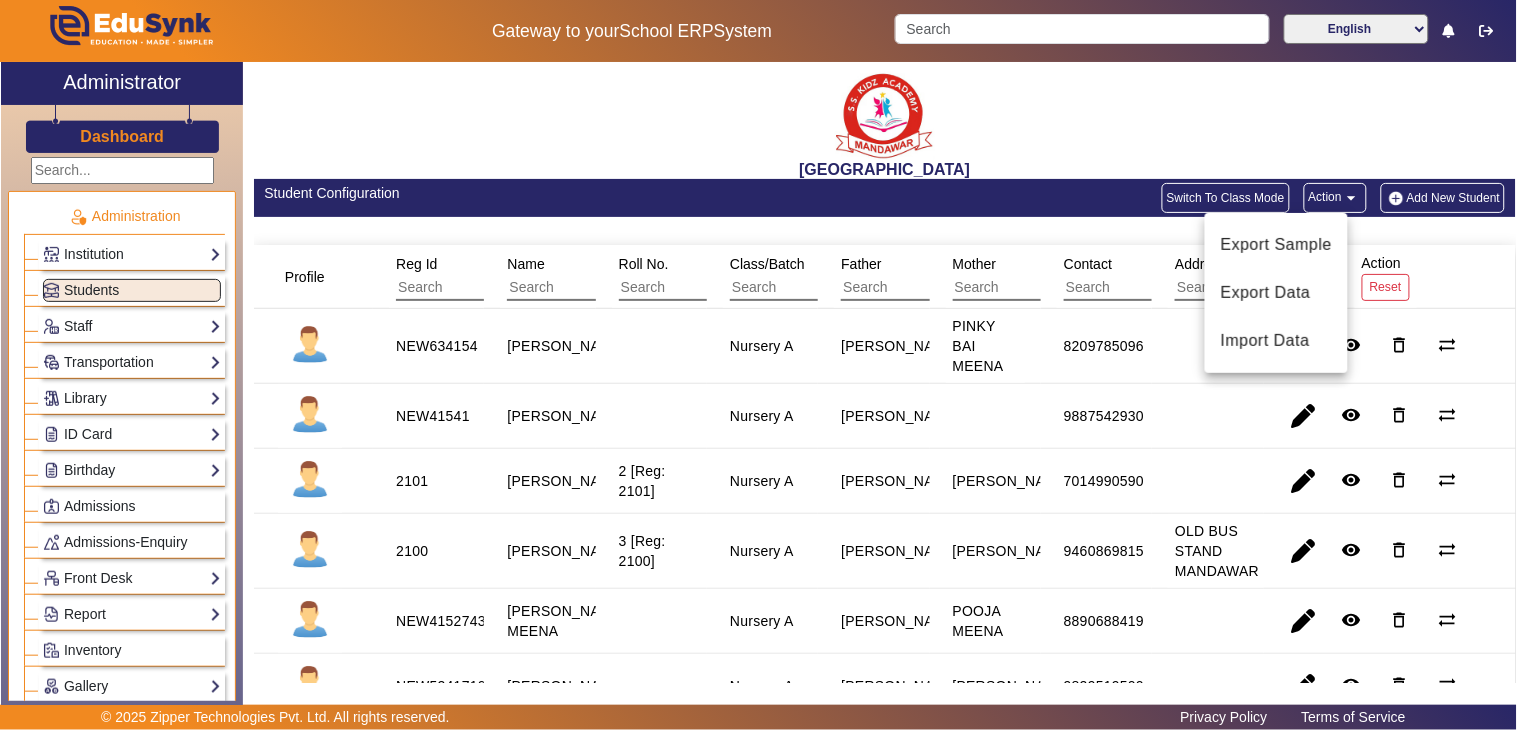click at bounding box center (758, 365) 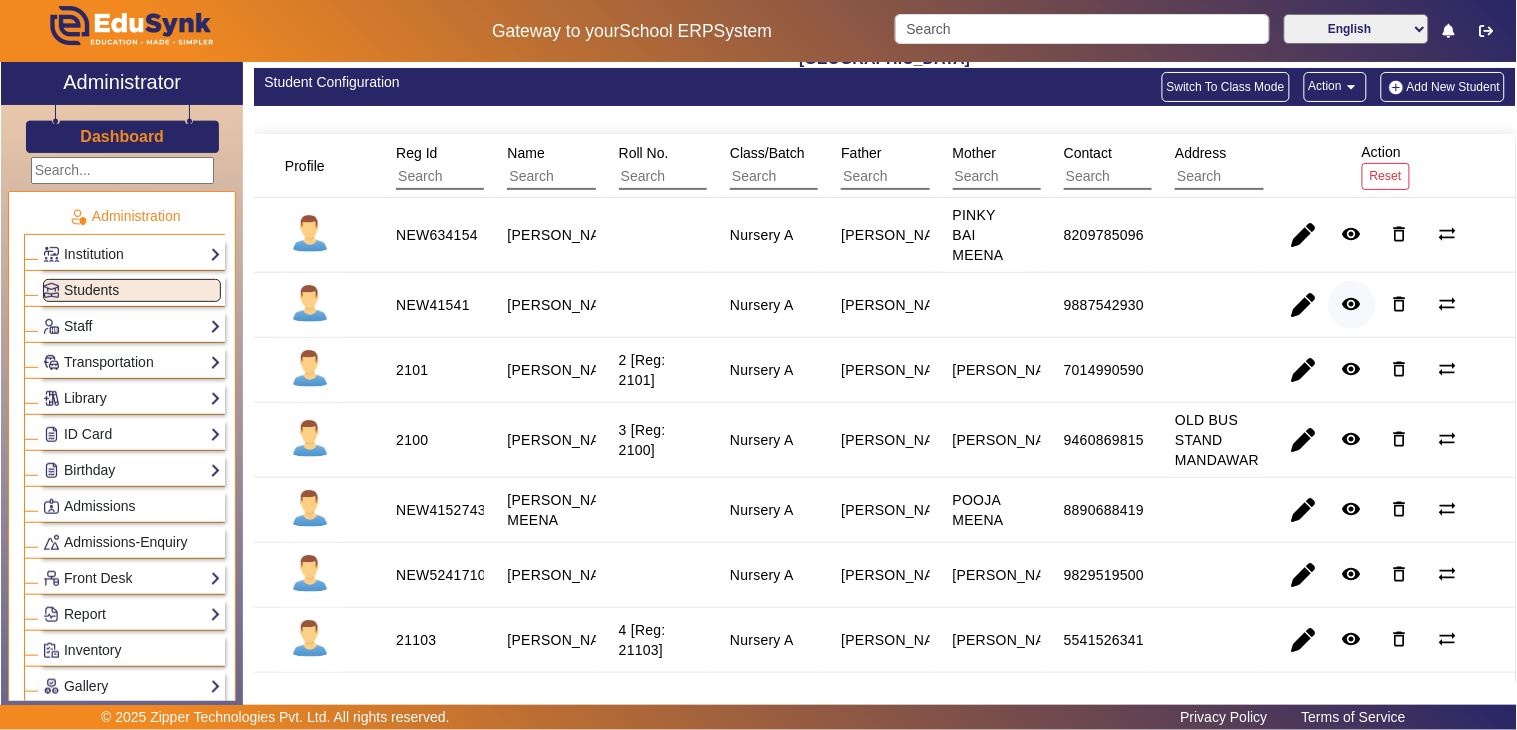 scroll, scrollTop: 0, scrollLeft: 0, axis: both 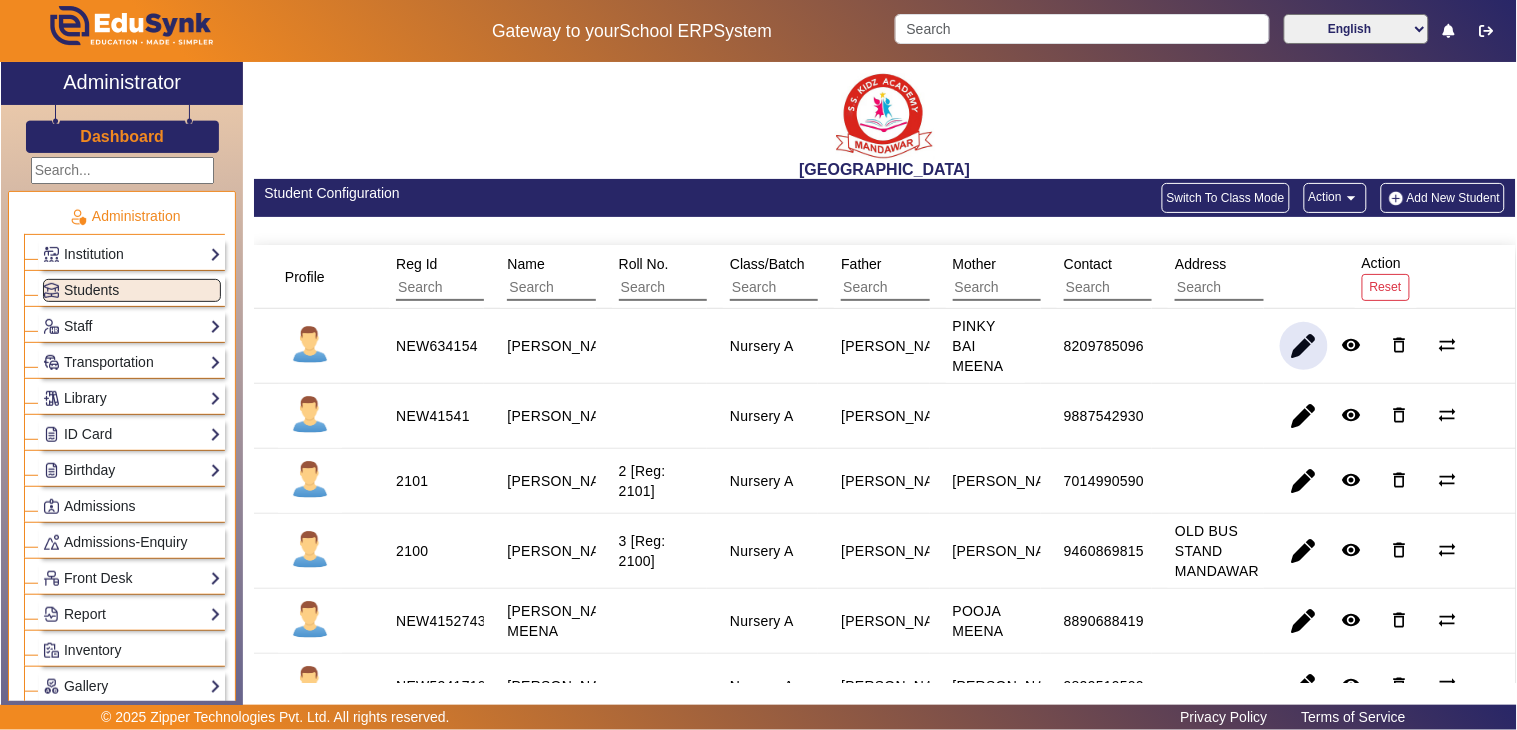 click 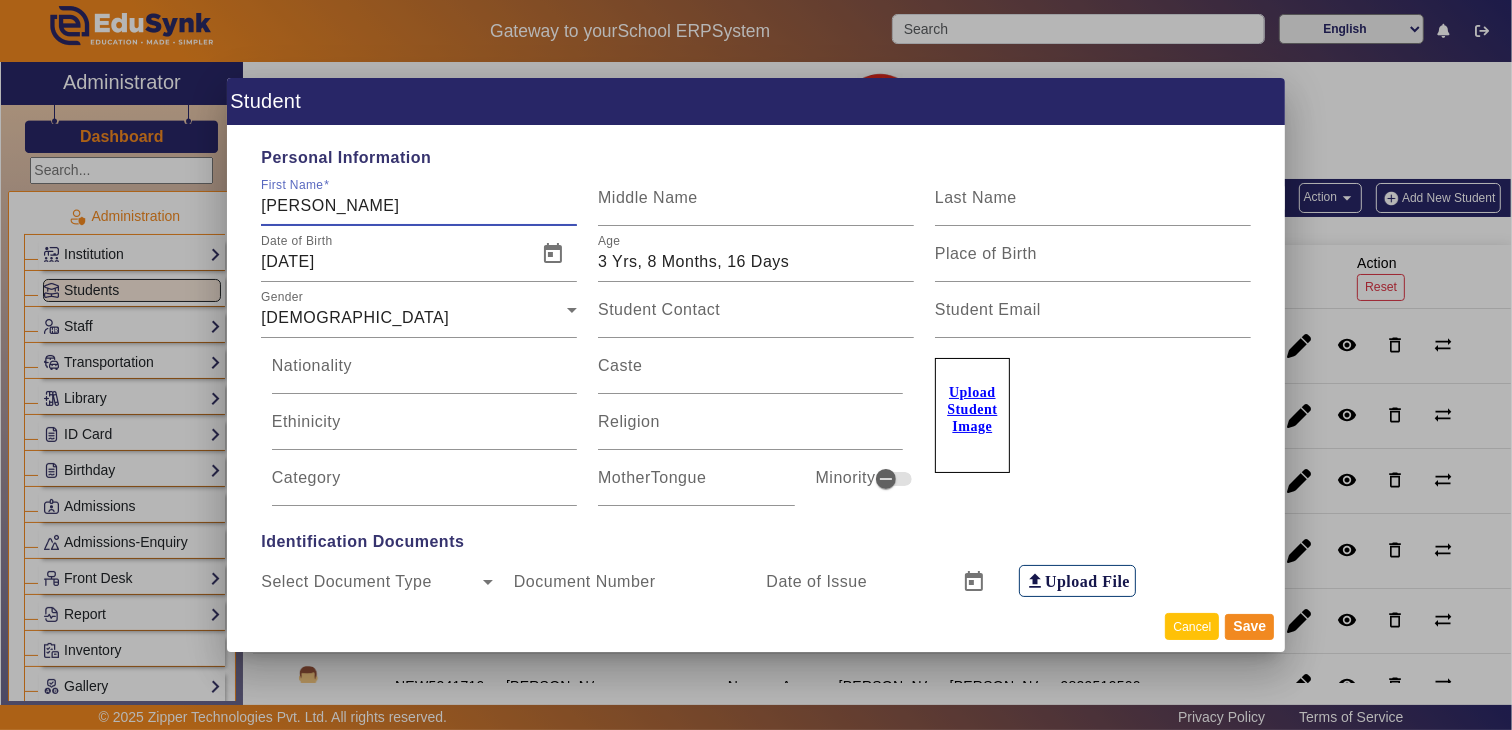 click on "Cancel" at bounding box center [1192, 626] 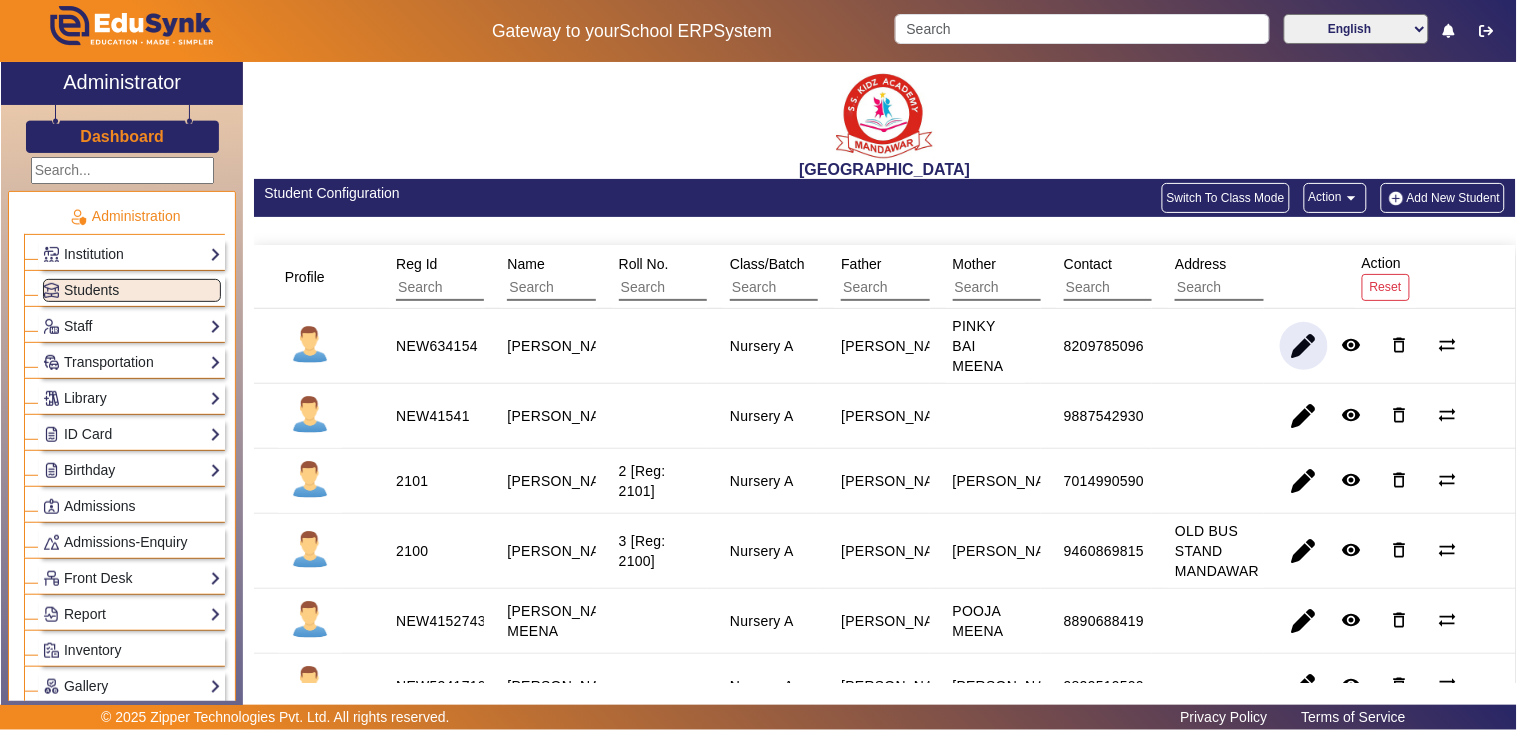click at bounding box center [985, 481] 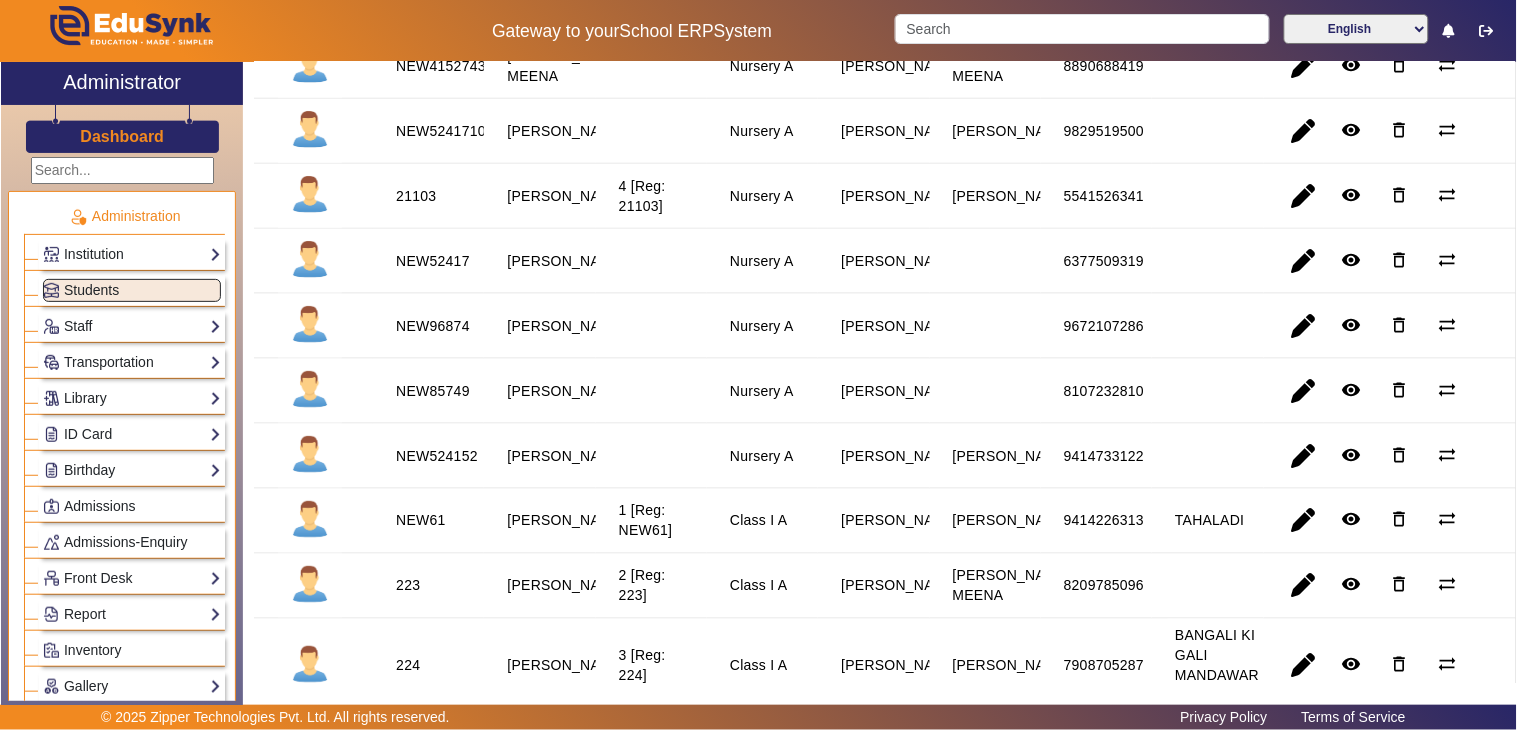 scroll, scrollTop: 0, scrollLeft: 0, axis: both 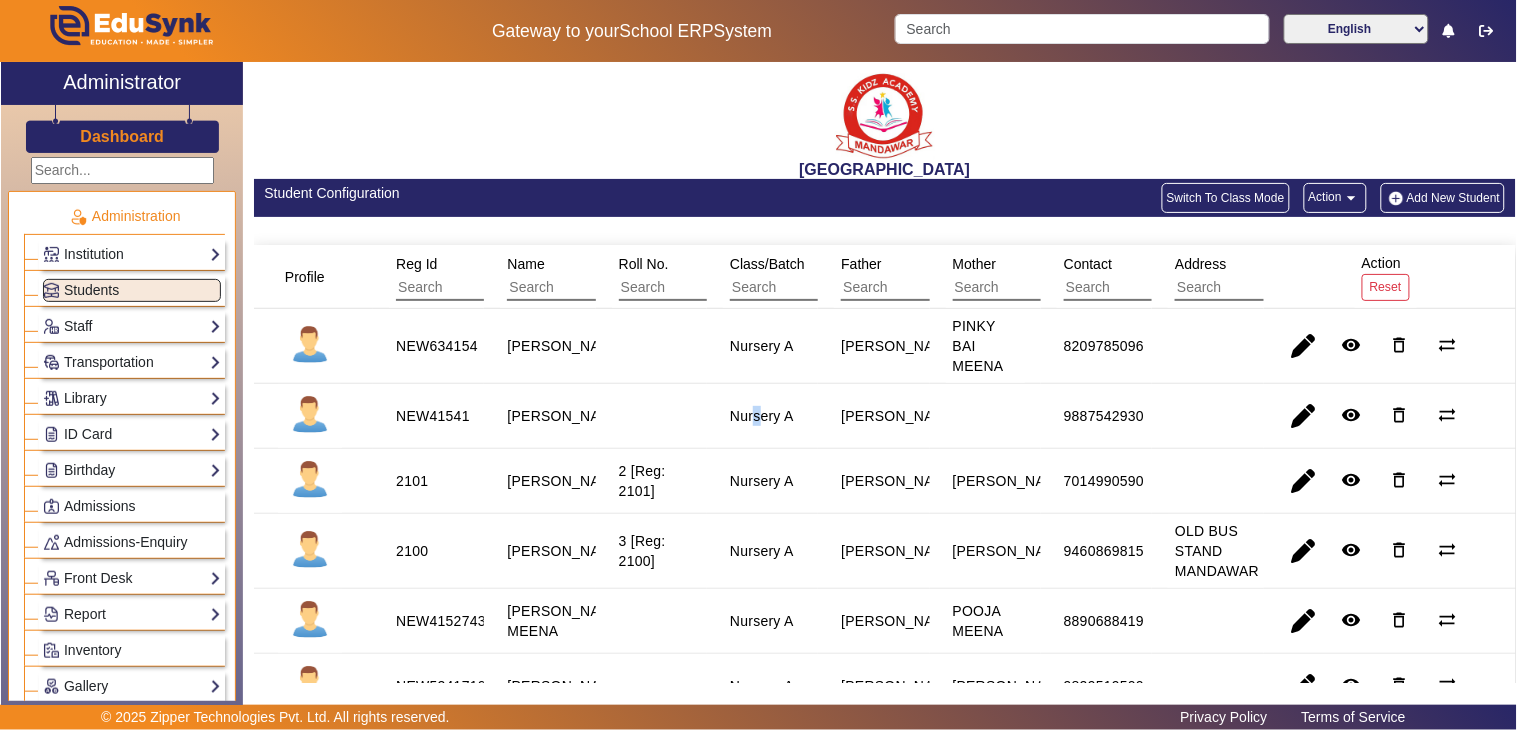click on "Profile  Reg Id  Name  Roll No.  Class/Batch  Father  Mother  Contact  Address Action Reset NEW634154 AADITYA KUMAR  Nursery A MOHAN LAL MEENA   PINKY BAI MEENA   8209785096 remove_red_eye delete_outline sync_alt NEW41541 ARAV MEENA  Nursery A RAHUL MEENA      9887542930 remove_red_eye delete_outline sync_alt 2101 DEVANSH GARG  2 [Reg: 2101] Nursery A SANU GARG  ASHINA GARG  7014990590 remove_red_eye delete_outline sync_alt 2100 GRANTH KHANDELWAL 3 [Reg: 2100] Nursery A AKSHAY GUPTA SILVI KOOLWAL 9460869815 OLD BUS STAND MANDAWAR remove_red_eye delete_outline sync_alt NEW41527432 HETANSH MEENA  Nursery A MANISH KUMAR MEENA   POOJA MEENA   8890688419 remove_red_eye delete_outline sync_alt NEW5241710 MANVI GHUSIGA  Nursery A SAMAY SINGH MEENA   GAURAV BAI MEENA   9829519500 remove_red_eye delete_outline sync_alt 21103 MAYRA  4 [Reg: 21103] Nursery A RAHUL KHANDELWAL  JYOTI KHANDELWAL  5541526341 remove_red_eye delete_outline sync_alt NEW52417 PARI GARG  Nursery A PIYUSH GARG      6377509319 remove_red_eye" at bounding box center [885, 2021] 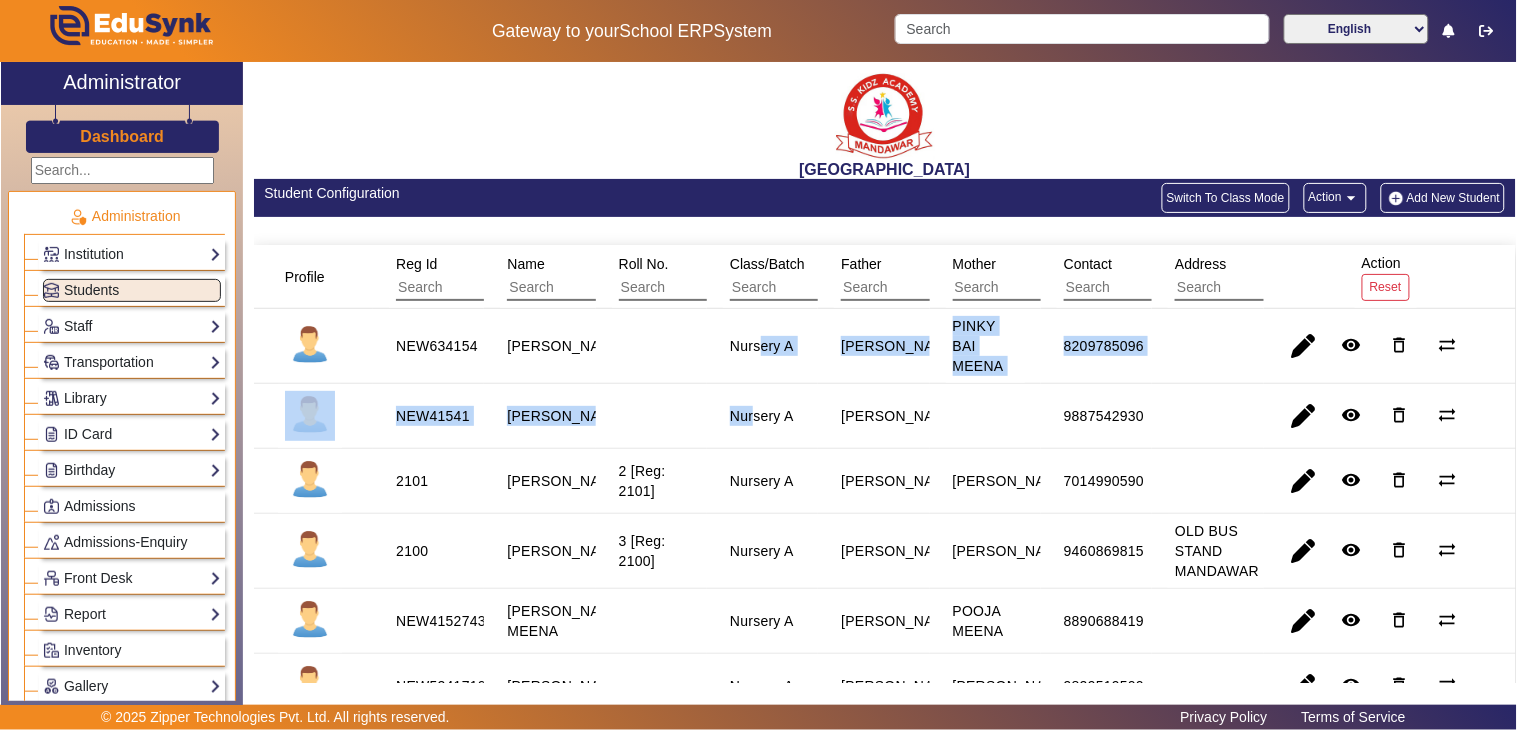 click on "Switch To Class Mode" 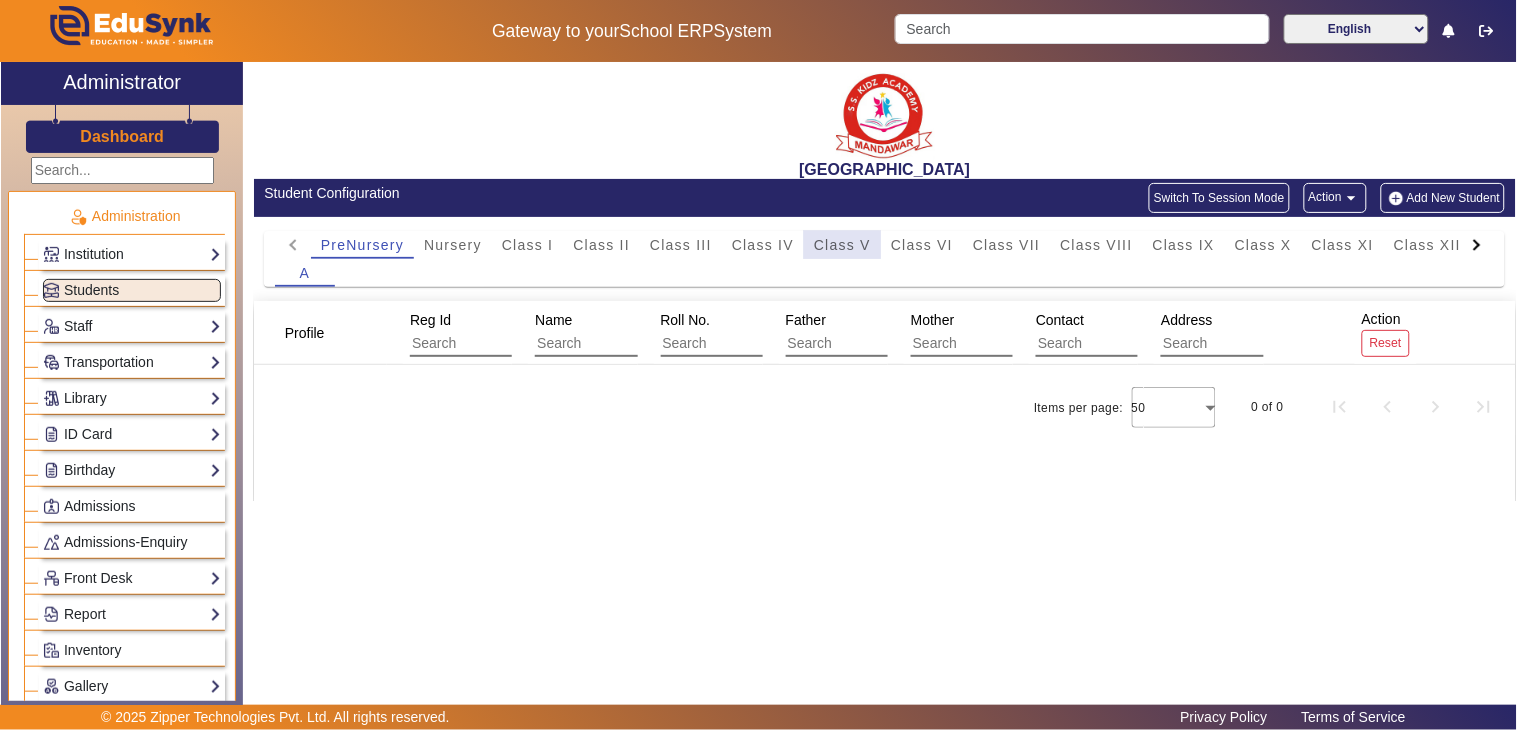 click on "Class V" at bounding box center [842, 245] 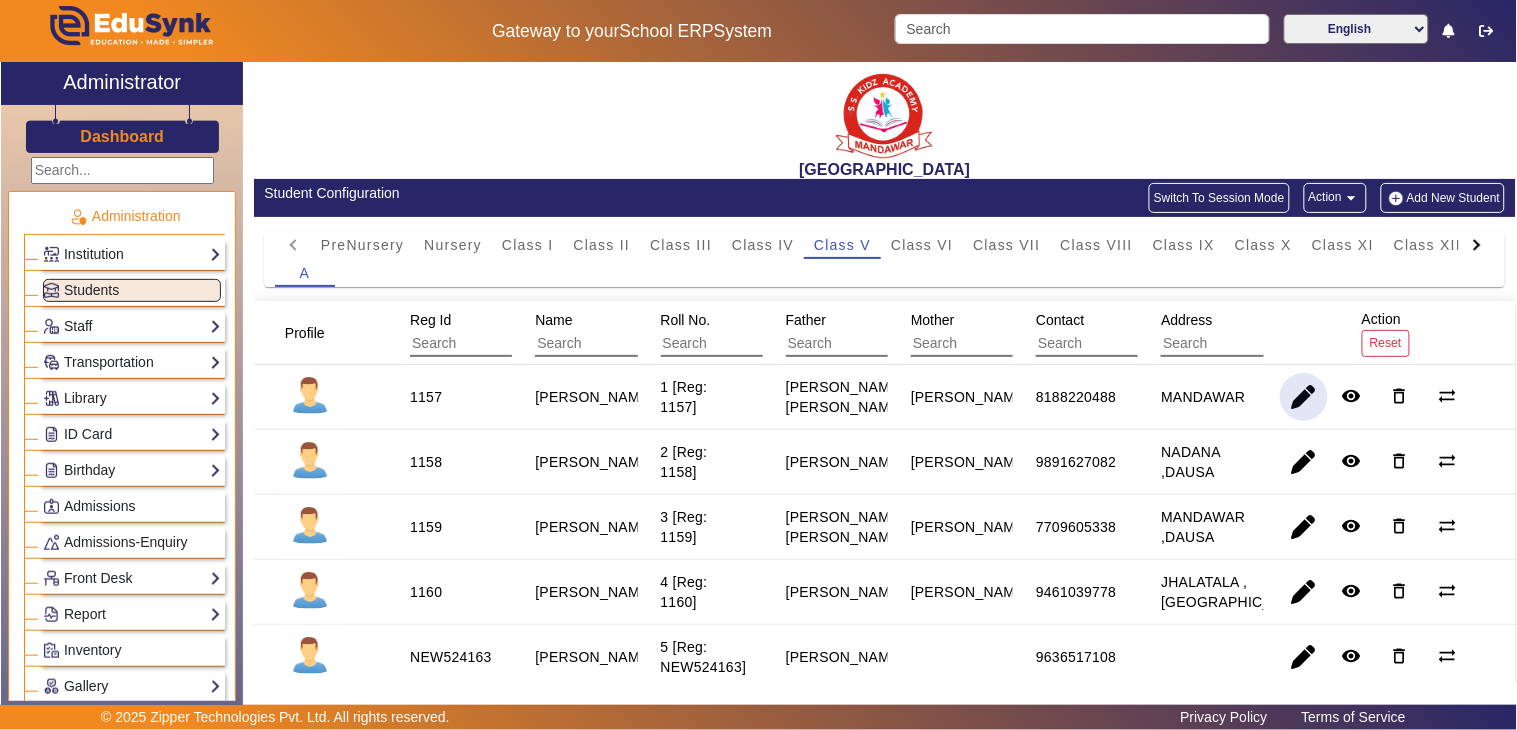 click 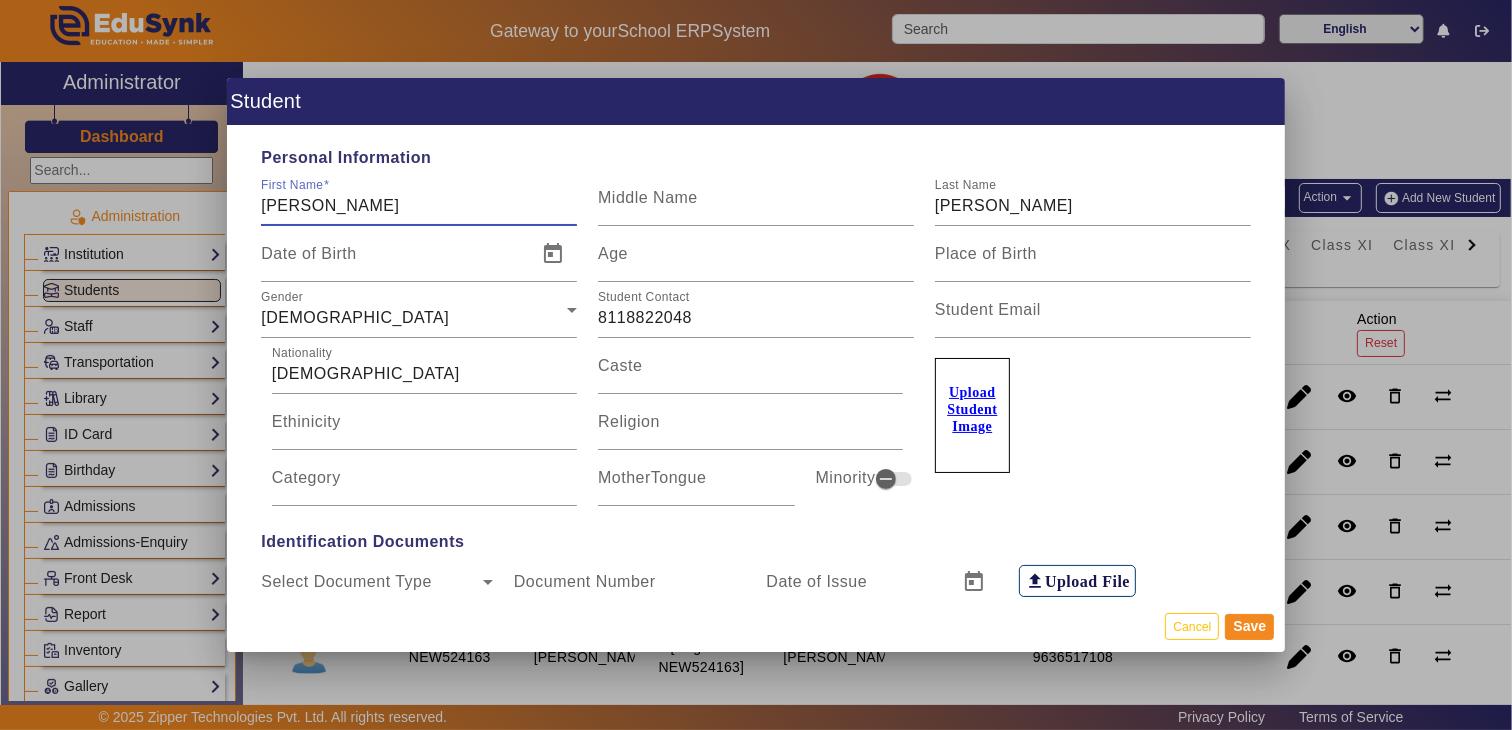 drag, startPoint x: 1180, startPoint y: 627, endPoint x: 1186, endPoint y: 591, distance: 36.496574 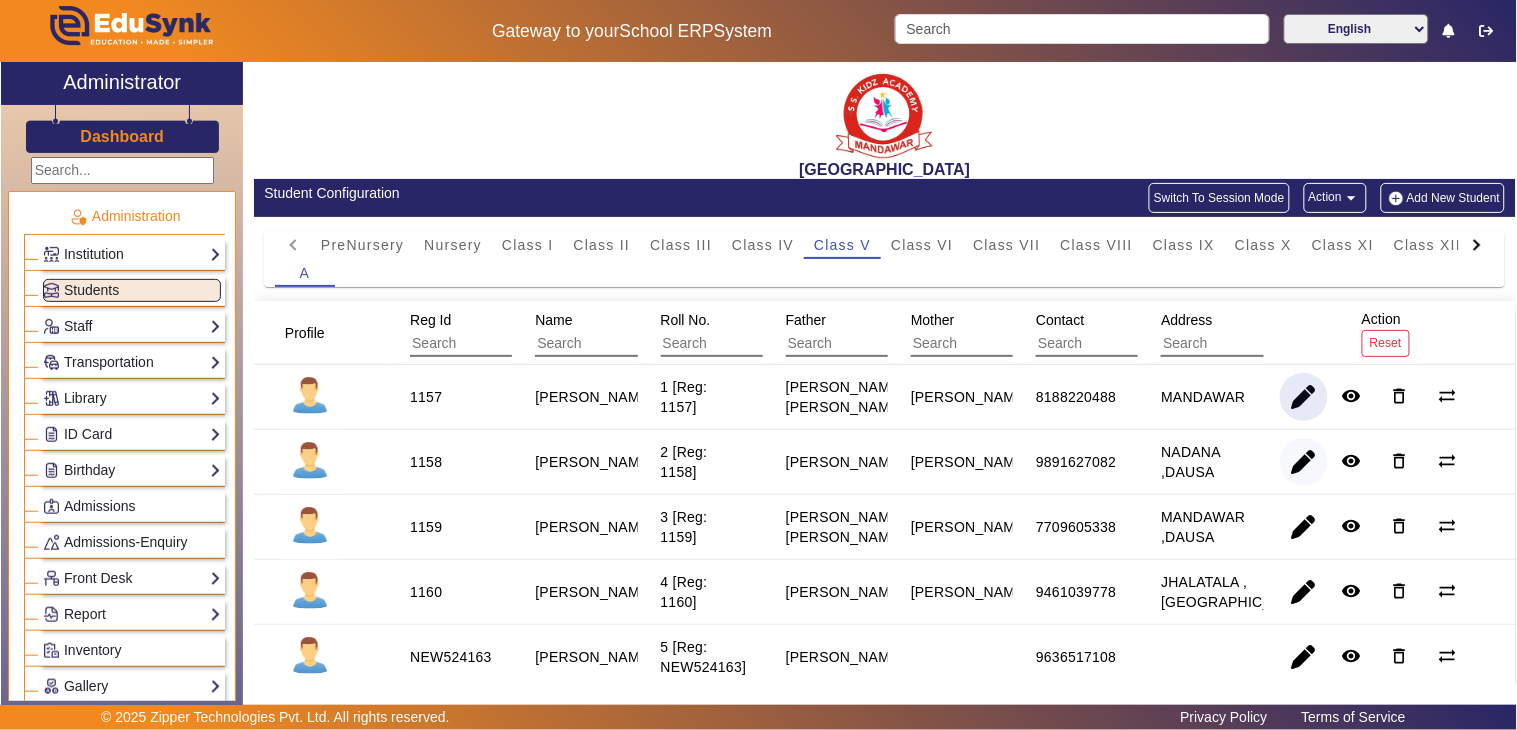 click at bounding box center (1304, 527) 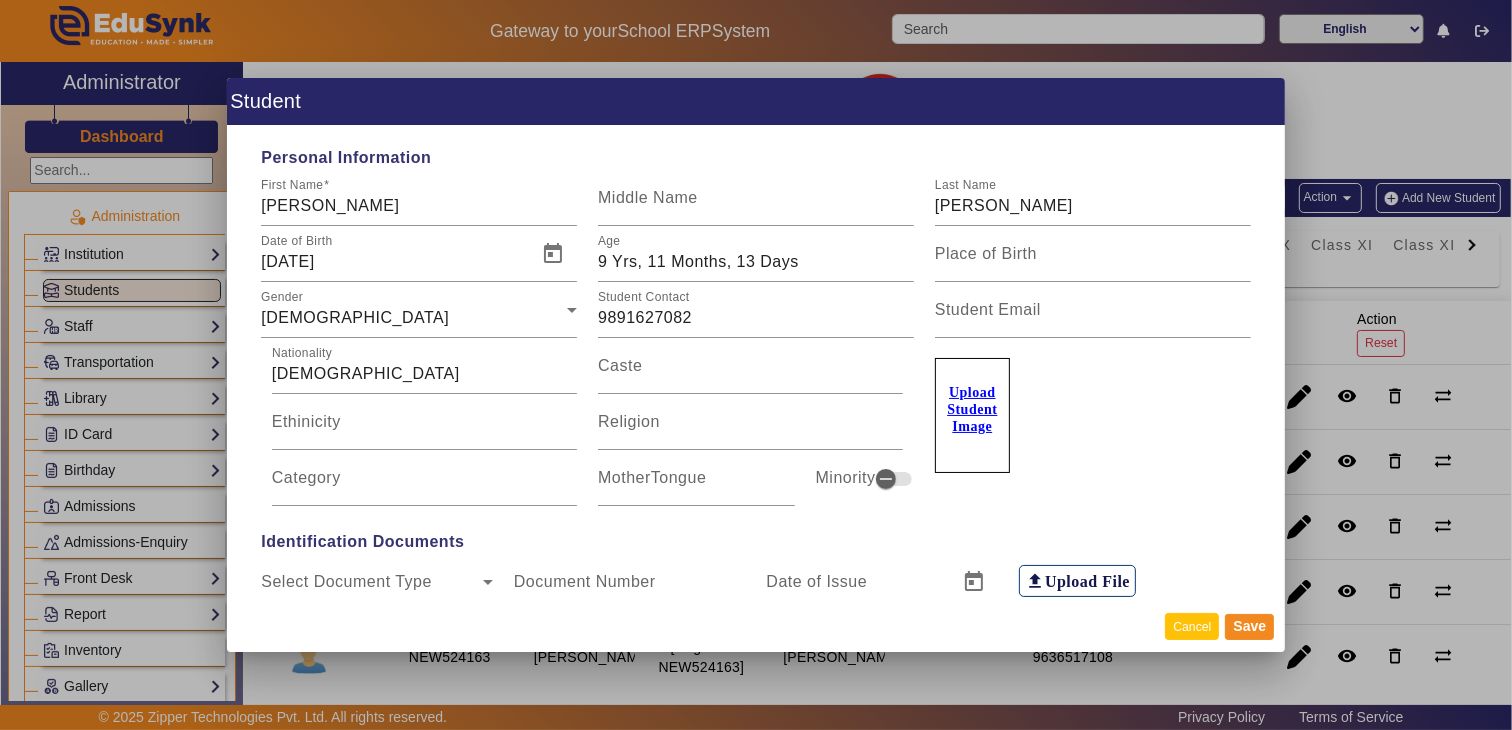 click on "Cancel" at bounding box center (1192, 626) 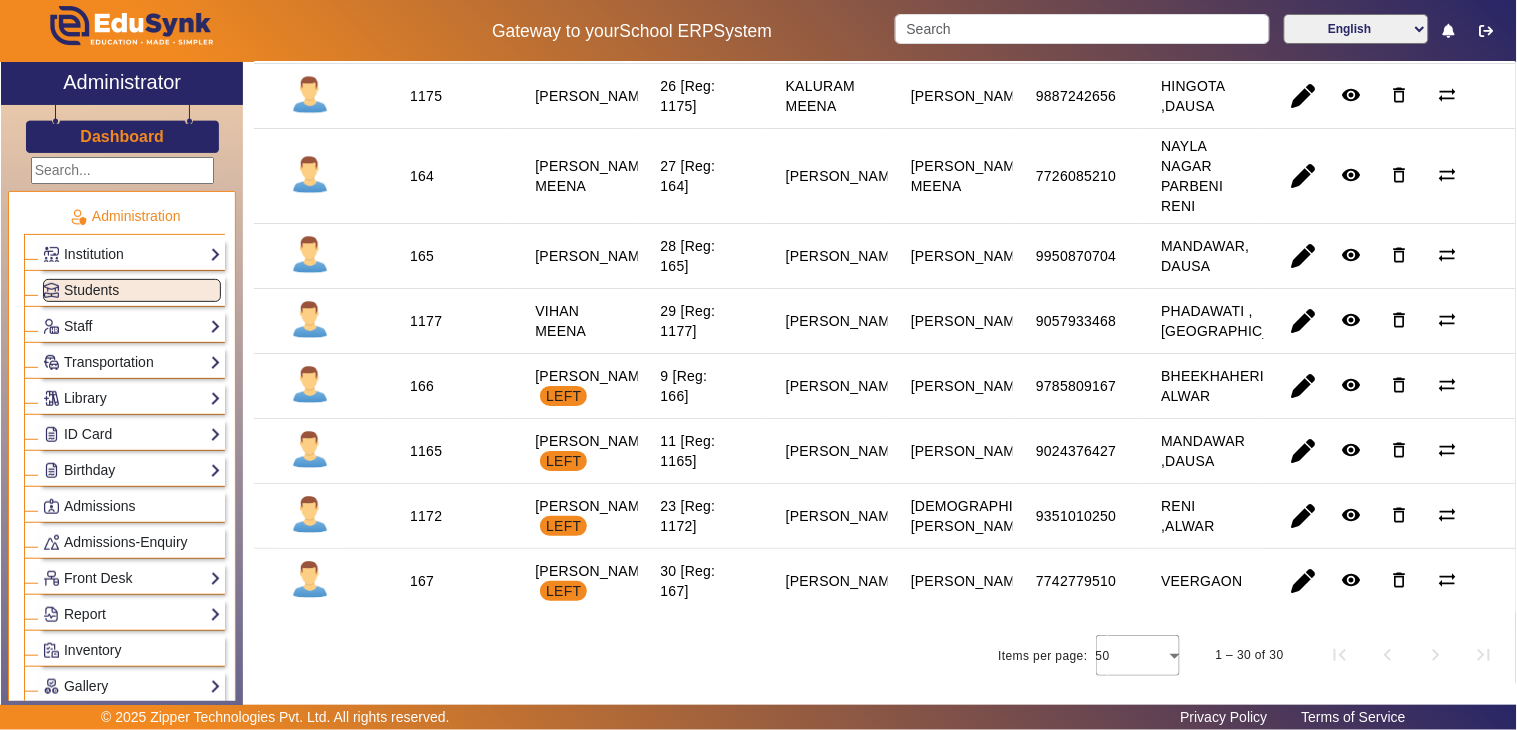 scroll, scrollTop: 1985, scrollLeft: 0, axis: vertical 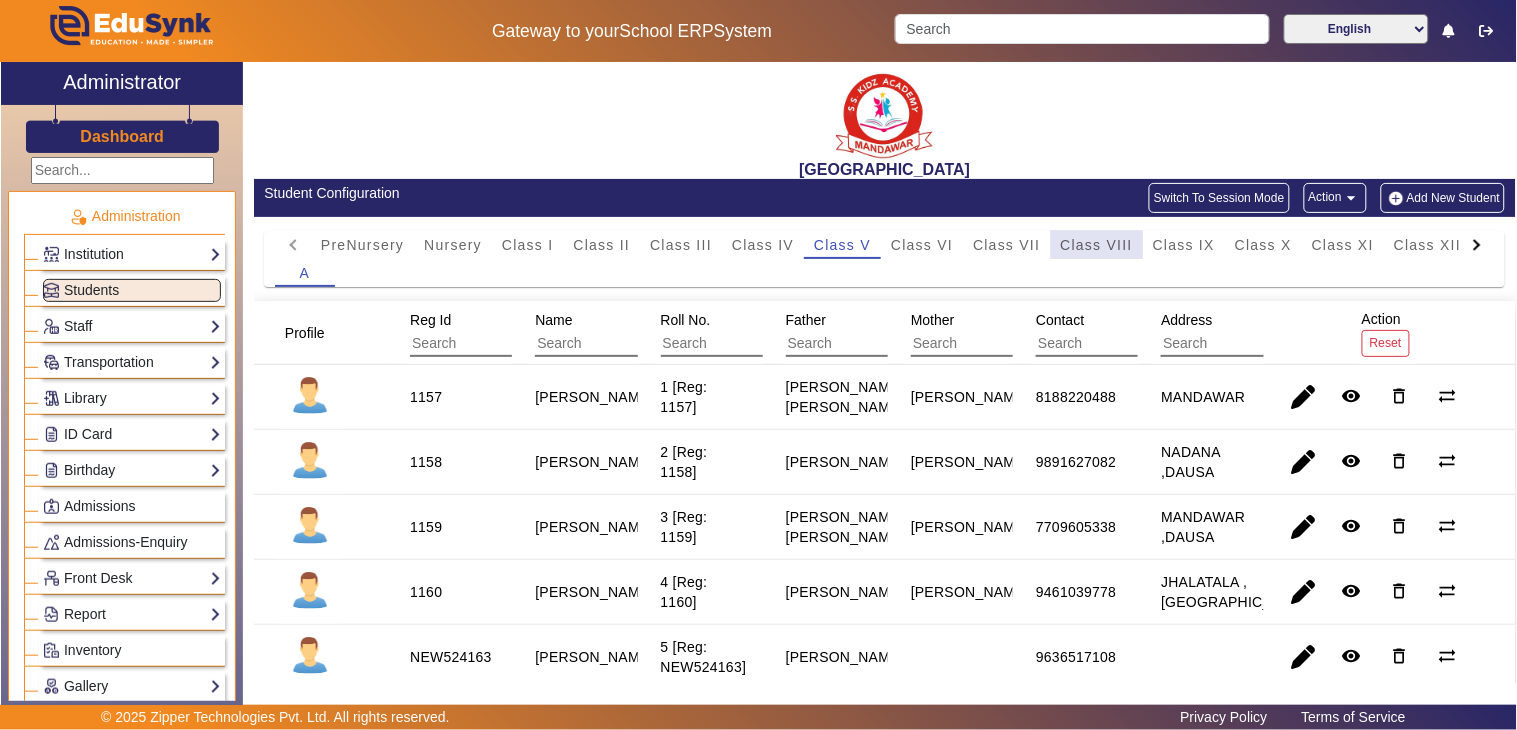 click on "Class VIII" at bounding box center [1097, 245] 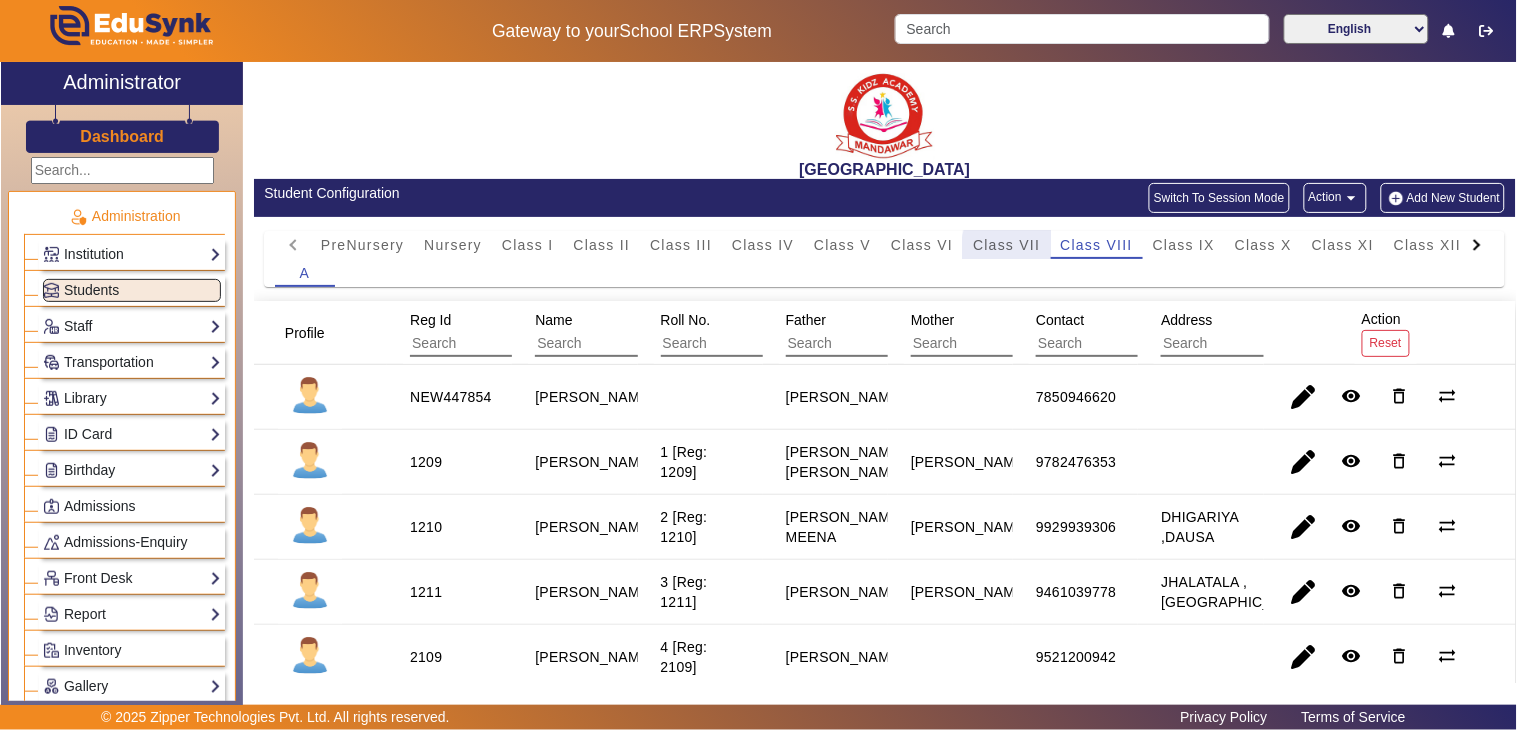drag, startPoint x: 1033, startPoint y: 250, endPoint x: 1021, endPoint y: 334, distance: 84.85281 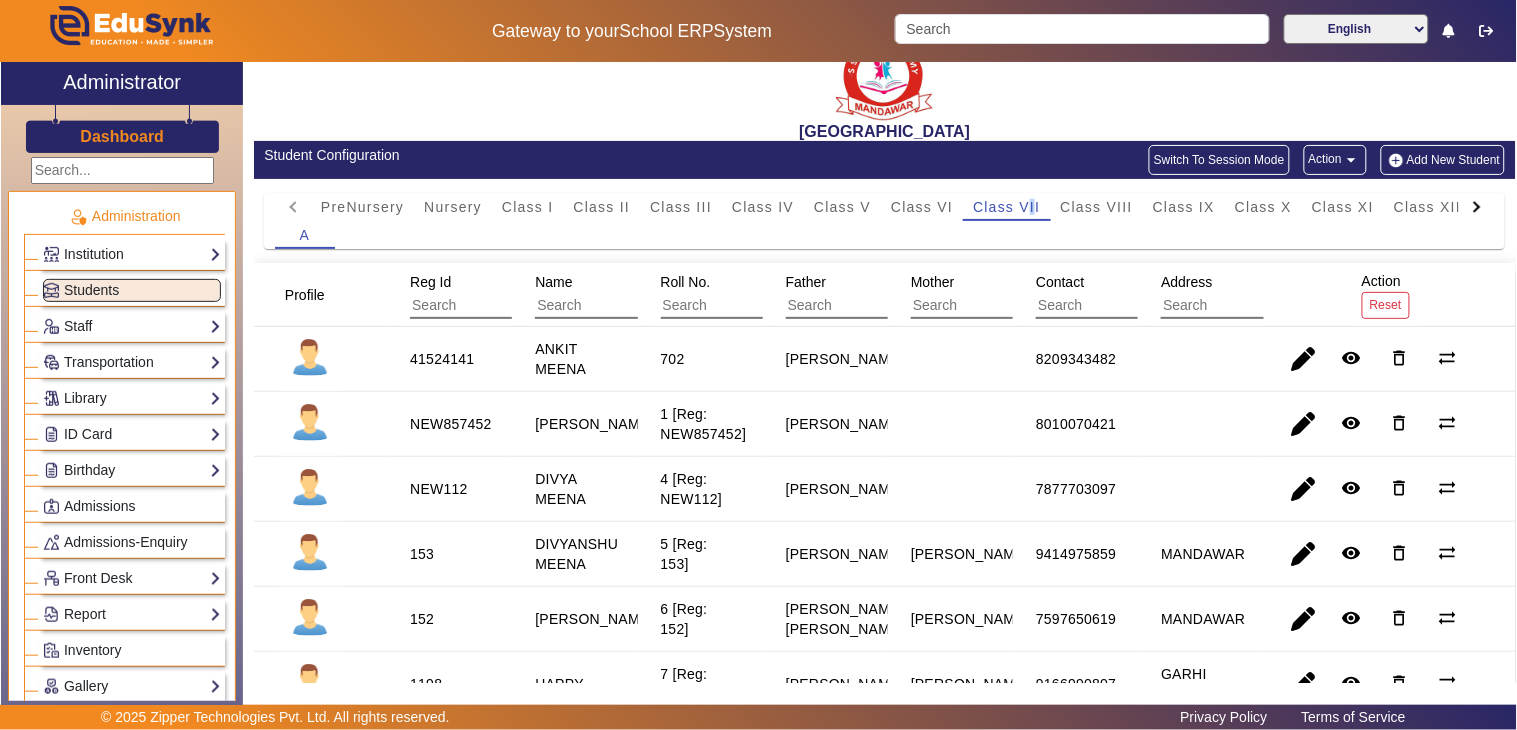 scroll, scrollTop: 0, scrollLeft: 0, axis: both 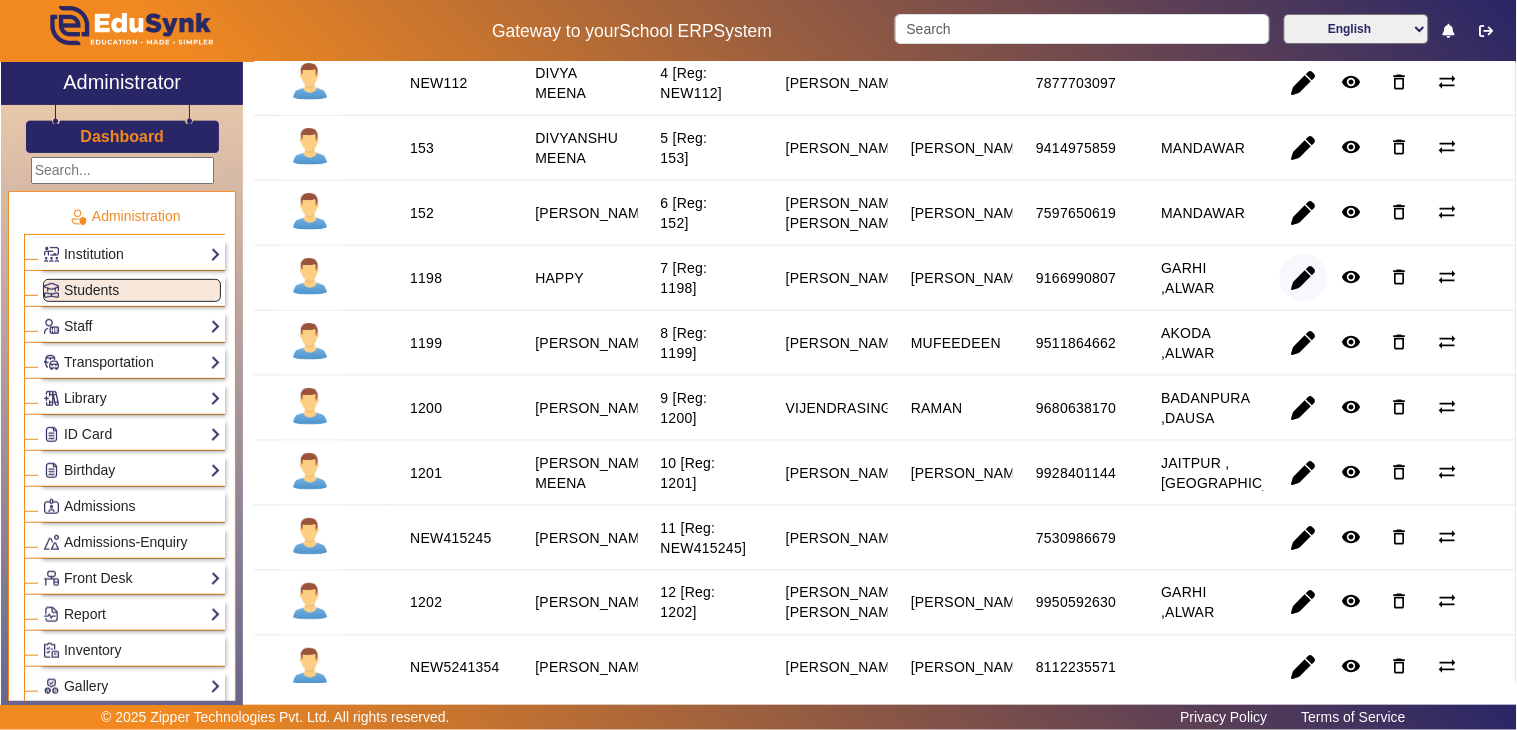 click at bounding box center (1304, 343) 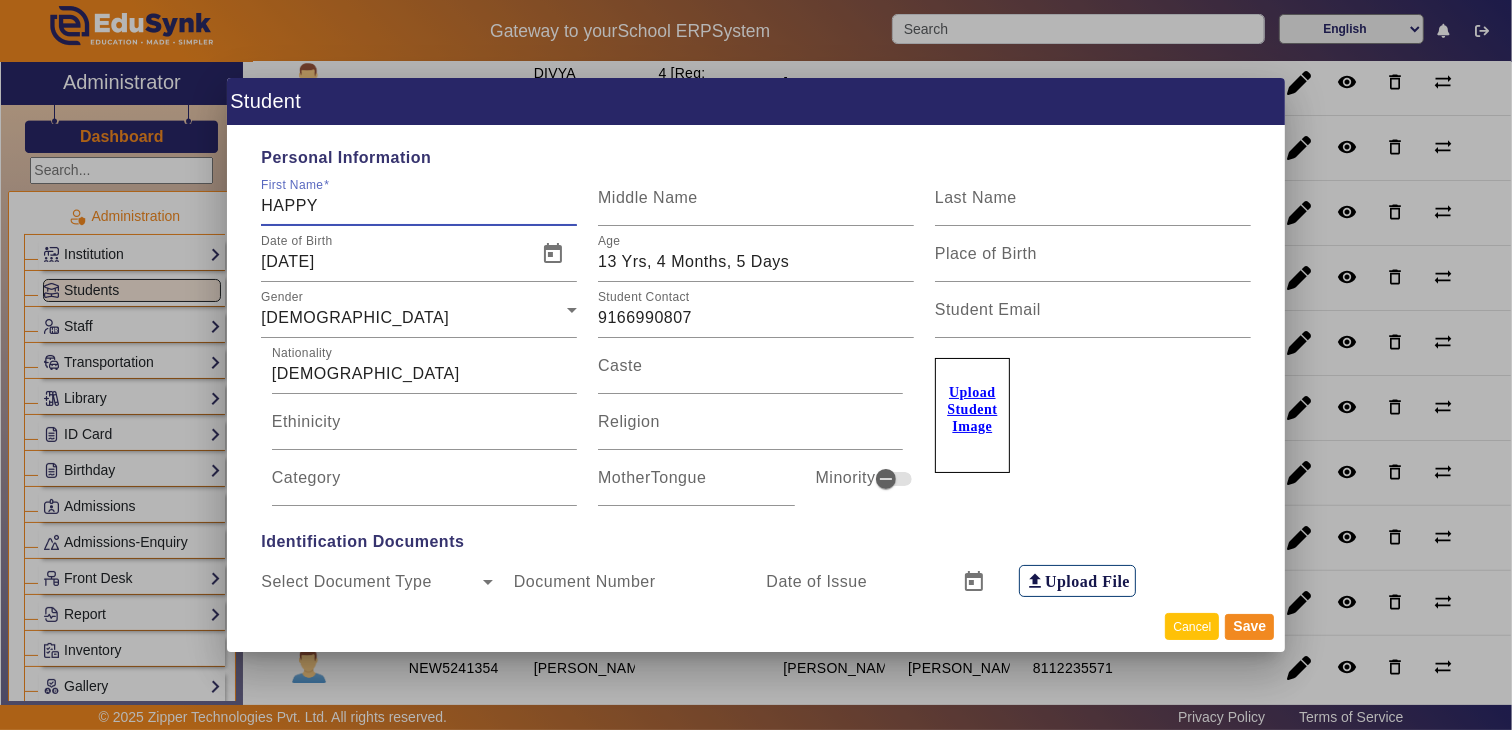 click on "Cancel" at bounding box center (1192, 626) 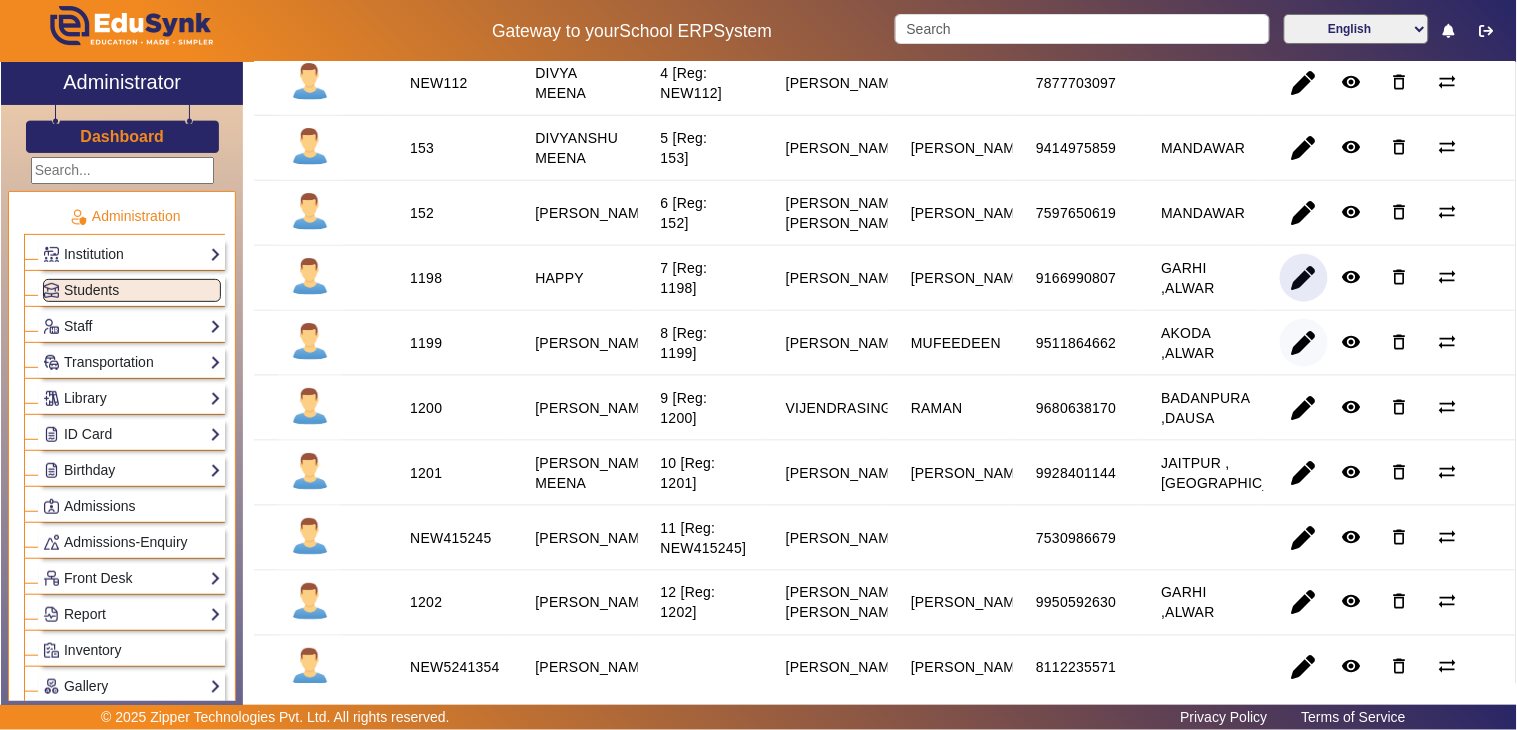 click at bounding box center (1304, 408) 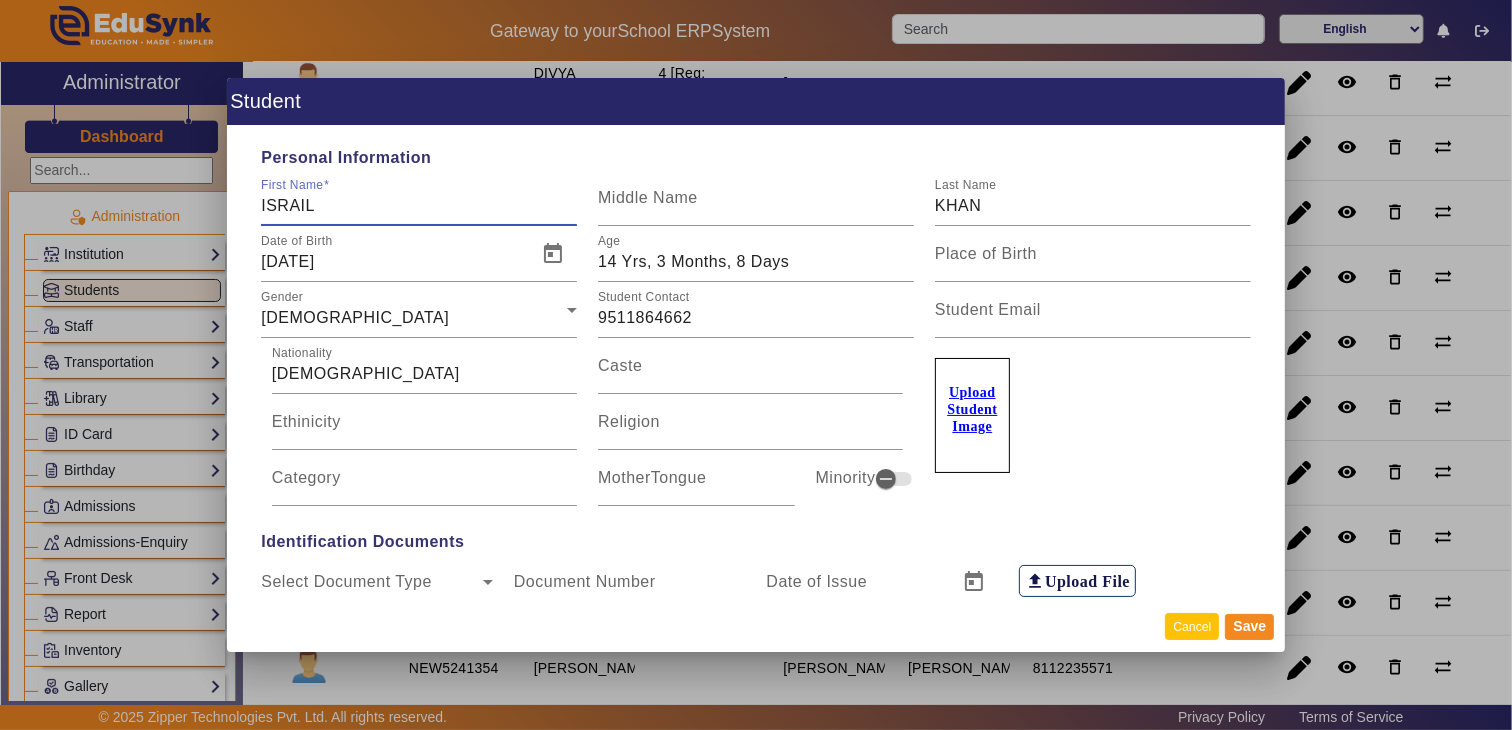 click on "Cancel" at bounding box center (1192, 626) 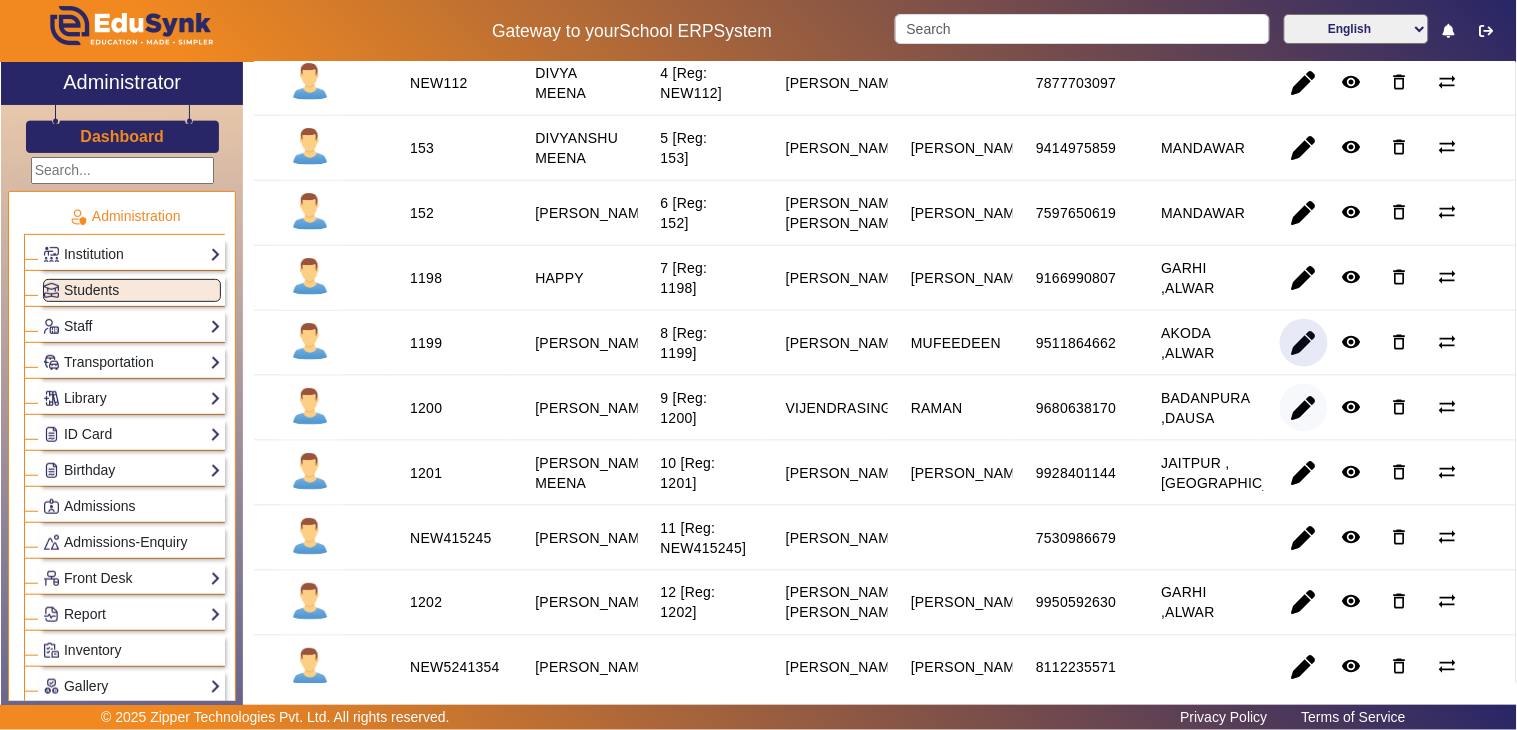 click at bounding box center [1304, 473] 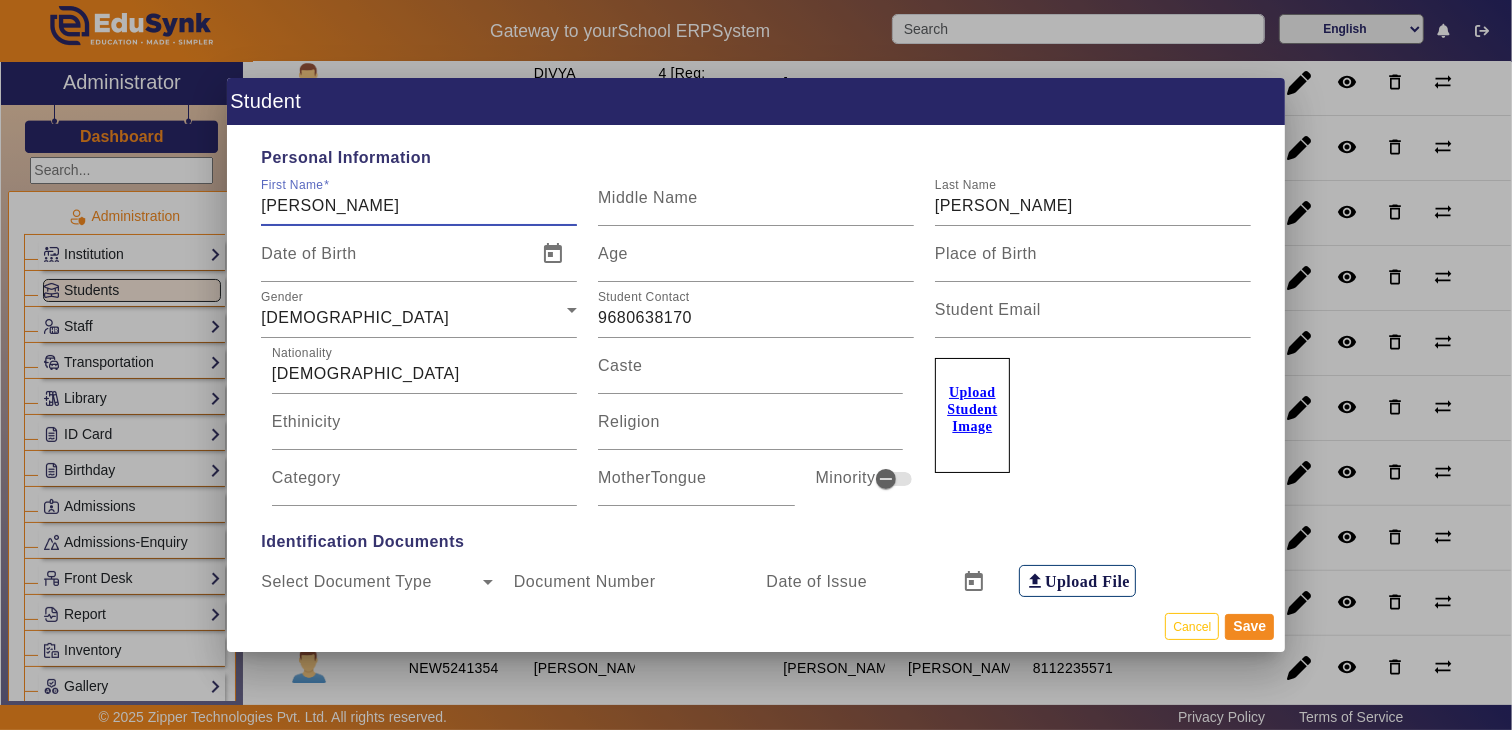 click on "Student Personal Information First Name JAHANVI Middle Name Last Name KANWAR Date of Birth Age Place of Birth Gender Female Student Contact 9680638170 Student Email Nationality INDIAN Caste Ethinicity Religion Category MotherTongue Minority Upload Student Image Identification Documents Select Document Type Select Document Type Document Number Date of Issue file_upload Upload File Select Document Type Select Document Type Document Number Date of Issue file_upload Upload File Permanent Address Address Line 1 Address Line 2 Address Line 3 Select Country Select State City Pin Code  My Correspondence address is same as the permanent address.  Correspondence Address Address Line 1 BADANPURA ,DAUSA Address Line 2 Address Line 3 Select Country Select State City Pin Code Institution Related Information EduSynkID 29139 Card ID Registration Id 1200 Affiliation No Class/Batch Information Class Type Class VII Section A Roll No. 9 [Reg: 1200] House Admission Information Admission Session Admission Date 01/08/2023 Present" at bounding box center (756, 365) 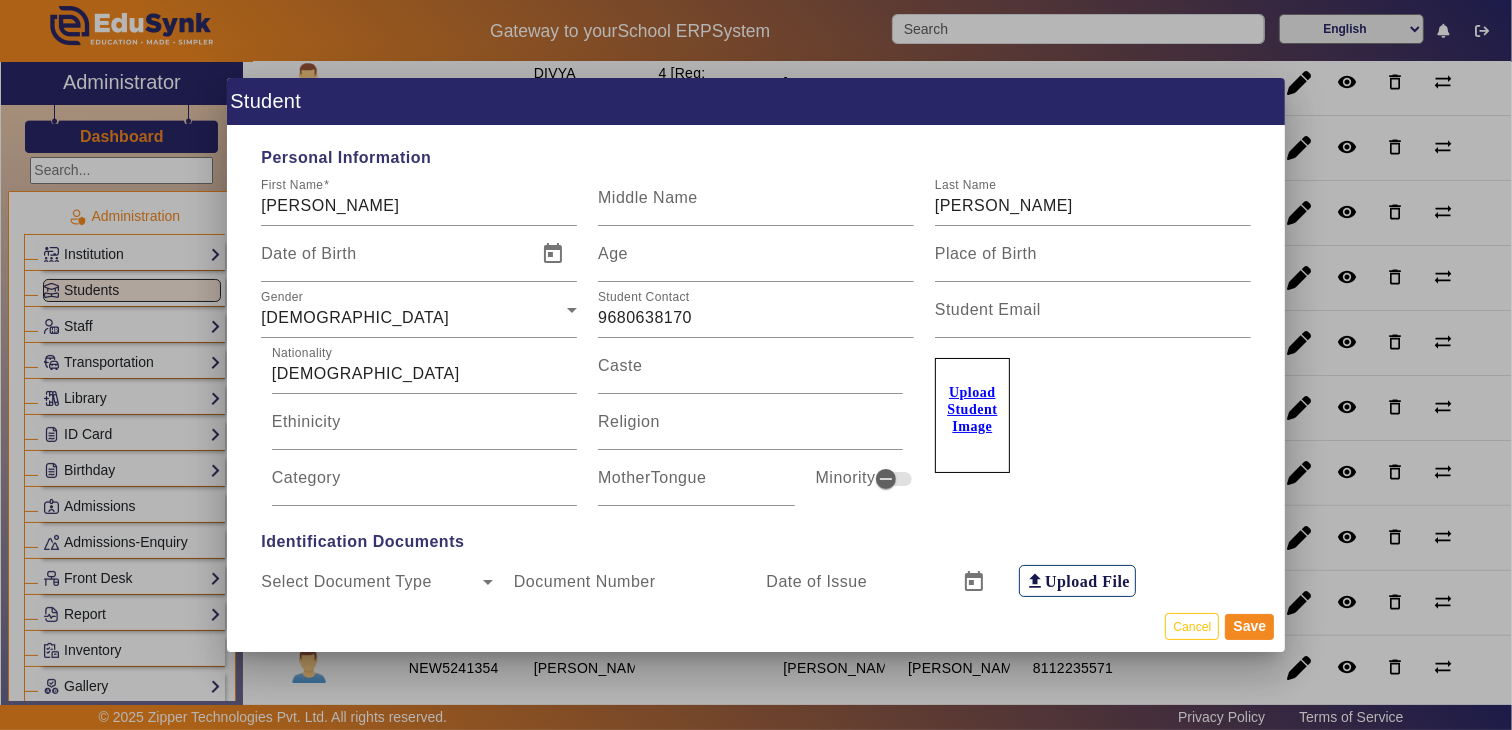 drag, startPoint x: 1197, startPoint y: 637, endPoint x: 1145, endPoint y: 593, distance: 68.117546 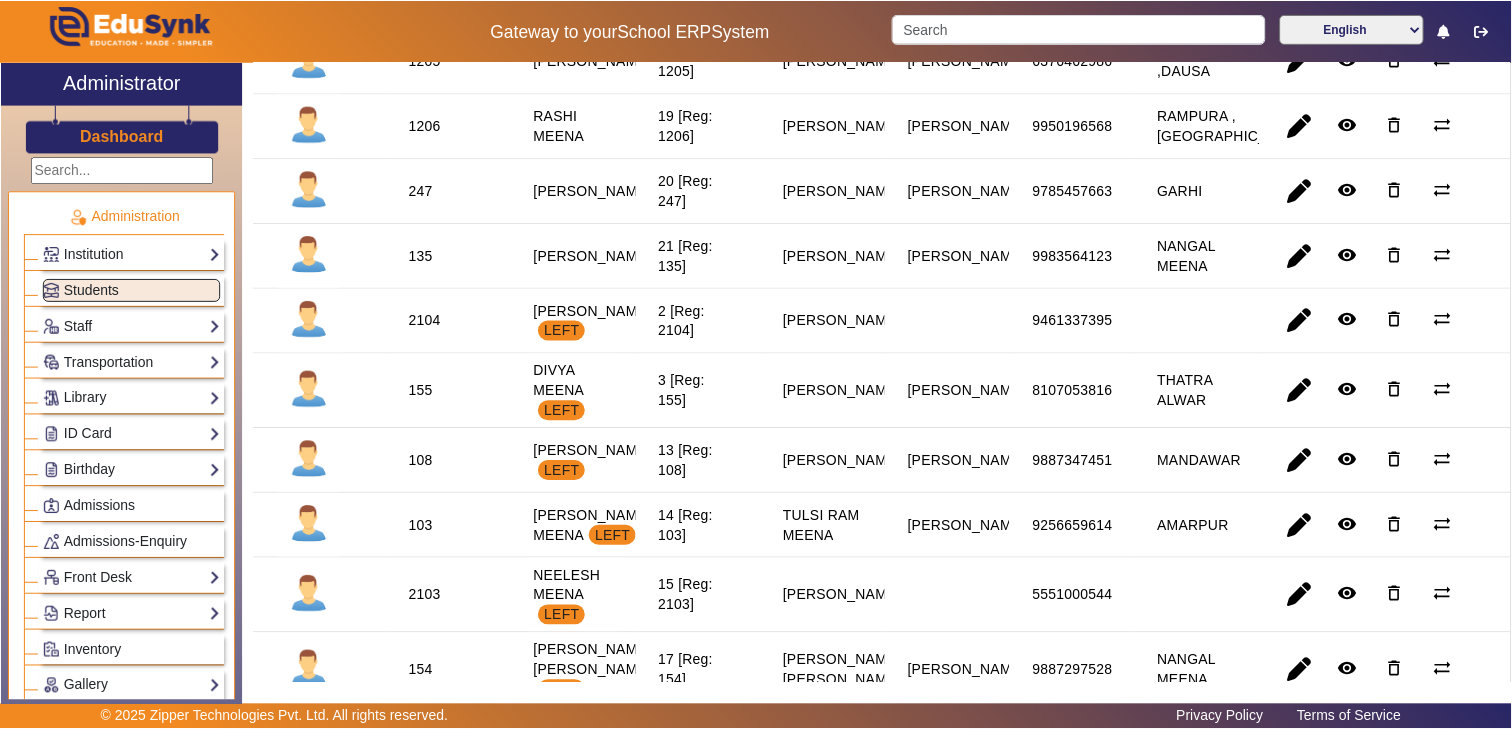 scroll, scrollTop: 1142, scrollLeft: 0, axis: vertical 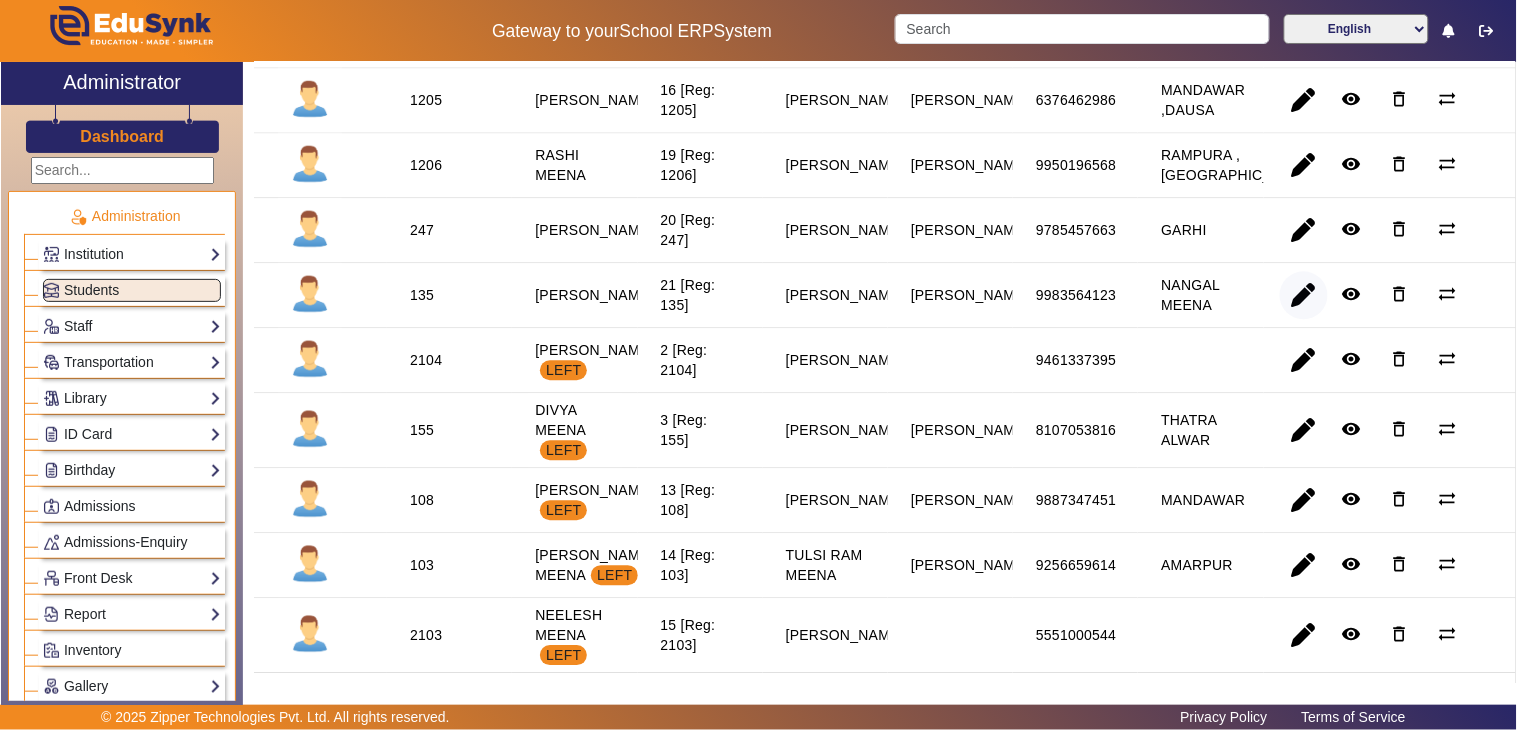click at bounding box center (1304, 360) 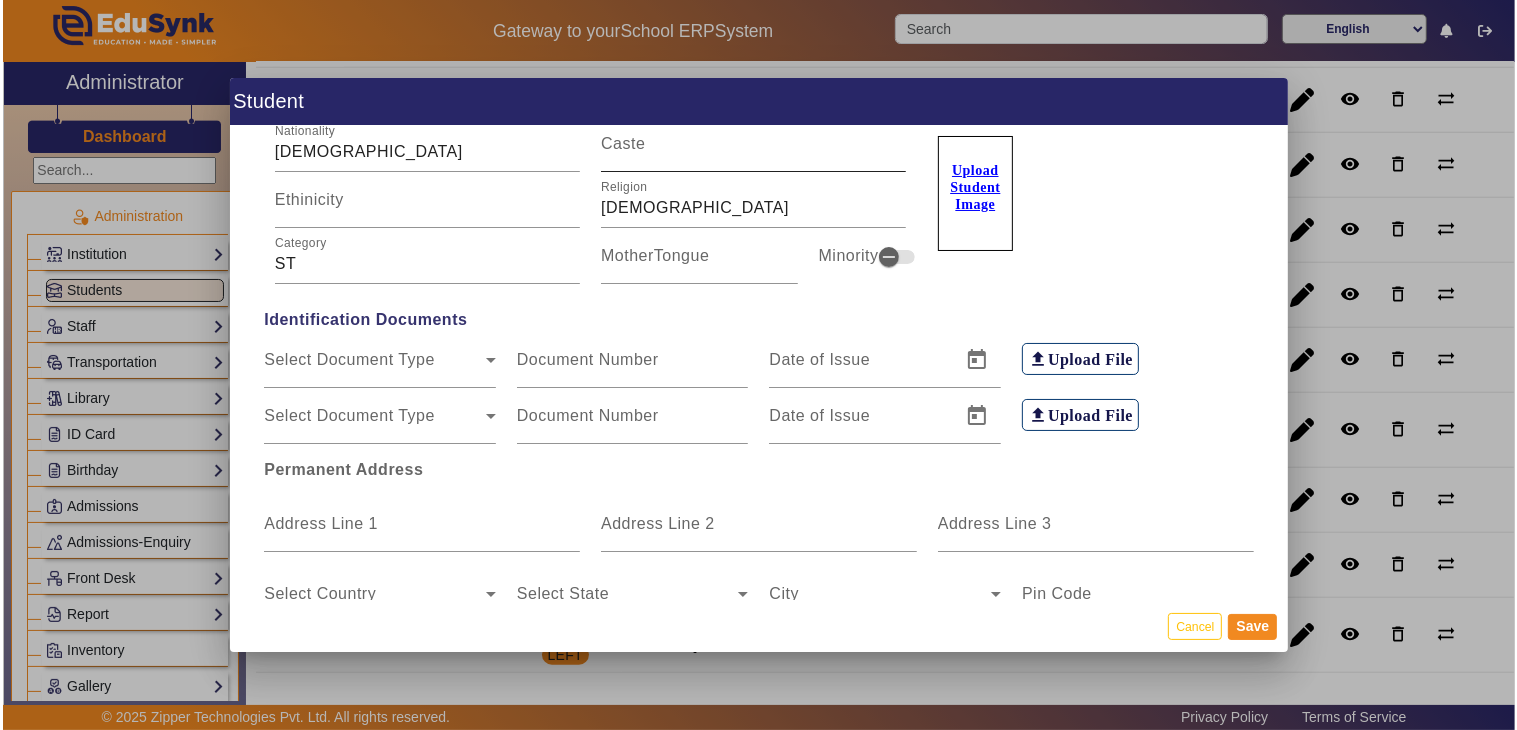 scroll, scrollTop: 0, scrollLeft: 0, axis: both 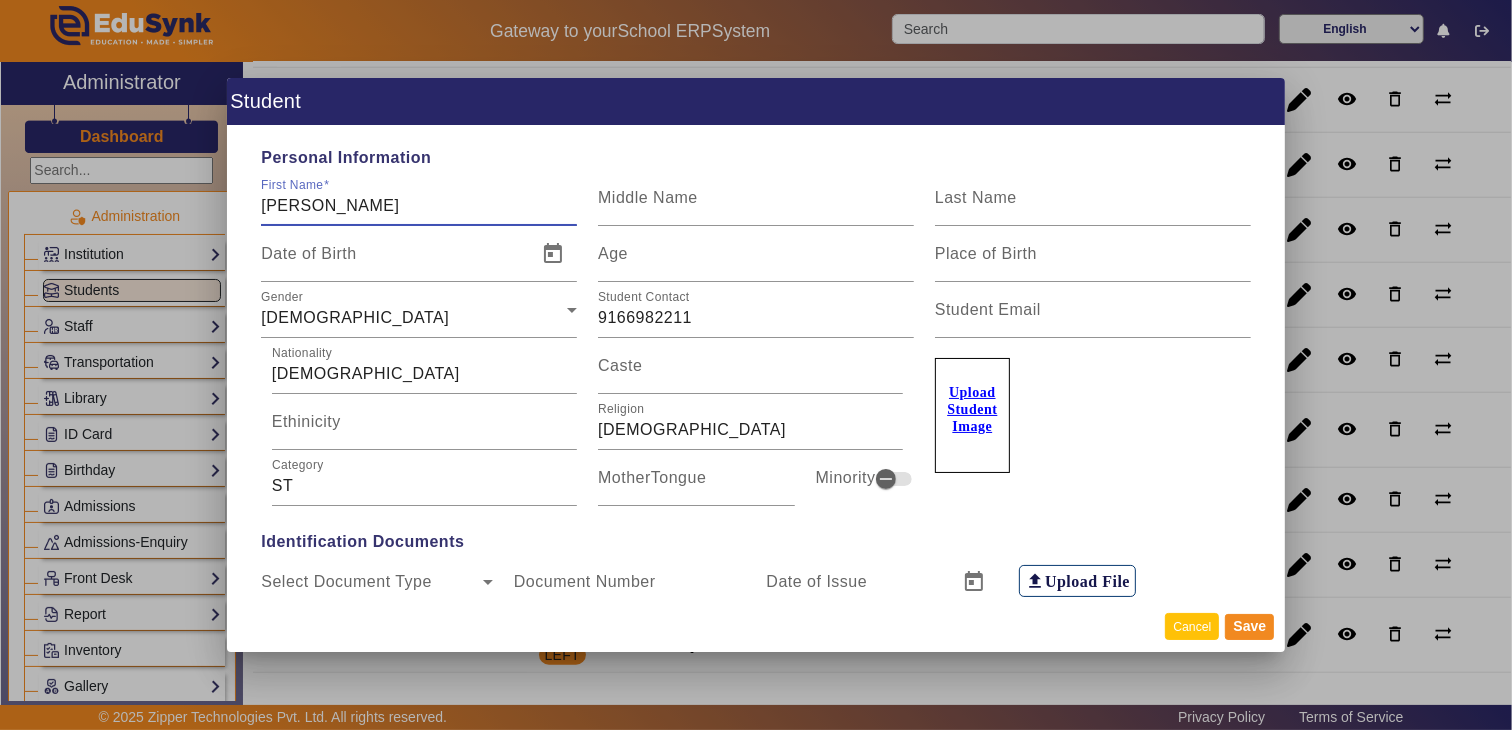 click on "Cancel" at bounding box center [1192, 626] 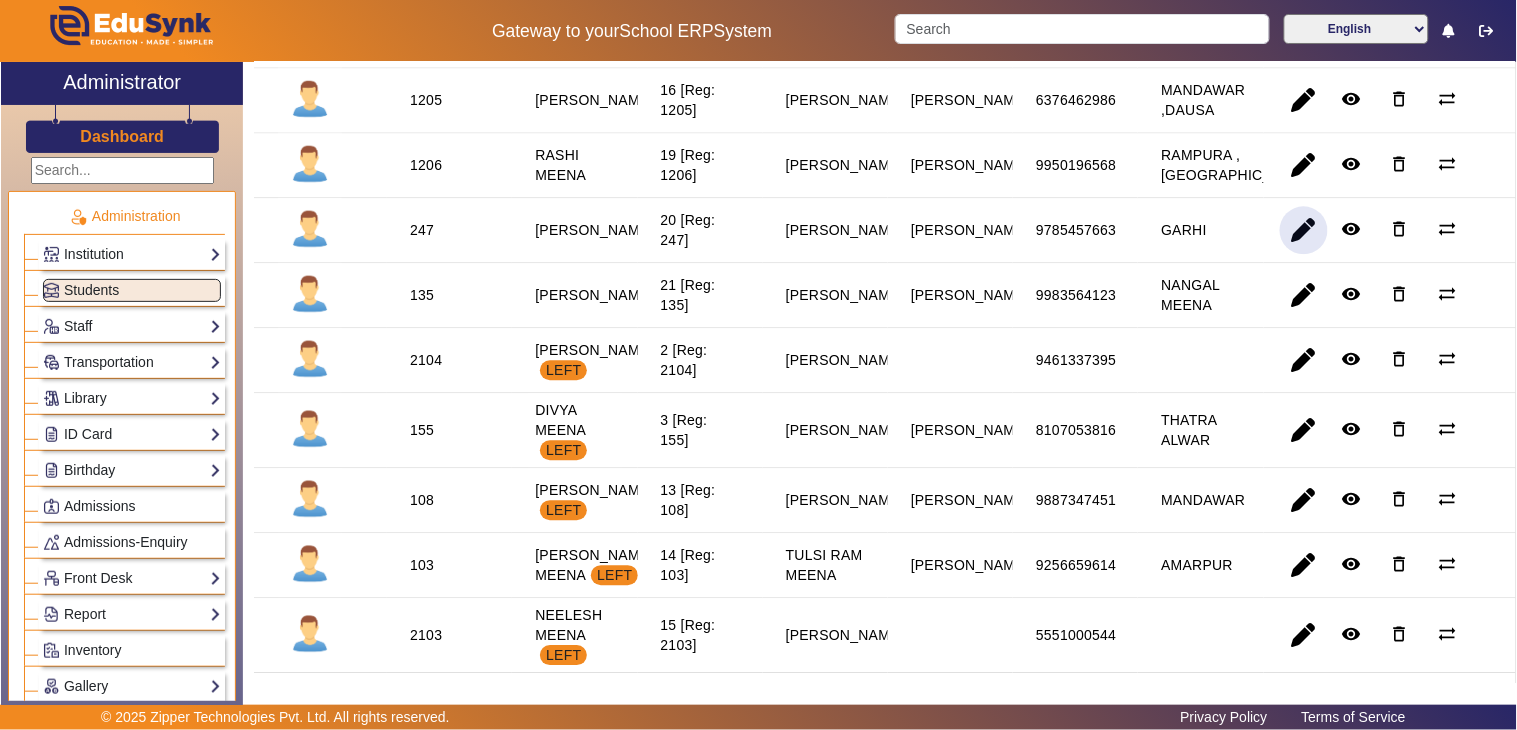 click 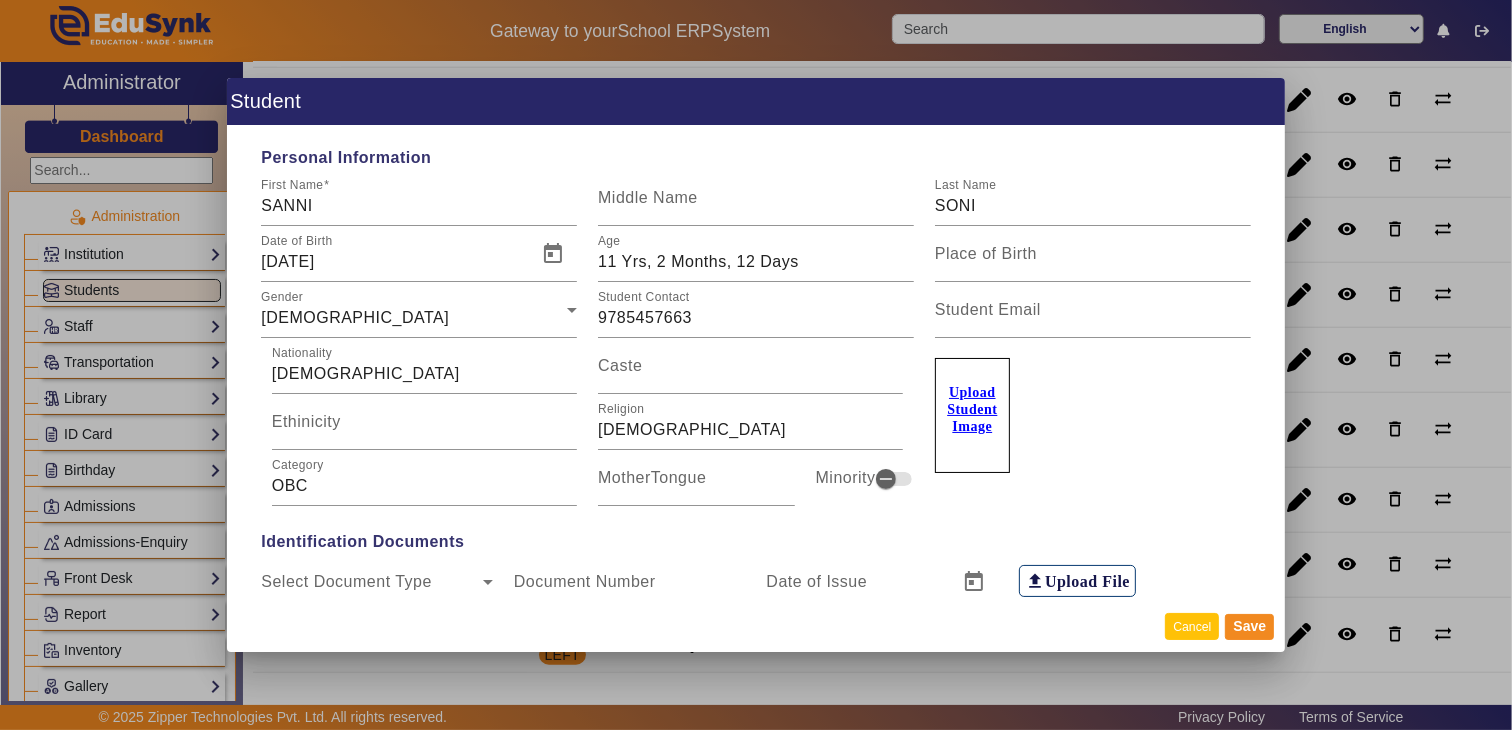 click on "Cancel" at bounding box center [1192, 626] 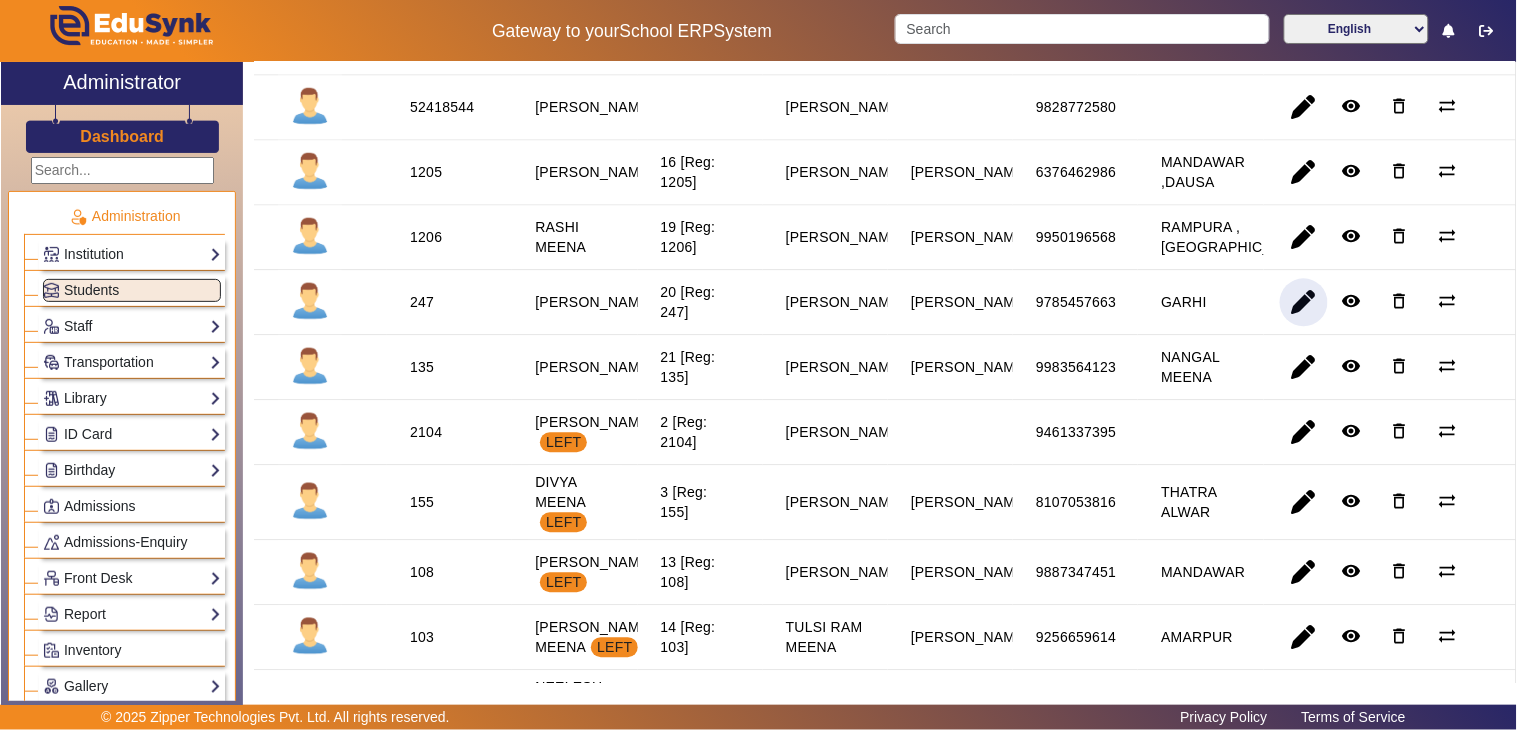 scroll, scrollTop: 1031, scrollLeft: 0, axis: vertical 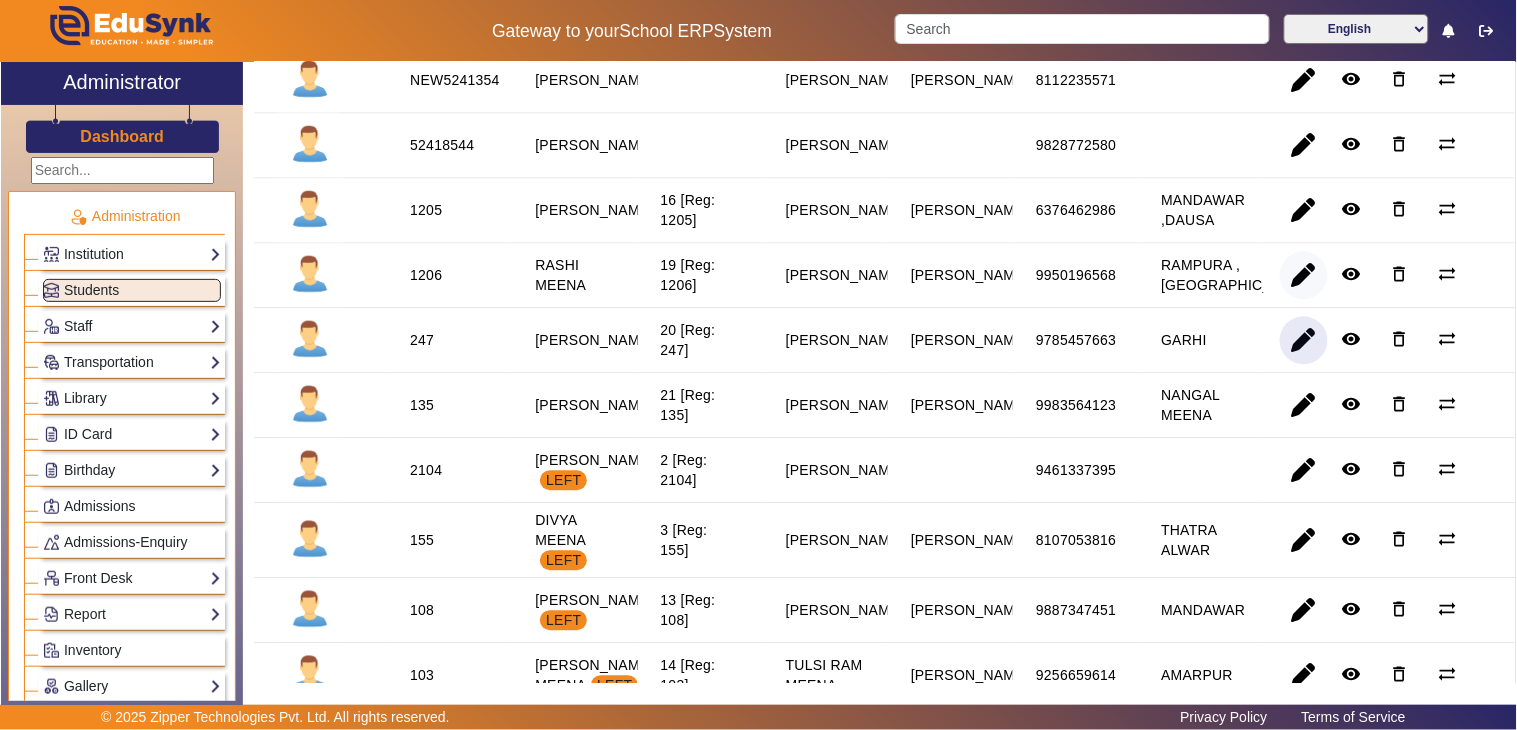 click at bounding box center [1304, 341] 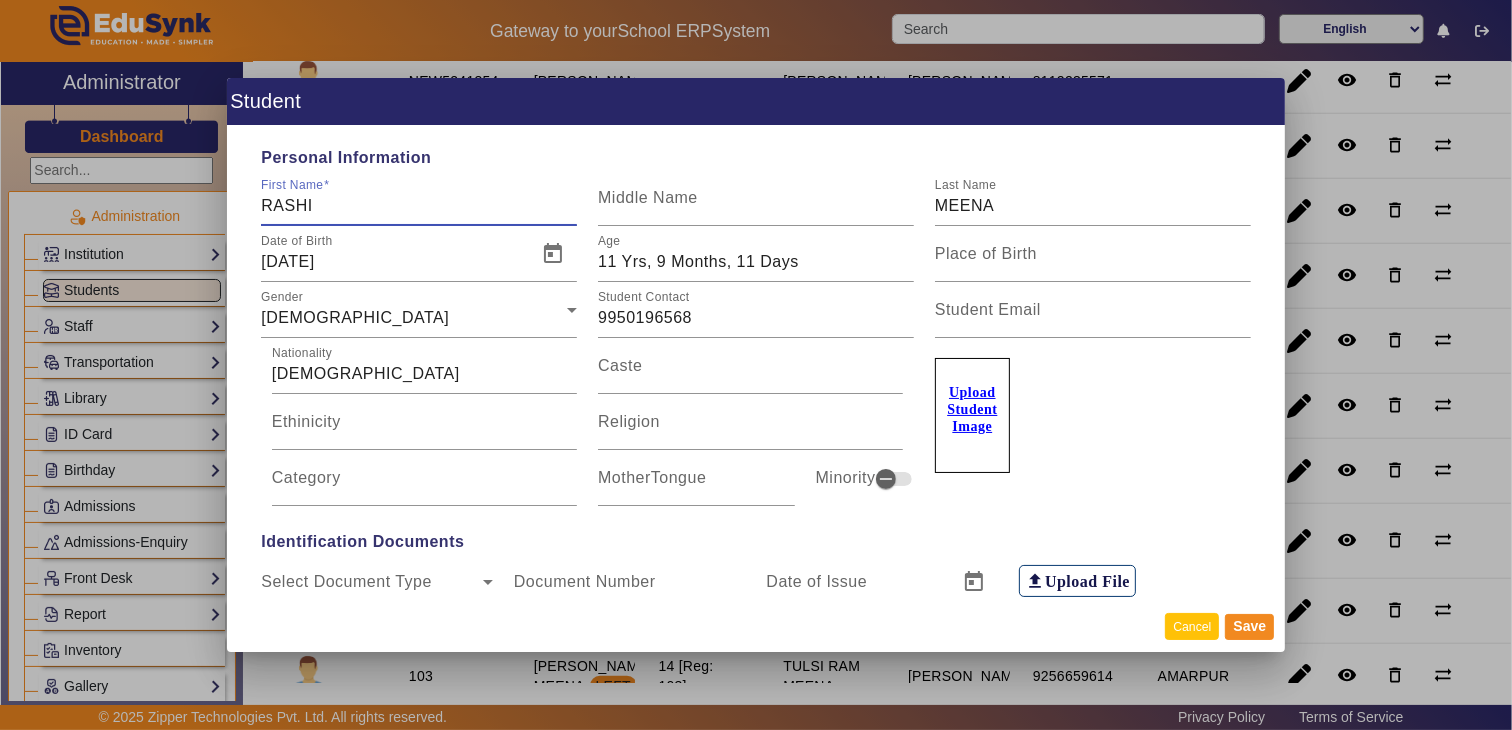 click on "Cancel" at bounding box center (1192, 626) 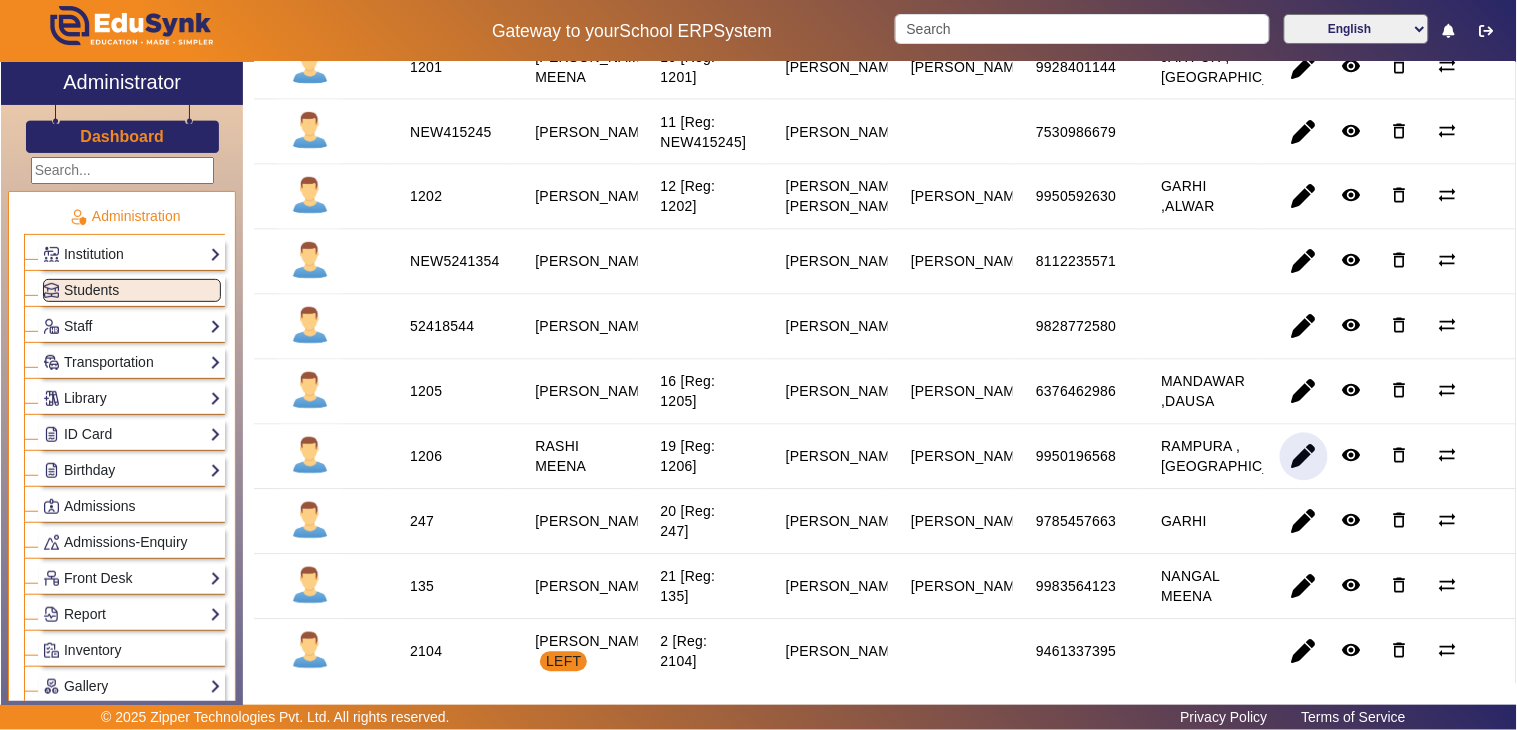 scroll, scrollTop: 808, scrollLeft: 0, axis: vertical 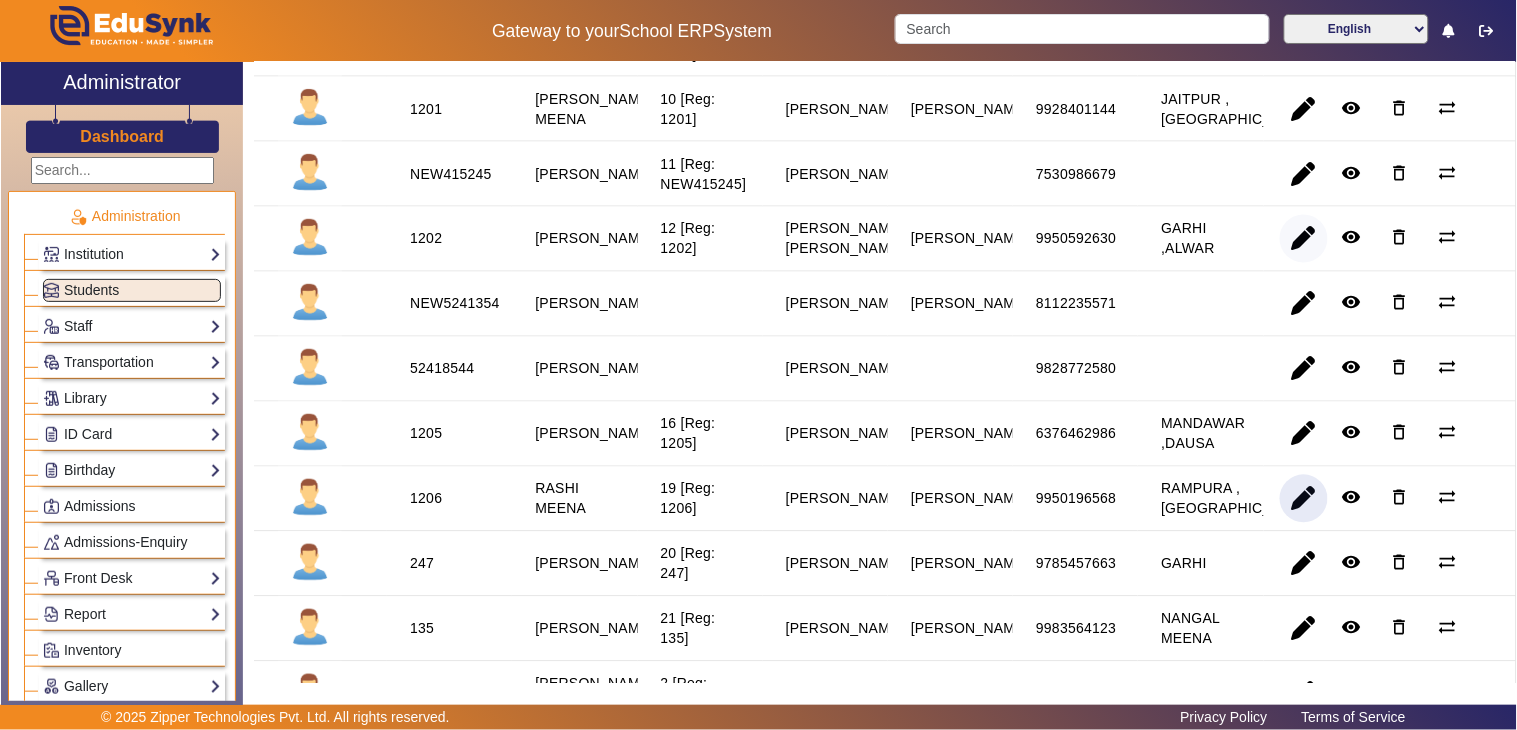 click at bounding box center (1304, 304) 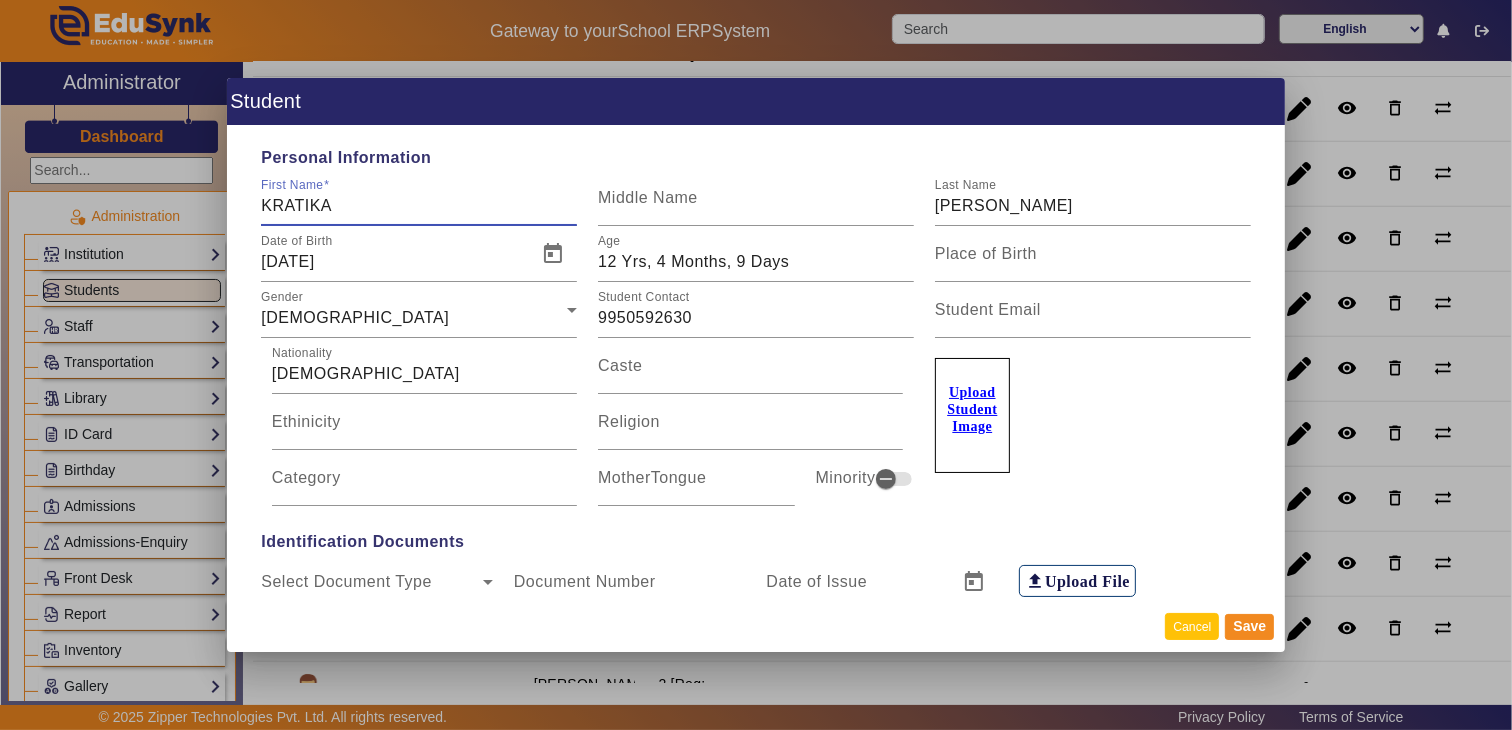 click on "Cancel" at bounding box center [1192, 626] 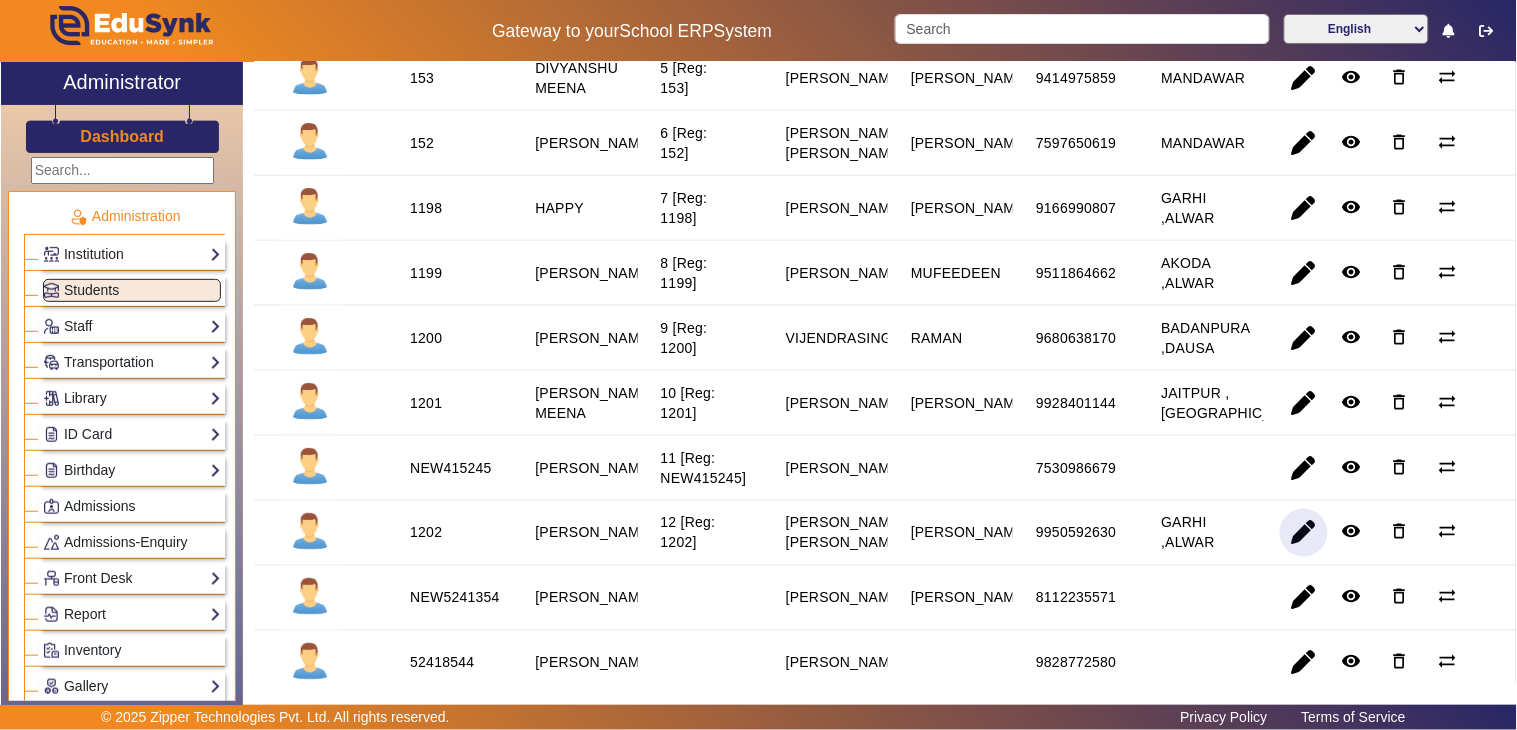 scroll, scrollTop: 475, scrollLeft: 0, axis: vertical 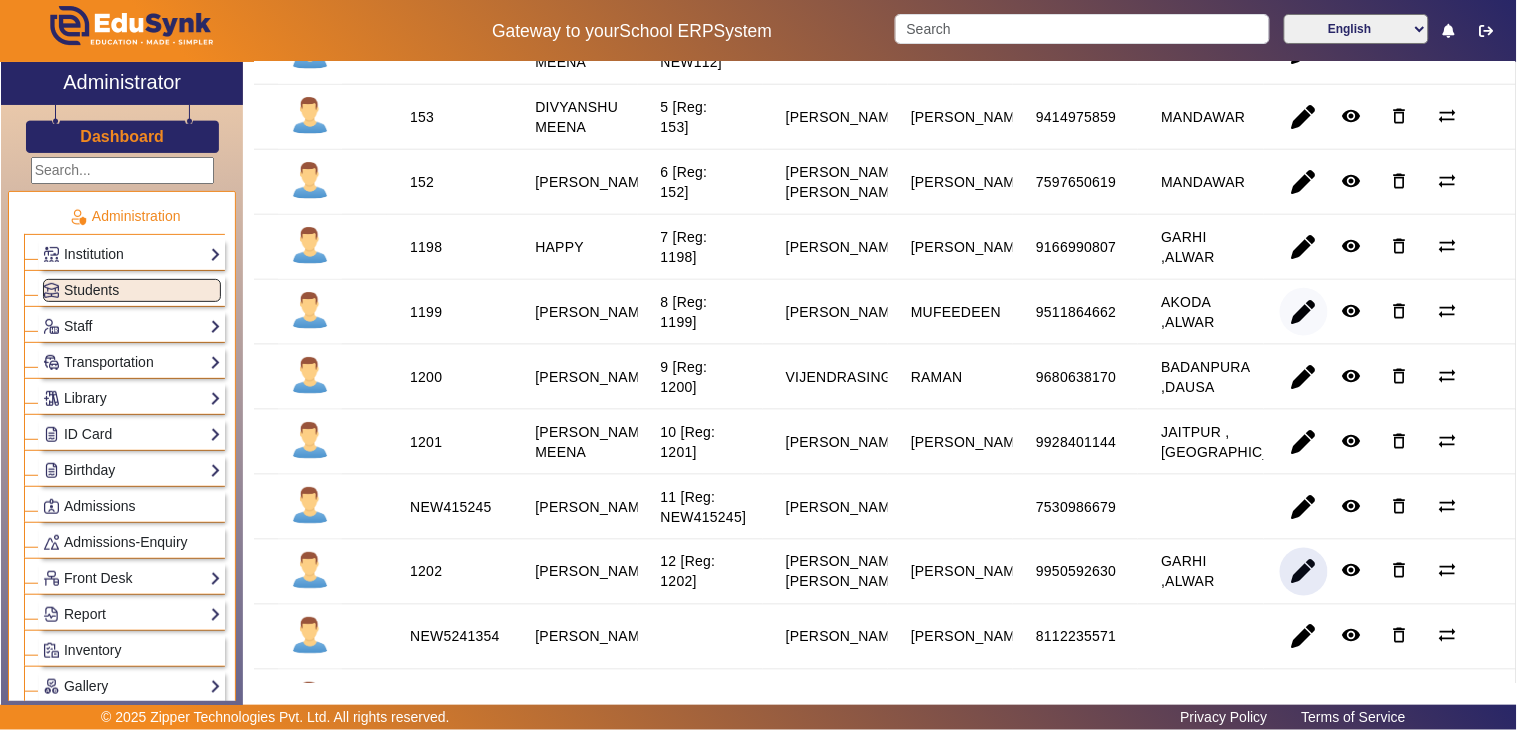 click at bounding box center [1304, 377] 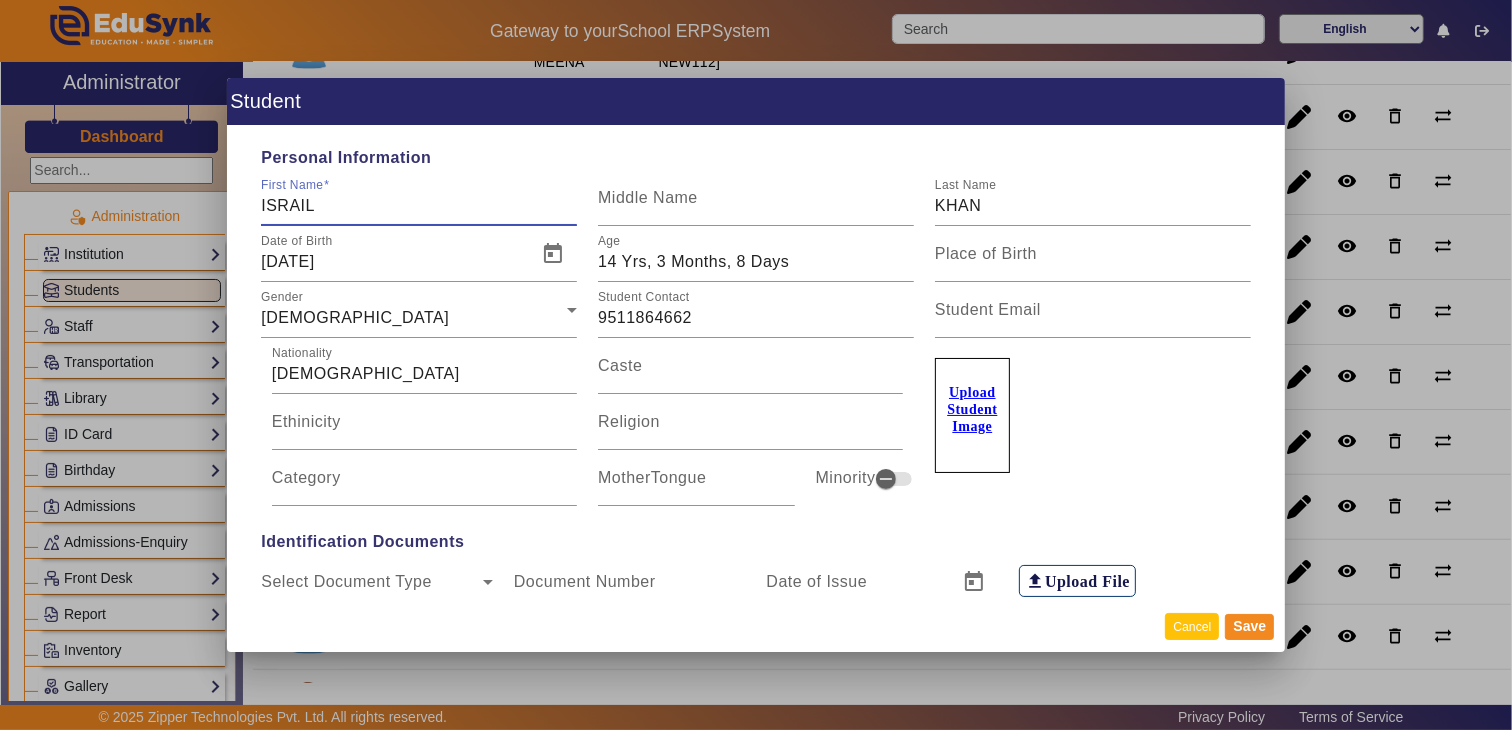 click on "Cancel" at bounding box center (1192, 626) 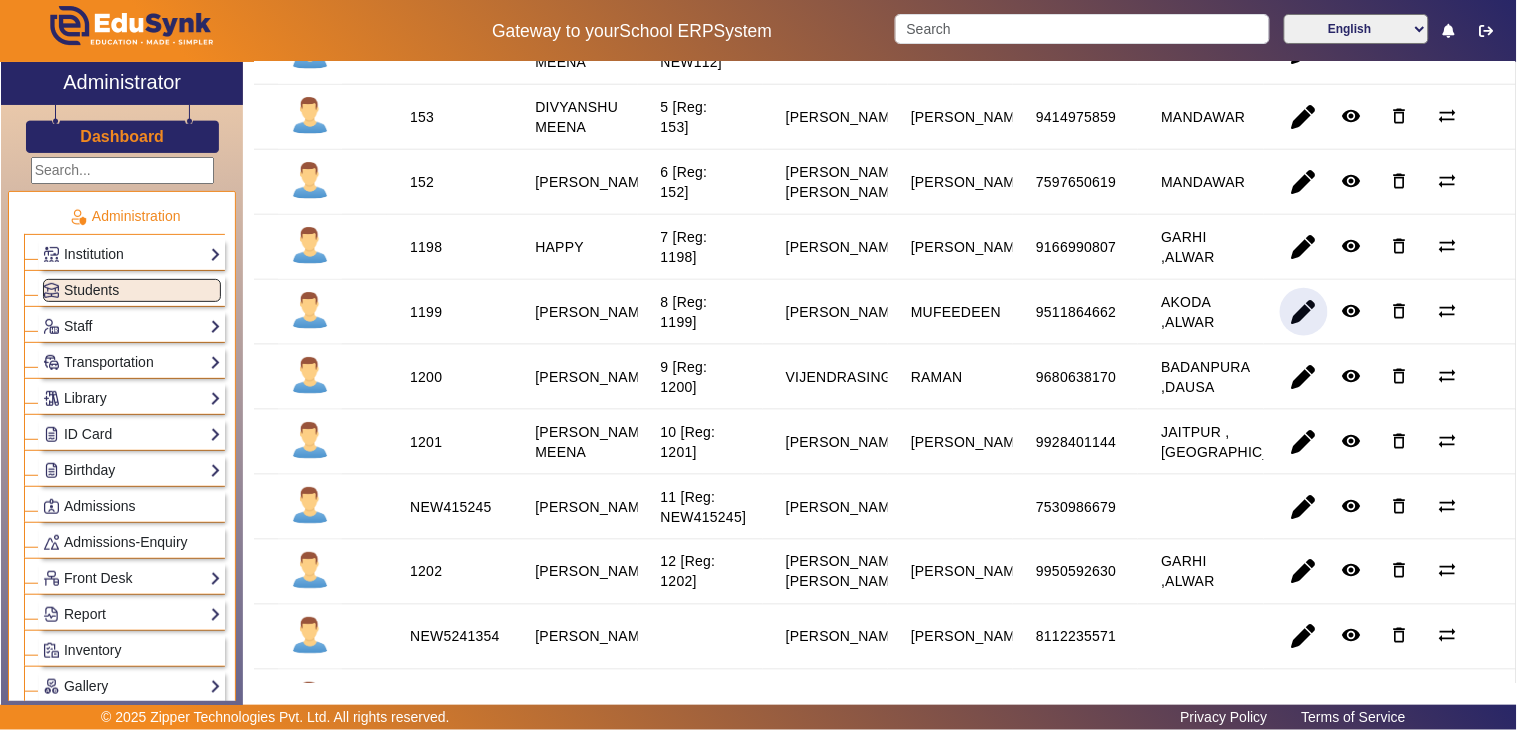 scroll, scrollTop: 364, scrollLeft: 0, axis: vertical 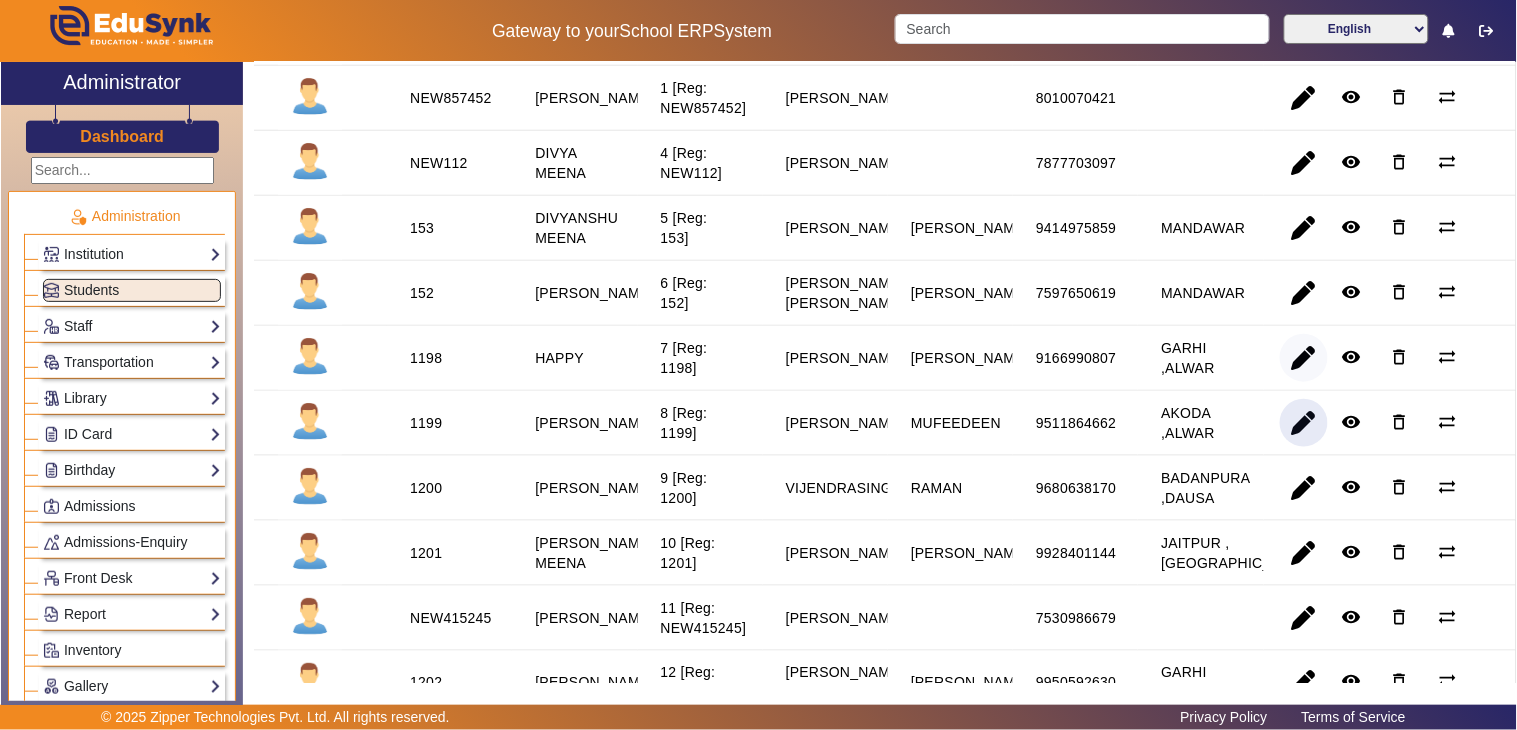 click at bounding box center [1304, 423] 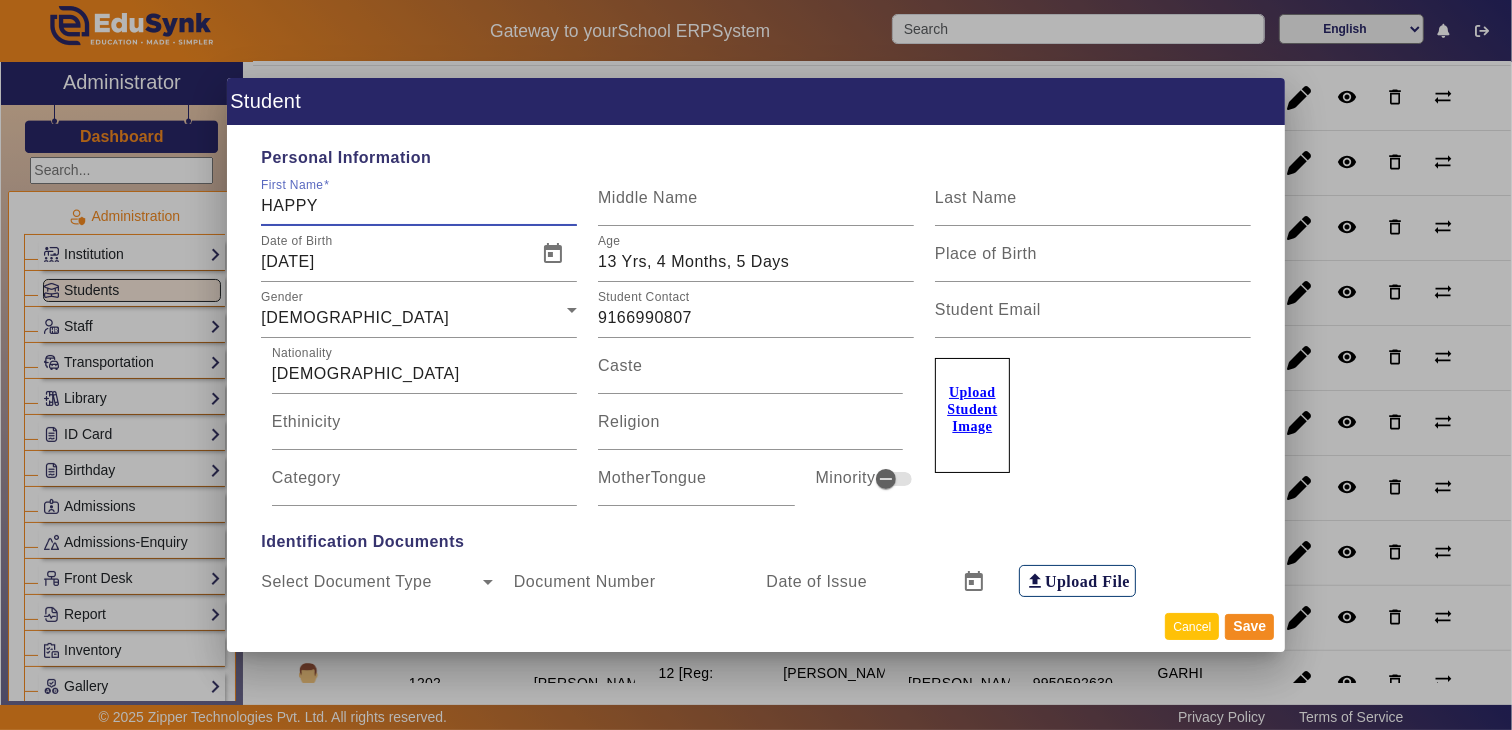 click on "Cancel" at bounding box center [1192, 626] 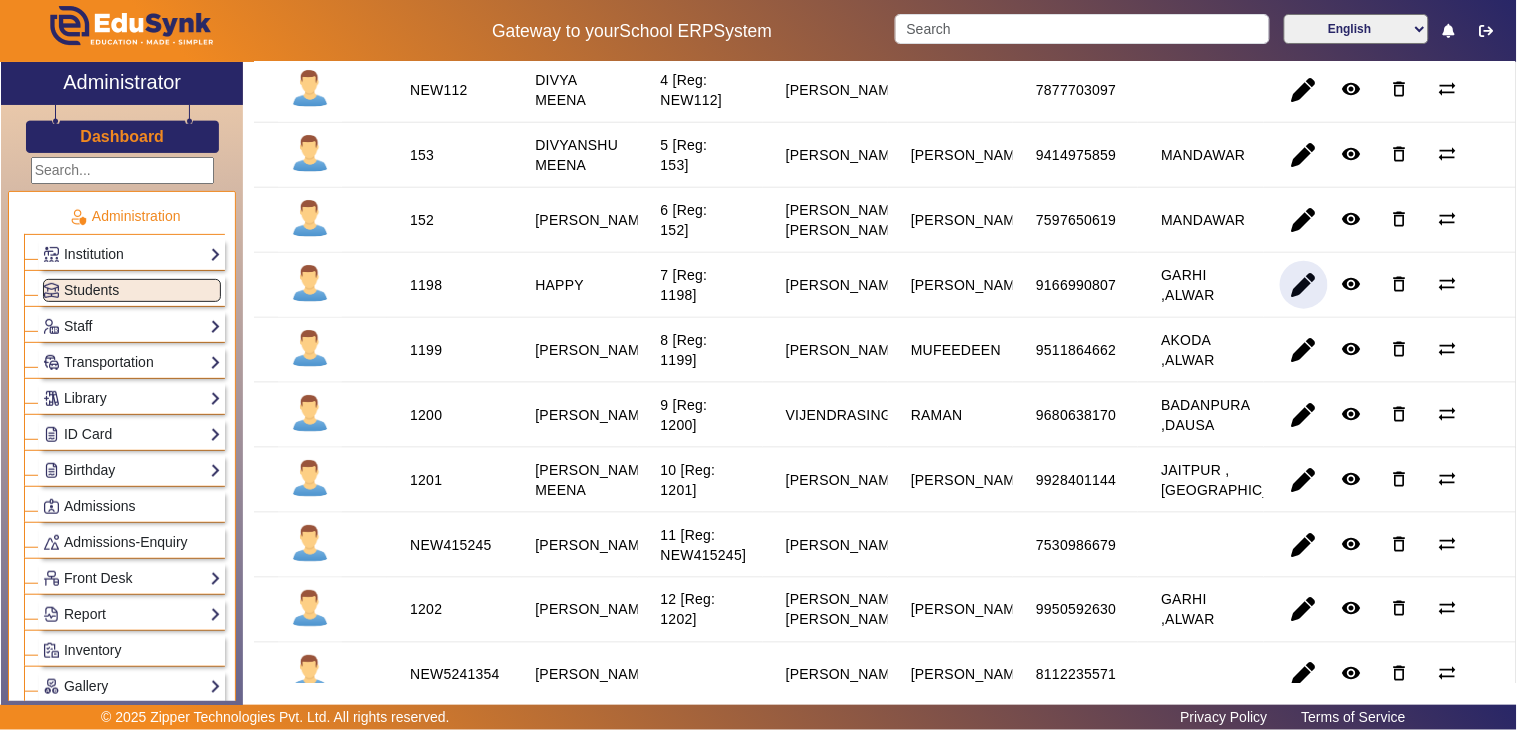 scroll, scrollTop: 475, scrollLeft: 0, axis: vertical 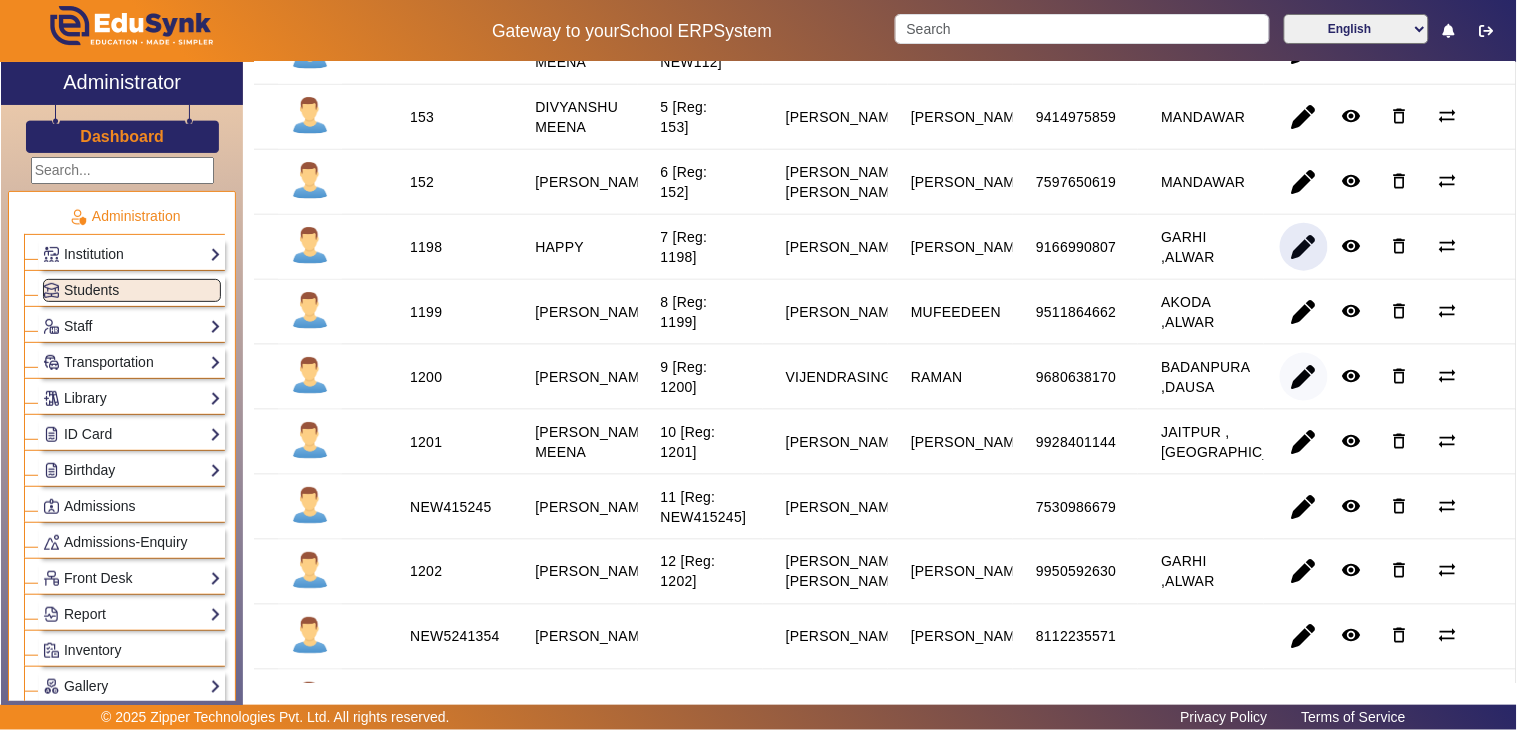 click at bounding box center (1304, 442) 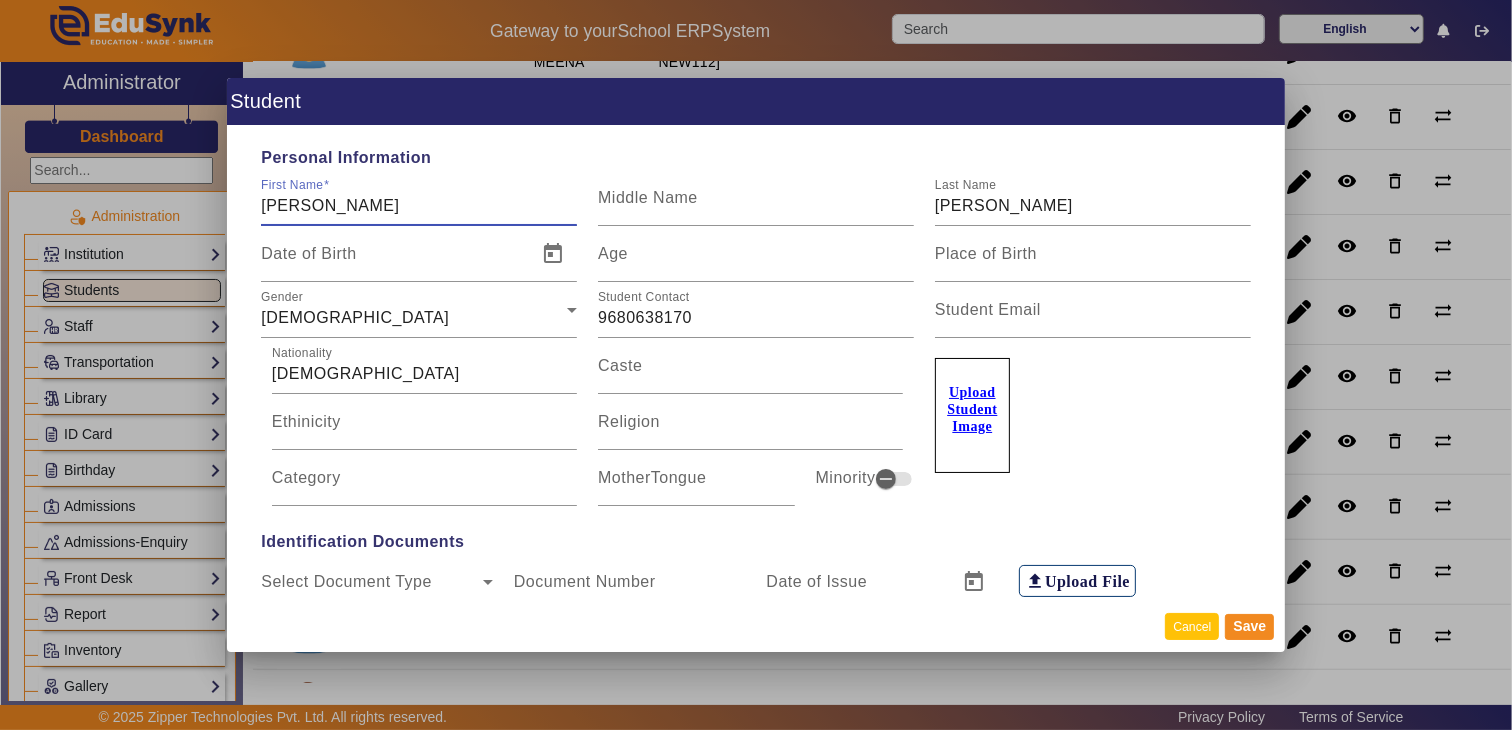 click on "Cancel" at bounding box center (1192, 626) 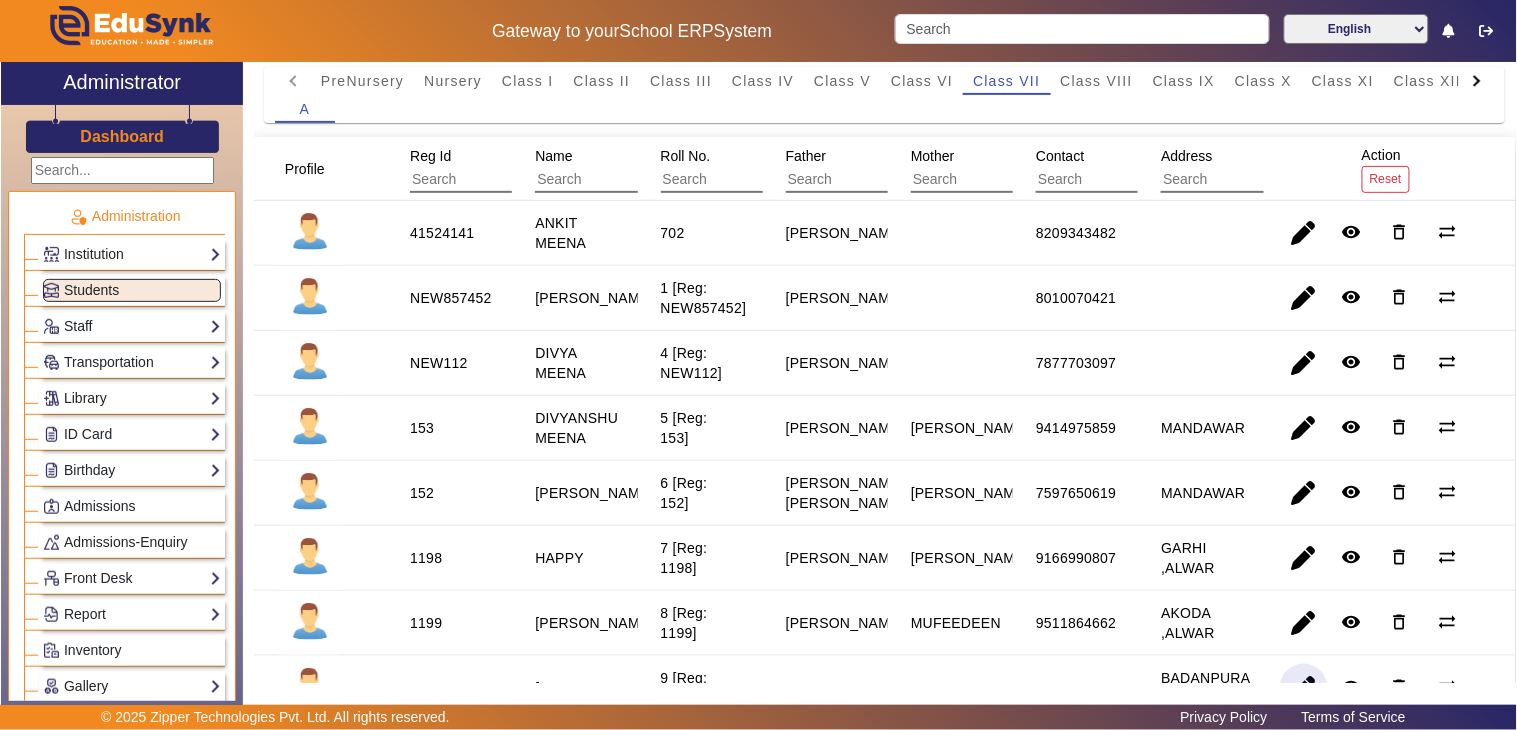 scroll, scrollTop: 0, scrollLeft: 0, axis: both 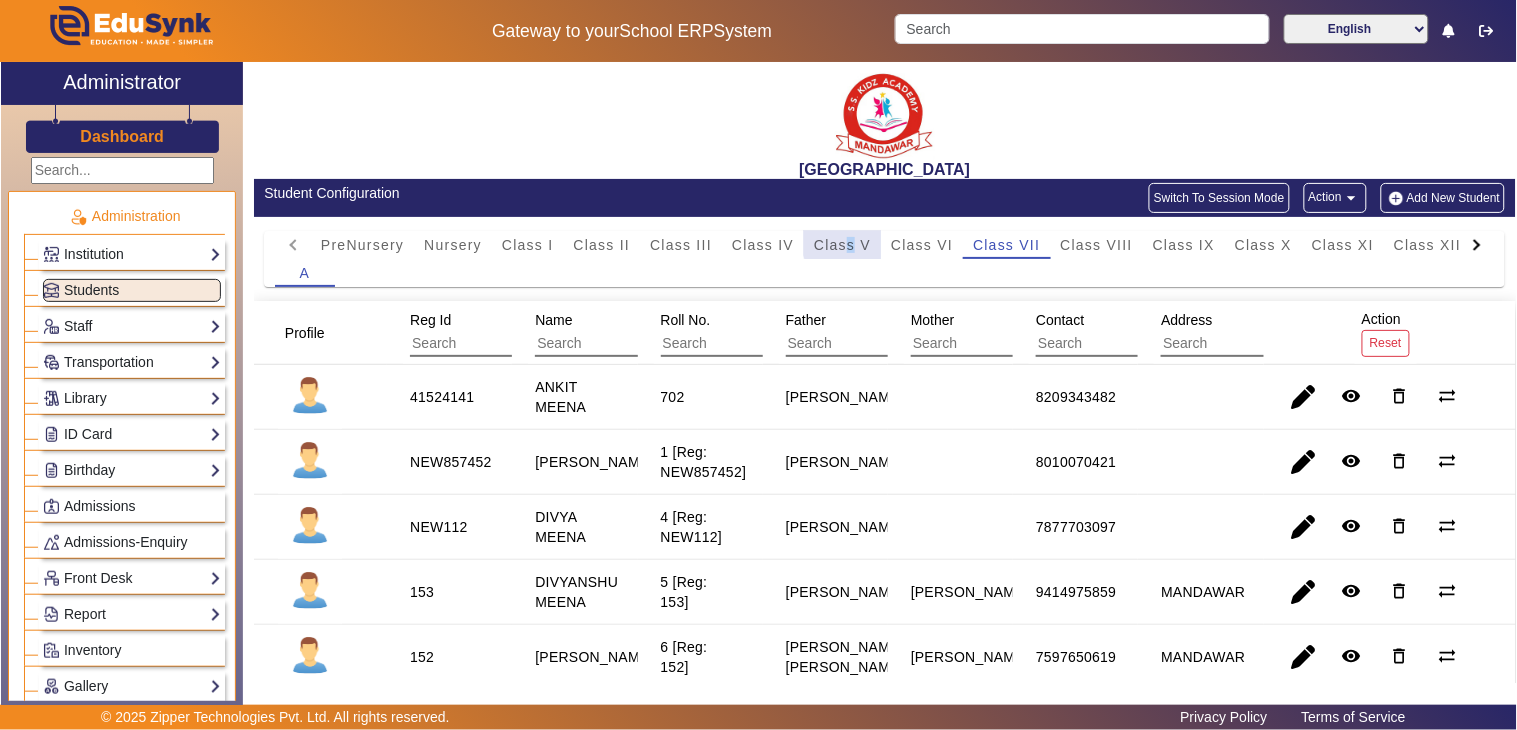 click on "Class V" at bounding box center (842, 245) 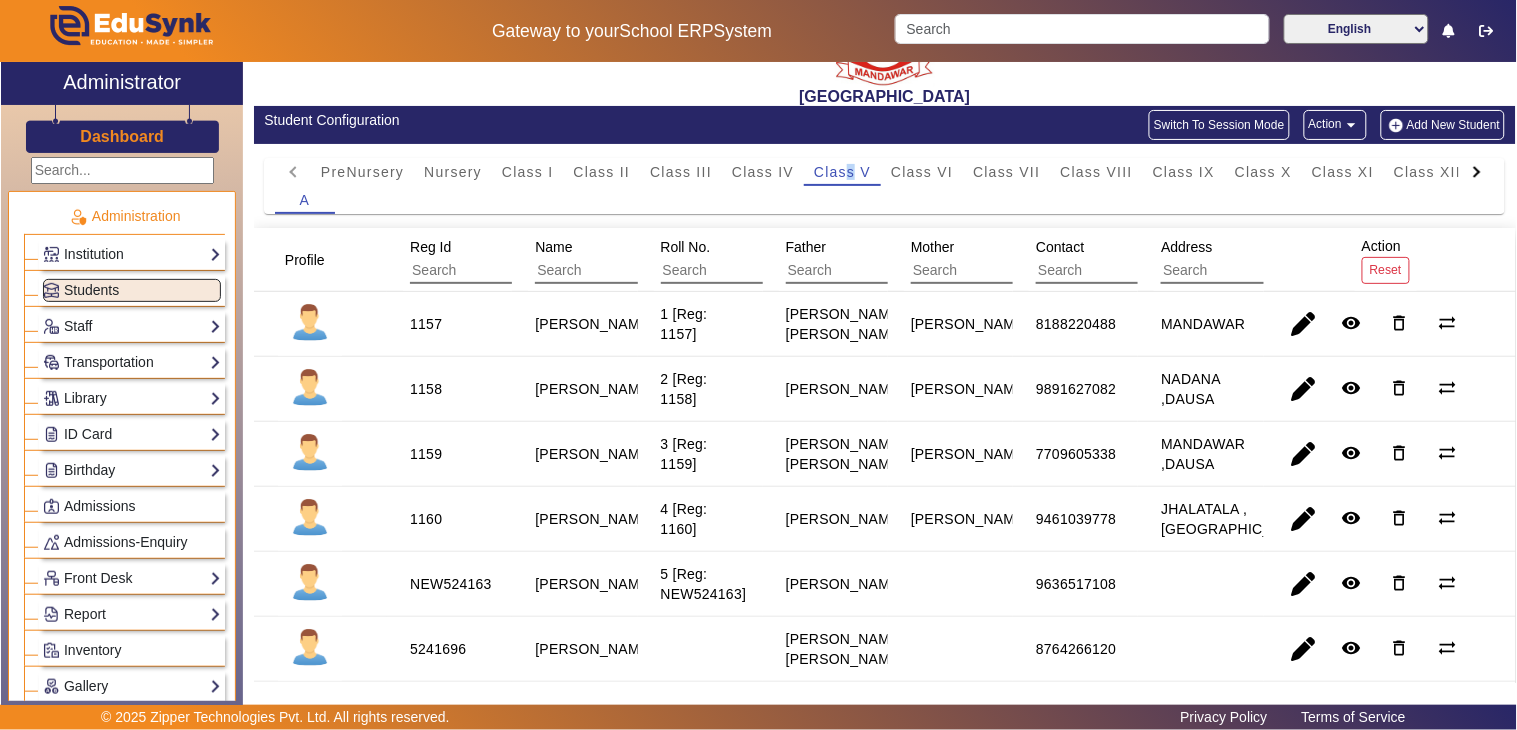 scroll, scrollTop: 111, scrollLeft: 0, axis: vertical 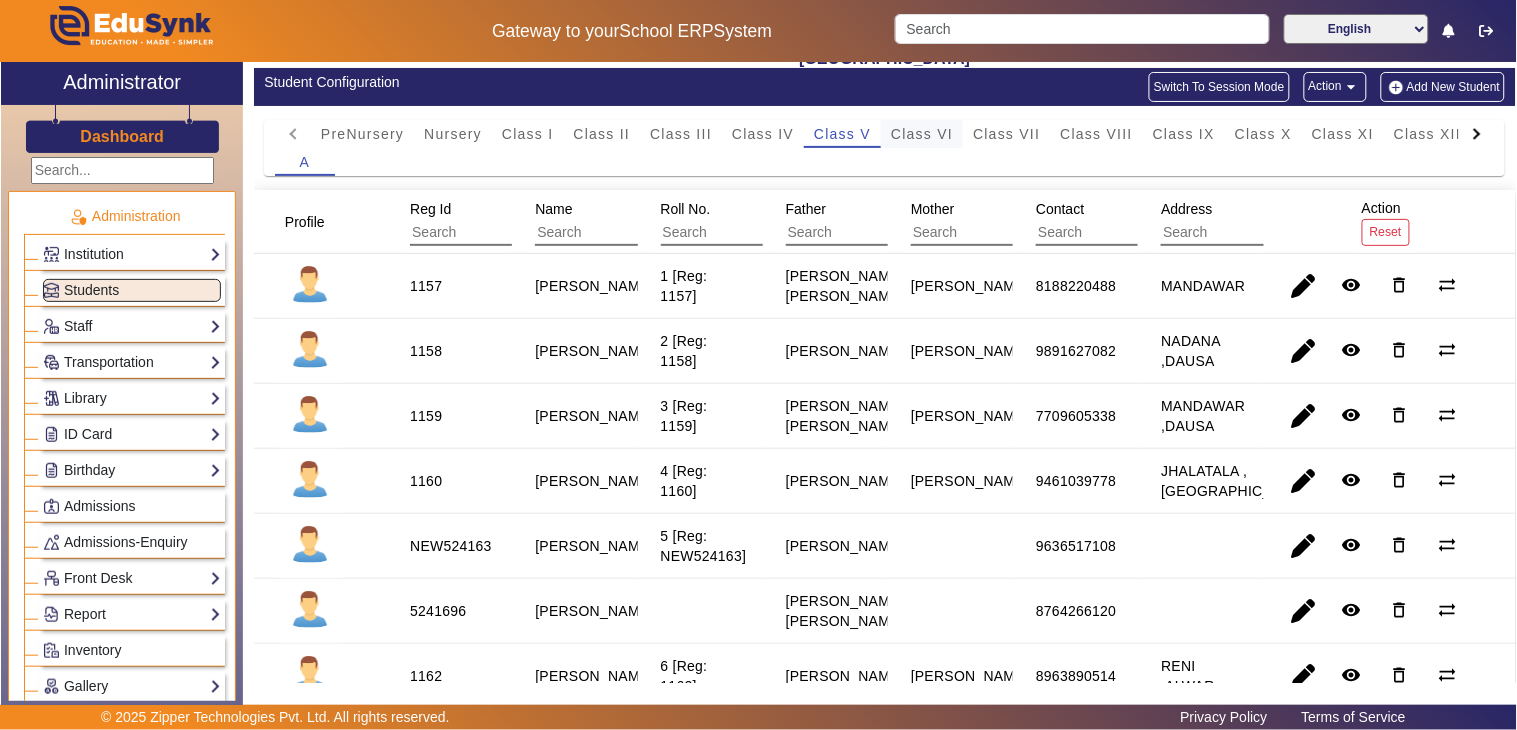 click on "Class VI" at bounding box center [922, 134] 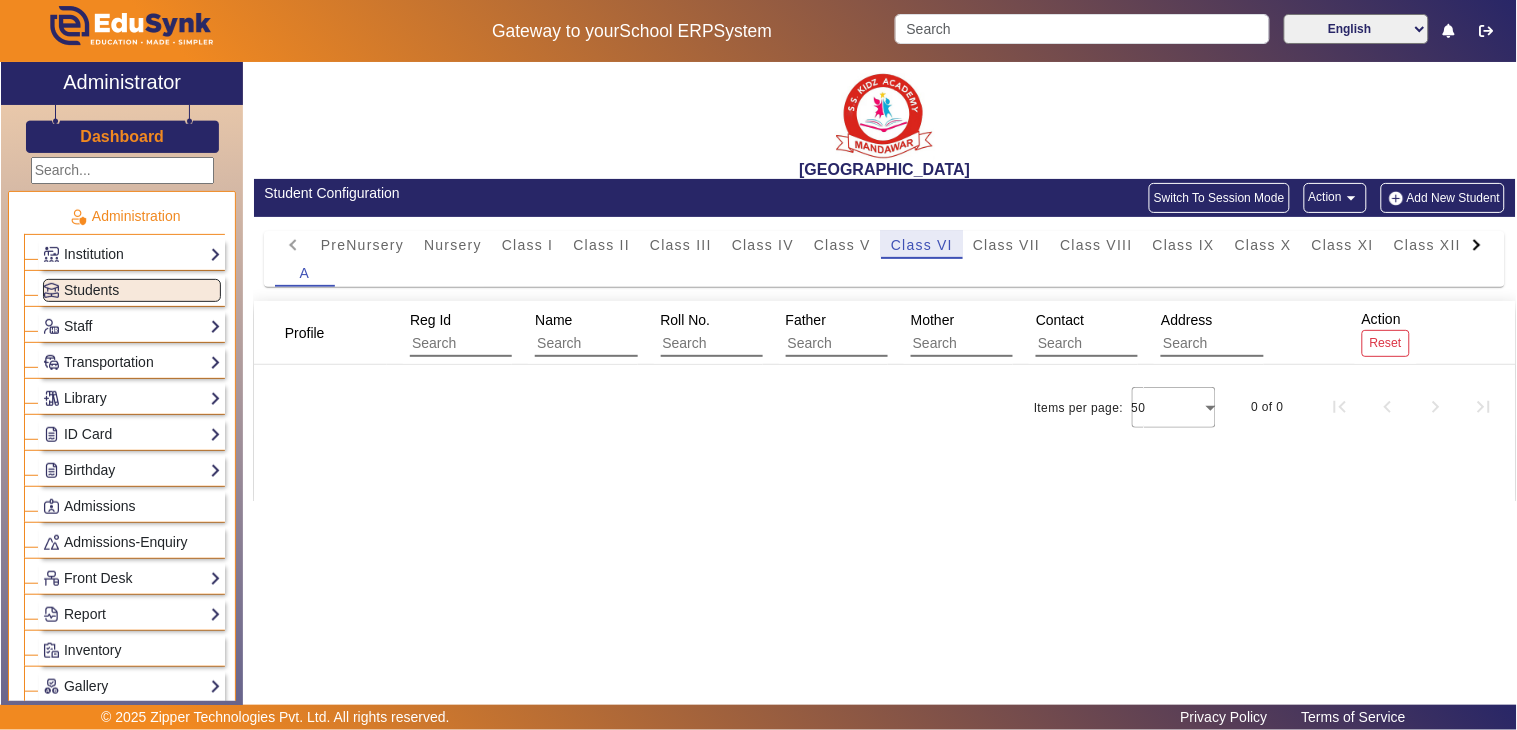scroll, scrollTop: 0, scrollLeft: 0, axis: both 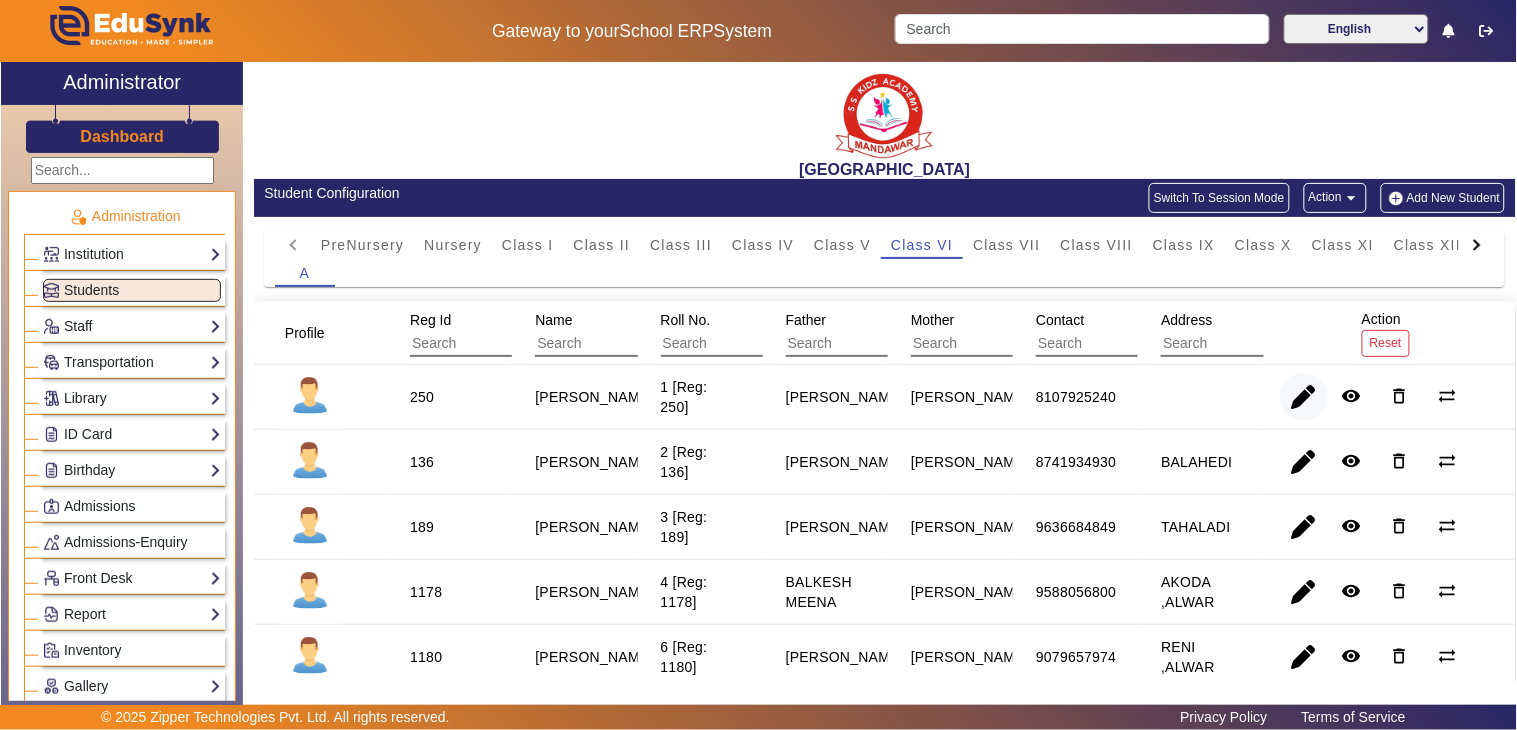 click at bounding box center [1304, 462] 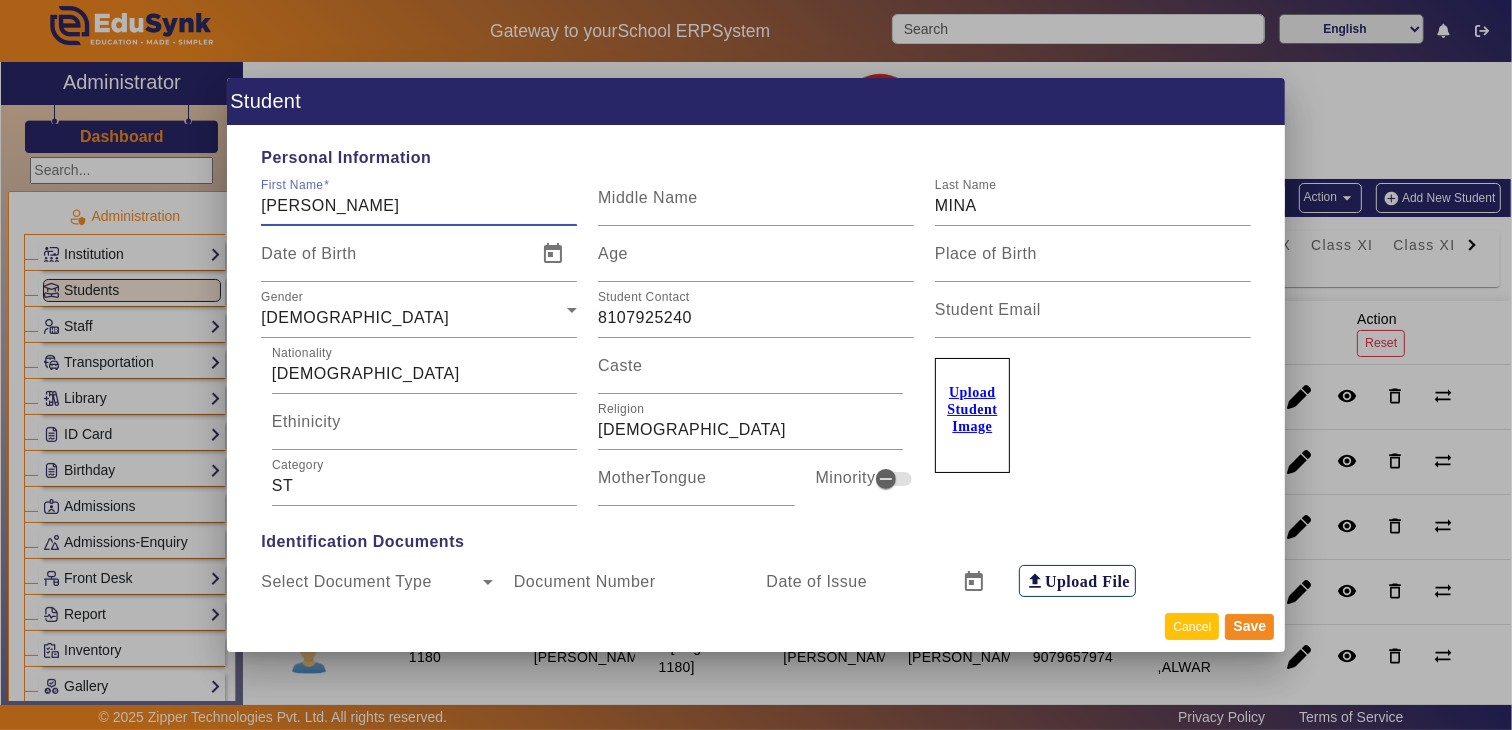 click on "Cancel" at bounding box center (1192, 626) 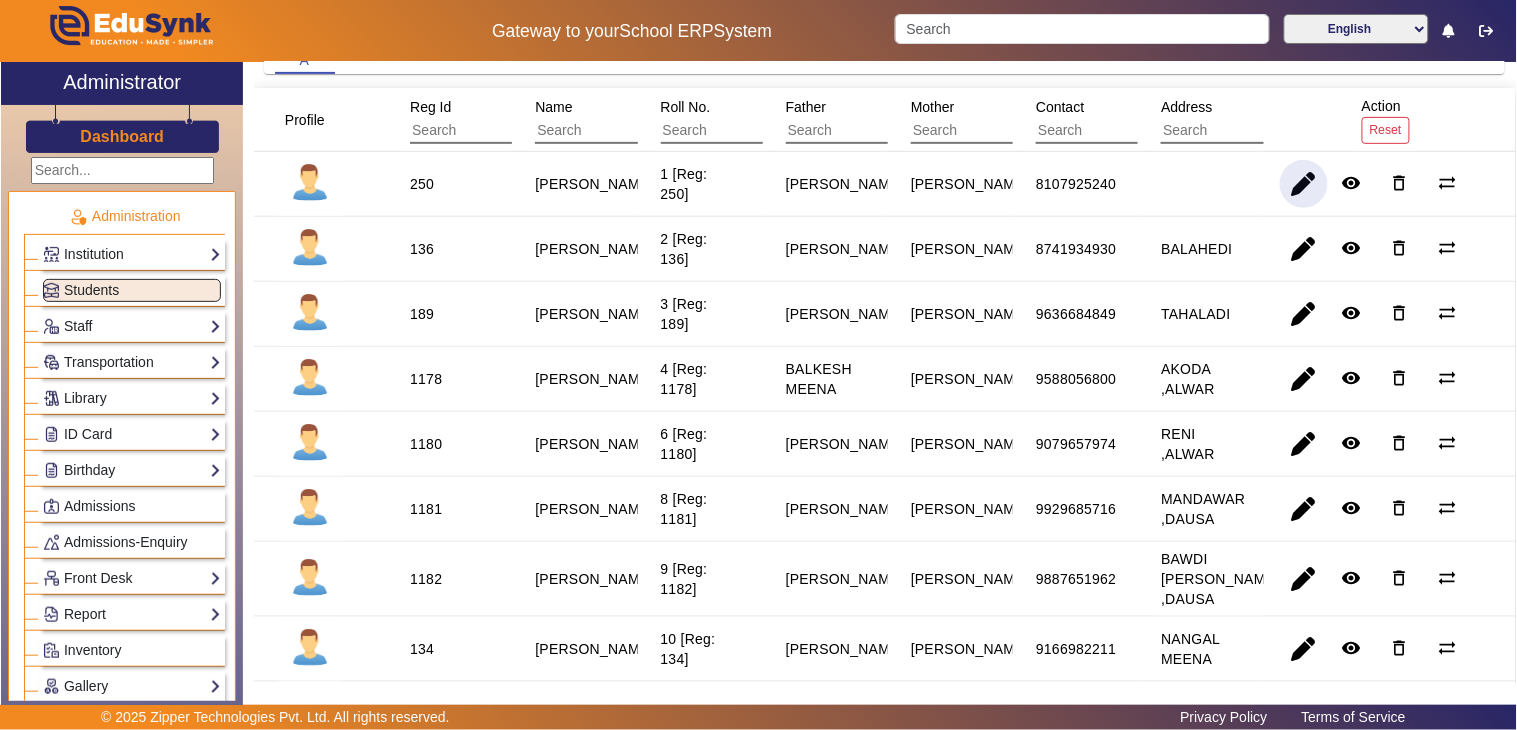 scroll, scrollTop: 222, scrollLeft: 0, axis: vertical 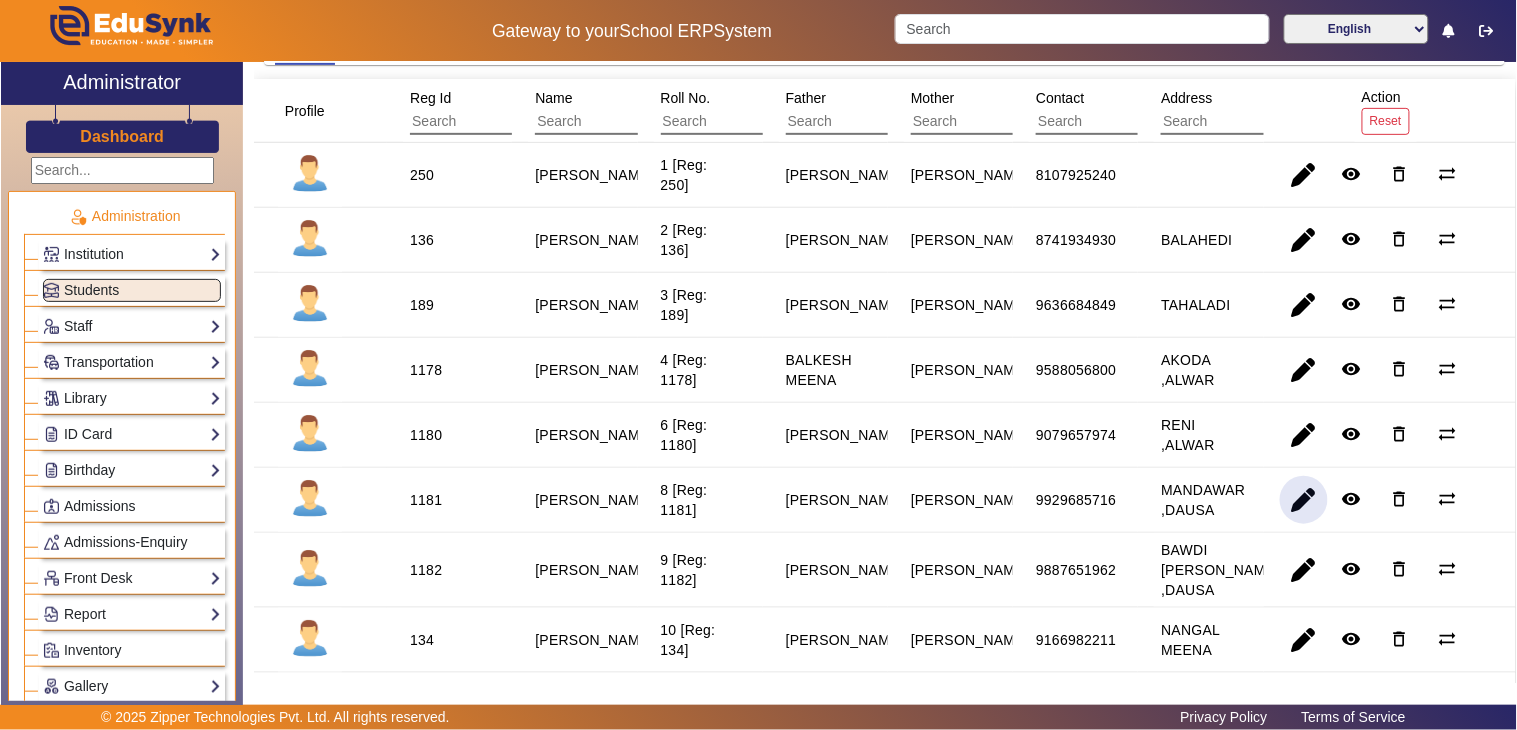 click 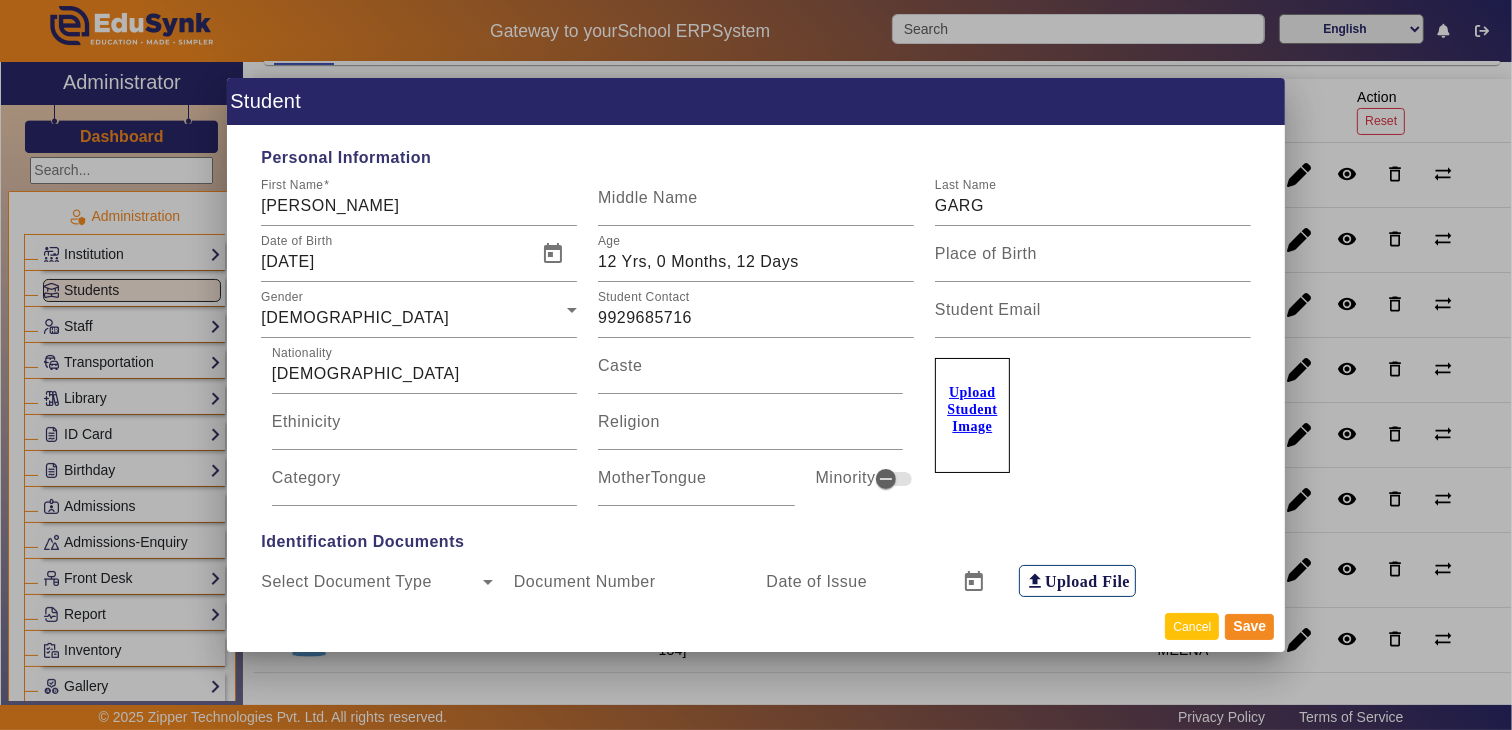 click on "Cancel" at bounding box center [1192, 626] 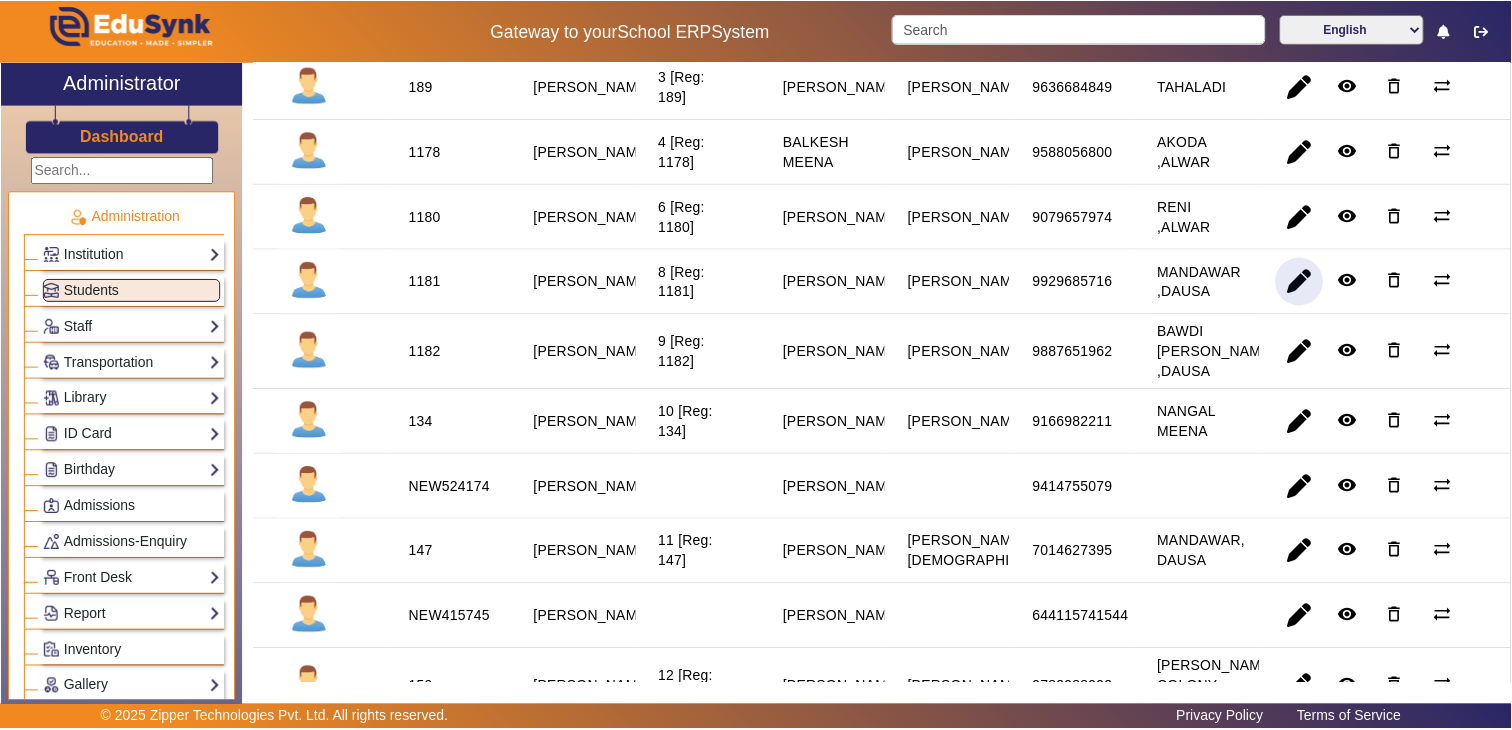 scroll, scrollTop: 444, scrollLeft: 0, axis: vertical 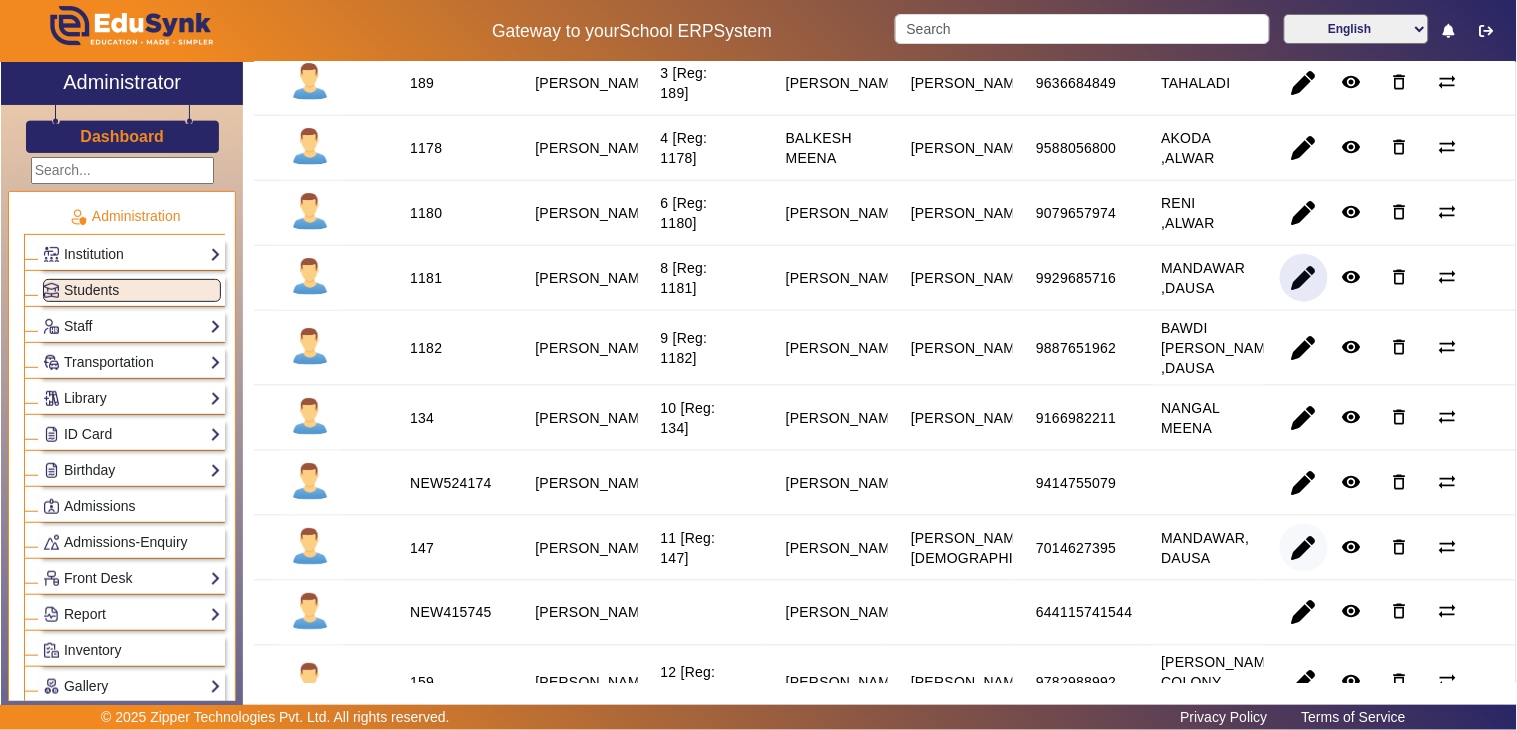 click at bounding box center [1304, 613] 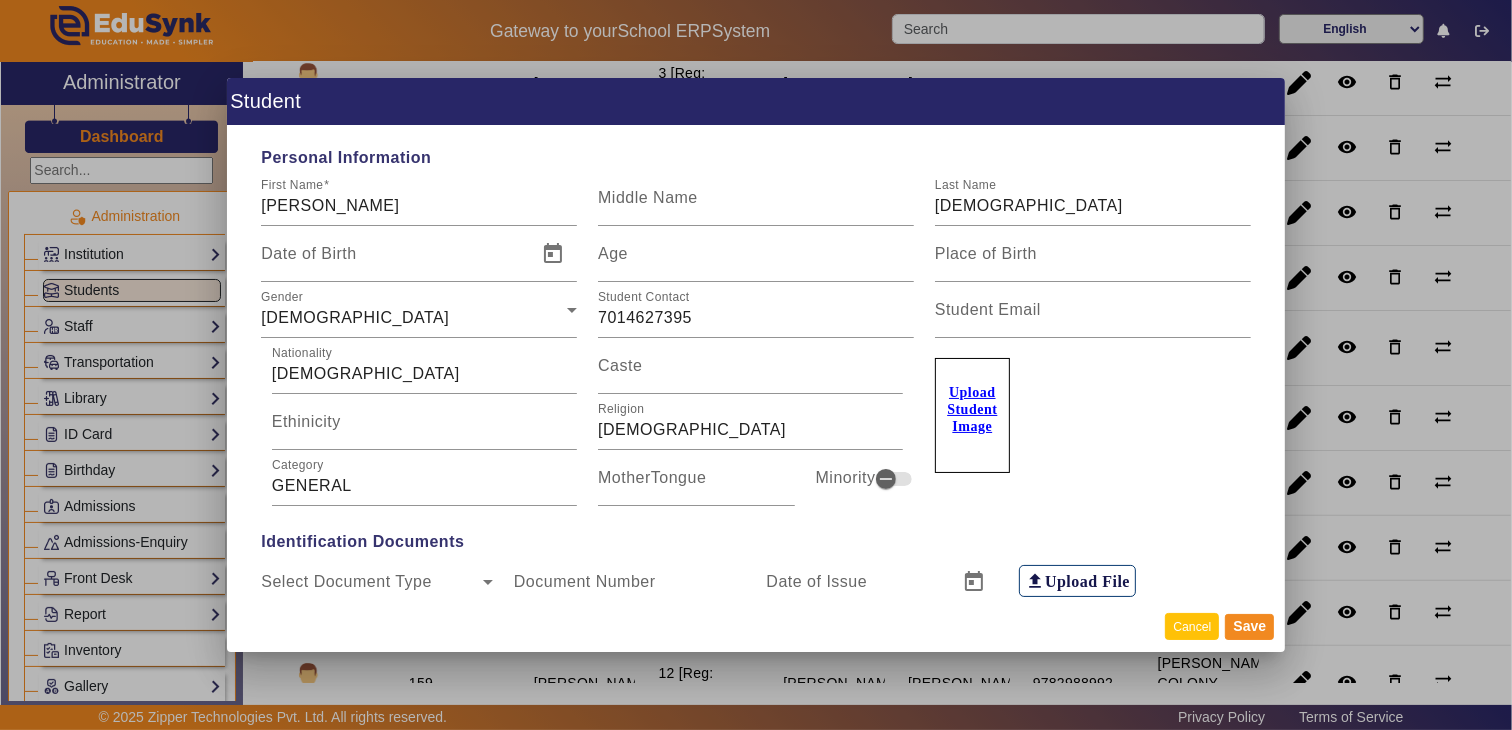 drag, startPoint x: 1194, startPoint y: 620, endPoint x: 754, endPoint y: 4, distance: 757.00464 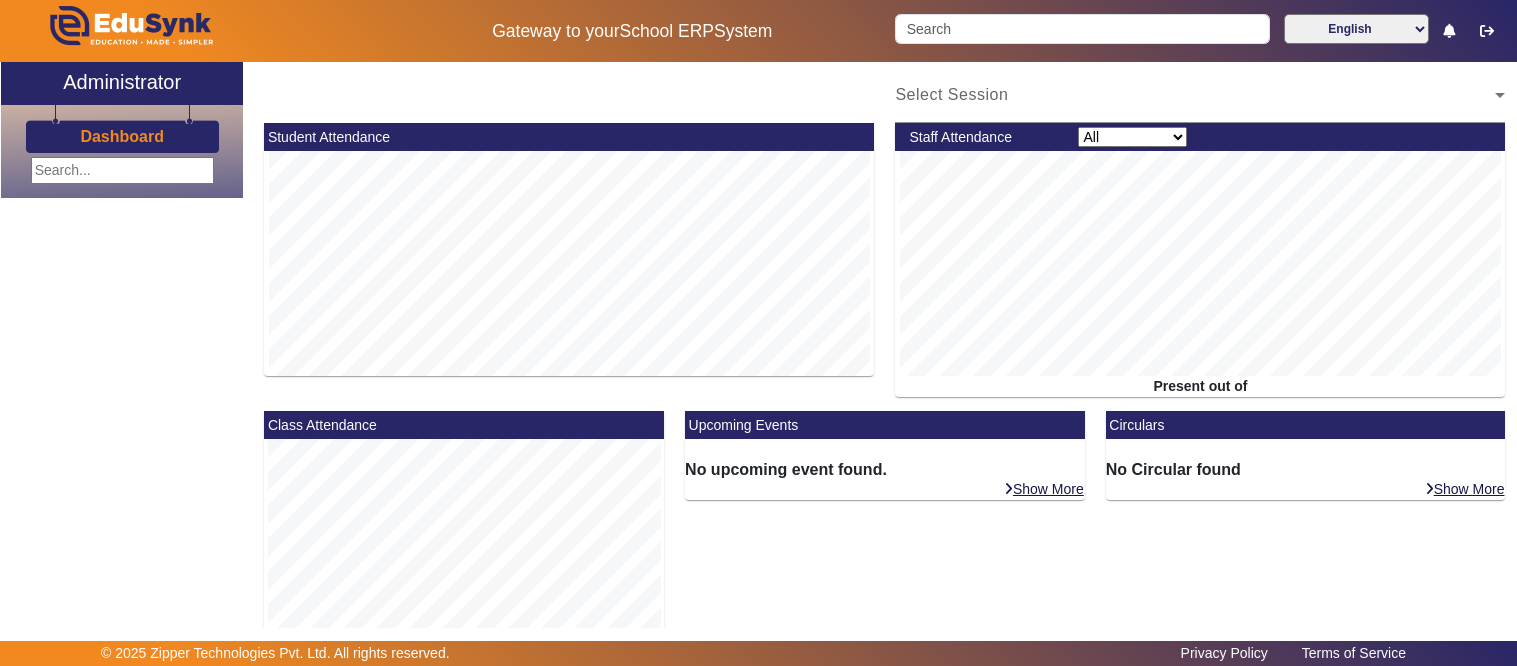 scroll, scrollTop: 0, scrollLeft: 0, axis: both 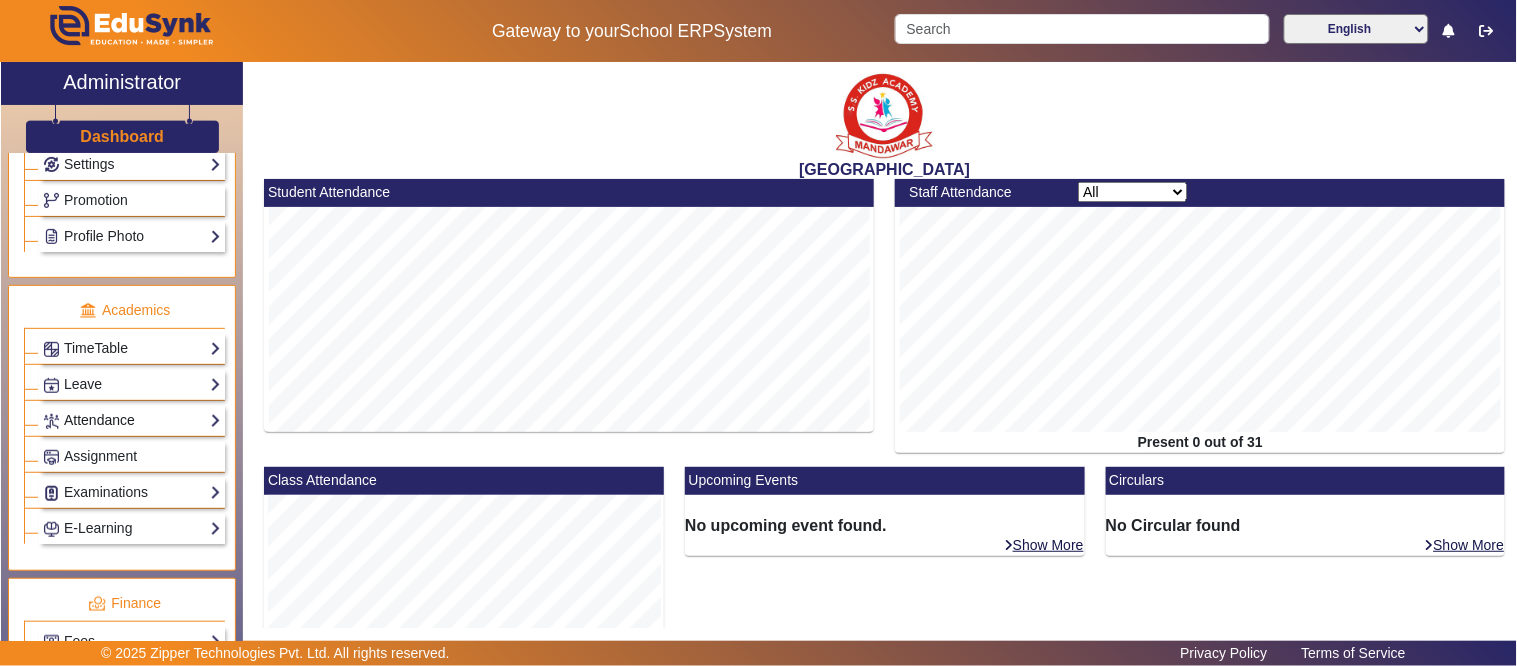 click on "Attendance" 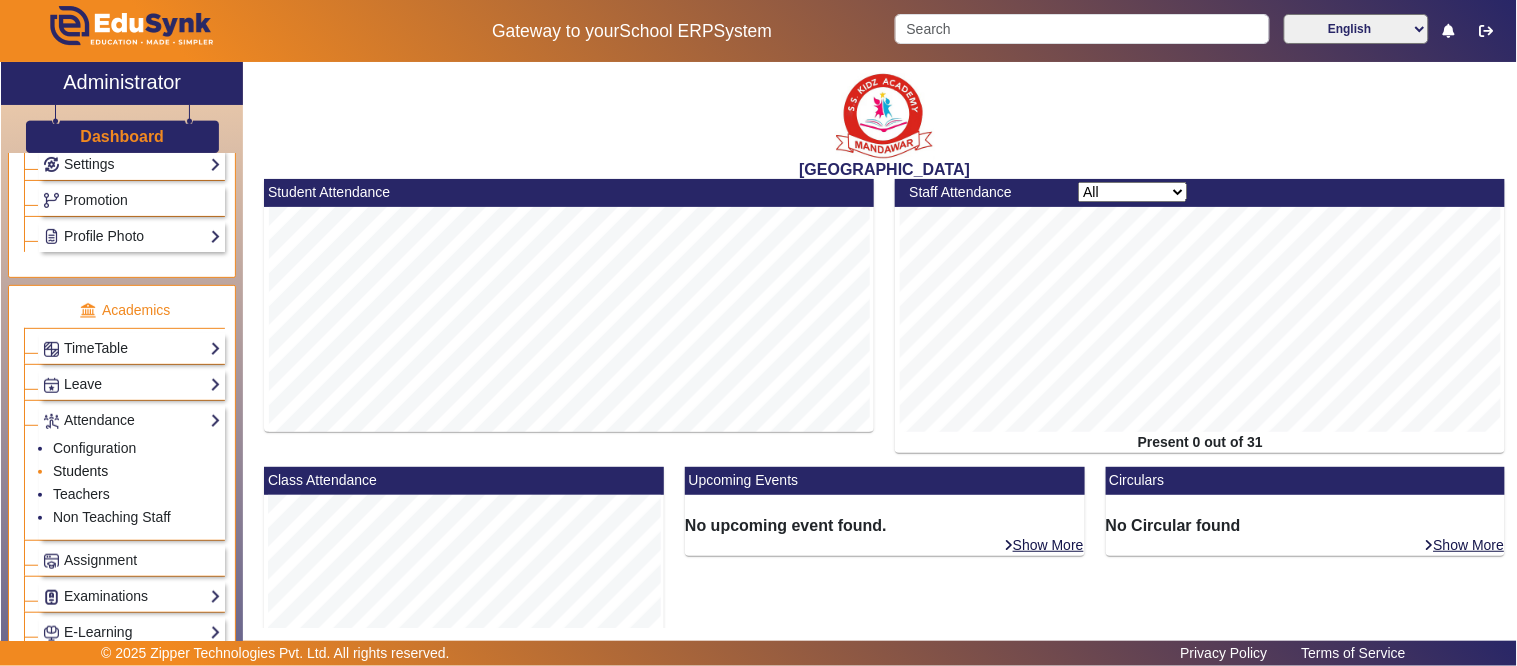 click on "Students" 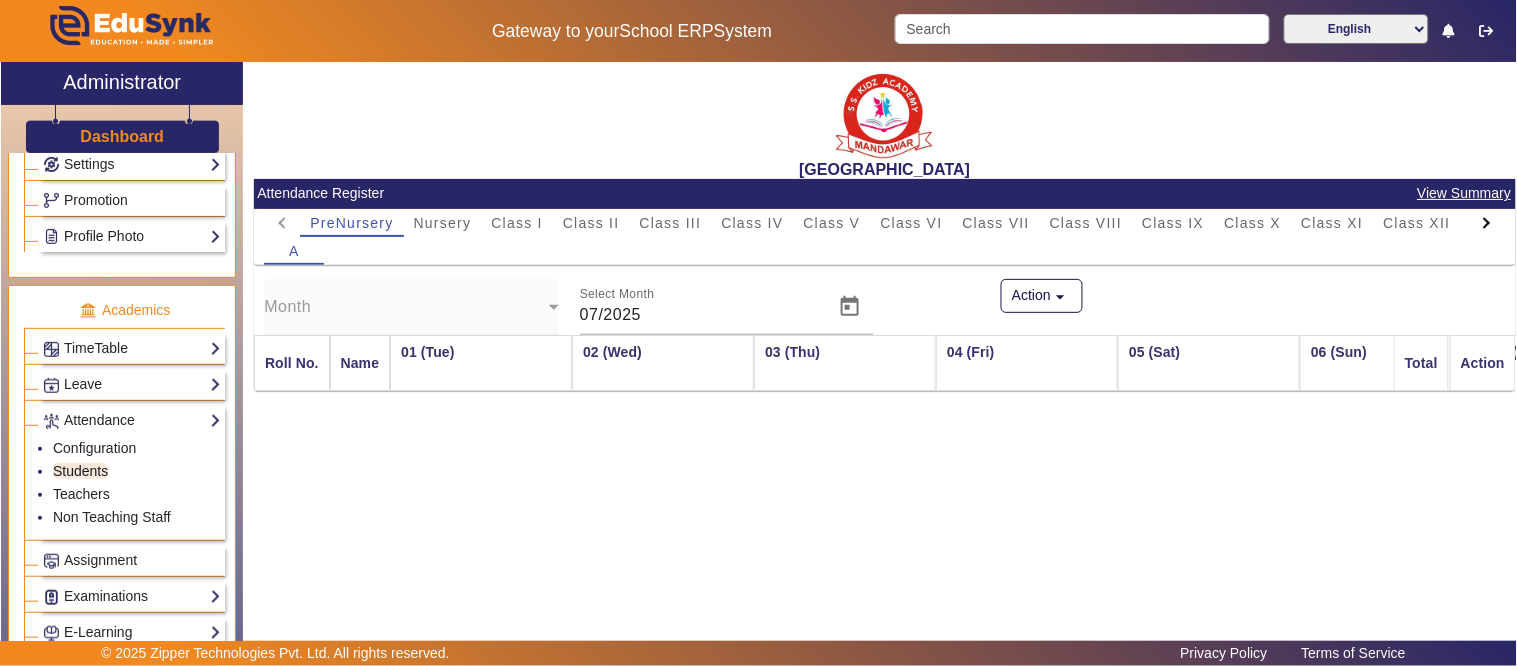 scroll, scrollTop: 0, scrollLeft: 2247, axis: horizontal 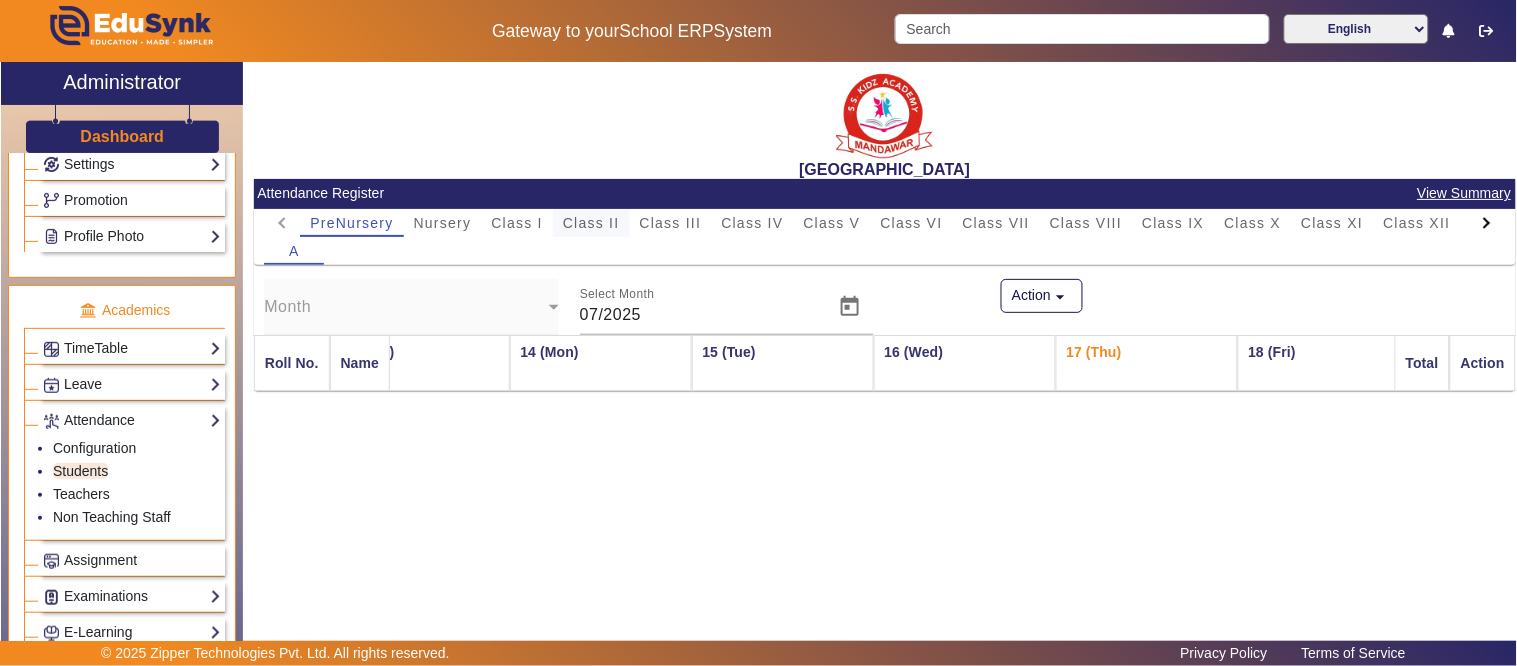 click on "Class II" at bounding box center [591, 223] 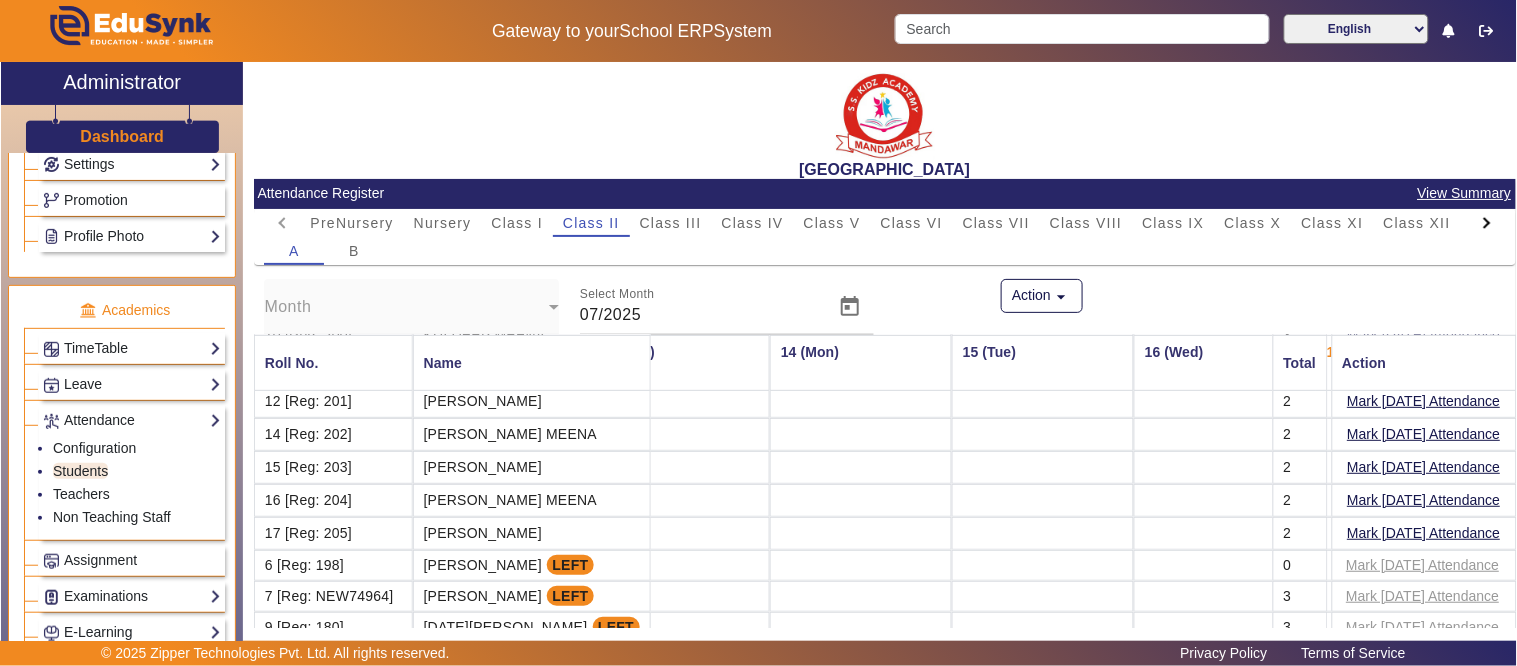 scroll, scrollTop: 294, scrollLeft: 2247, axis: both 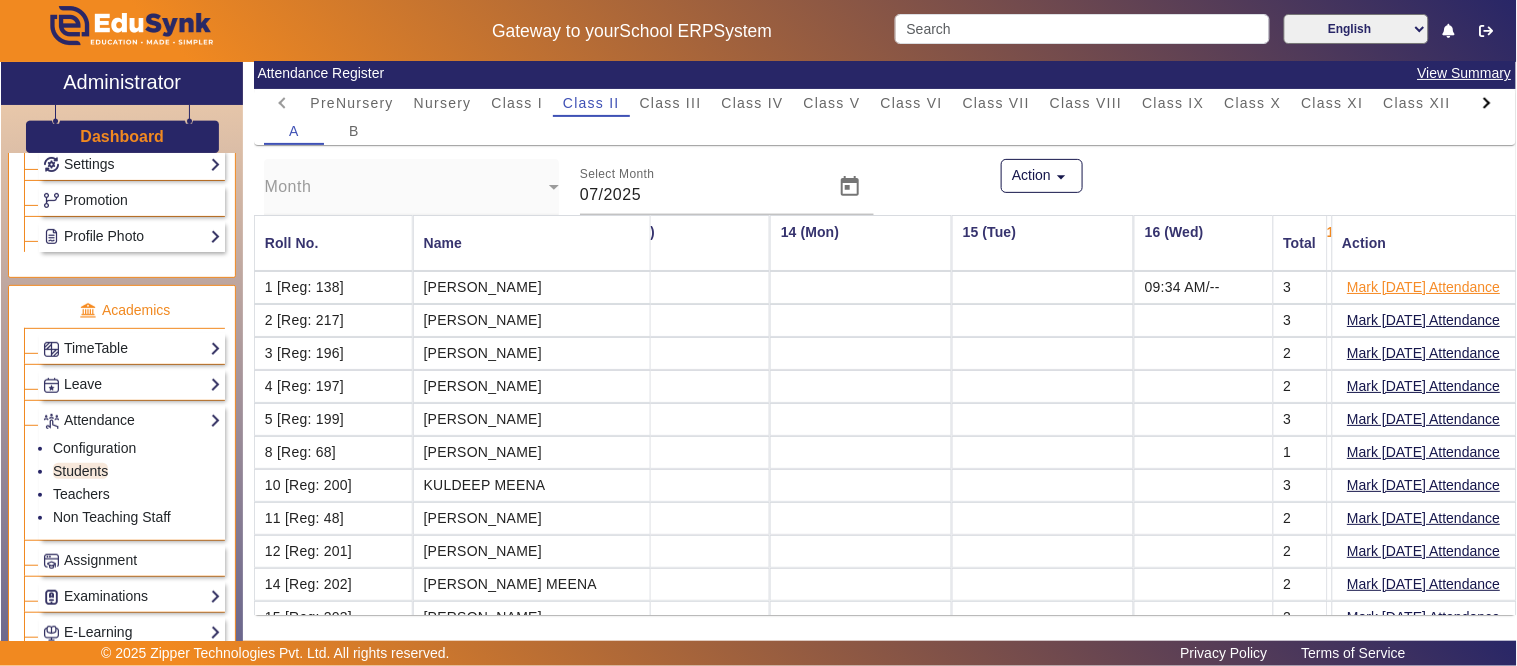 click on "Mark Today's Attendance" at bounding box center [1423, 287] 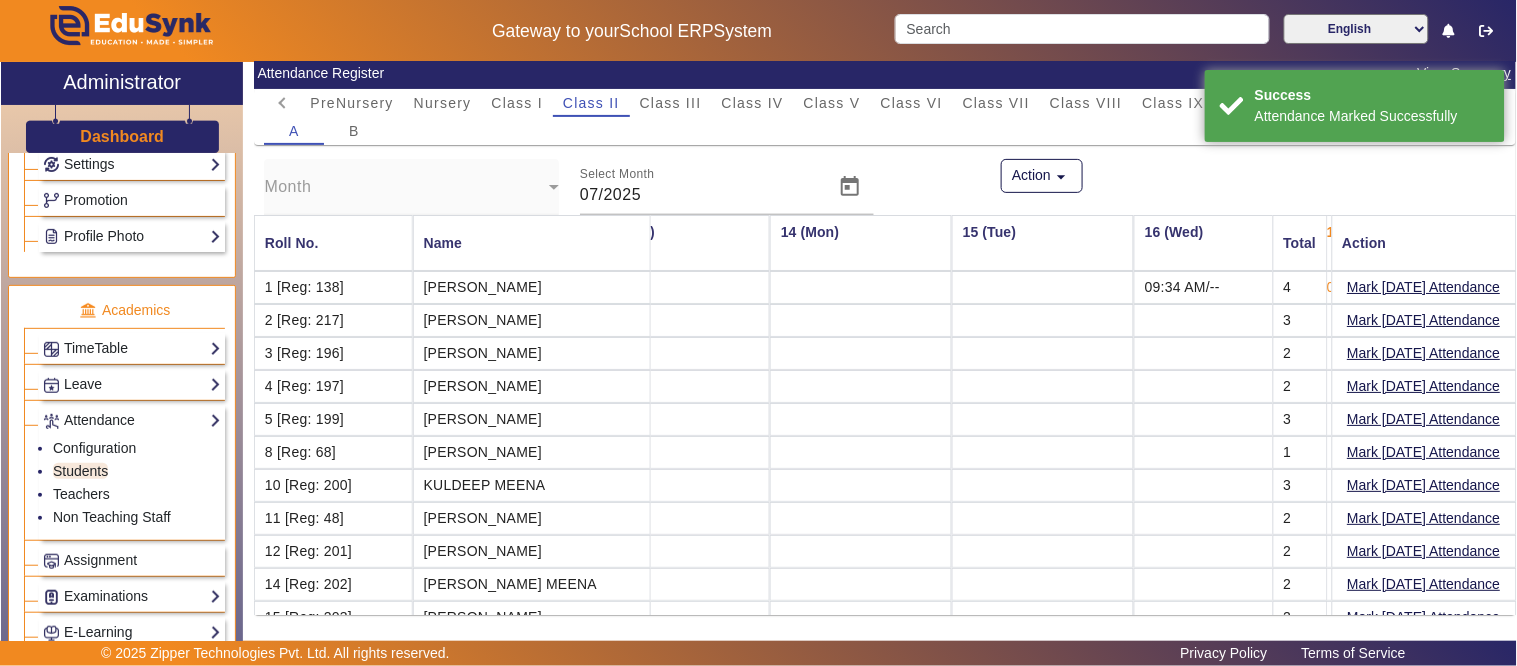 click on "Mark Today's Attendance" at bounding box center (1423, 320) 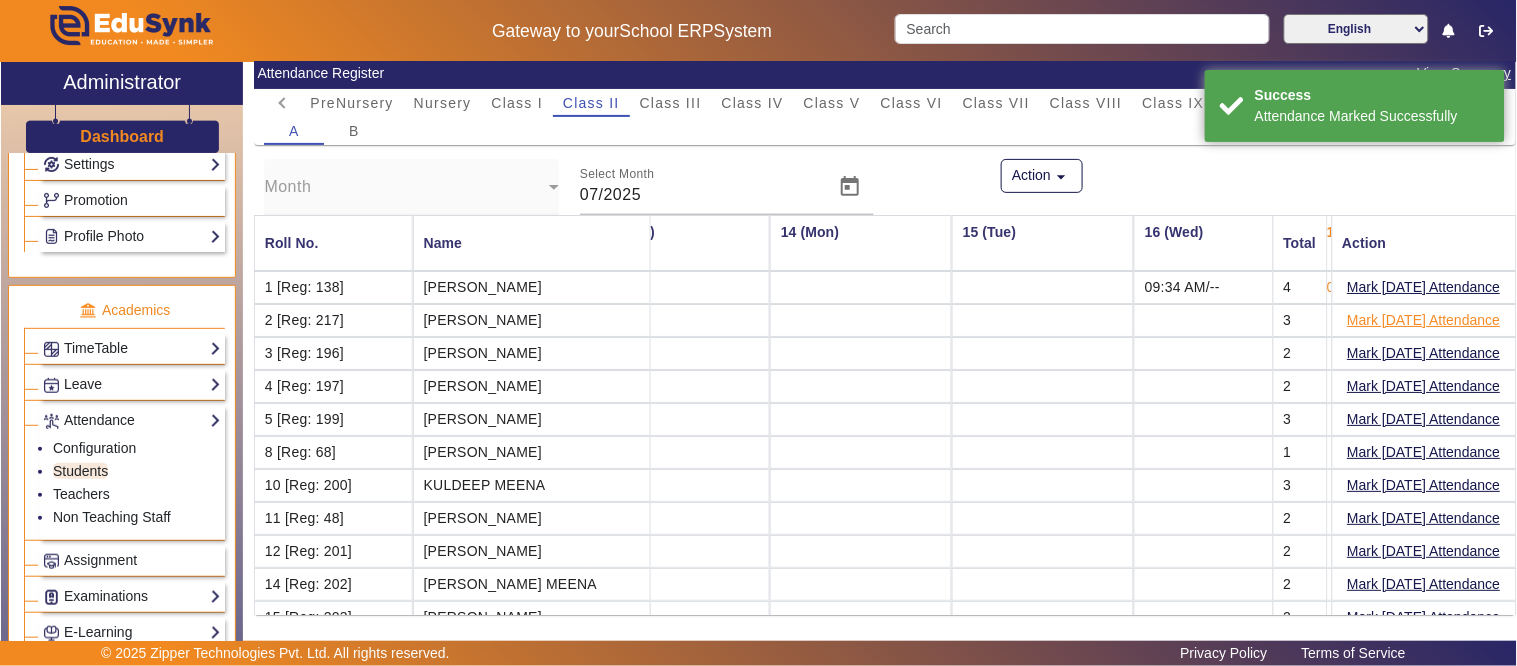 click on "Mark Today's Attendance" at bounding box center [1423, 320] 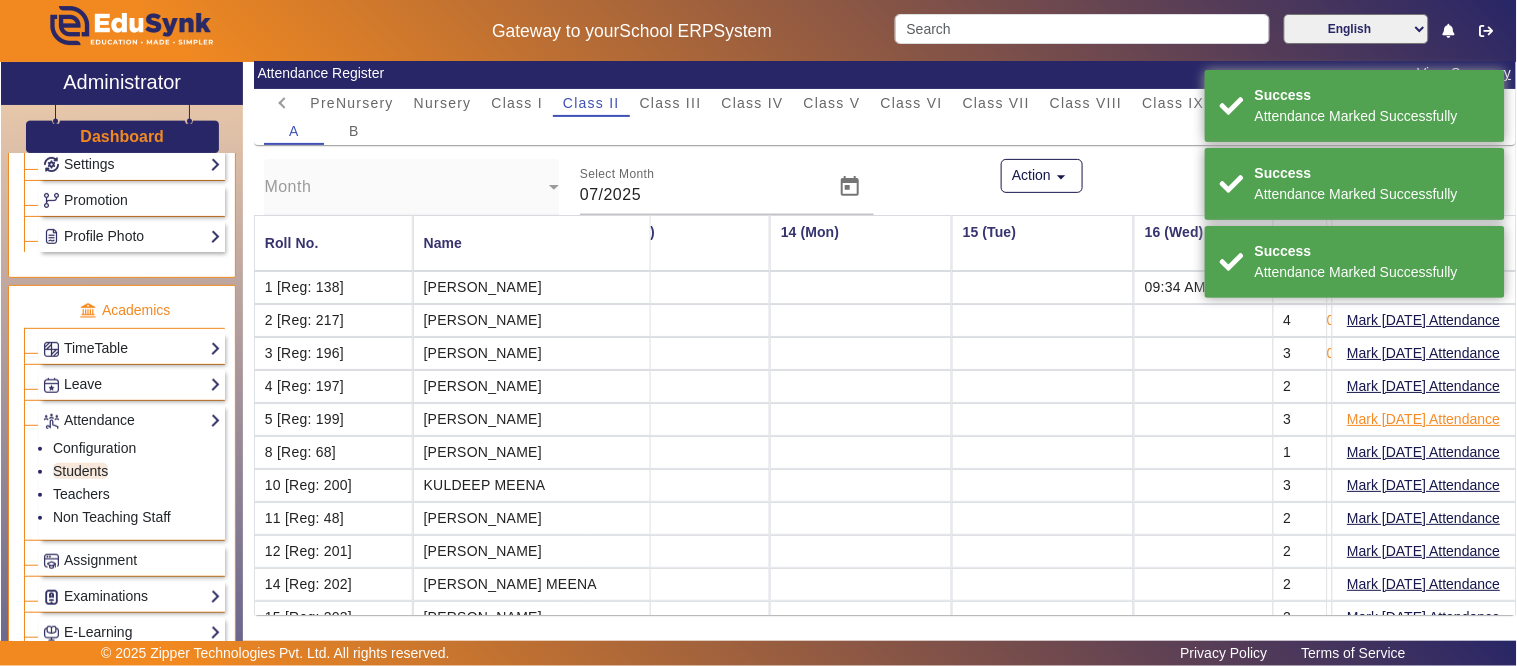 click on "Mark Today's Attendance" at bounding box center [1423, 419] 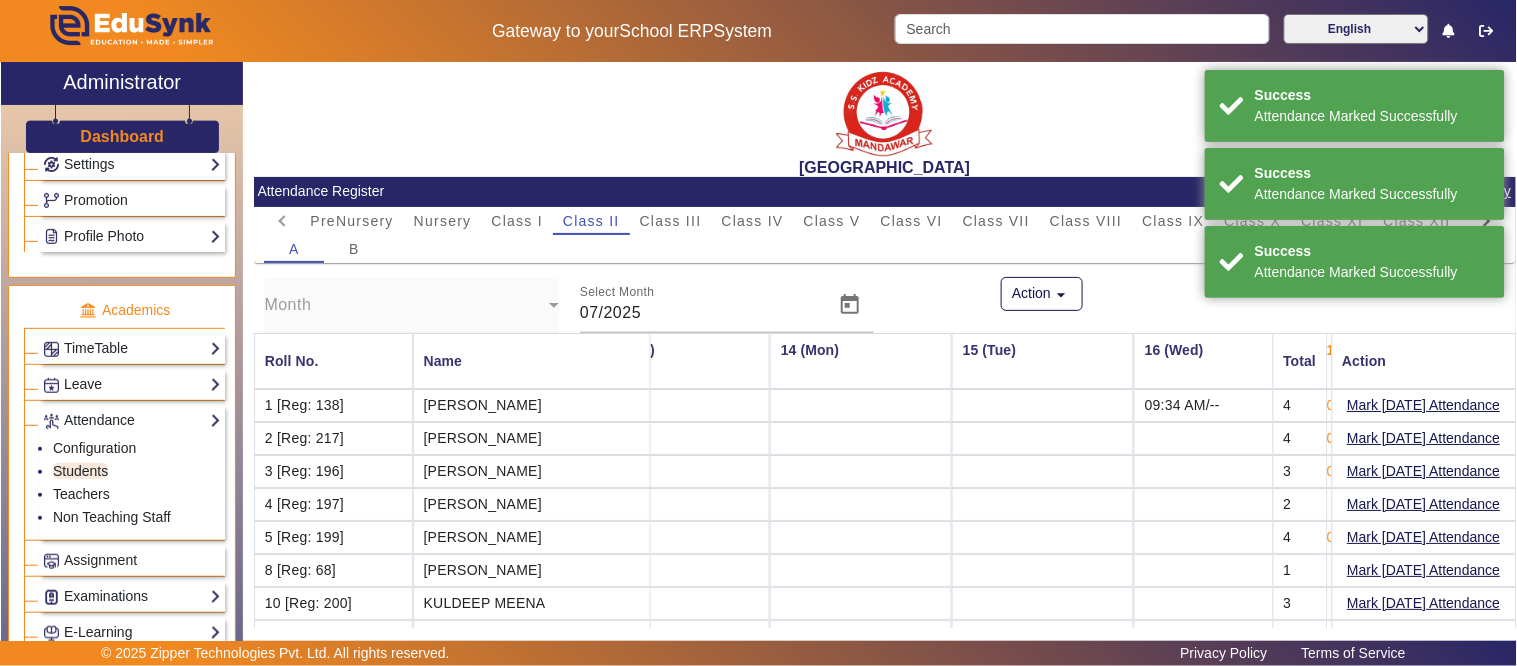 scroll, scrollTop: 0, scrollLeft: 0, axis: both 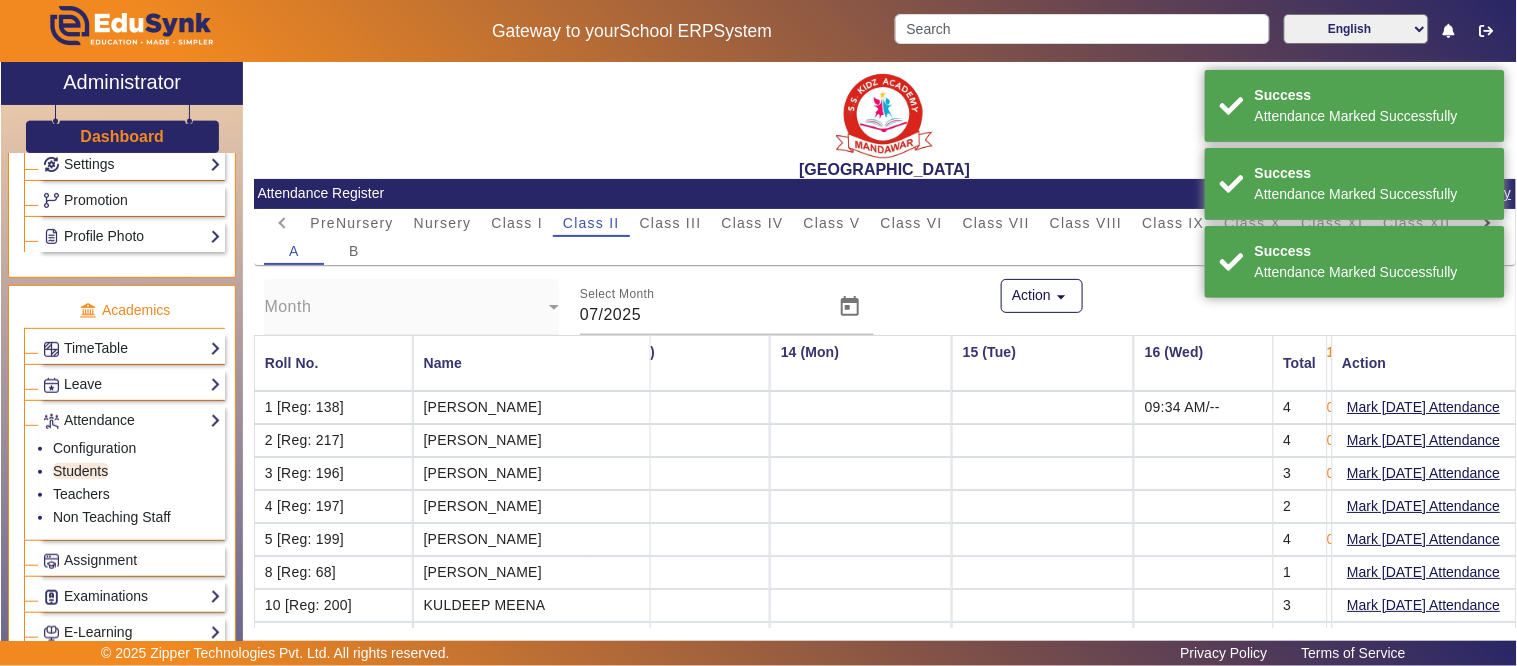 click on "PreNursery Nursery Class I Class II Class III Class IV Class V Class VI Class VII Class VIII Class IX Class X Class XI Class XII L.K.G. U.K.G. A B Month Select Month 07/2025 Action  arrow_drop_down  Roll No.  Name  01 (Tue)   02 (Wed)   03 (Thu)   04 (Fri)   05 (Sat)   06 (Sun)   07 (Mon)   08 (Tue)   09 (Wed)   10 (Thu)   11 (Fri)   12 (Sat)   13 (Sun)   14 (Mon)   15 (Tue)   16 (Wed)   17 (Thu)   18 (Fri)   19 (Sat)   20 (Sun)   21 (Mon)   22 (Tue)   23 (Wed)   24 (Thu)   25 (Fri)   26 (Sat)   27 (Sun)   28 (Mon)   29 (Tue)   30 (Wed)   31 (Thu)   Total Action  1 [Reg: 138]  AISHWARYA JAIN   Absent                        08:36 AM/08:45 AM   10:44 AM/--                  09:34 AM/--   08:43 AM/--                                             4 Mark Today's Attendance  2 [Reg: 217]  ANAYA JHALANI   08:45 AM/--                        08:44 AM/08:44 AM   10:44 AM/--                     08:43 AM/--                                             4 Mark Today's Attendance  3 [Reg: 196]  AYANSH KHANDELWAL   08:45 AM/--" 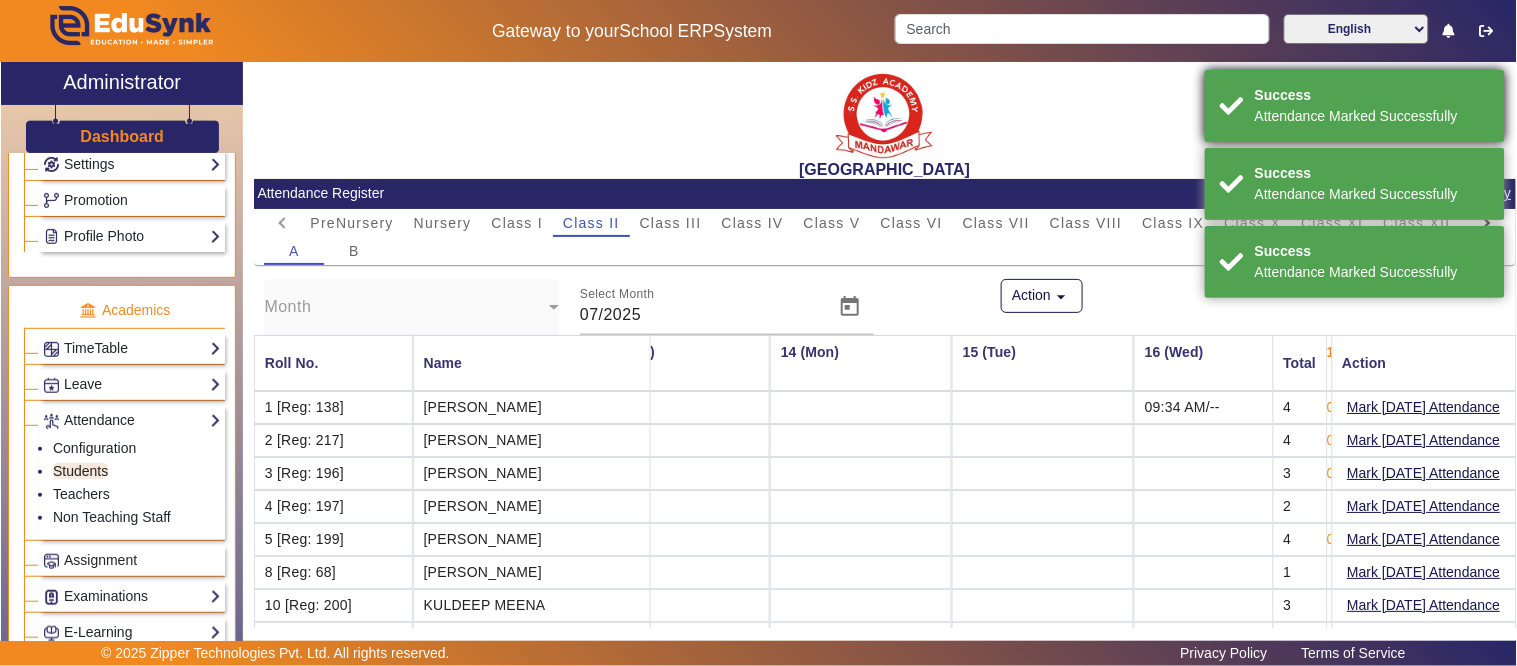 drag, startPoint x: 1420, startPoint y: 92, endPoint x: 1426, endPoint y: 135, distance: 43.416588 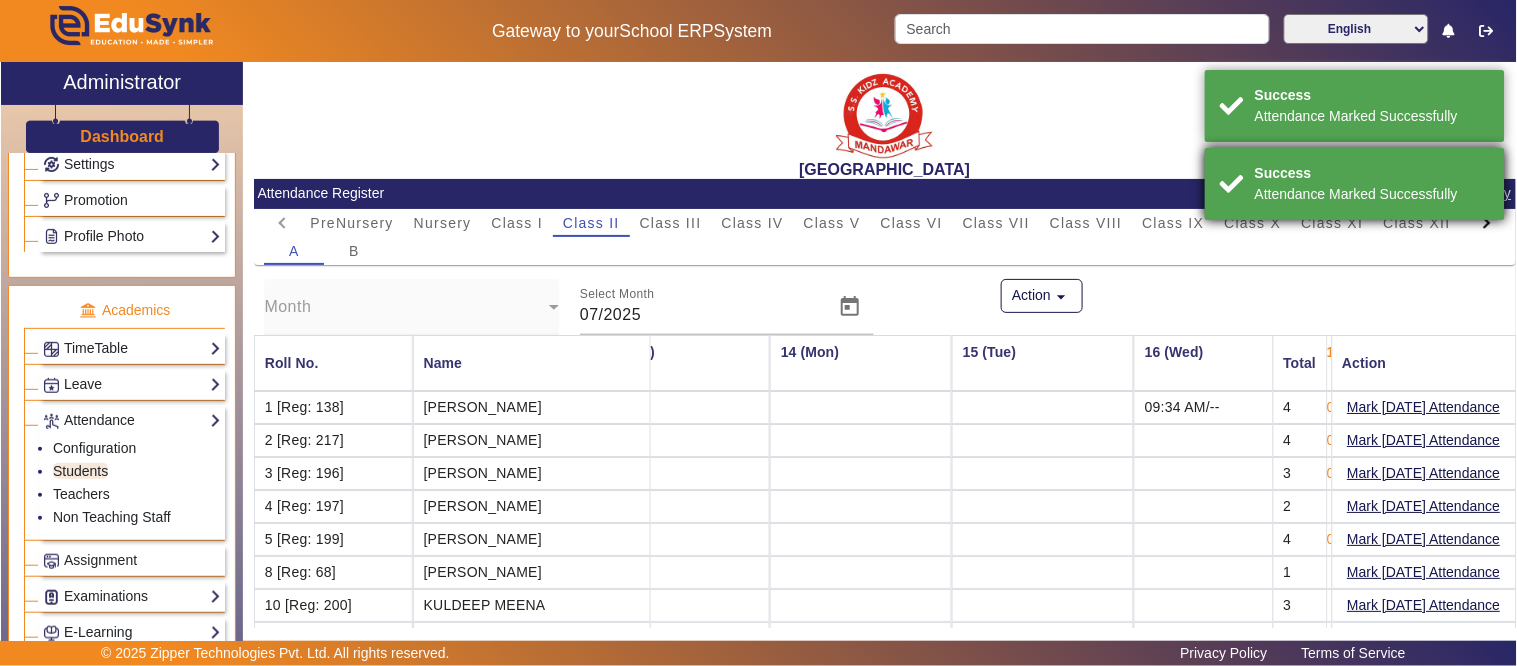 click on "Success" at bounding box center (1372, 173) 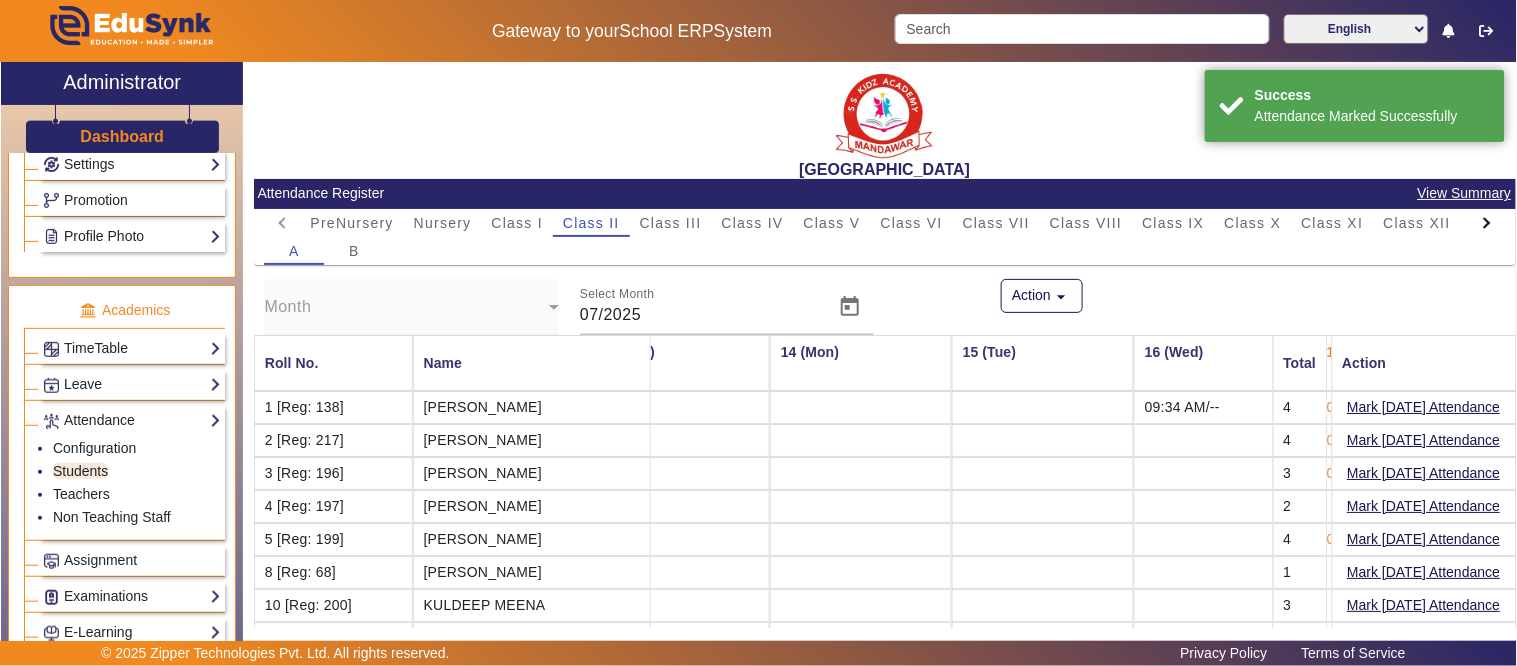 click on "View Summary" 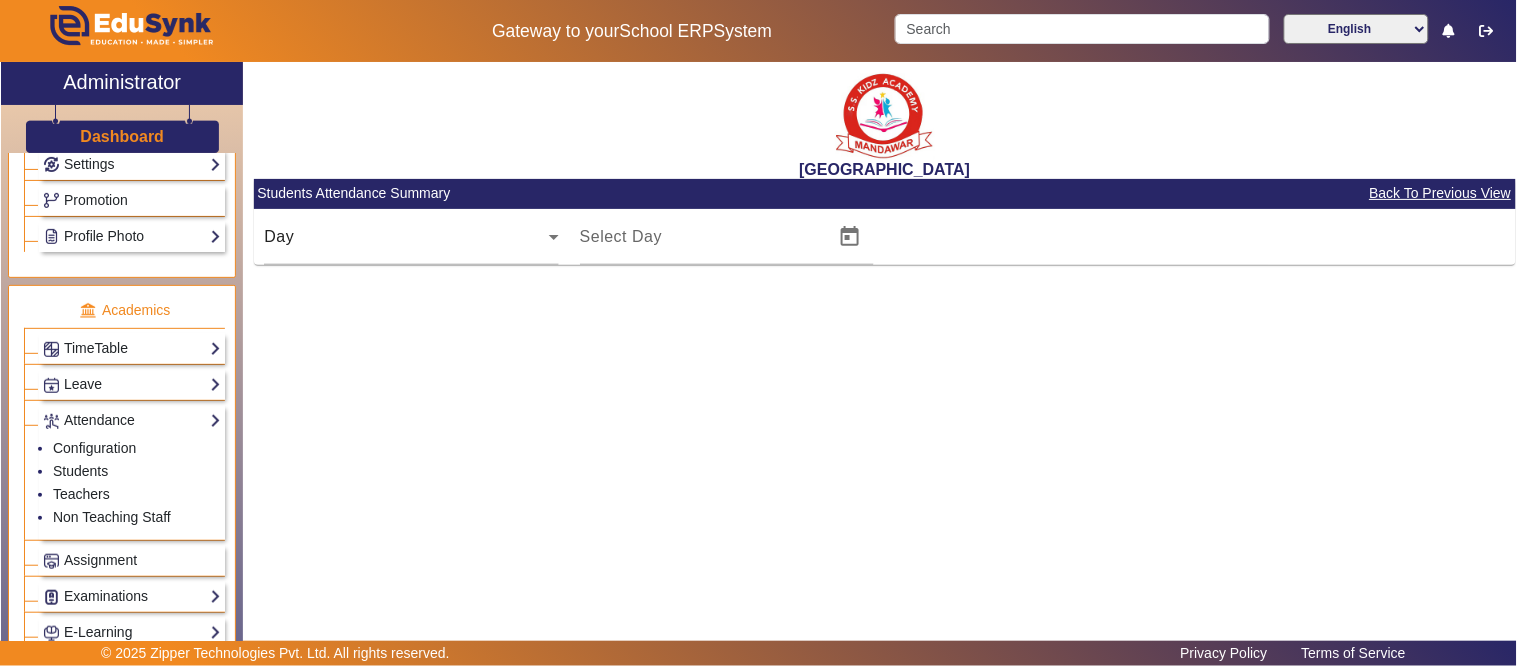 type on "[DATE]" 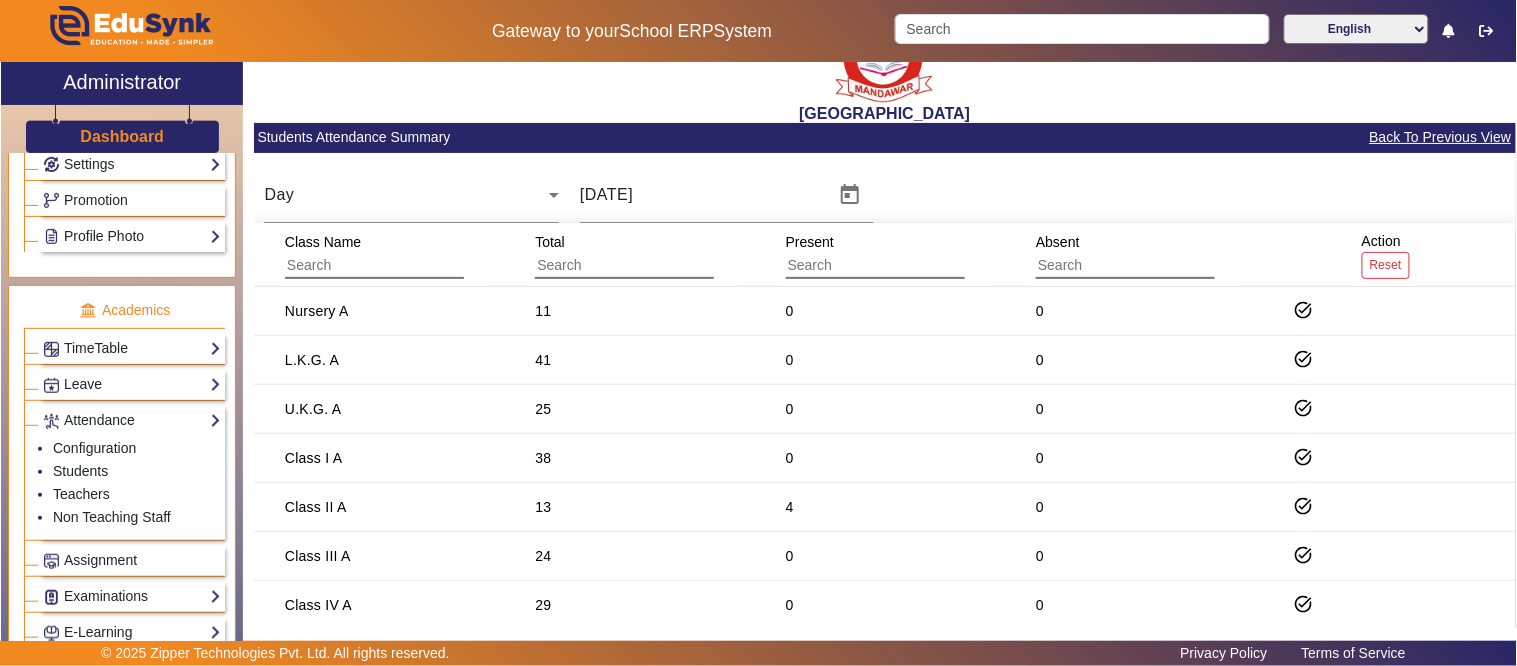 scroll, scrollTop: 111, scrollLeft: 0, axis: vertical 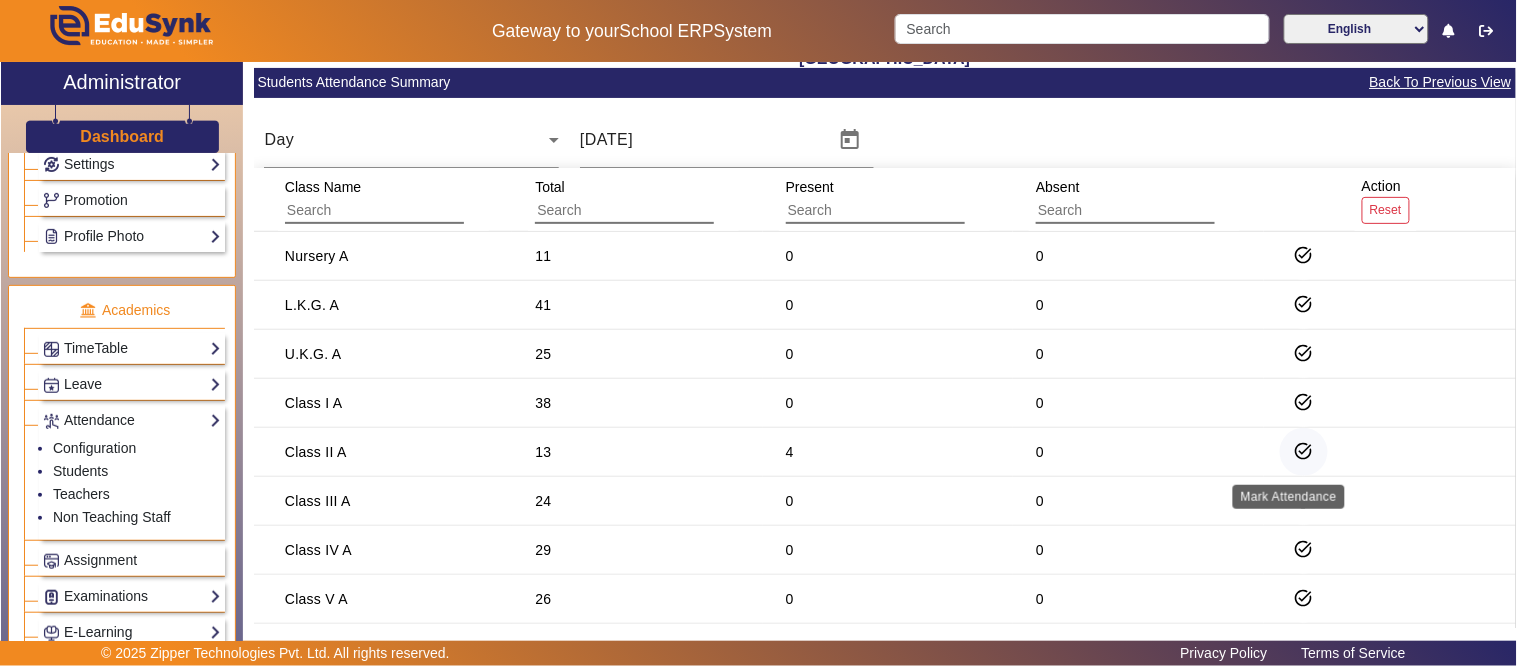 click on "task_alt" at bounding box center (1304, 500) 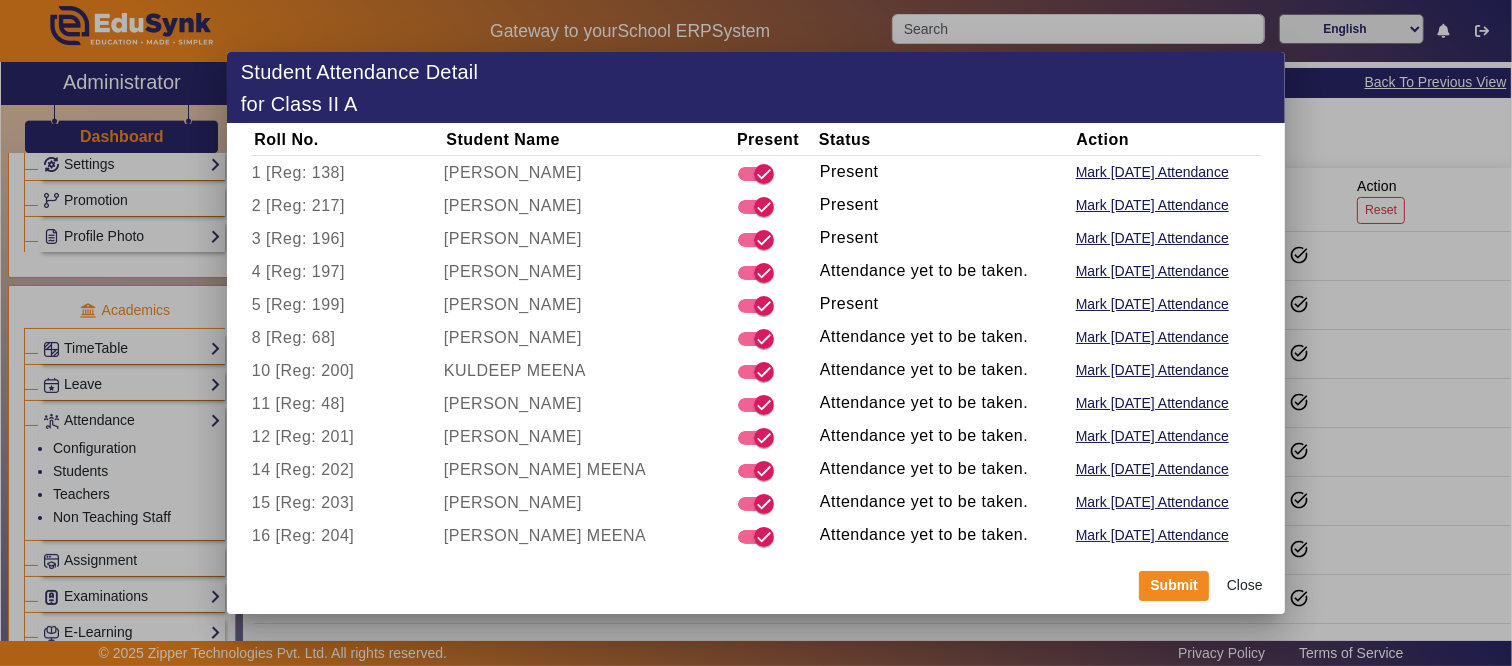 click at bounding box center (775, 238) 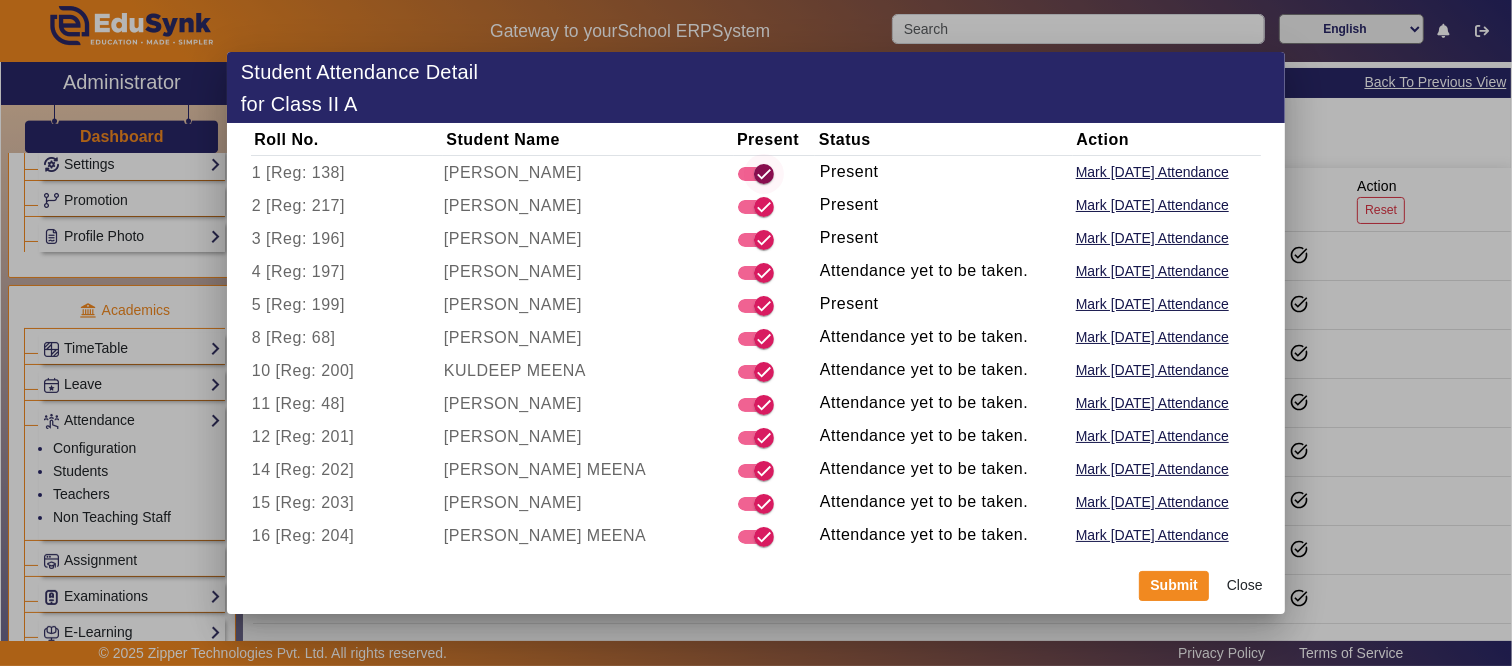 click at bounding box center (764, 174) 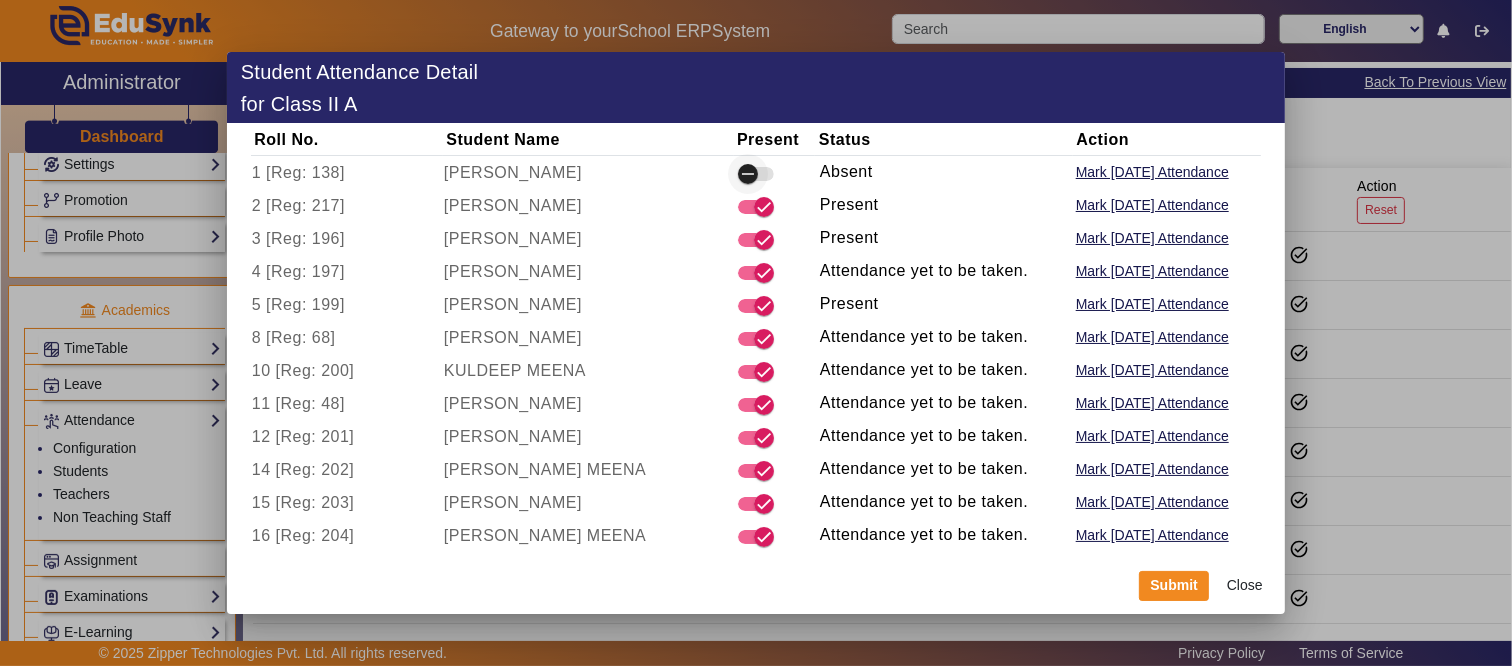 click at bounding box center (748, 174) 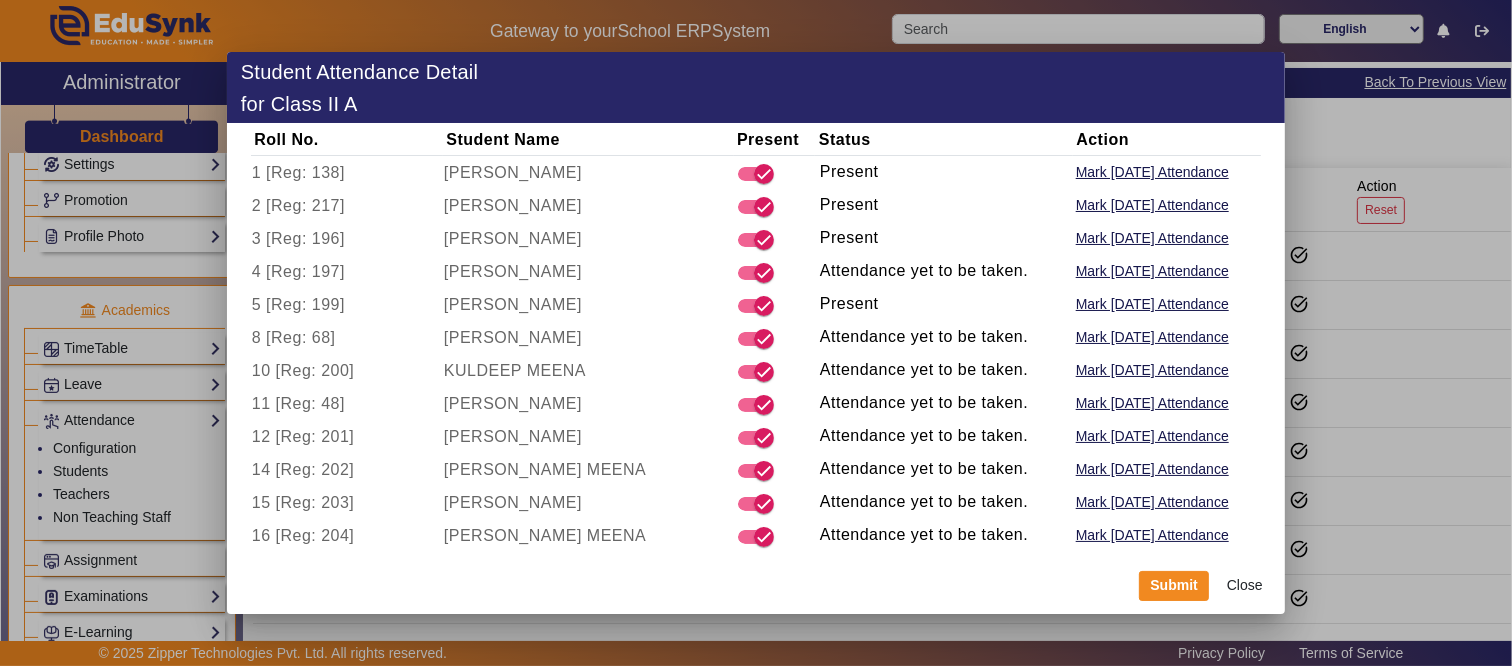 click on "Close" 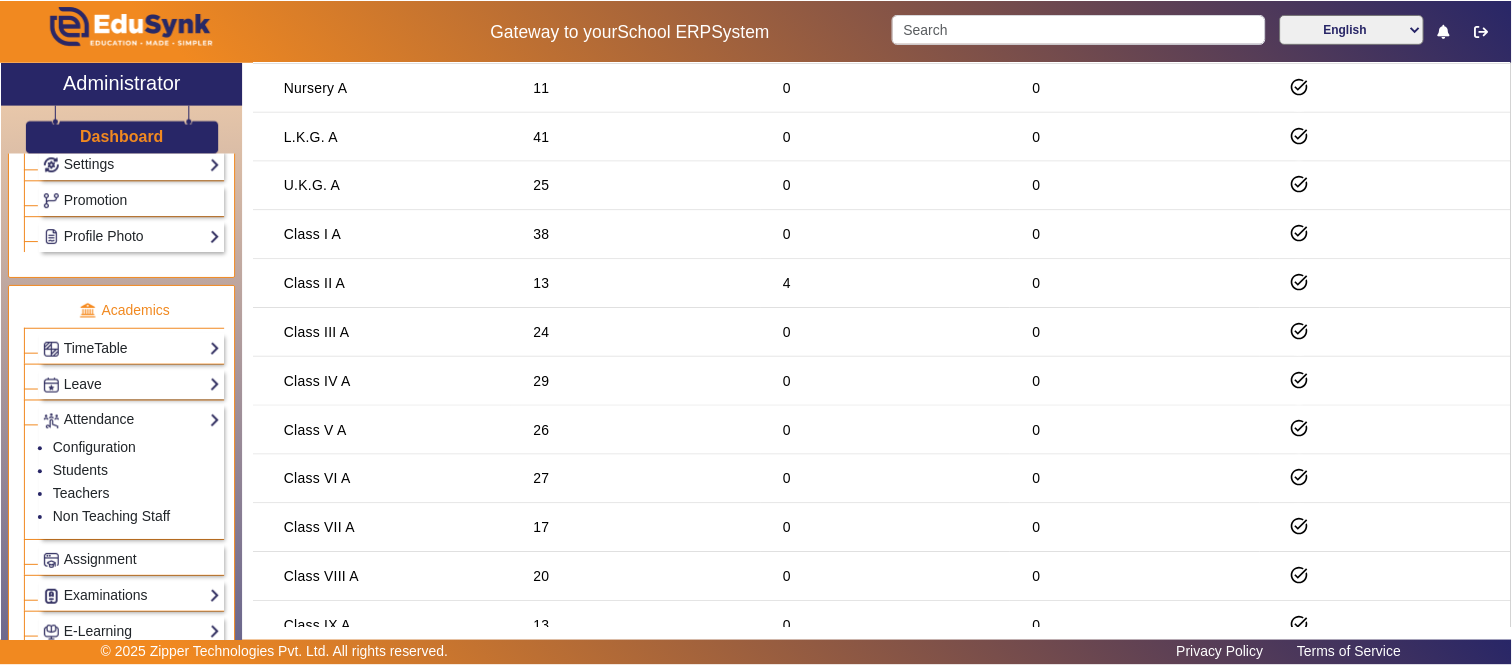 scroll, scrollTop: 0, scrollLeft: 0, axis: both 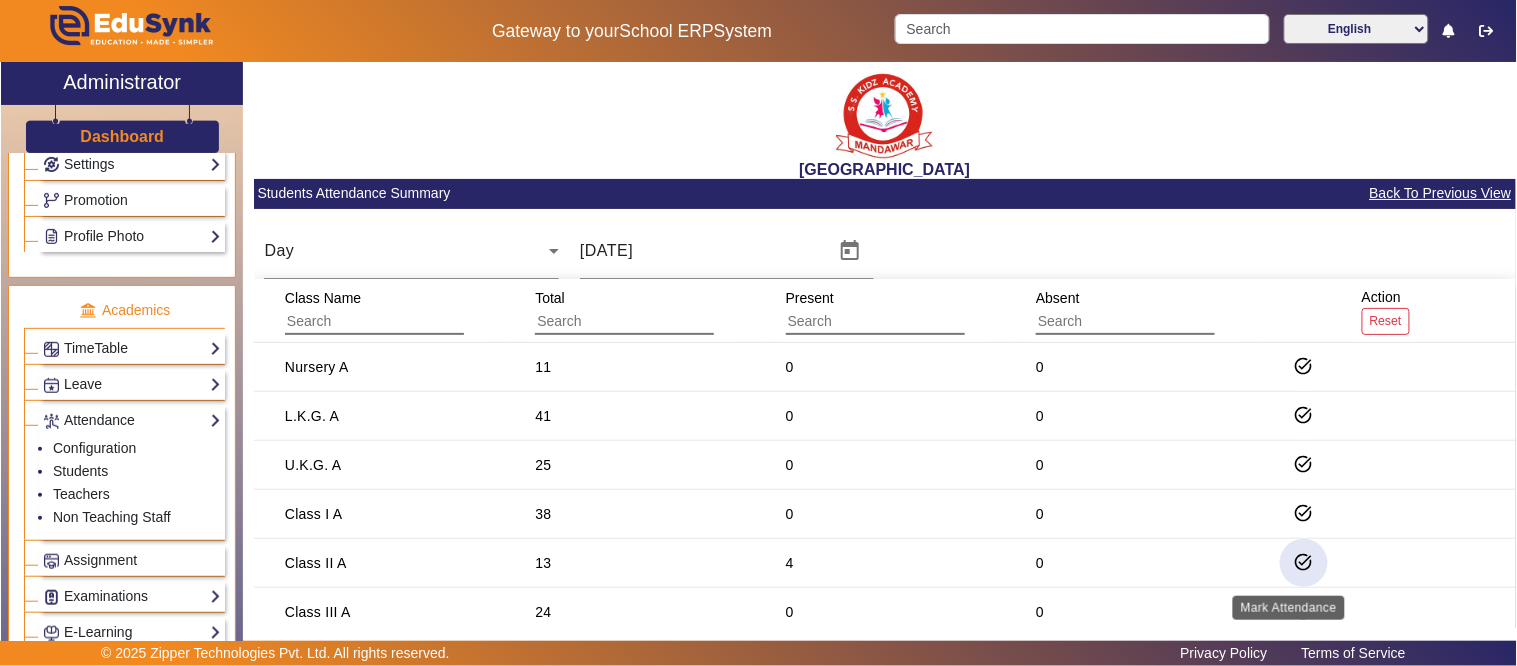 click on "task_alt" 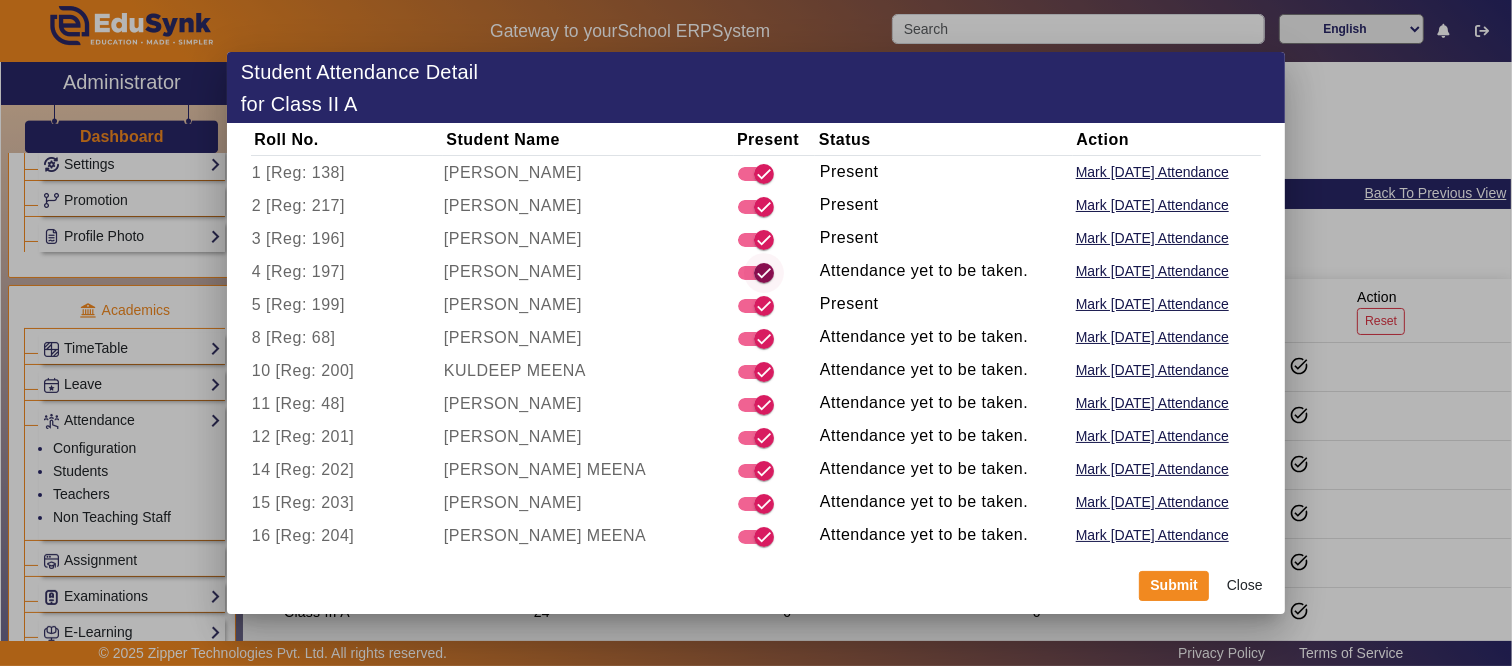 click at bounding box center [764, 273] 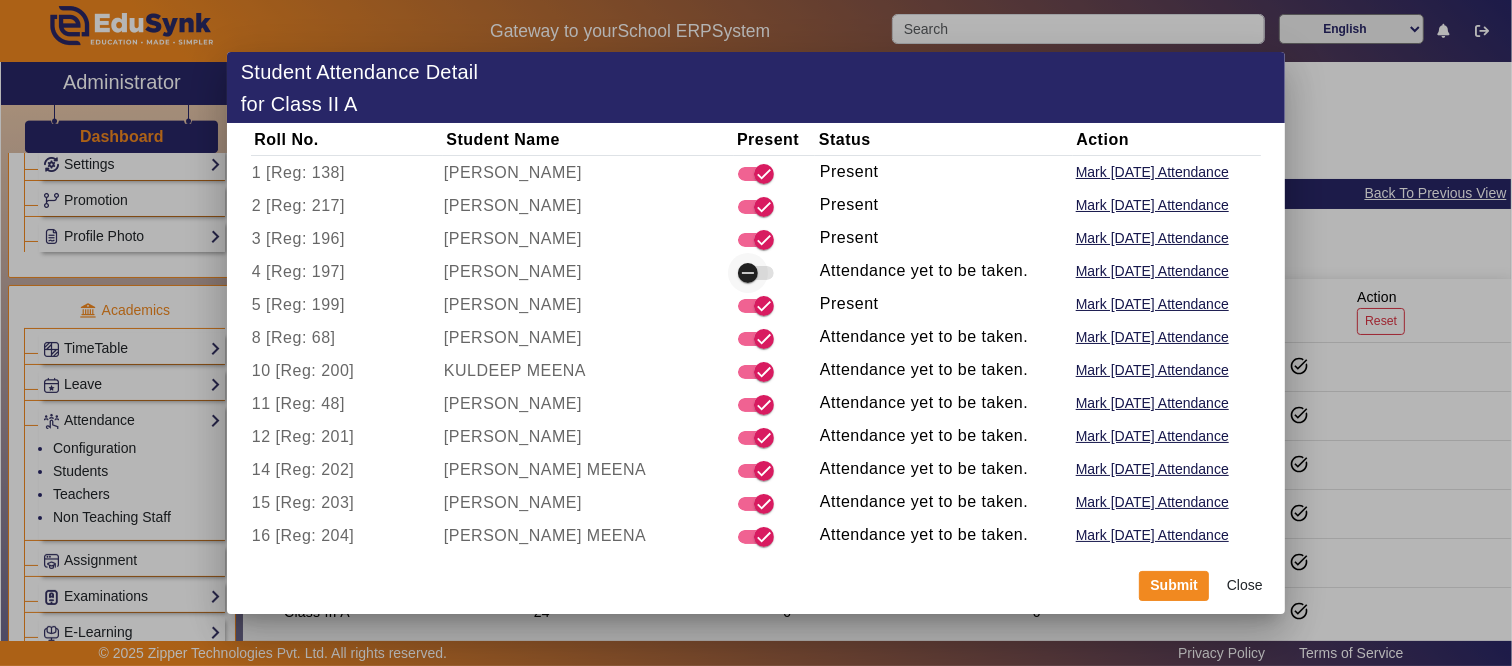click at bounding box center [748, 273] 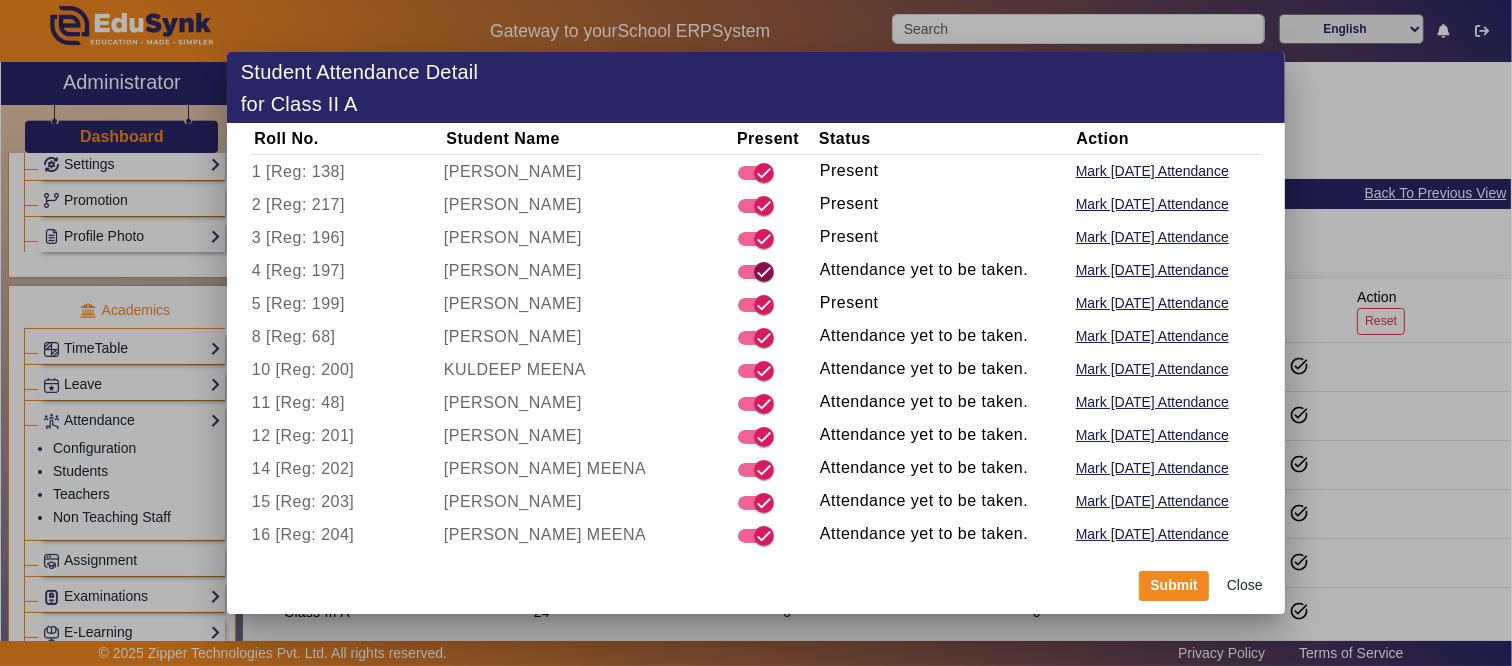 scroll, scrollTop: 0, scrollLeft: 0, axis: both 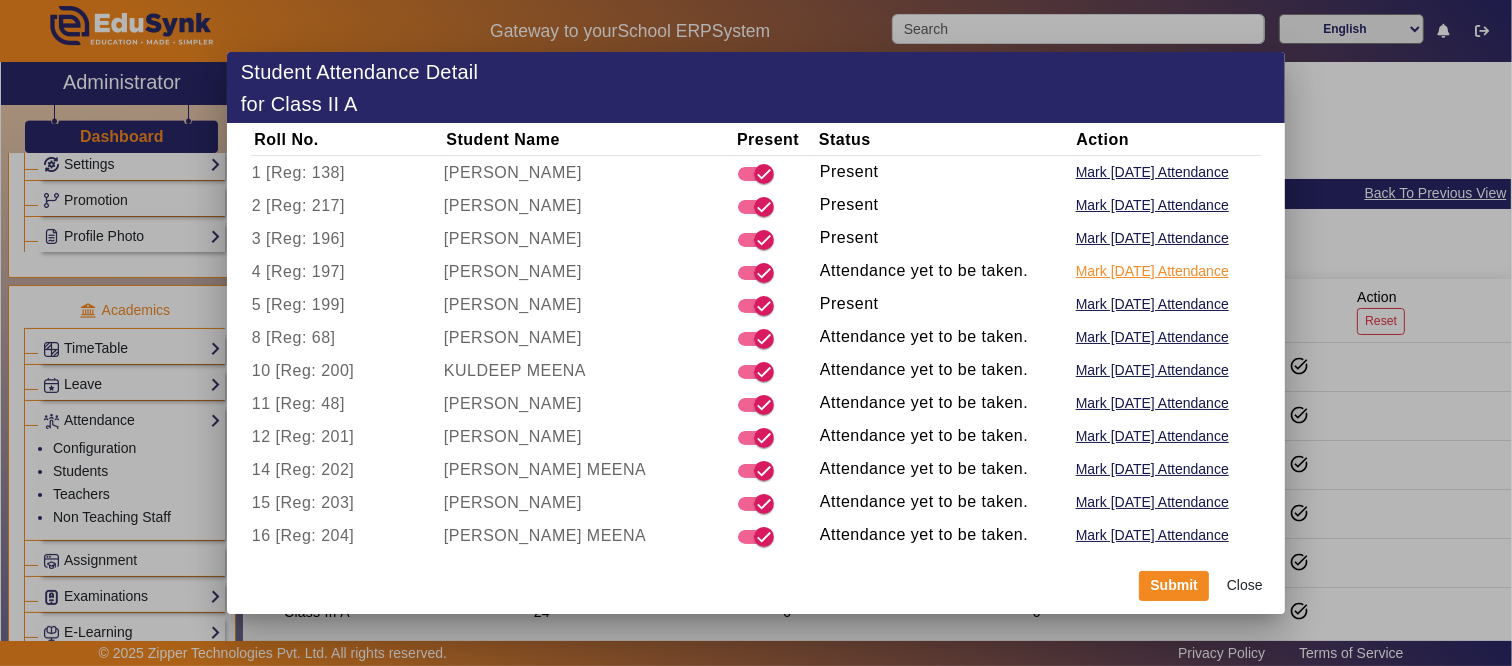 click on "Mark Today's Attendance" at bounding box center [1152, 271] 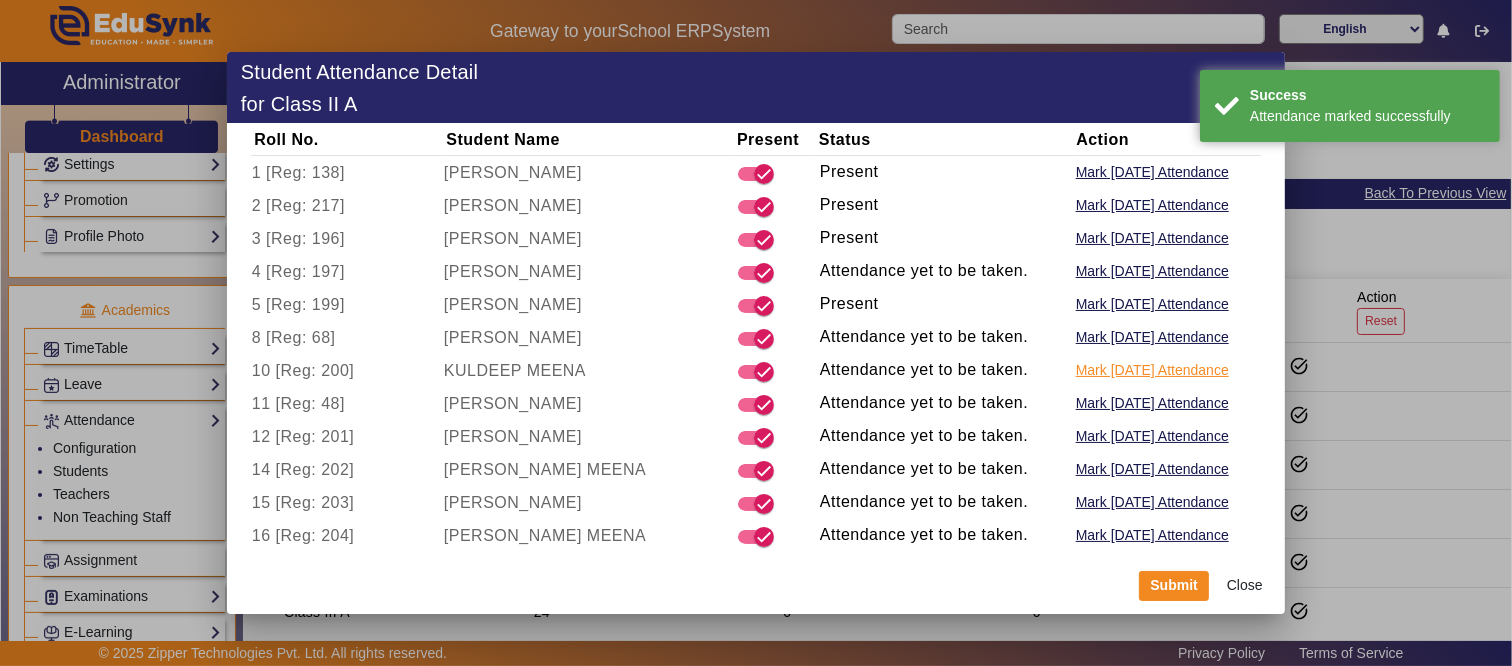 drag, startPoint x: 1110, startPoint y: 342, endPoint x: 1108, endPoint y: 362, distance: 20.09975 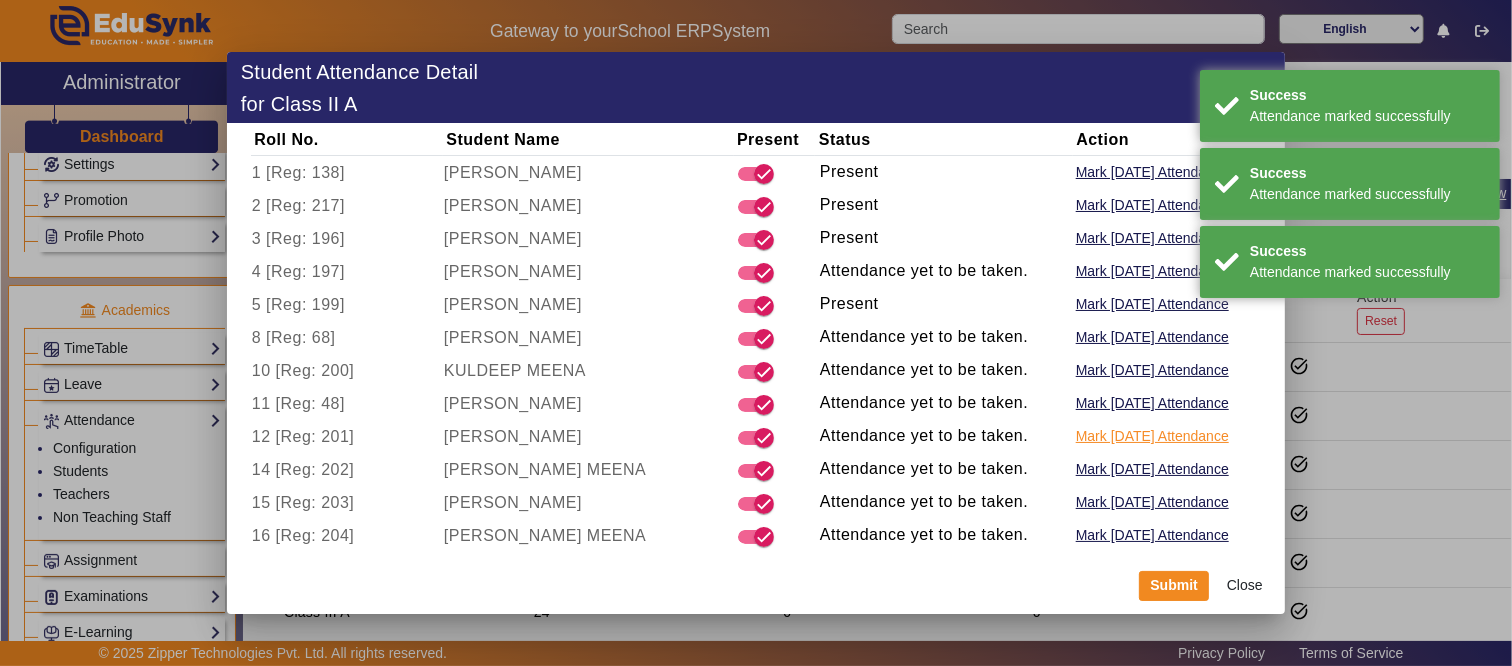 drag, startPoint x: 1114, startPoint y: 388, endPoint x: 1112, endPoint y: 423, distance: 35.057095 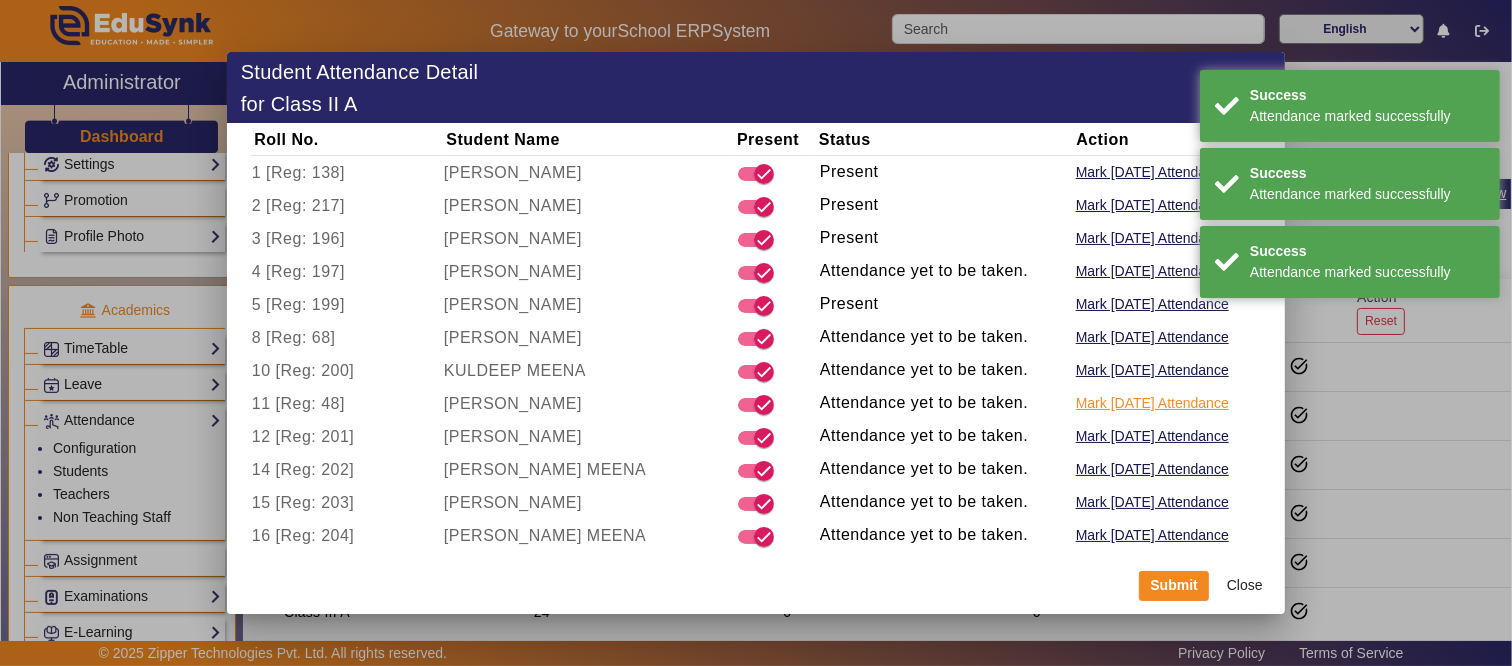 click on "Mark Today's Attendance" at bounding box center (1152, 403) 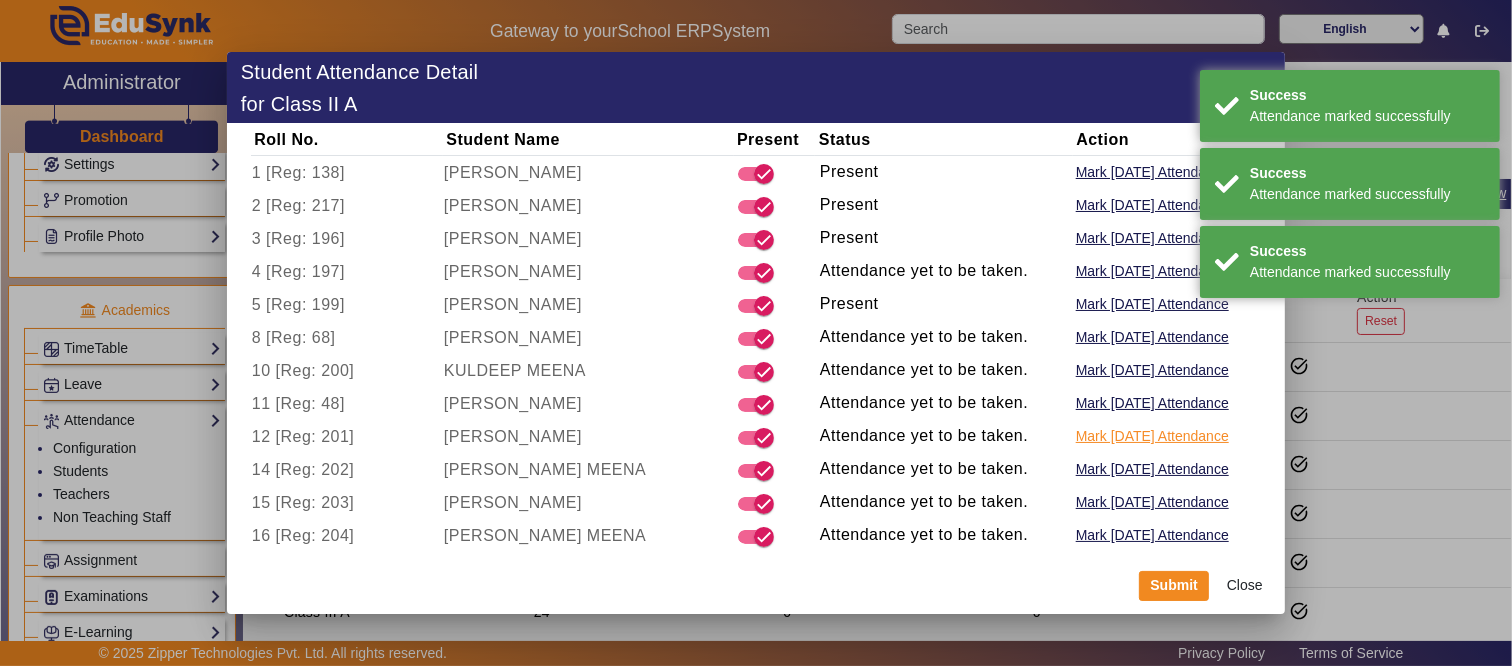 click on "Mark Today's Attendance" at bounding box center [1152, 436] 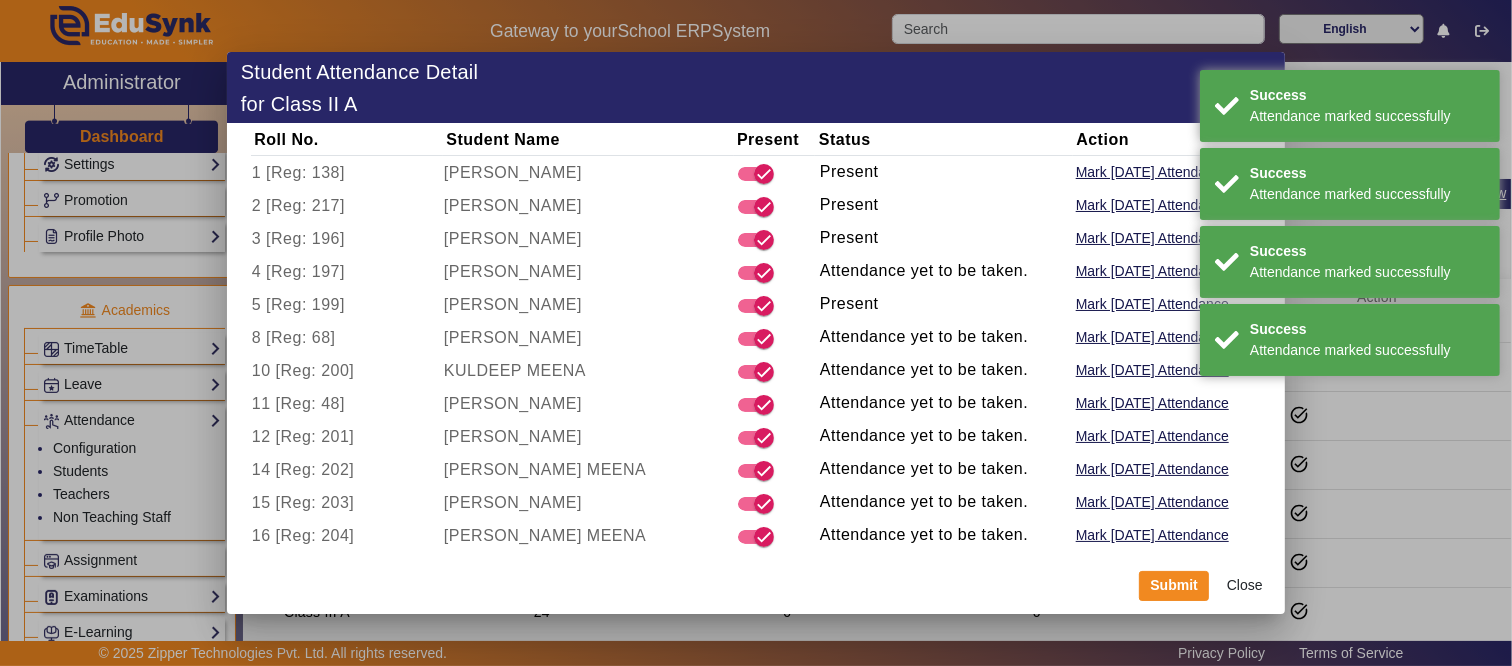 click on "Mark Today's Attendance" at bounding box center (1167, 469) 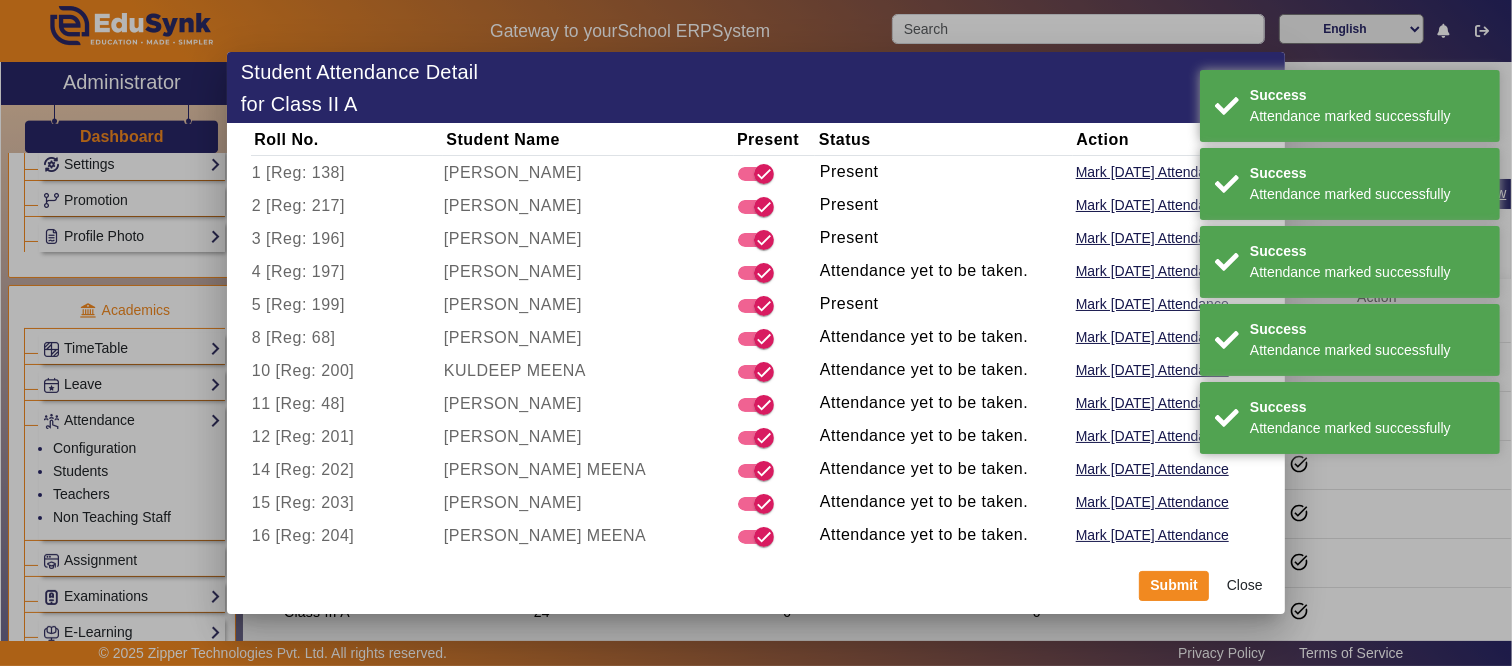 click on "Mark Today's Attendance" at bounding box center (1167, 469) 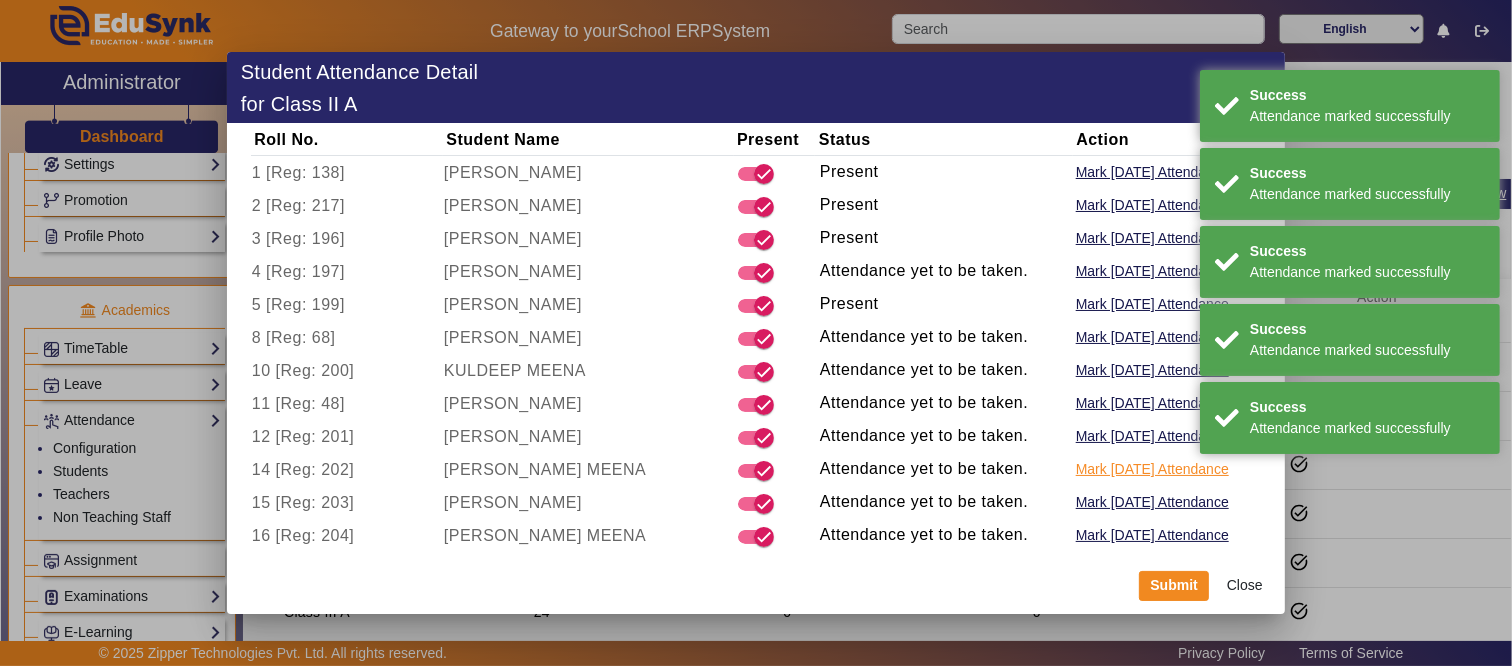 click on "Mark Today's Attendance" at bounding box center (1152, 469) 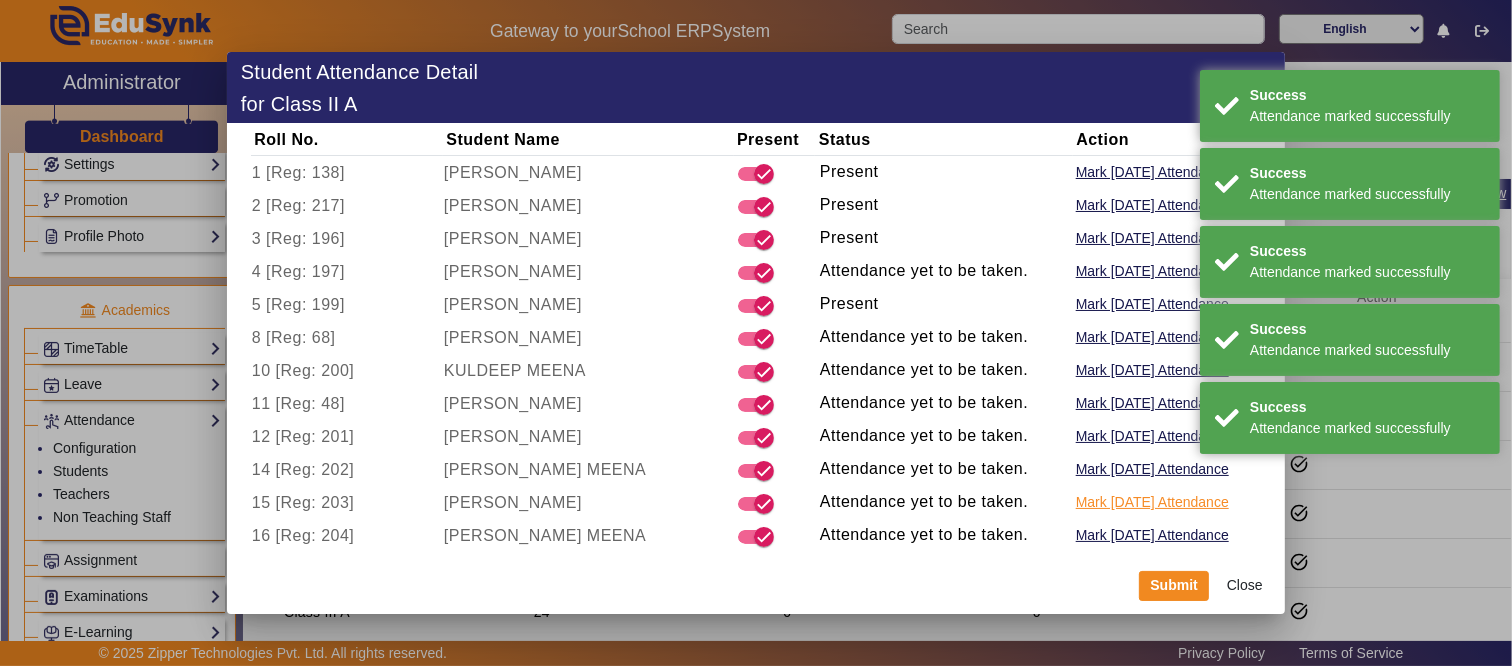 click on "Mark Today's Attendance" at bounding box center [1152, 502] 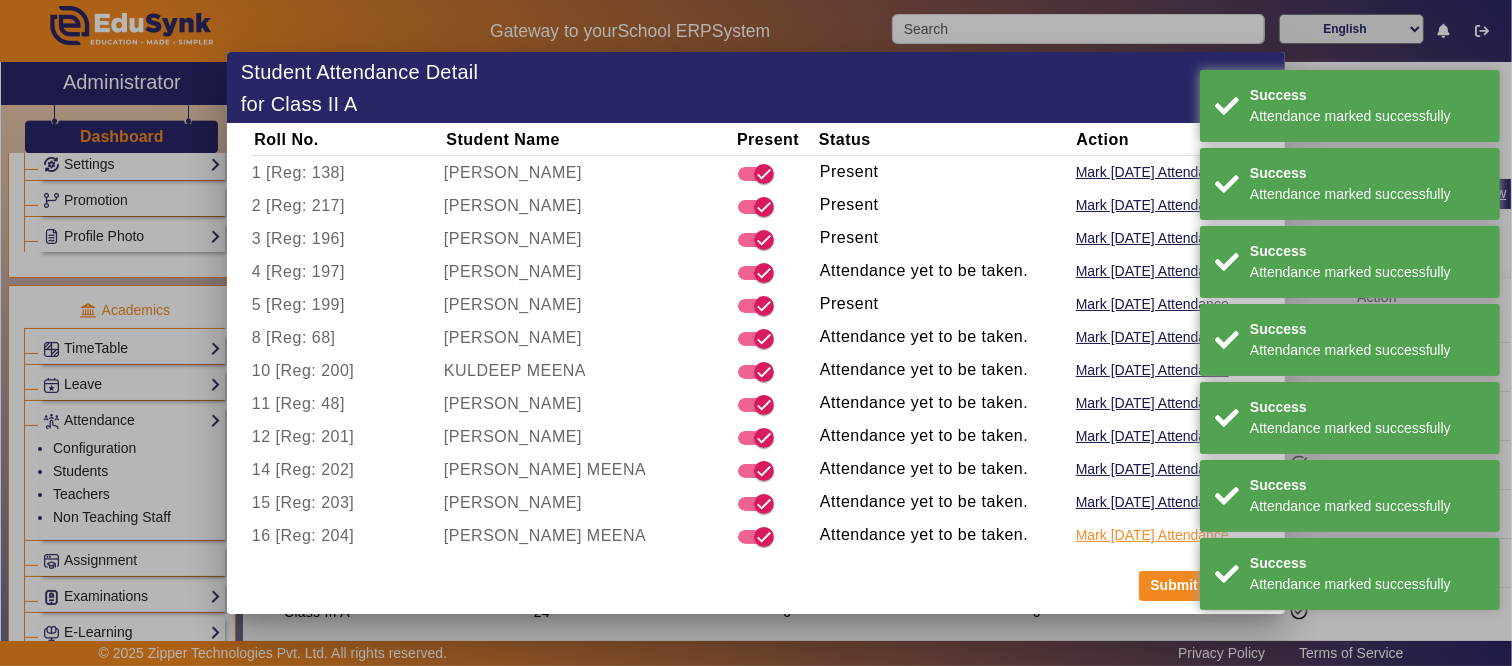 click on "Mark Today's Attendance" at bounding box center [1152, 535] 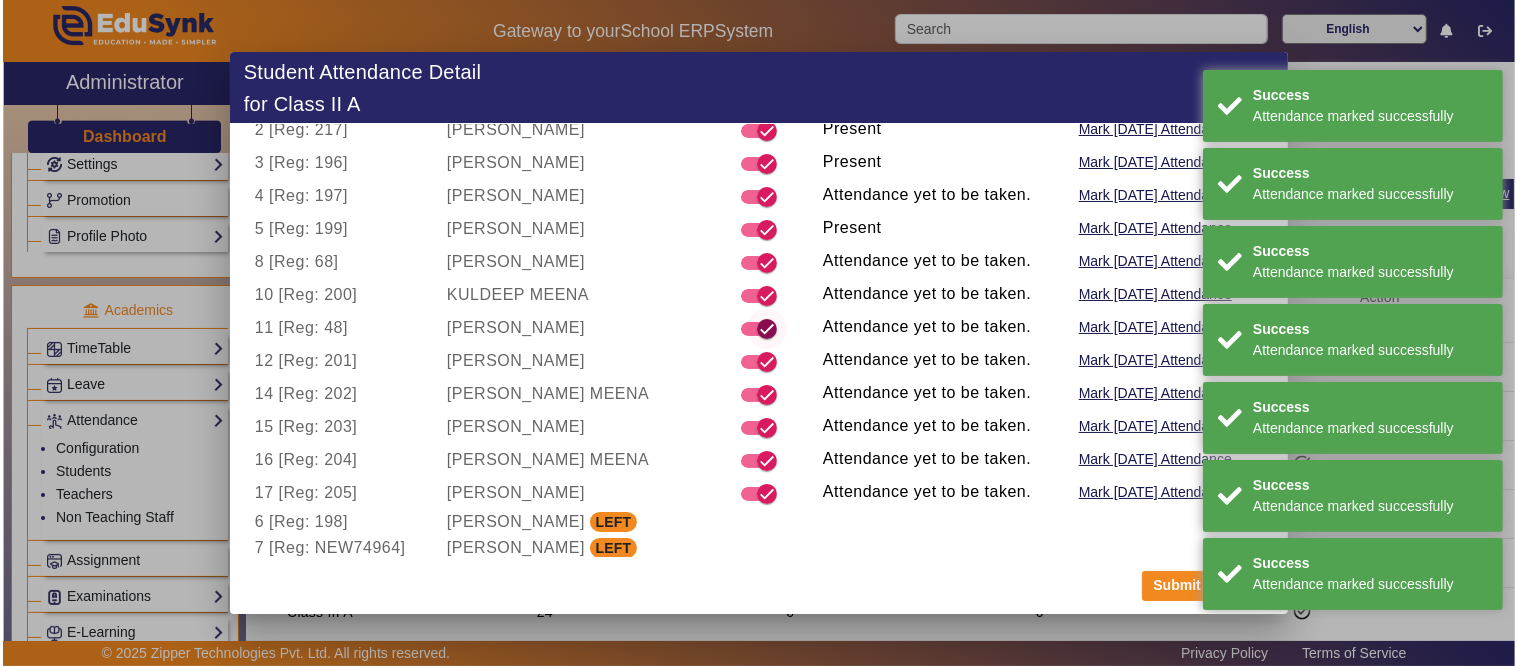 scroll, scrollTop: 0, scrollLeft: 0, axis: both 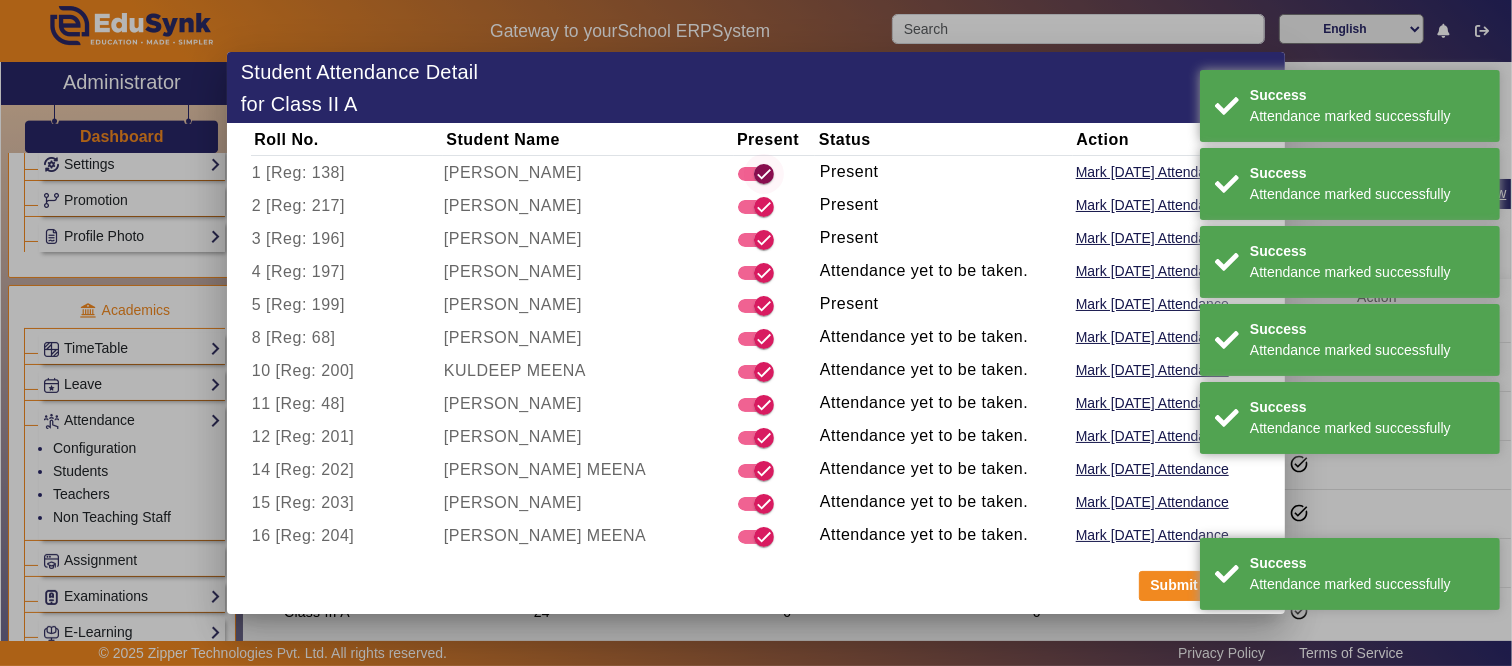 click at bounding box center (764, 174) 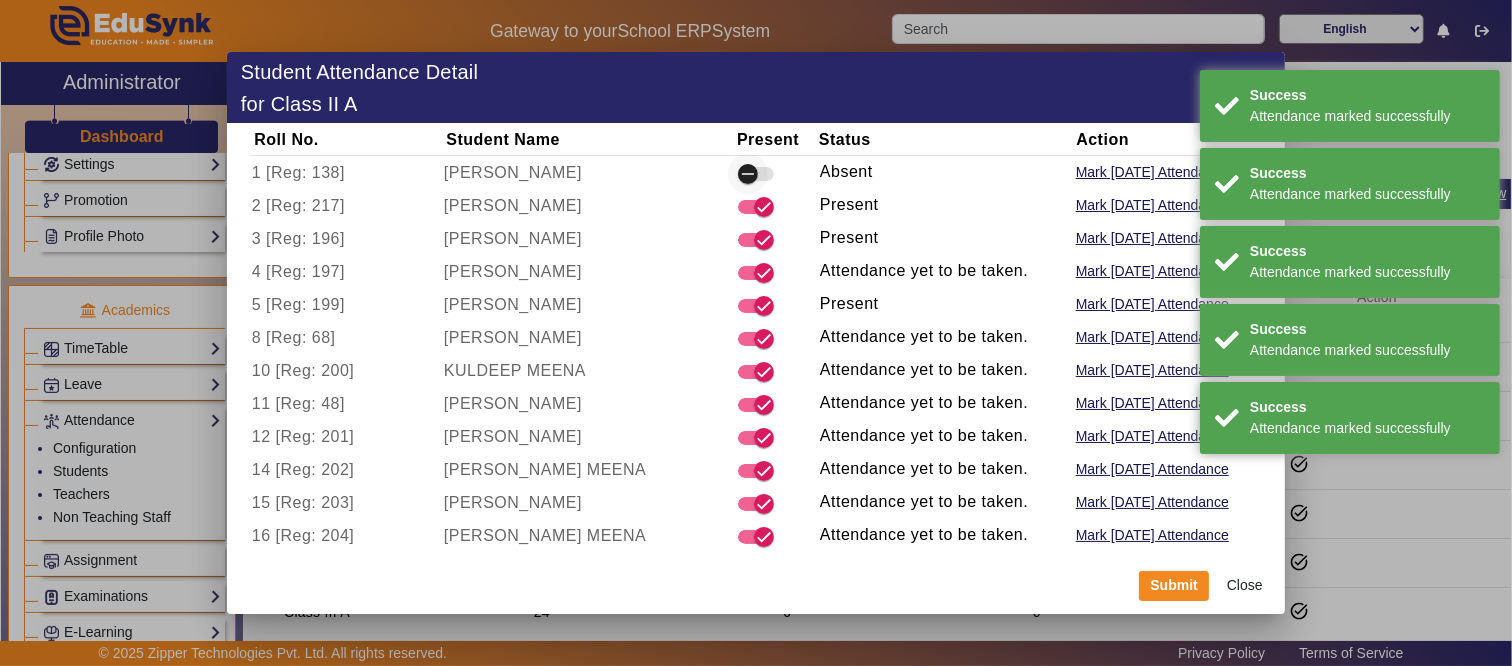 click 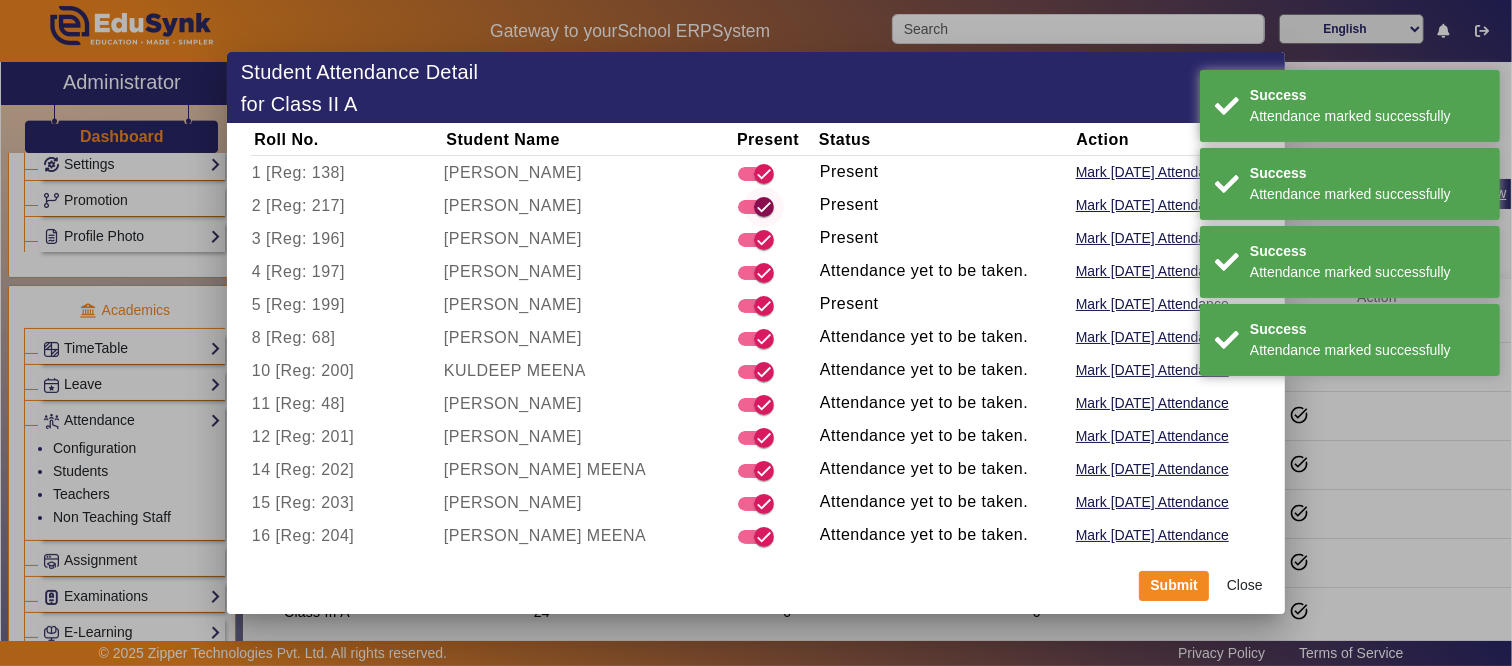 click at bounding box center [756, 207] 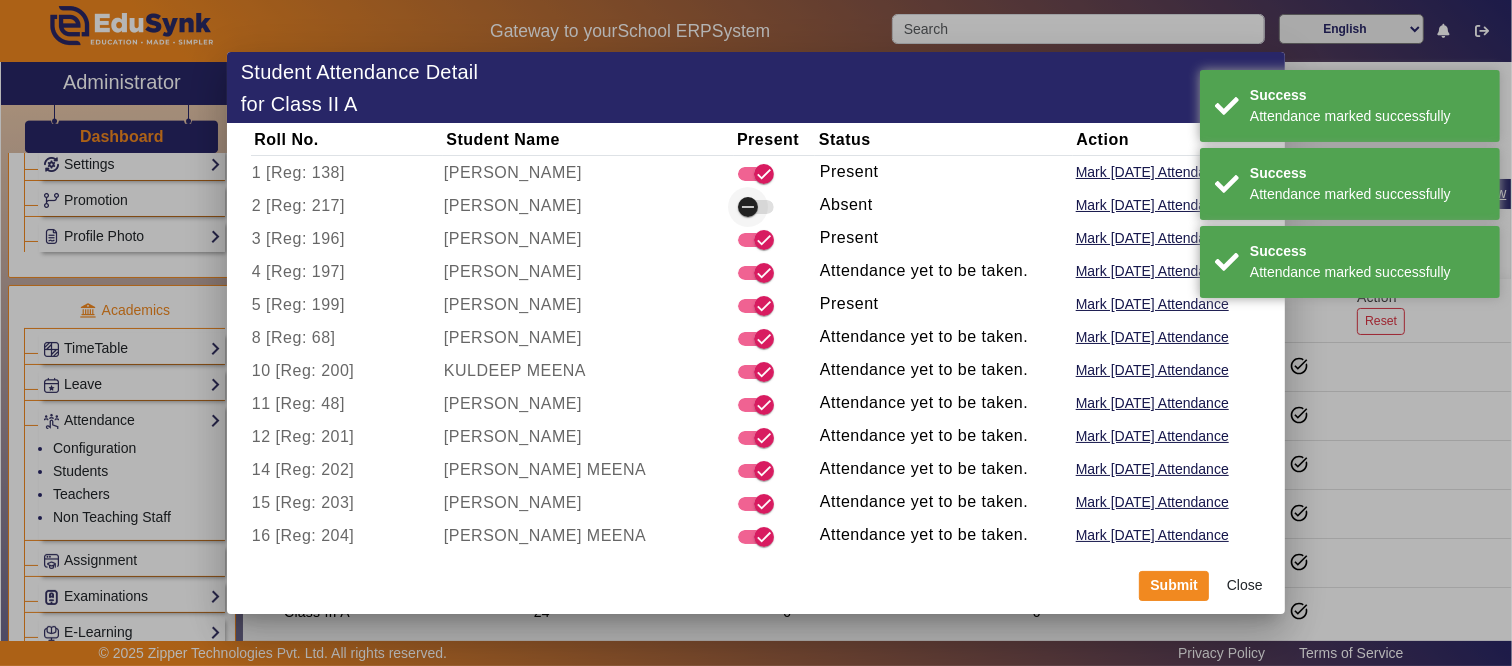 click at bounding box center [748, 207] 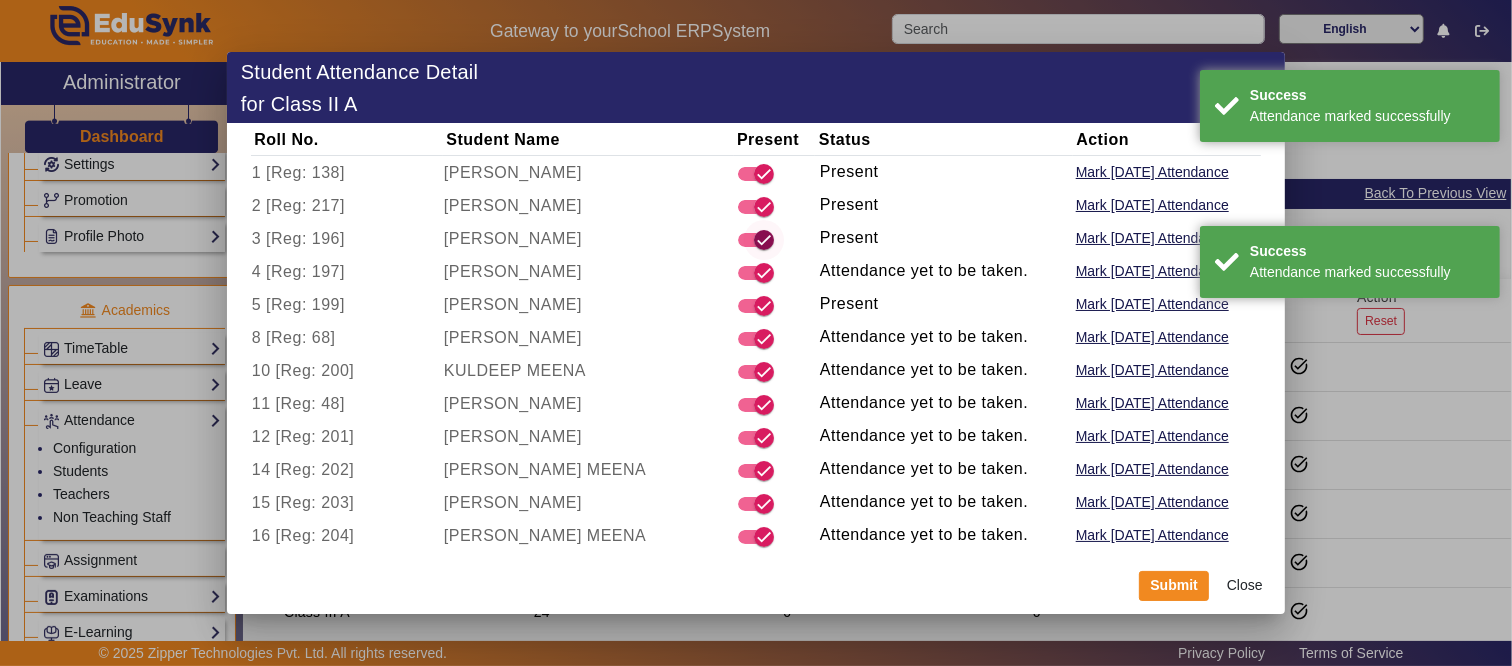 click at bounding box center [764, 240] 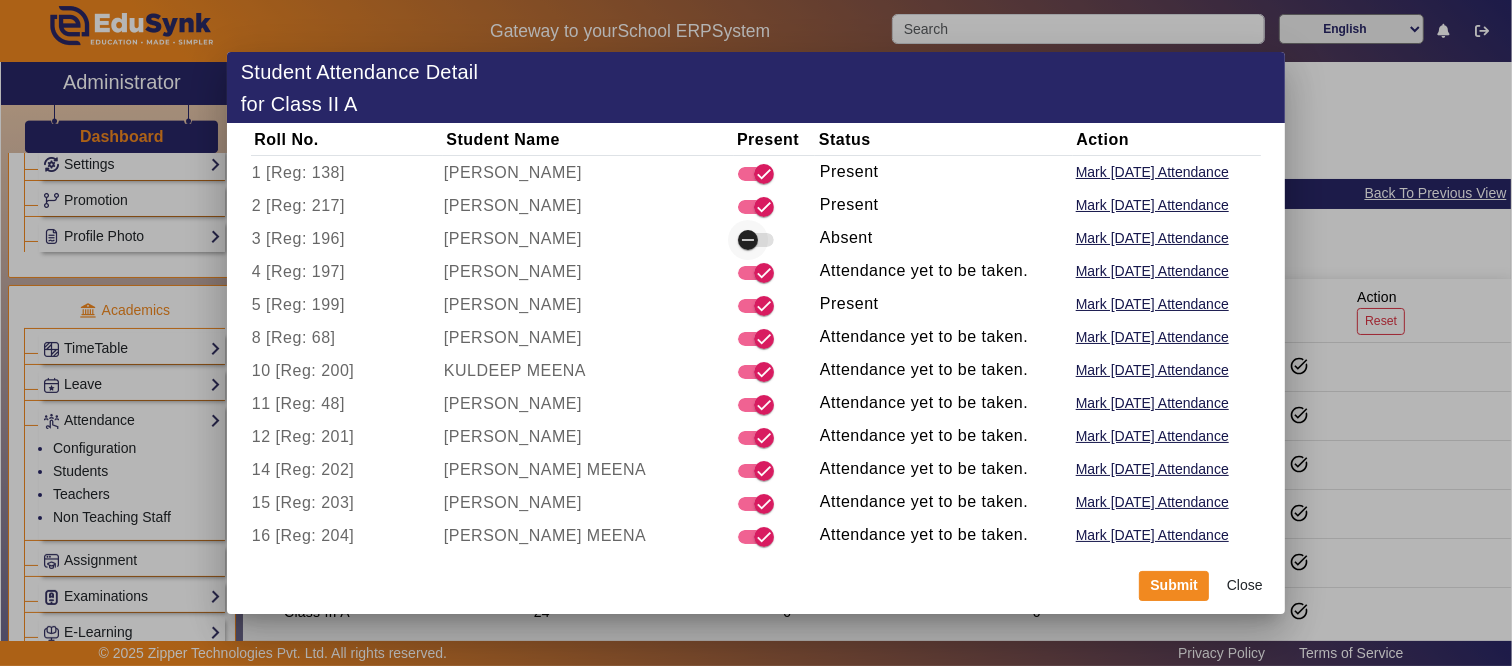 click at bounding box center [748, 240] 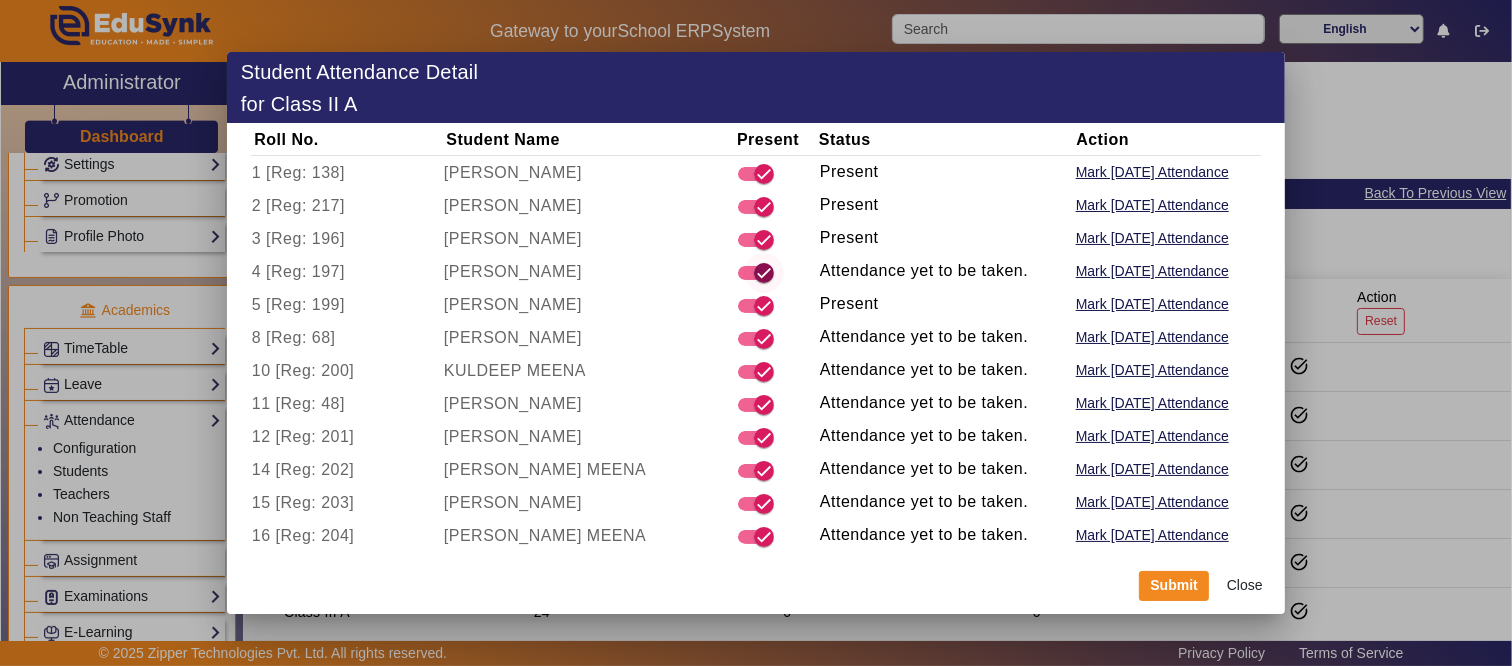 click at bounding box center (764, 273) 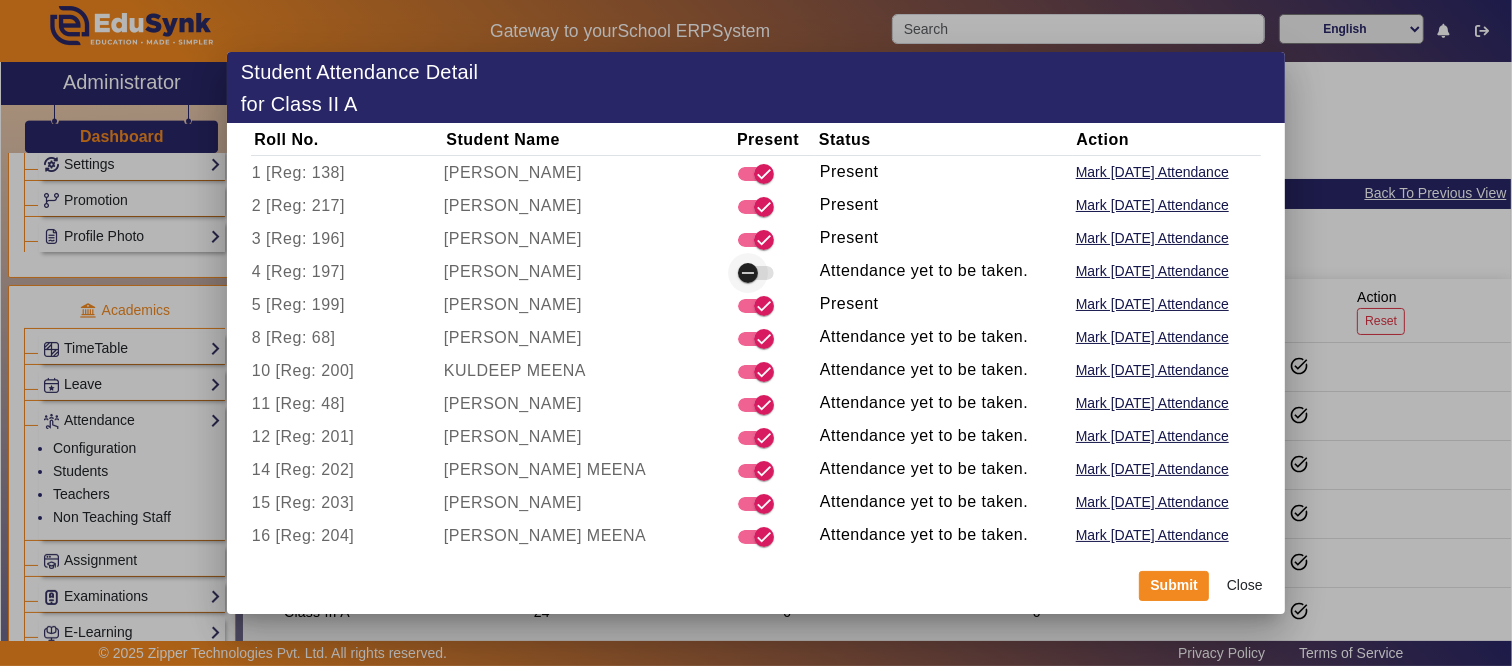 click at bounding box center (748, 273) 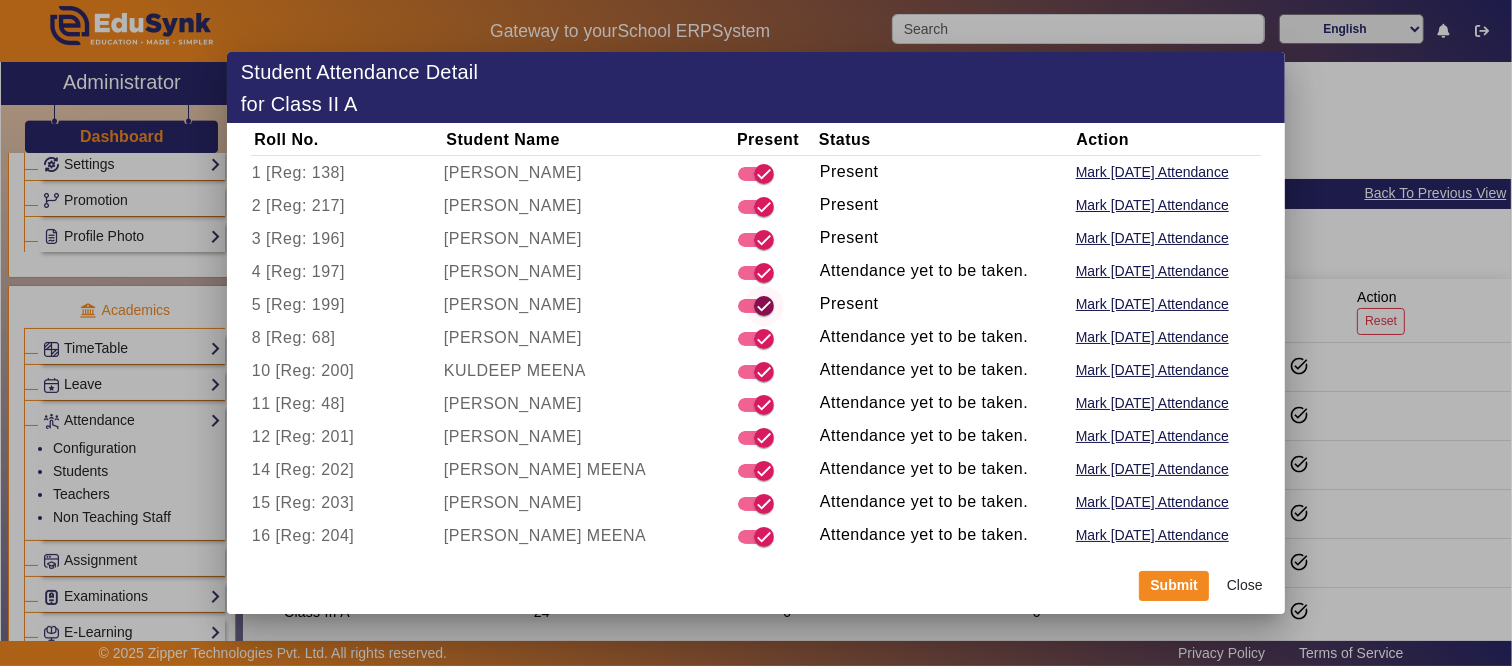click at bounding box center [764, 306] 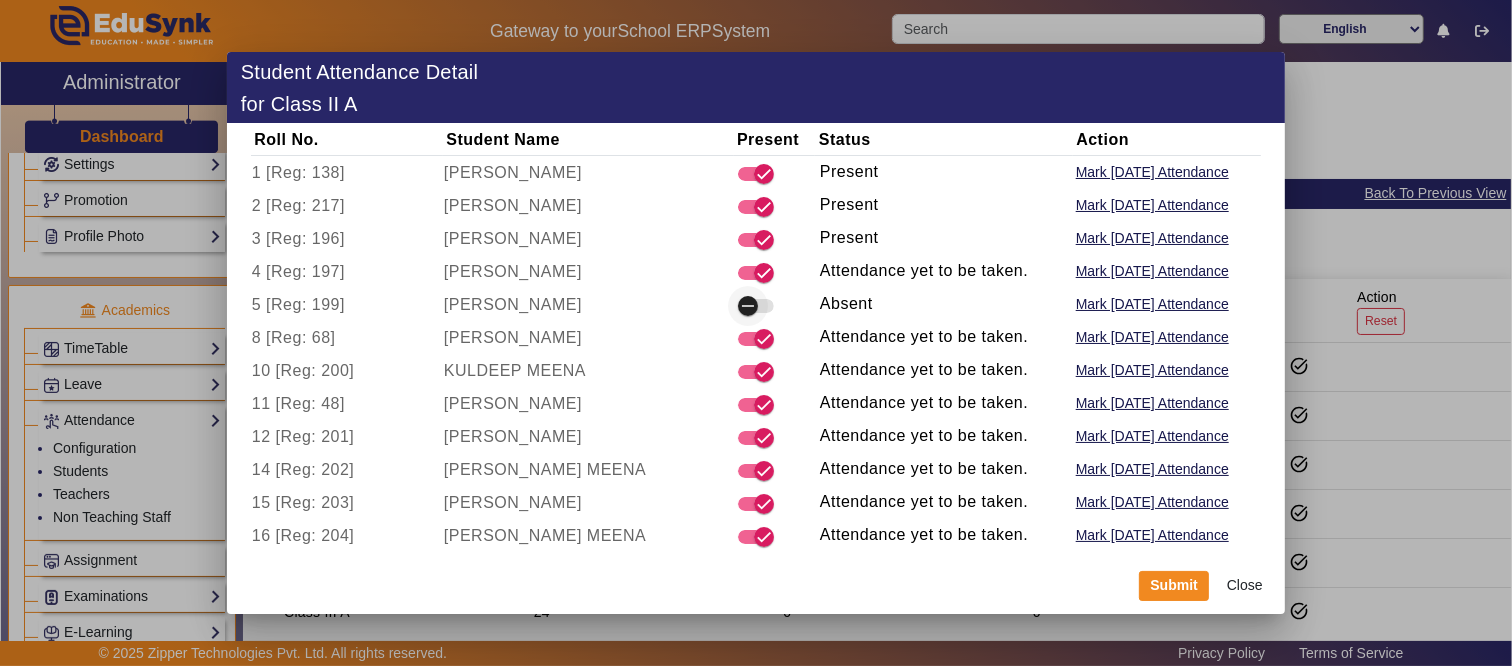 click at bounding box center (756, 306) 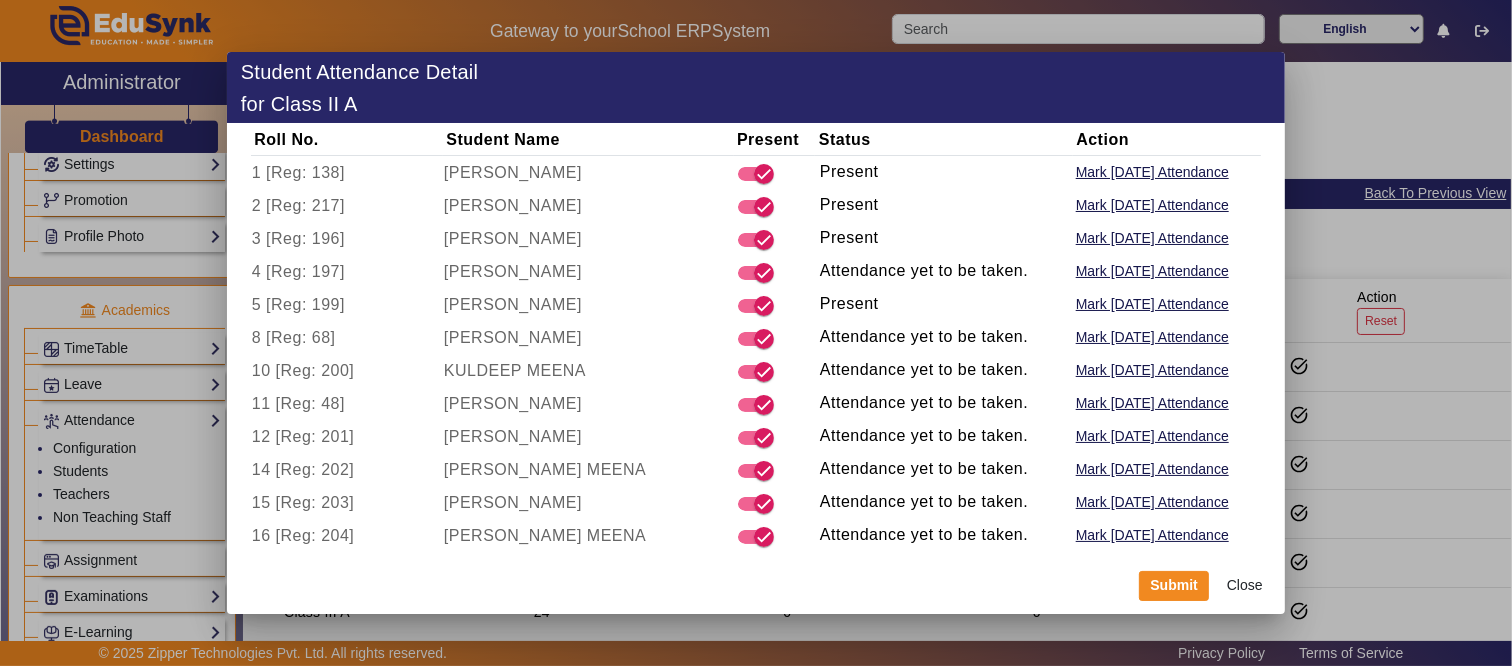 click at bounding box center (758, 337) 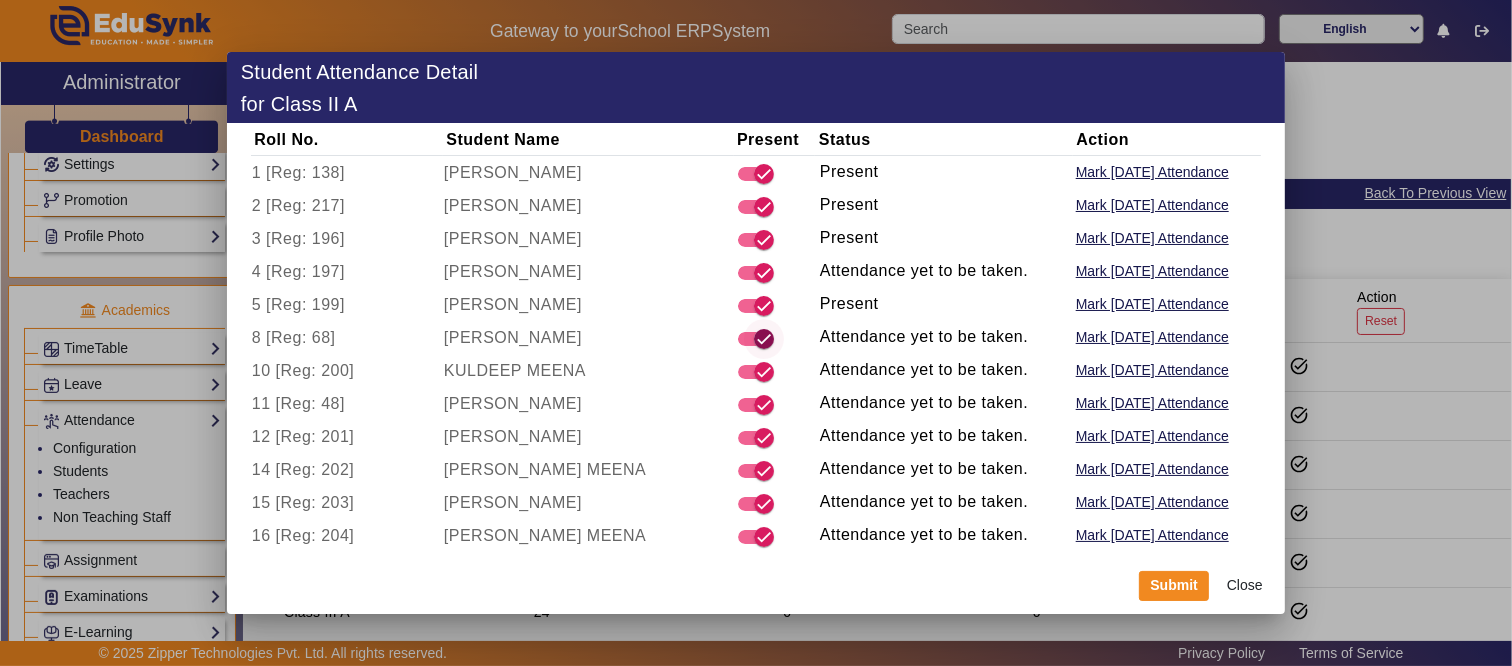 click at bounding box center [764, 339] 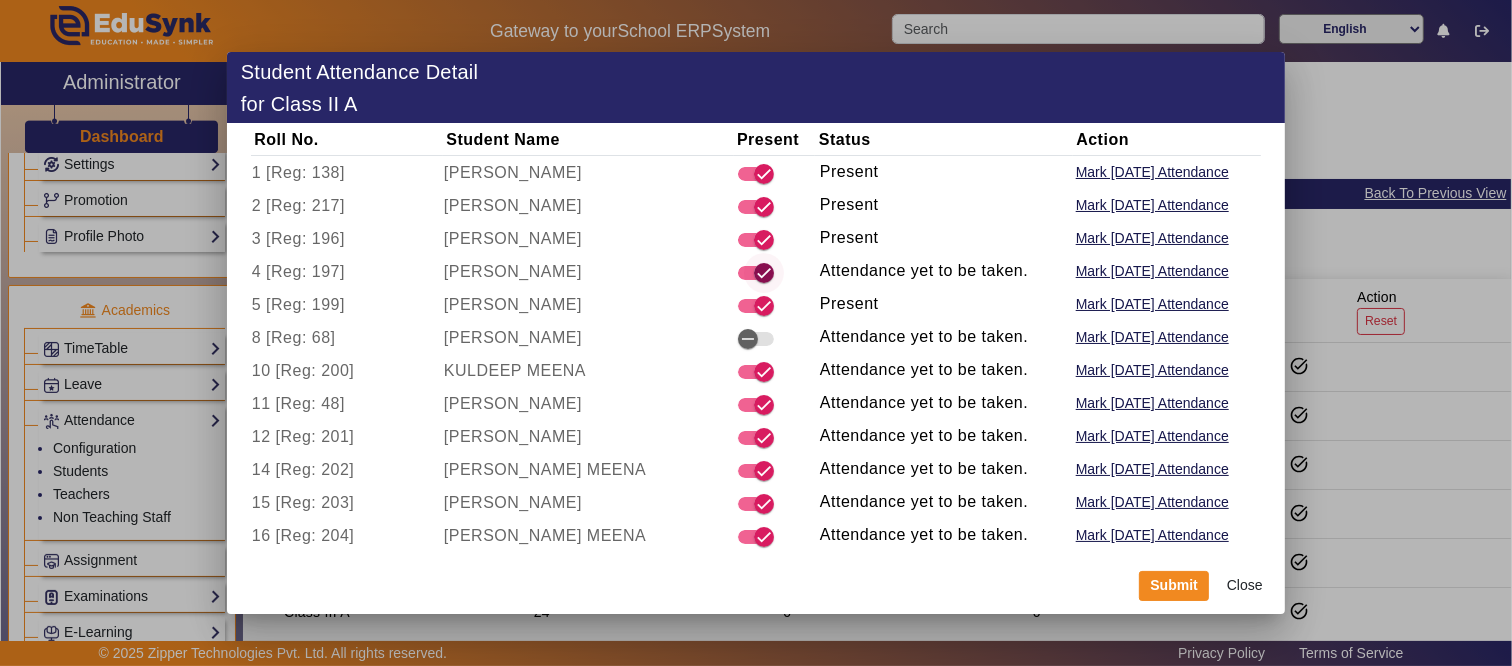 click 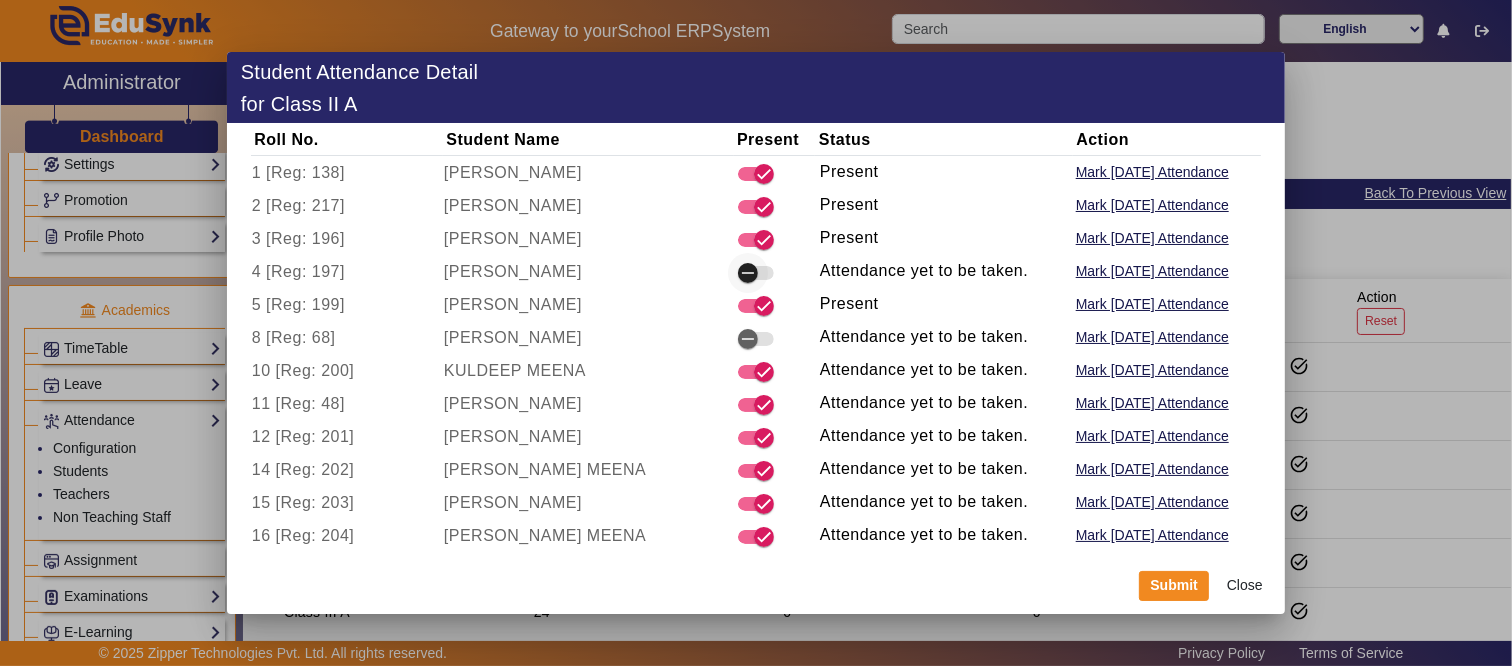 click at bounding box center [748, 273] 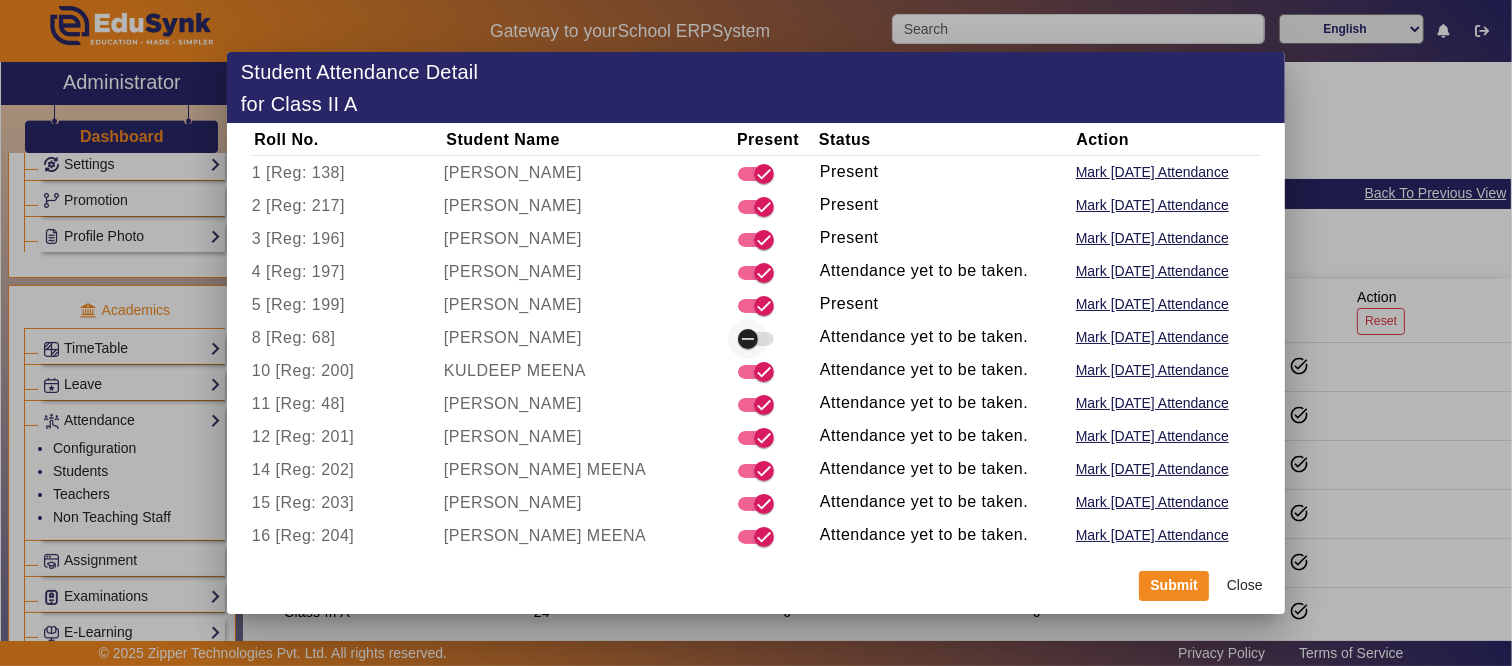 click at bounding box center [748, 339] 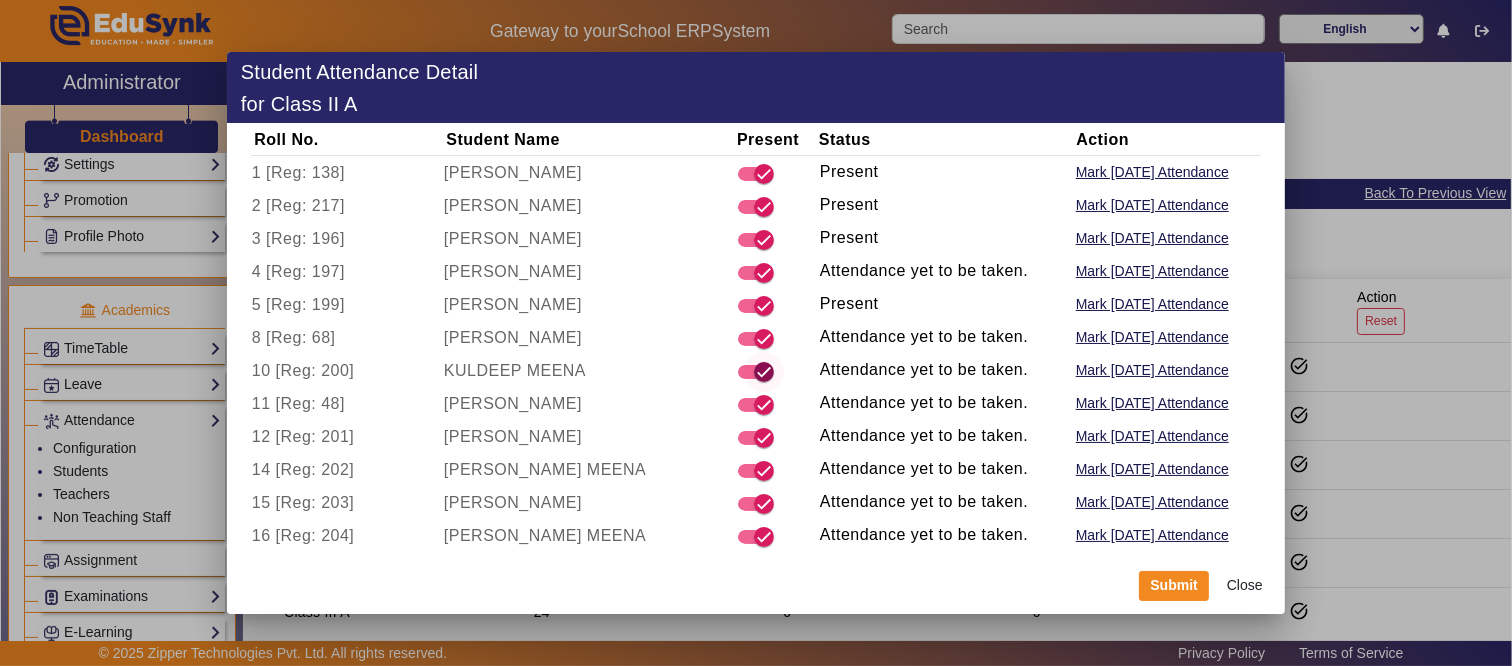 click at bounding box center (764, 372) 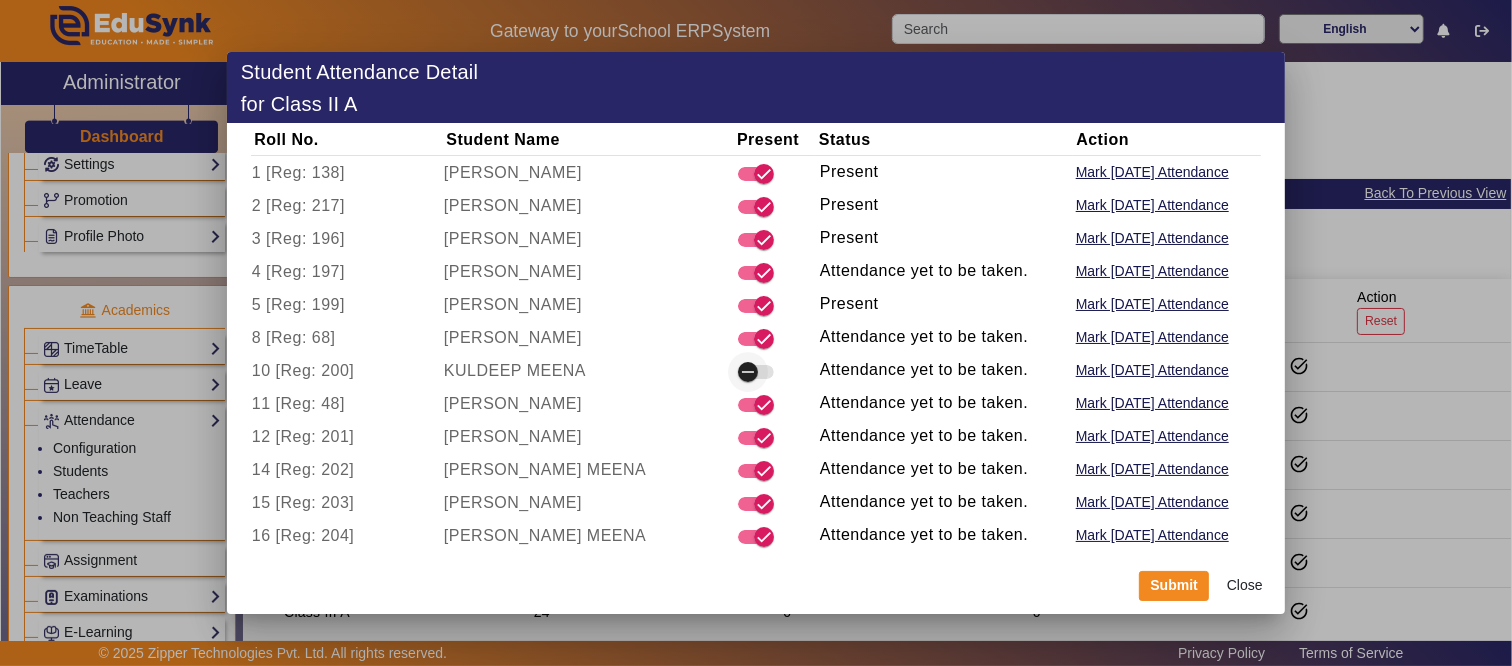 click at bounding box center [756, 372] 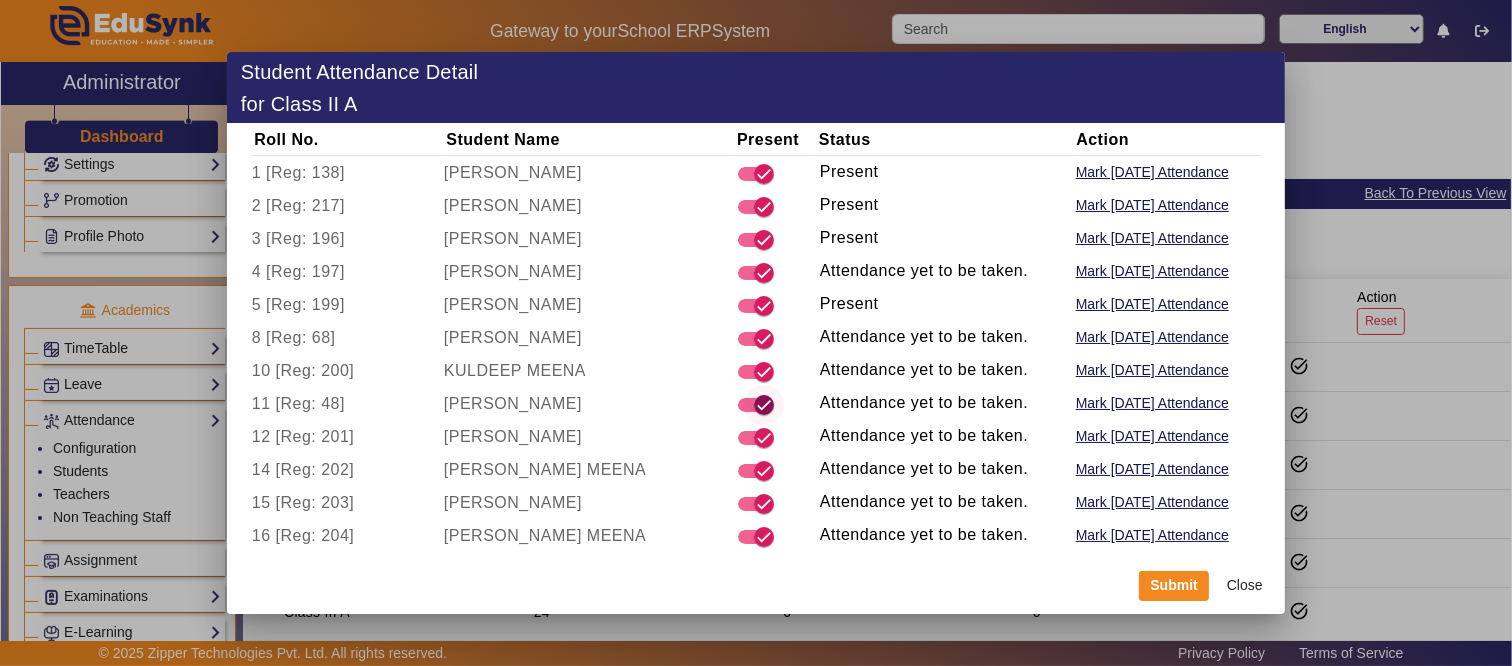 click at bounding box center (764, 405) 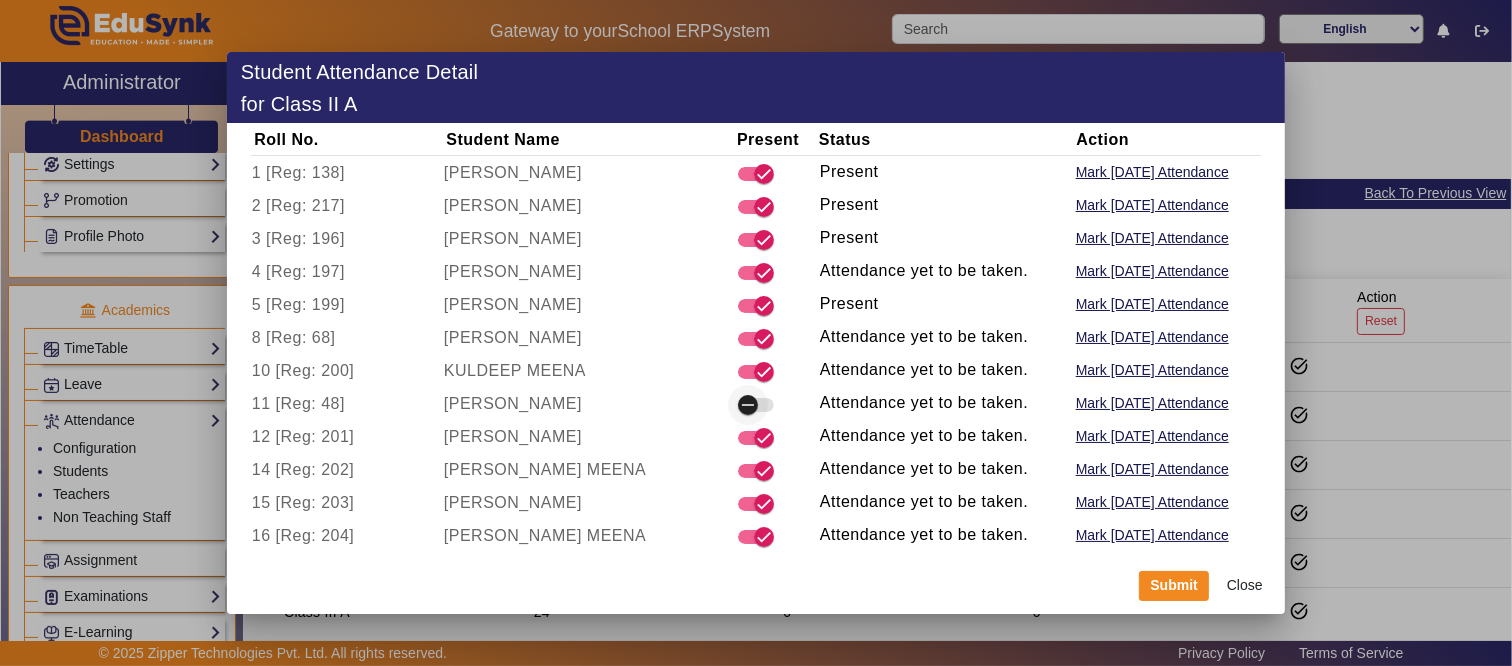 click at bounding box center (748, 405) 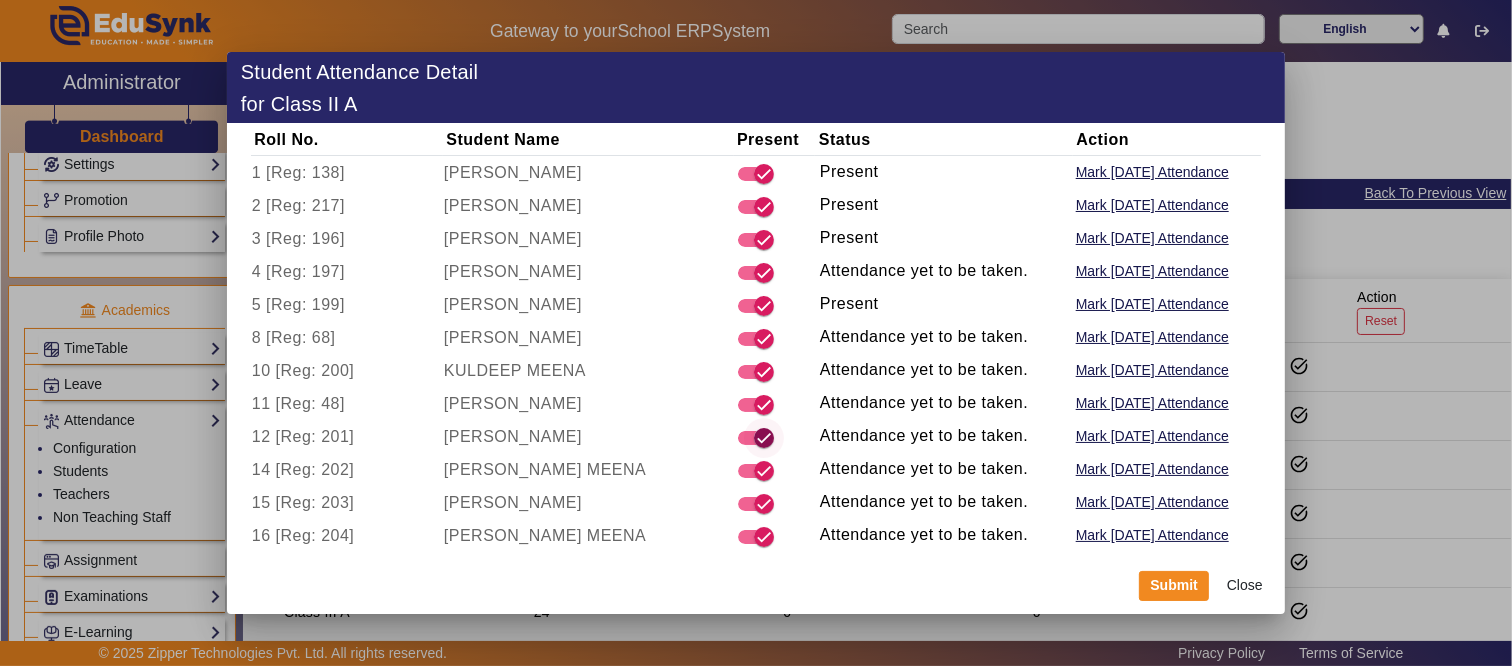 click at bounding box center (764, 438) 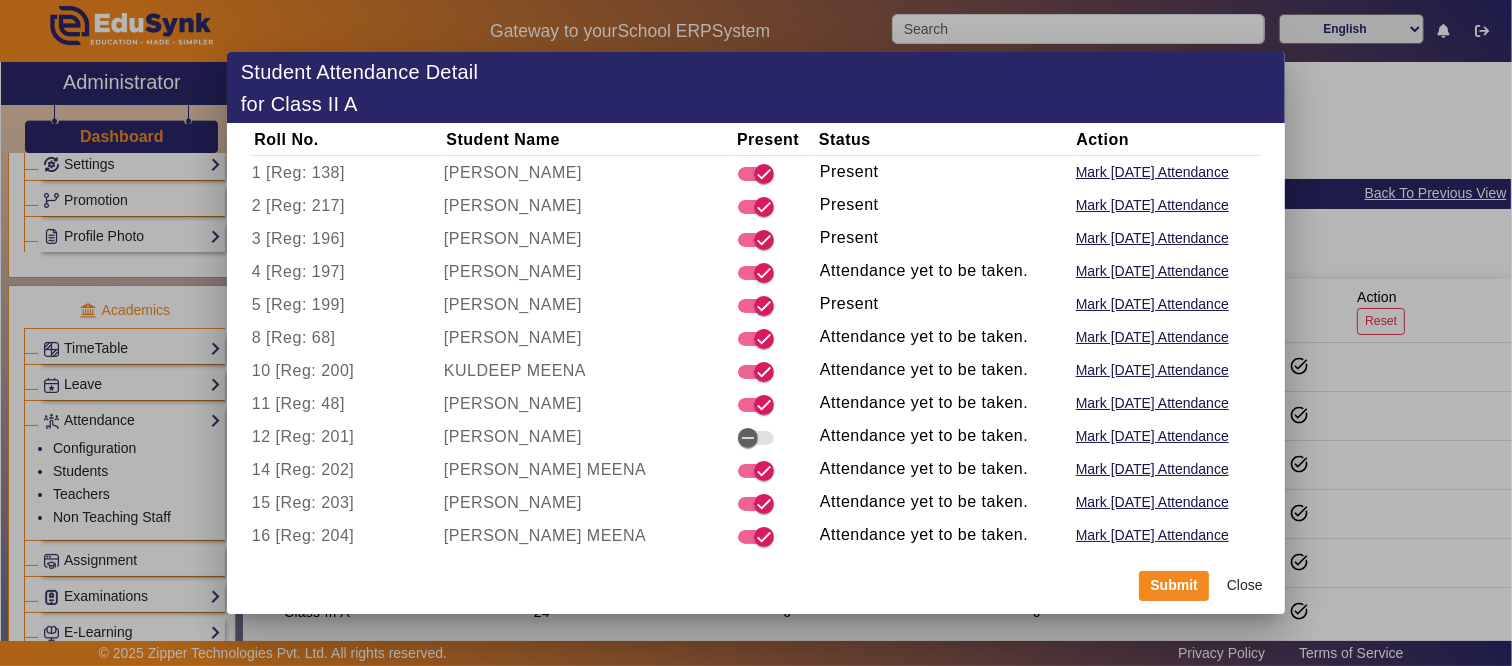 click at bounding box center (758, 438) 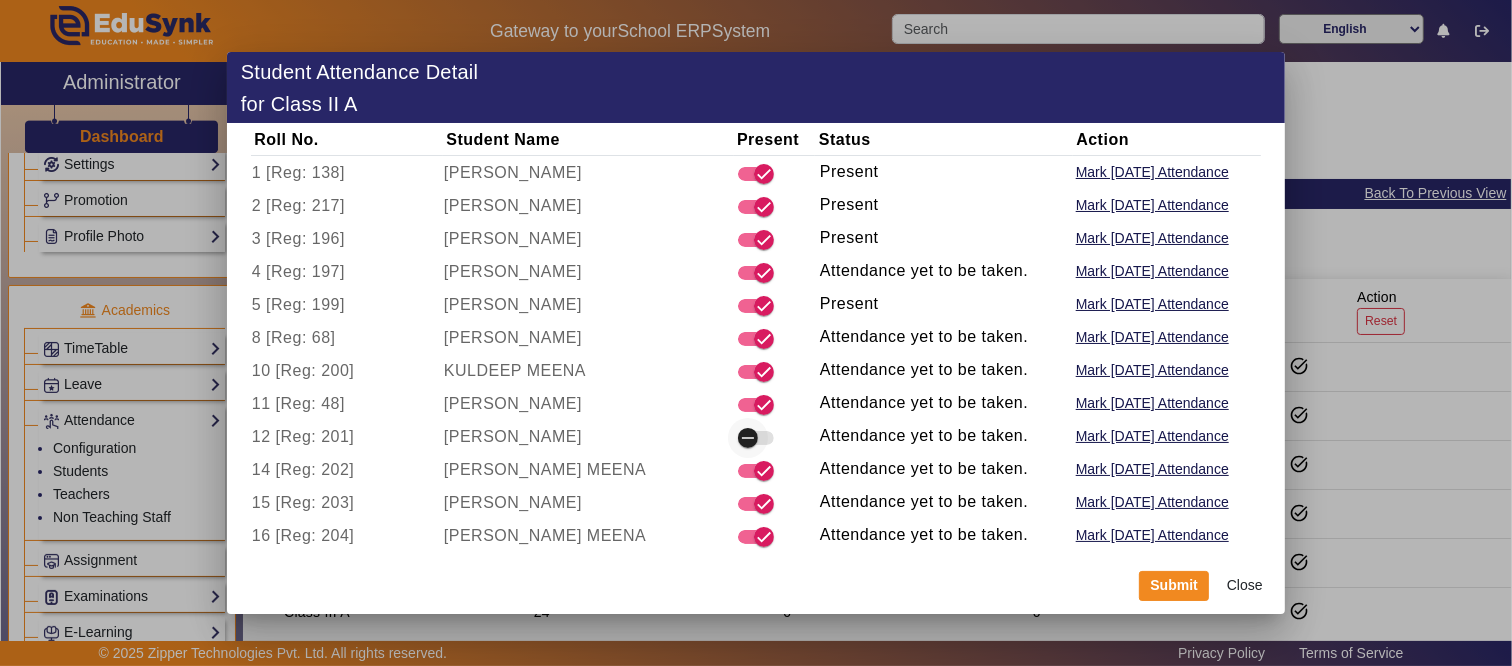 click at bounding box center [748, 438] 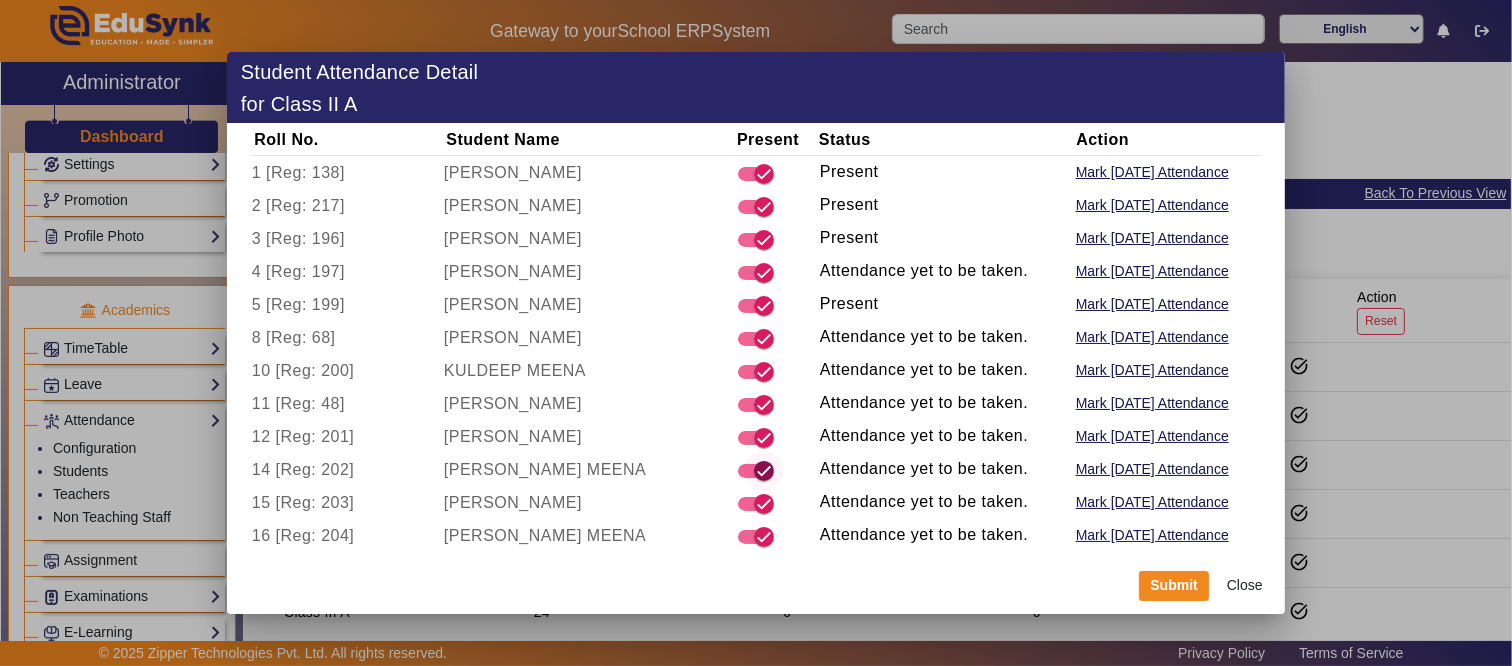 click at bounding box center [756, 471] 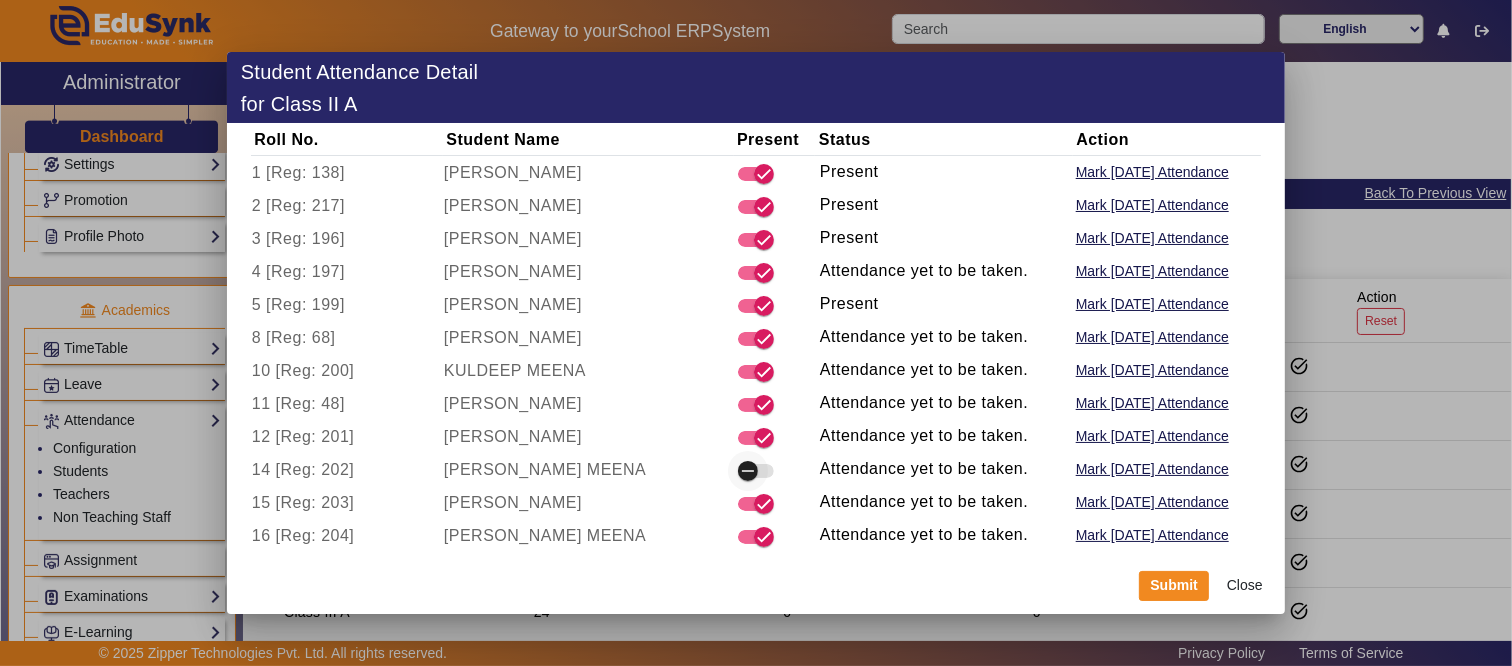 click at bounding box center (748, 471) 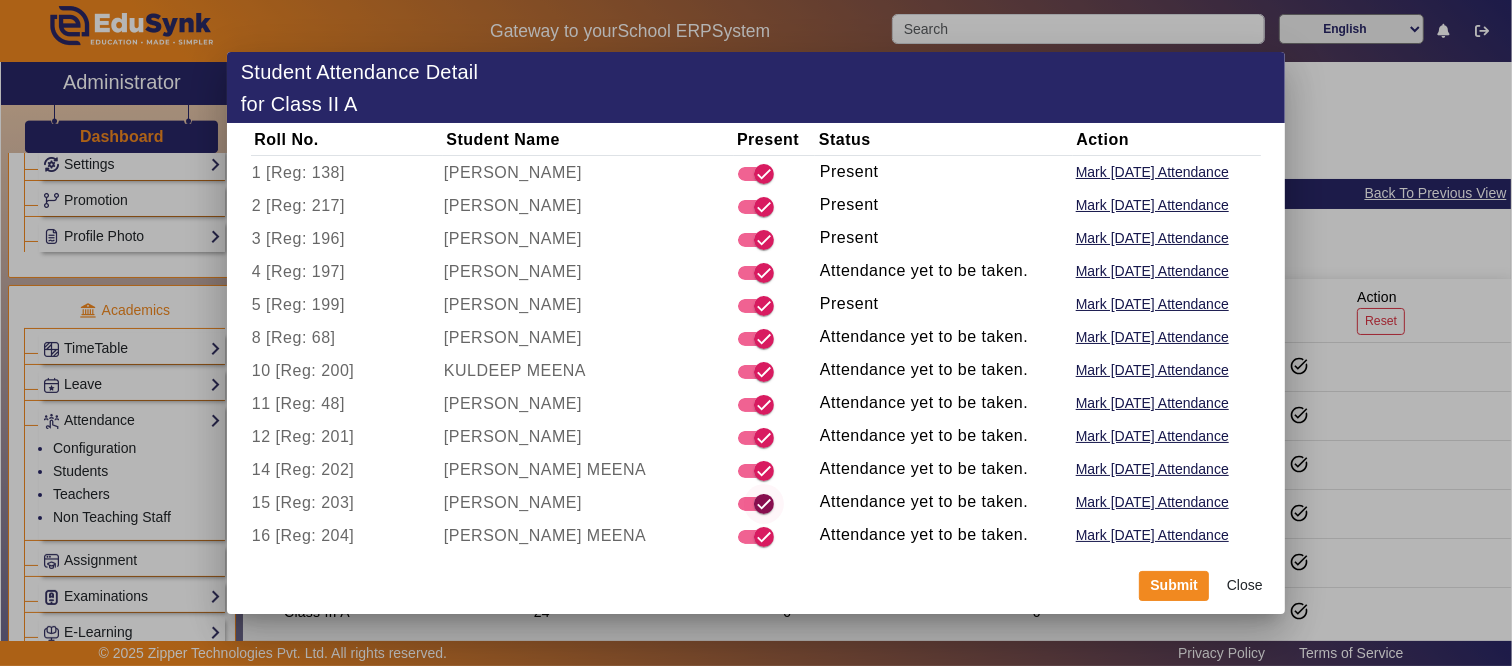 click at bounding box center (764, 504) 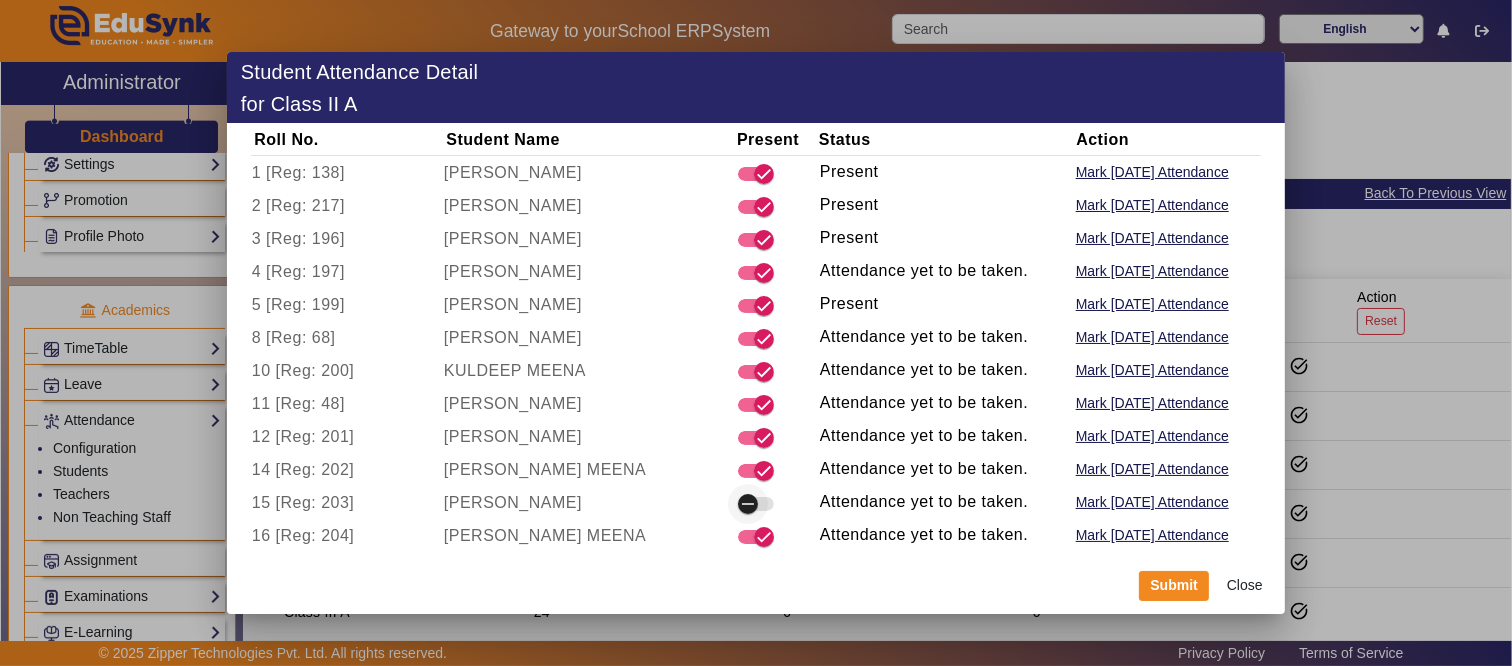 click at bounding box center (748, 504) 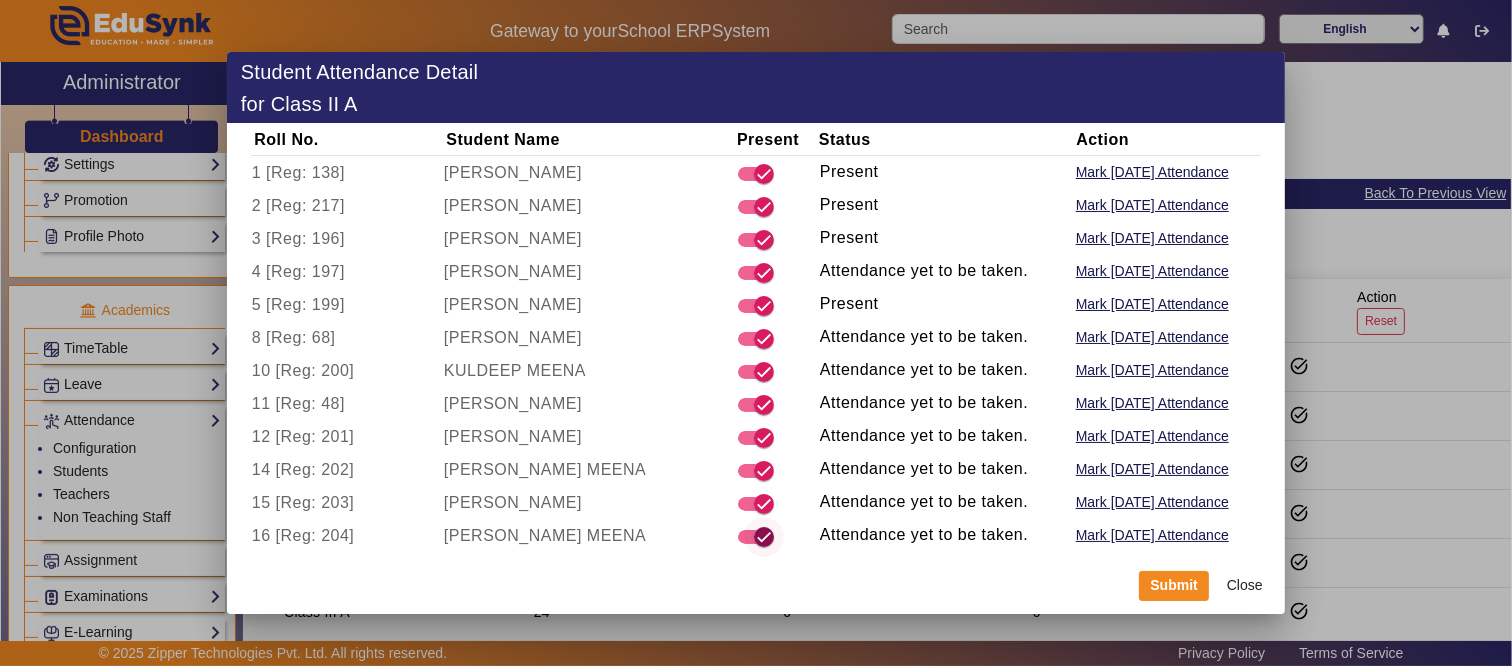 click at bounding box center (764, 537) 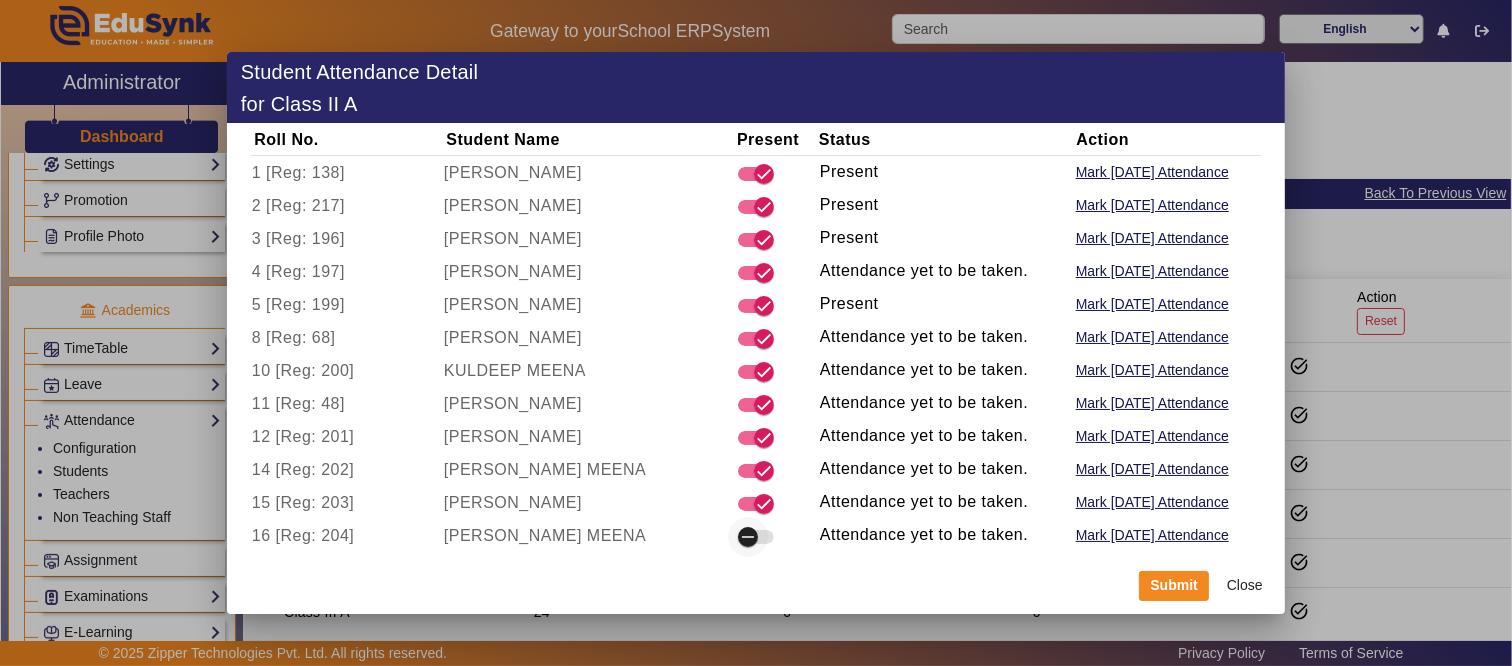 click at bounding box center [748, 537] 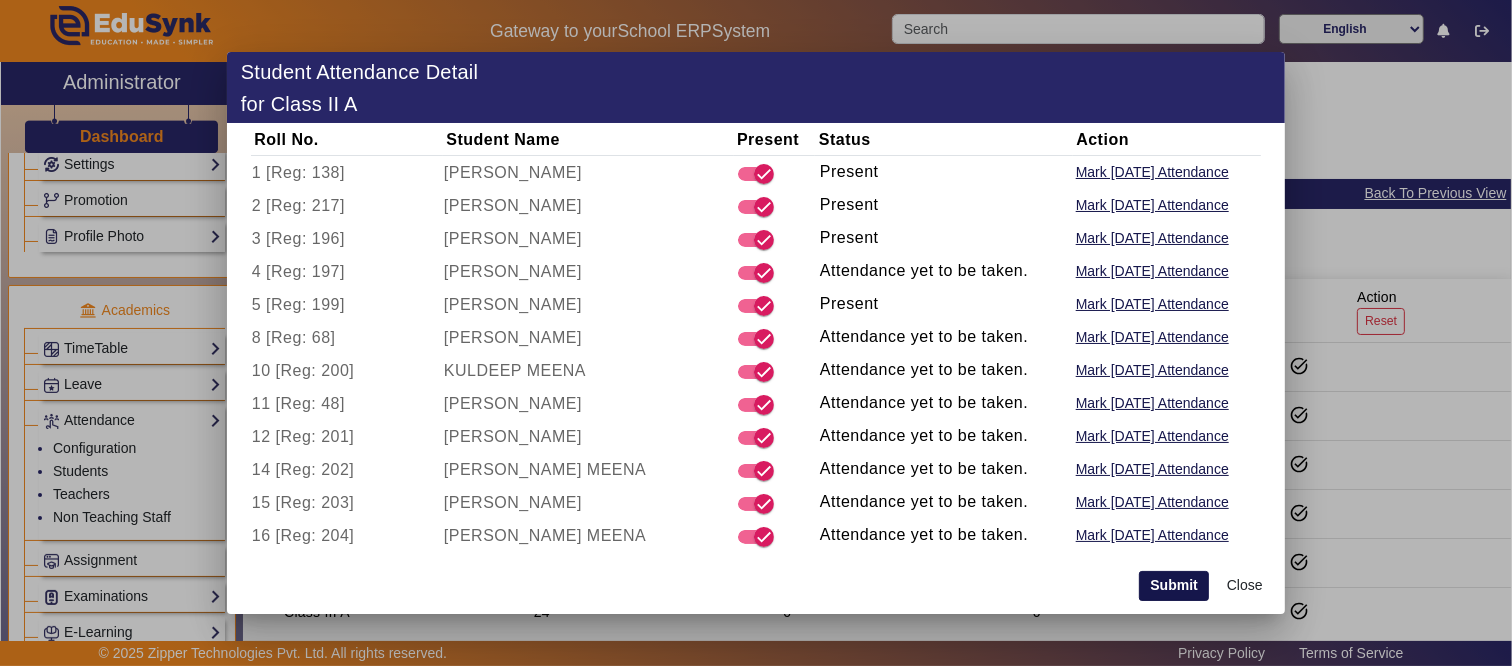 click on "Submit" 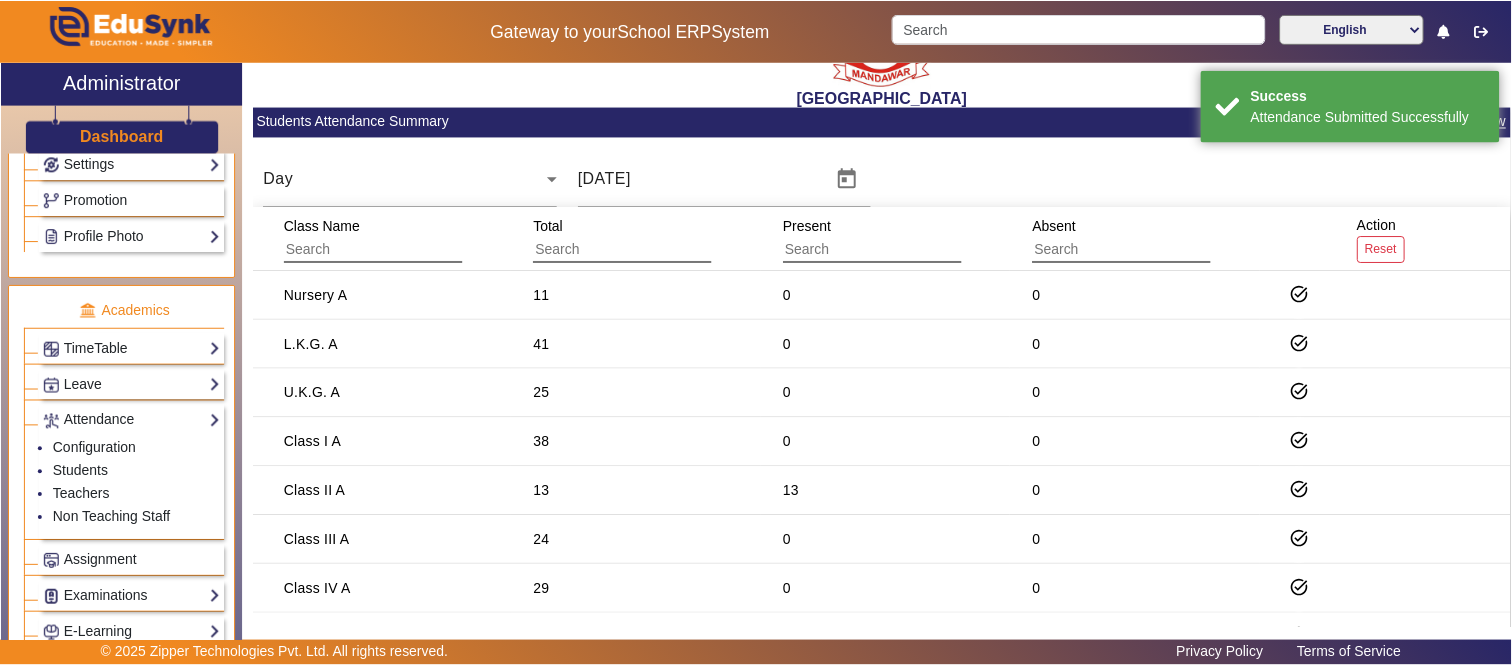 scroll, scrollTop: 111, scrollLeft: 0, axis: vertical 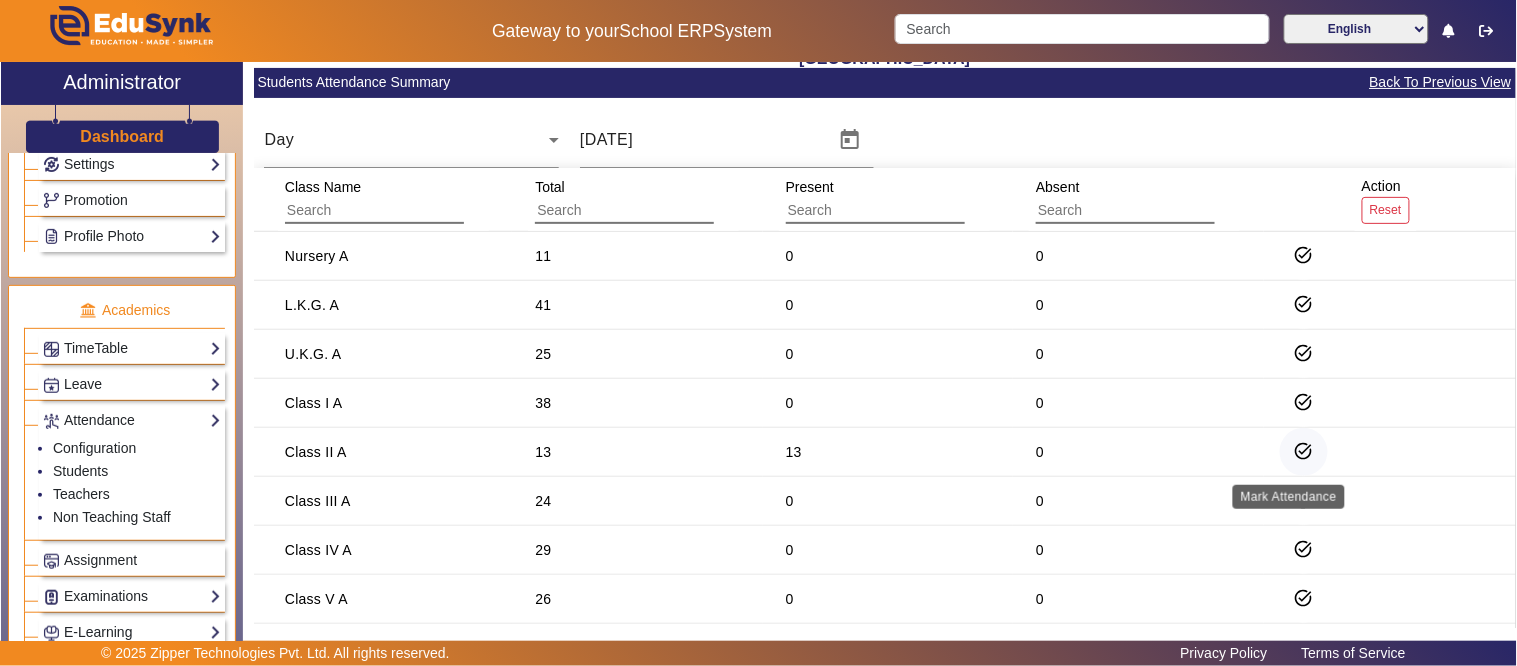 click on "task_alt" at bounding box center [1304, 500] 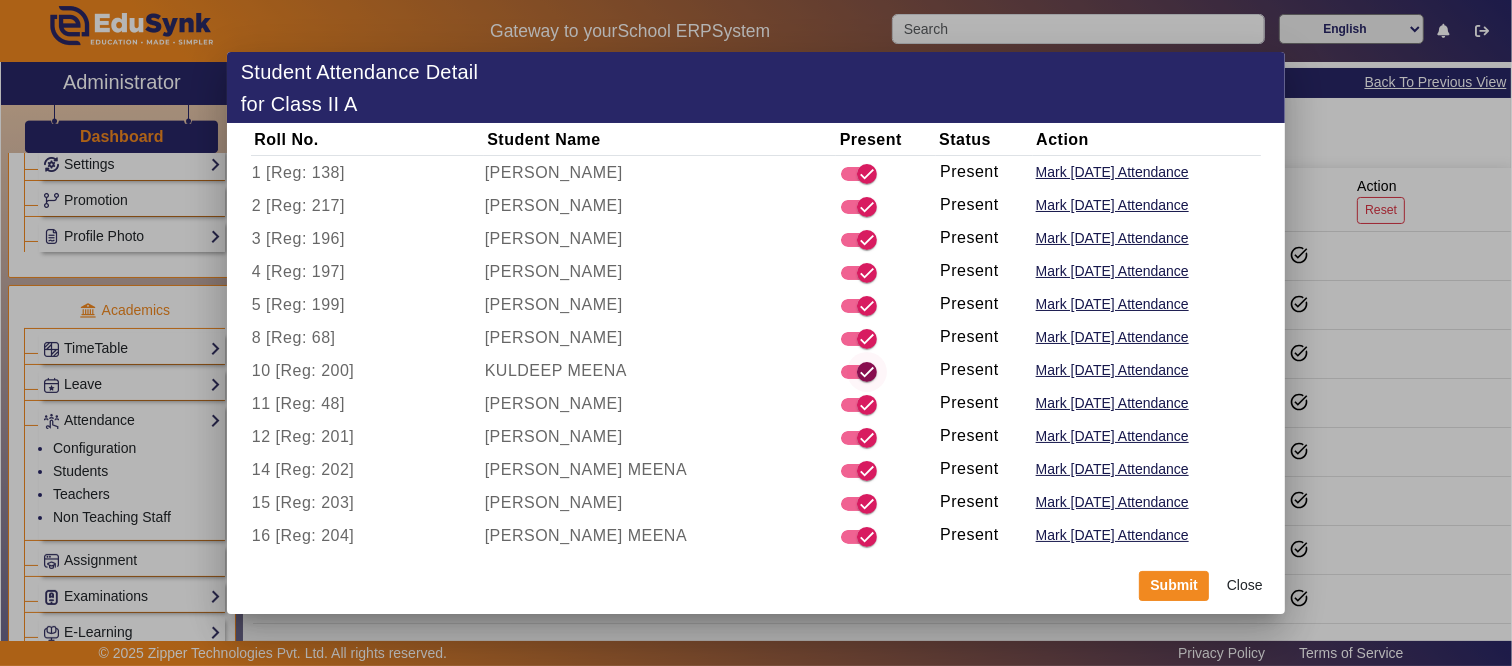click at bounding box center [867, 372] 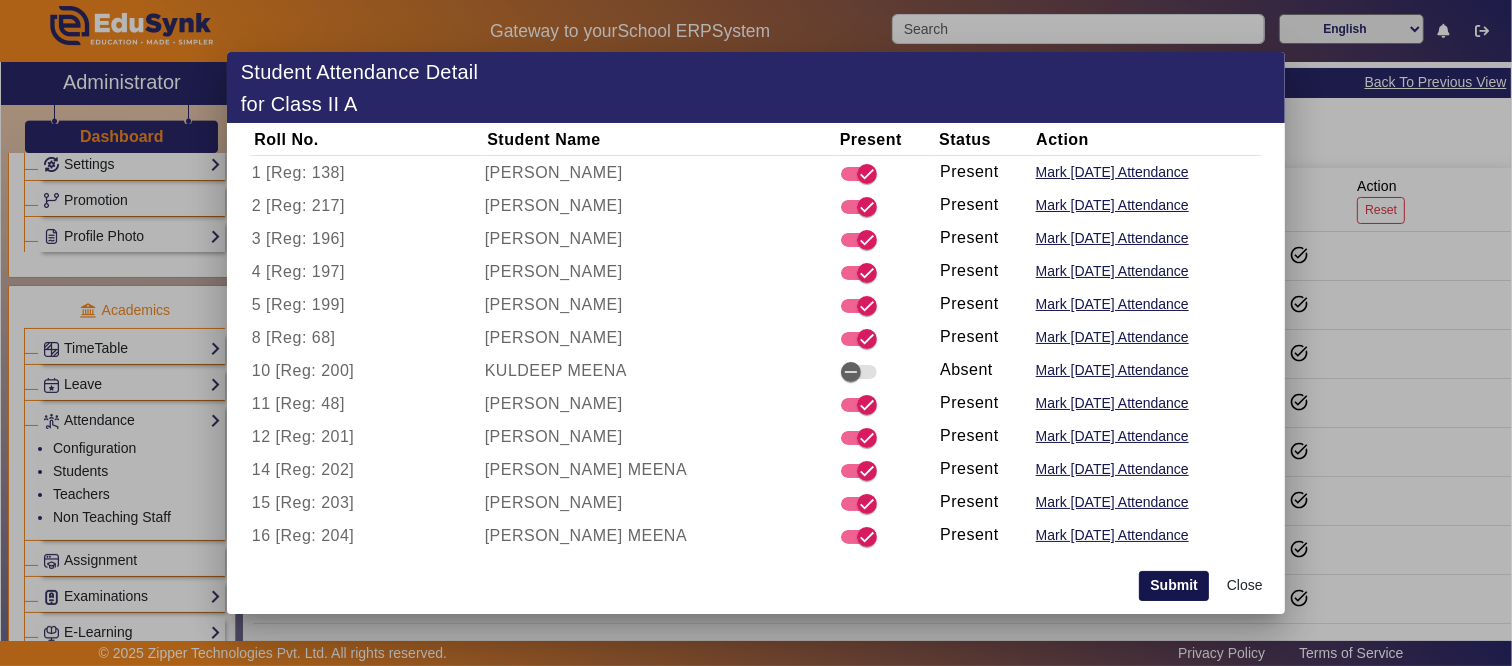 click on "Submit" 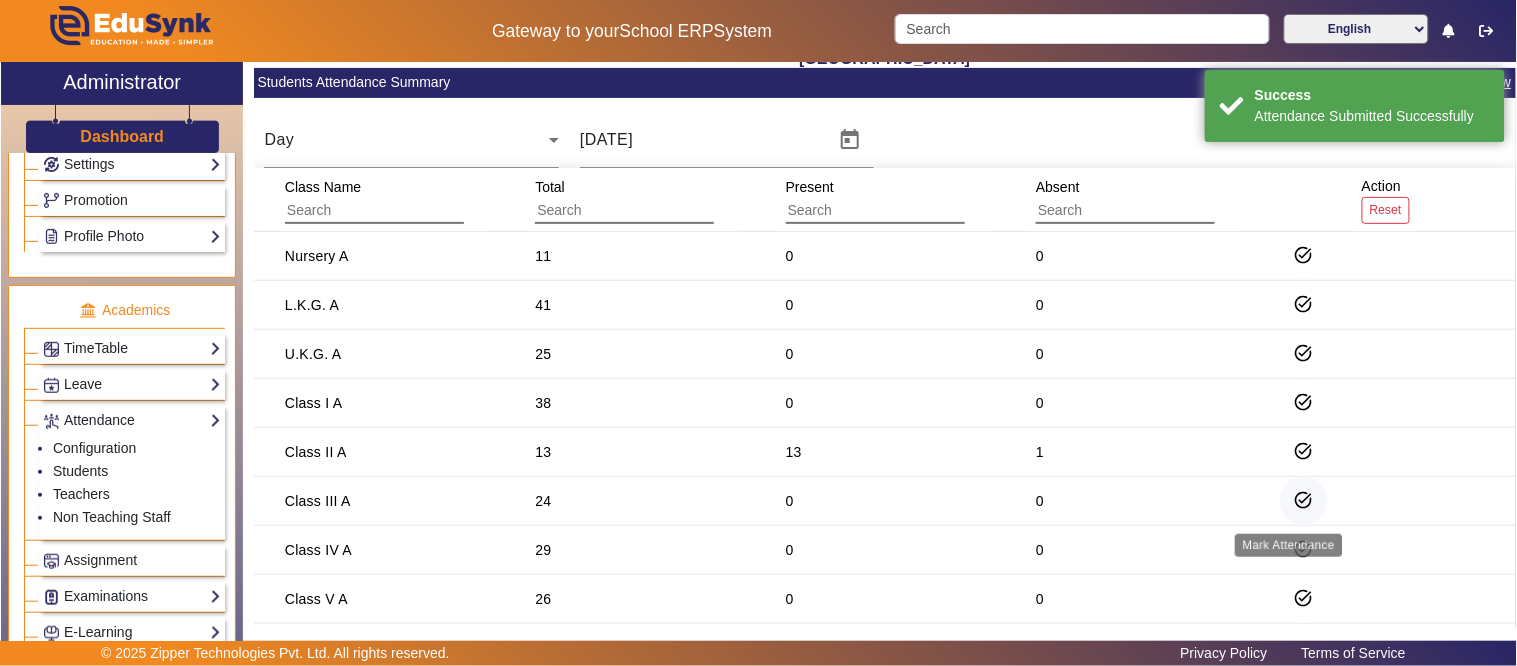 click on "task_alt" at bounding box center [1304, 549] 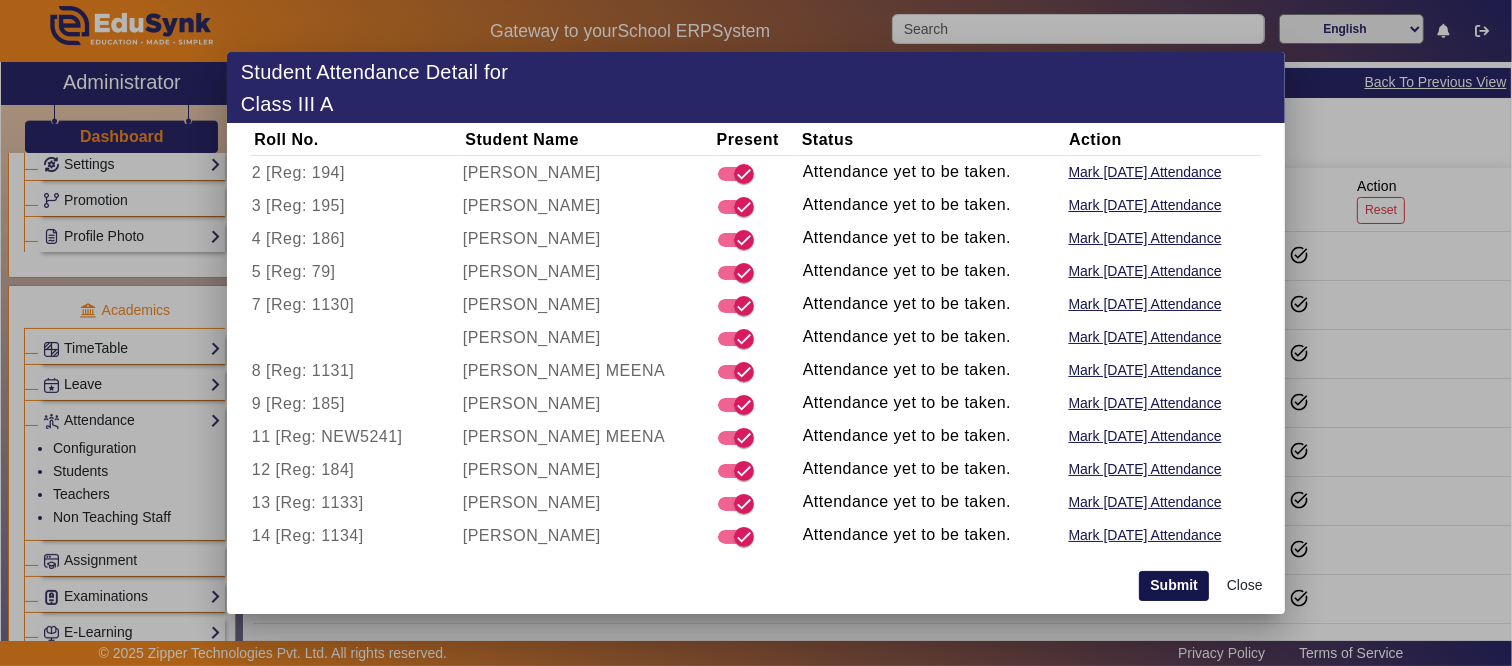 click on "Submit" 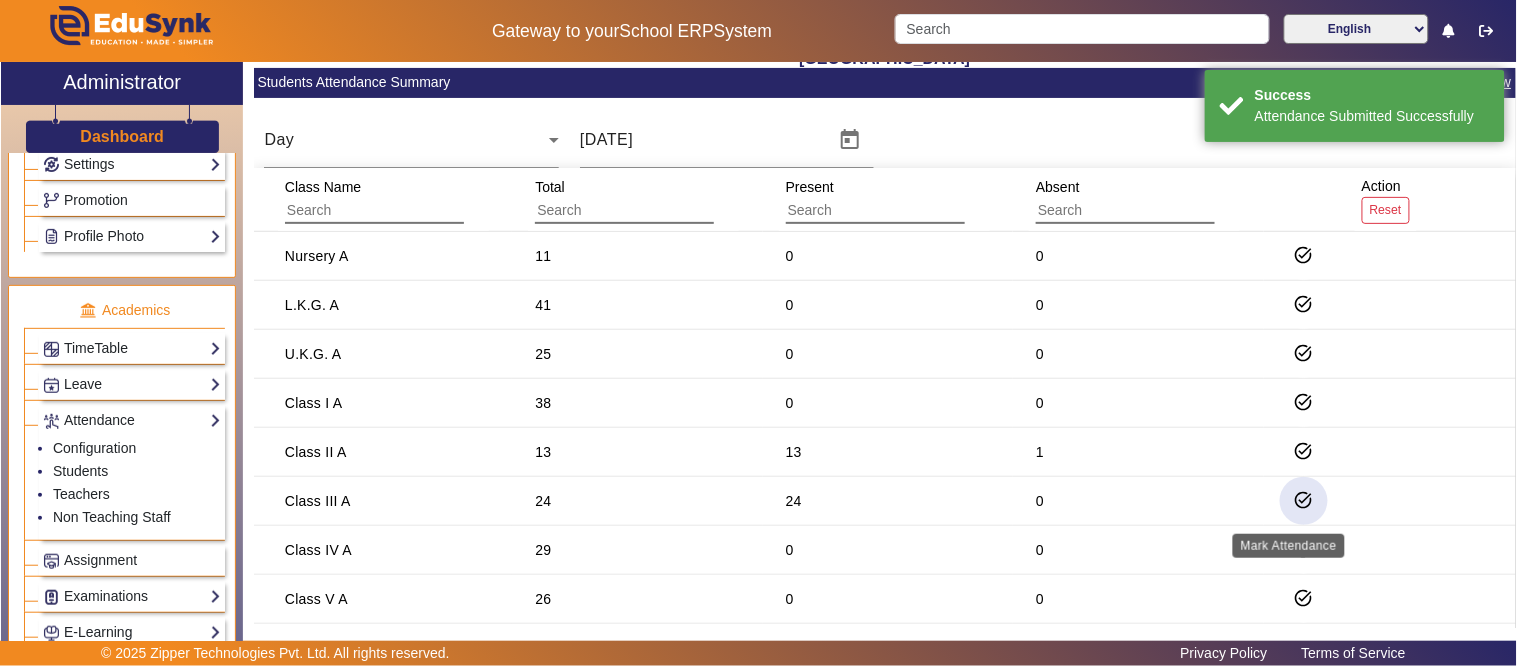 click on "task_alt" 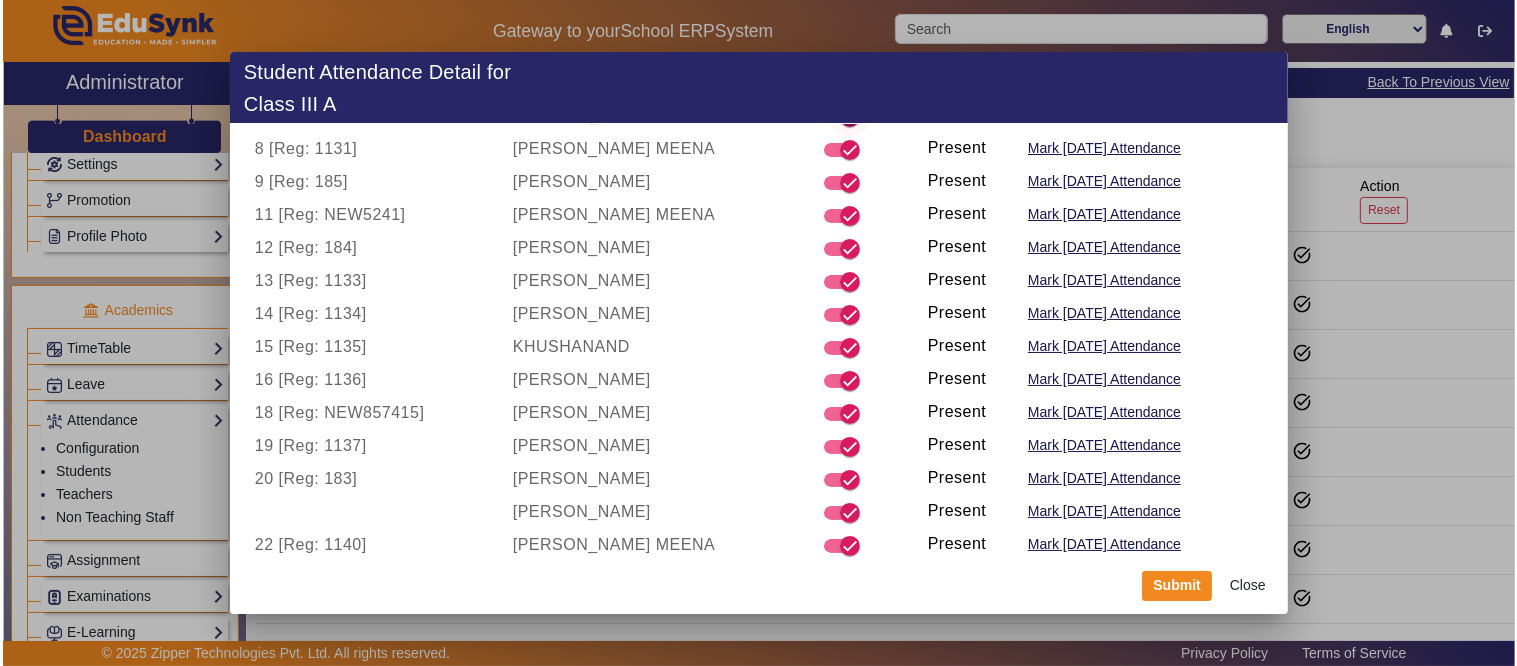 scroll, scrollTop: 0, scrollLeft: 0, axis: both 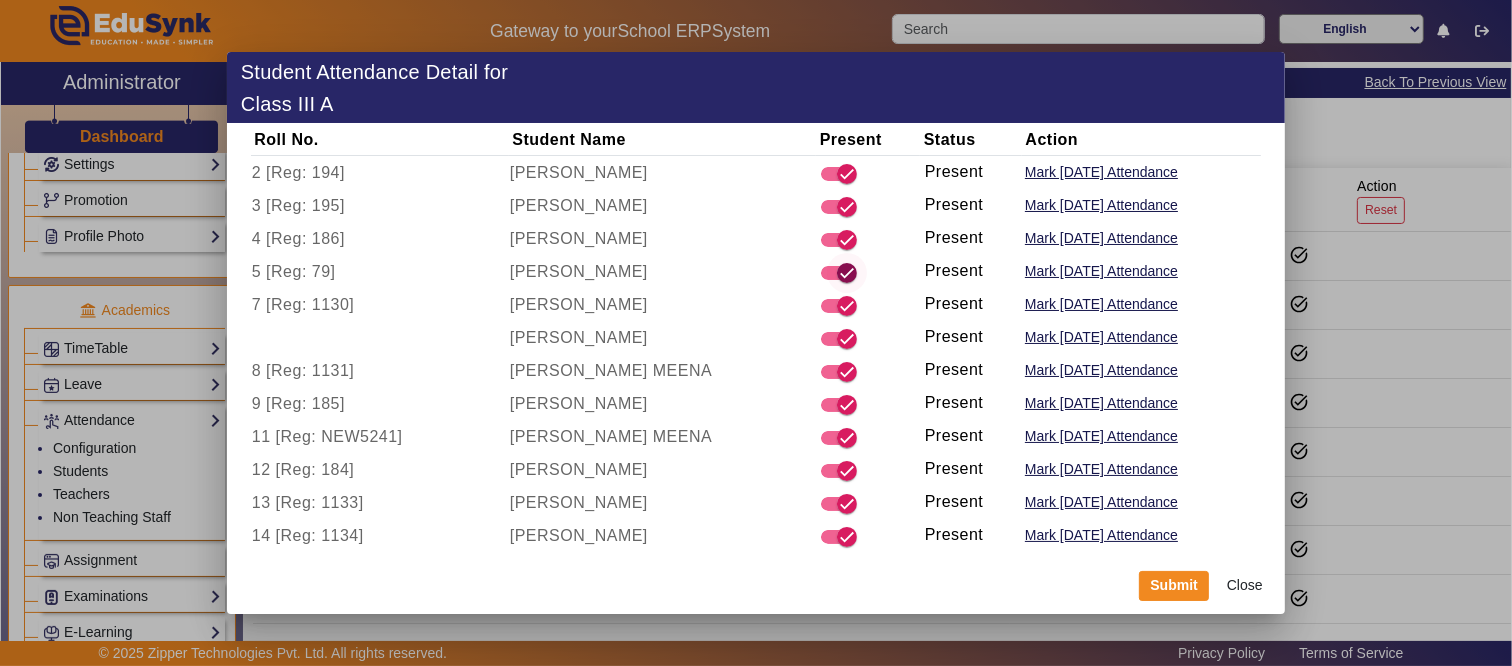 click at bounding box center [847, 273] 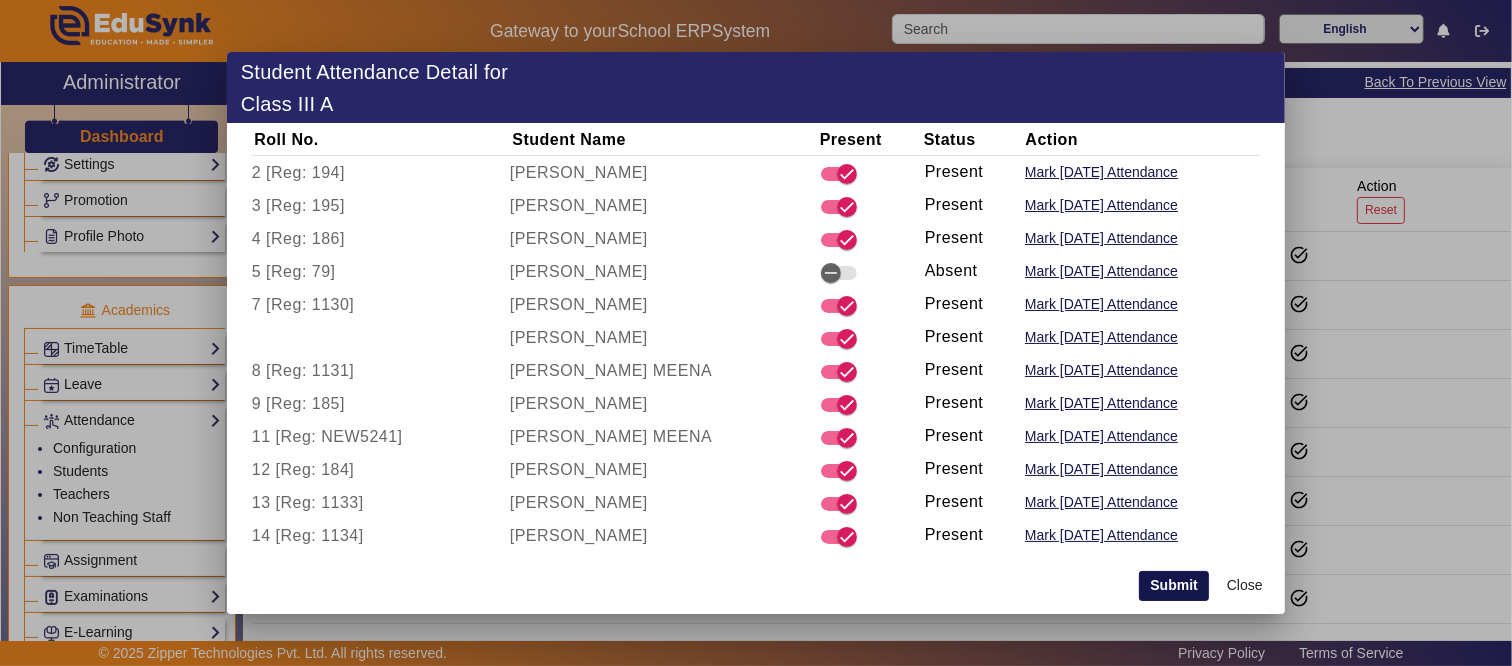 click on "Submit" 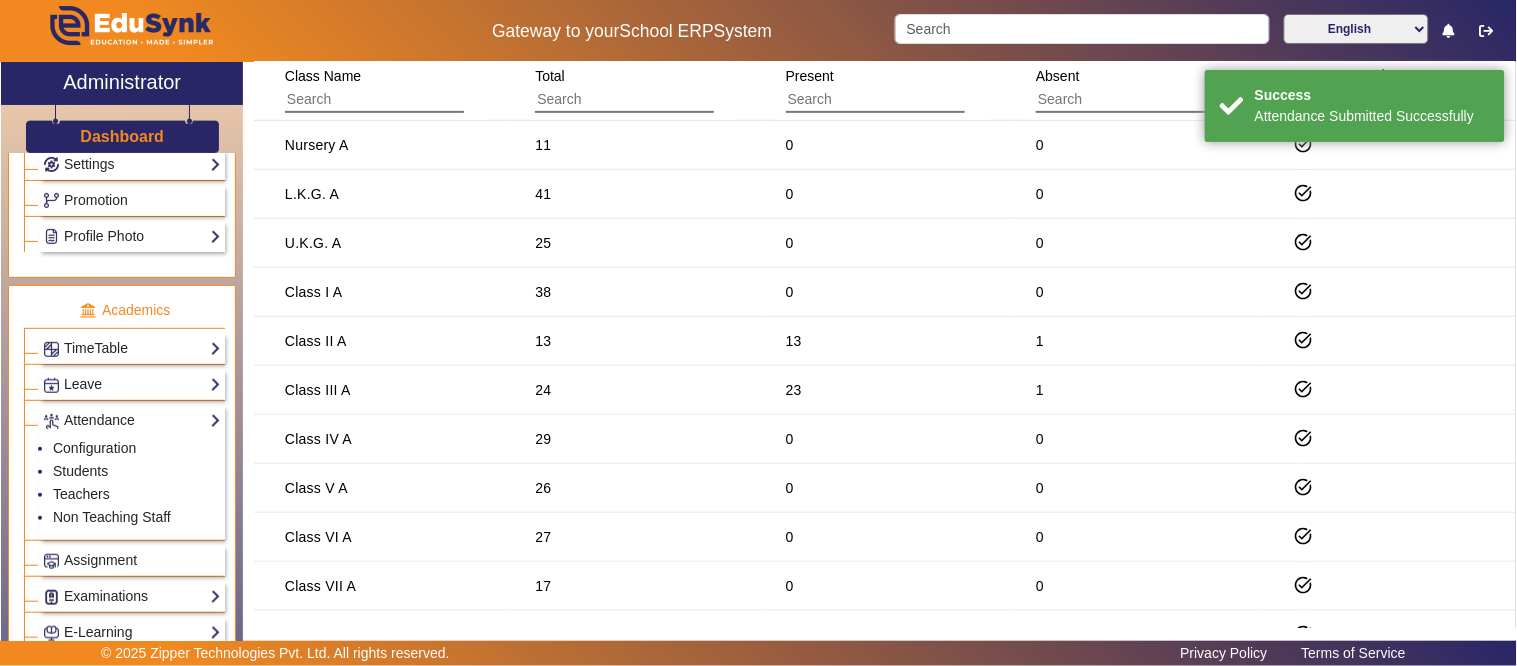scroll, scrollTop: 0, scrollLeft: 0, axis: both 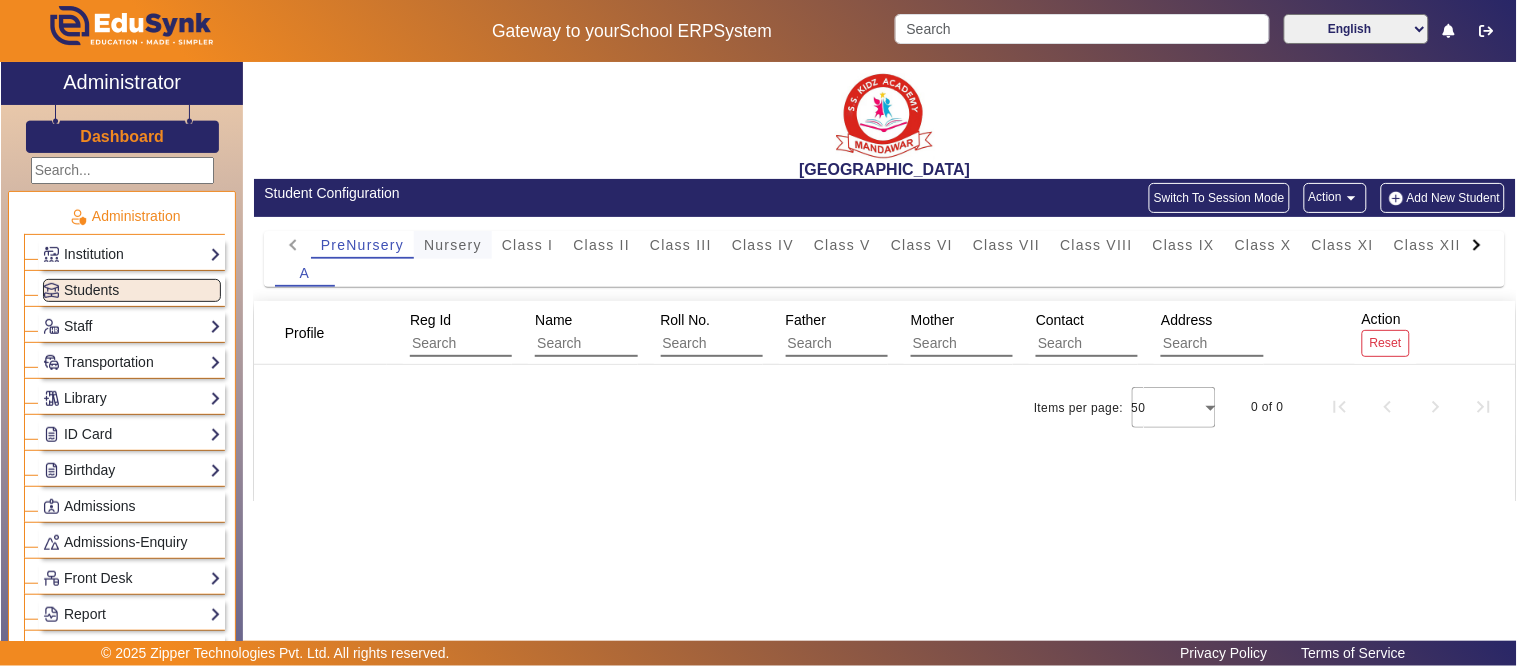 click on "Nursery" at bounding box center [453, 245] 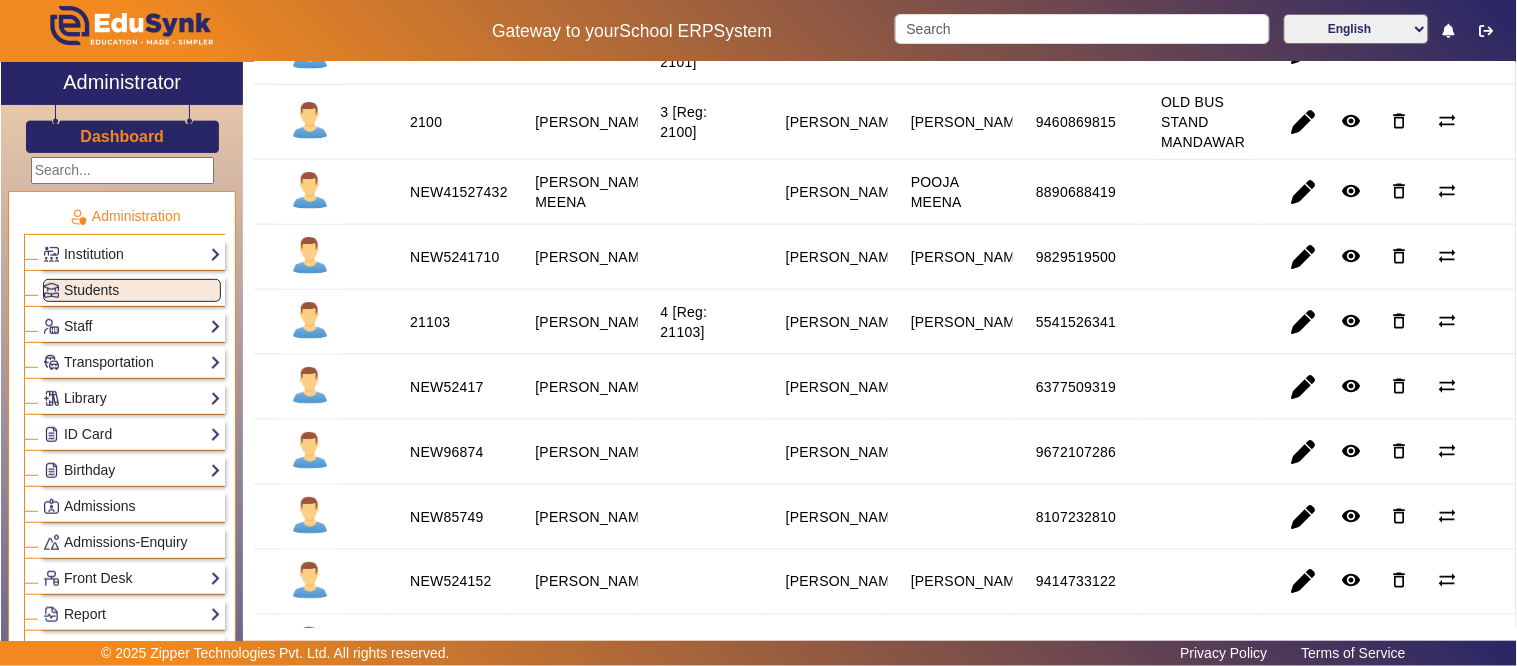 scroll, scrollTop: 647, scrollLeft: 0, axis: vertical 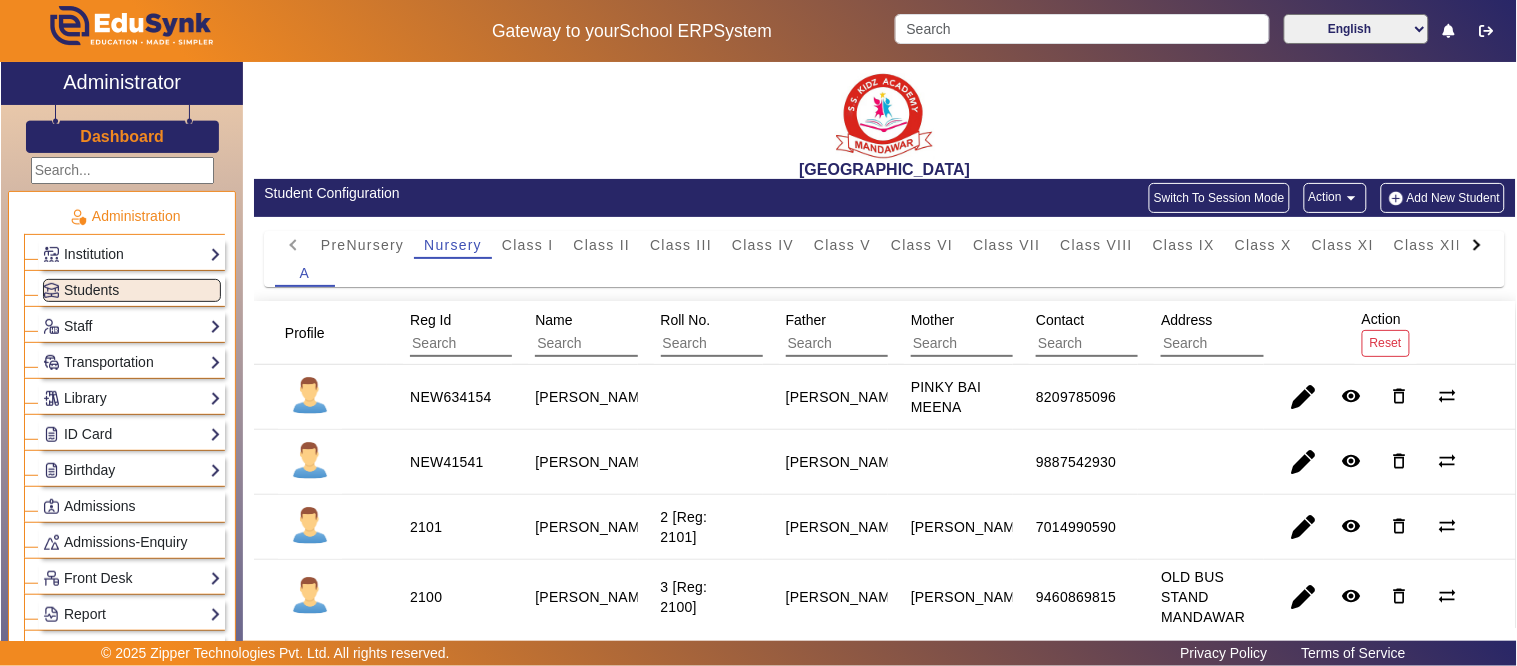 click on "Add New Student" 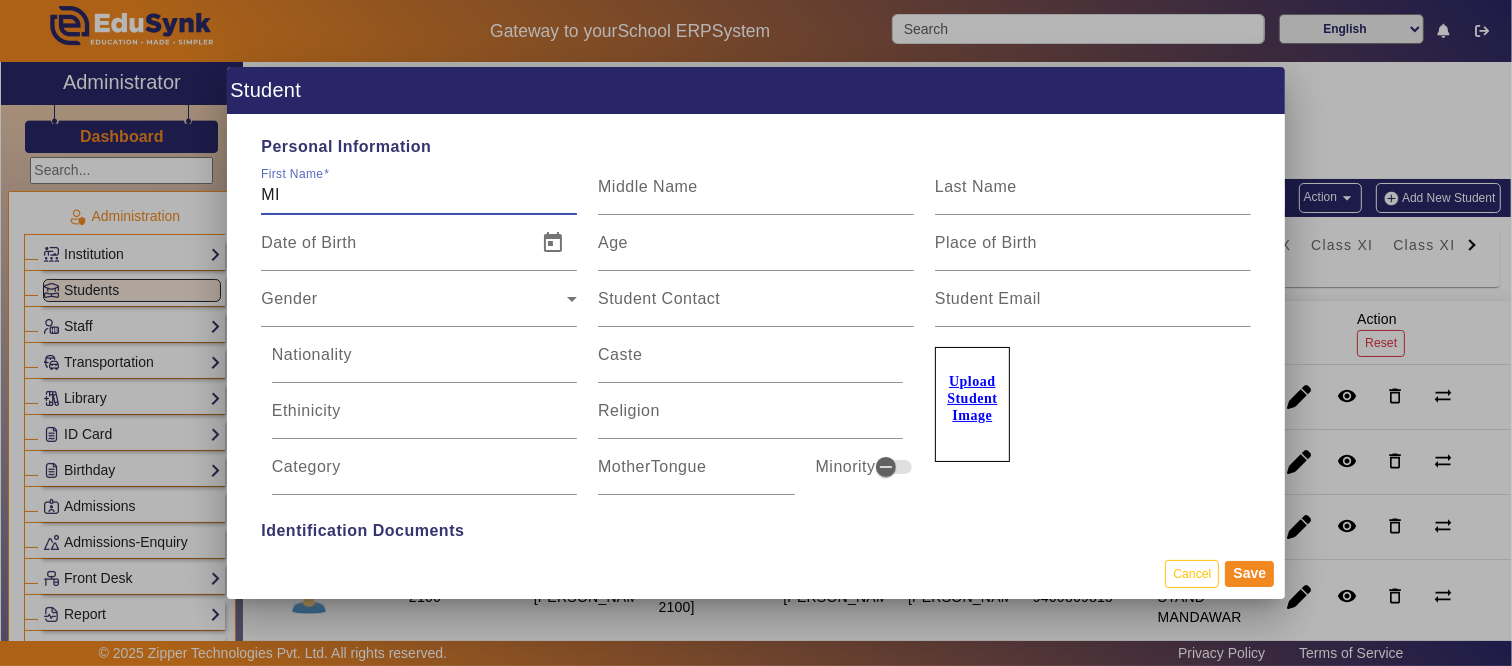 type on "M" 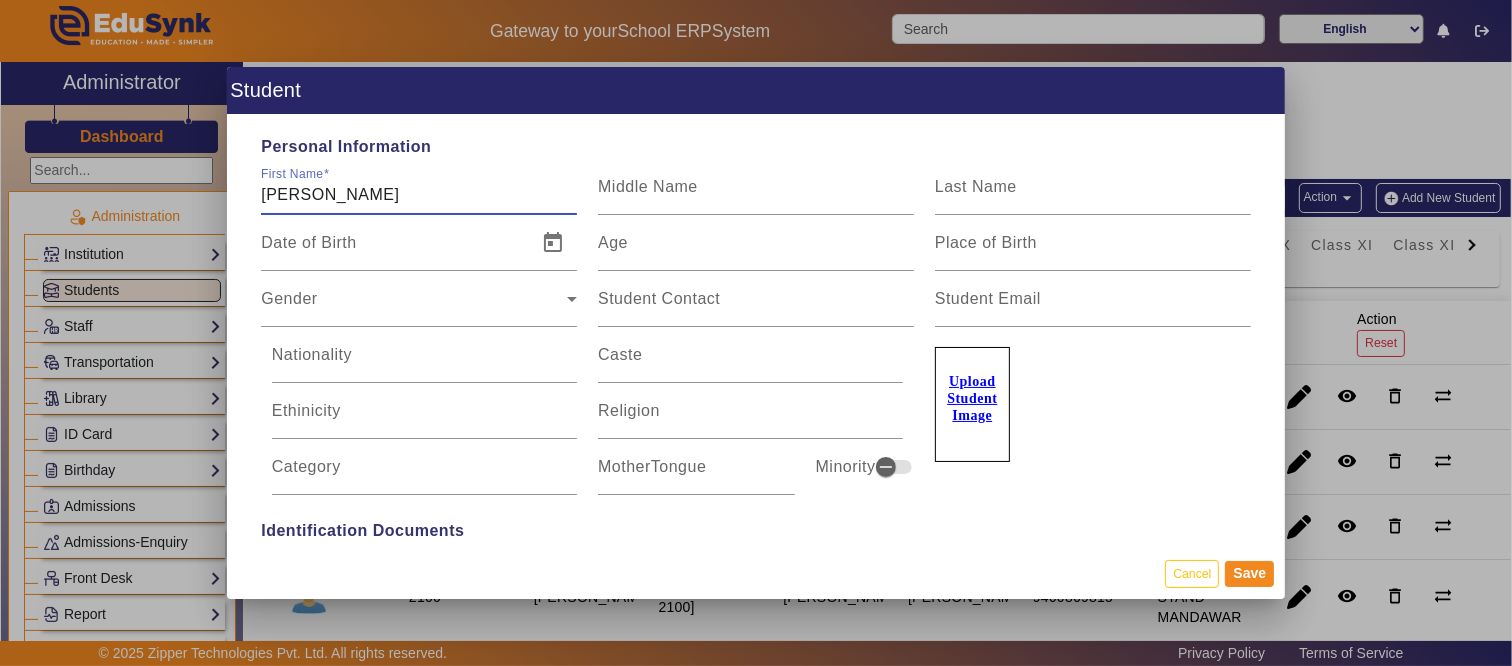 type on "[PERSON_NAME]" 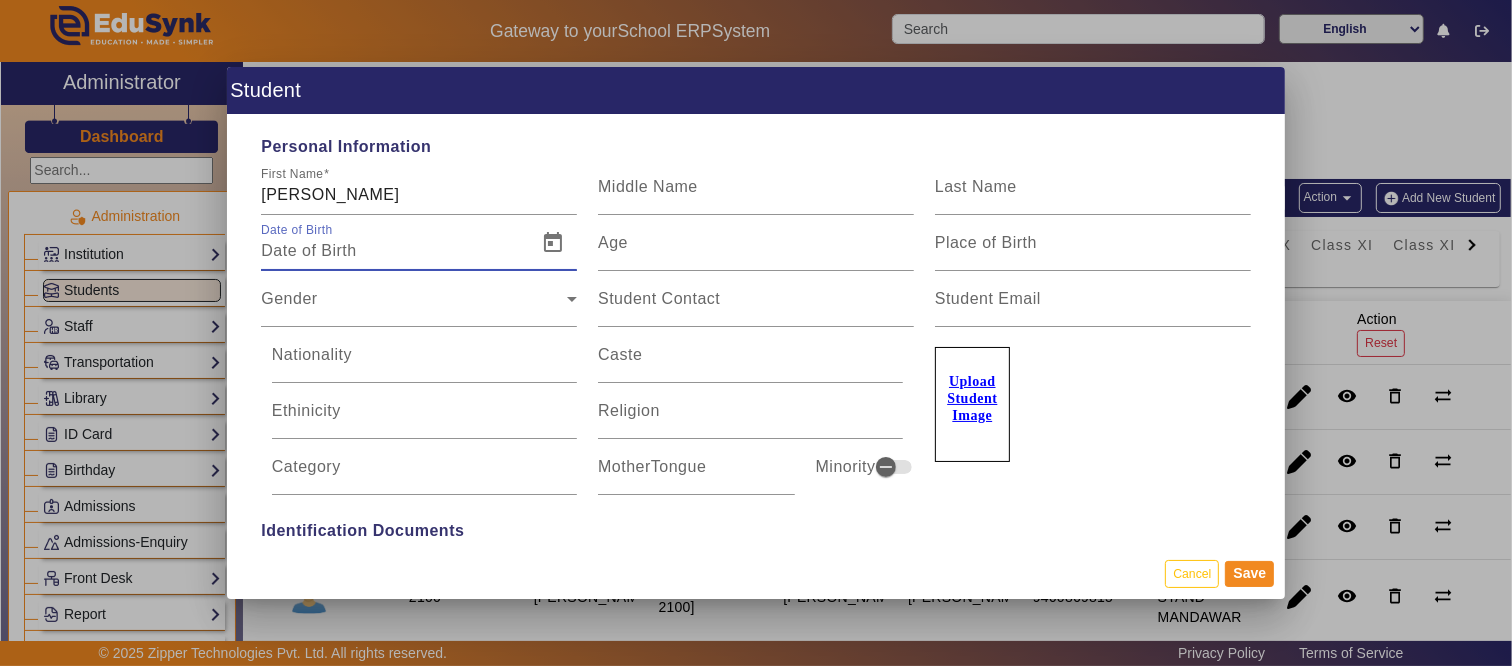 click on "Date of Birth" at bounding box center (393, 251) 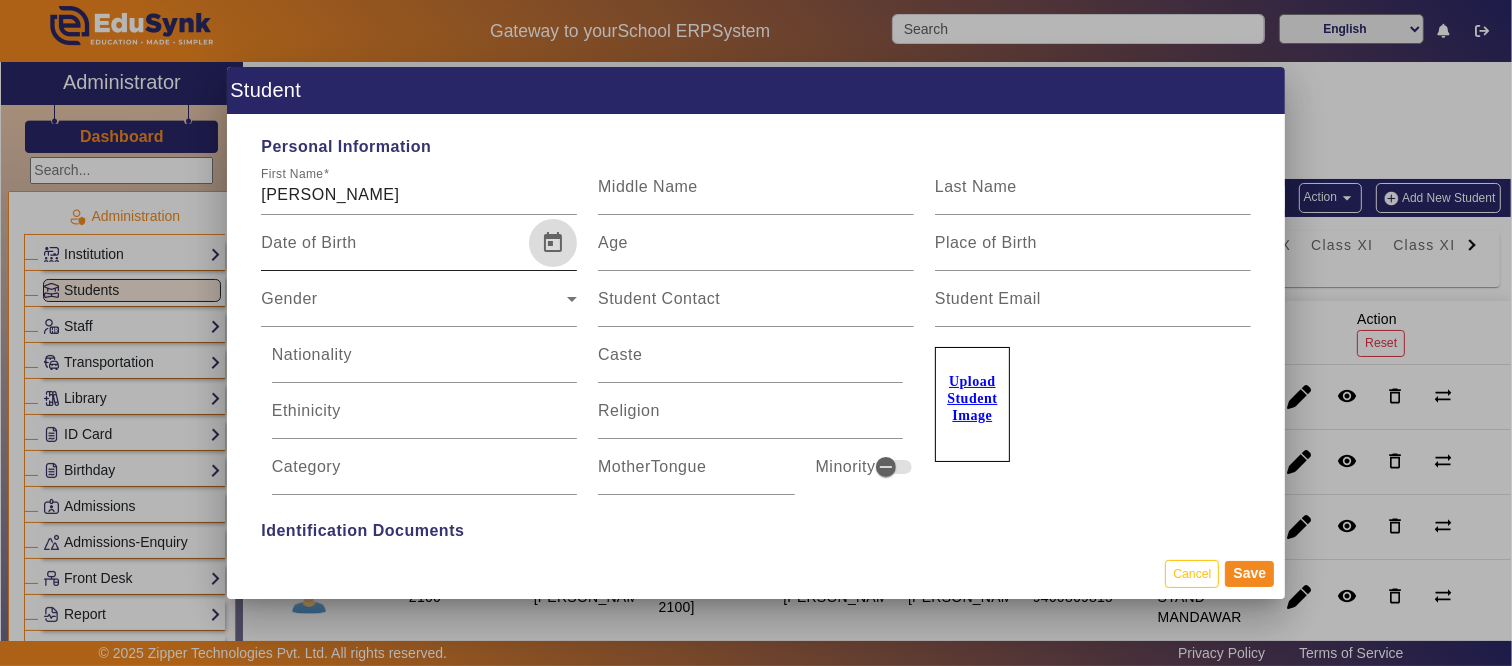 click at bounding box center [553, 243] 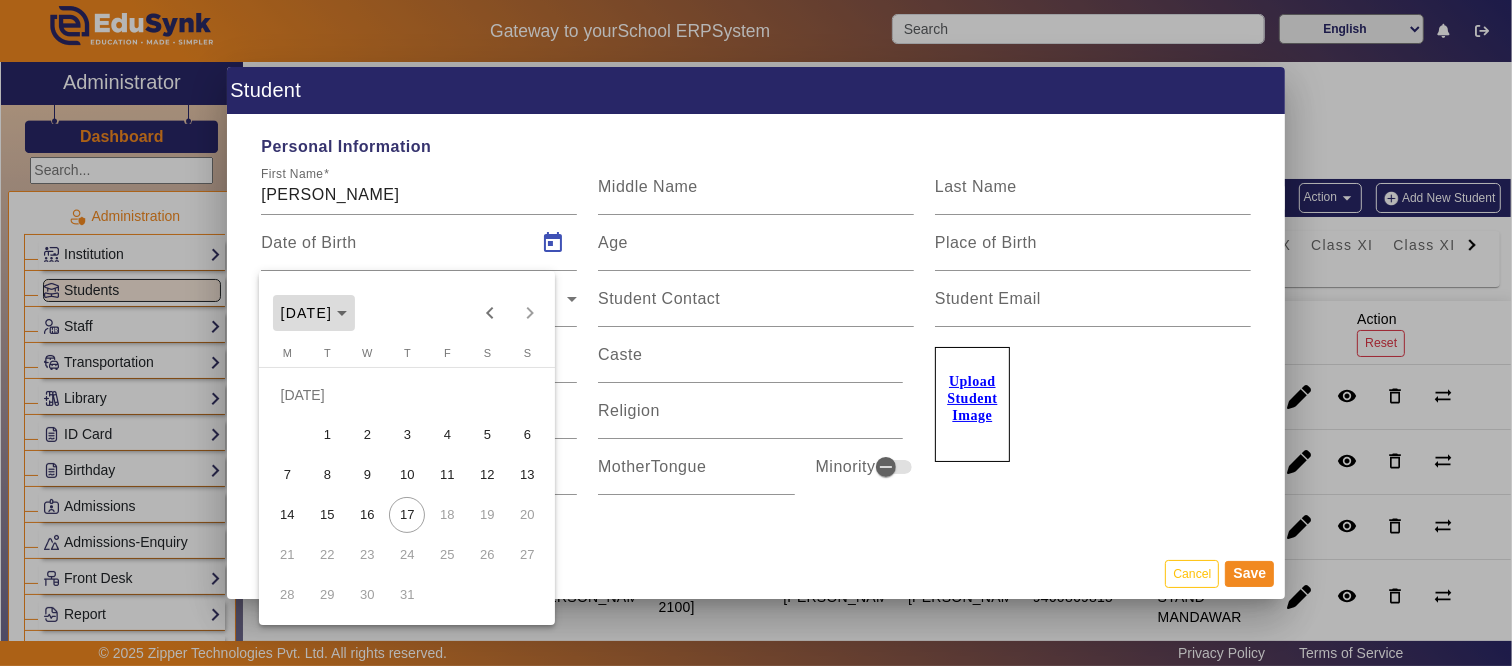 click on "[DATE]" at bounding box center [307, 313] 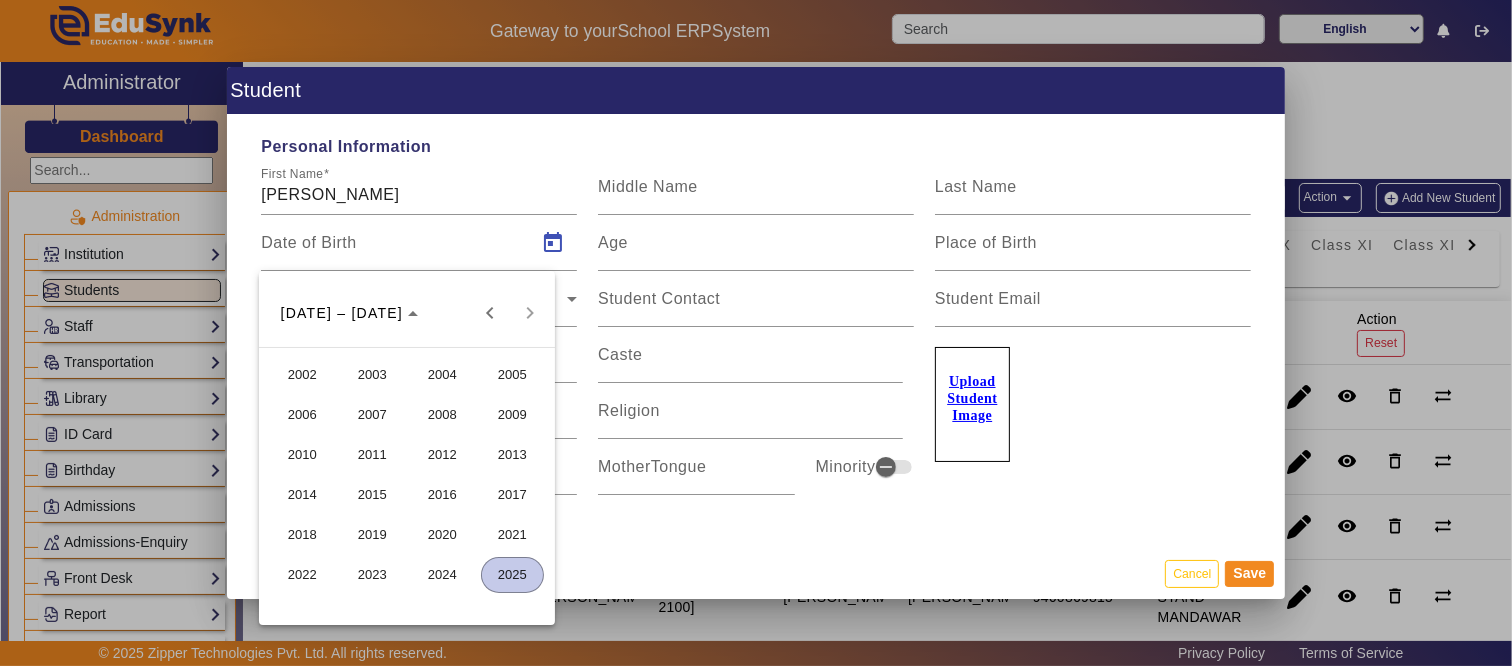 click on "2021" at bounding box center (512, 535) 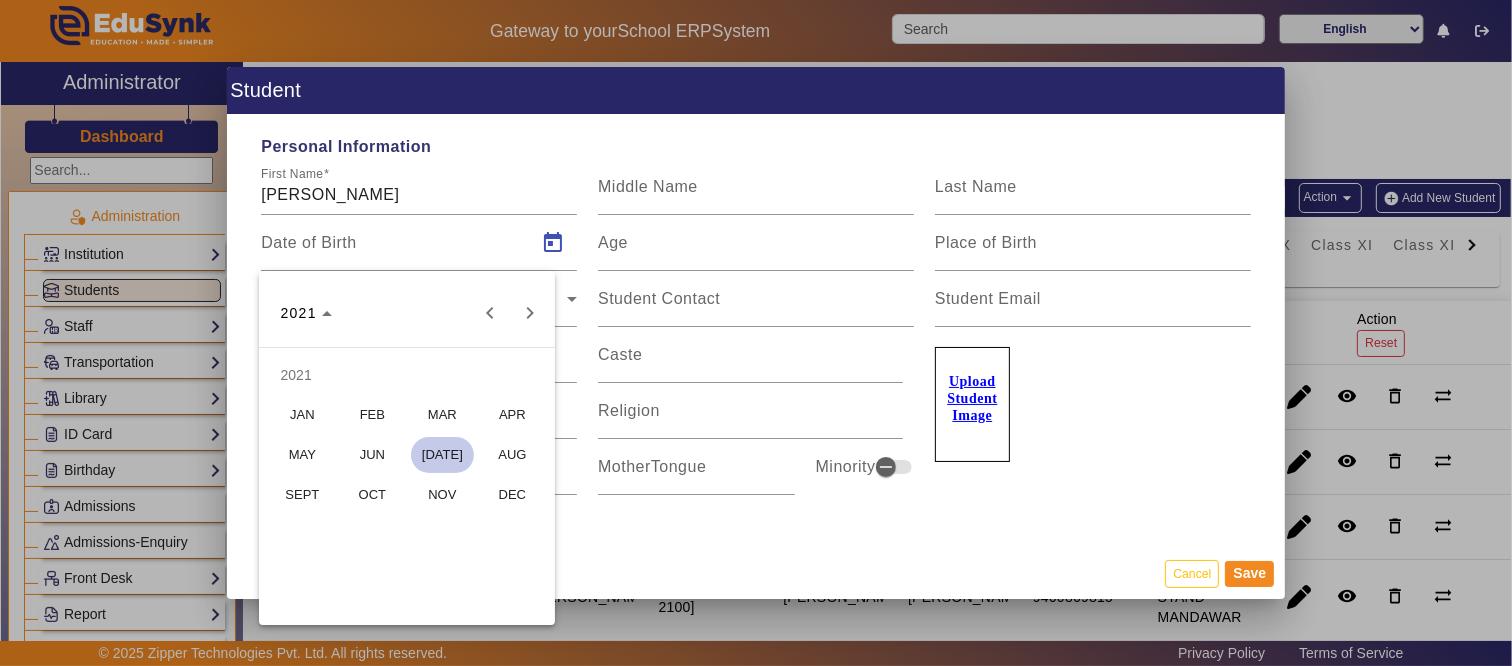 click on "OCT" at bounding box center [372, 495] 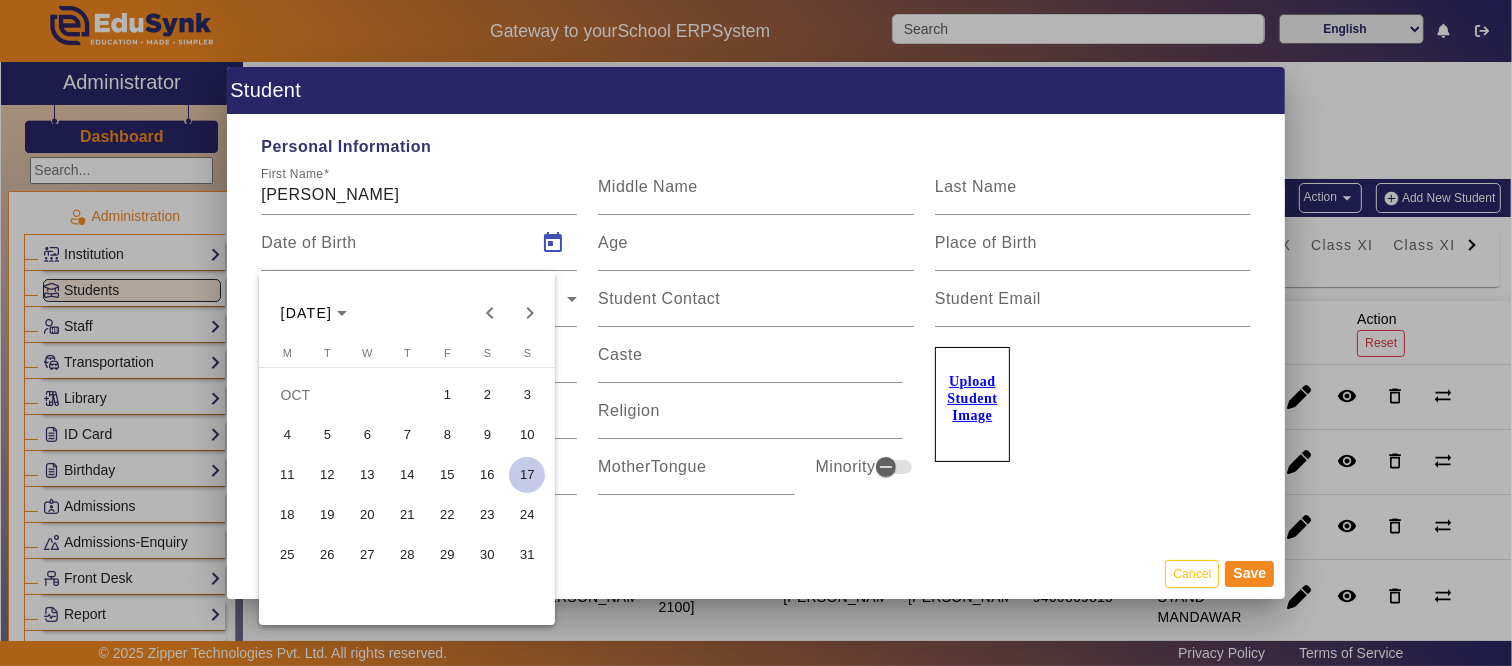 click on "6" at bounding box center (367, 435) 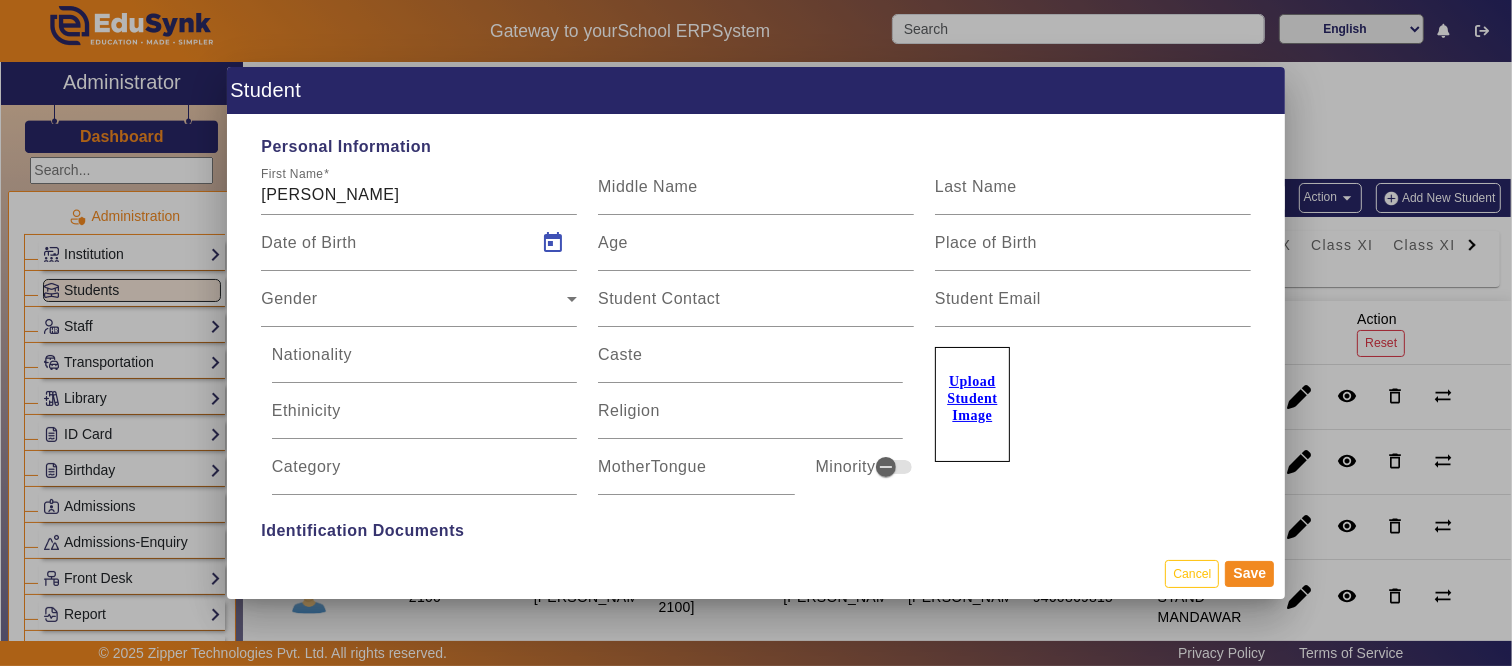 type on "[DATE]" 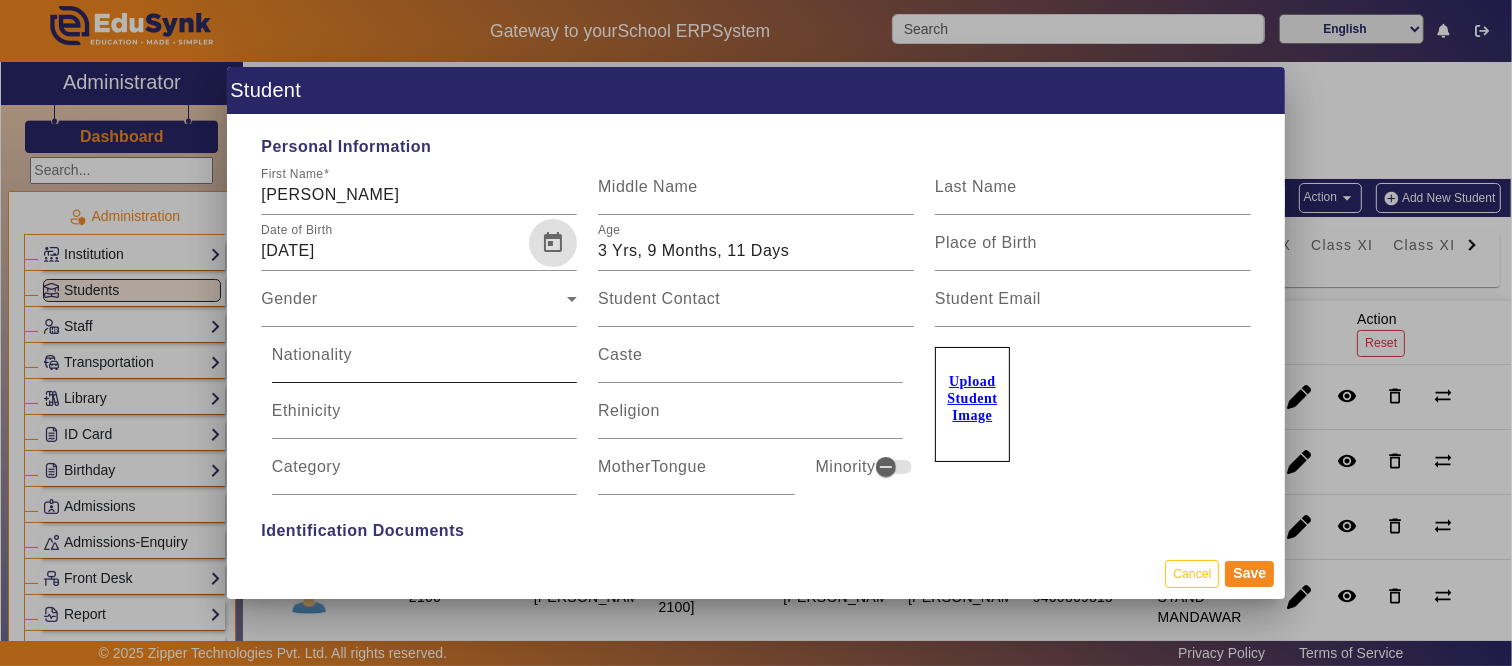 scroll, scrollTop: 111, scrollLeft: 0, axis: vertical 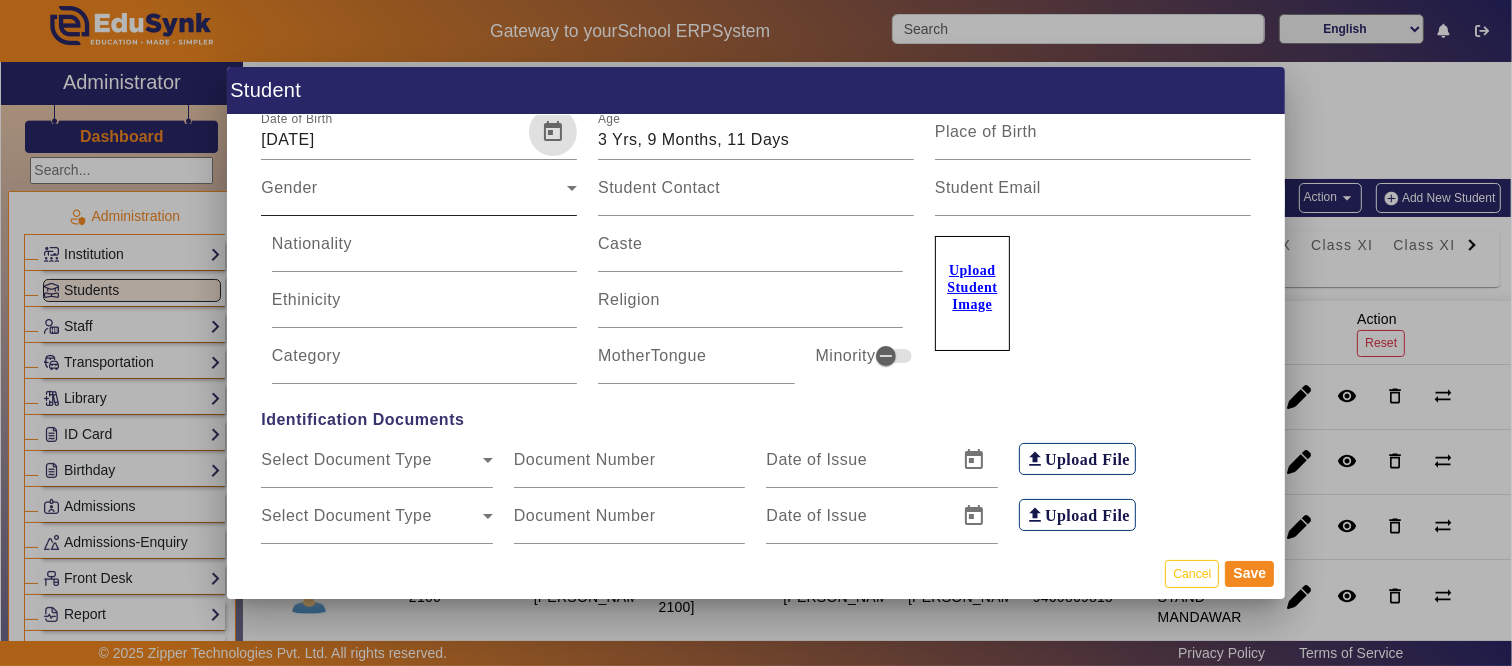 click on "Gender" at bounding box center [414, 196] 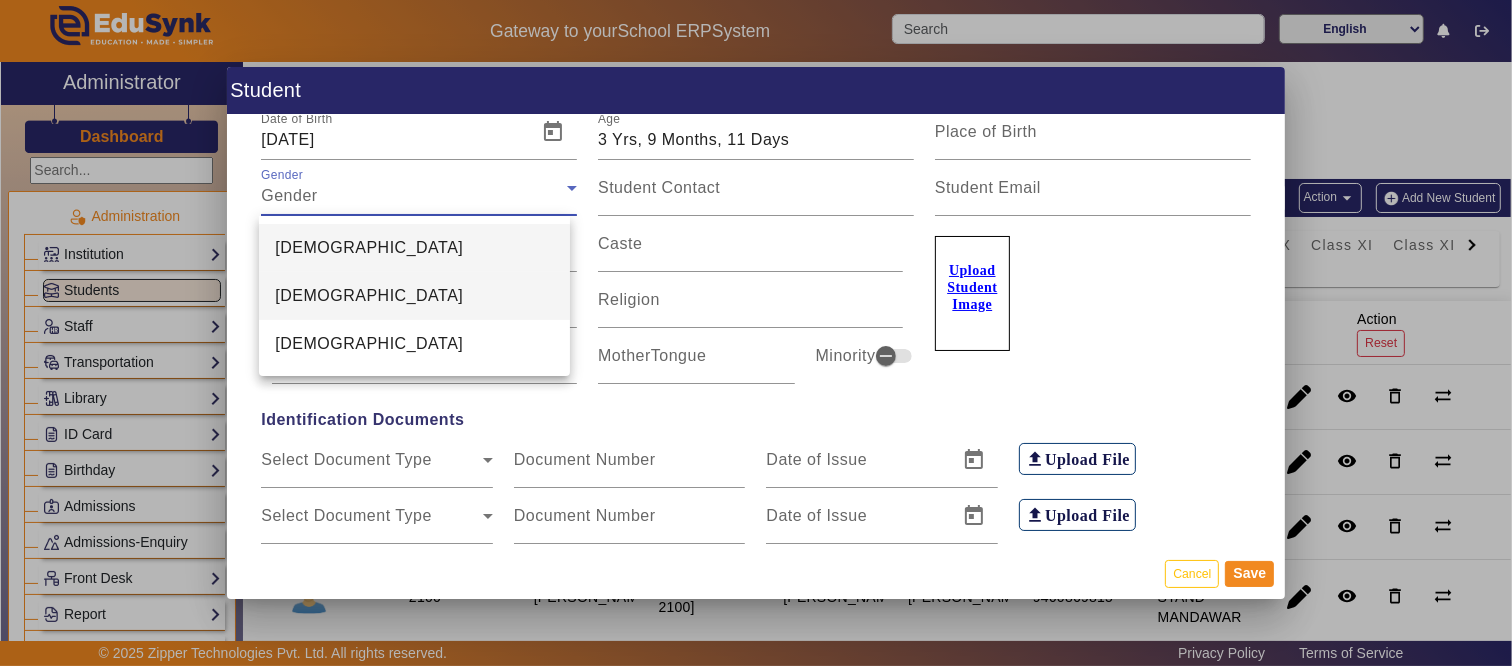 click on "[DEMOGRAPHIC_DATA]" at bounding box center (369, 296) 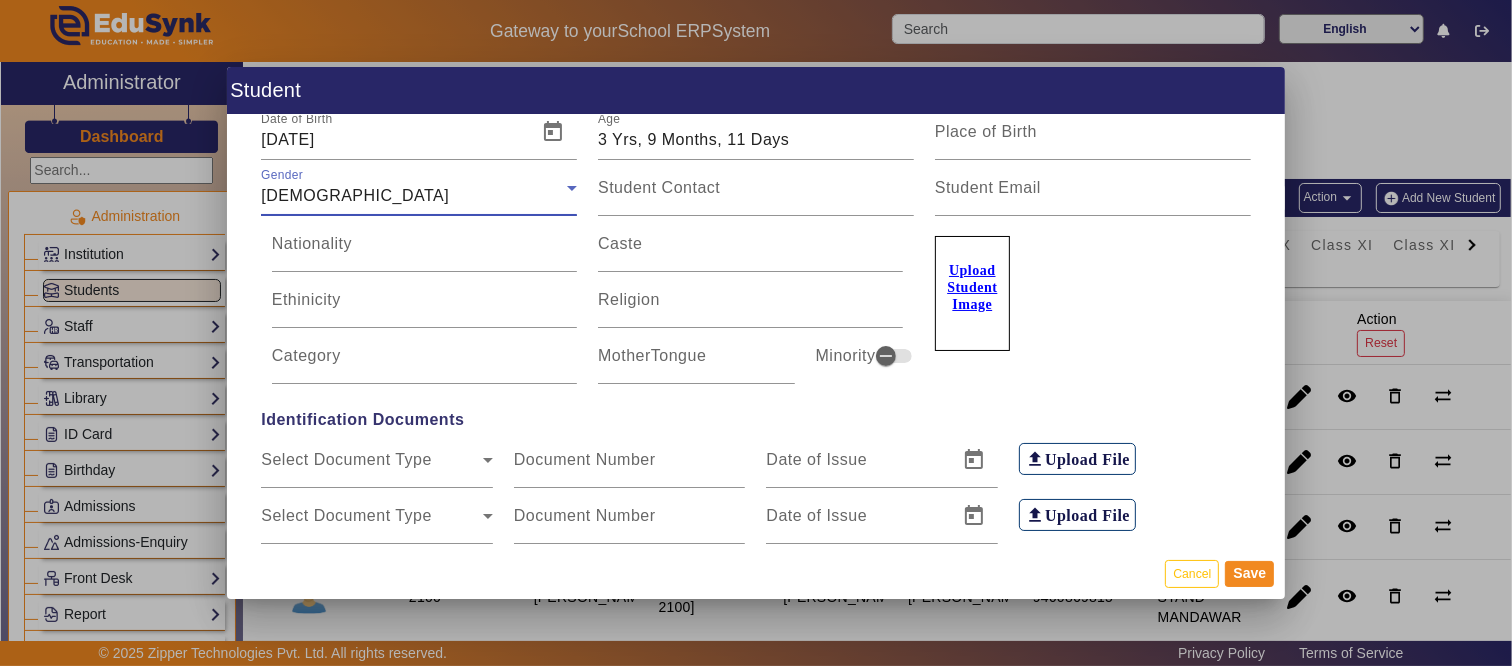 click on "[DEMOGRAPHIC_DATA]" at bounding box center (414, 196) 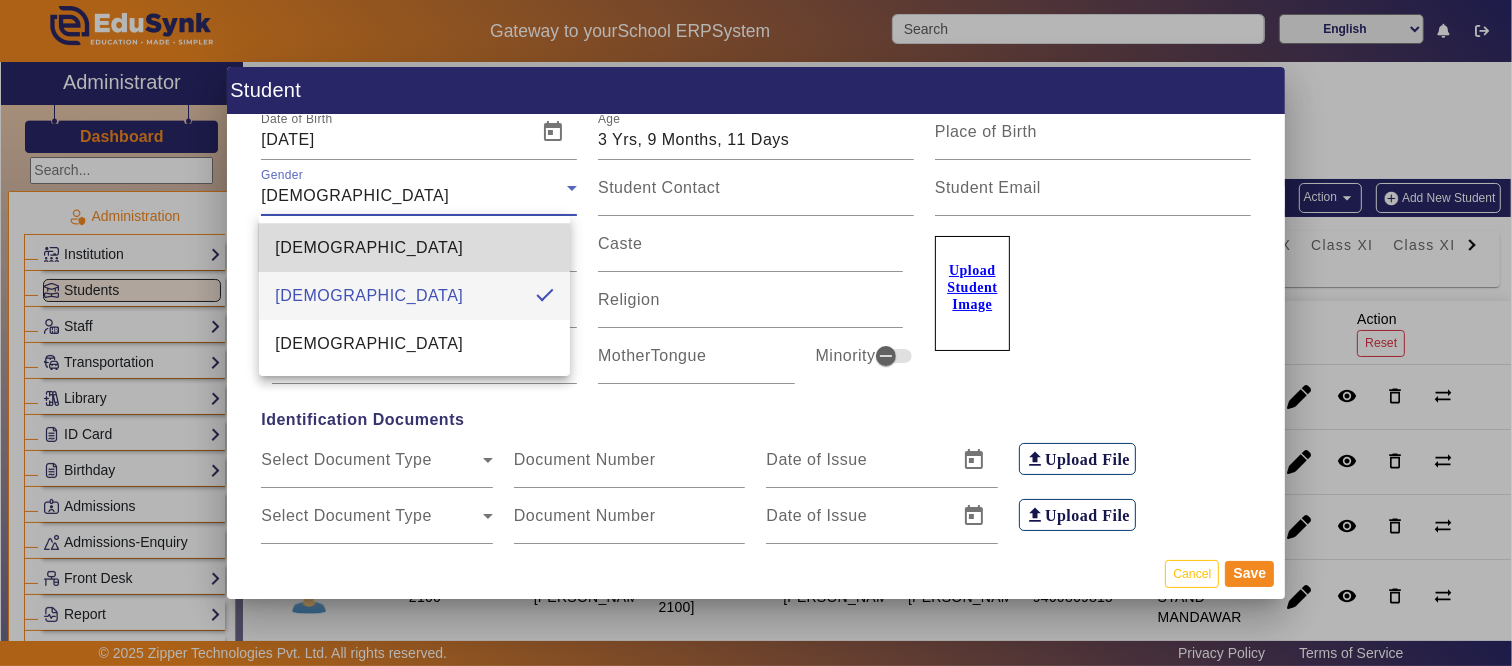 click on "[DEMOGRAPHIC_DATA]" at bounding box center (414, 248) 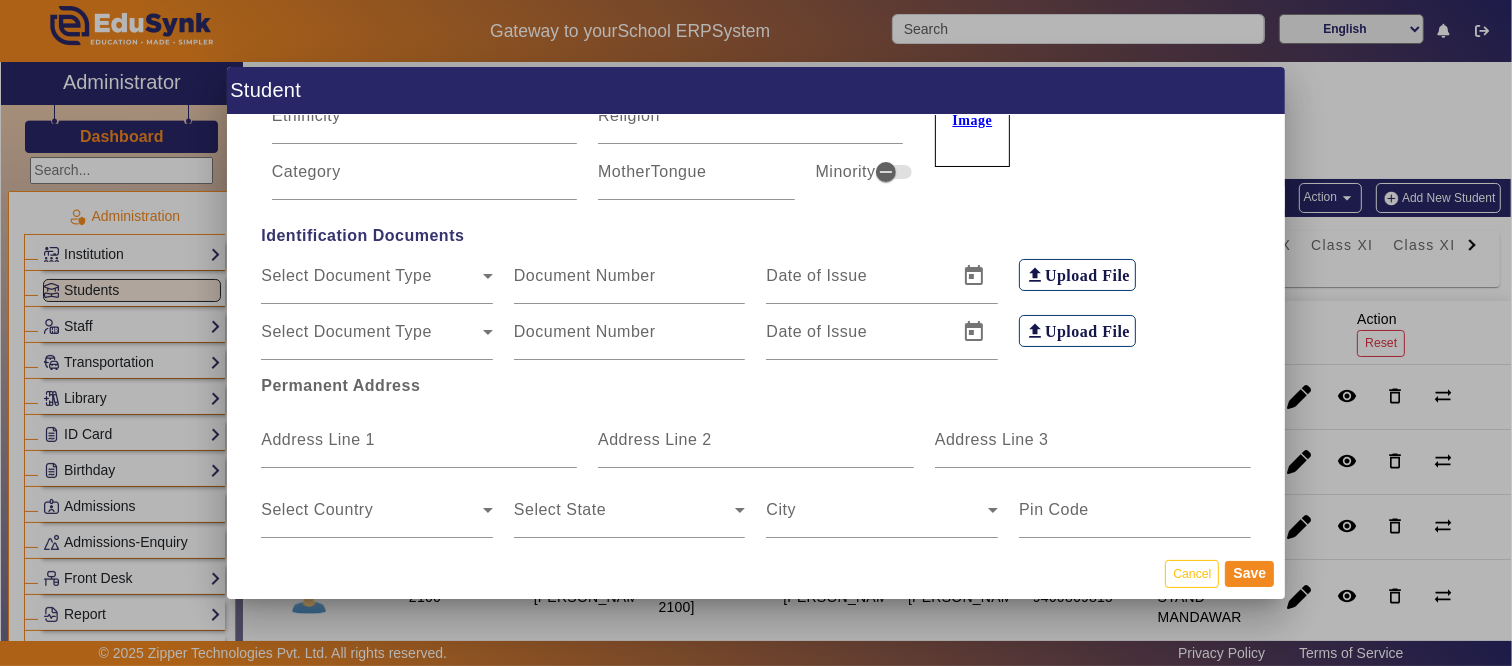 scroll, scrollTop: 333, scrollLeft: 0, axis: vertical 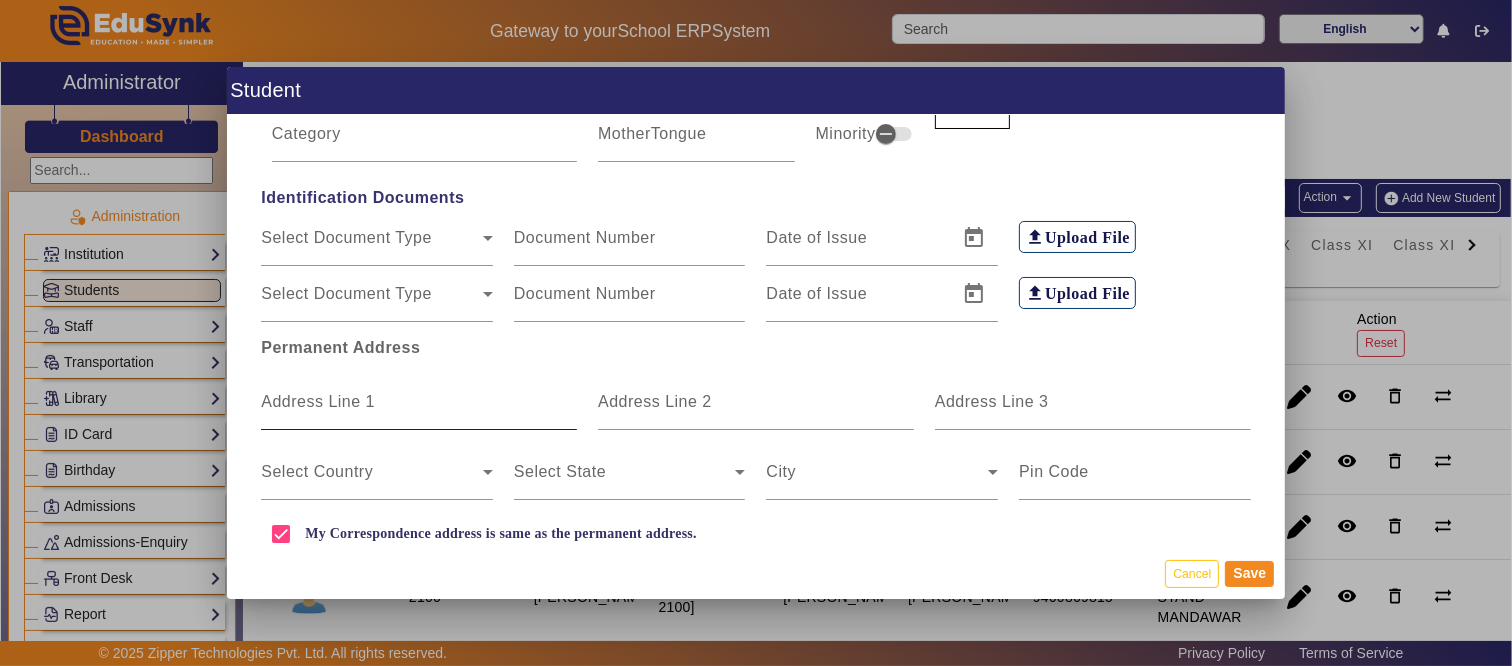 click on "Address Line 1" at bounding box center (318, 401) 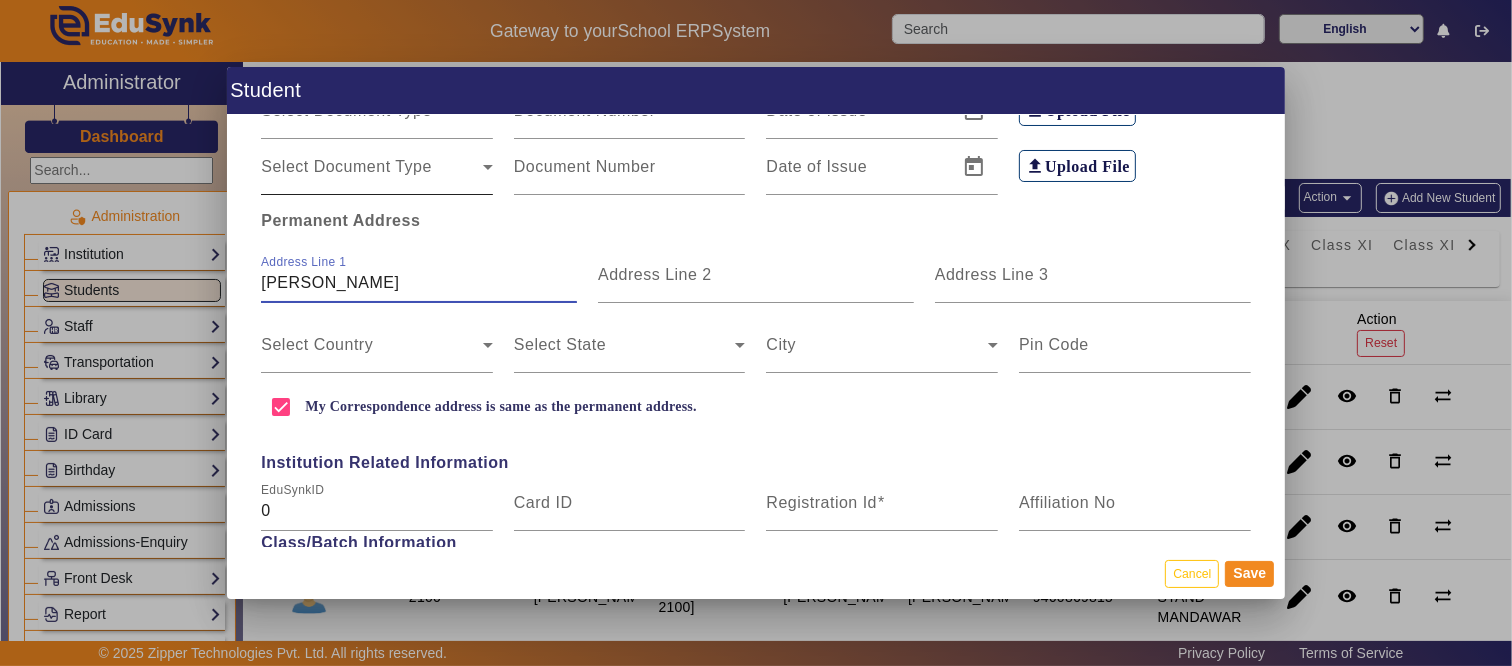 scroll, scrollTop: 333, scrollLeft: 0, axis: vertical 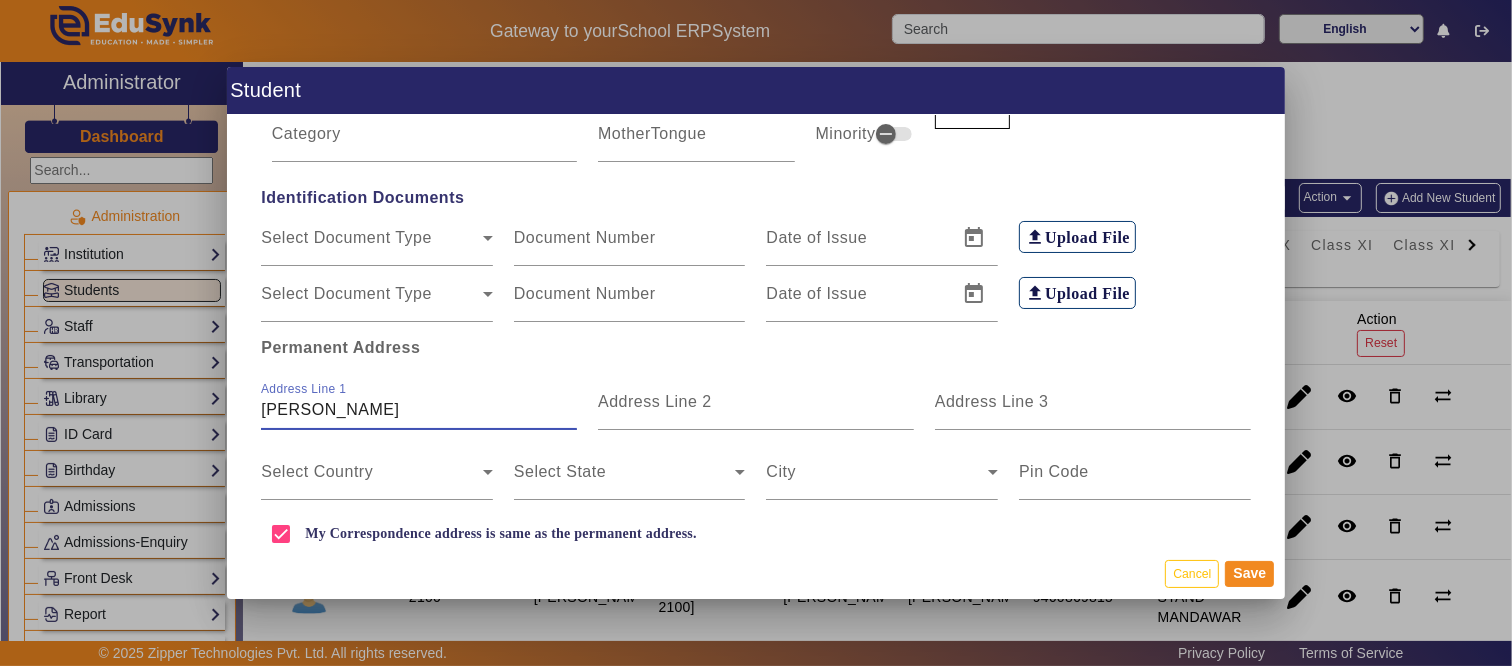drag, startPoint x: 442, startPoint y: 400, endPoint x: 31, endPoint y: 411, distance: 411.1472 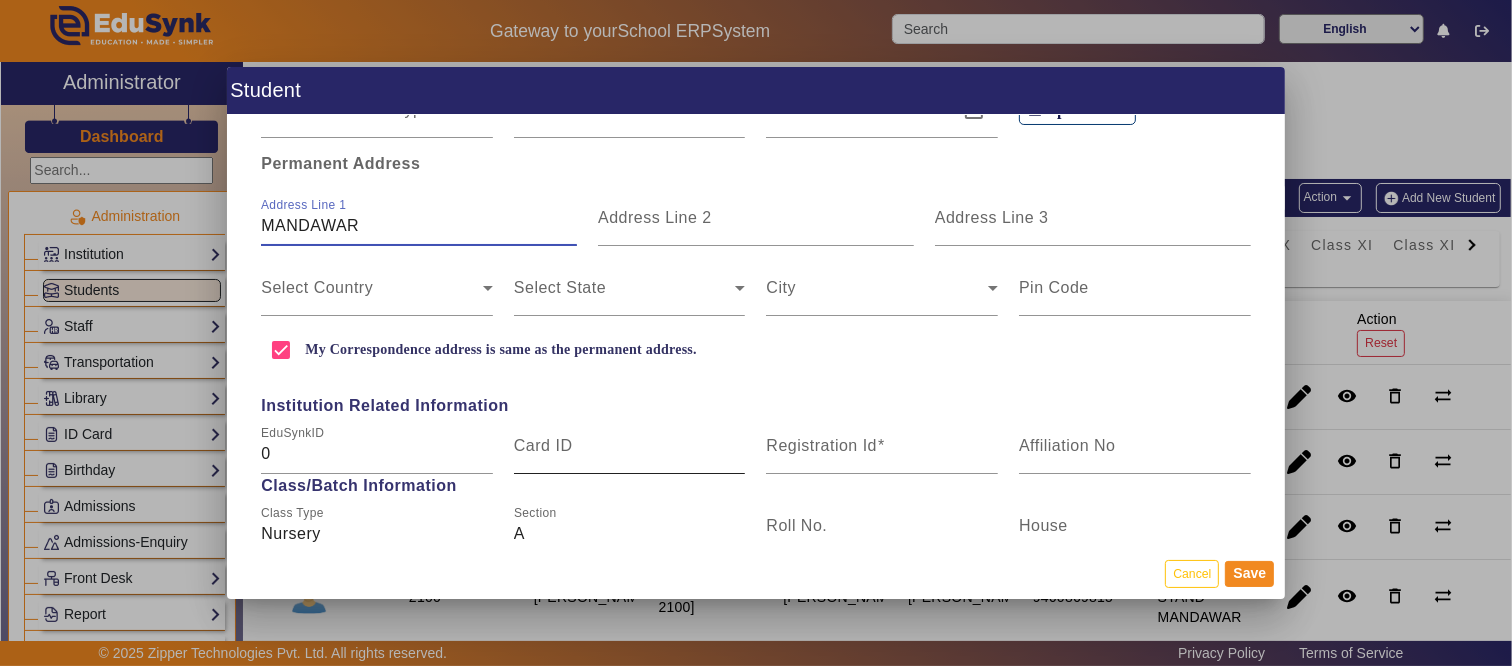 scroll, scrollTop: 555, scrollLeft: 0, axis: vertical 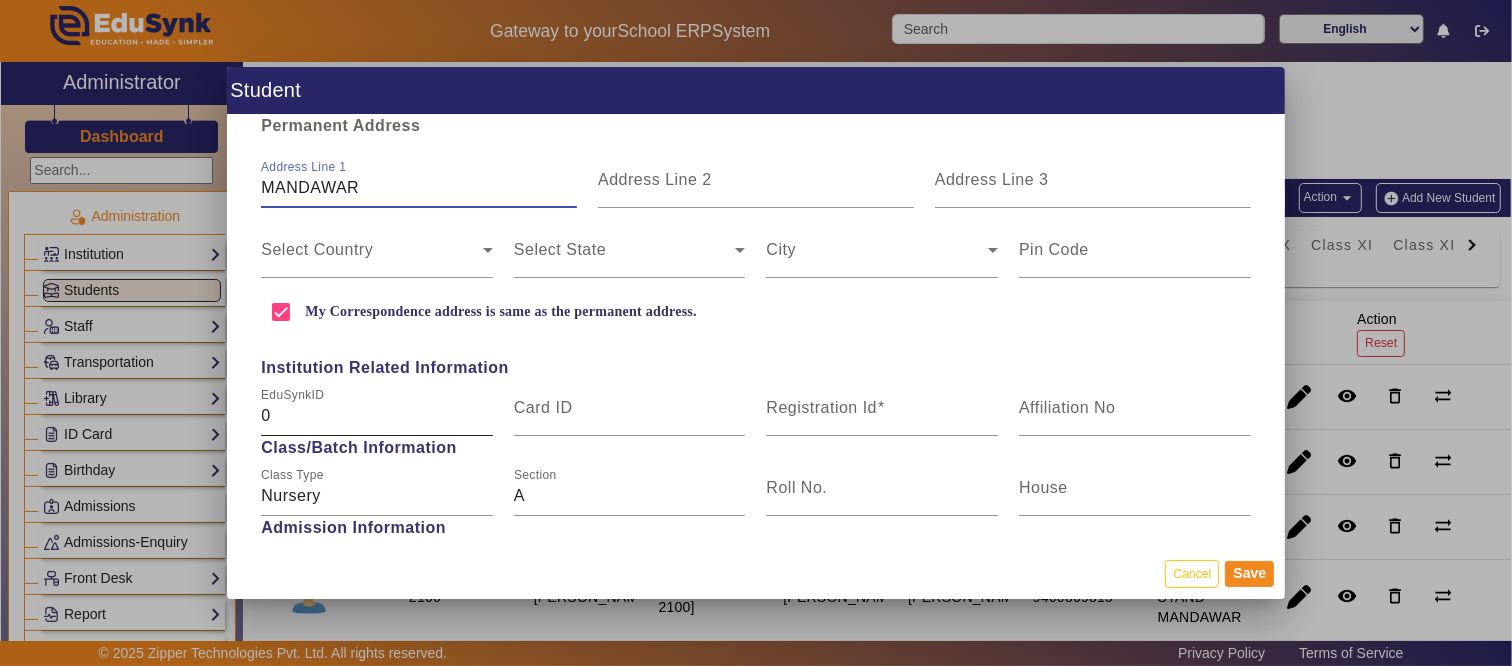 type on "MANDAWAR" 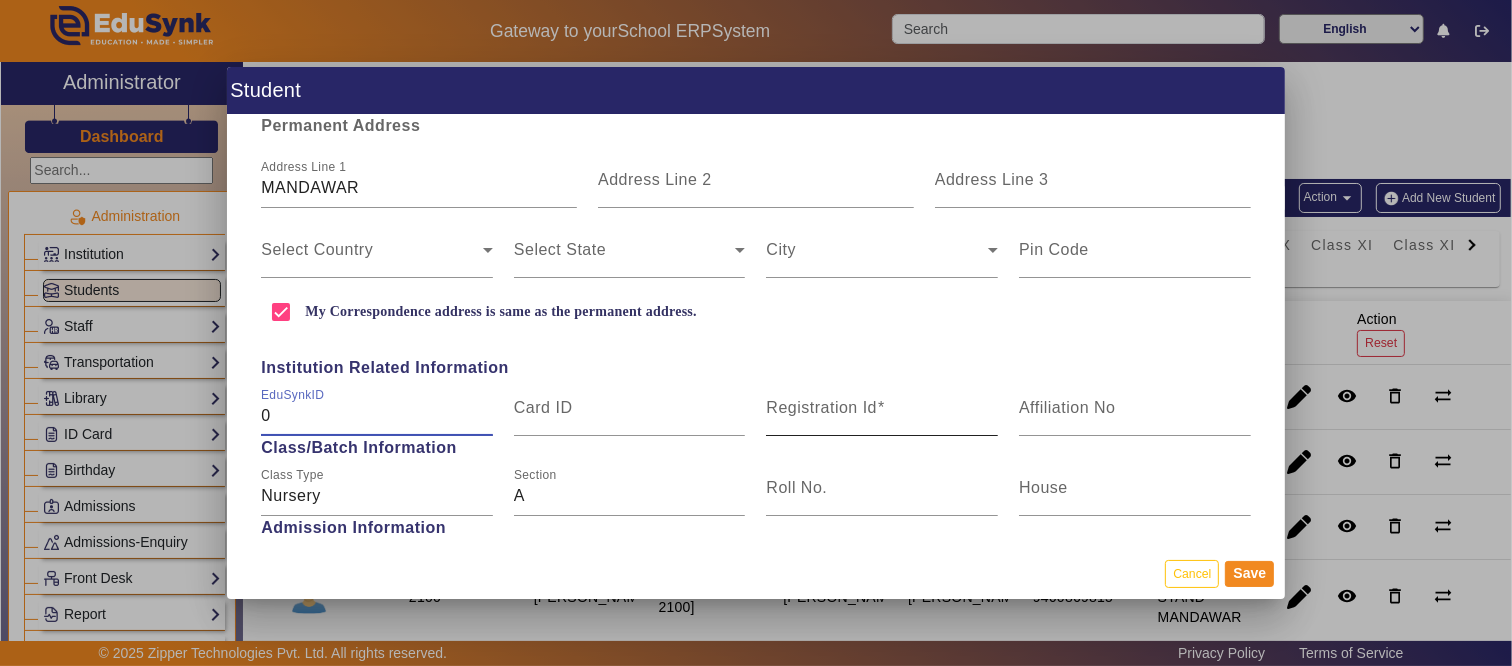 click on "Registration Id" at bounding box center (821, 407) 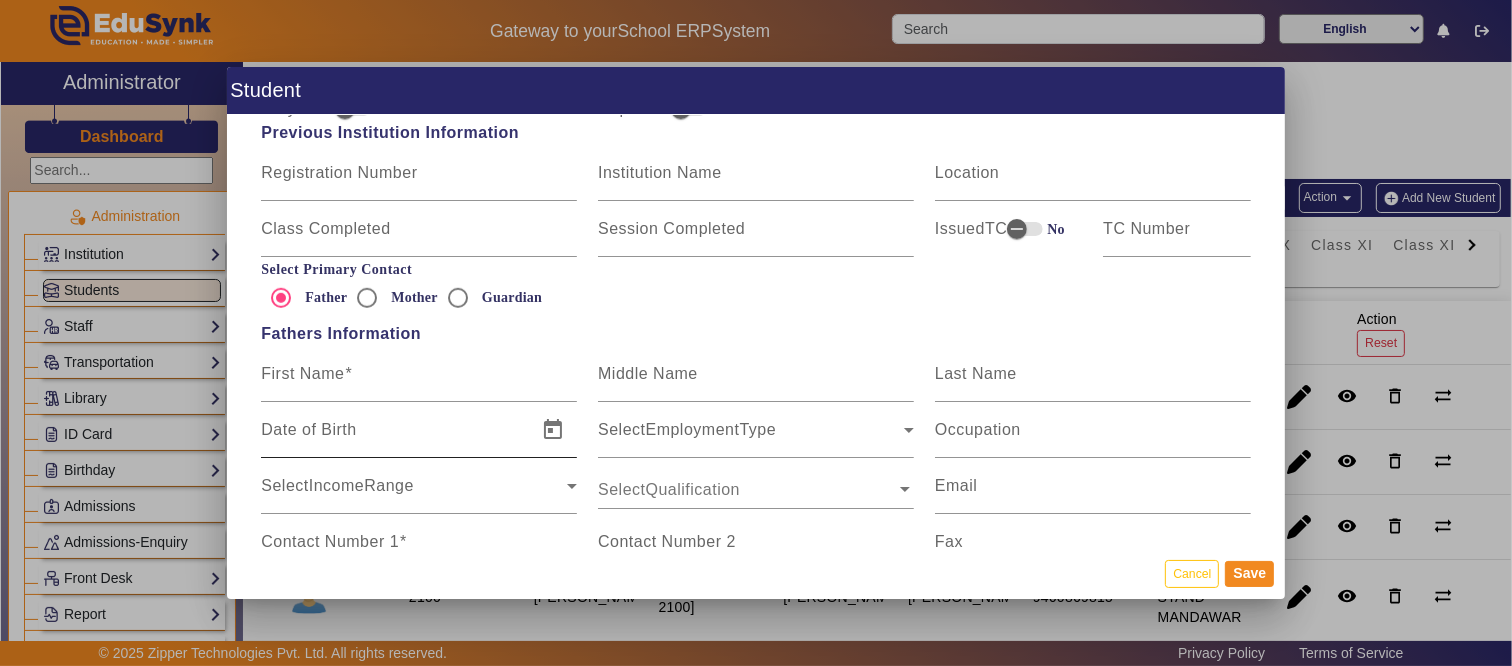scroll, scrollTop: 1111, scrollLeft: 0, axis: vertical 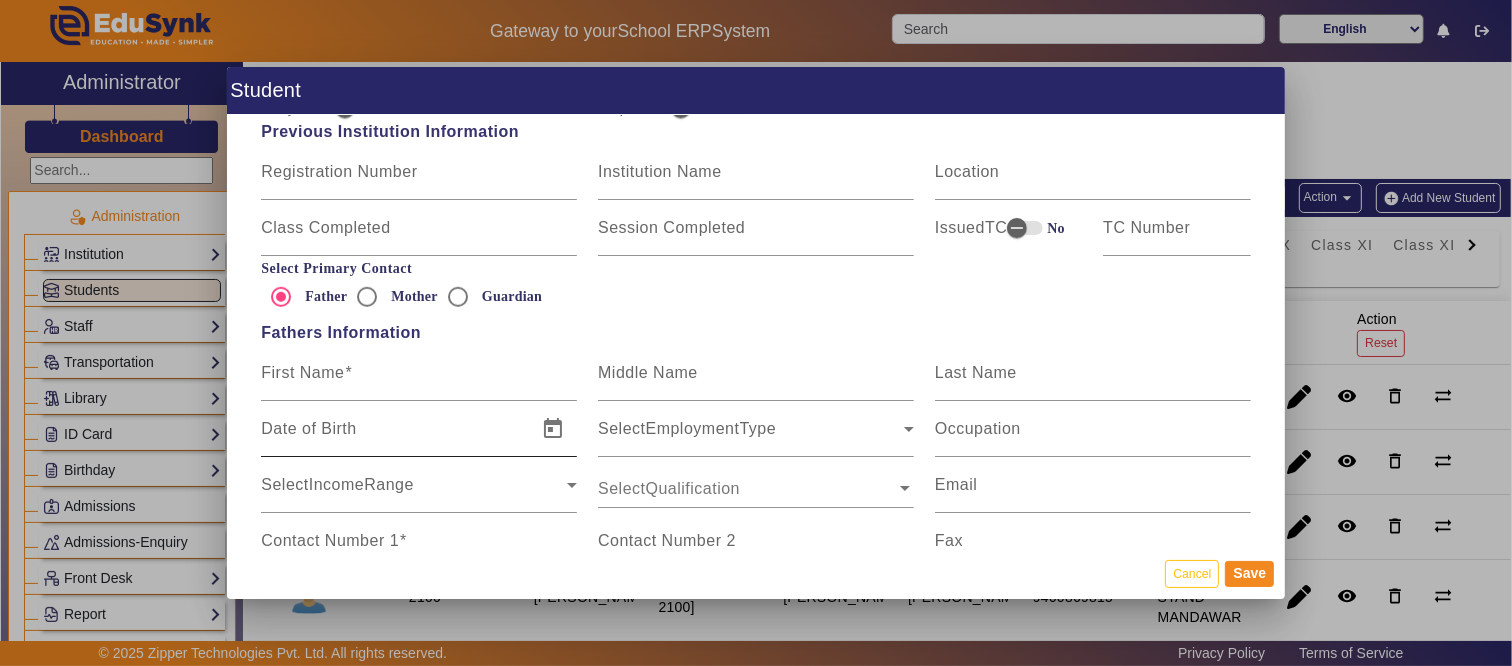 type on "NEW524746562" 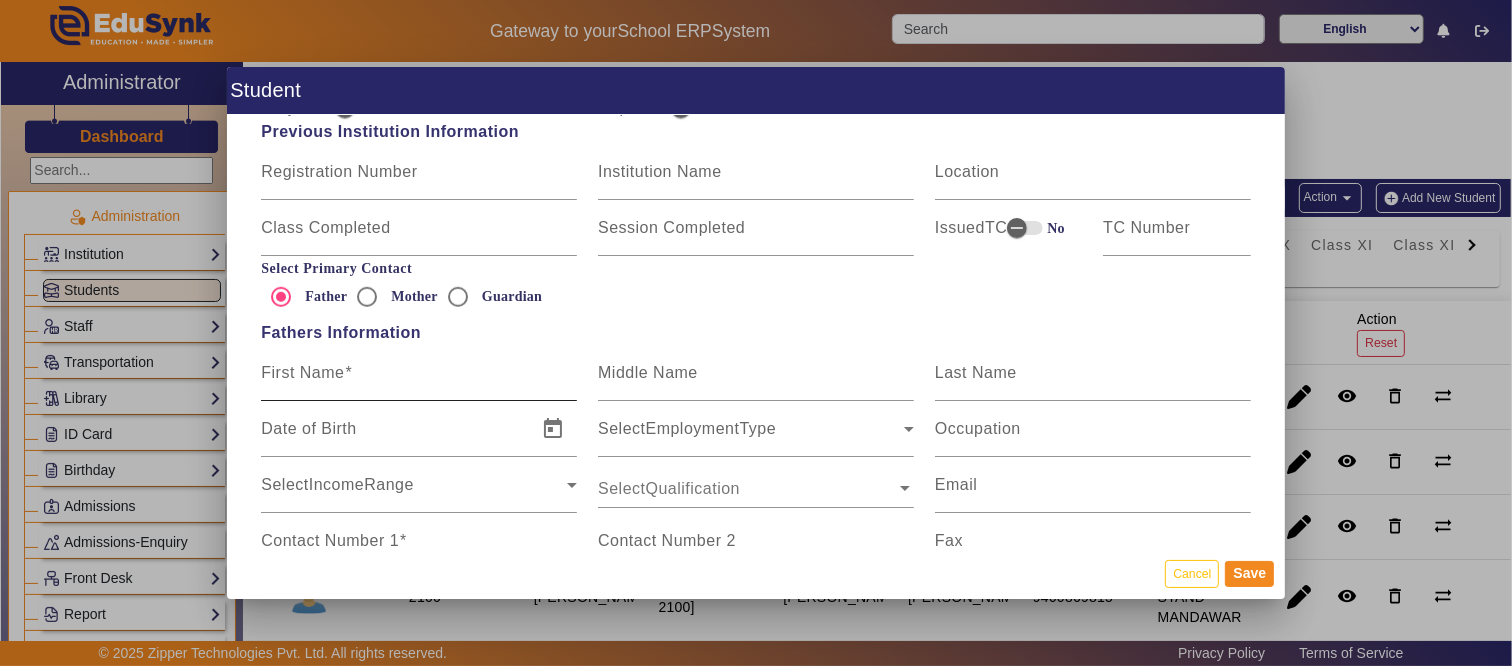 drag, startPoint x: 356, startPoint y: 402, endPoint x: 353, endPoint y: 386, distance: 16.27882 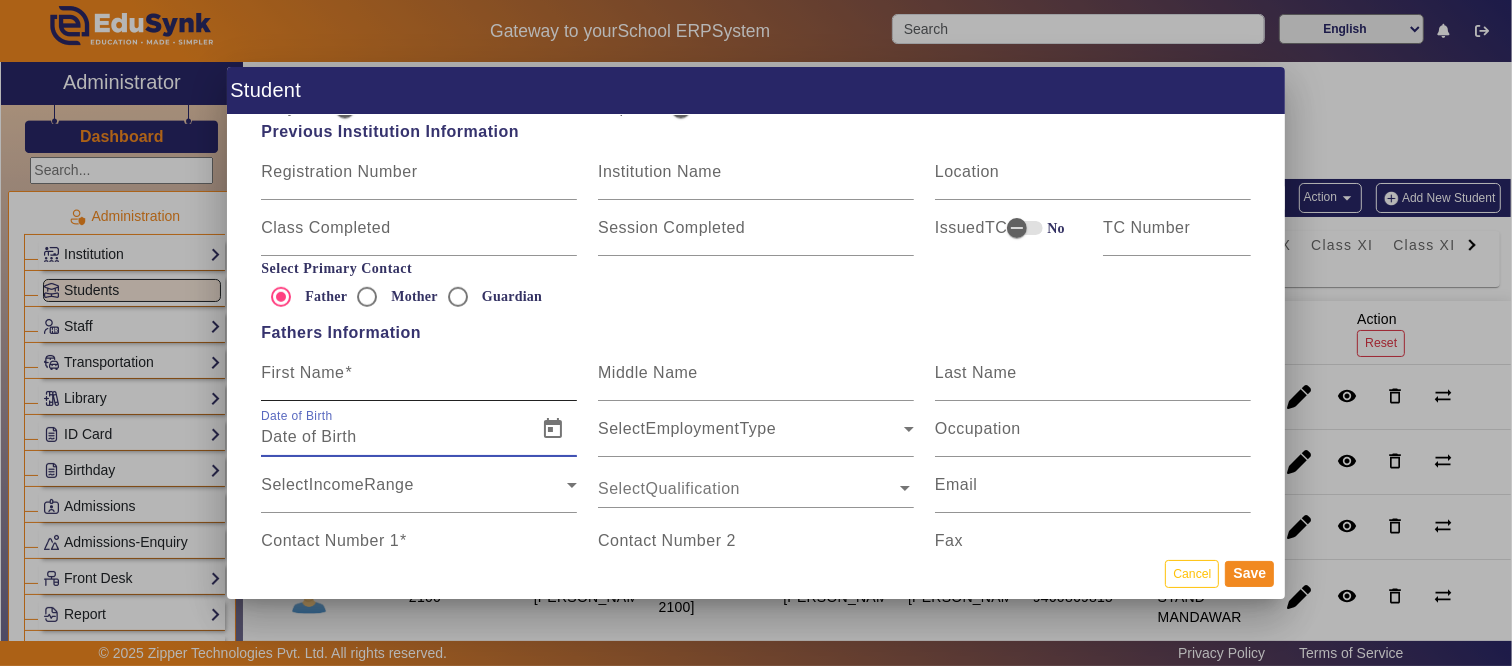 click on "First Name" at bounding box center (419, 381) 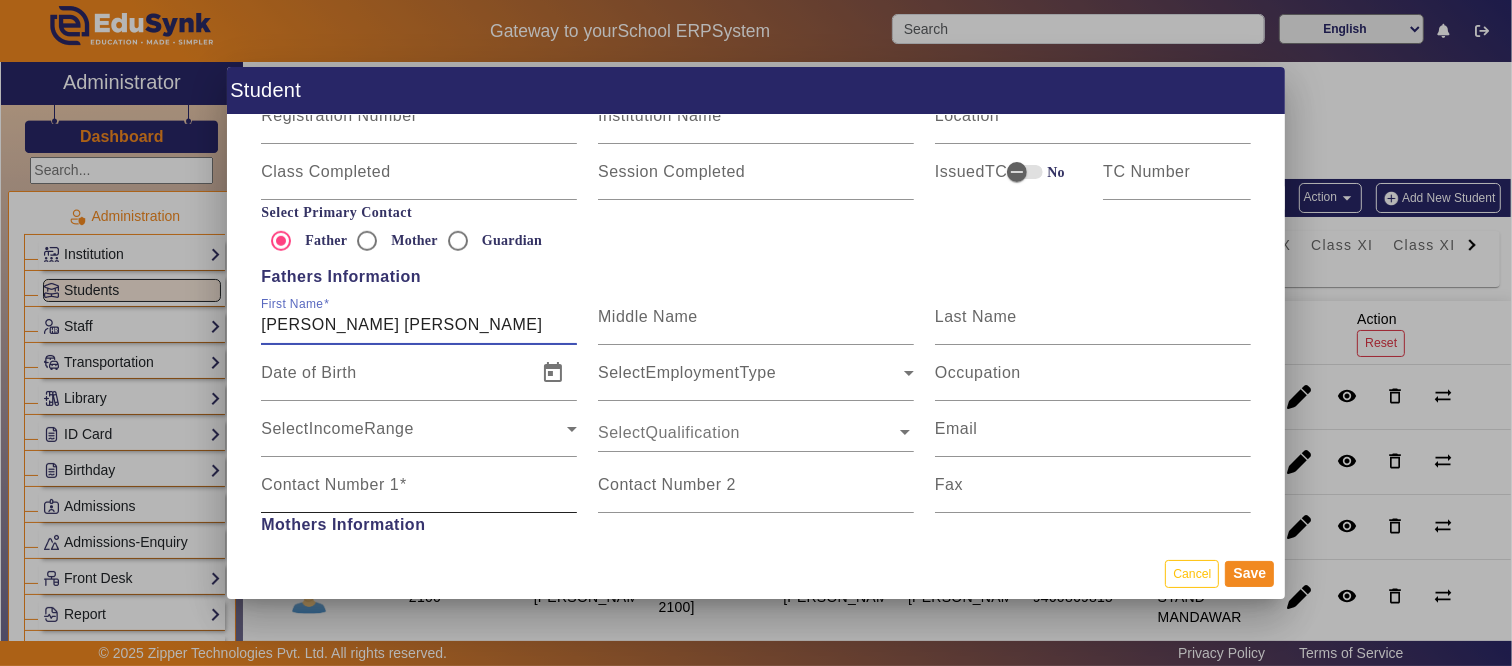 scroll, scrollTop: 1222, scrollLeft: 0, axis: vertical 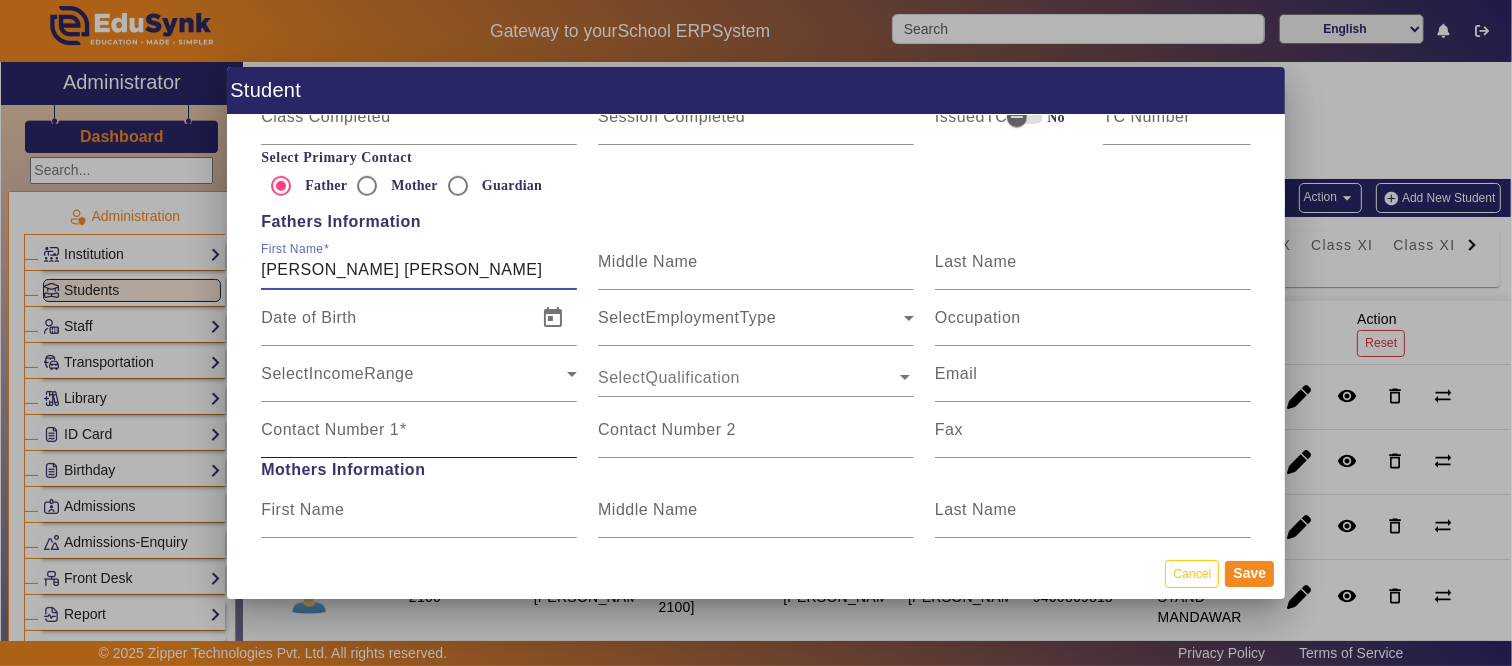 type on "ASHOK KUMAR PRAJAPATI" 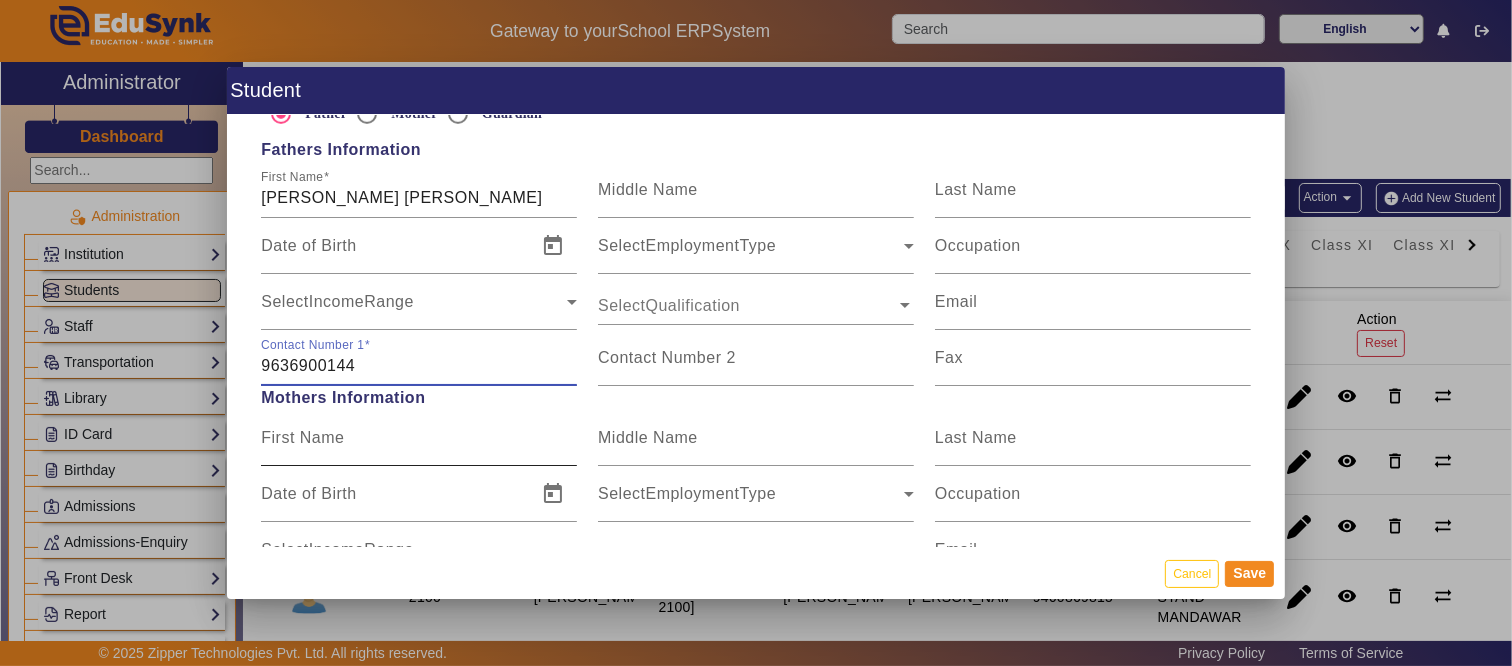 scroll, scrollTop: 1333, scrollLeft: 0, axis: vertical 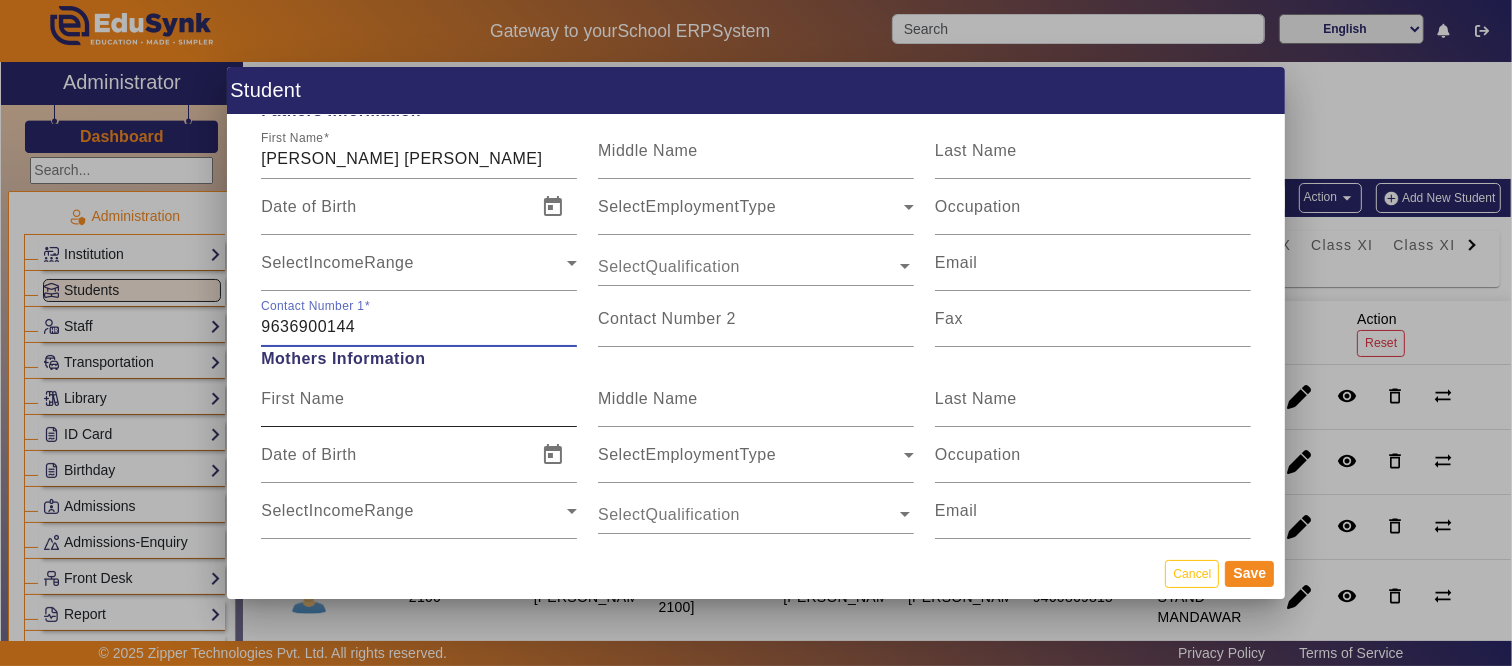 type on "9636900144" 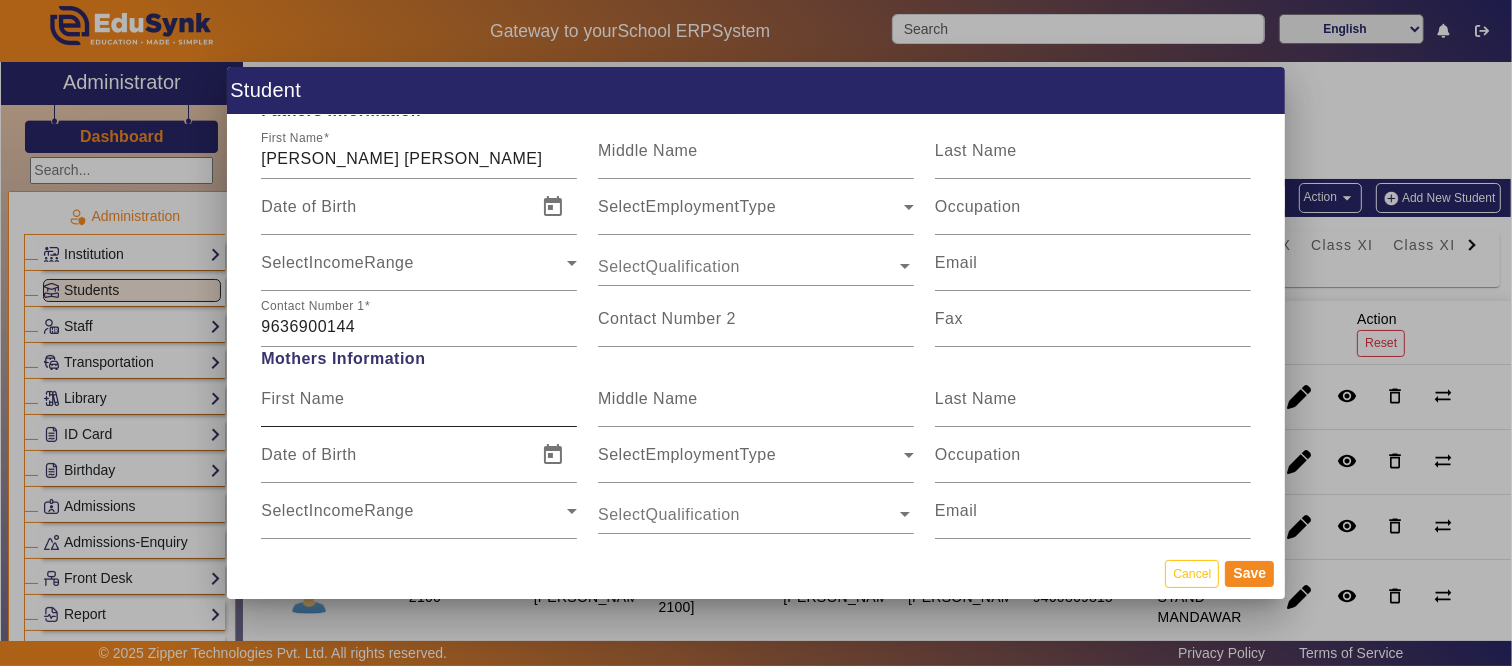 click on "First Name" at bounding box center (302, 398) 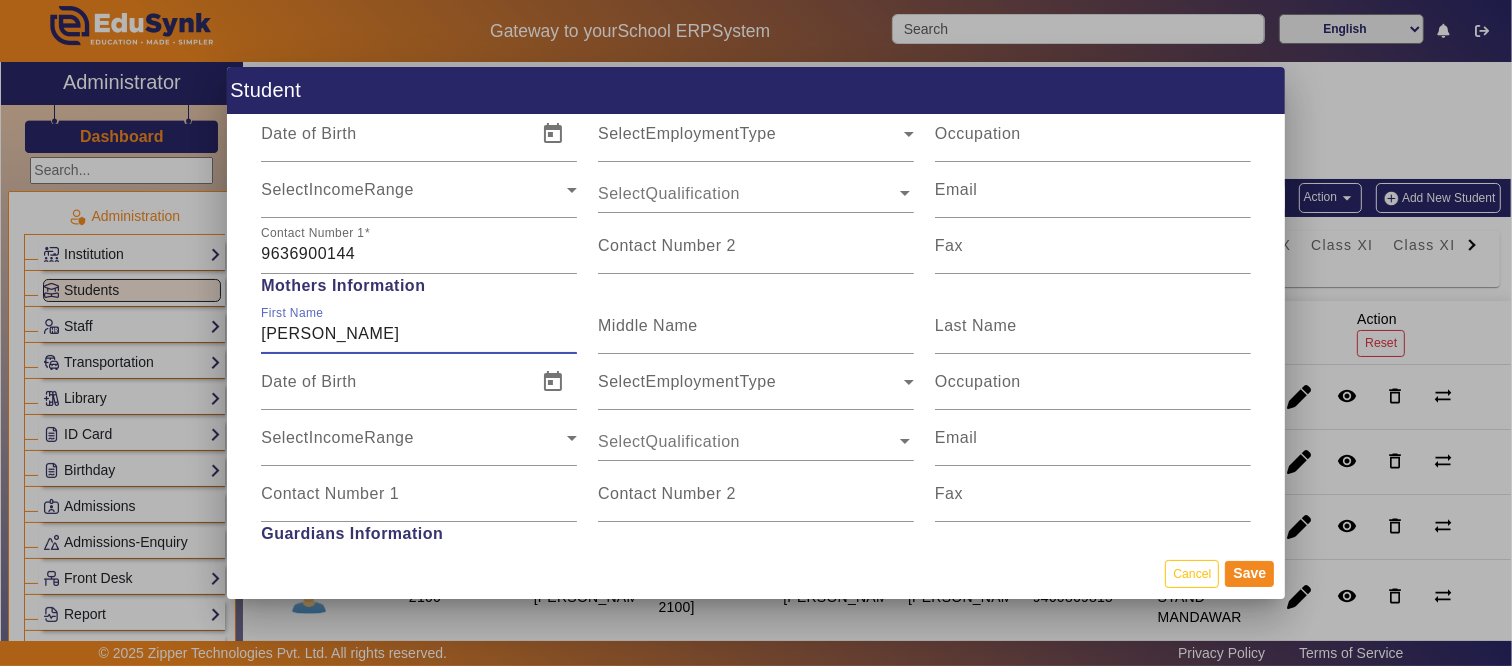 scroll, scrollTop: 1555, scrollLeft: 0, axis: vertical 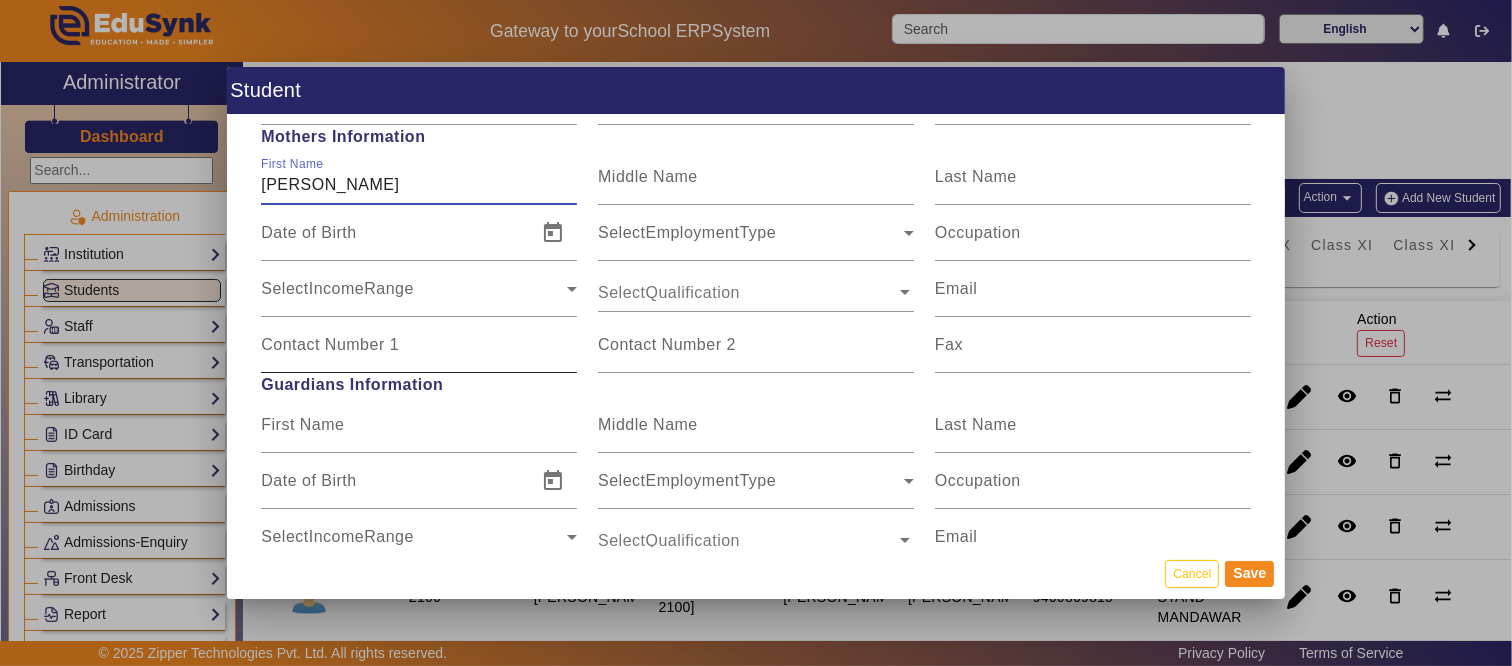 type on "JYOTI KUMARI" 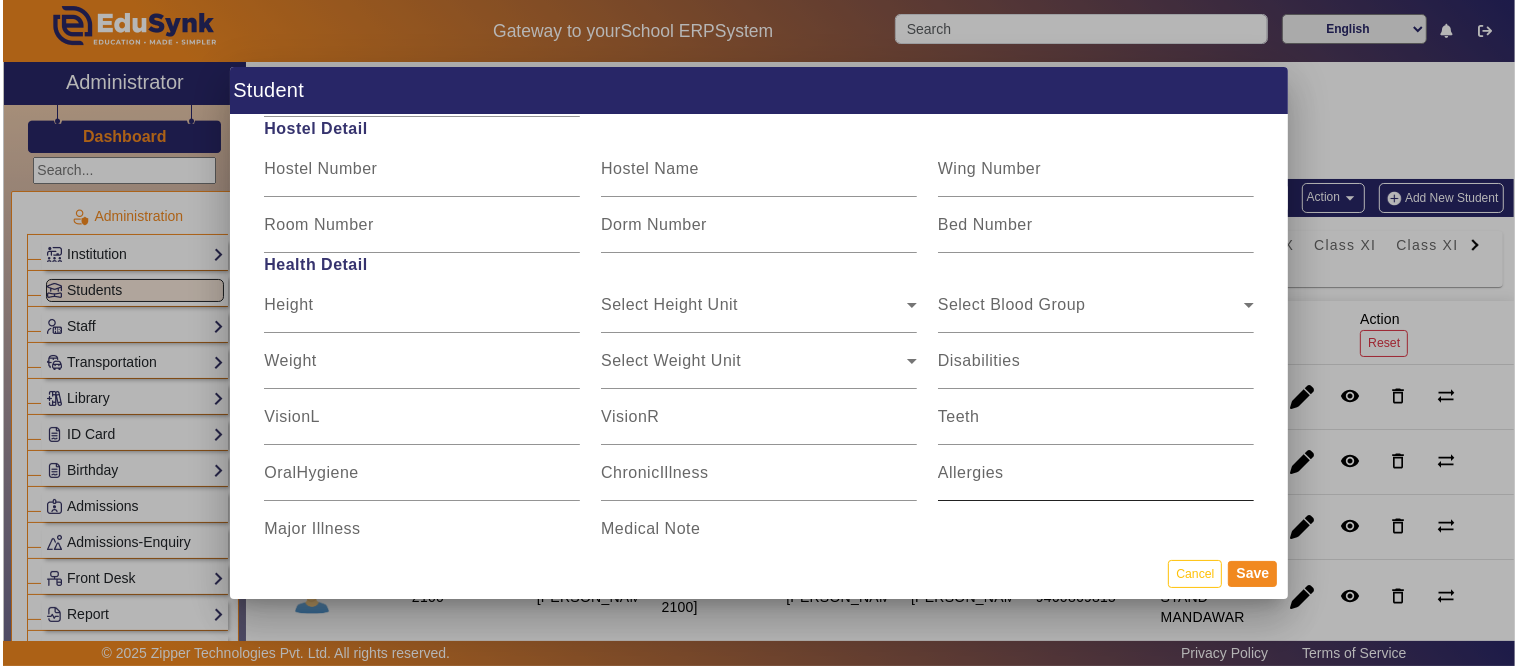scroll, scrollTop: 2495, scrollLeft: 0, axis: vertical 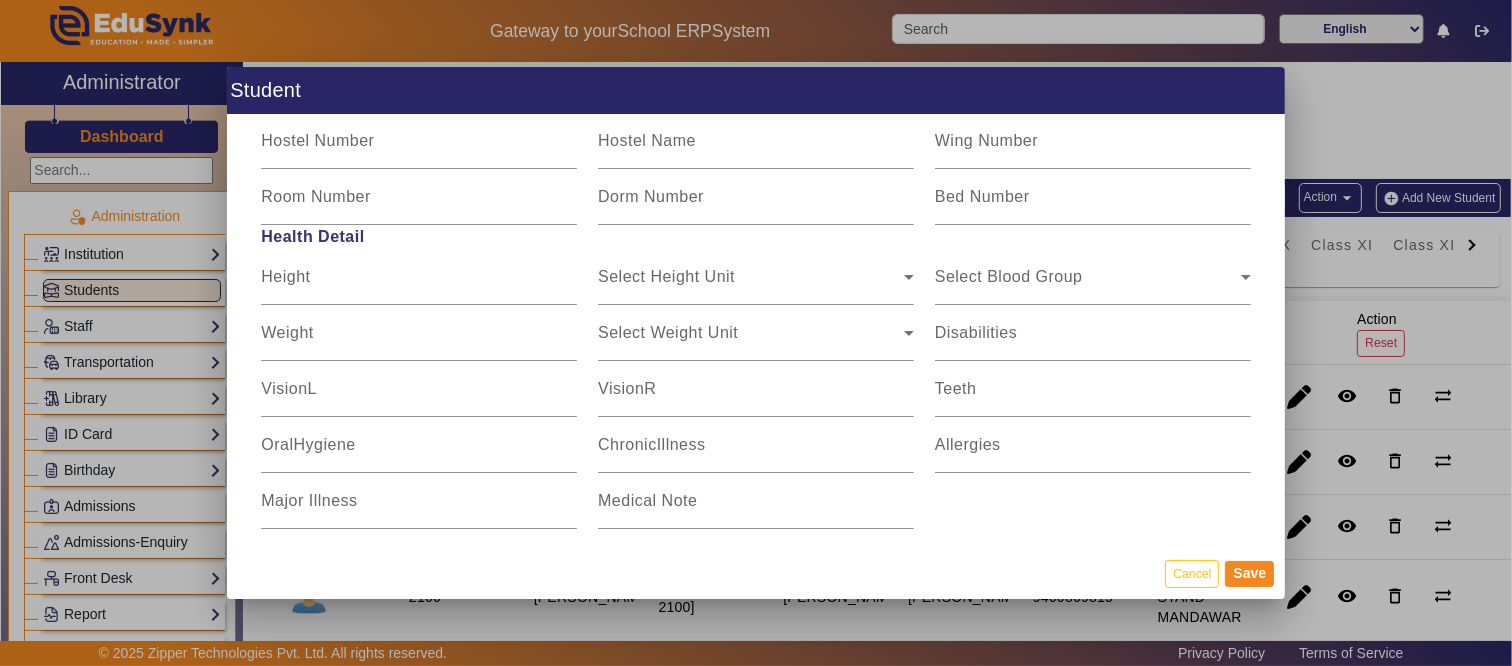 type on "7340535397" 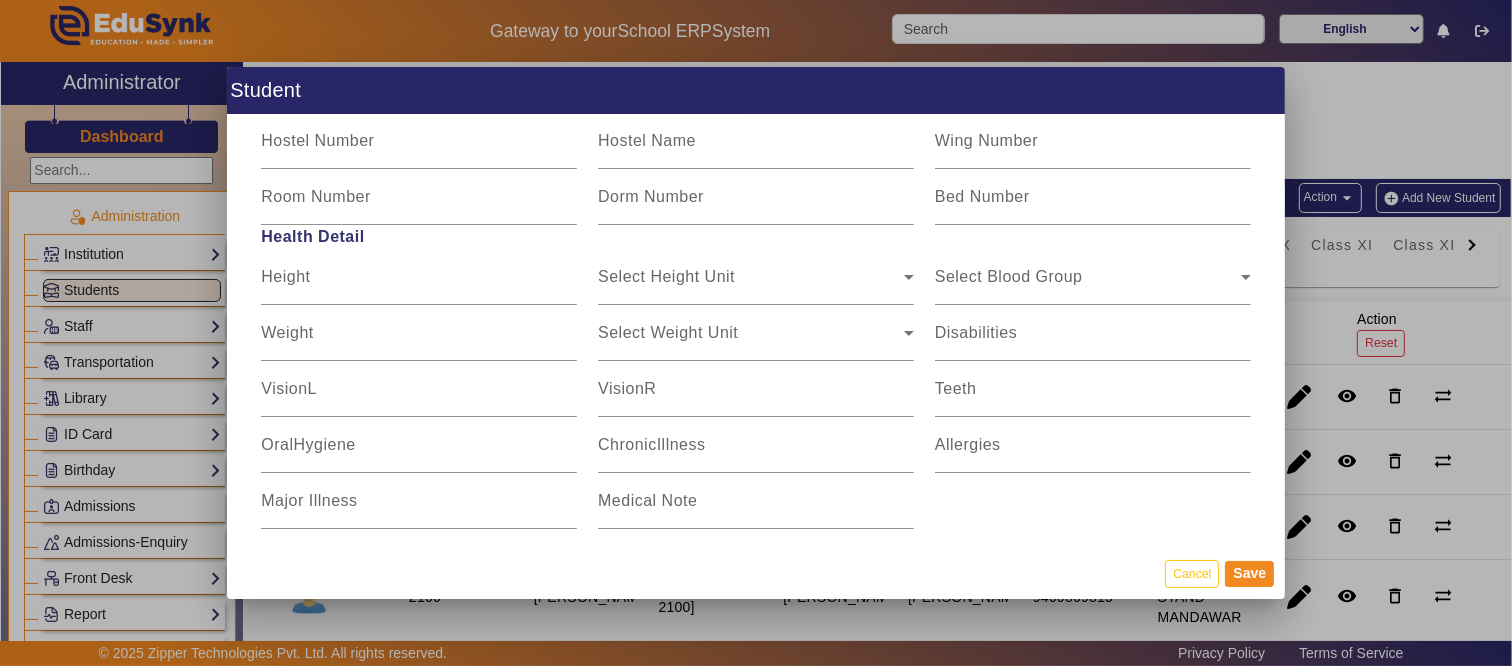 click on "Save" at bounding box center [1249, 574] 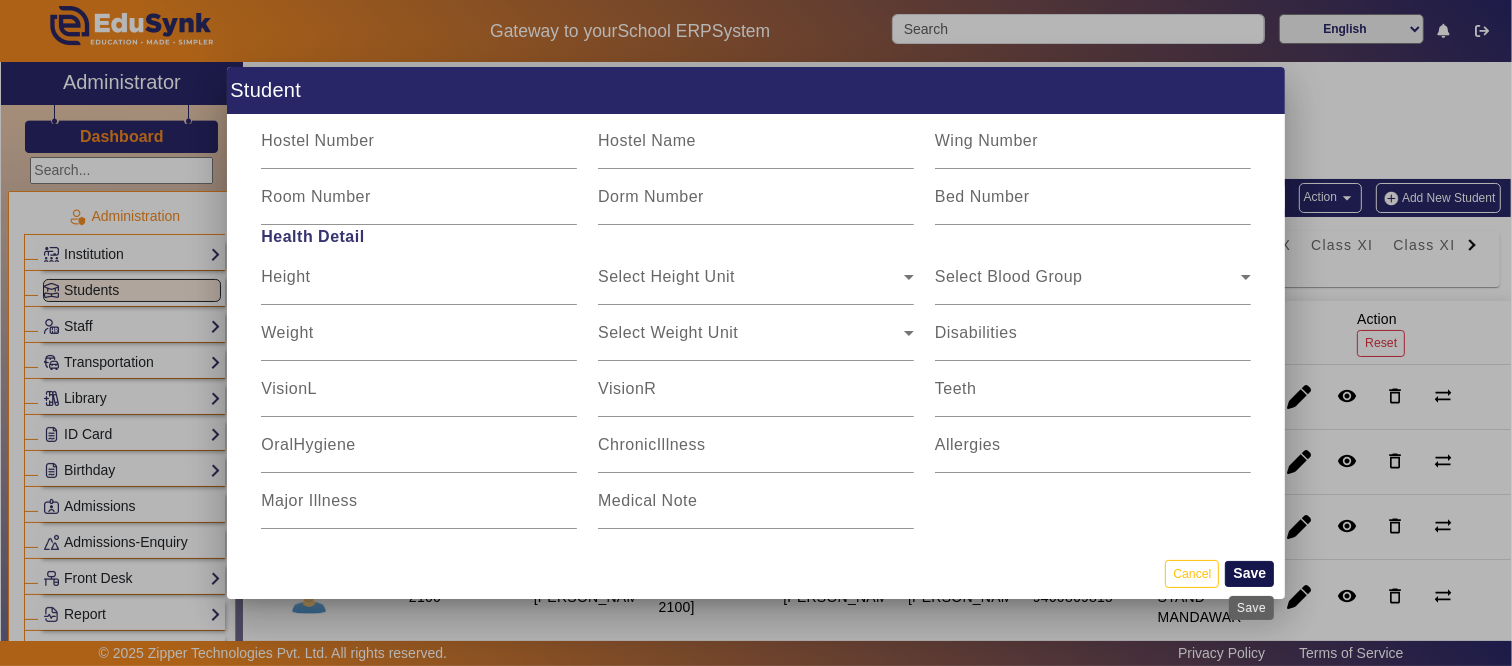 click on "Save" at bounding box center (1249, 574) 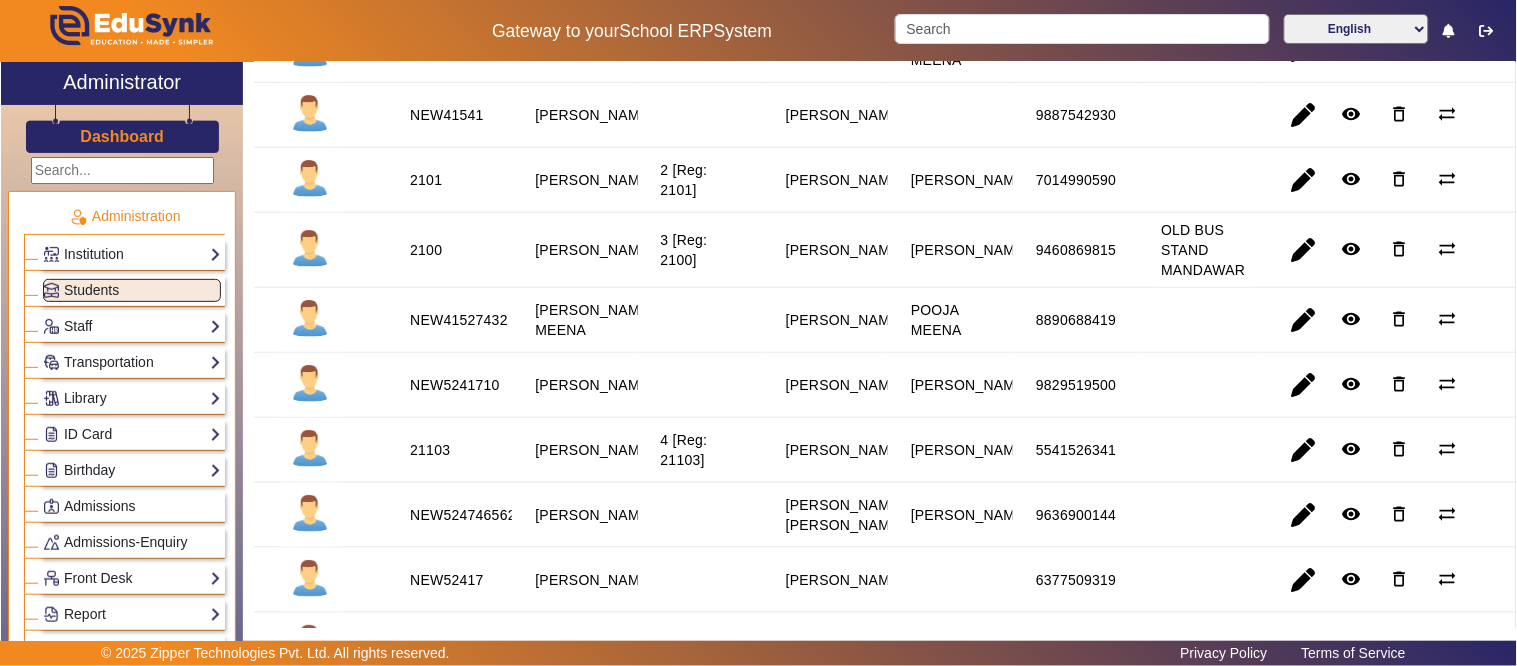 scroll, scrollTop: 388, scrollLeft: 0, axis: vertical 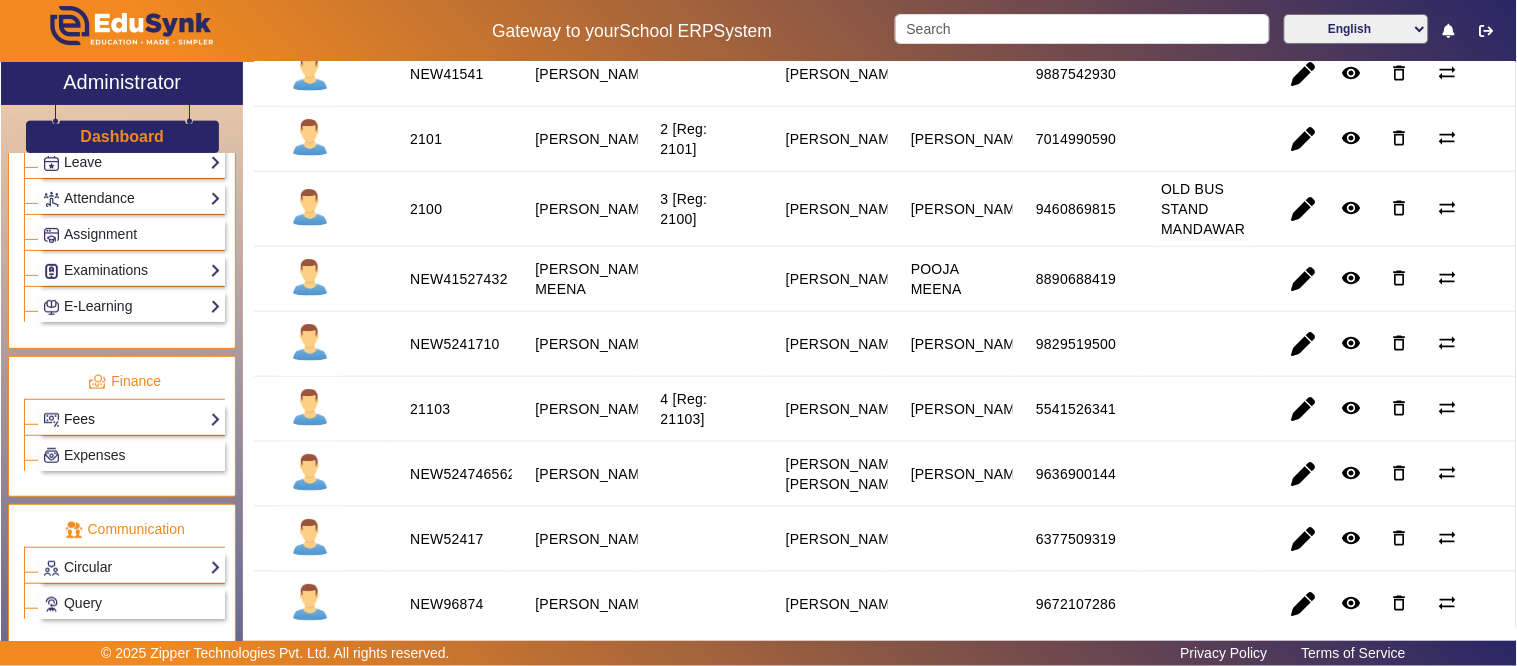 click on "Fees" 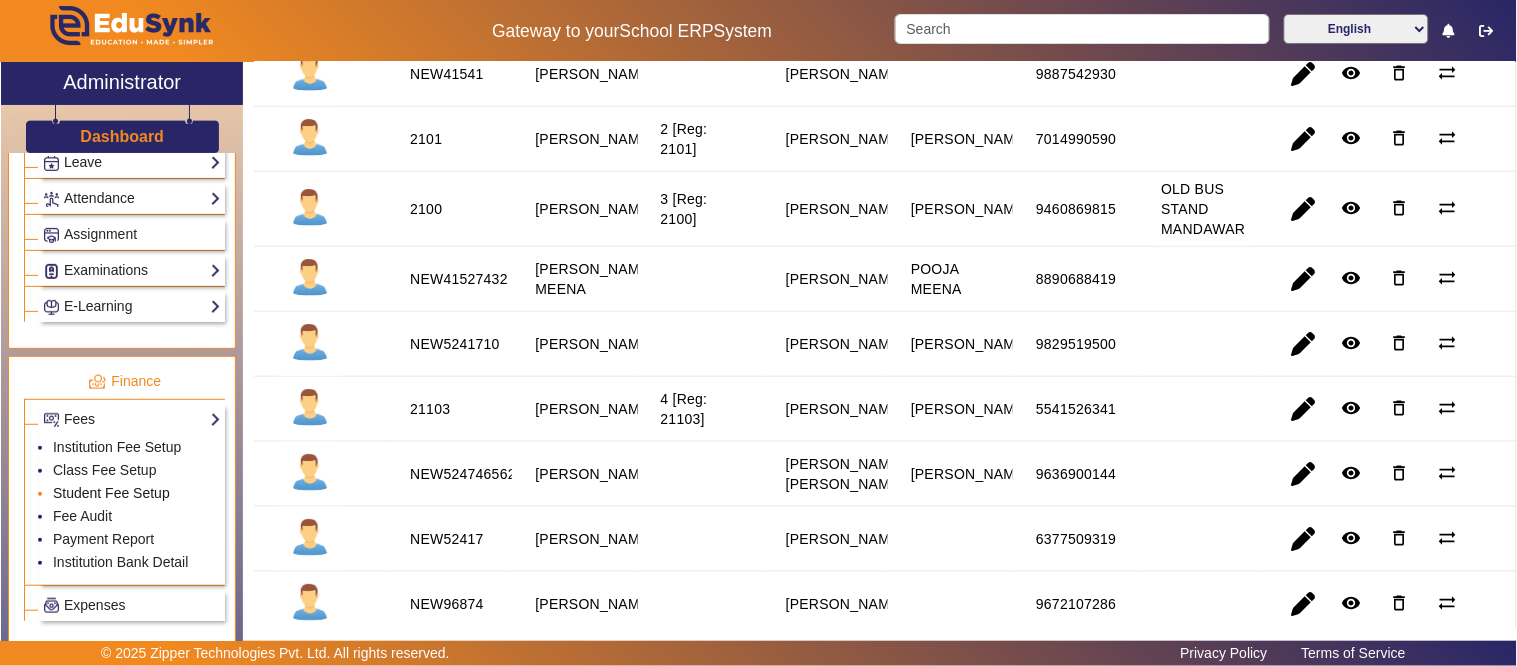 click on "Student Fee Setup" 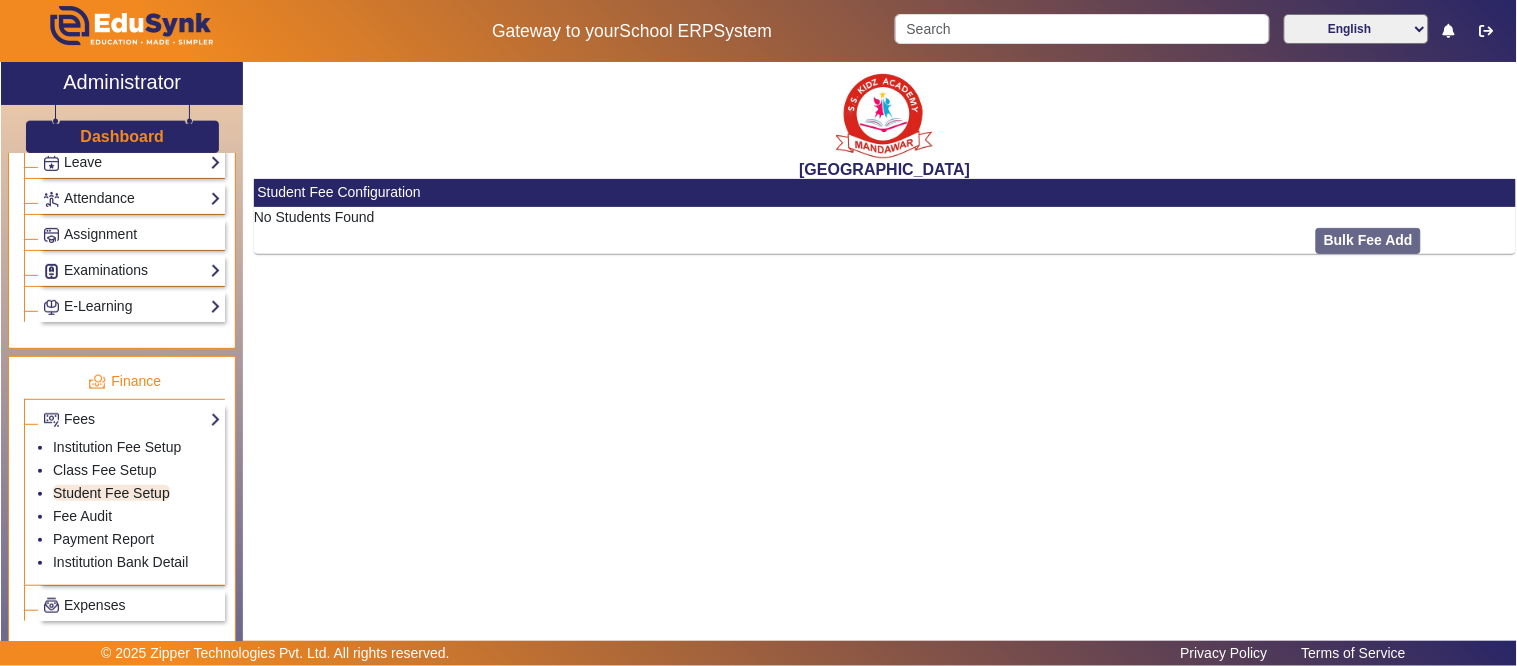 scroll, scrollTop: 0, scrollLeft: 0, axis: both 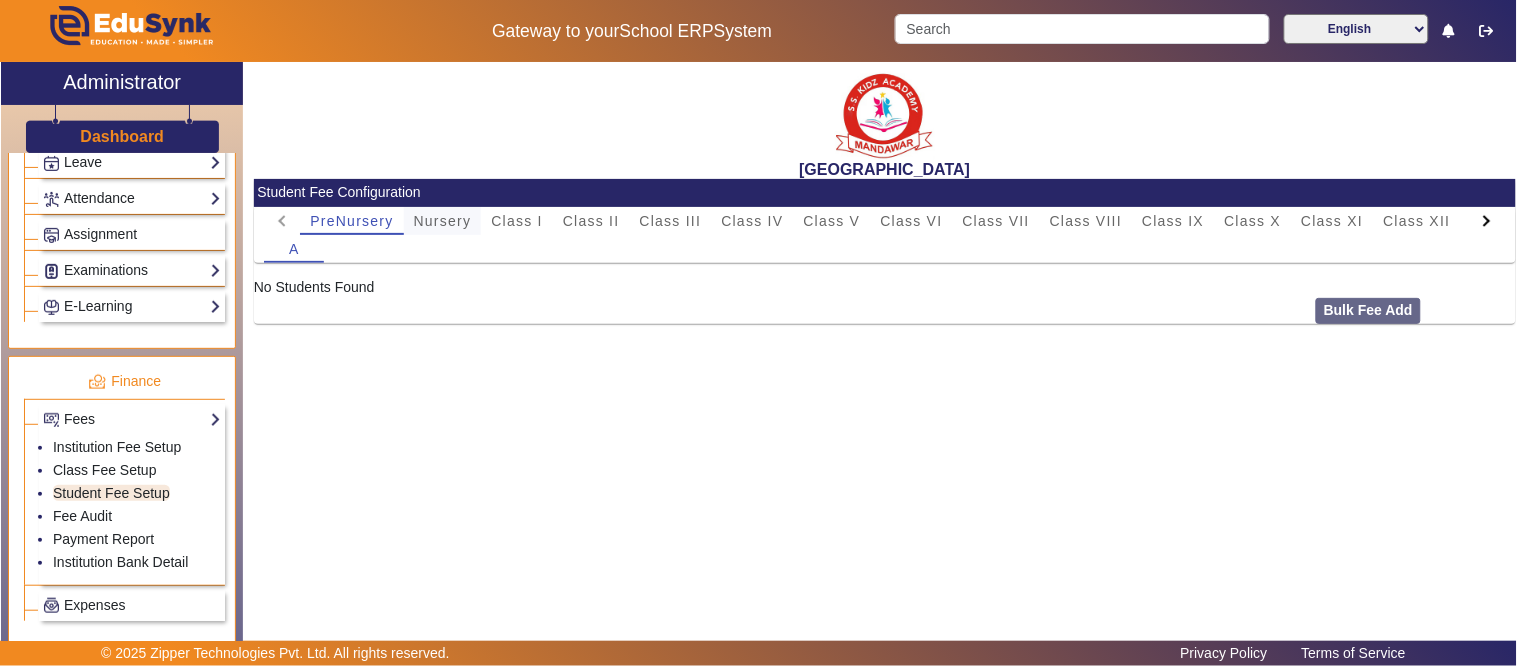 drag, startPoint x: 448, startPoint y: 227, endPoint x: 455, endPoint y: 235, distance: 10.630146 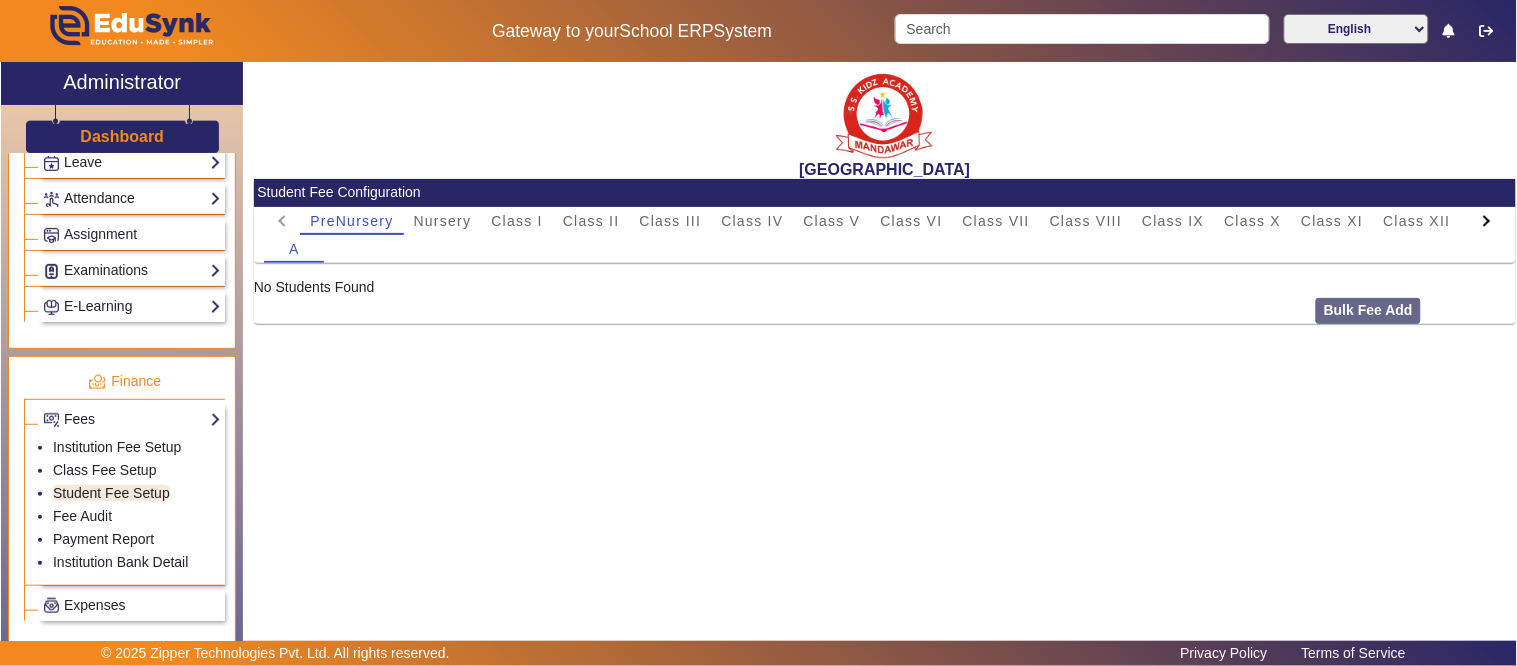 click on "Nursery" at bounding box center [443, 221] 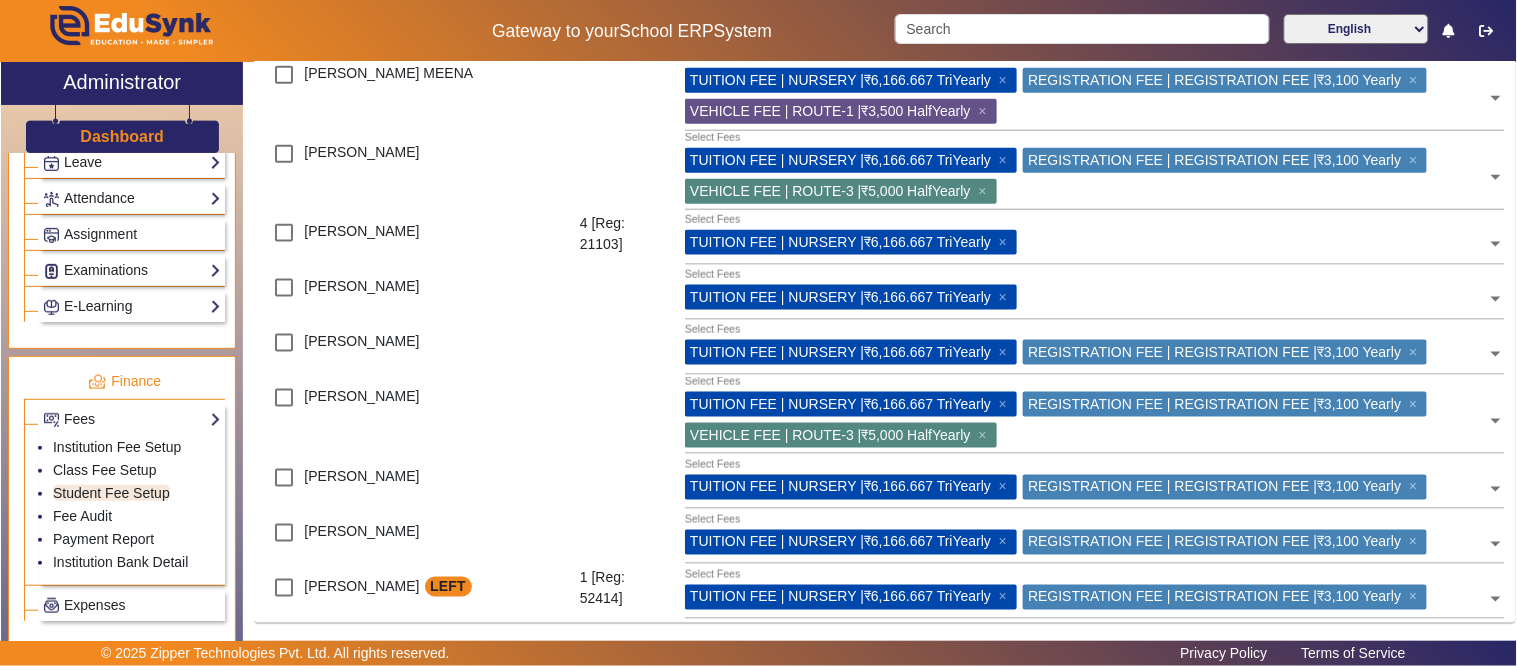 scroll, scrollTop: 565, scrollLeft: 0, axis: vertical 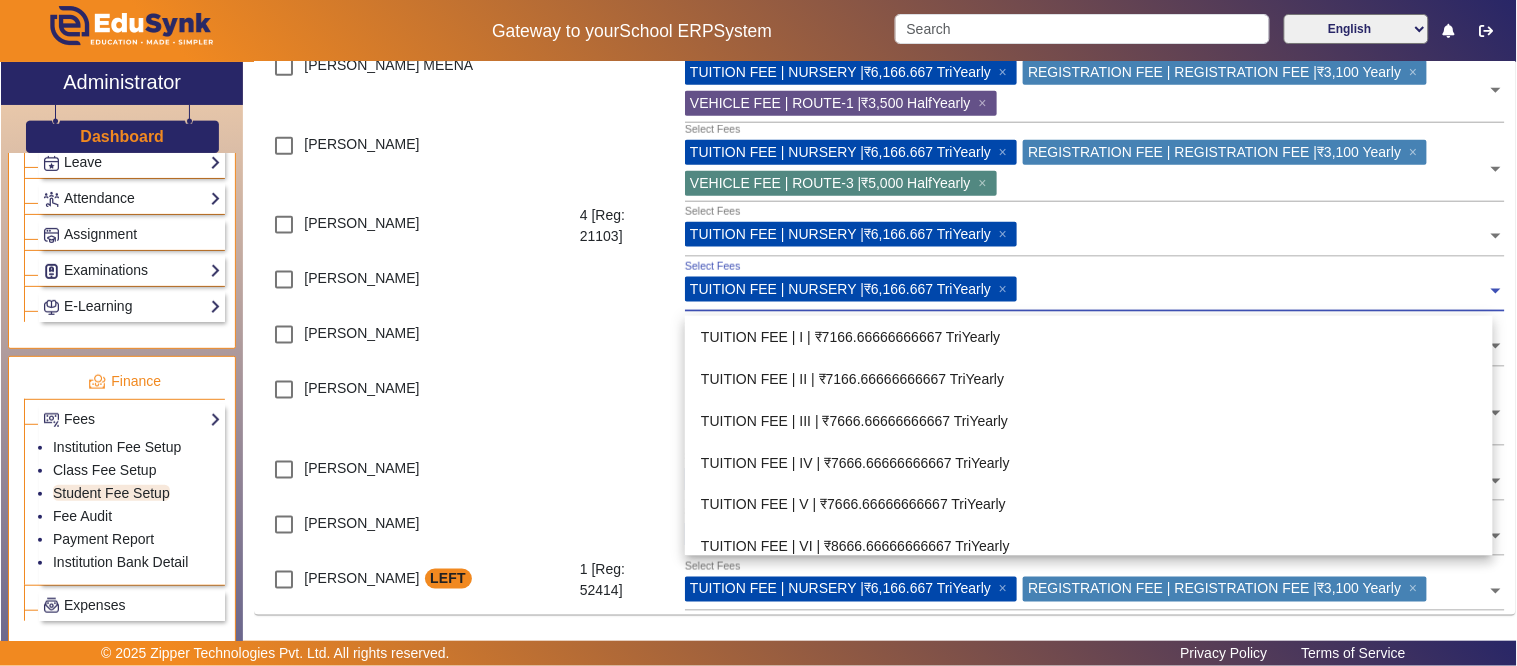 click 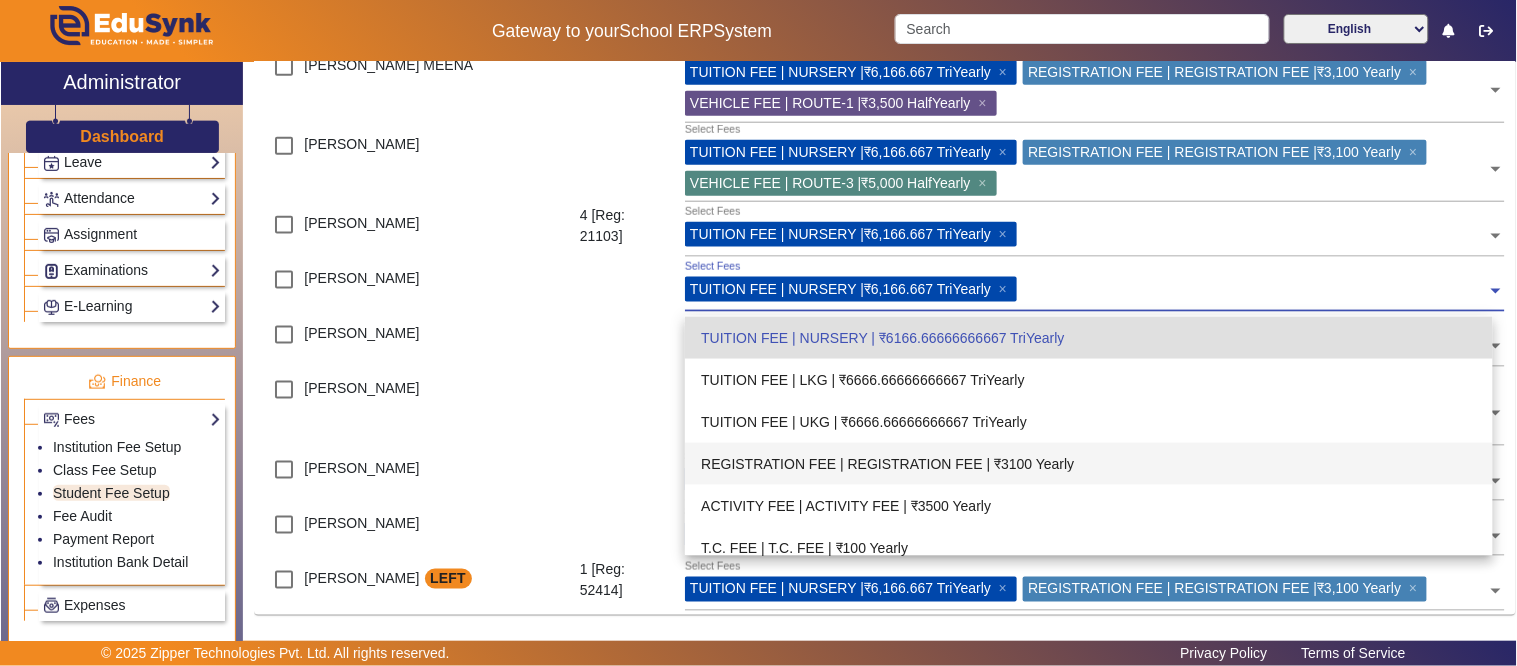 click on "REGISTRATION FEE | REGISTRATION FEE | ₹3100 Yearly" at bounding box center [1089, 464] 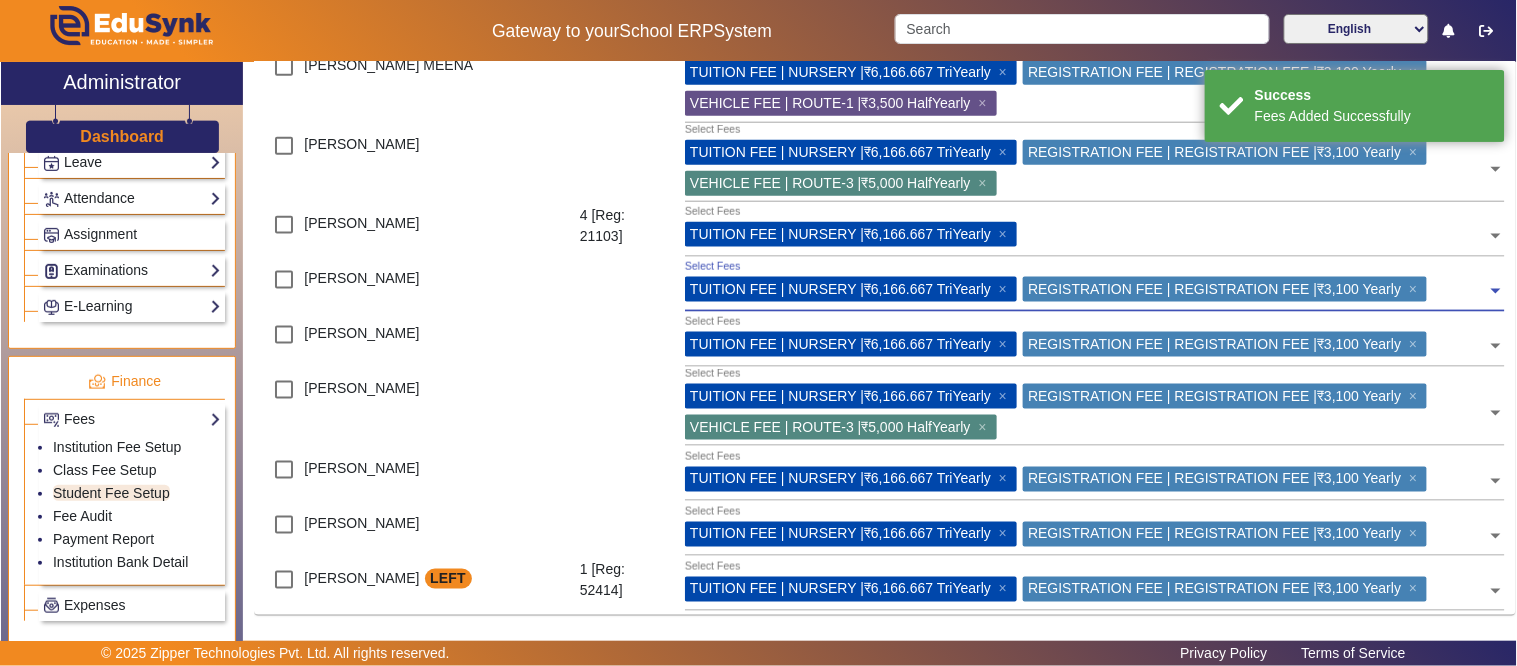 click 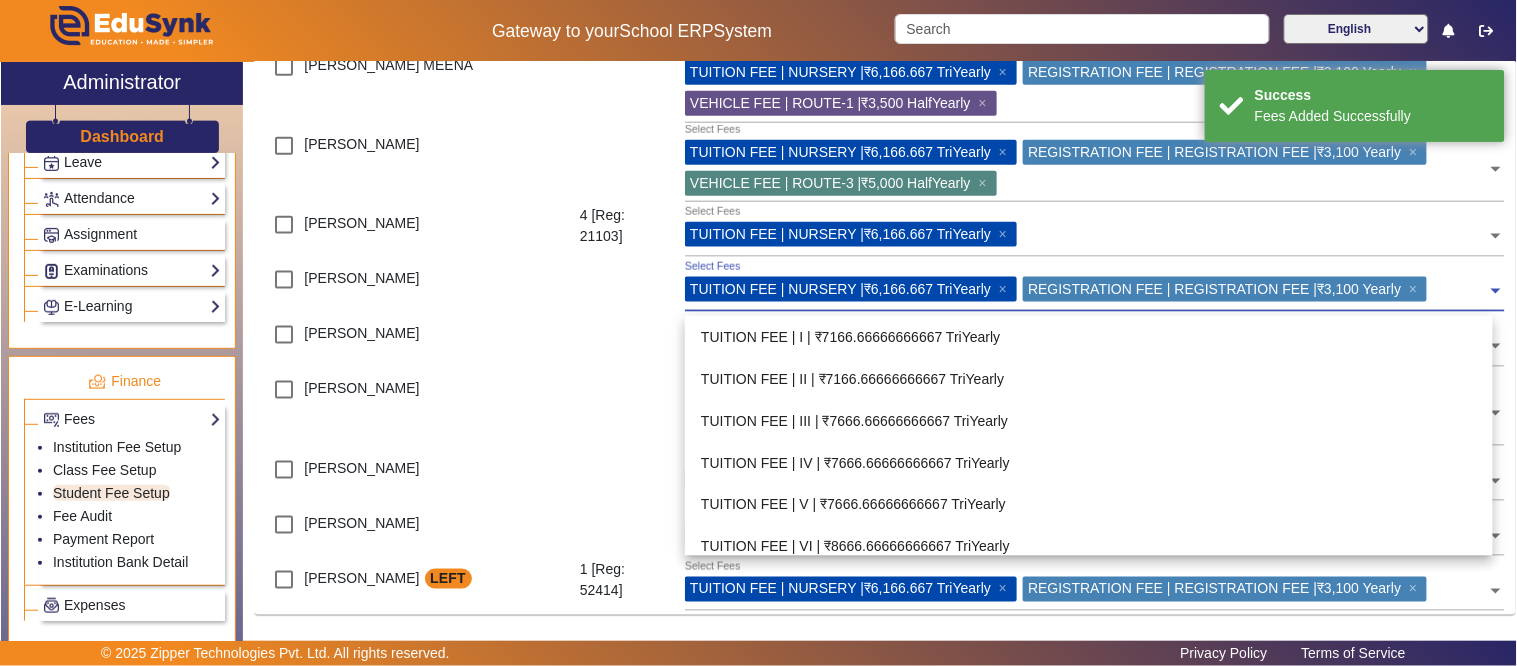 scroll, scrollTop: 630, scrollLeft: 0, axis: vertical 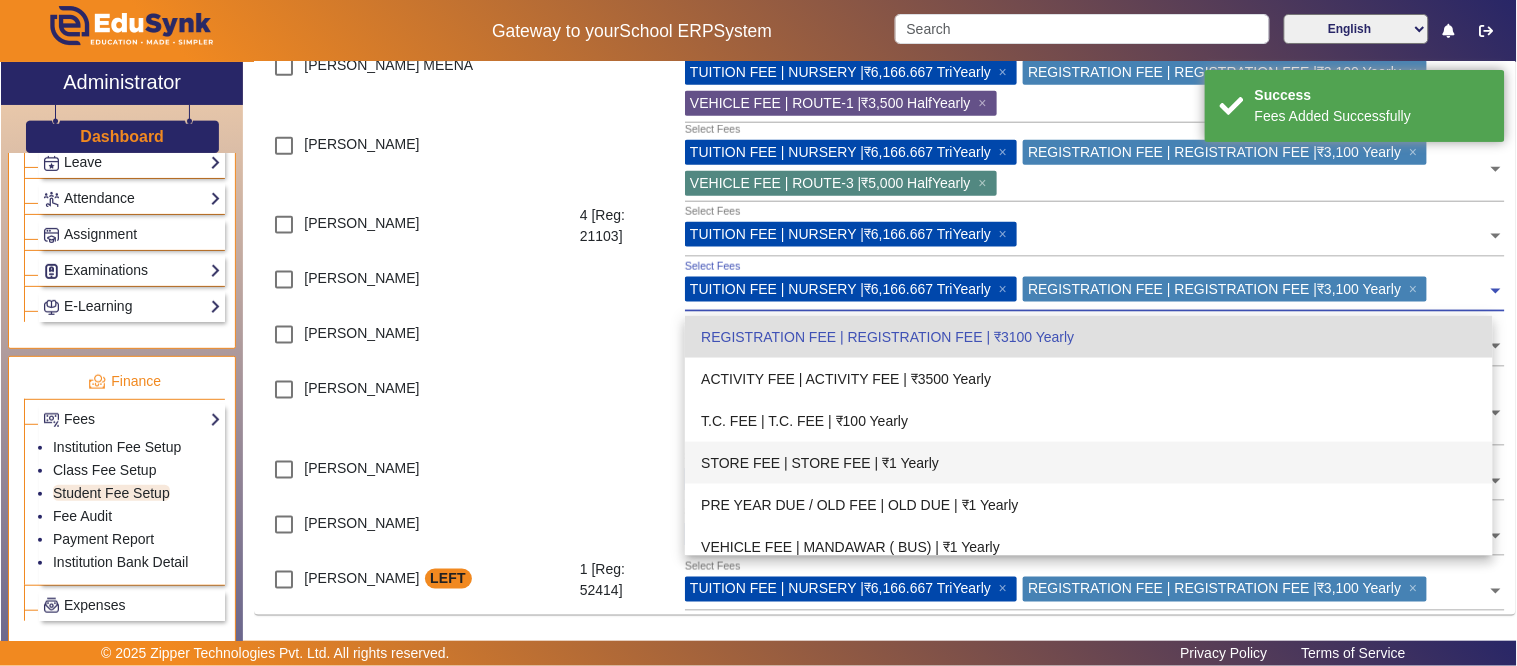 click on "STORE FEE | STORE FEE | ₹1 Yearly" at bounding box center [1089, 463] 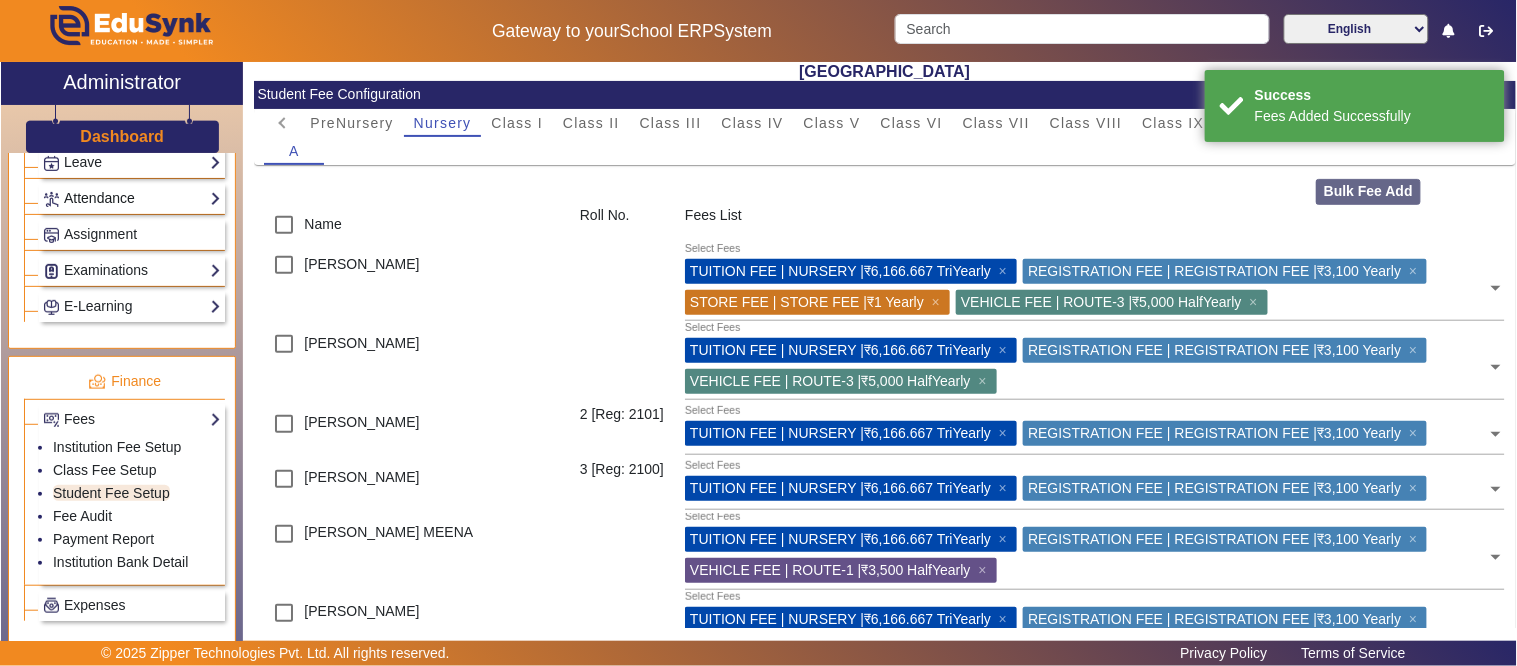 scroll, scrollTop: 0, scrollLeft: 0, axis: both 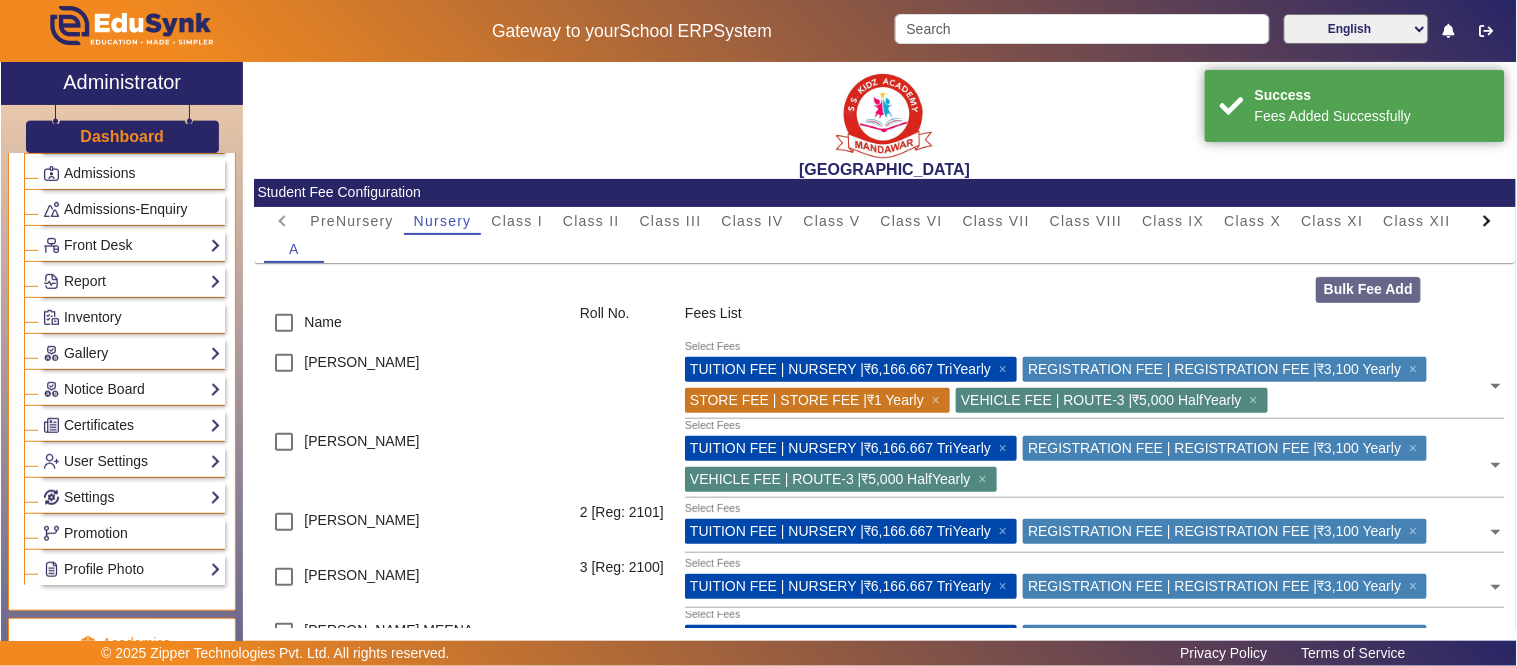 click on "Dashboard" 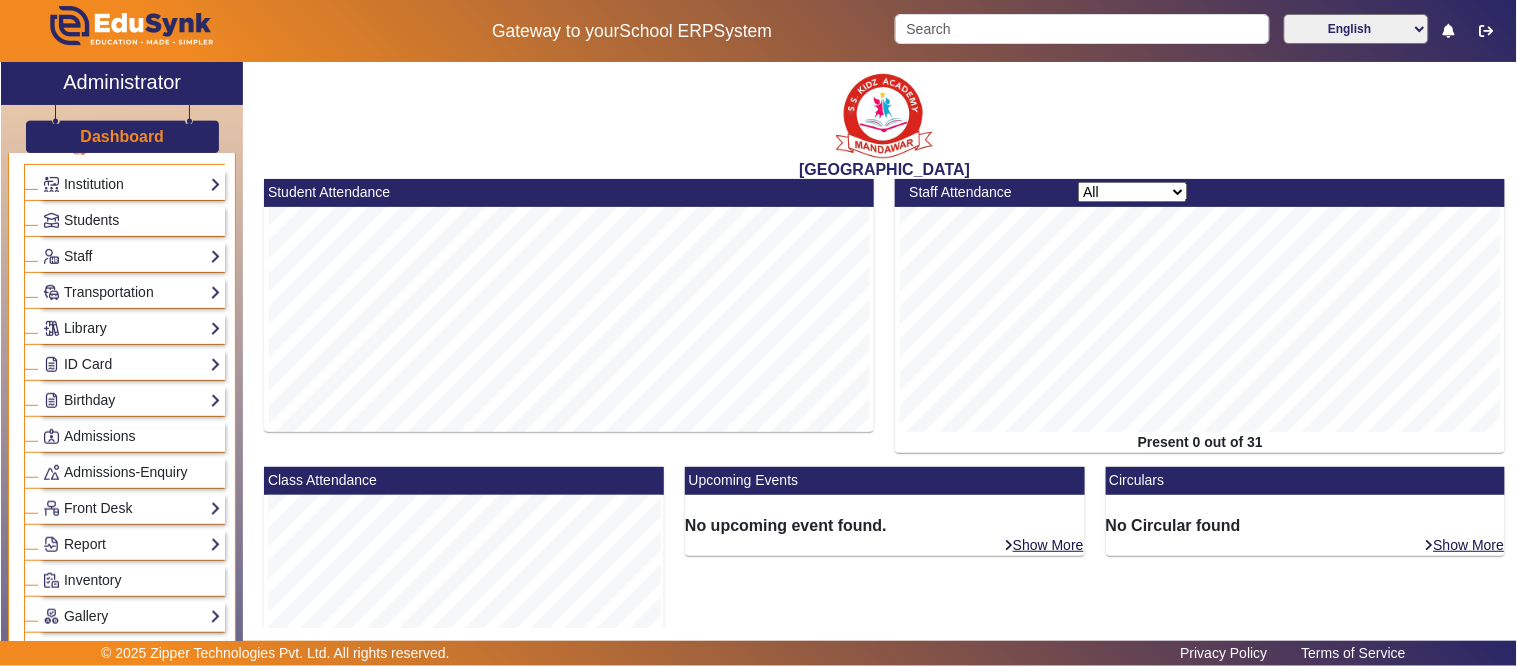 scroll, scrollTop: 0, scrollLeft: 0, axis: both 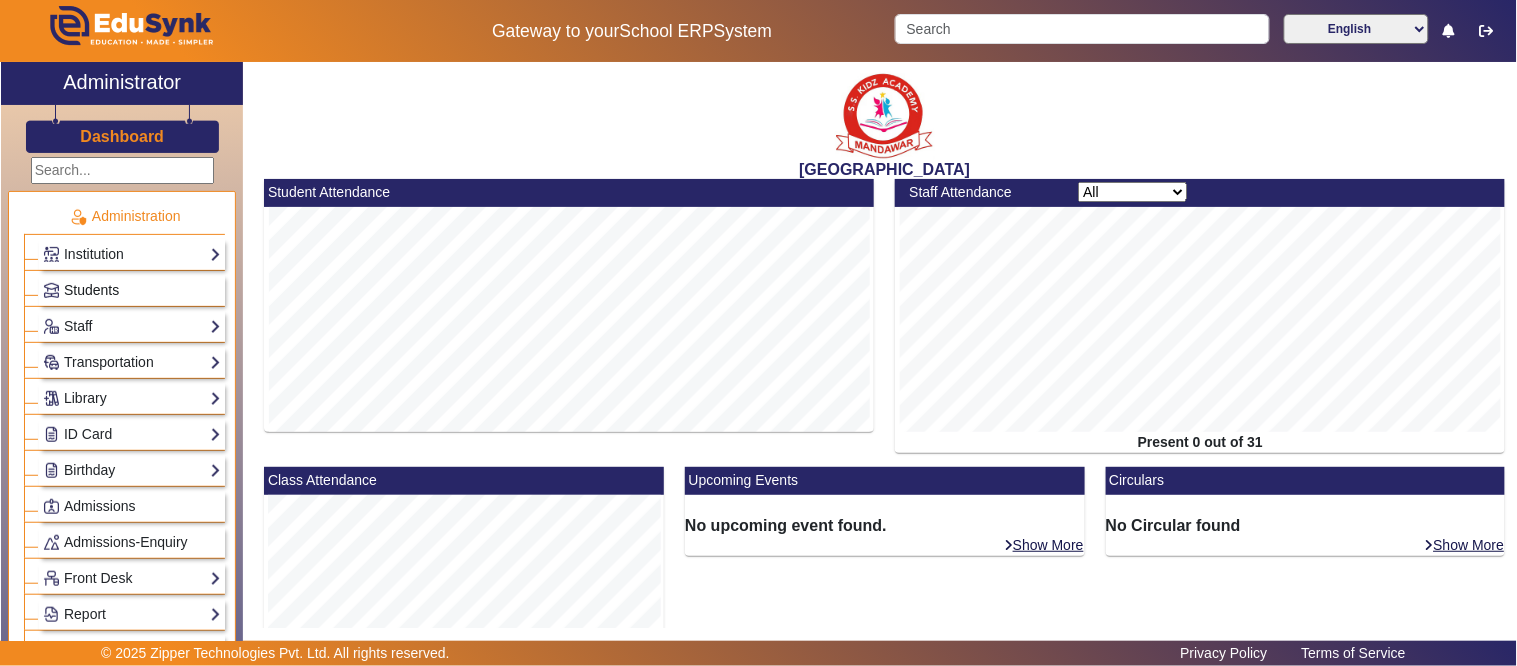 click on "Students" 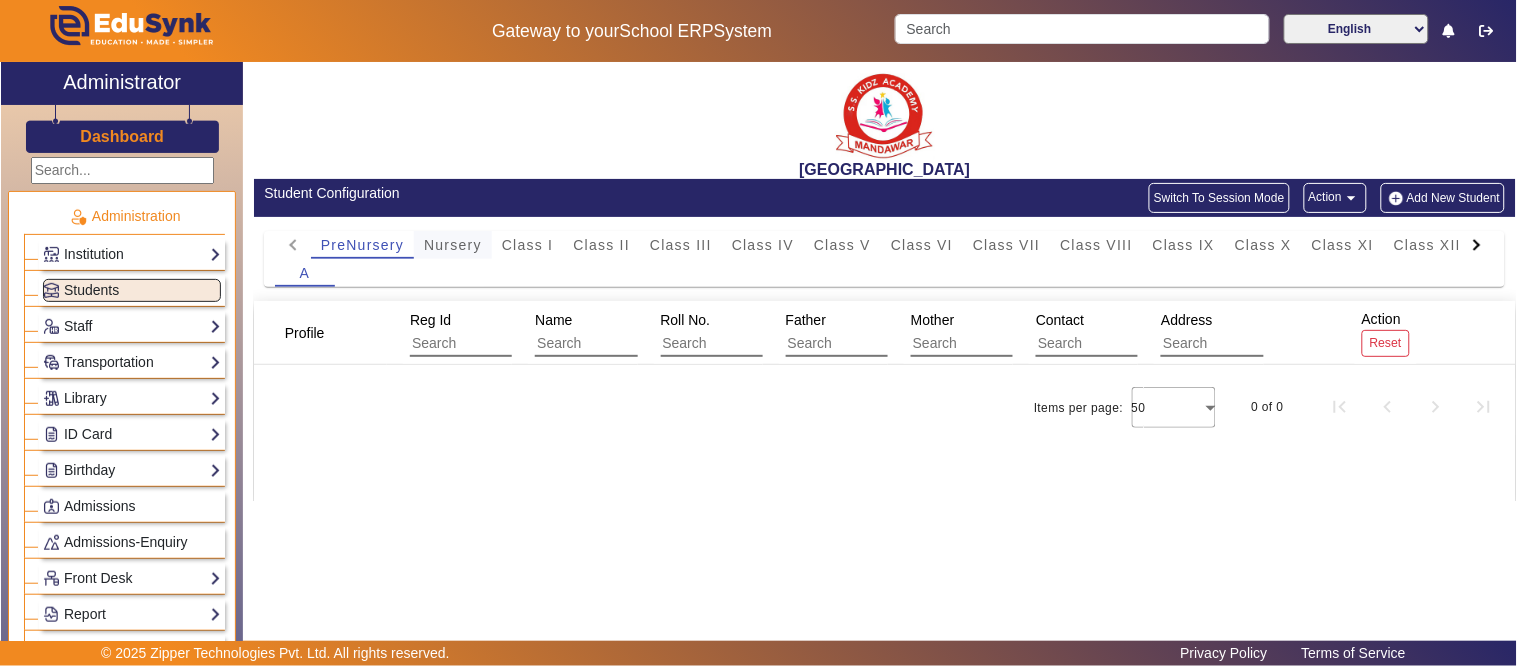 drag, startPoint x: 446, startPoint y: 236, endPoint x: 455, endPoint y: 246, distance: 13.453624 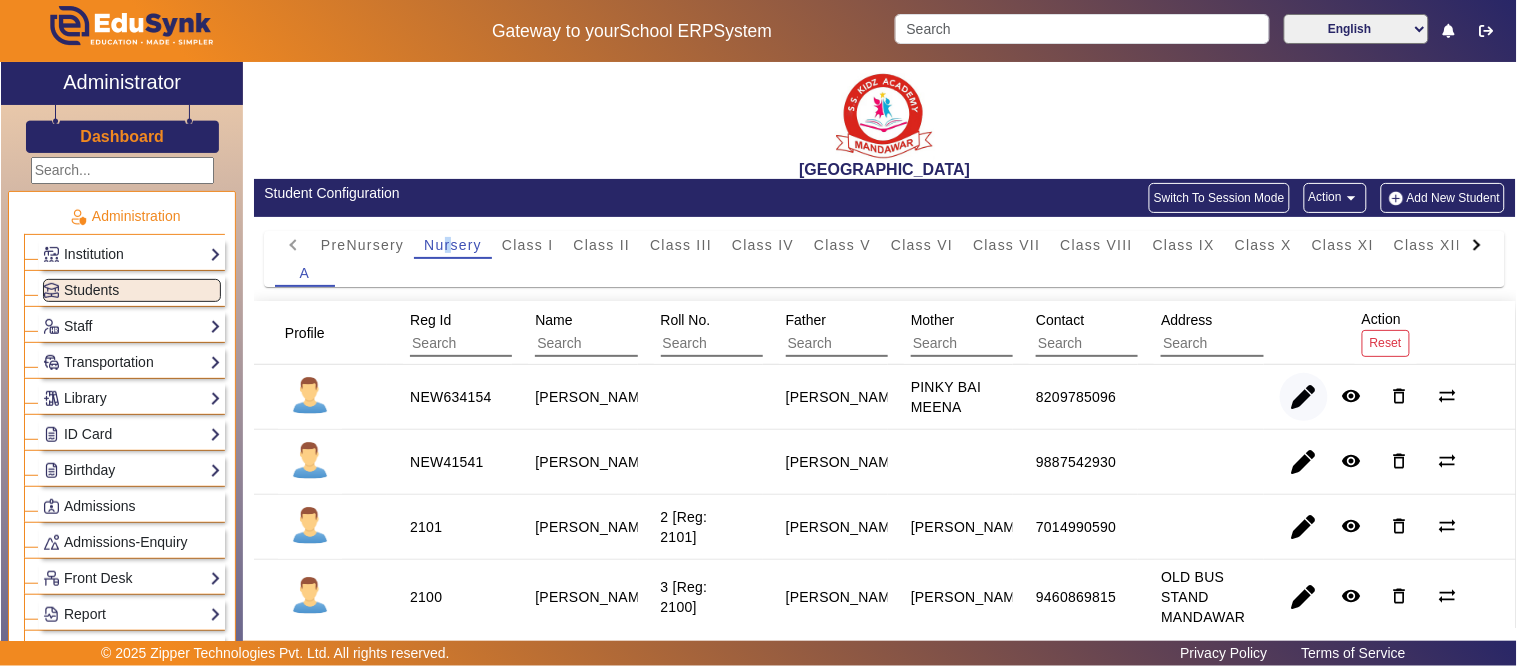 drag, startPoint x: 1283, startPoint y: 404, endPoint x: 1267, endPoint y: 398, distance: 17.088007 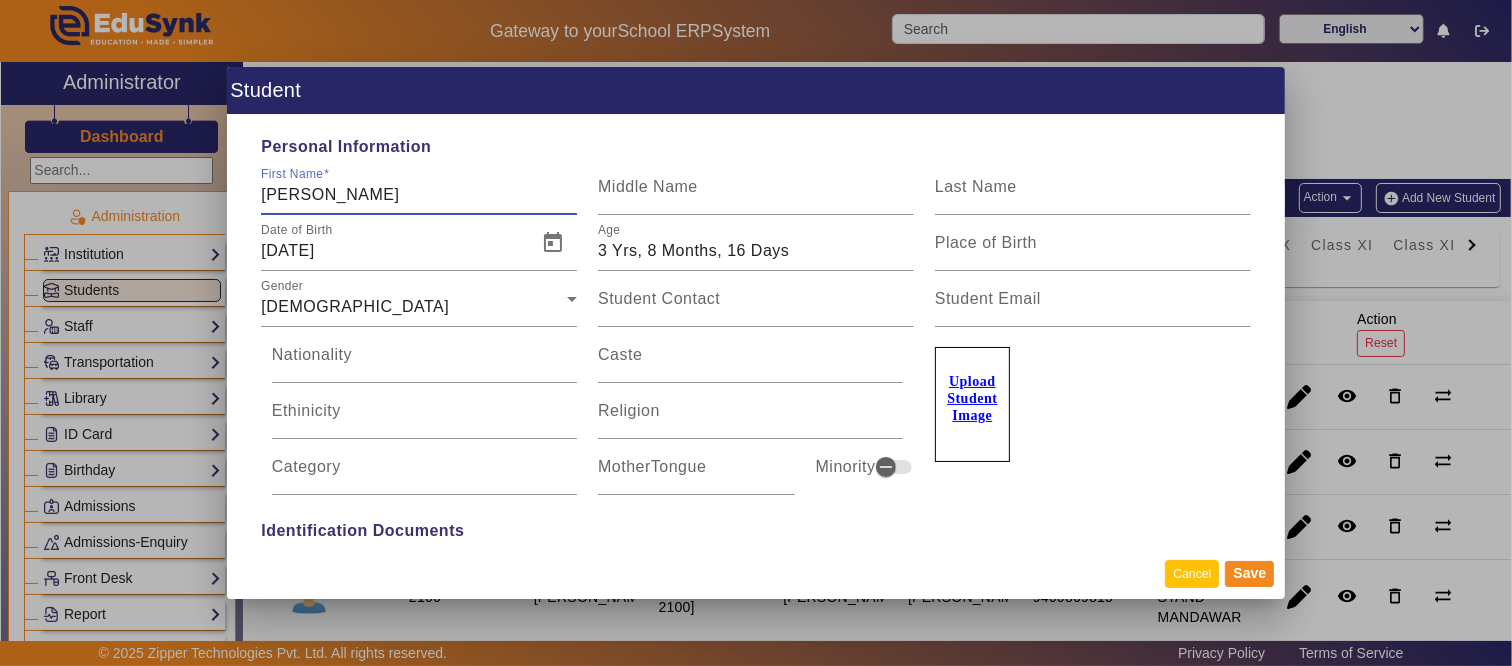 click on "Cancel" at bounding box center [1192, 573] 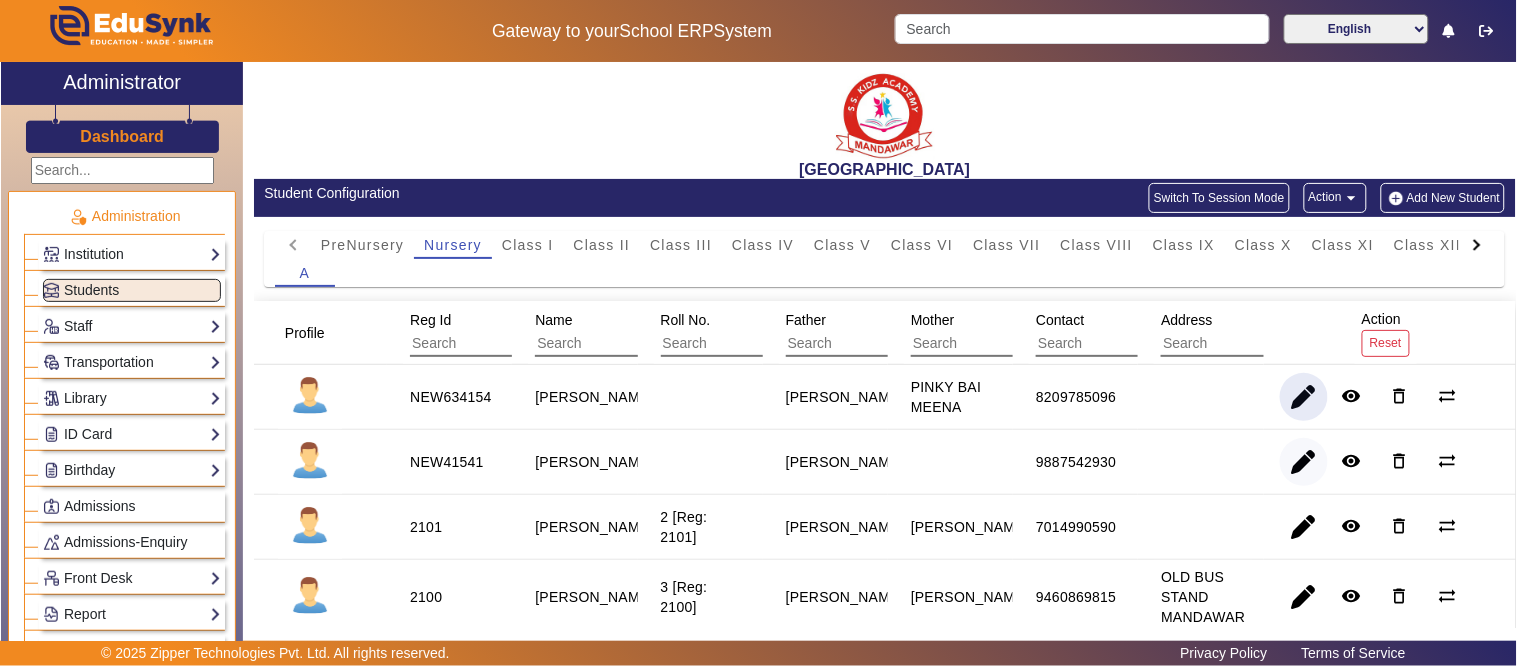 click at bounding box center (1304, 527) 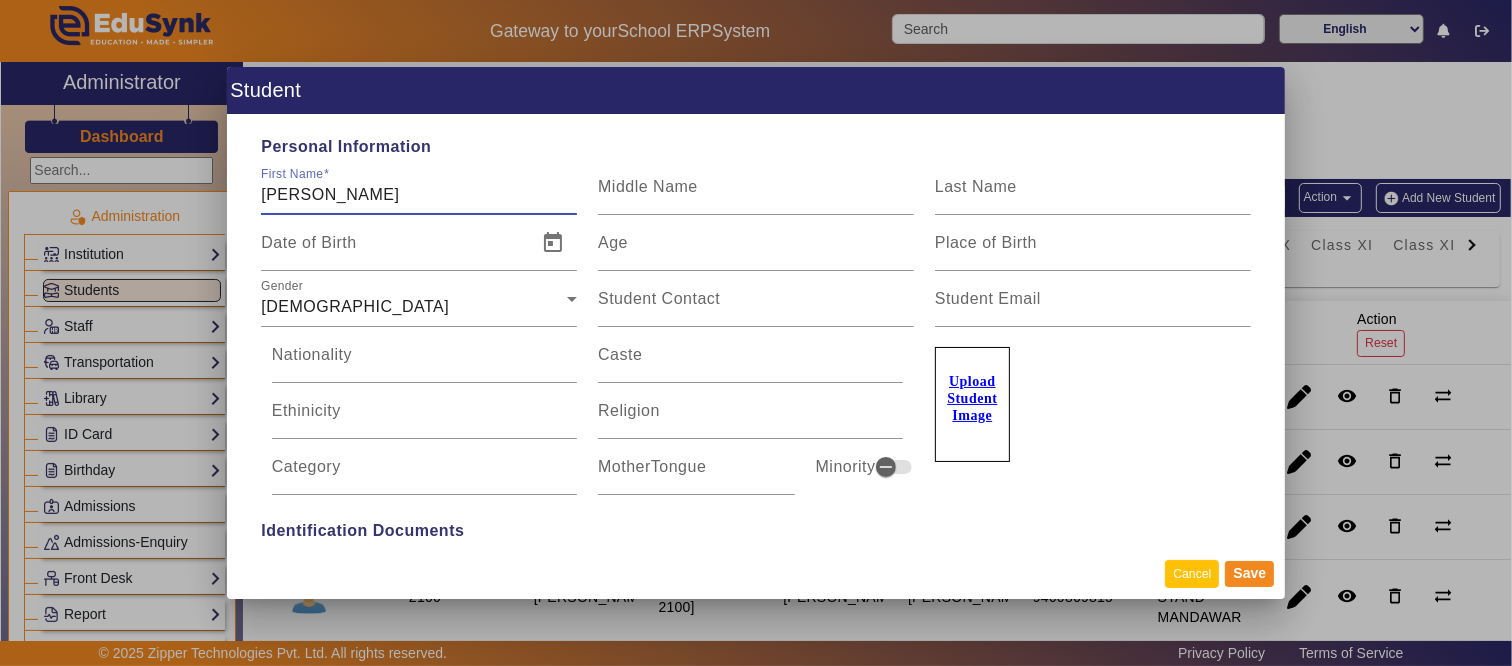 click on "Cancel" at bounding box center (1192, 573) 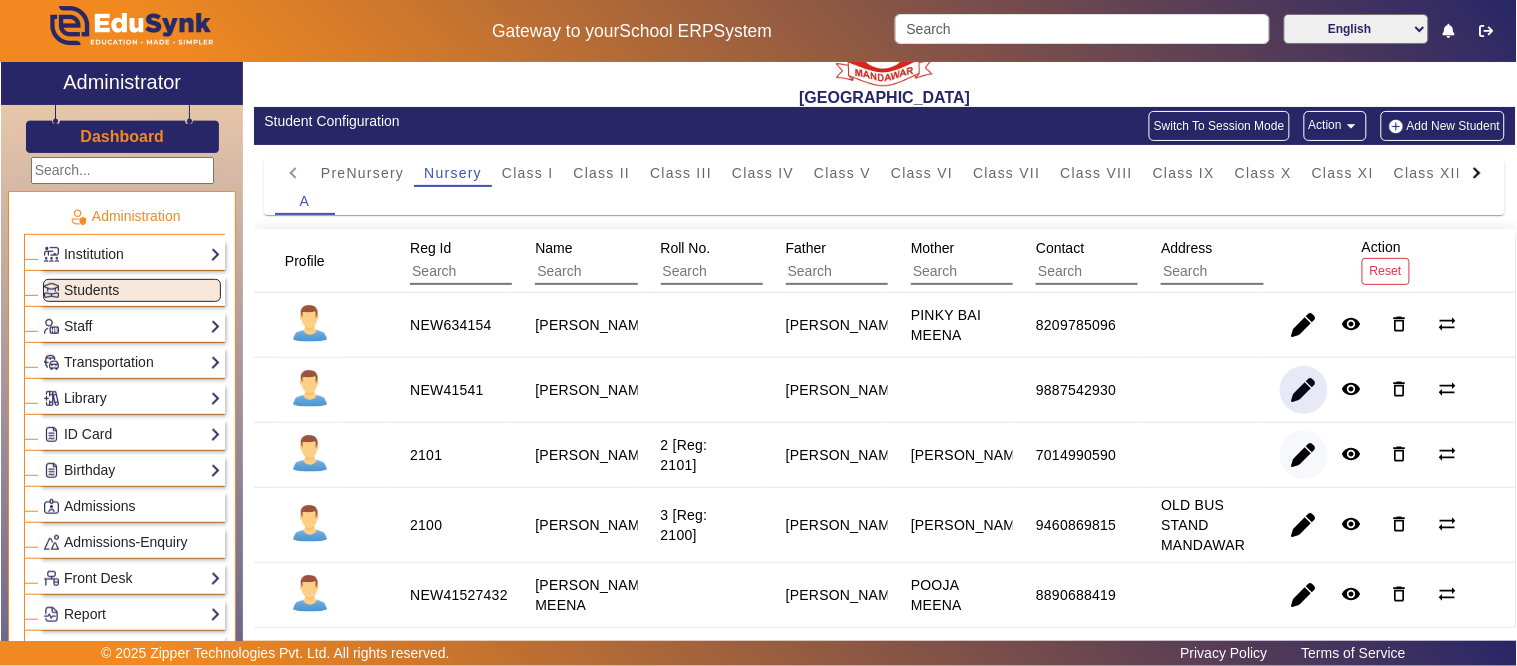 scroll, scrollTop: 111, scrollLeft: 0, axis: vertical 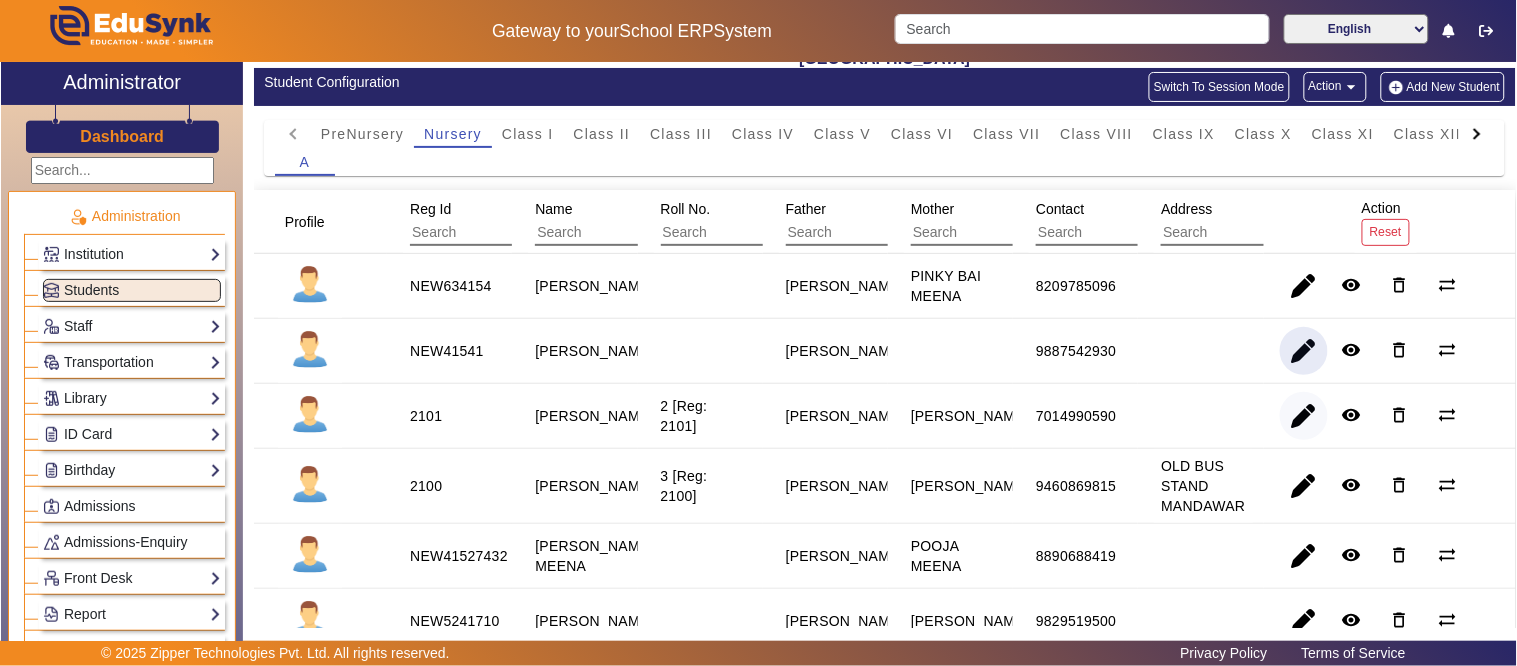 drag, startPoint x: 1284, startPoint y: 430, endPoint x: 1285, endPoint y: 446, distance: 16.03122 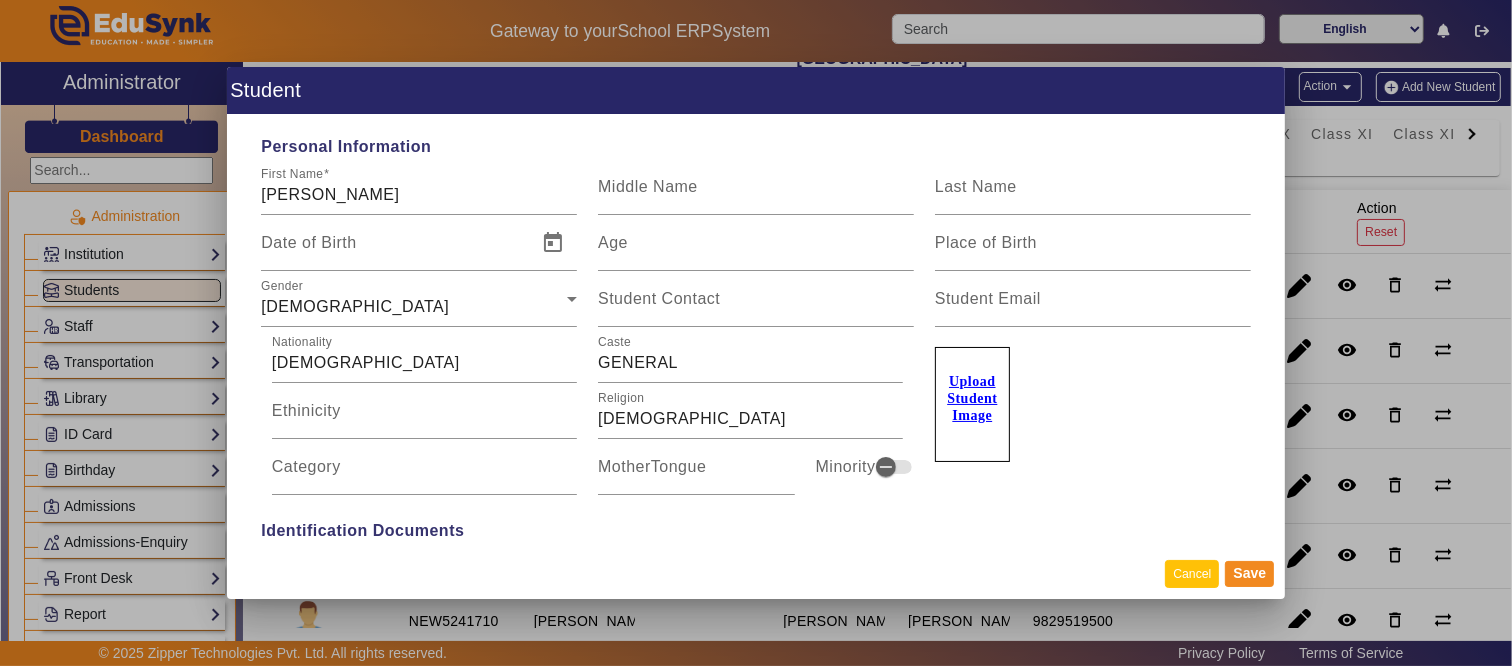 click on "Cancel" at bounding box center [1192, 573] 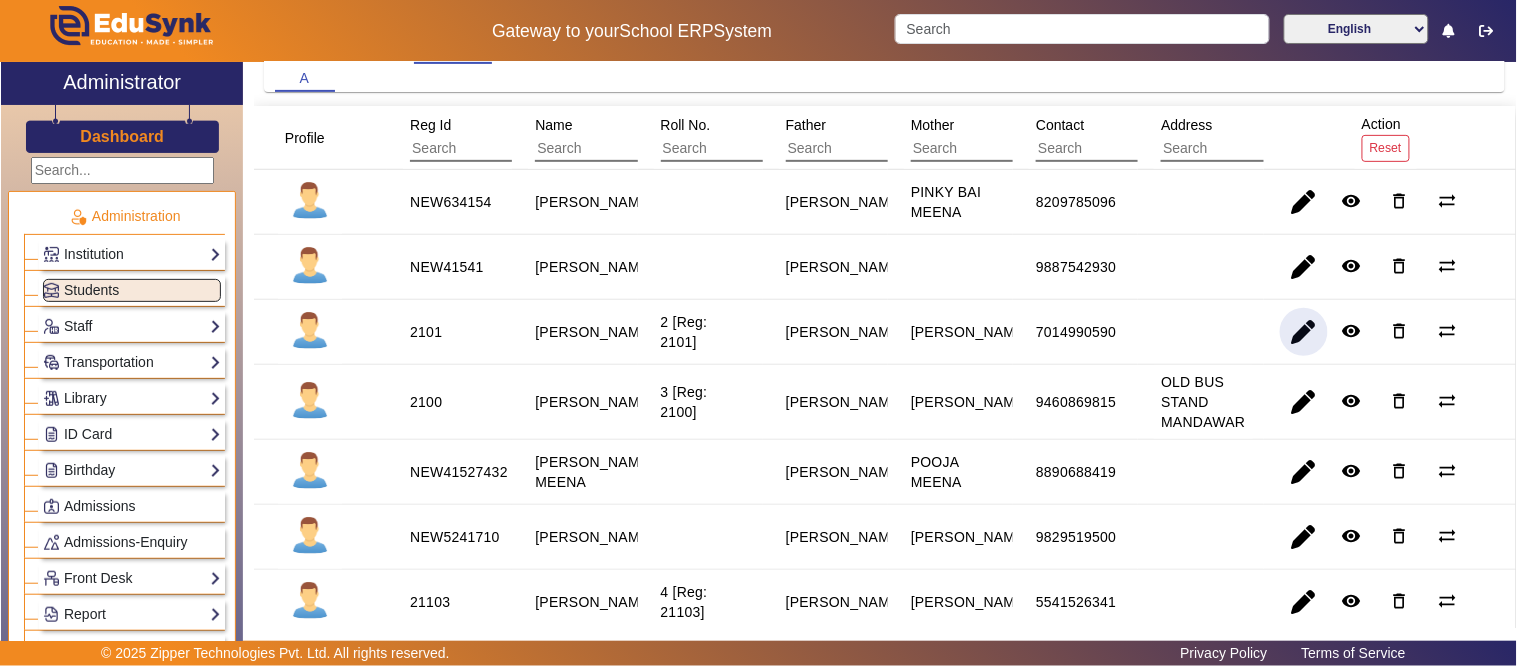 scroll, scrollTop: 333, scrollLeft: 0, axis: vertical 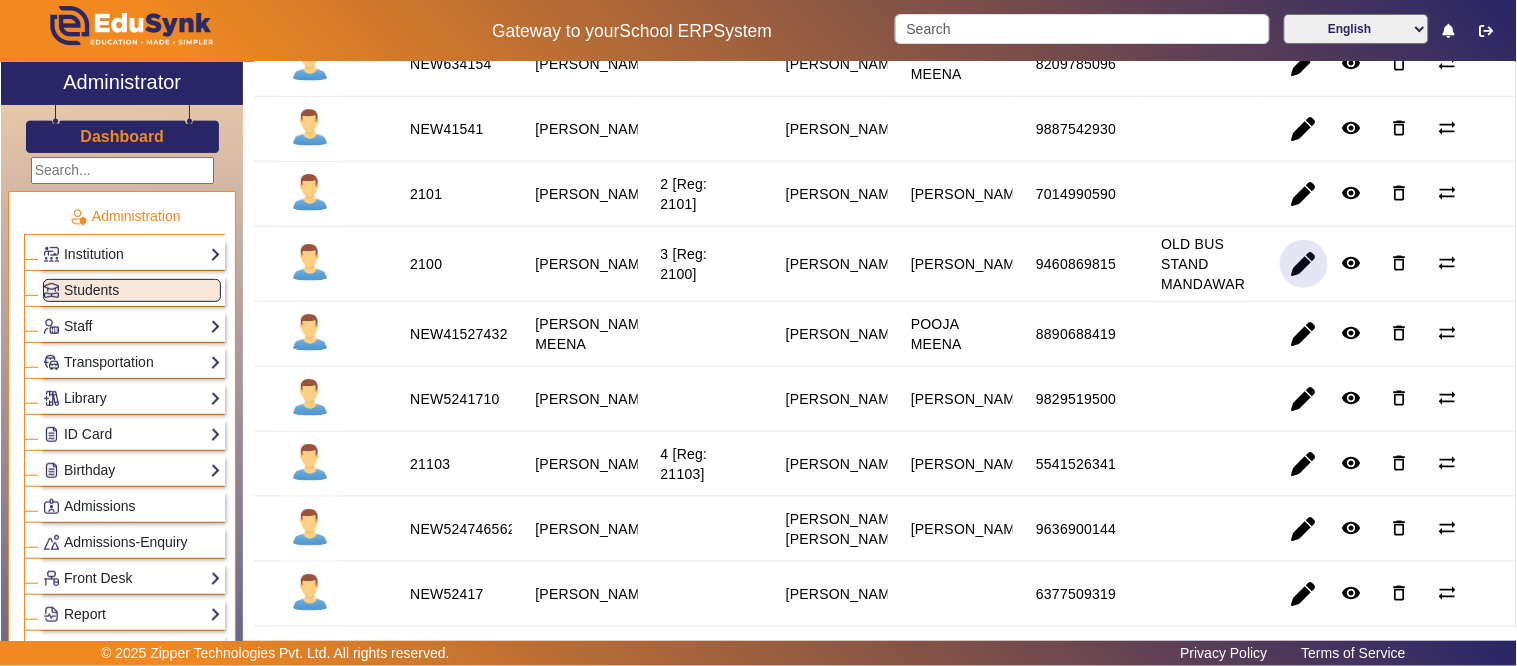 click 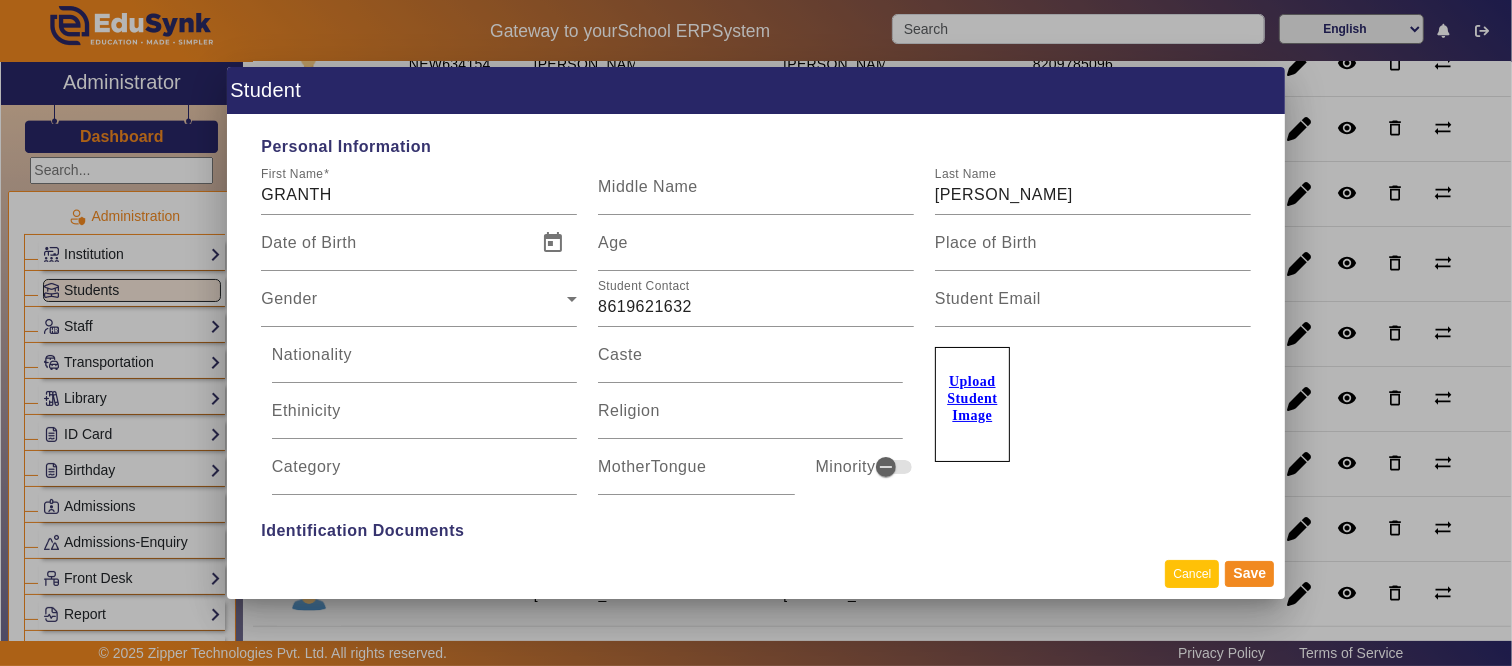 click on "Cancel" at bounding box center (1192, 573) 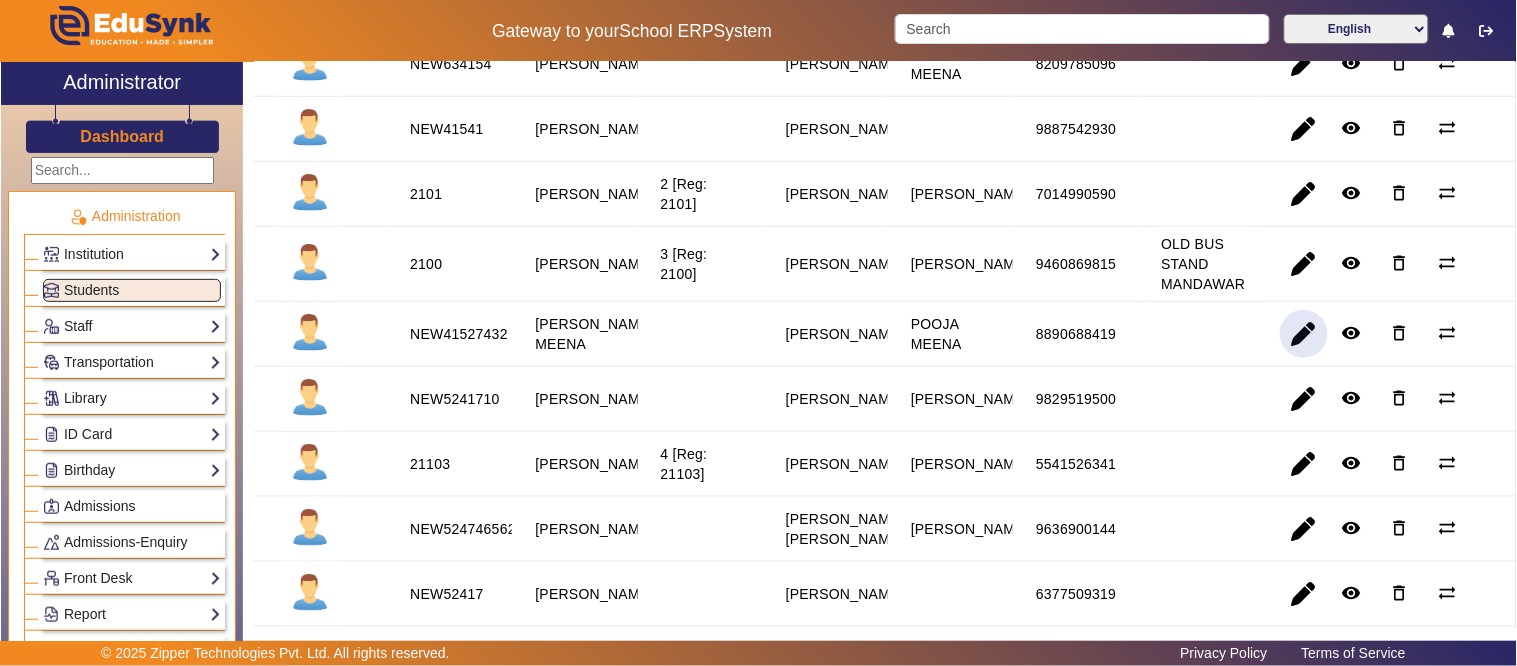 click 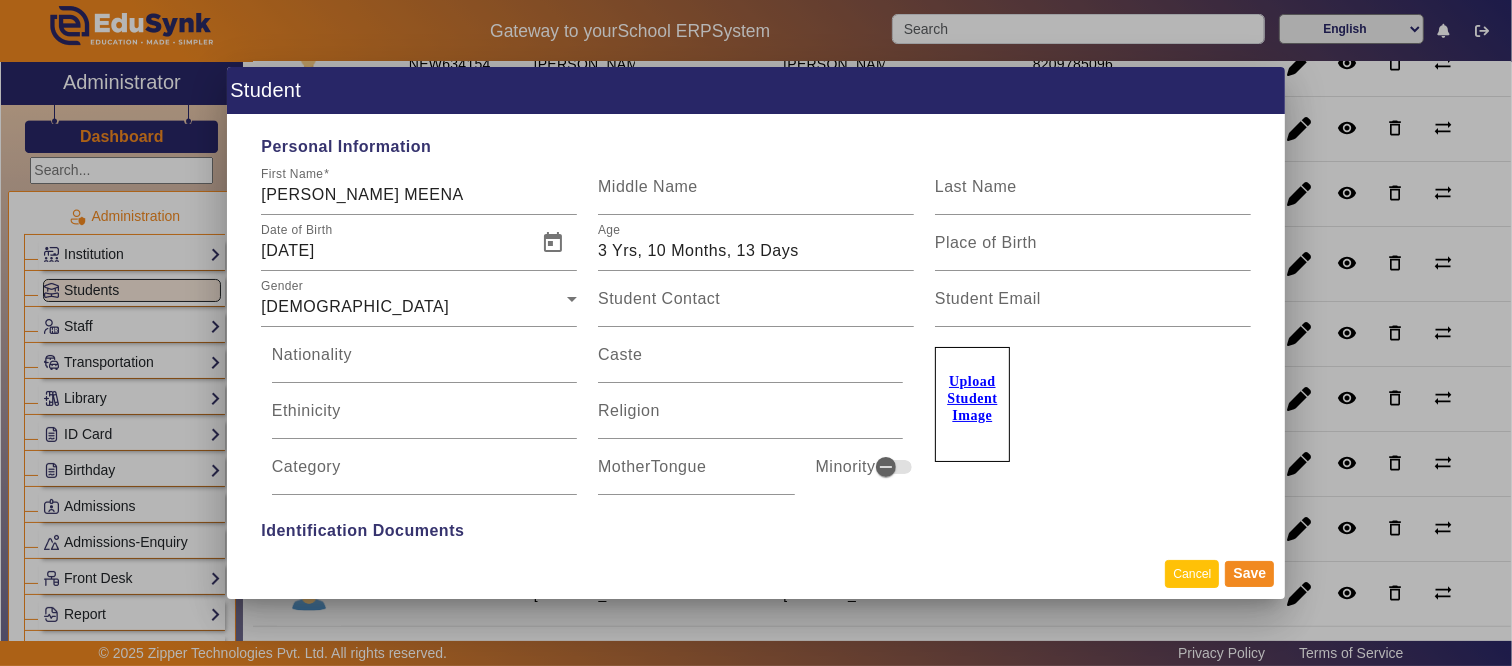 click on "Cancel" at bounding box center [1192, 573] 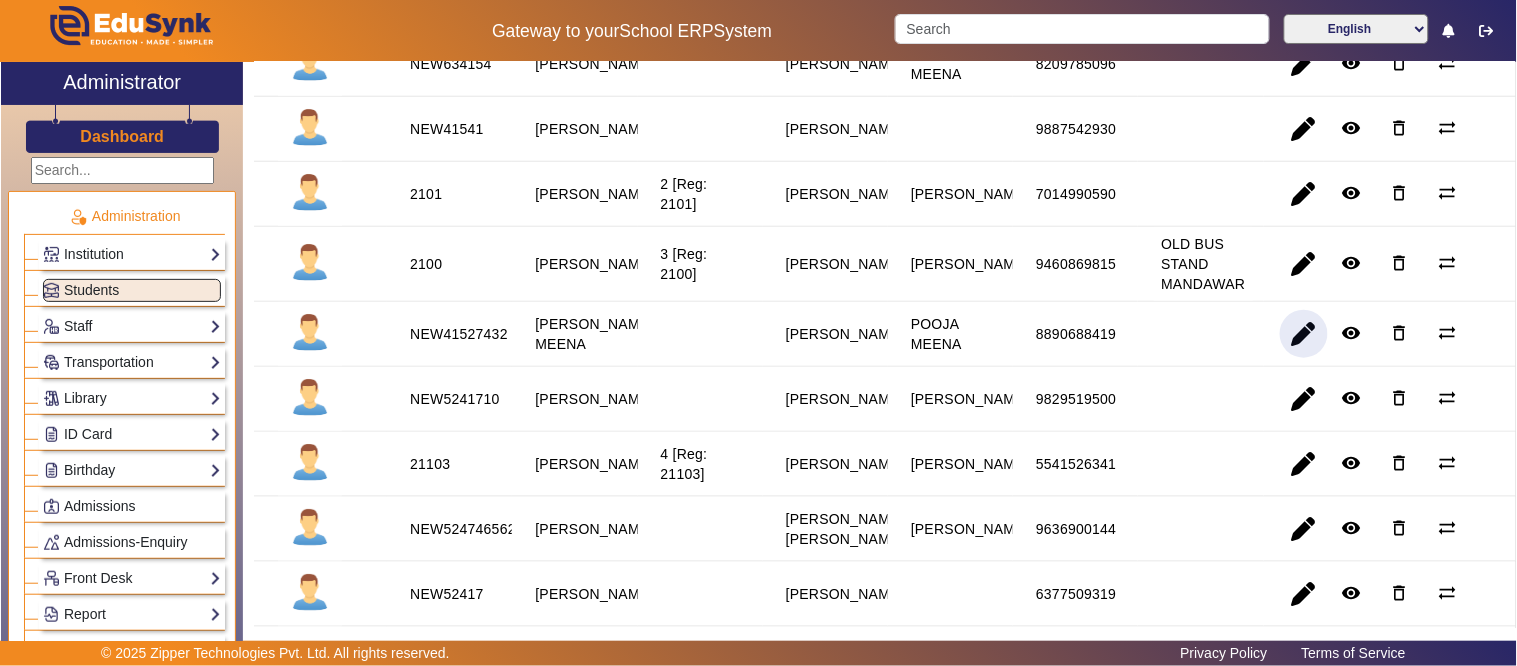 scroll, scrollTop: 444, scrollLeft: 0, axis: vertical 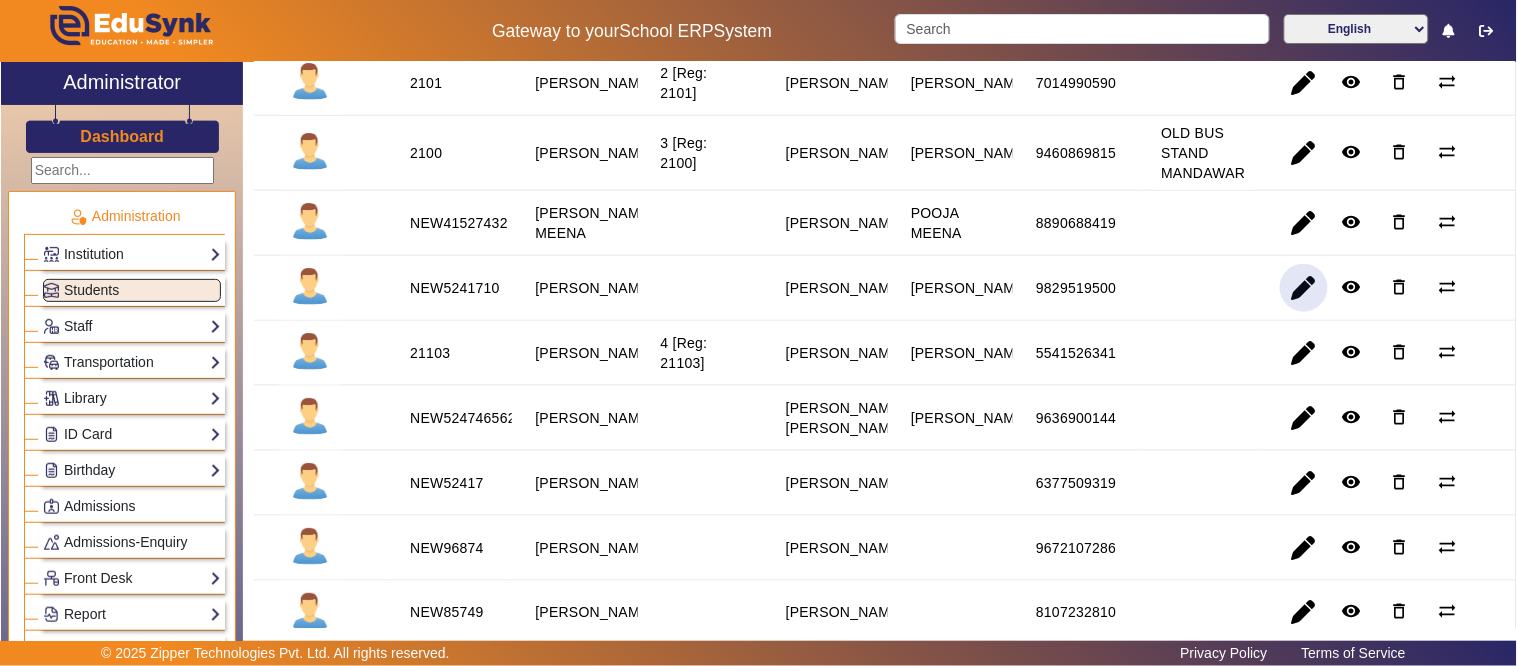 click 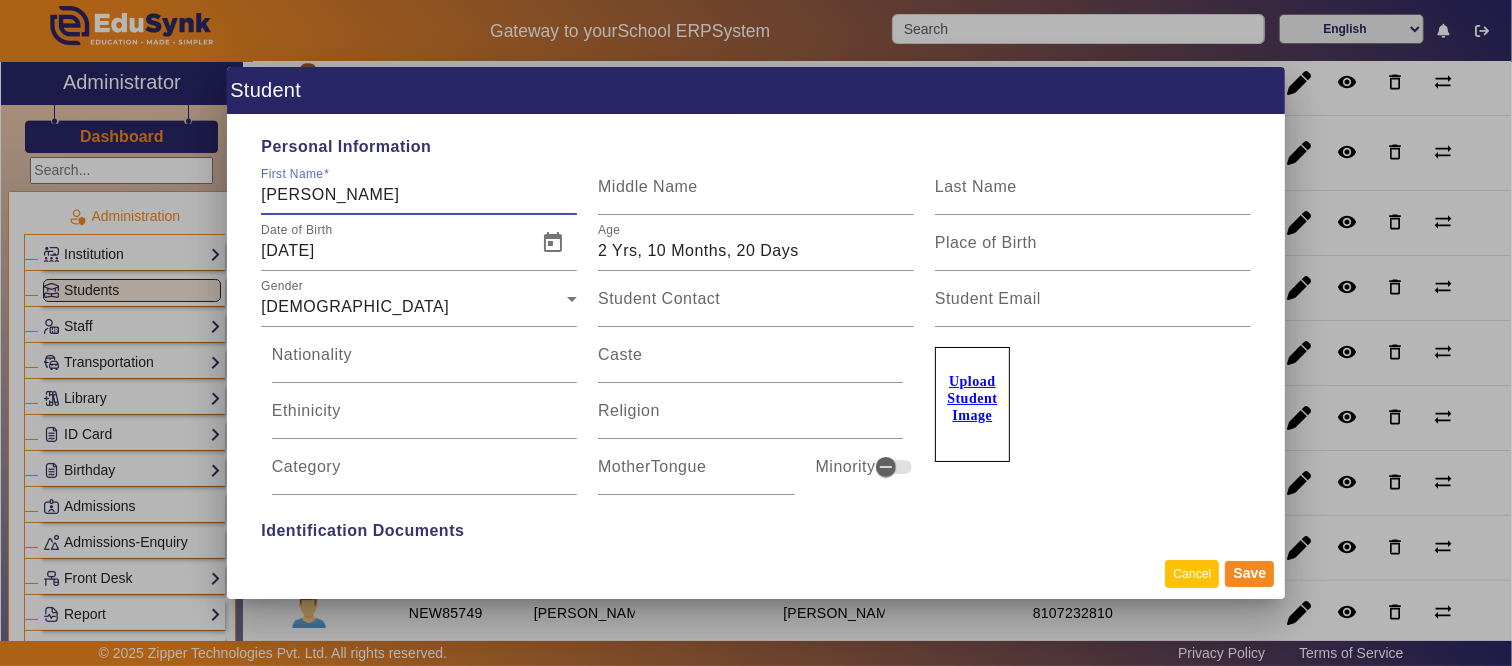 click on "Cancel" at bounding box center (1192, 573) 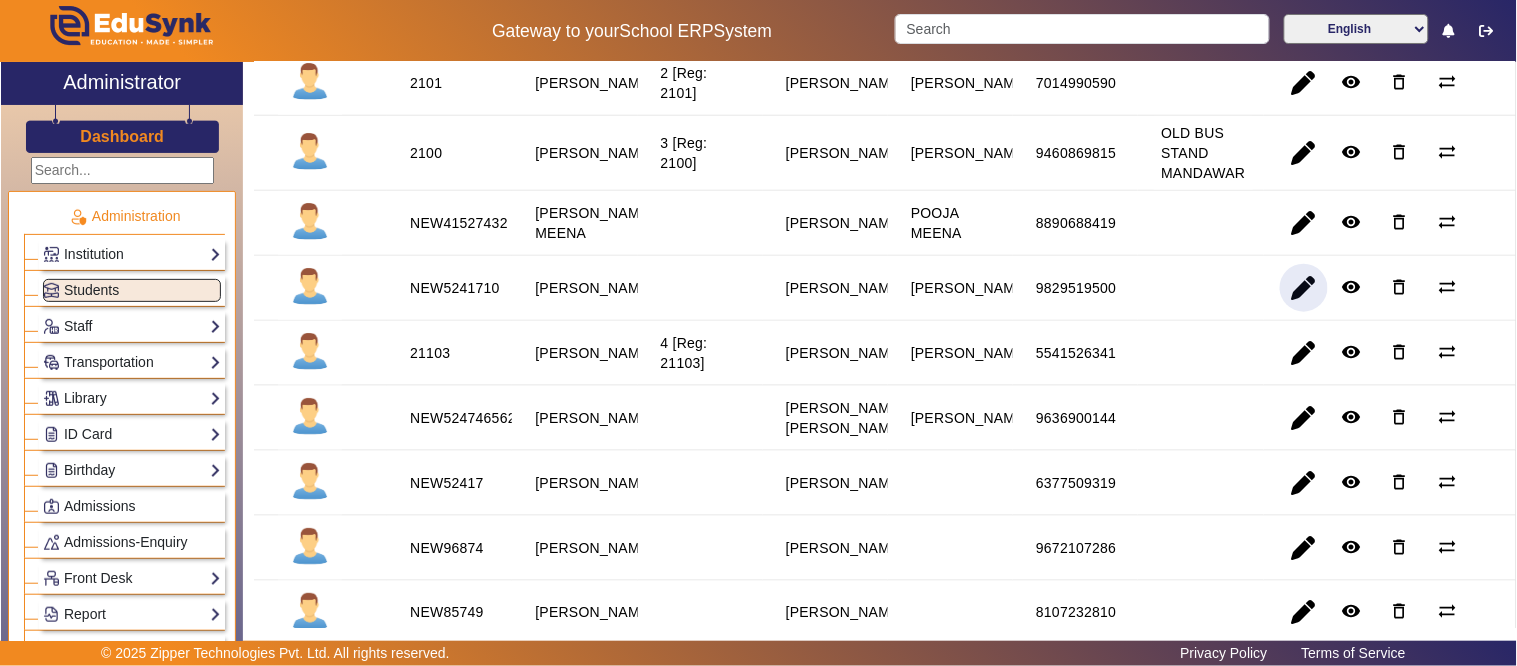 scroll, scrollTop: 555, scrollLeft: 0, axis: vertical 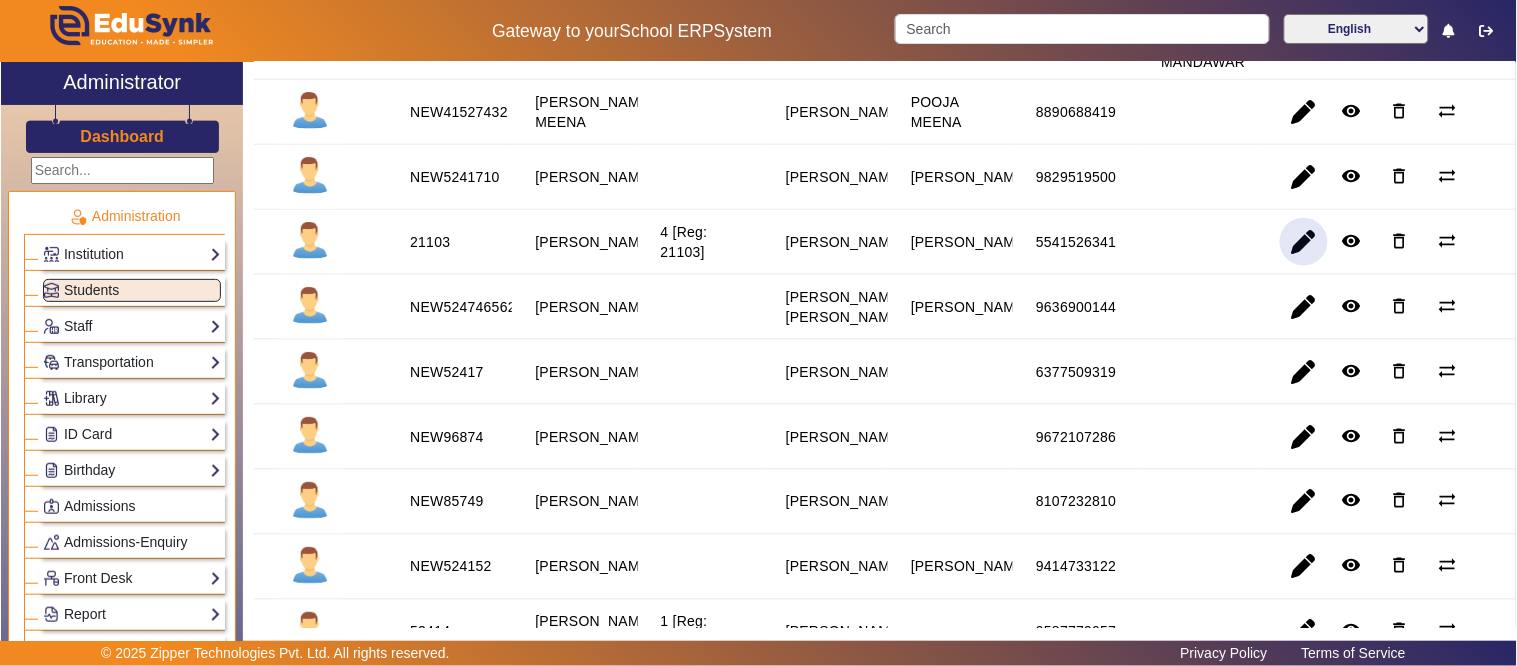 click 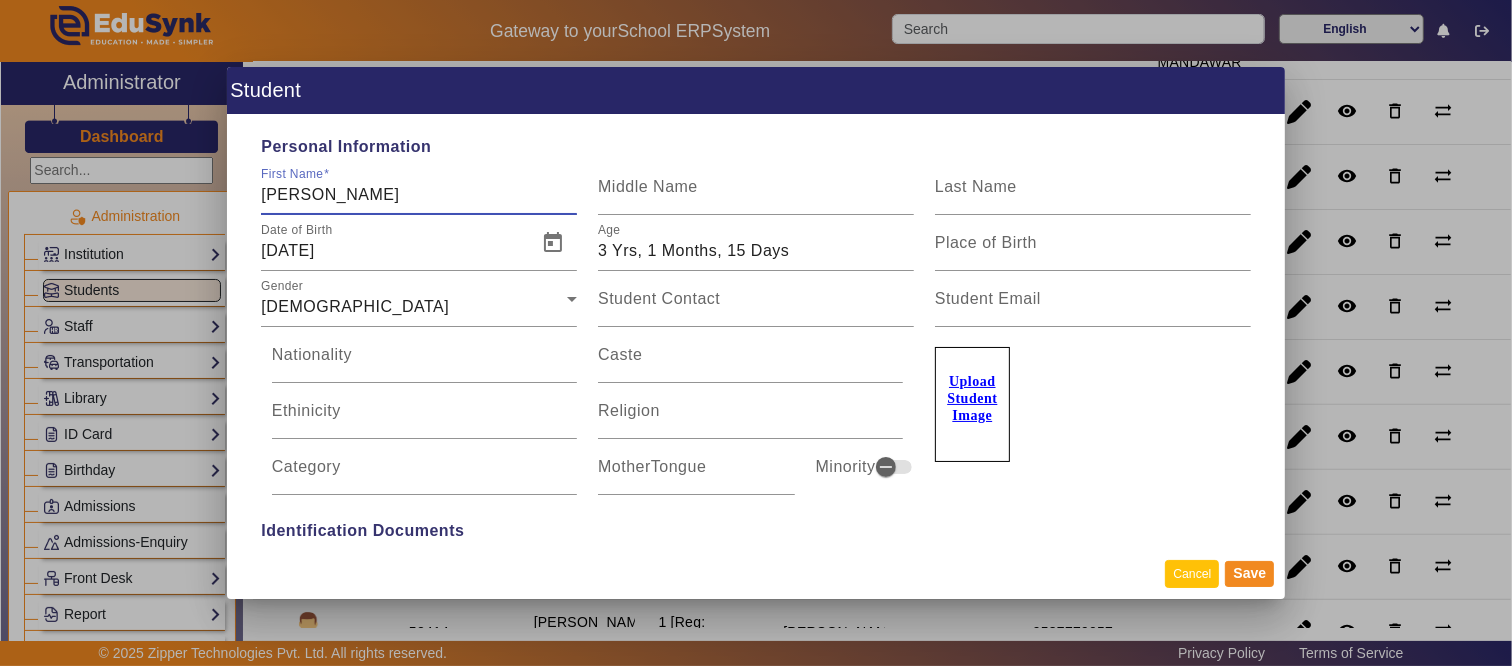 click on "Cancel" at bounding box center (1192, 573) 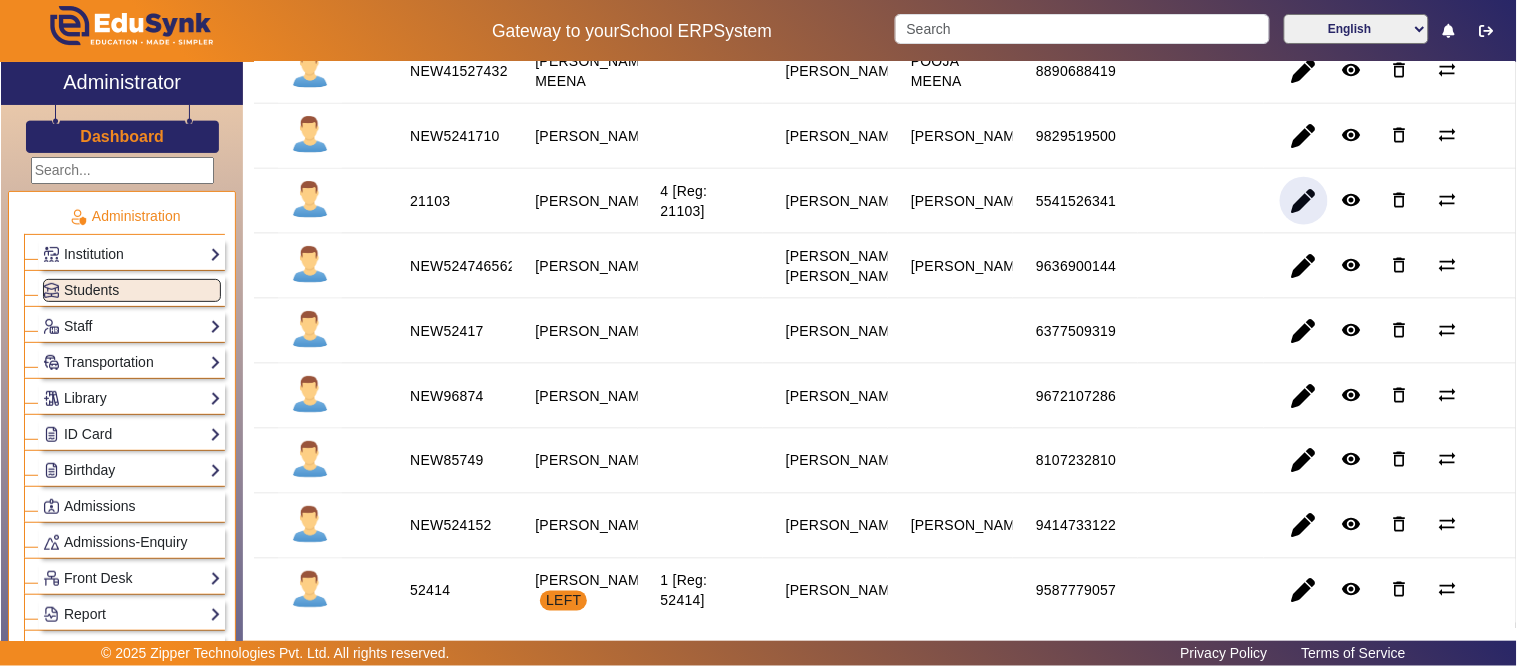 scroll, scrollTop: 666, scrollLeft: 0, axis: vertical 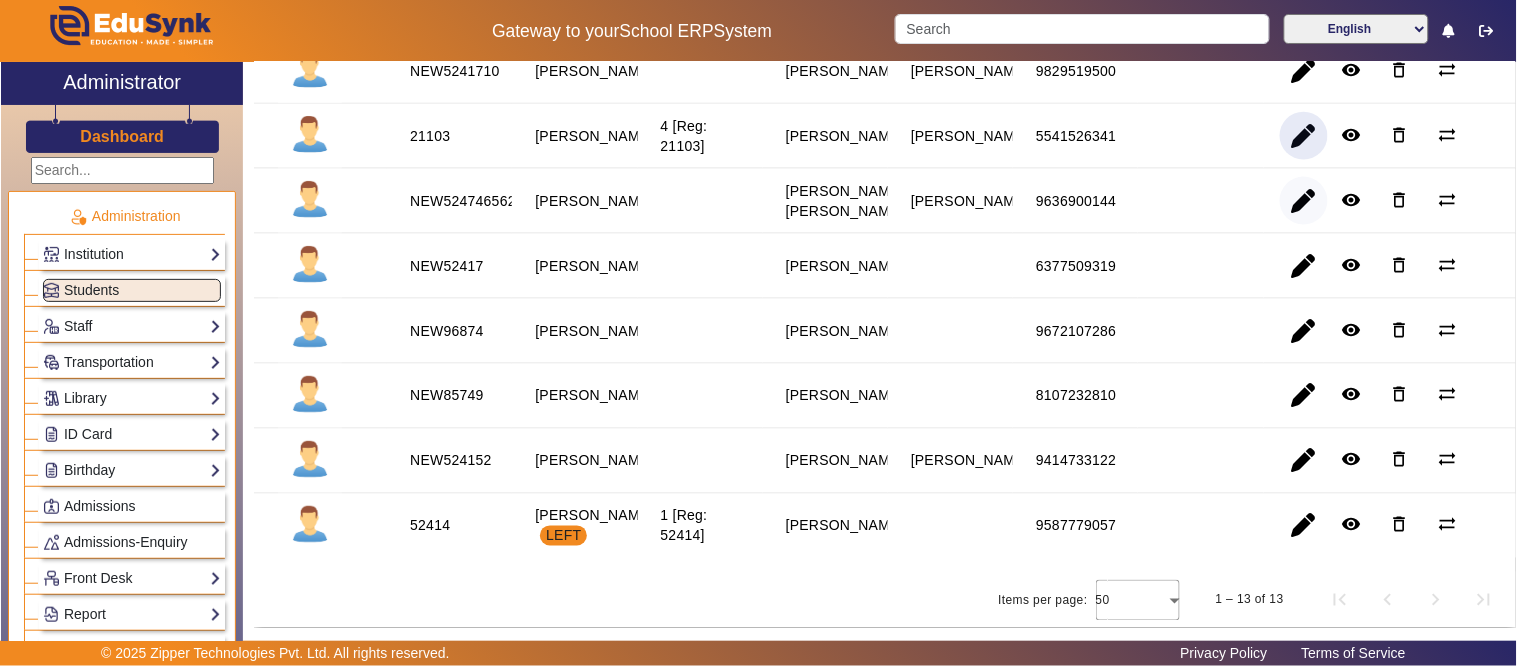click at bounding box center [1304, 266] 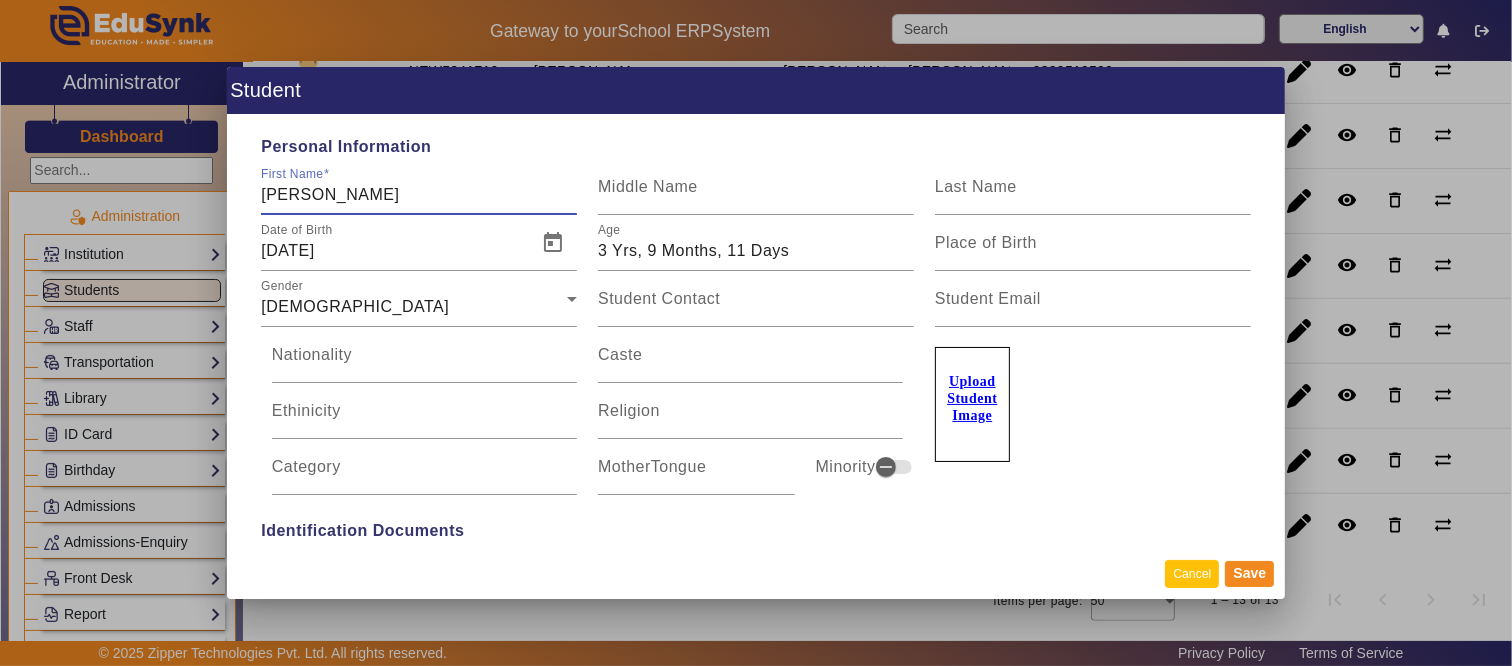 click on "Cancel" at bounding box center [1192, 573] 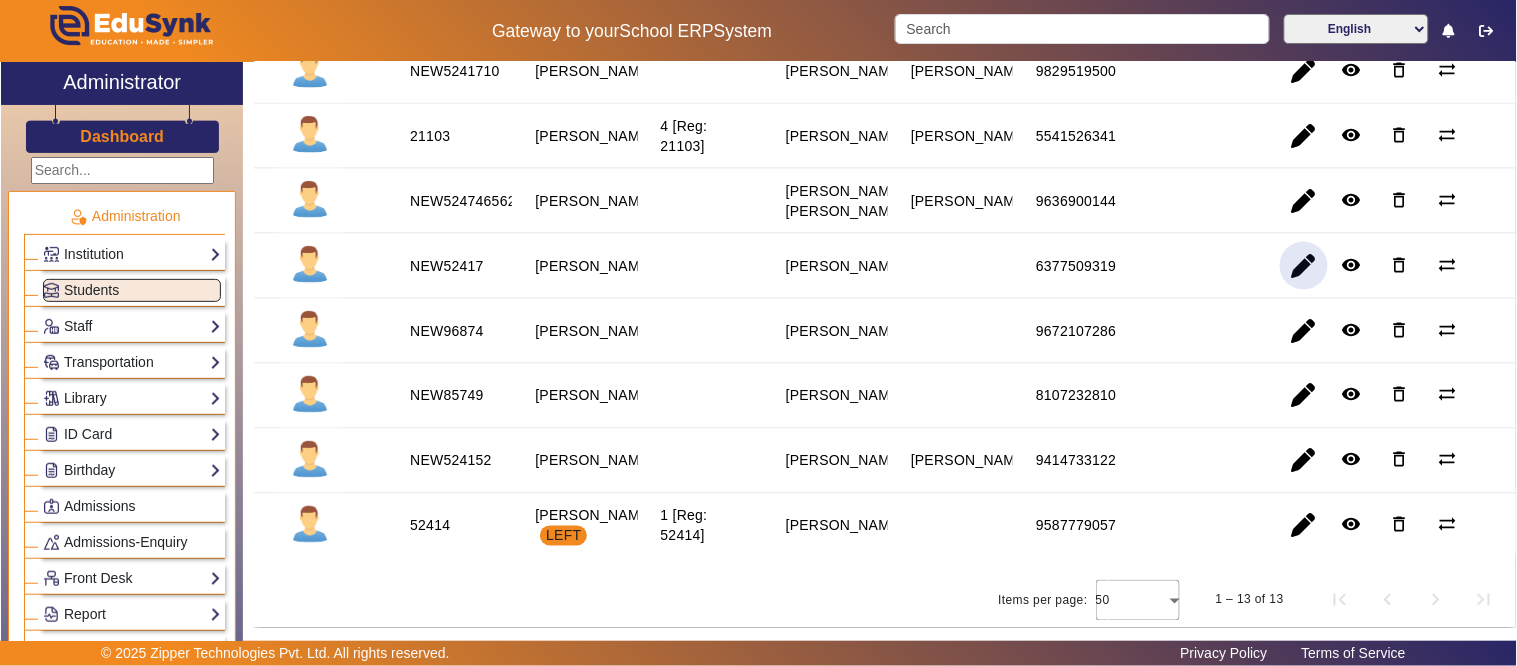 click 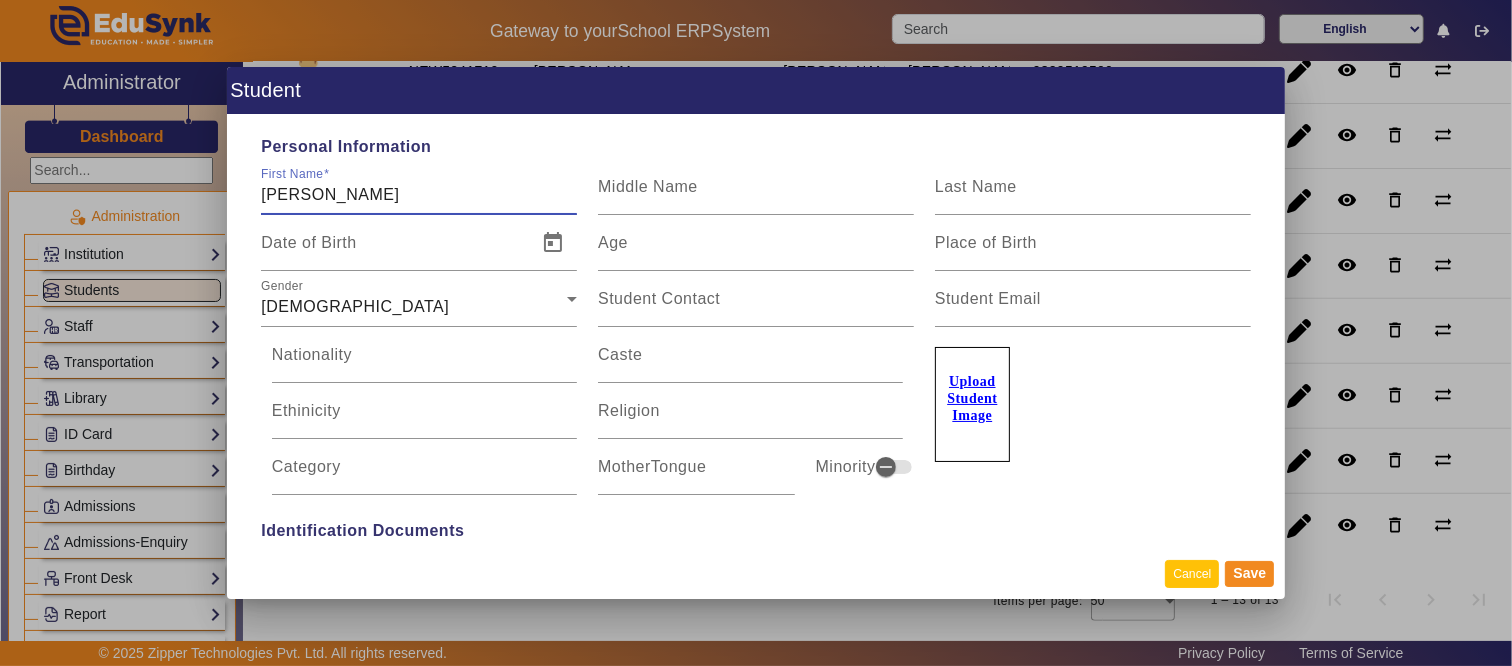 click on "Cancel" at bounding box center [1192, 573] 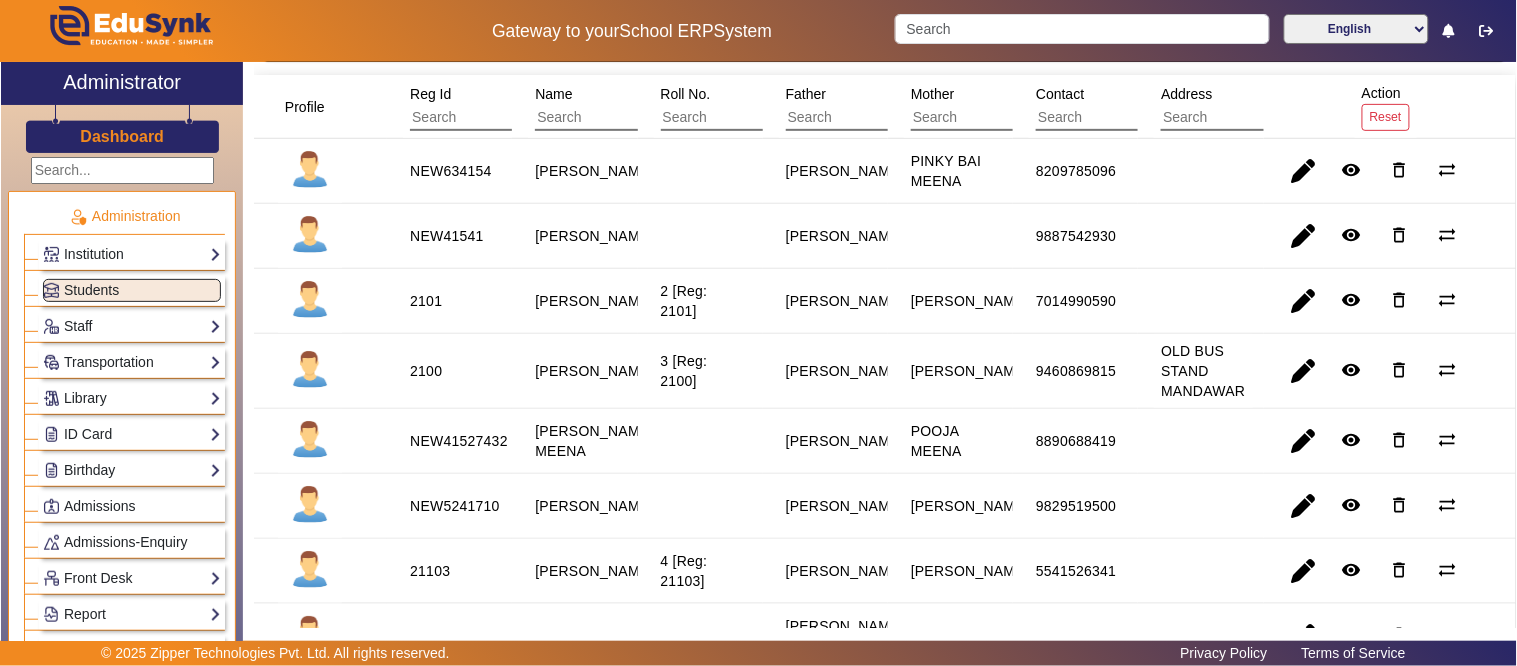 scroll, scrollTop: 0, scrollLeft: 0, axis: both 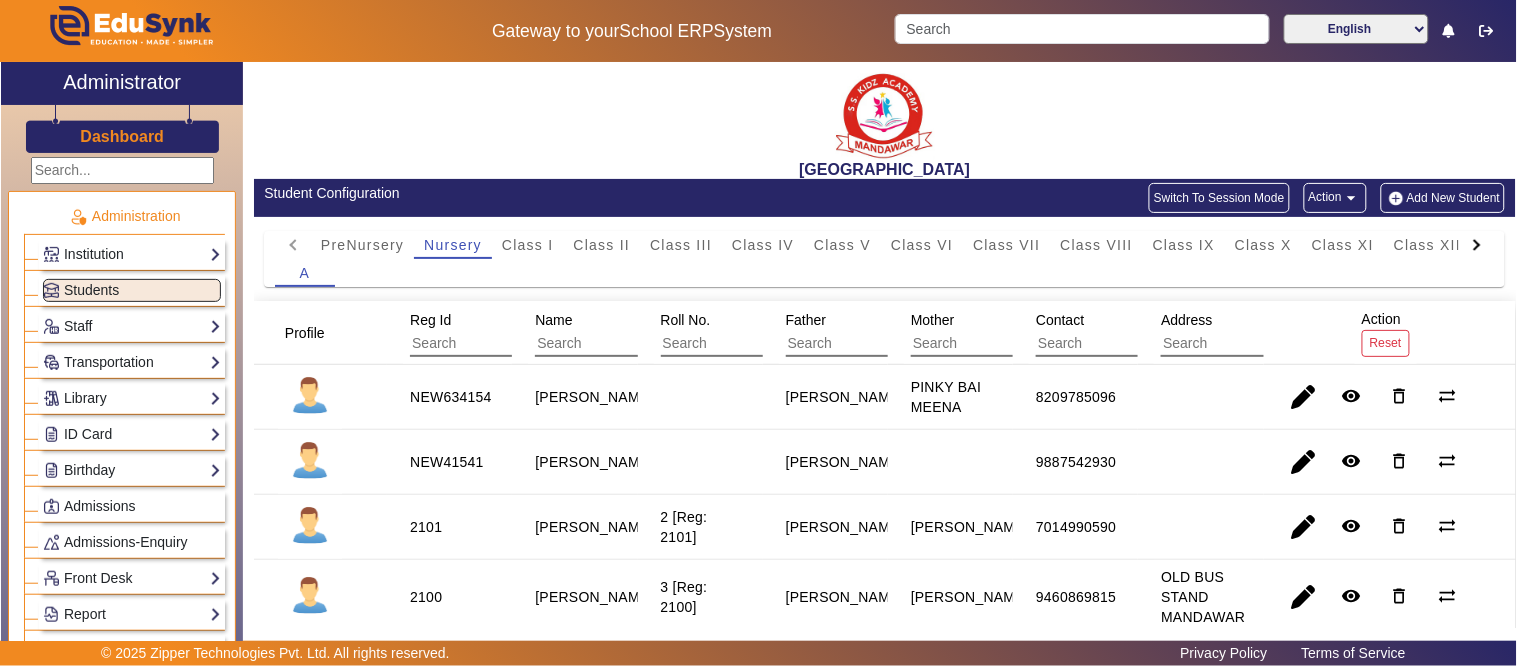 click on "arrow_drop_down" 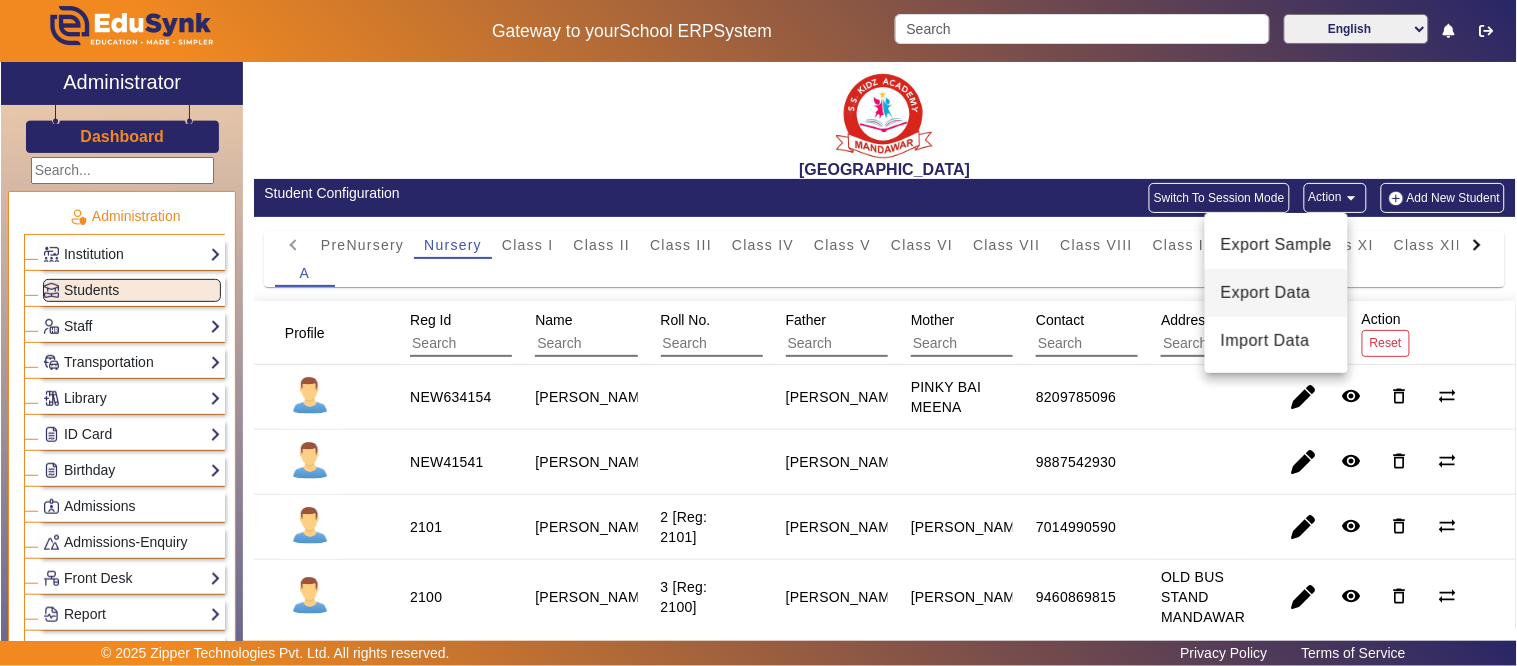 click on "Export Data" at bounding box center (1276, 293) 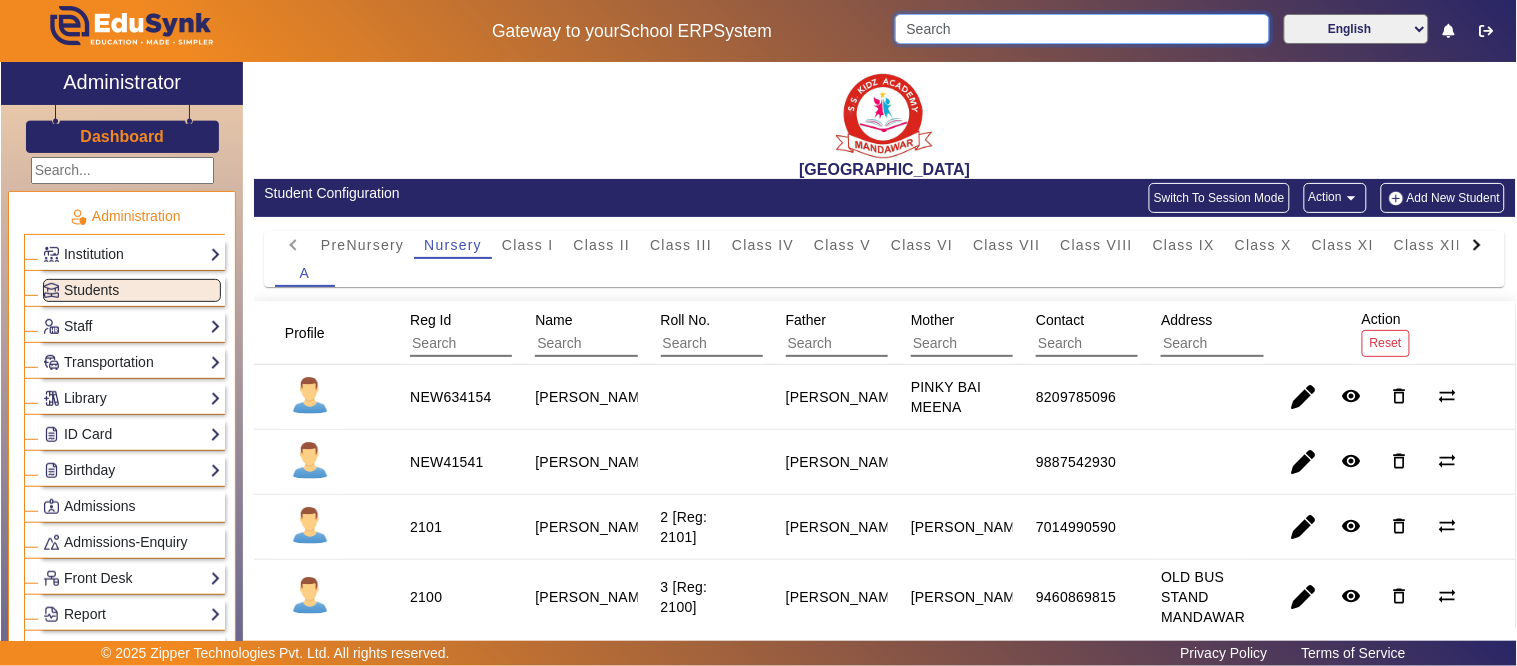 drag, startPoint x: 1014, startPoint y: 27, endPoint x: 1004, endPoint y: 31, distance: 10.770329 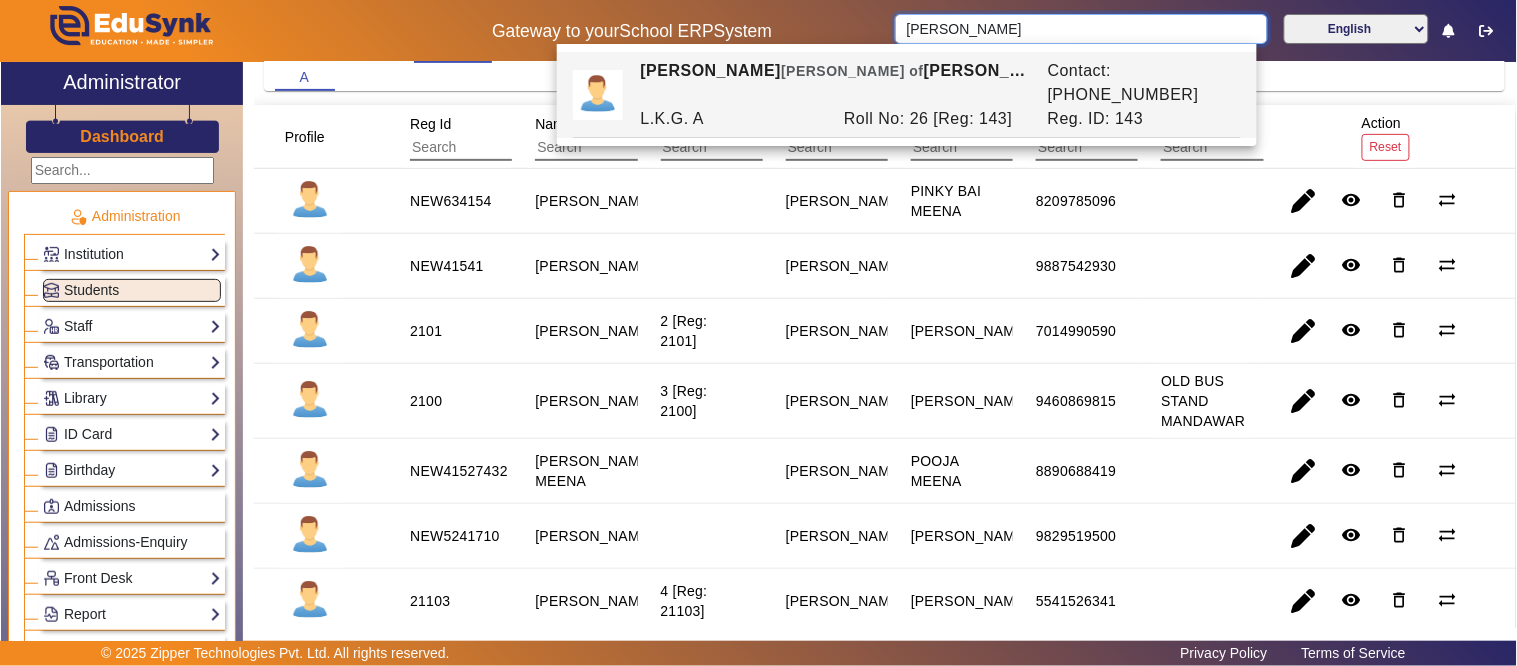scroll, scrollTop: 0, scrollLeft: 0, axis: both 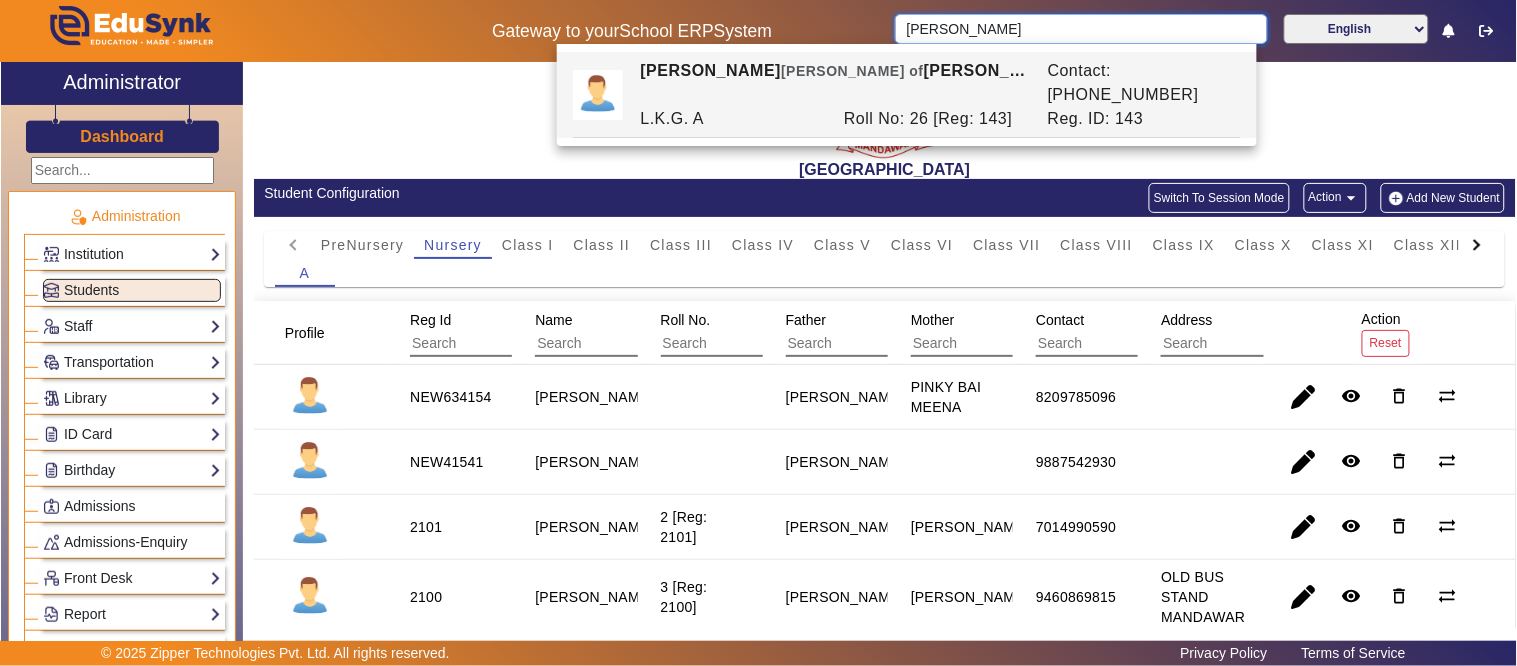 type on "RITIKA" 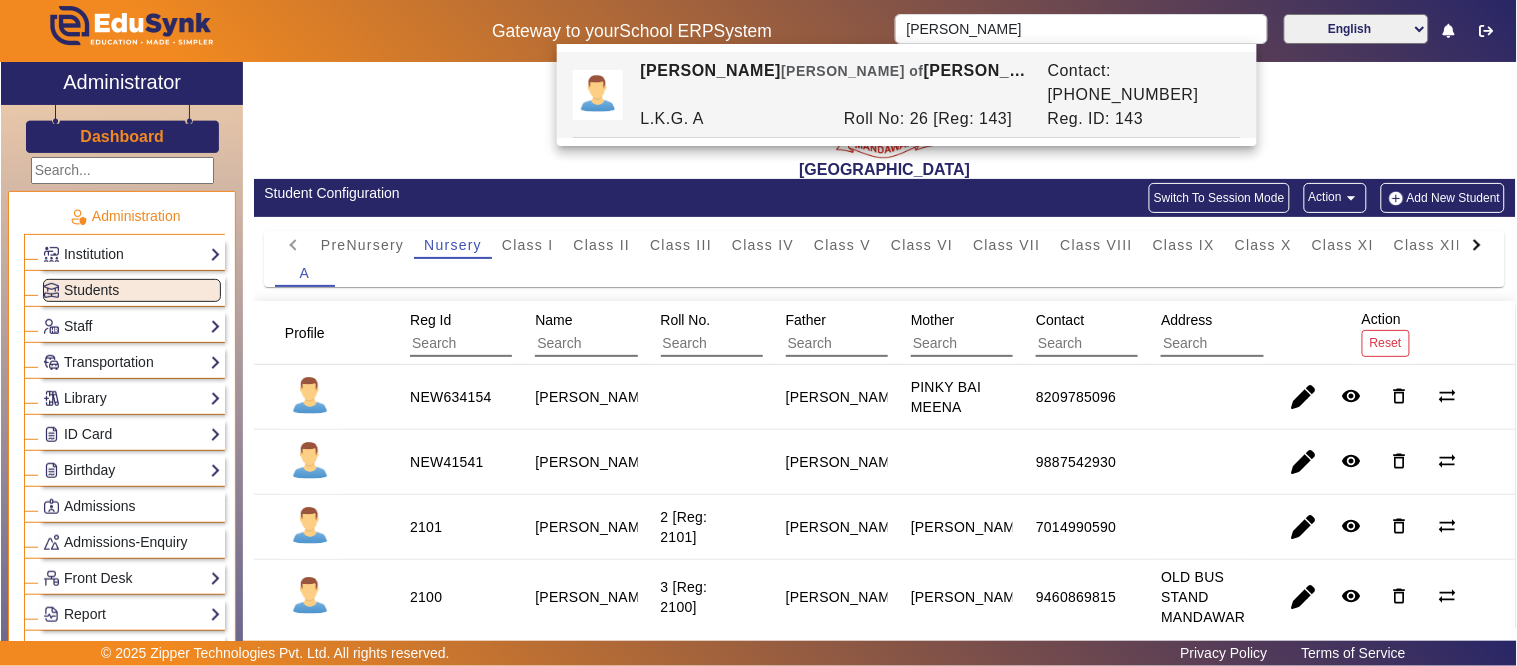 click 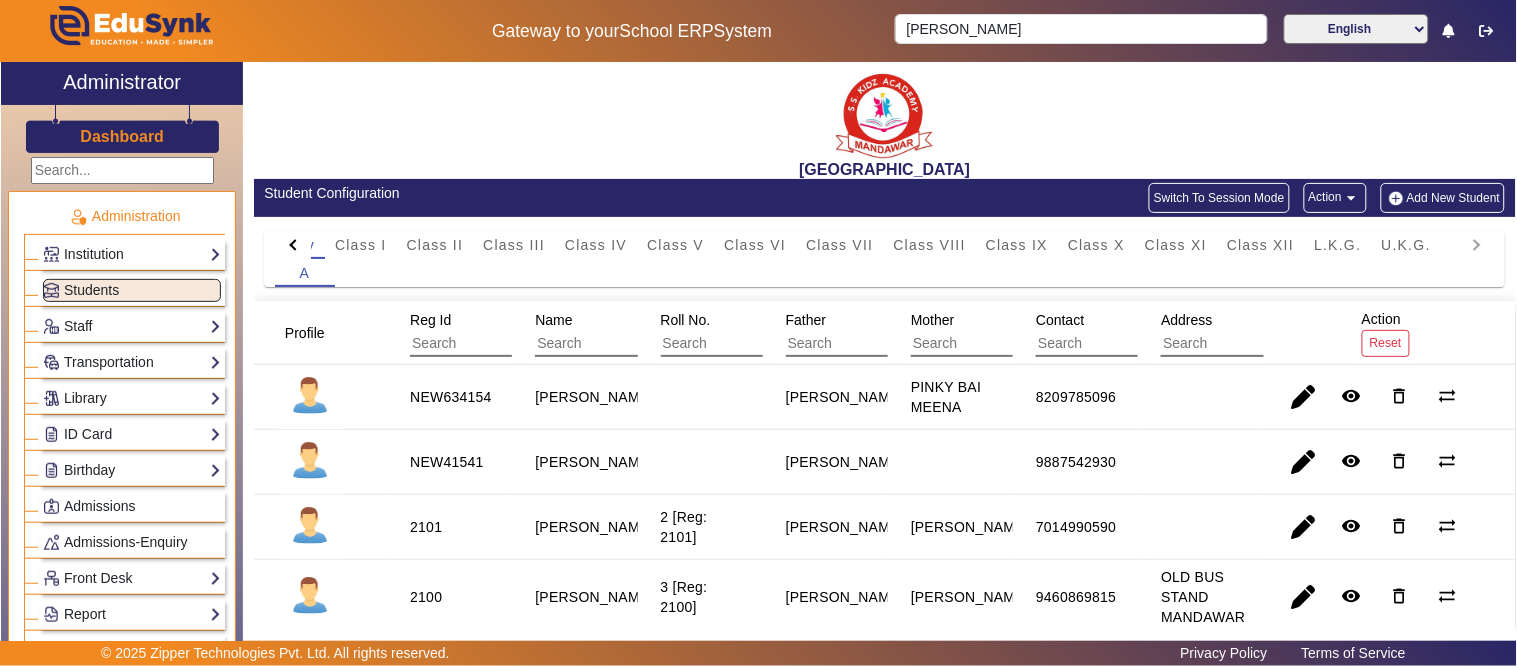 click on "PreNursery Nursery Class I Class II Class III Class IV Class V Class VI Class VII Class VIII Class IX Class X Class XI Class XII L.K.G. U.K.G." 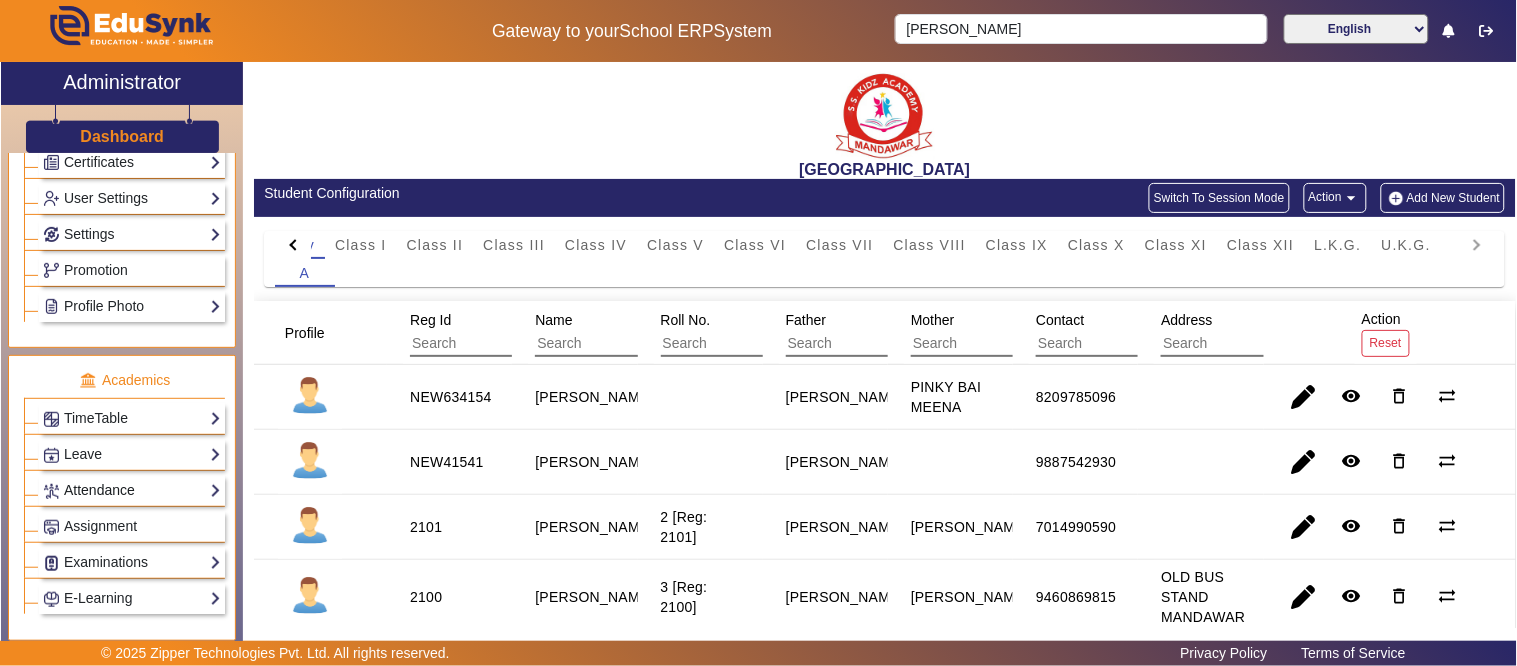 scroll, scrollTop: 888, scrollLeft: 0, axis: vertical 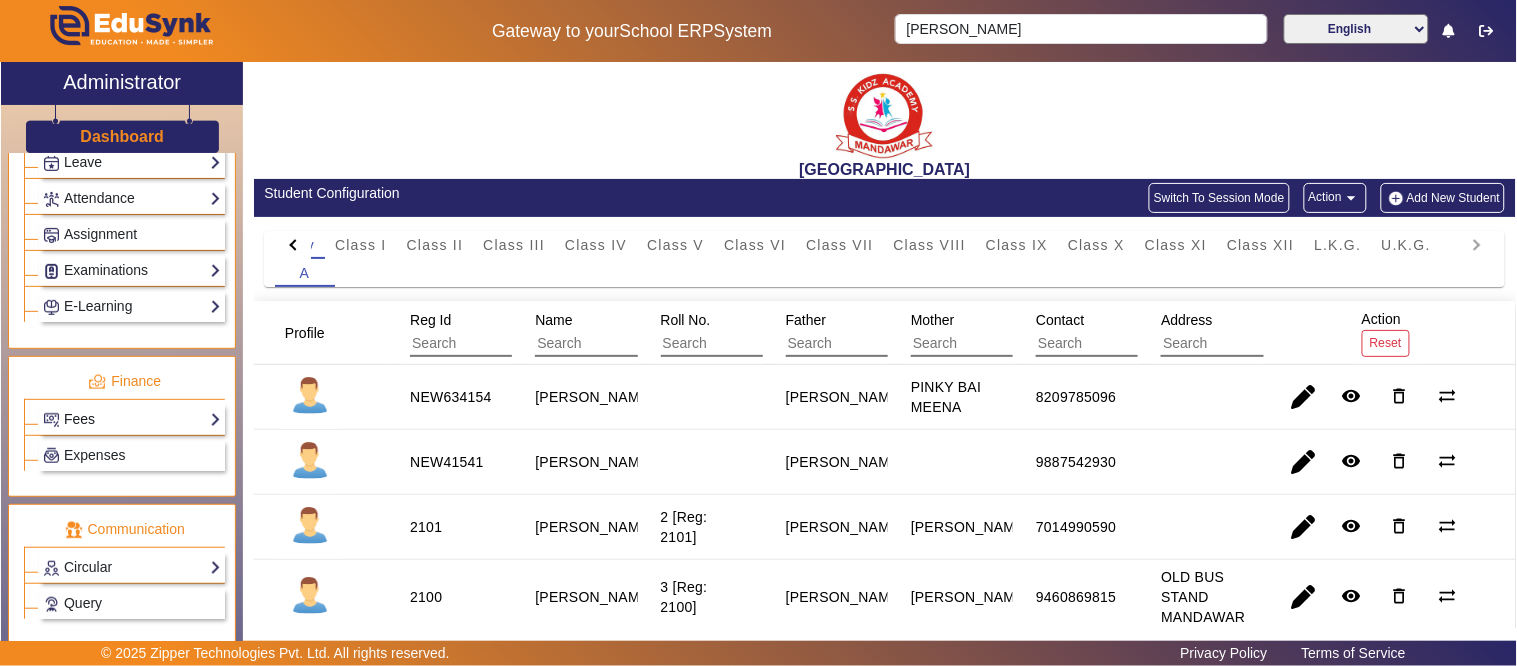 click on "Fees" 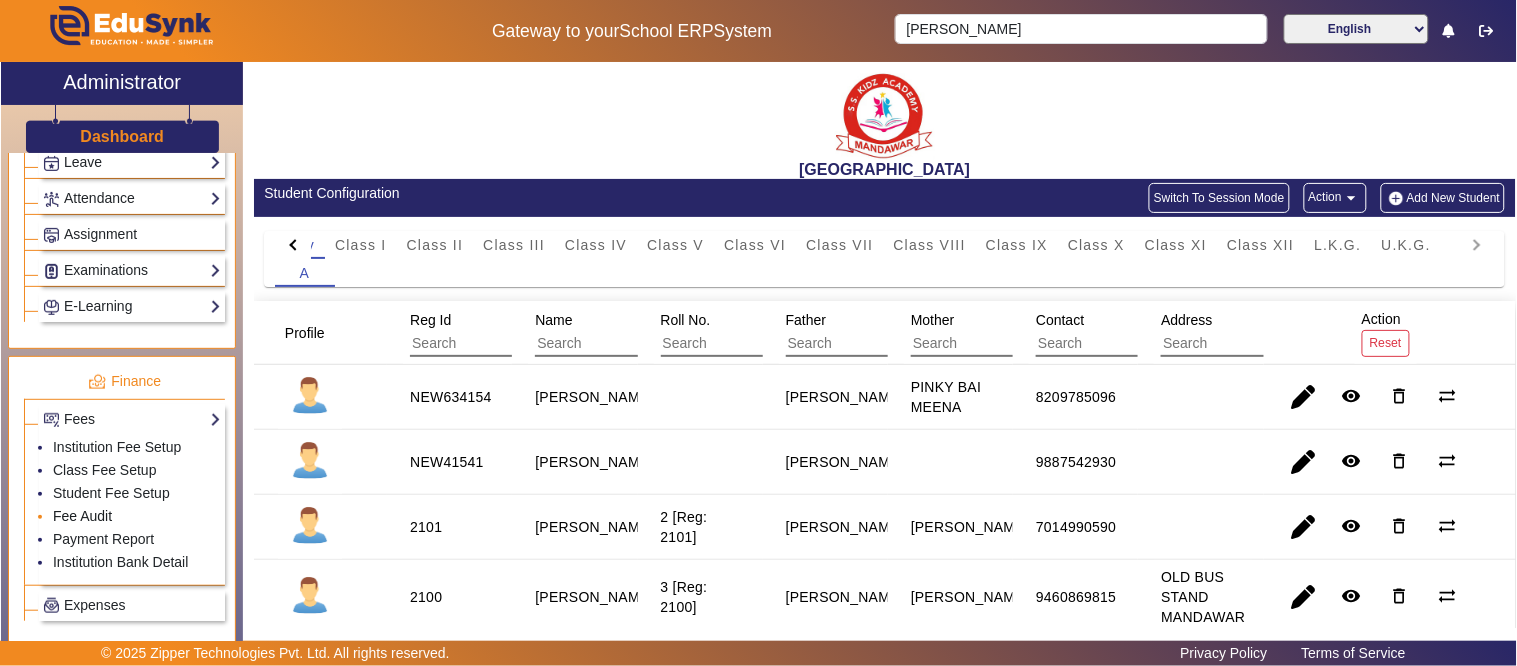 click on "Fee Audit" 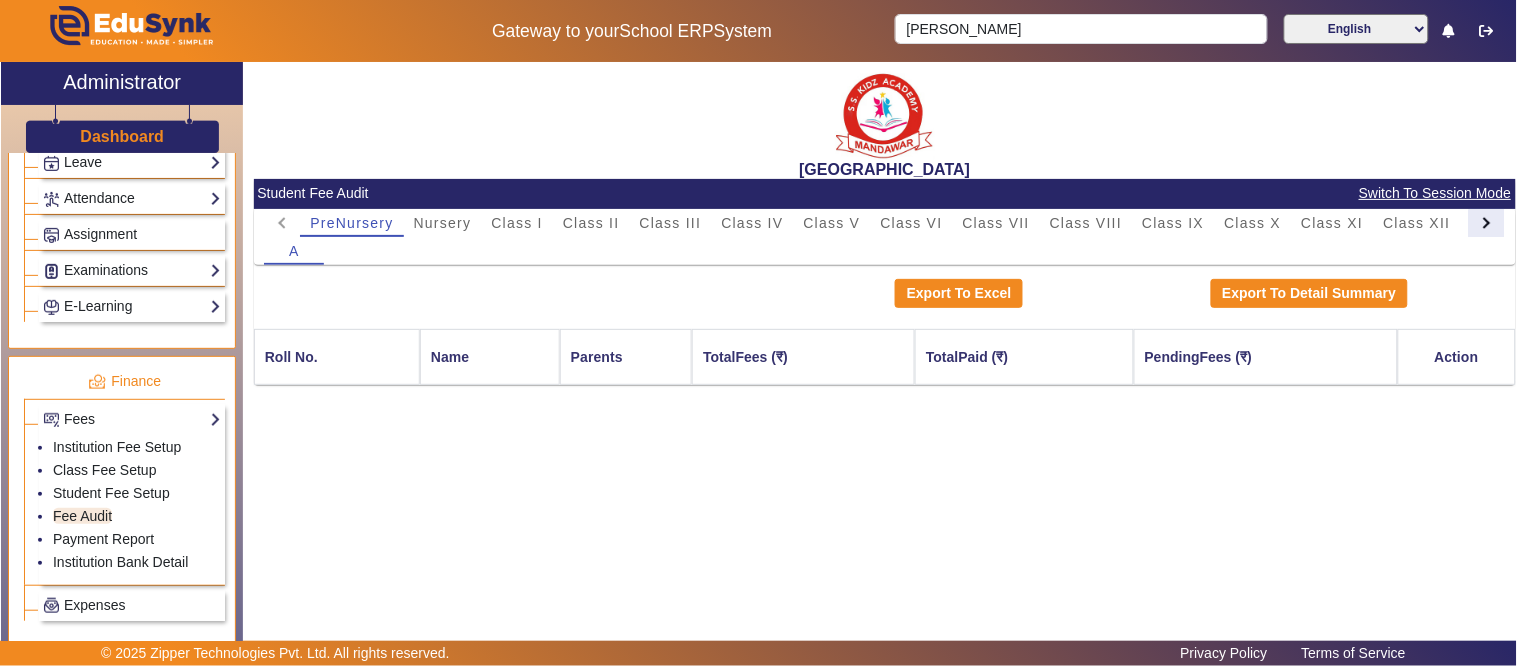 click 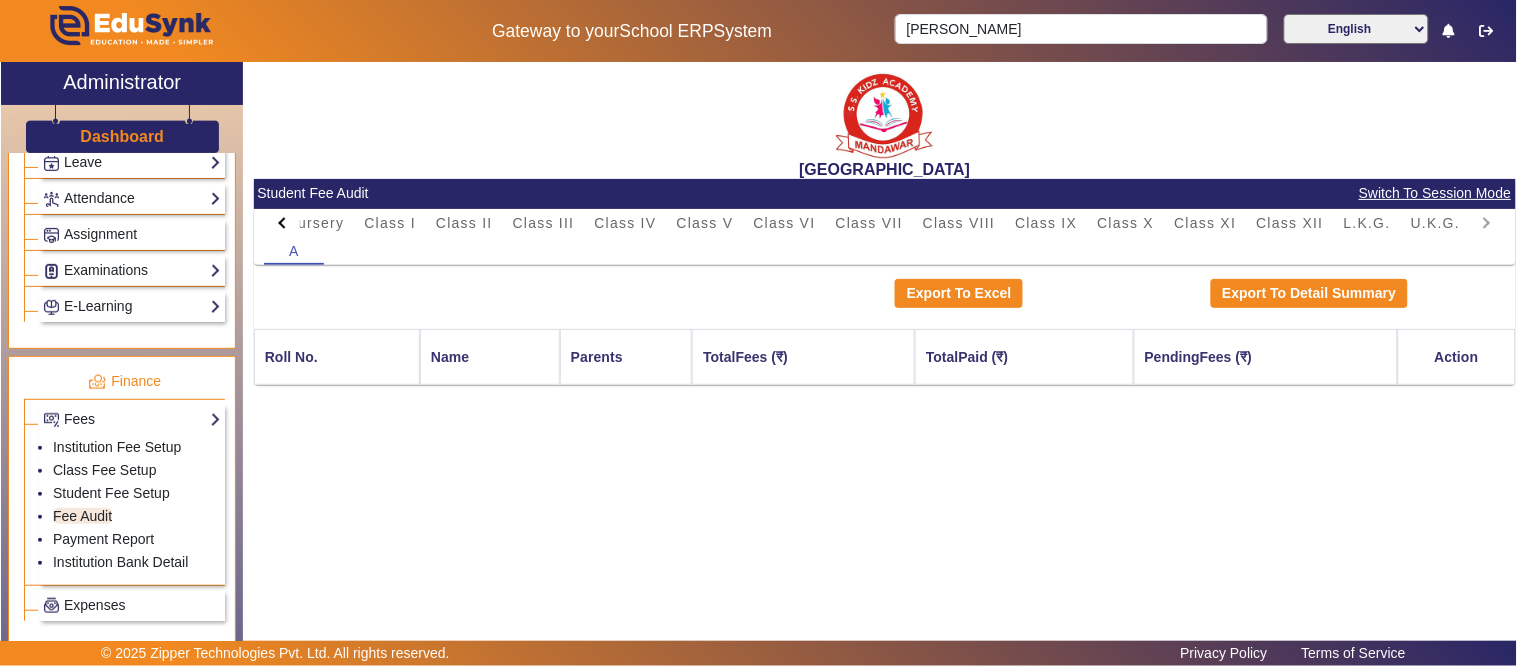 click on "PreNursery Nursery Class I Class II Class III Class IV Class V Class VI Class VII Class VIII Class IX Class X Class XI Class XII L.K.G. U.K.G." 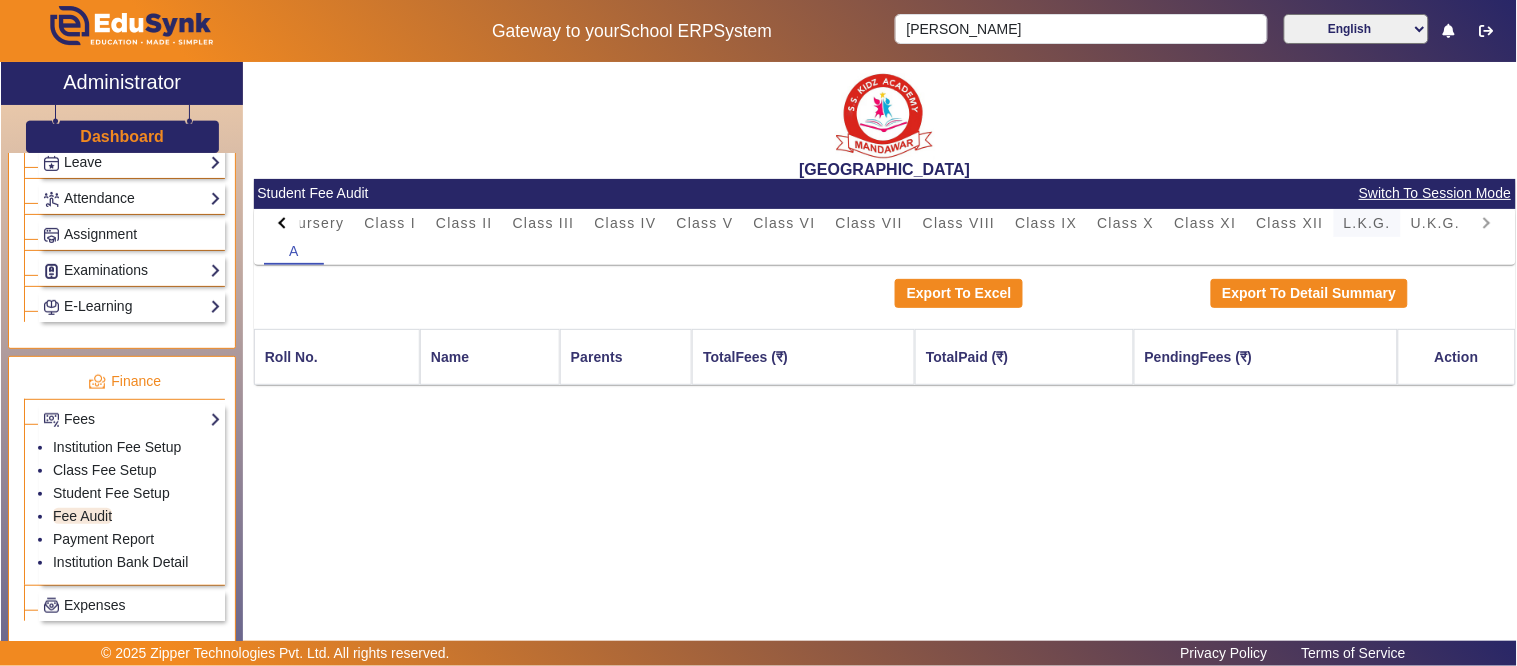 click on "L.K.G." at bounding box center (1367, 223) 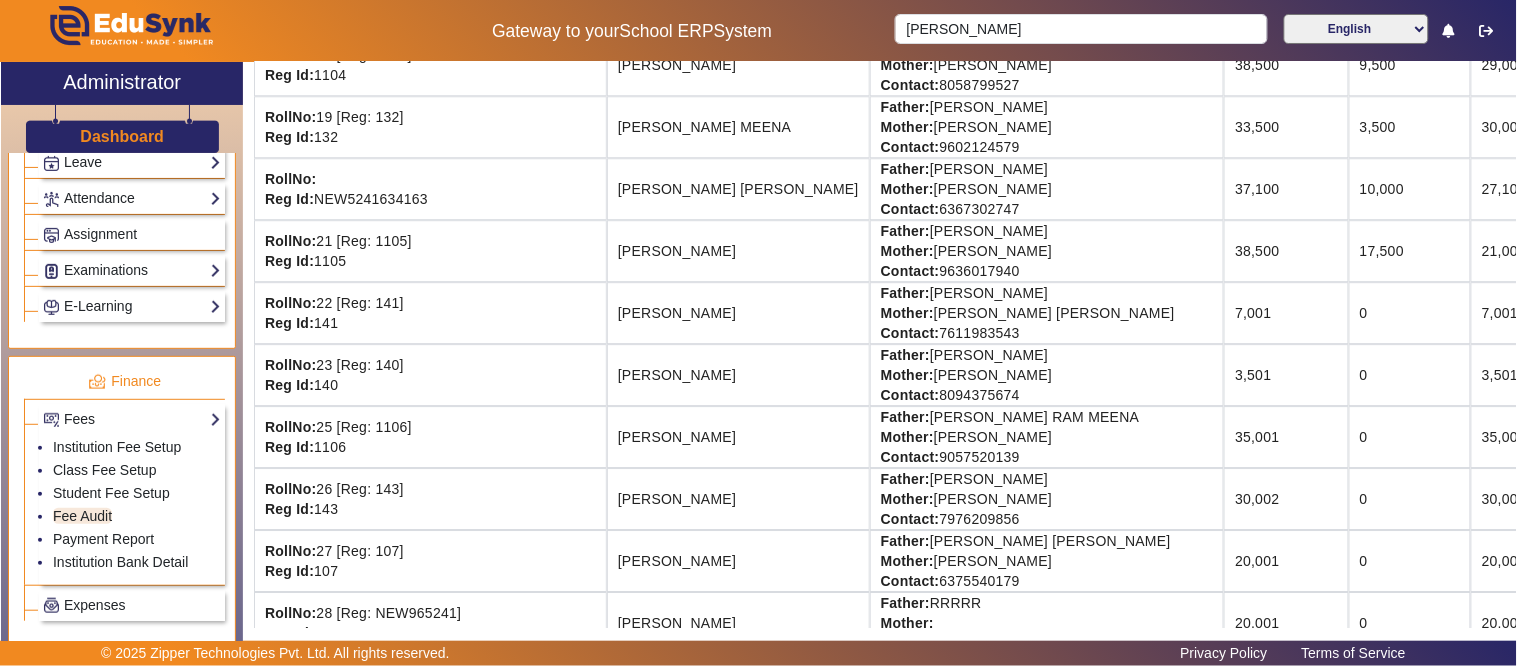 scroll, scrollTop: 1444, scrollLeft: 0, axis: vertical 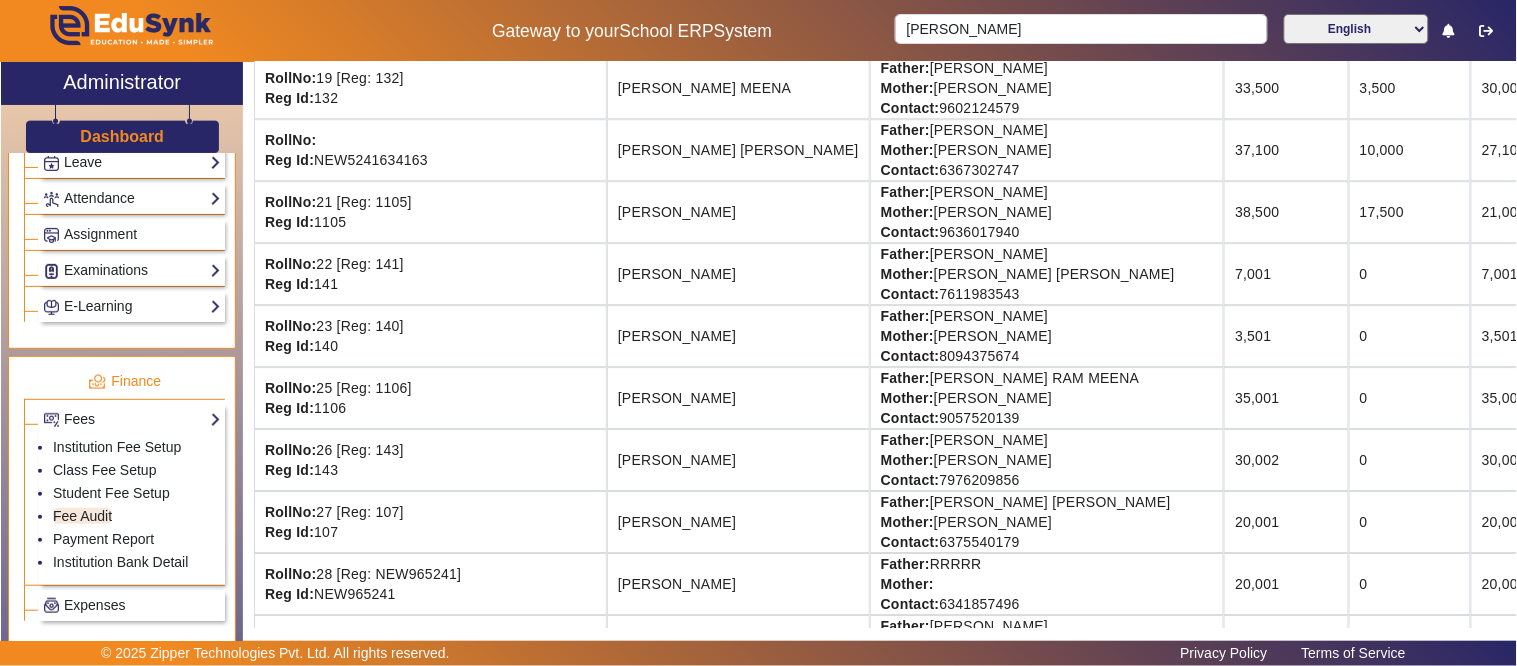 drag, startPoint x: 1377, startPoint y: 455, endPoint x: 1405, endPoint y: 455, distance: 28 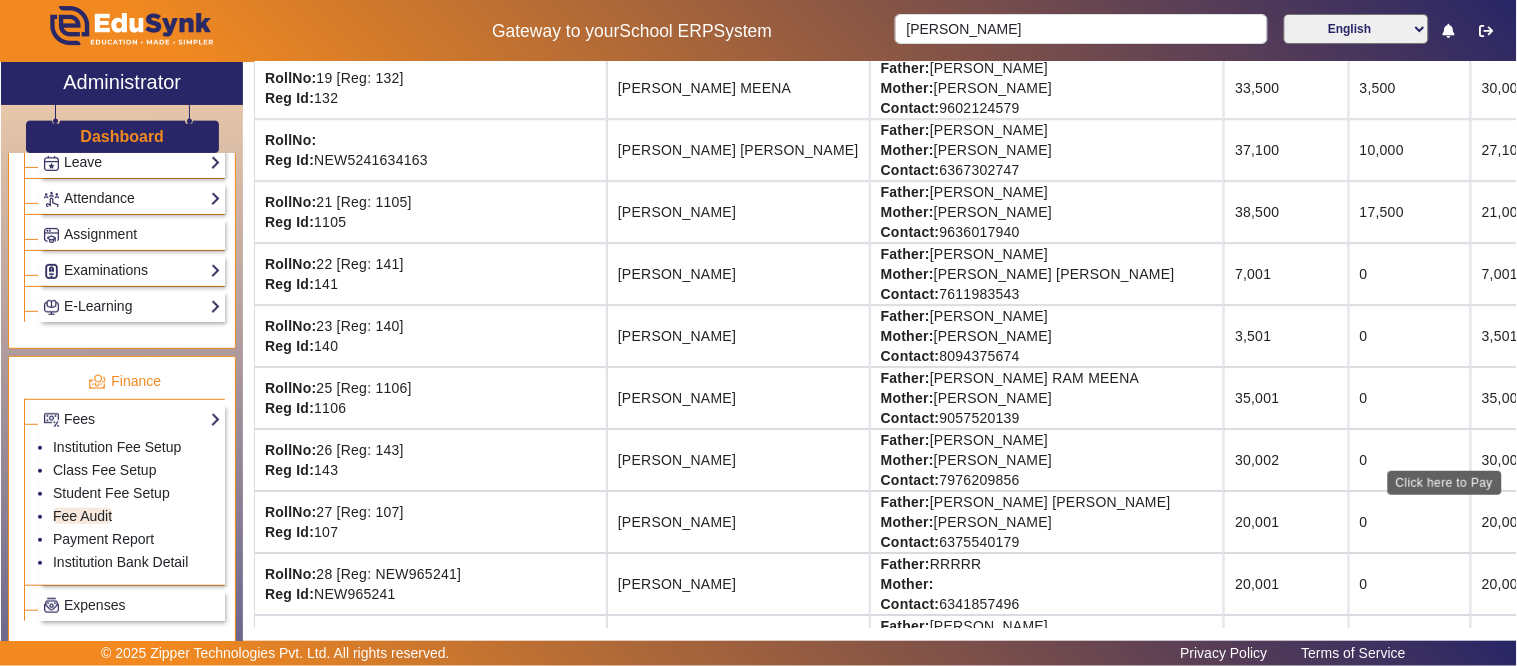 click on "View & Pay" 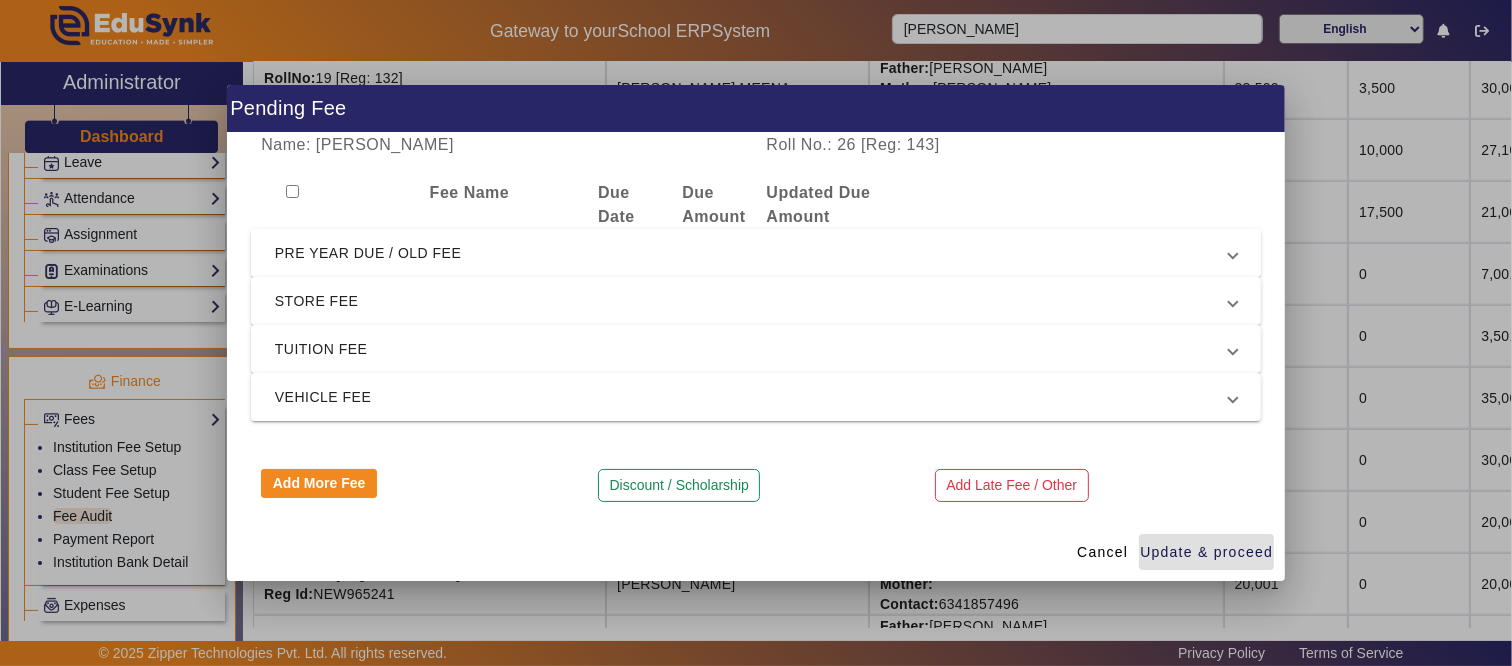 click on "PRE YEAR DUE  / OLD FEE" at bounding box center (752, 253) 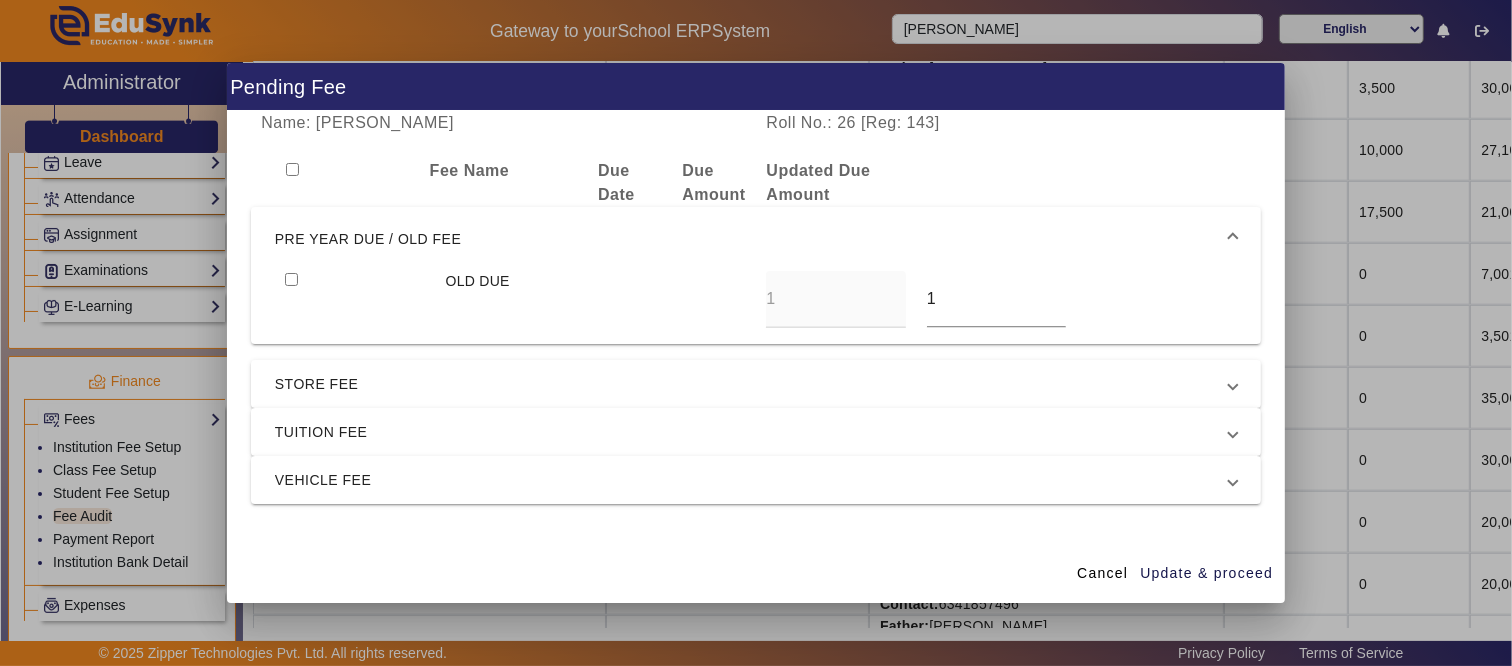 click at bounding box center [291, 279] 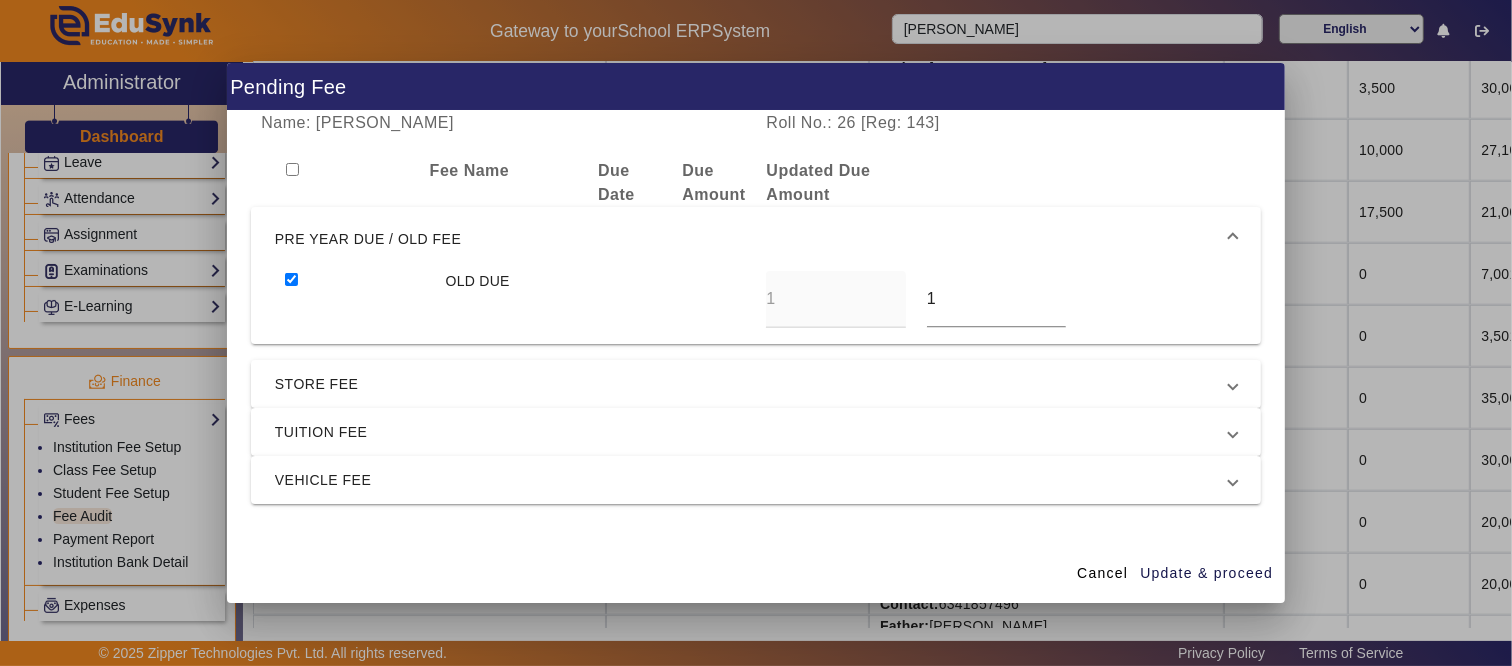 drag, startPoint x: 996, startPoint y: 311, endPoint x: 888, endPoint y: 305, distance: 108.16654 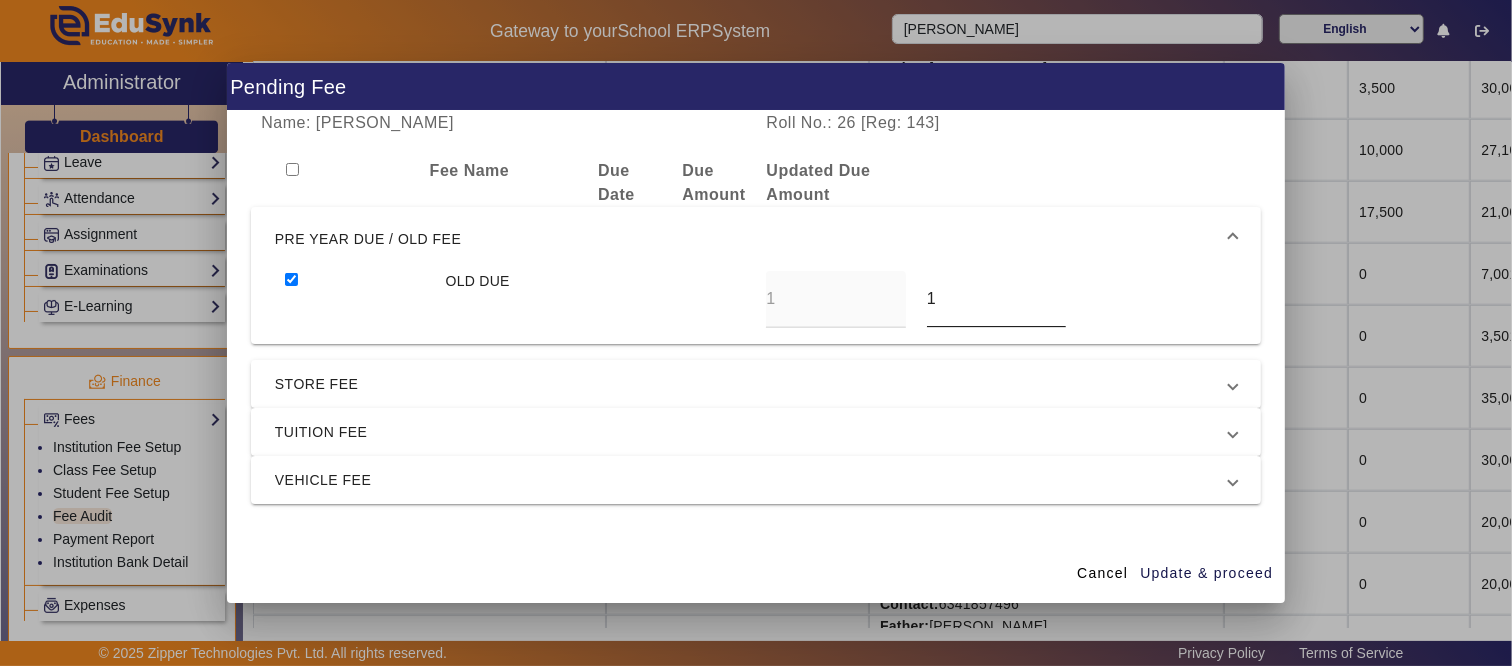 click on "1" at bounding box center [996, 299] 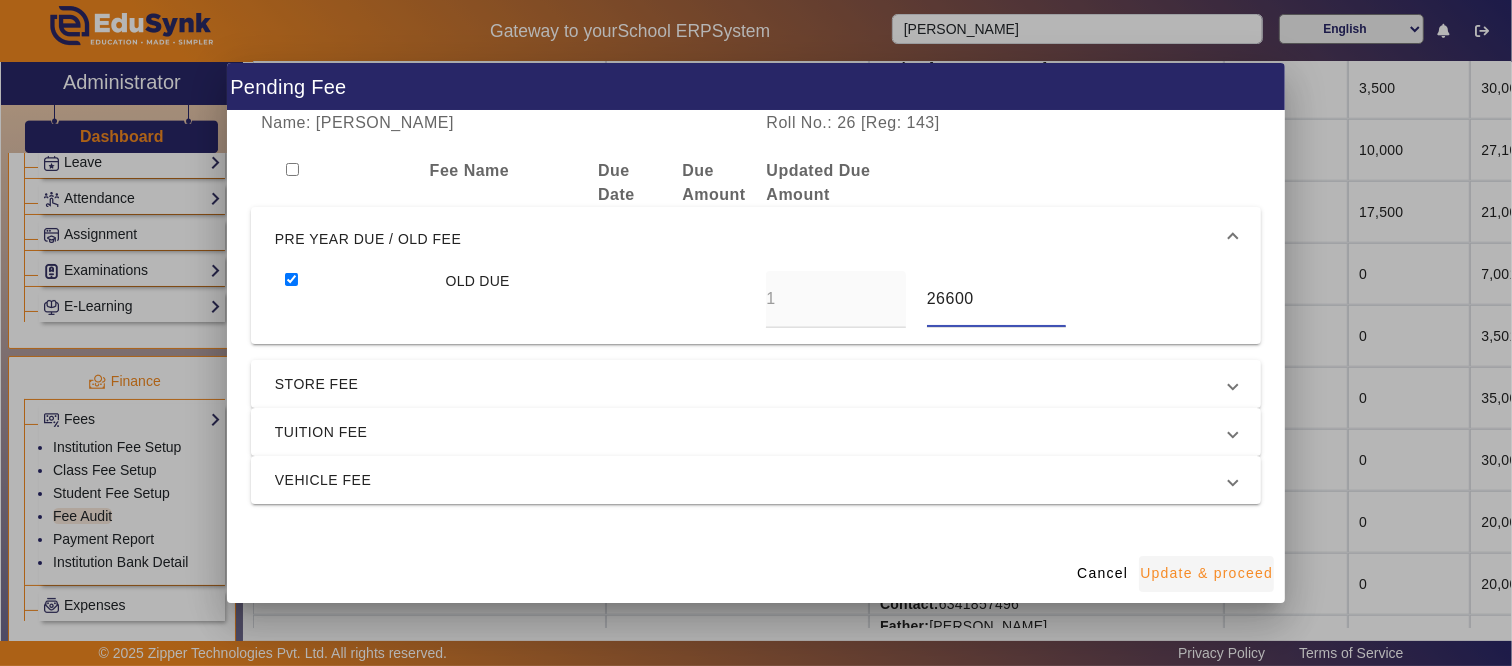 type on "26600" 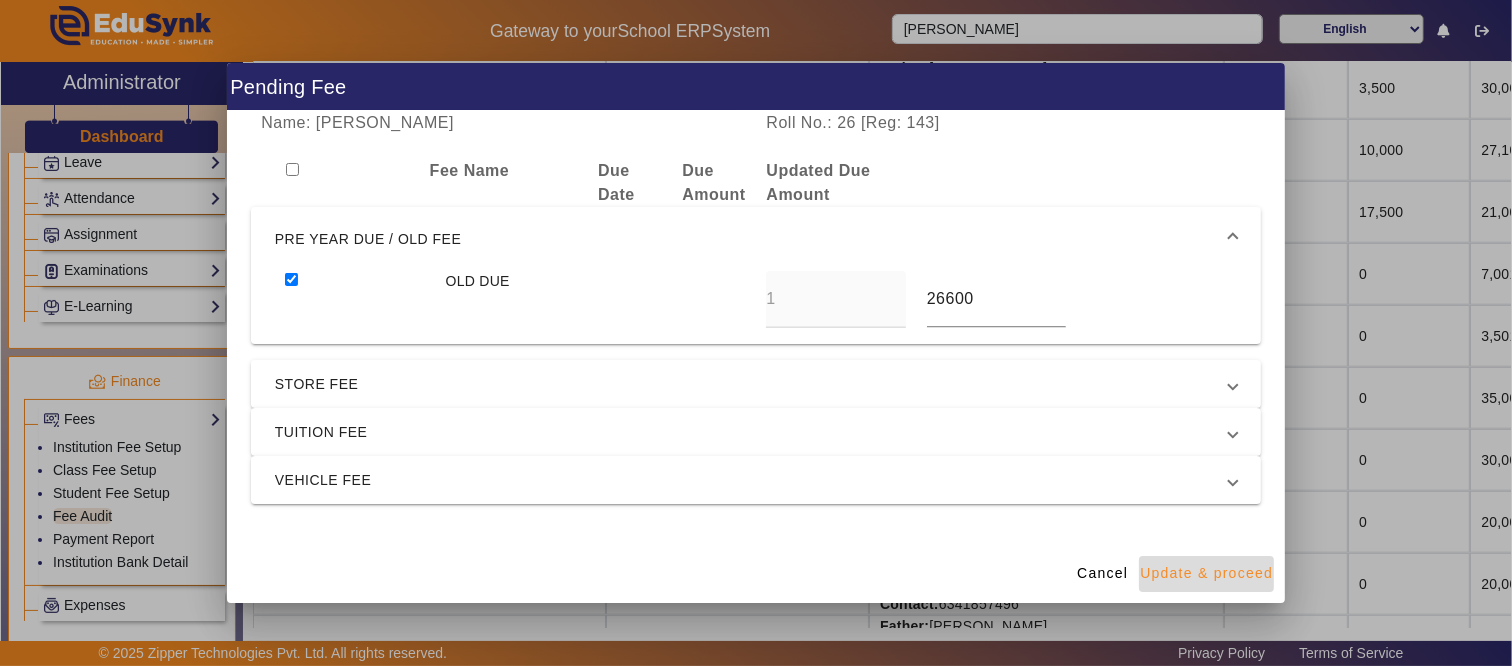 click on "Update & proceed" at bounding box center [1206, 573] 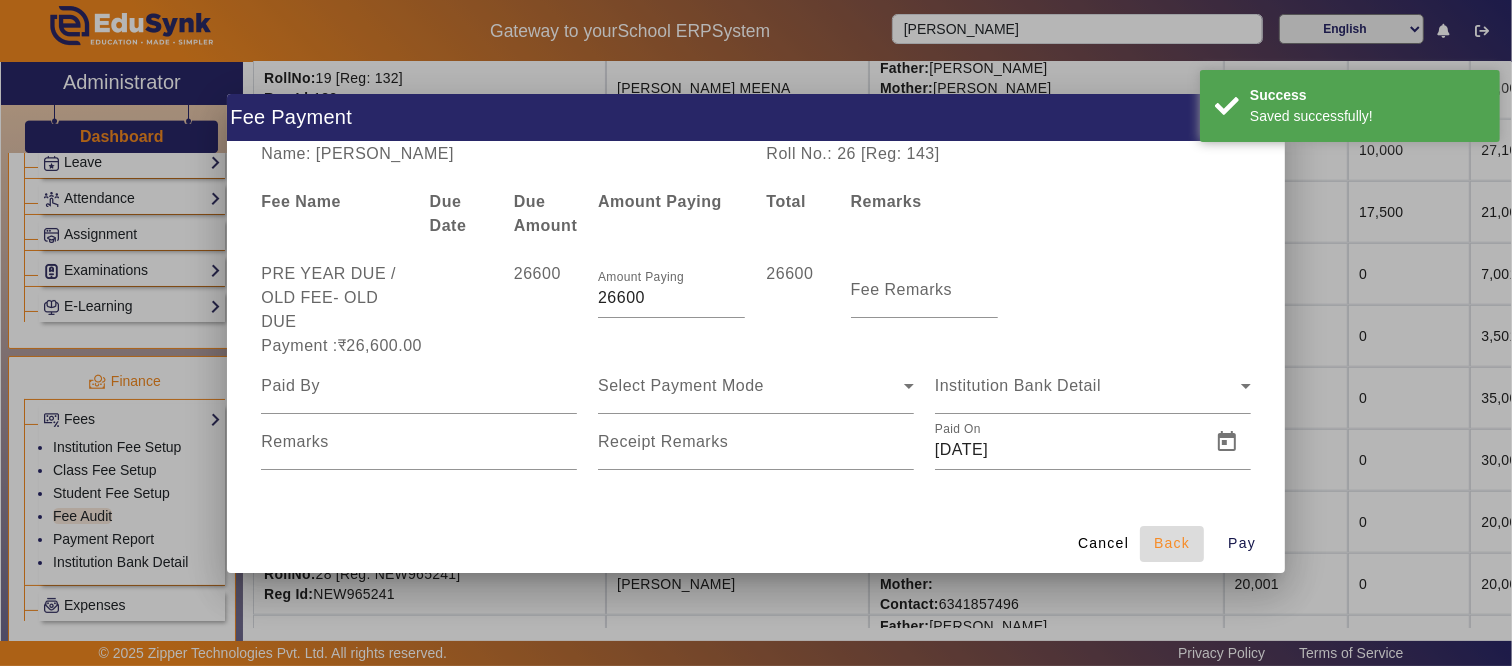 click on "Back" at bounding box center (1172, 543) 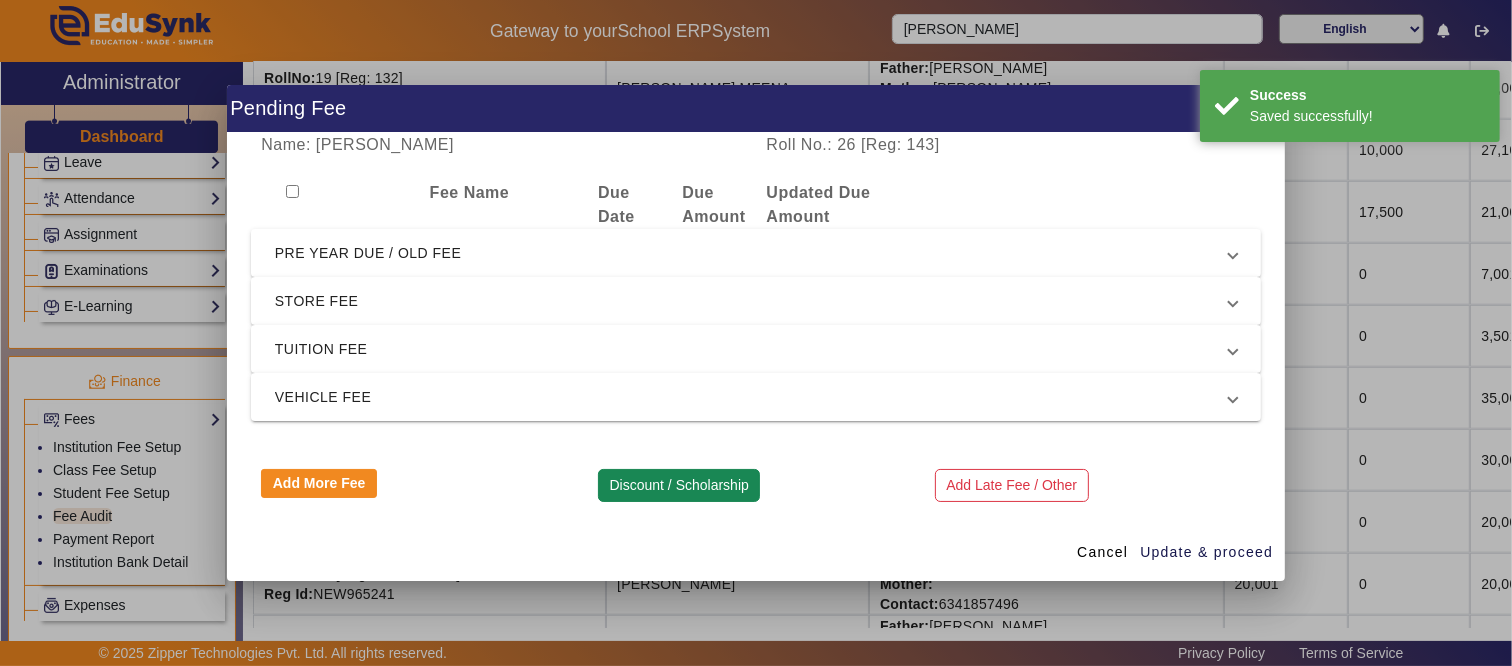 click on "Discount / Scholarship" at bounding box center (679, 486) 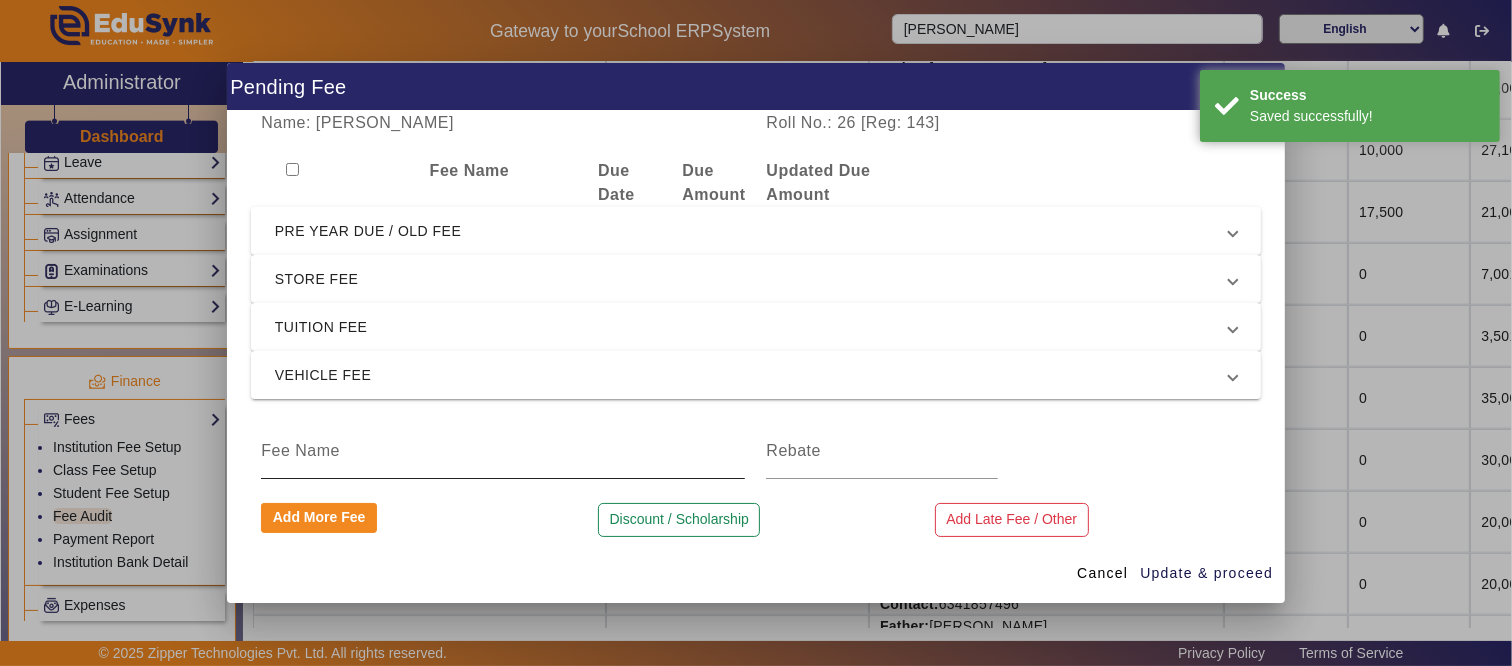 click at bounding box center [503, 451] 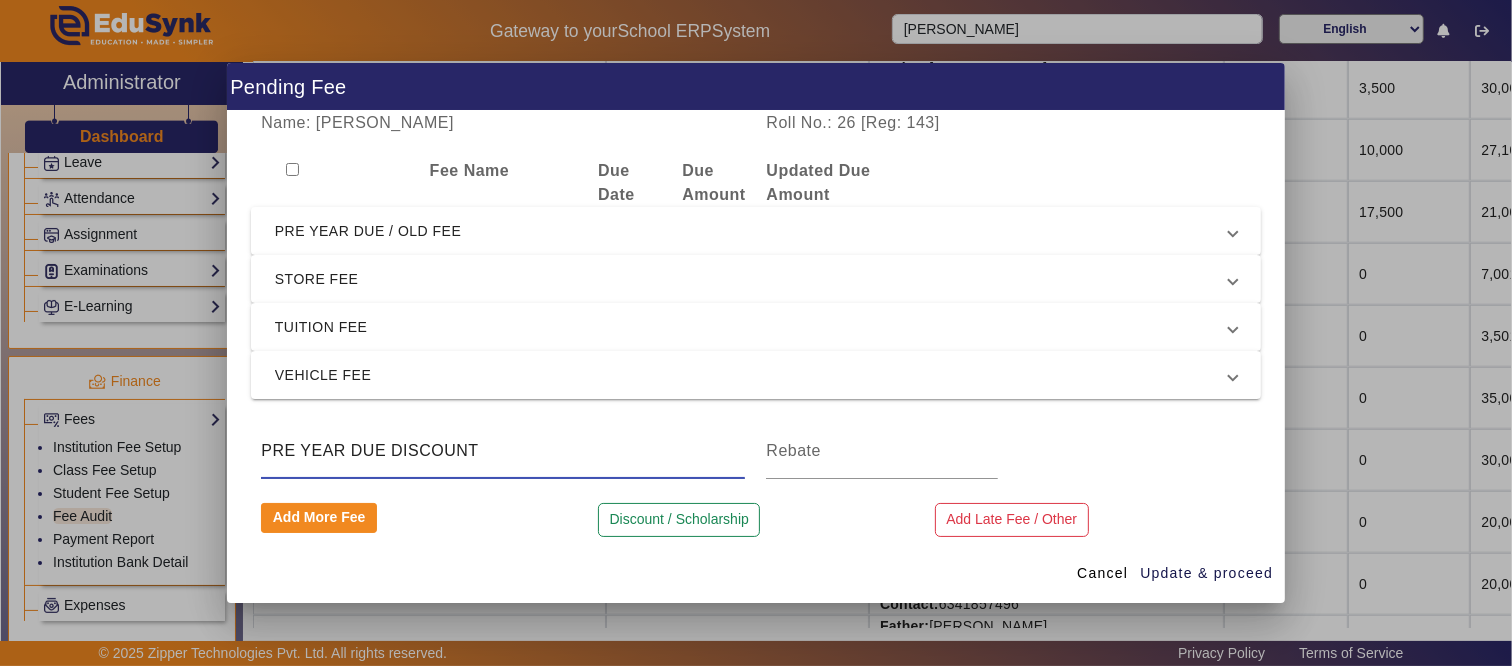 type on "PRE YEAR DUE DISCOUNT" 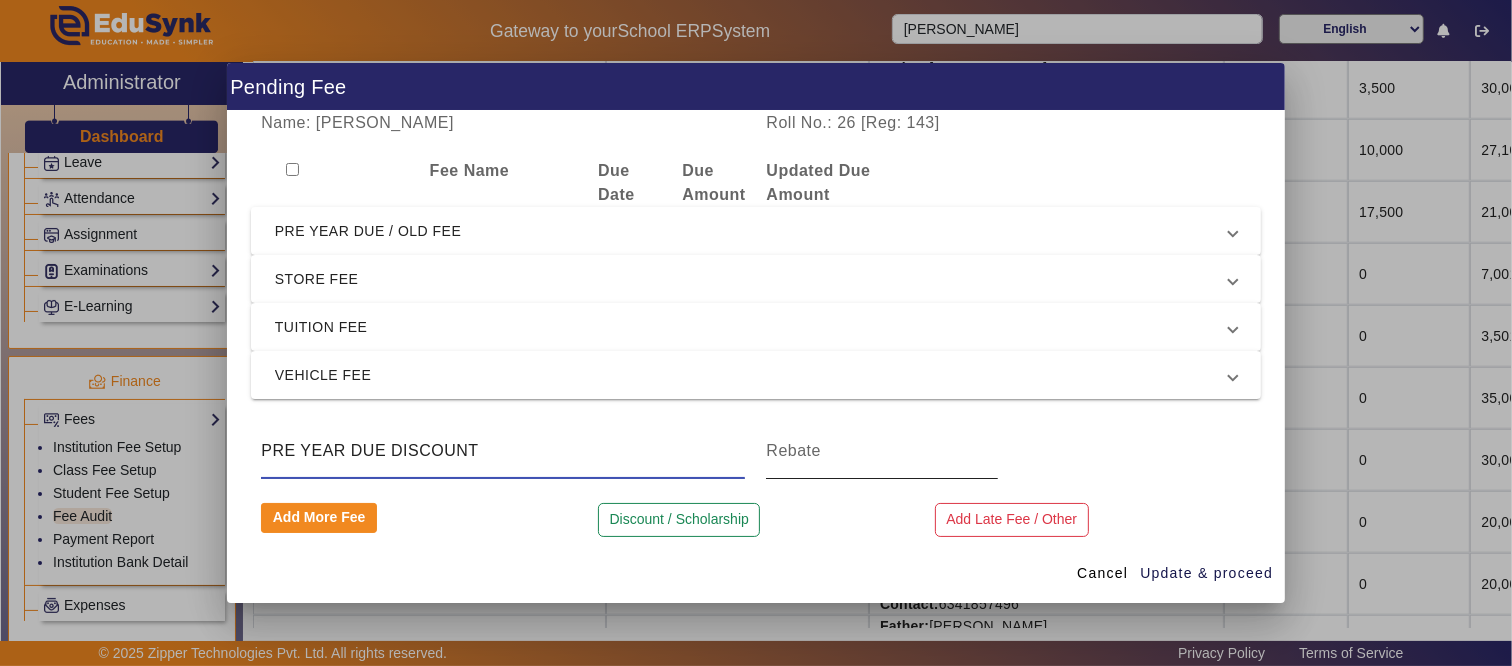click at bounding box center [882, 451] 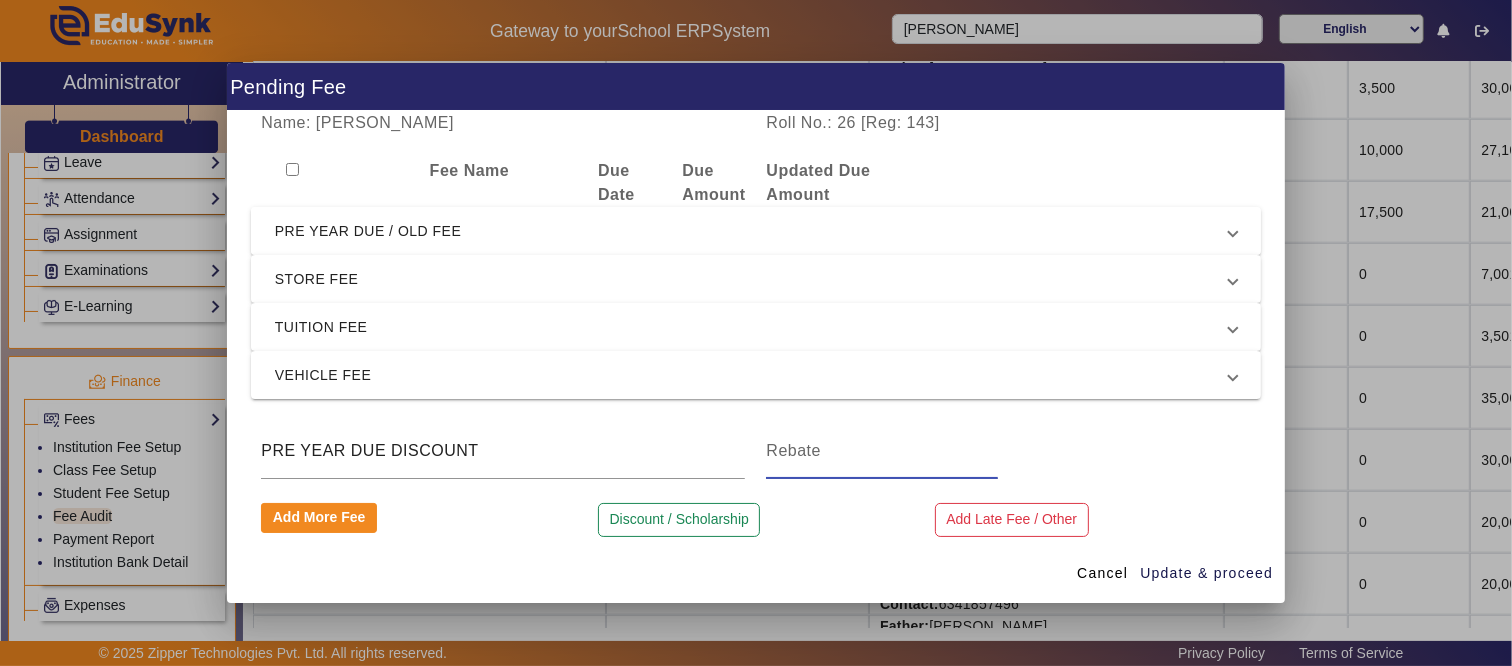 click on "PRE YEAR DUE  / OLD FEE" at bounding box center [752, 231] 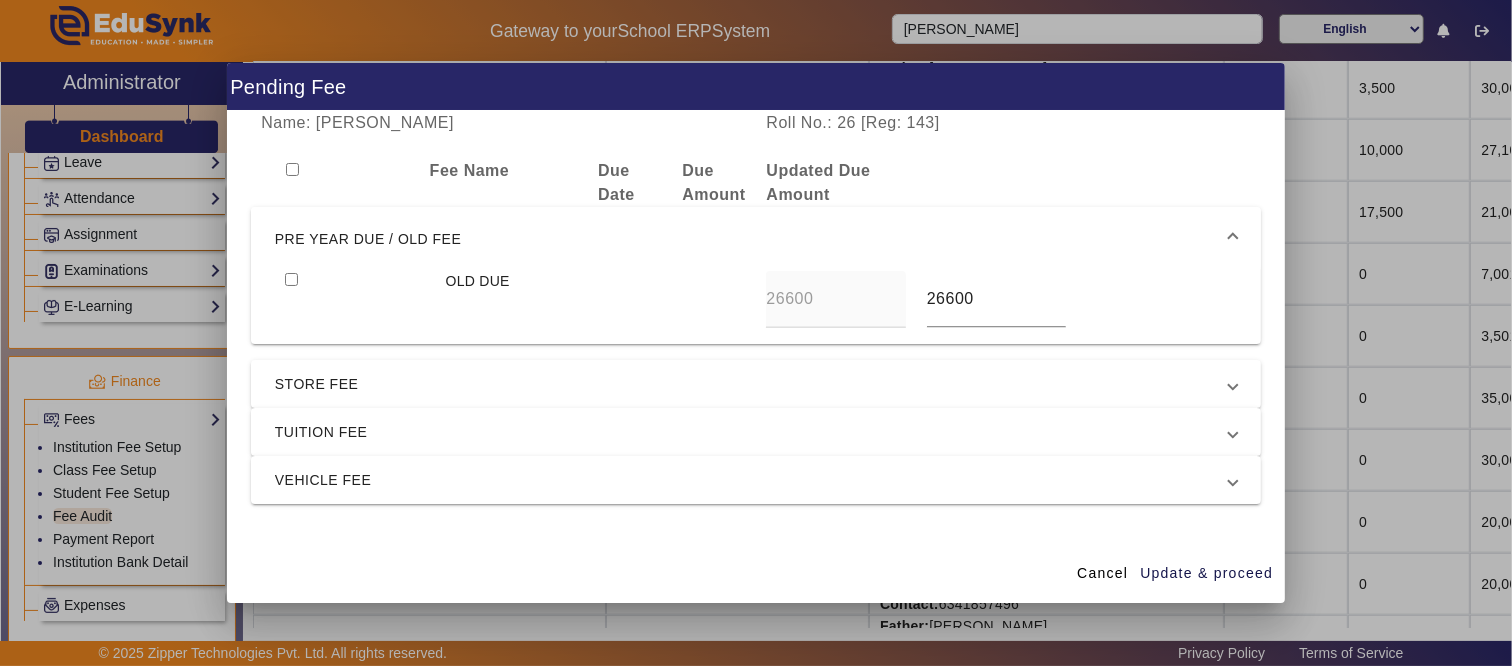click on "PRE YEAR DUE  / OLD FEE" at bounding box center (752, 239) 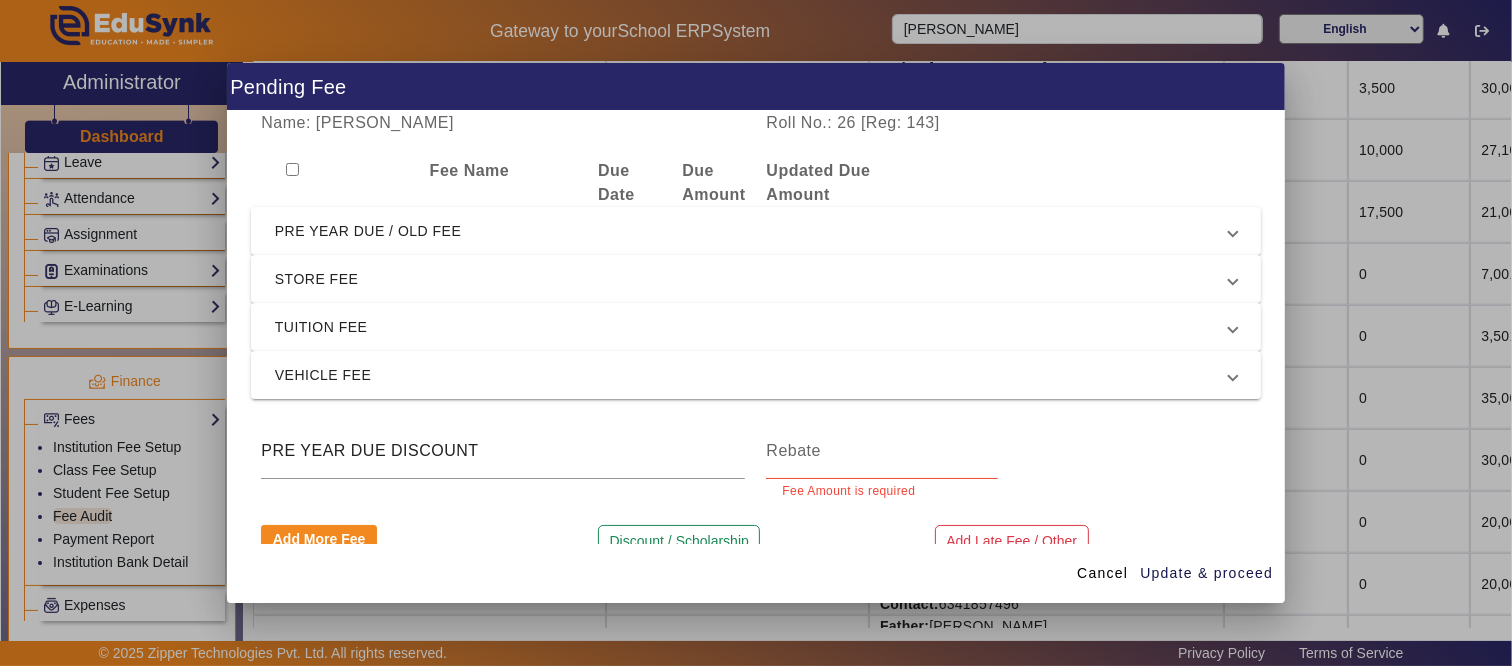 click at bounding box center (882, 451) 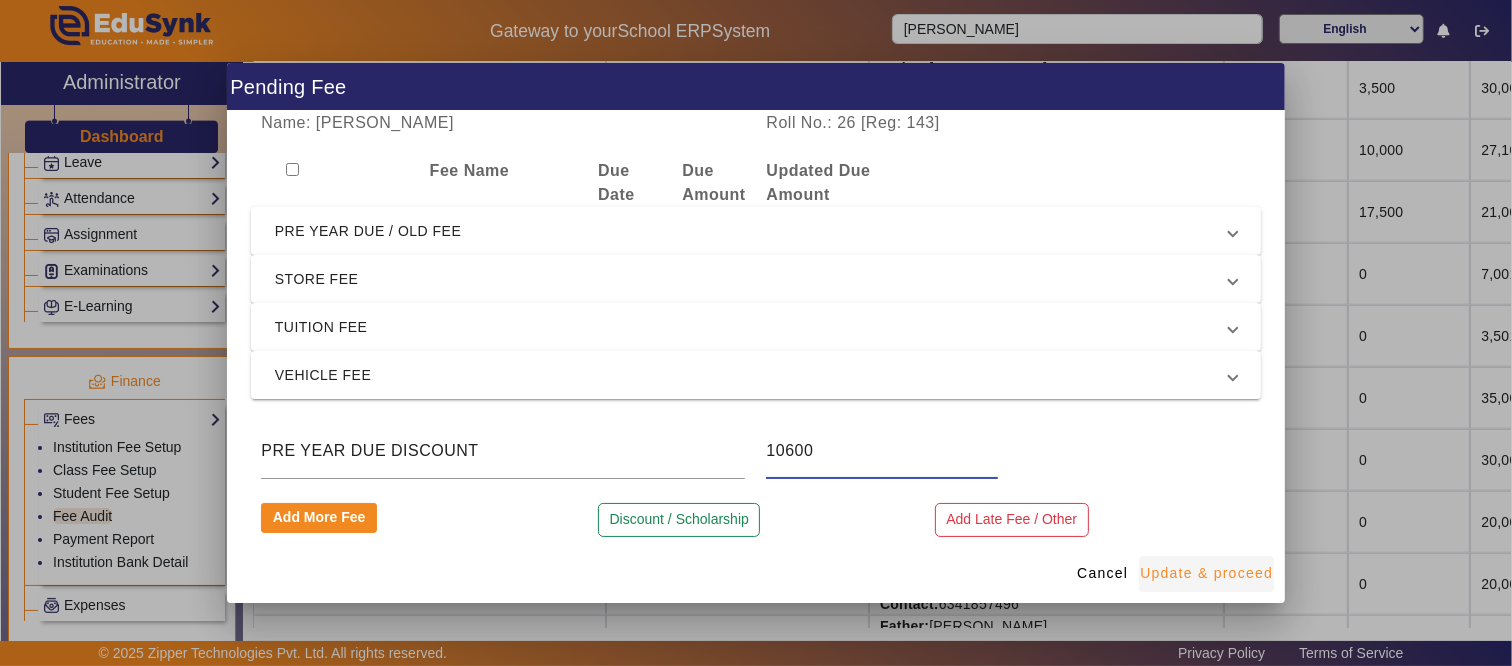 type on "10600" 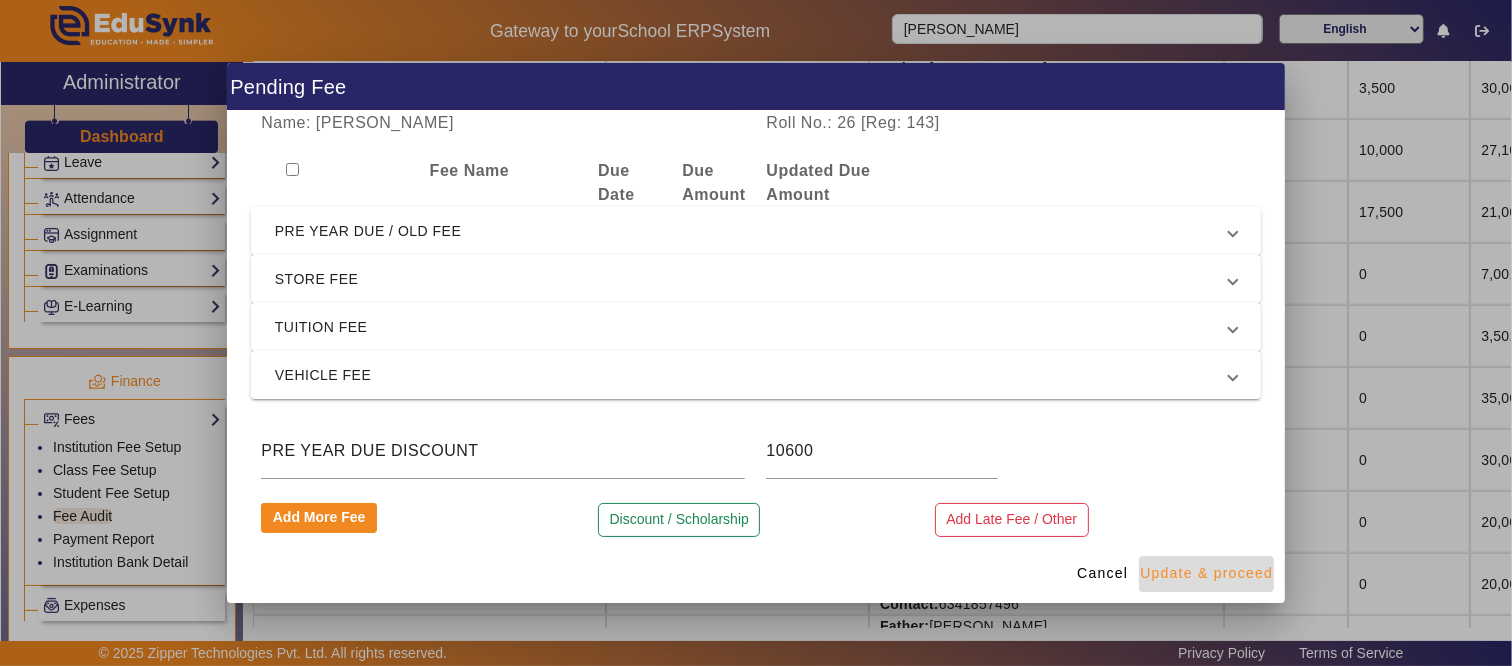 click on "Update & proceed" at bounding box center [1206, 573] 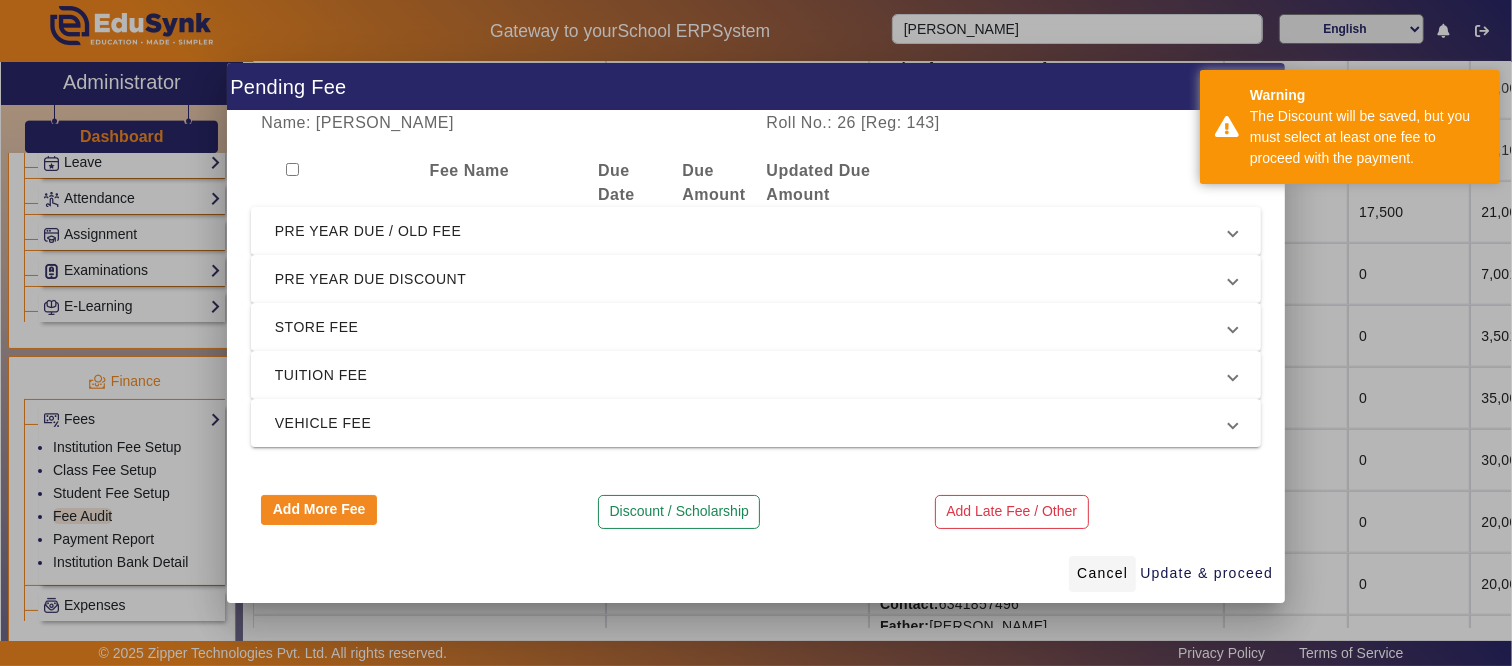 click on "Cancel" at bounding box center [1102, 573] 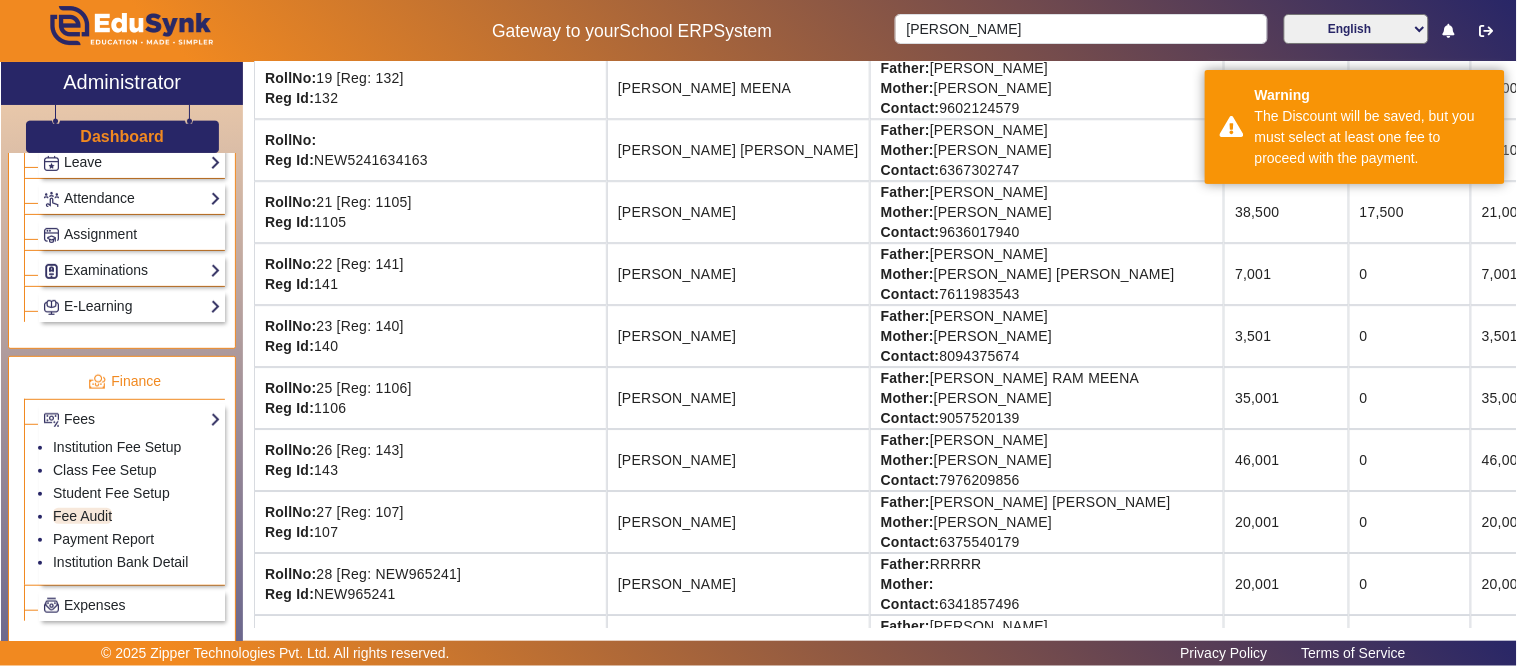 drag, startPoint x: 711, startPoint y: 476, endPoint x: 1306, endPoint y: 488, distance: 595.121 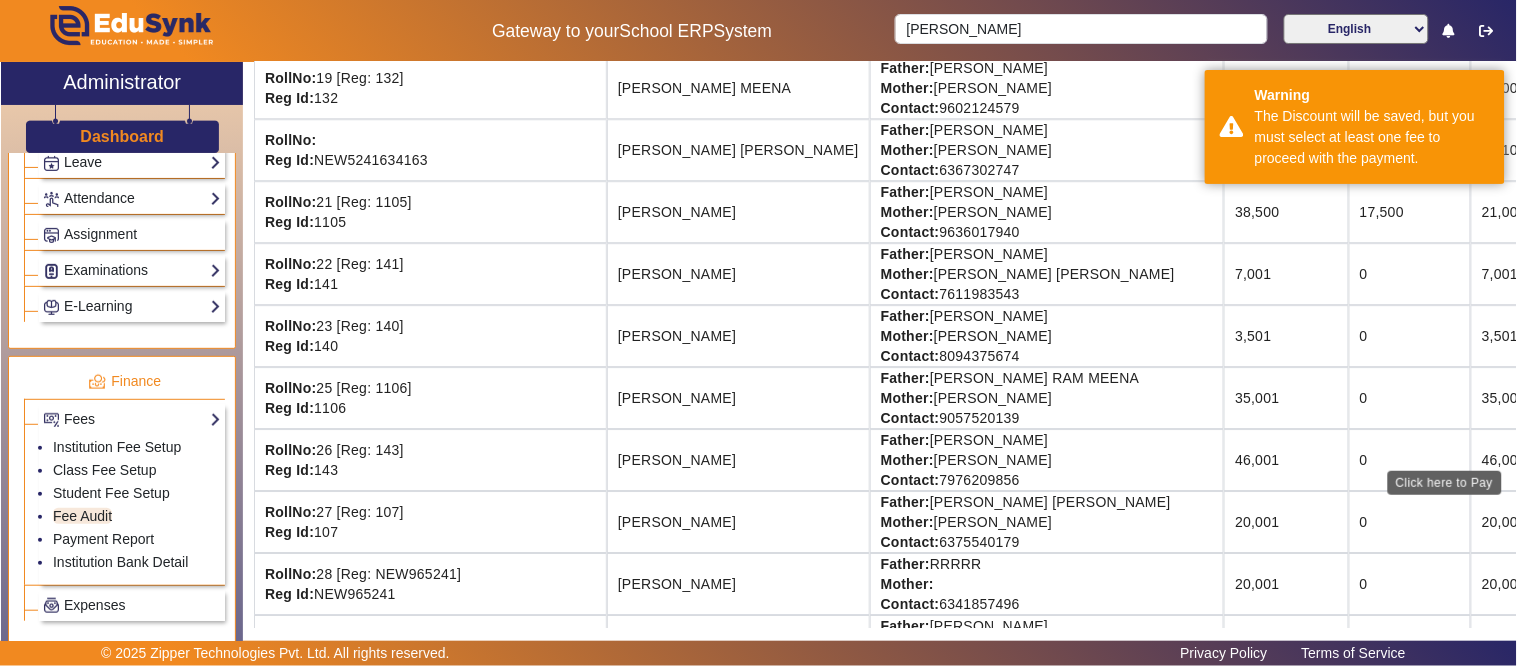 click on "View & Pay" 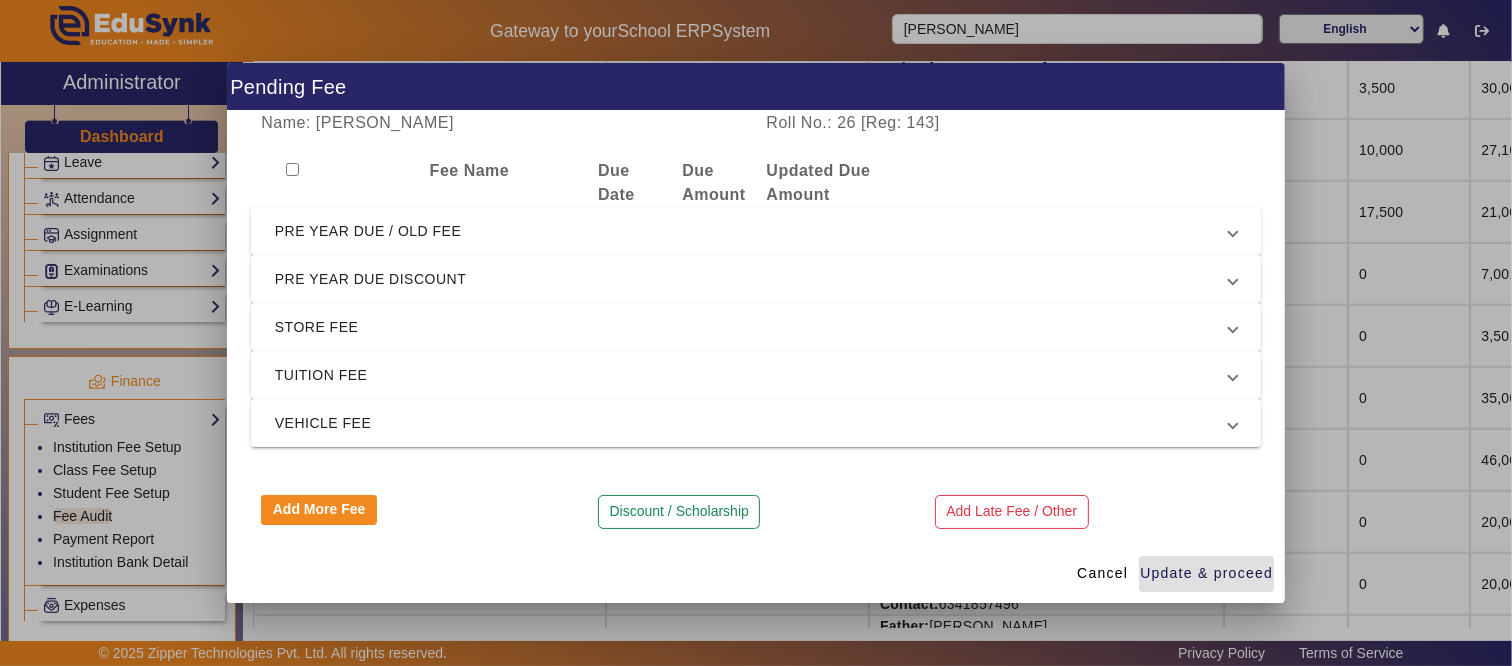 click on "PRE YEAR DUE  / OLD FEE" at bounding box center (752, 231) 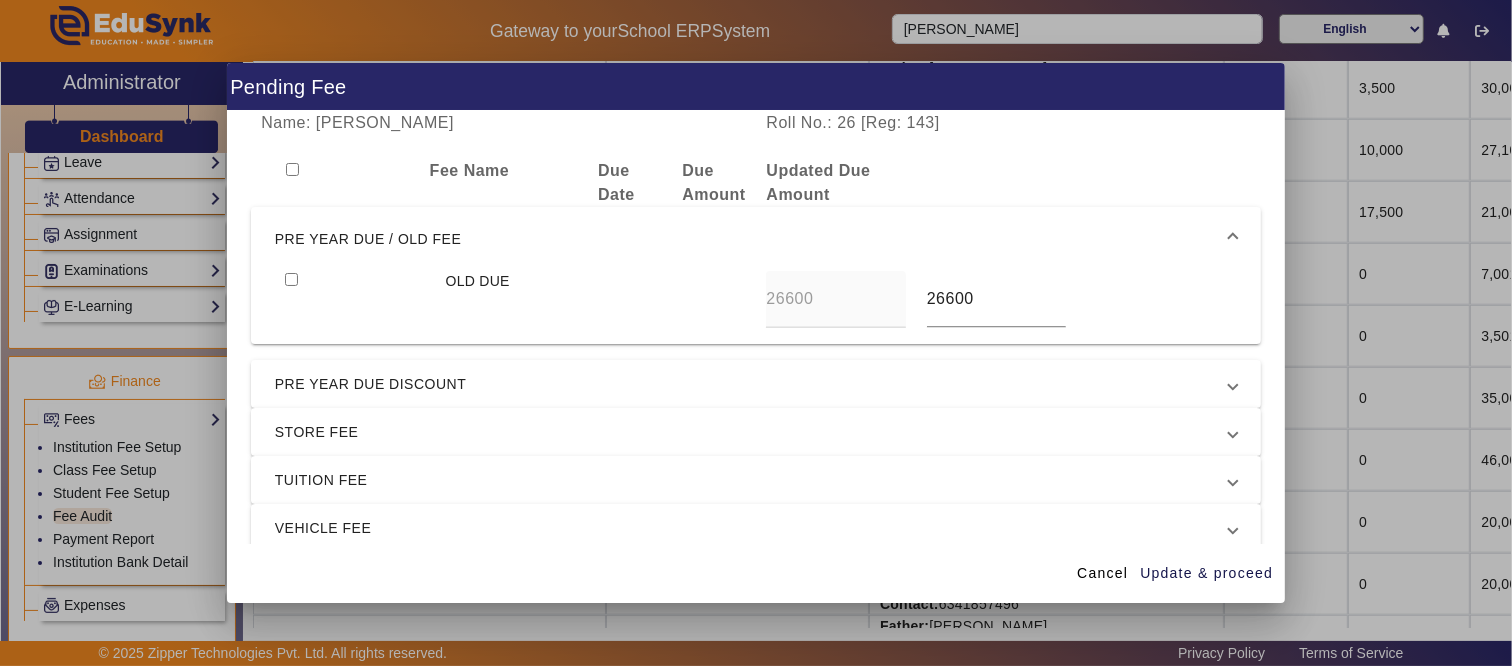 click at bounding box center (291, 279) 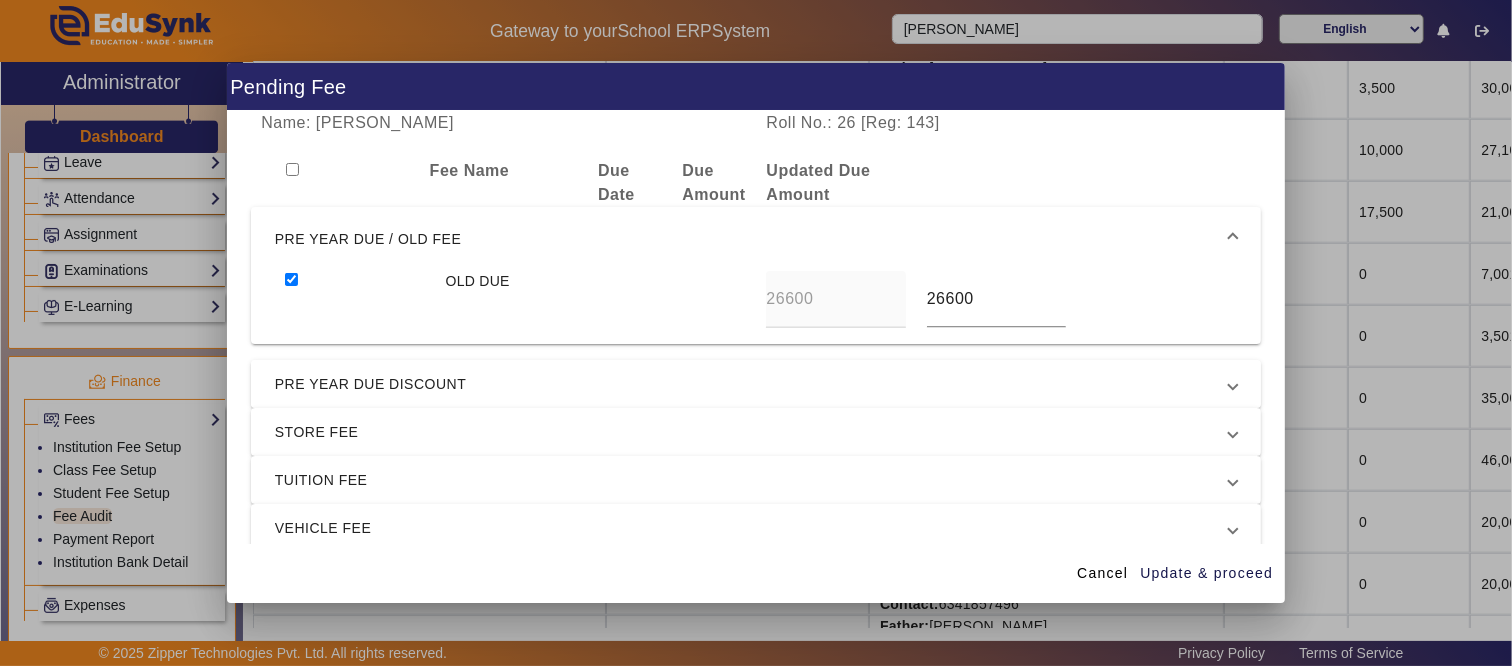 click on "PRE YEAR DUE DISCOUNT" at bounding box center [756, 384] 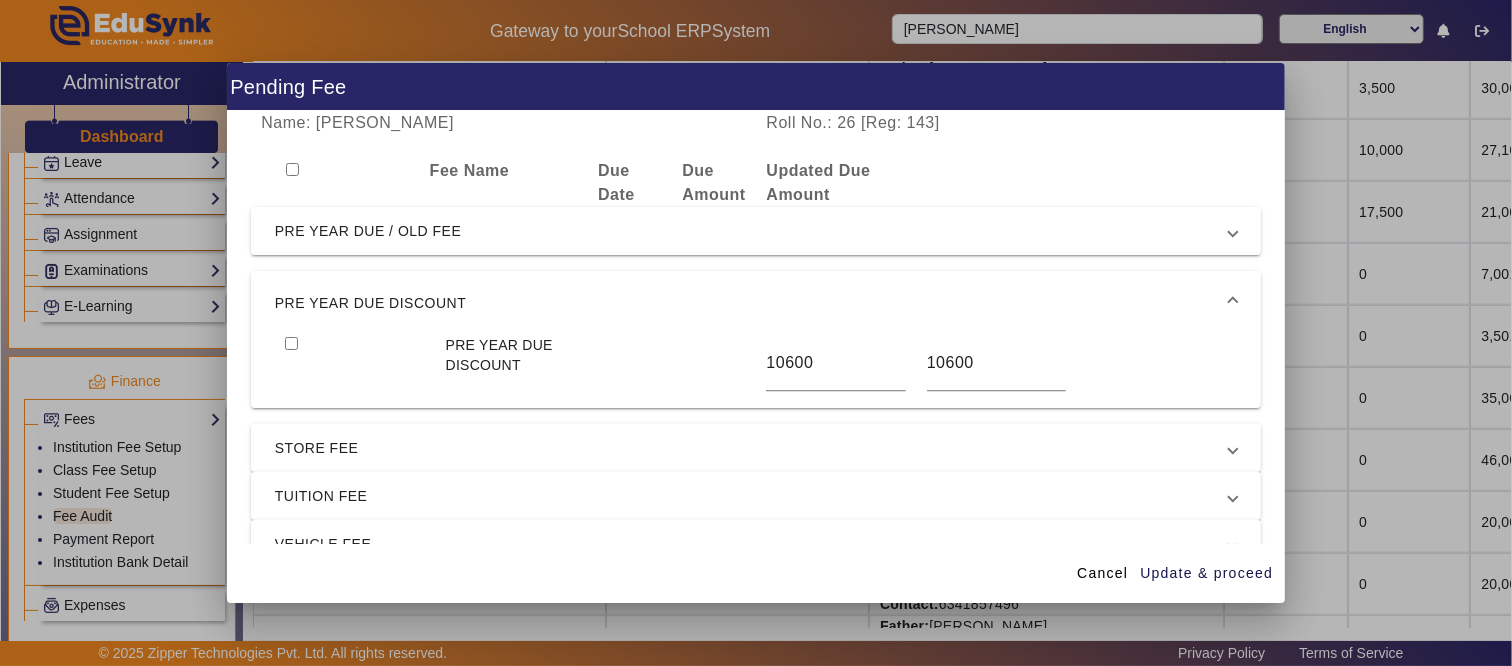 click at bounding box center [291, 343] 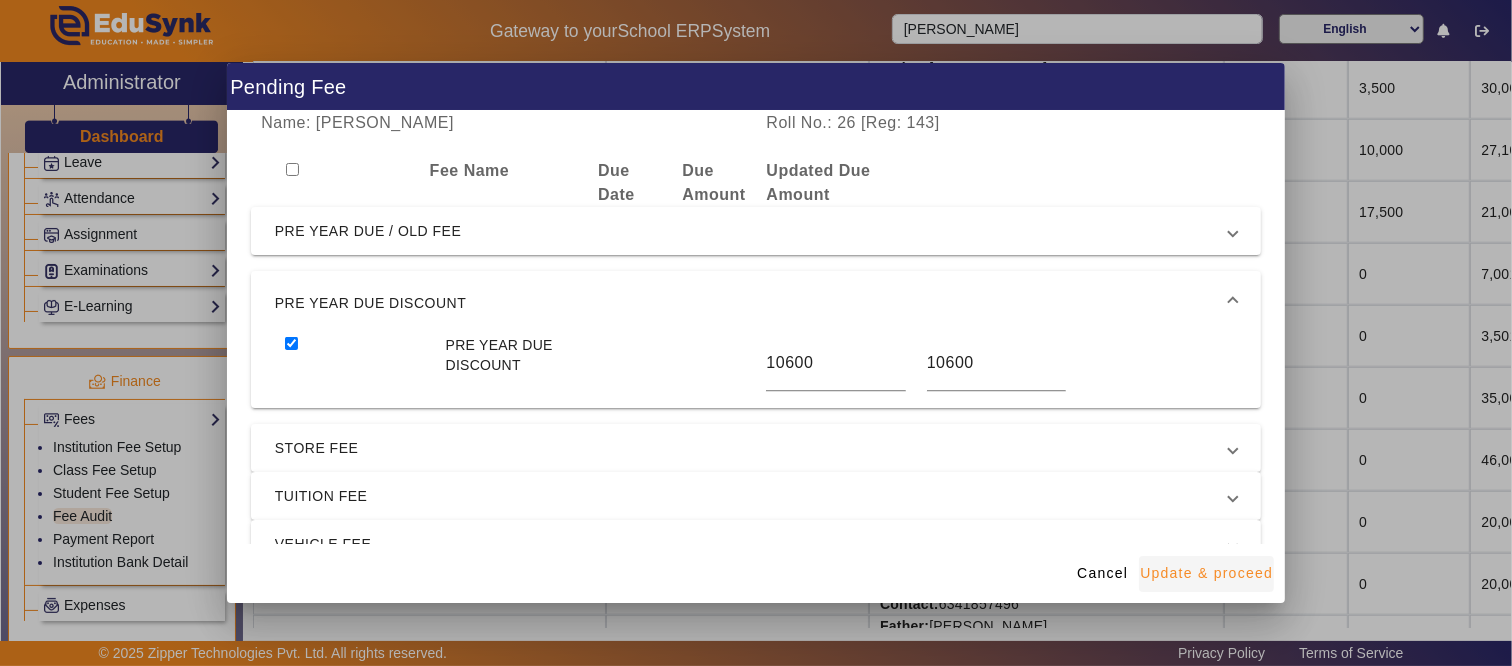 click on "Update & proceed" at bounding box center [1206, 573] 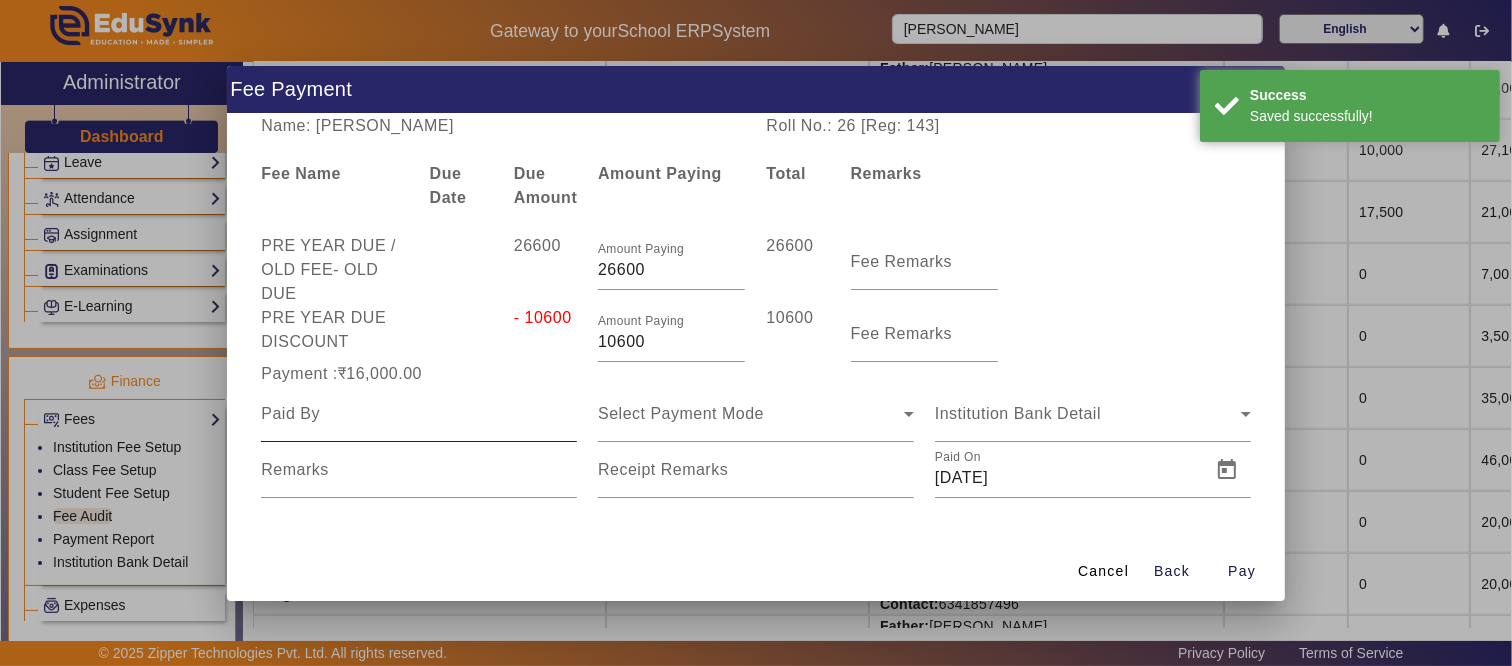 click at bounding box center (419, 414) 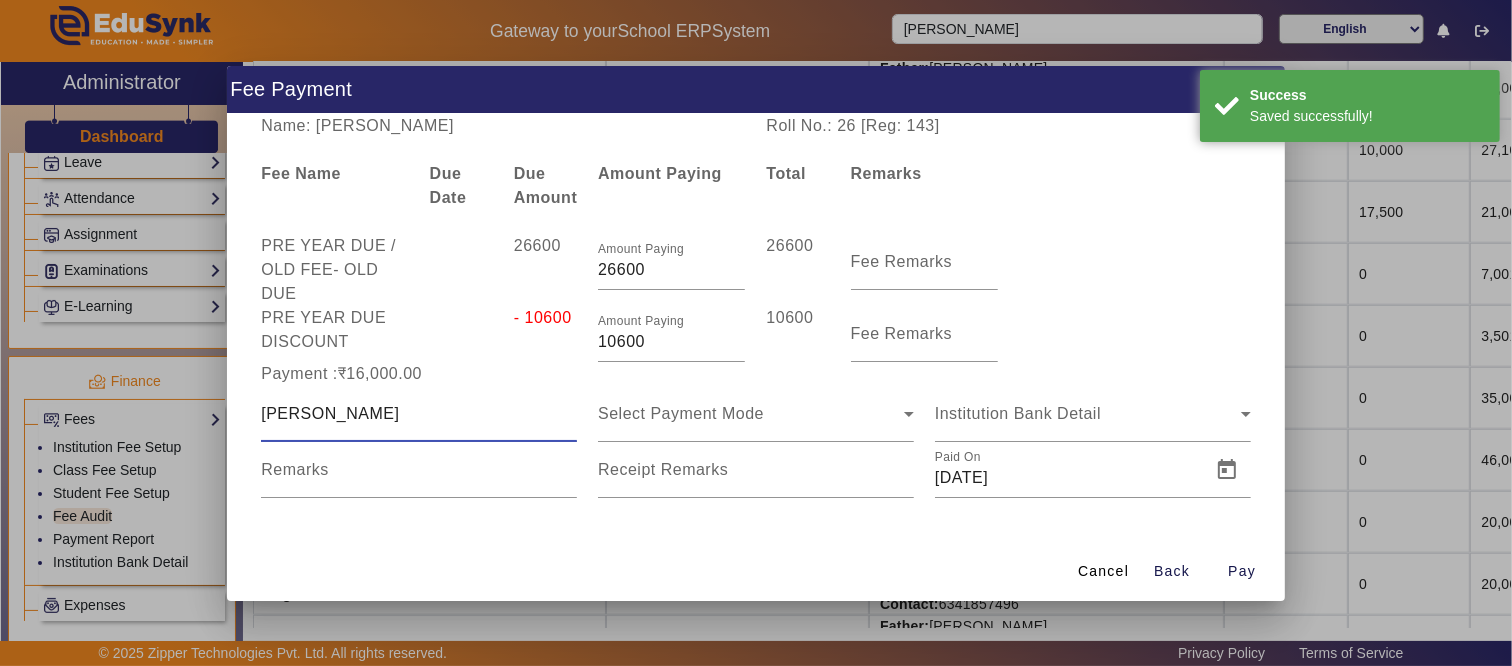 type on "RITIKA" 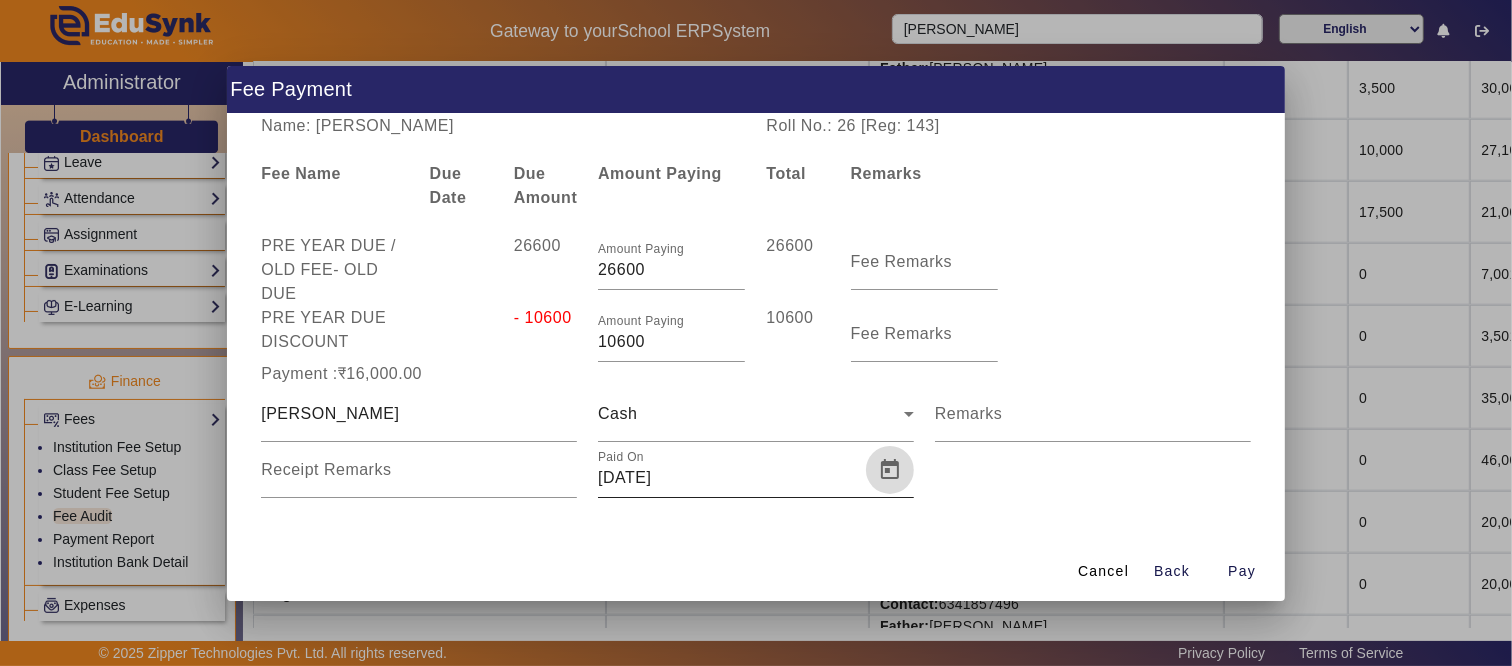 click at bounding box center (890, 470) 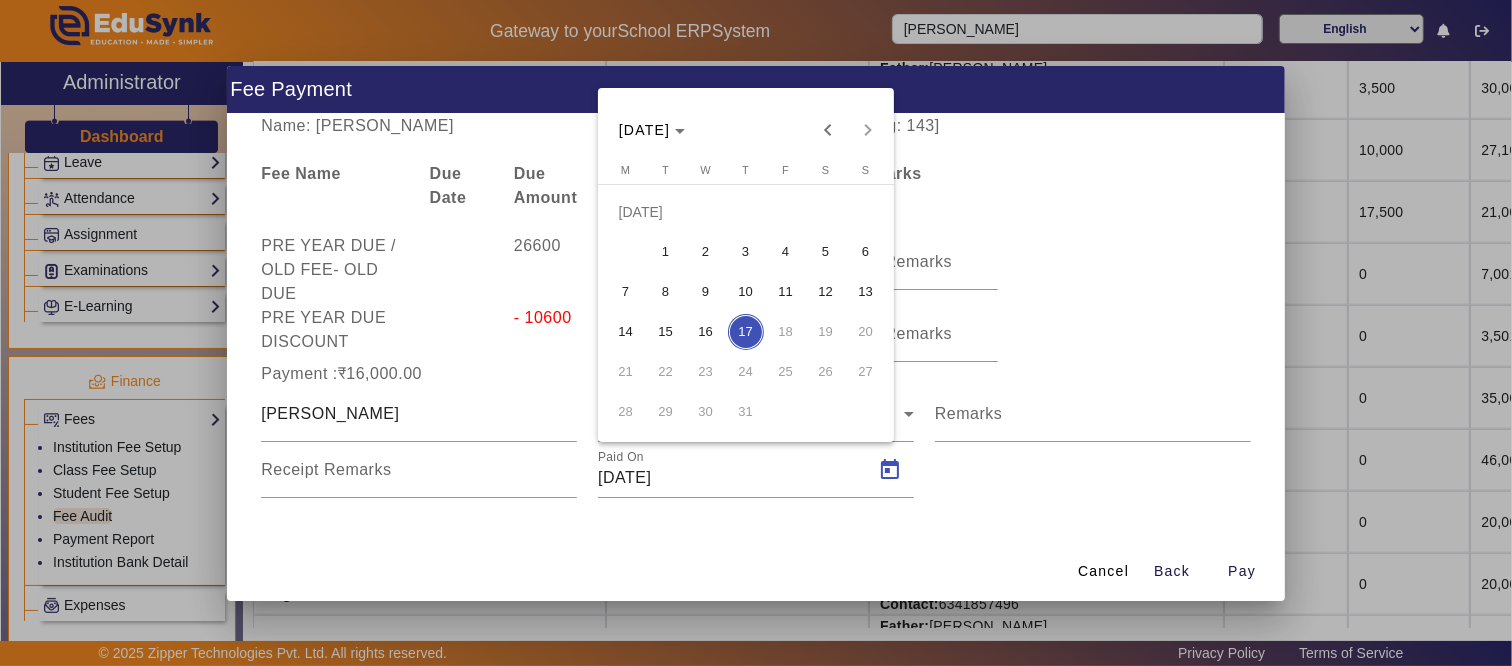 click on "16" at bounding box center (706, 332) 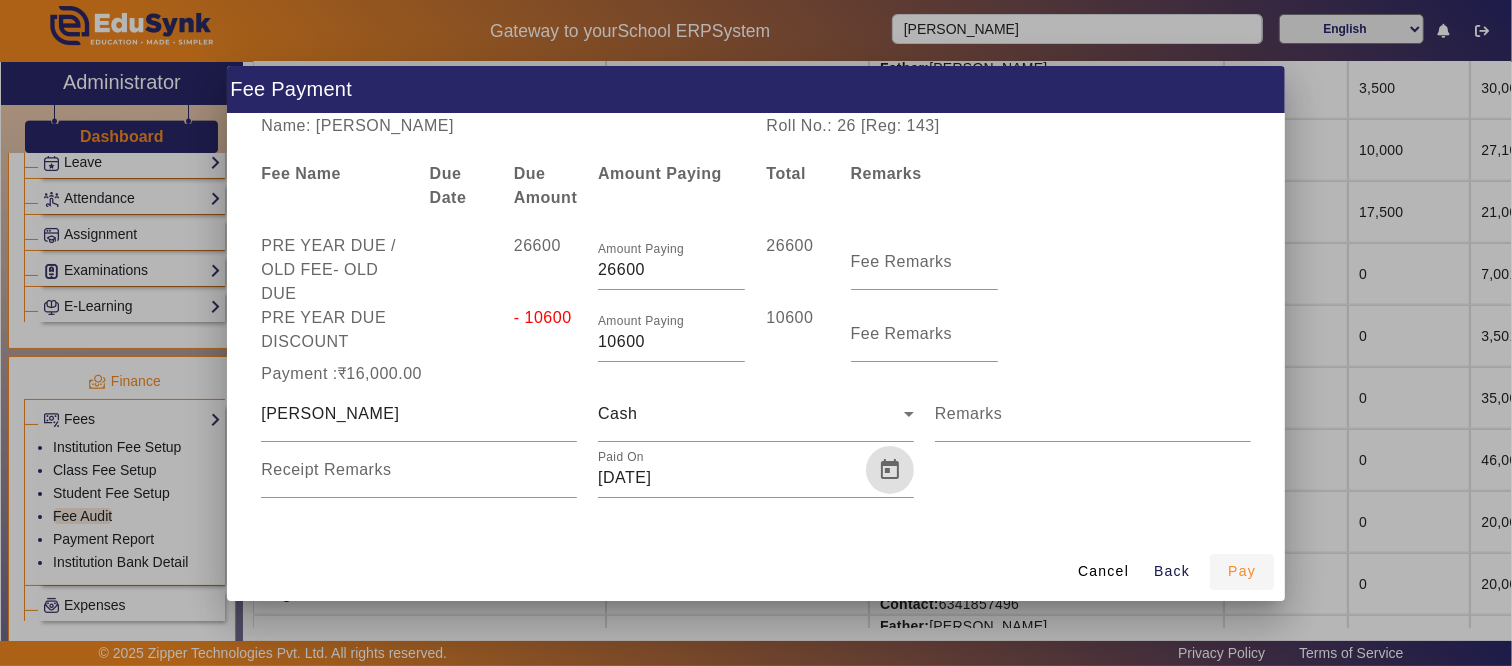 click on "Pay" at bounding box center (1242, 571) 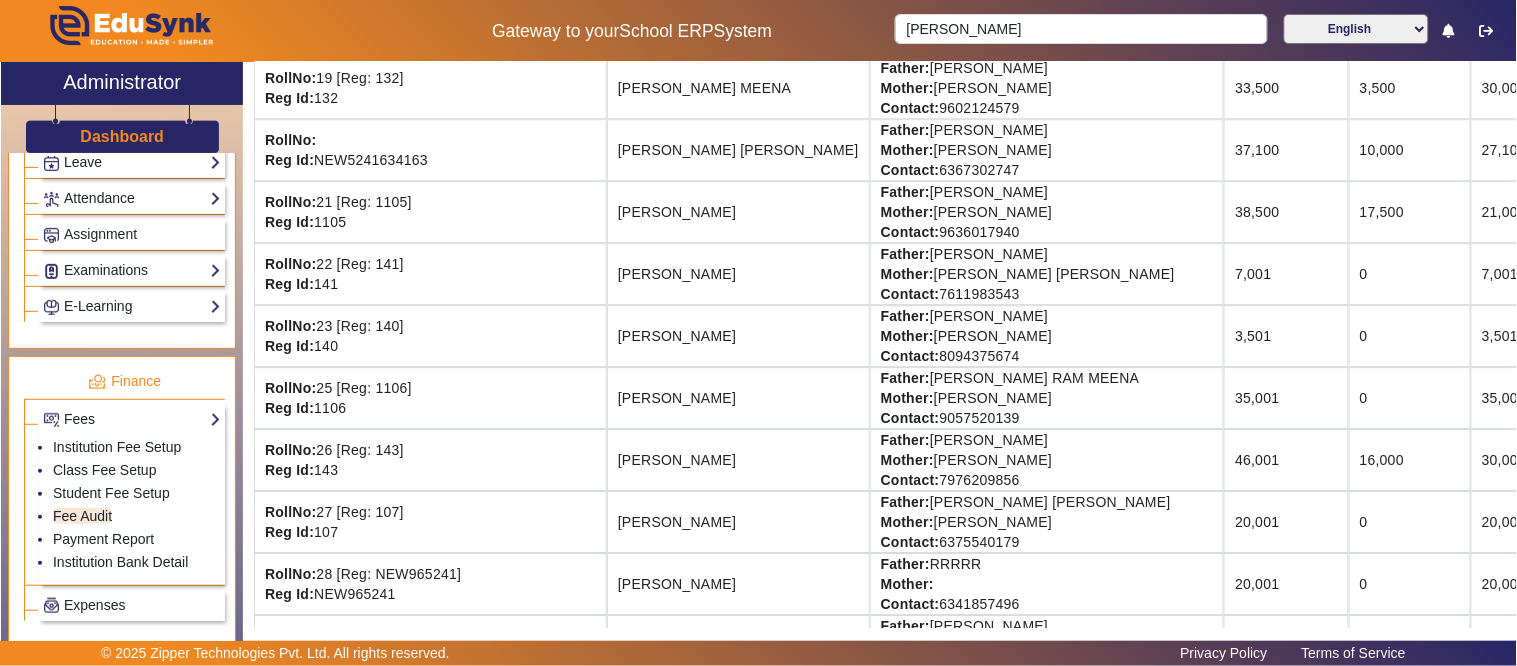drag, startPoint x: 498, startPoint y: 468, endPoint x: 592, endPoint y: 468, distance: 94 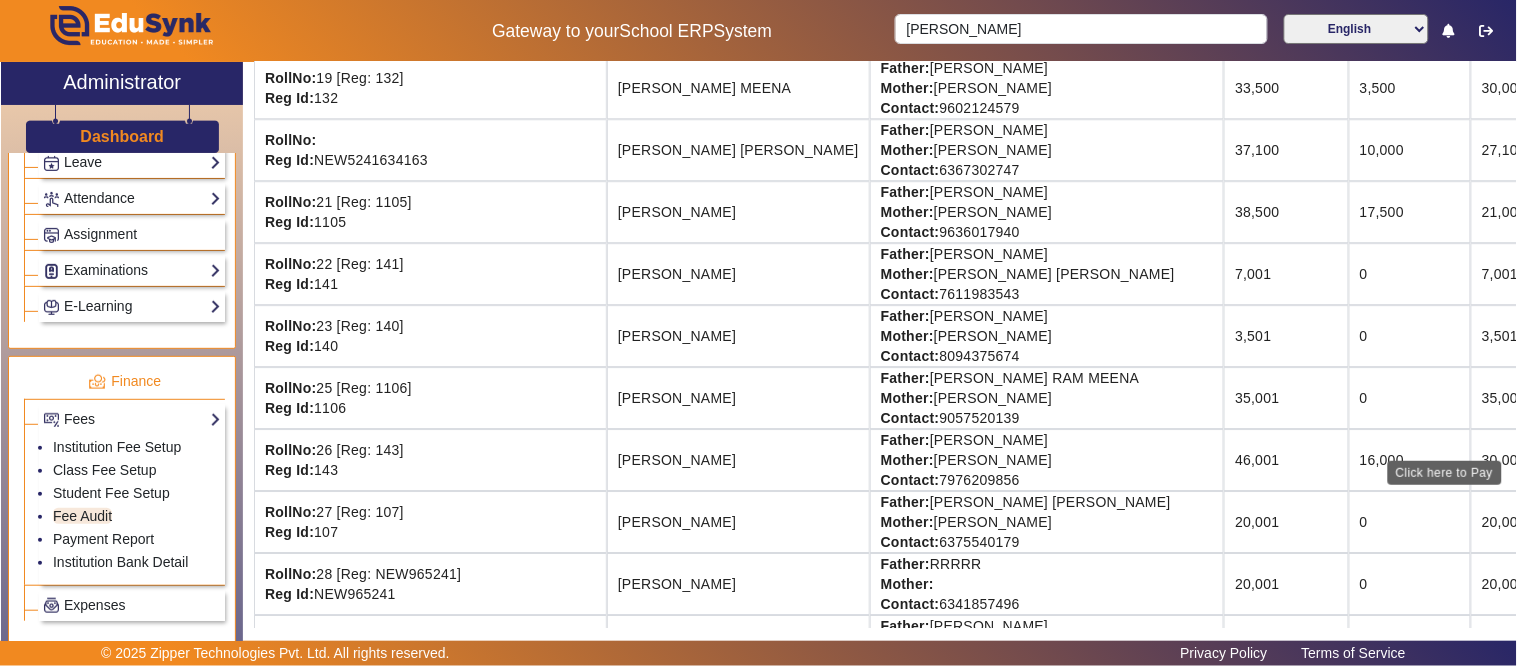 click on "View & Pay" 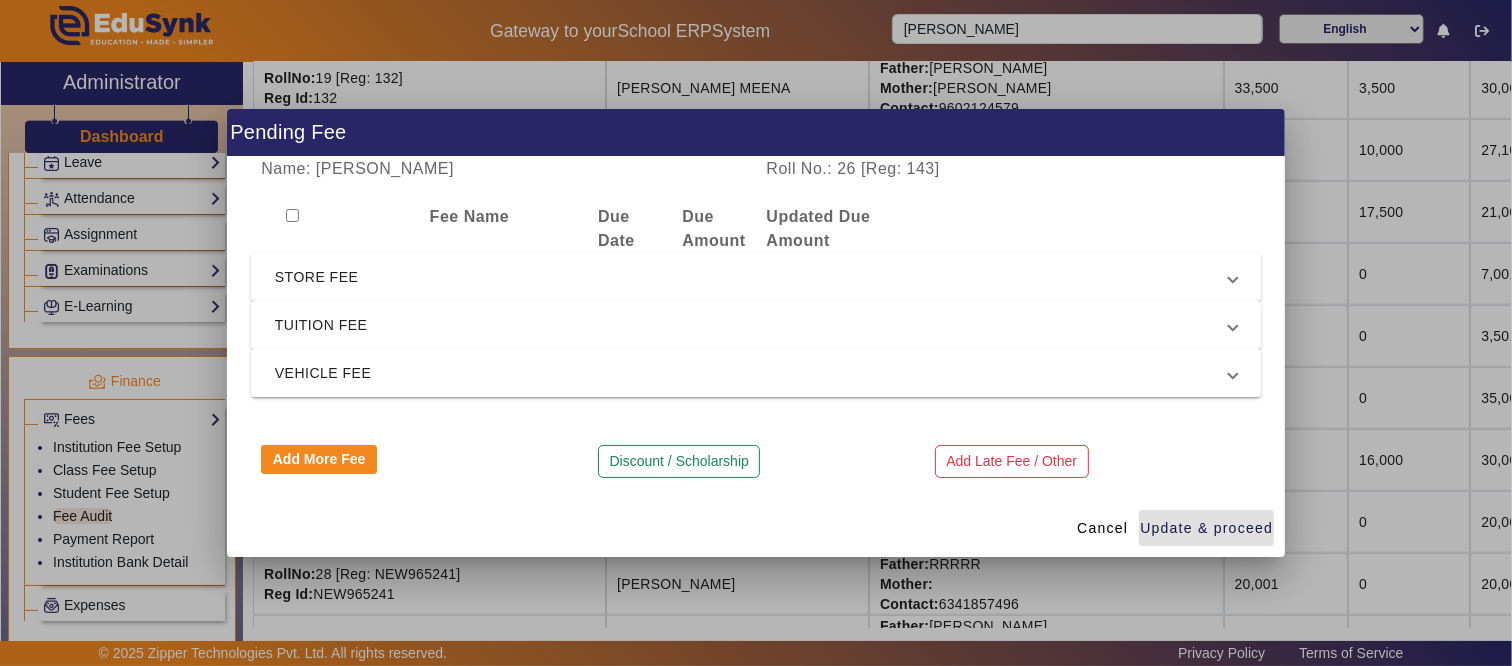click on "TUITION FEE" at bounding box center (752, 325) 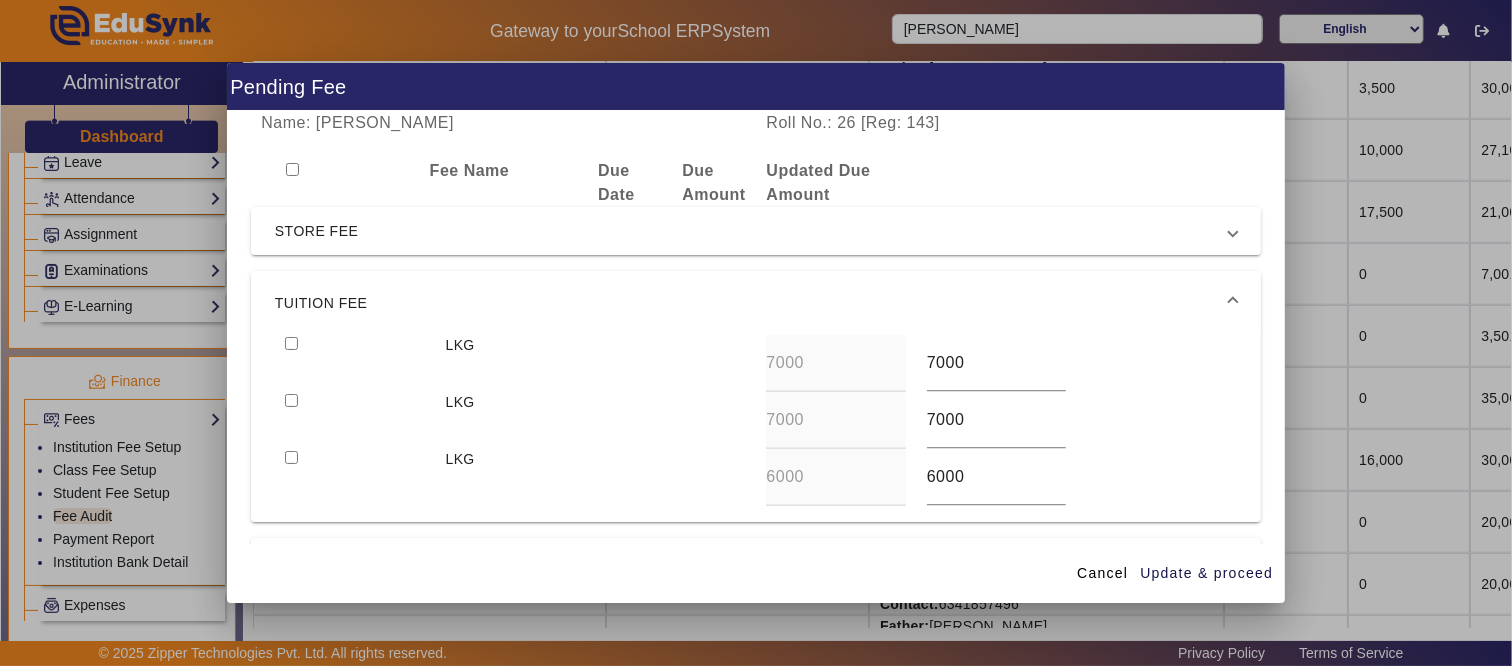 click on "TUITION FEE" at bounding box center [752, 303] 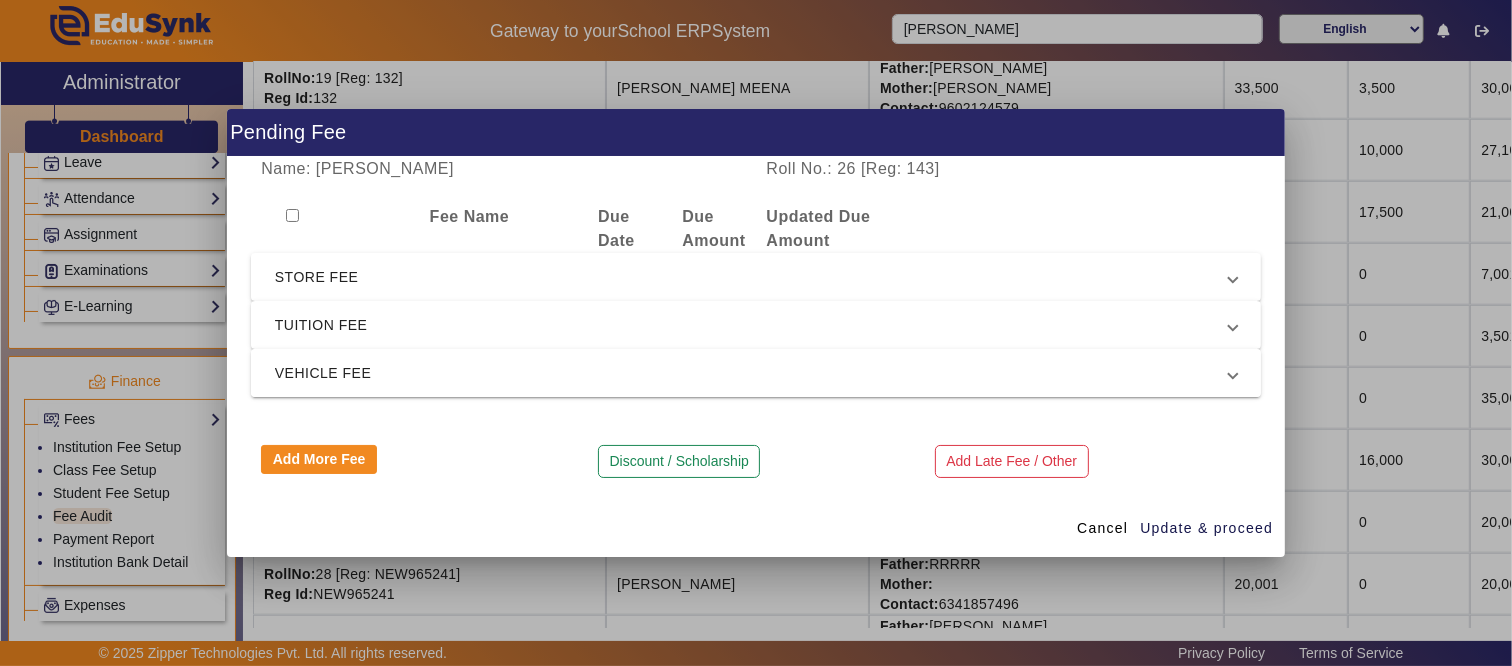 click on "VEHICLE FEE" at bounding box center (756, 373) 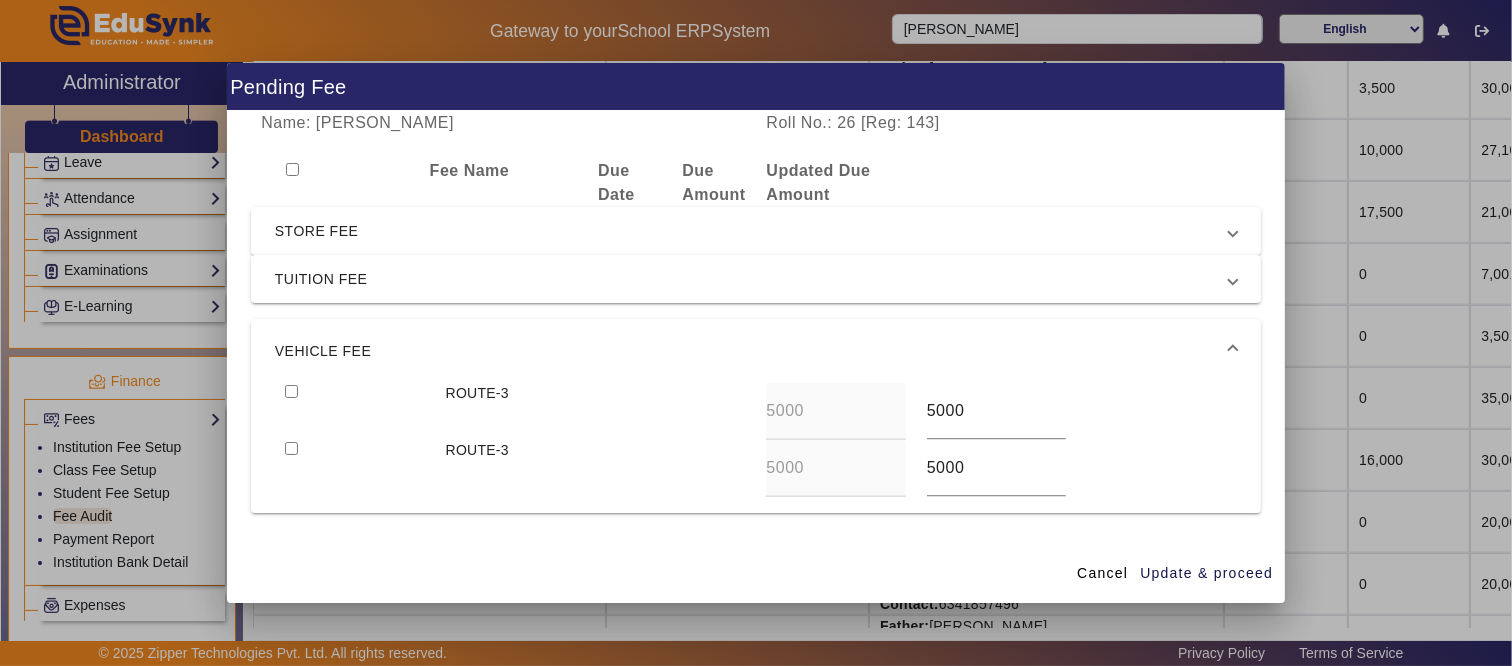 drag, startPoint x: 1098, startPoint y: 578, endPoint x: 968, endPoint y: 574, distance: 130.06152 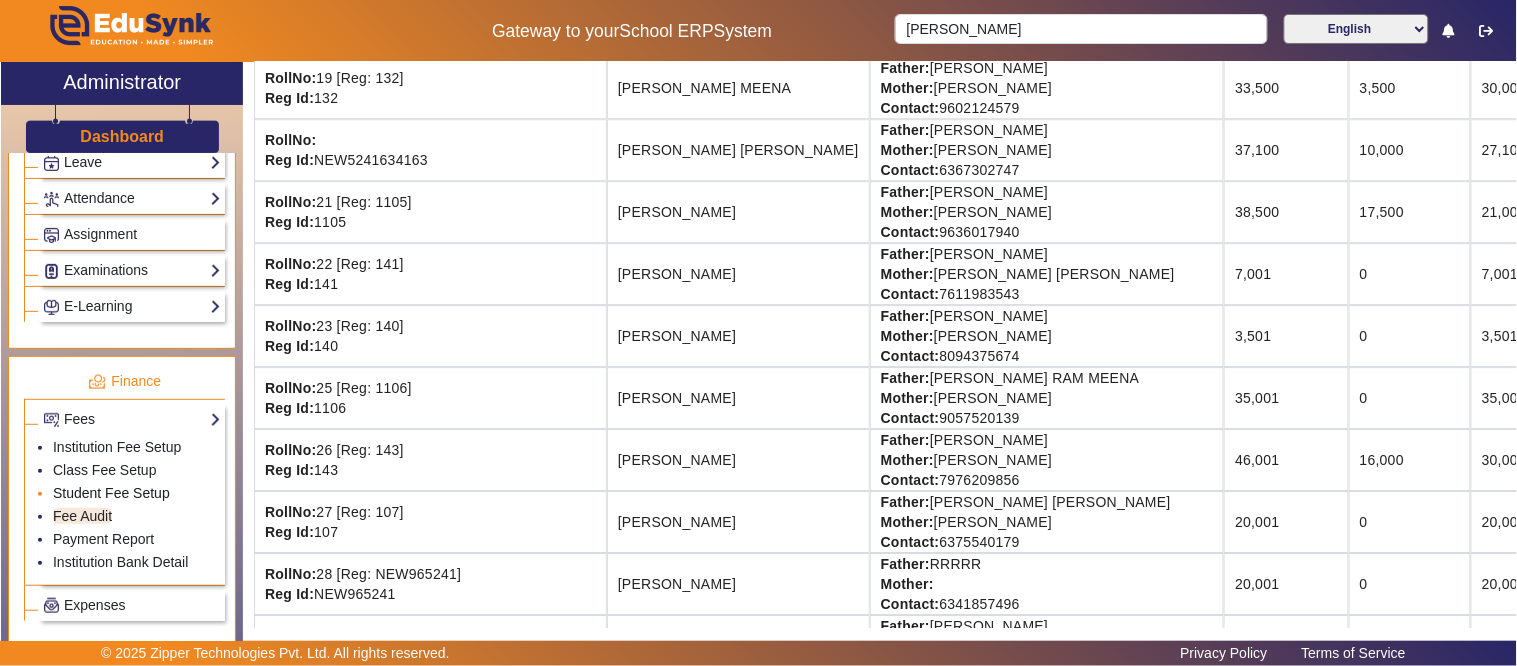 drag, startPoint x: 95, startPoint y: 506, endPoint x: 104, endPoint y: 495, distance: 14.21267 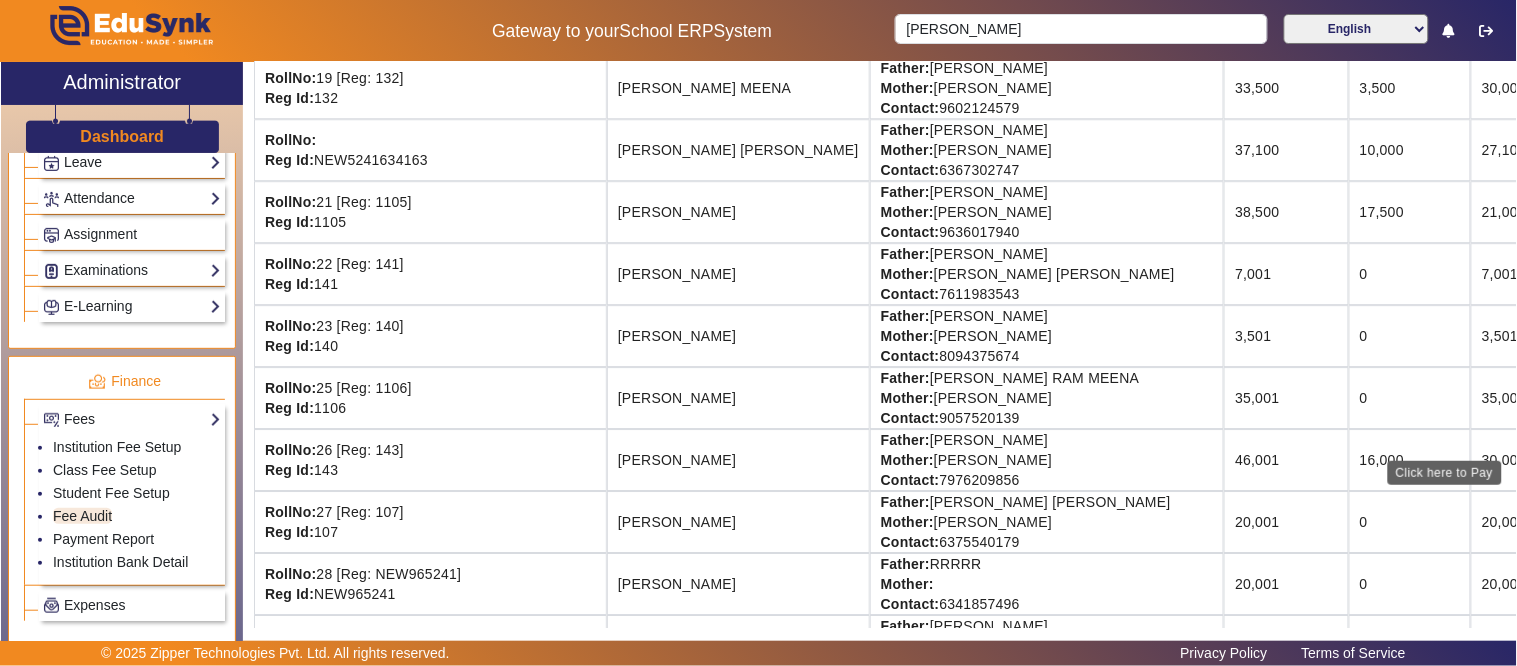 click on "View & Pay" 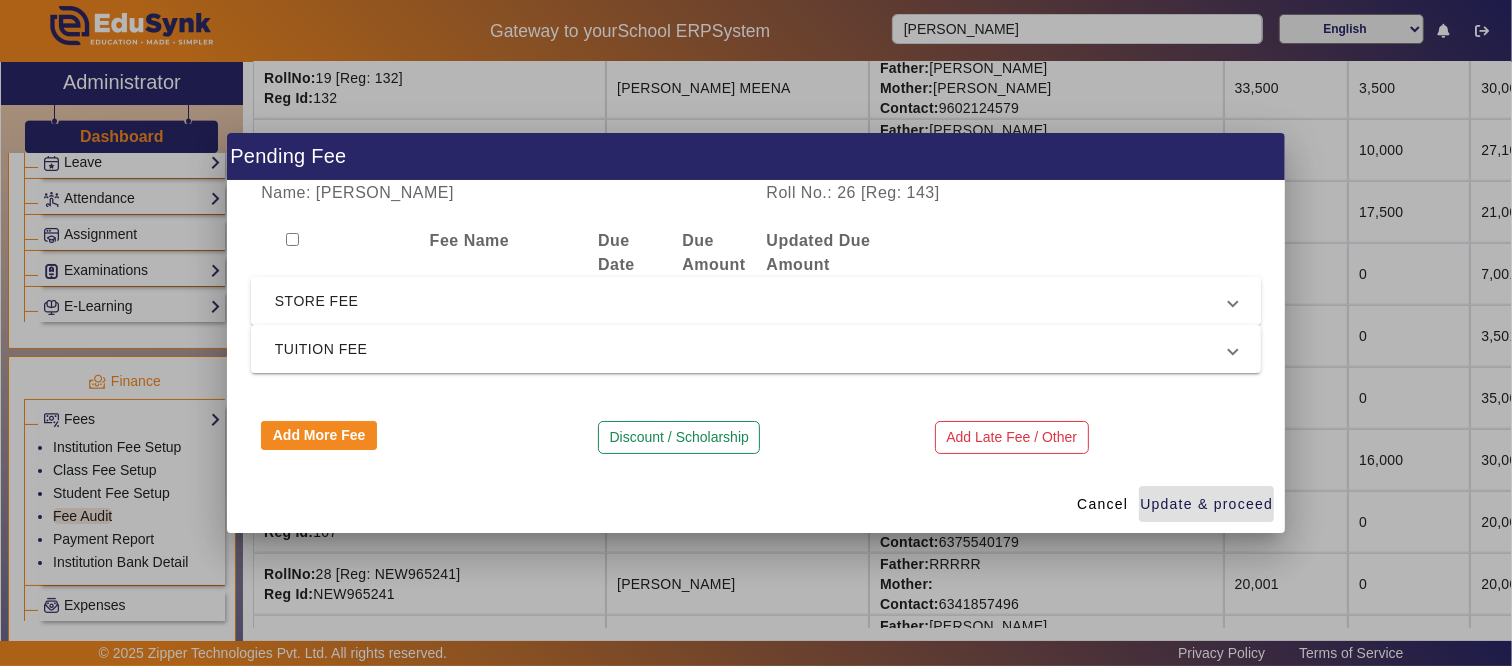 click on "STORE FEE" at bounding box center (752, 301) 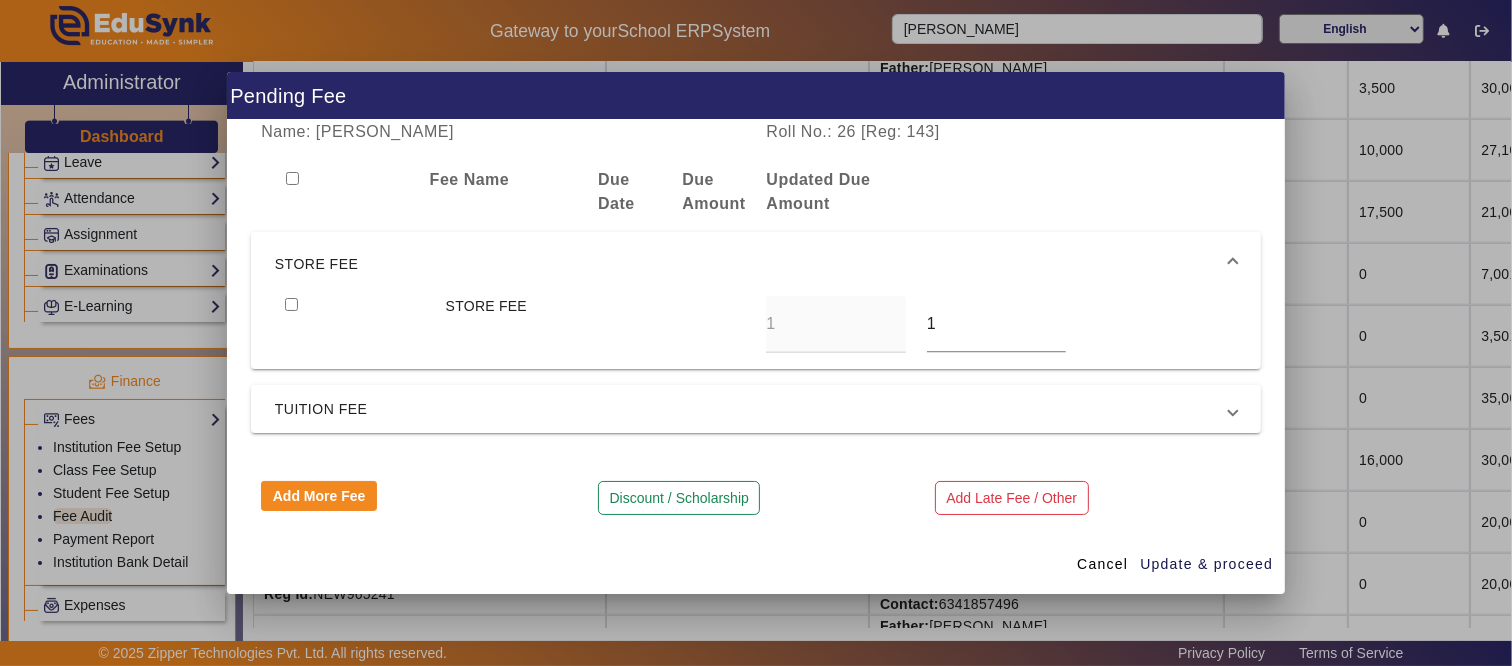 click at bounding box center (291, 304) 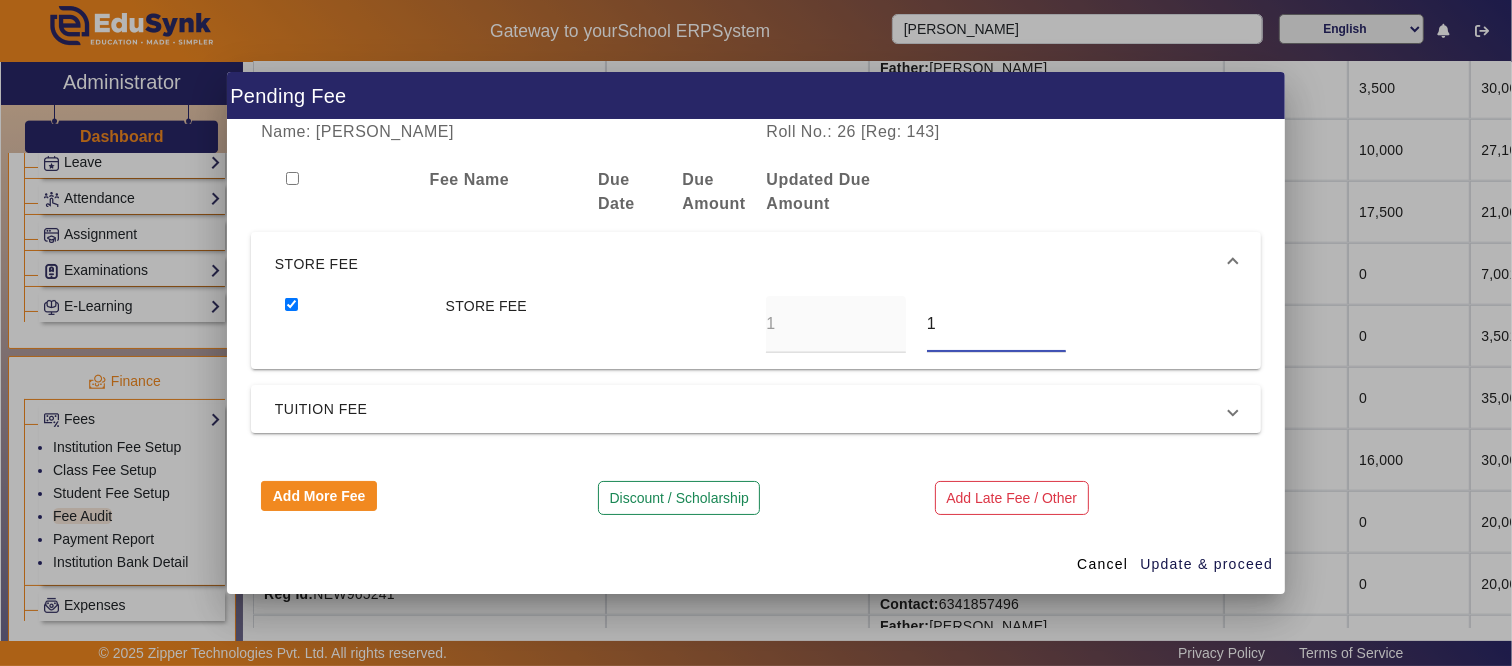 drag, startPoint x: 948, startPoint y: 322, endPoint x: 926, endPoint y: 325, distance: 22.203604 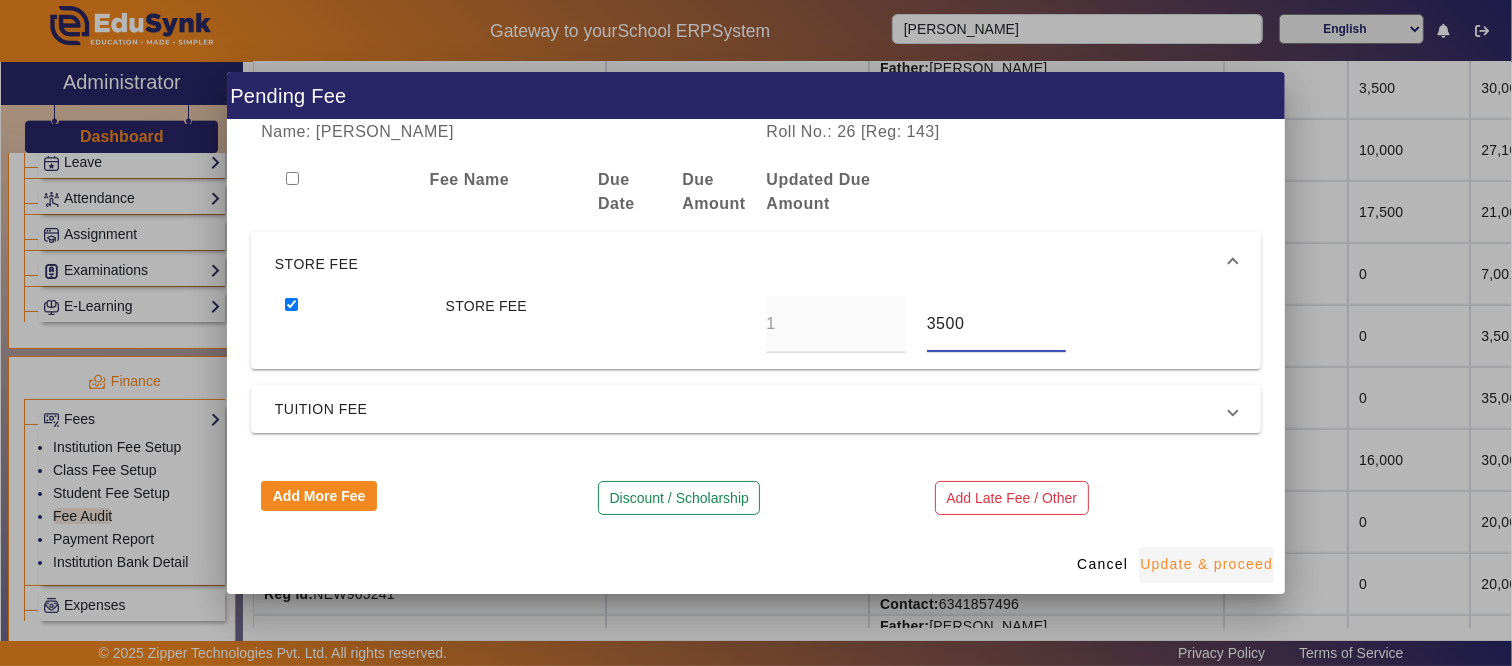type on "3500" 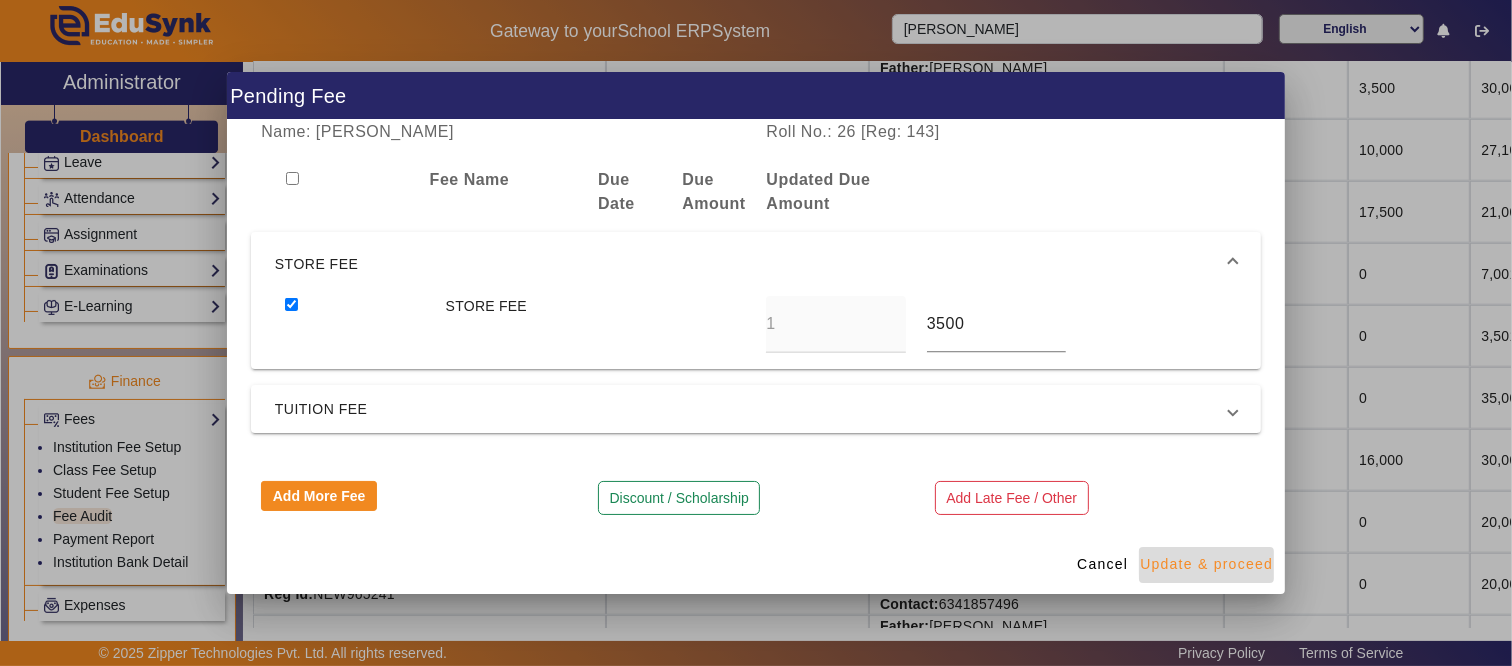 click on "Update & proceed" at bounding box center (1206, 564) 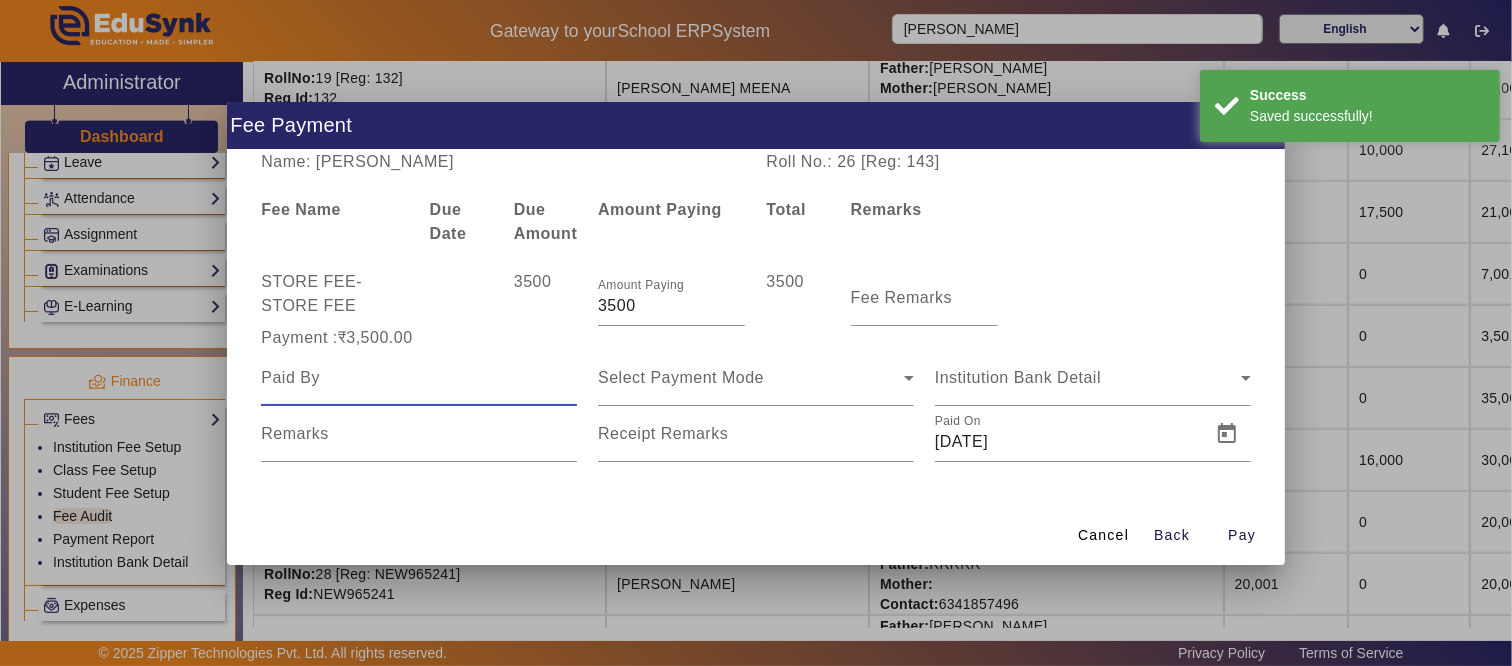 click at bounding box center [419, 378] 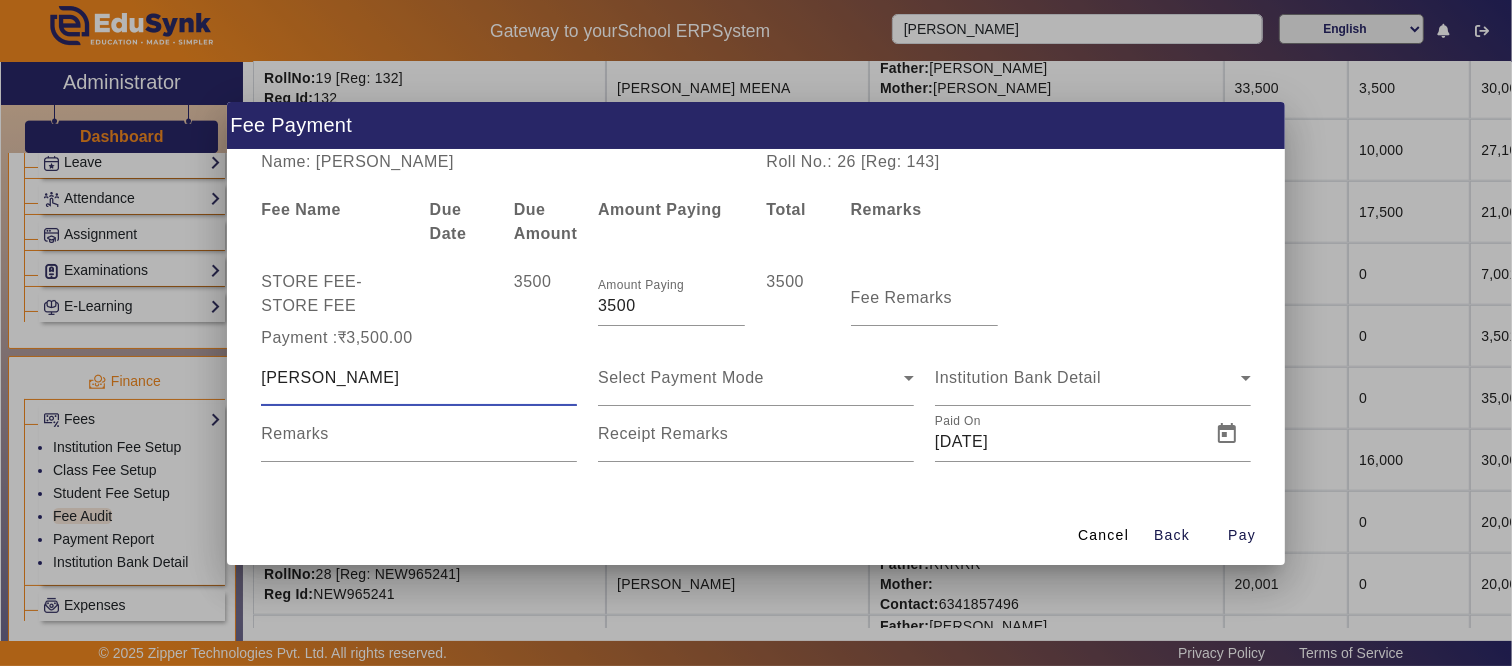 type on "RITIKA" 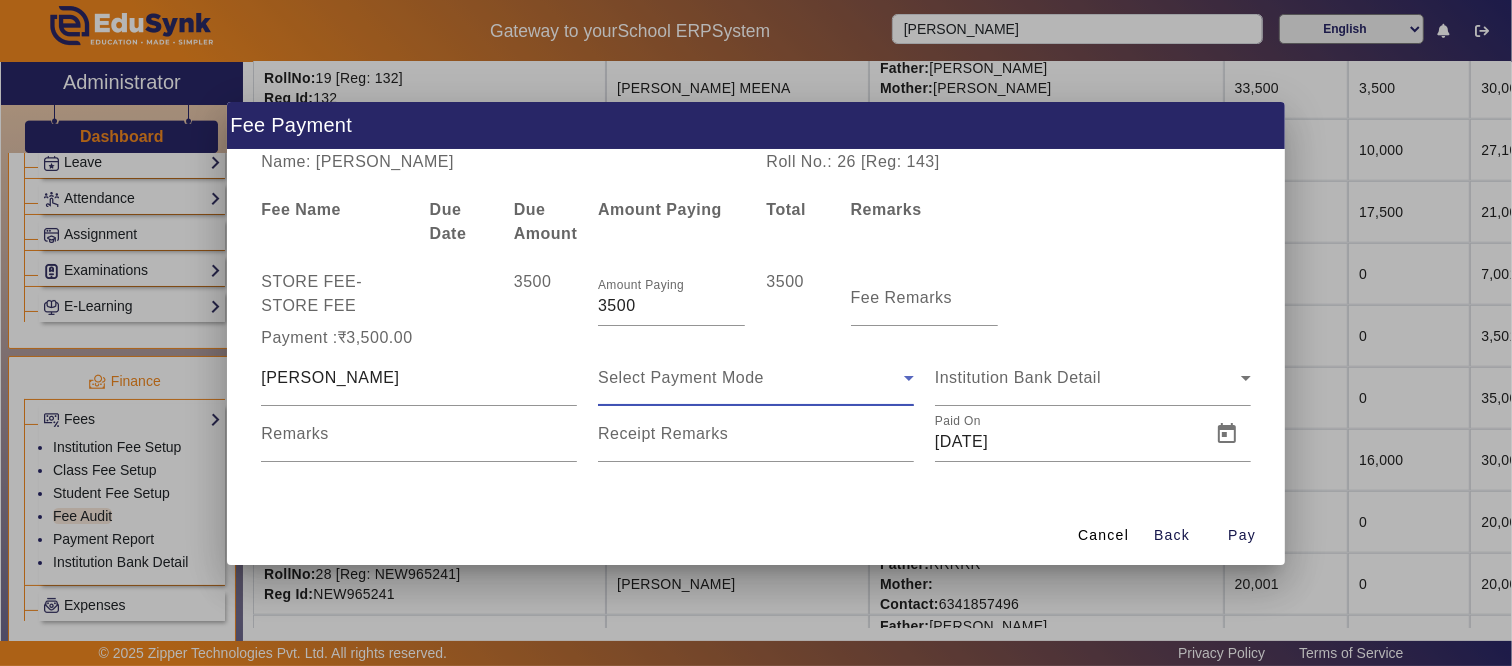 click on "Select Payment Mode" at bounding box center (681, 377) 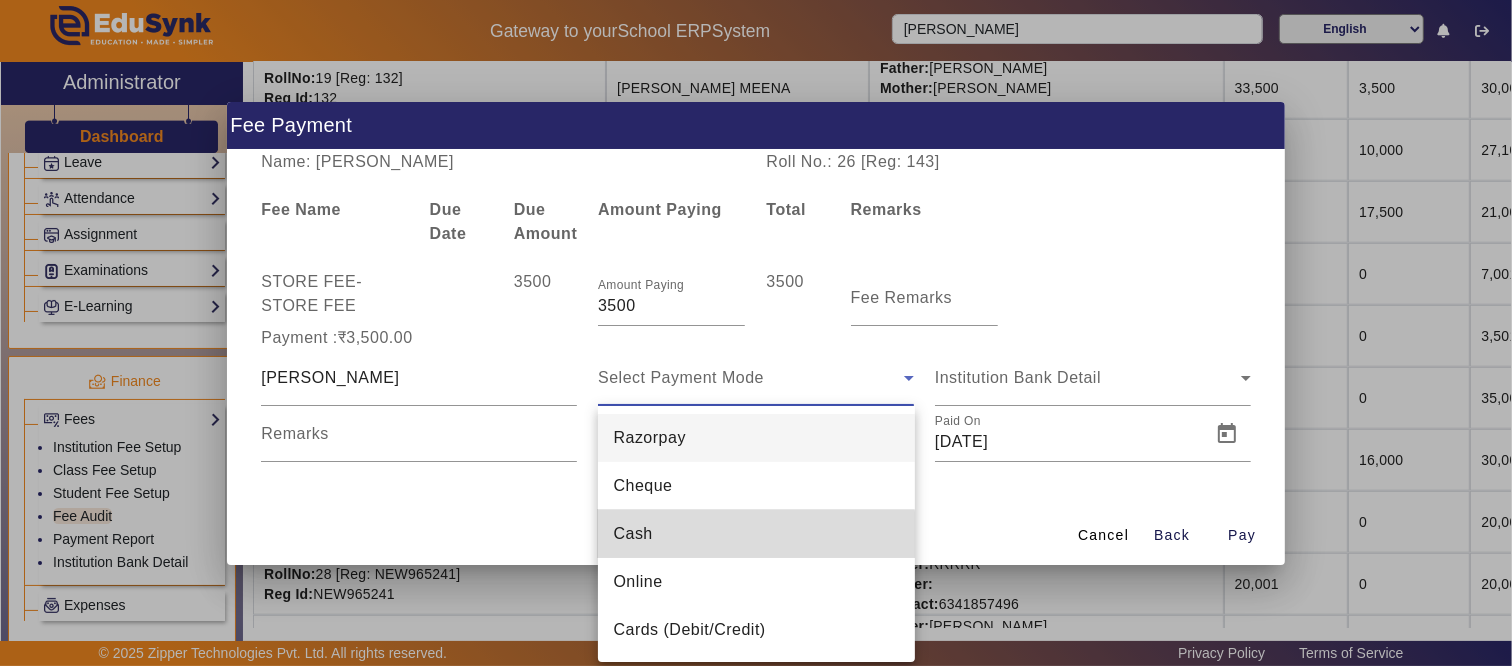 click on "Cash" at bounding box center (756, 534) 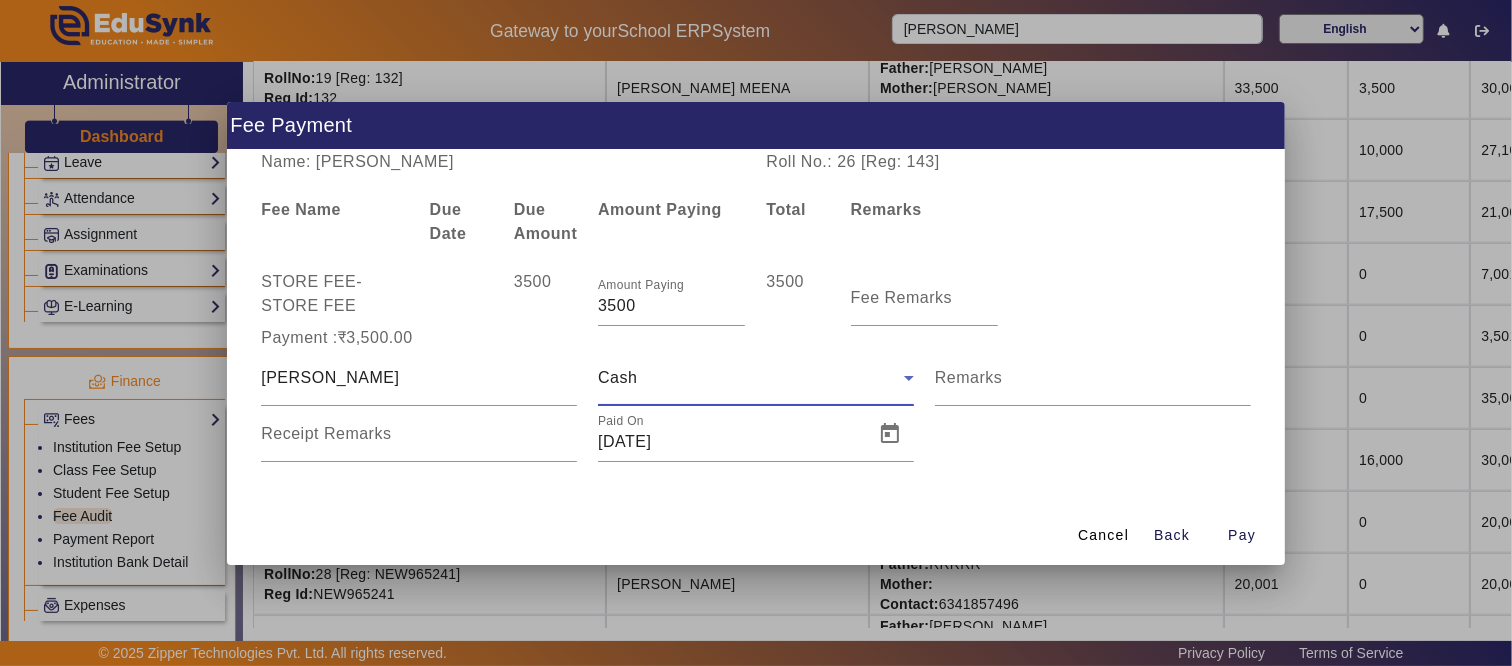 drag, startPoint x: 686, startPoint y: 298, endPoint x: 505, endPoint y: 307, distance: 181.22362 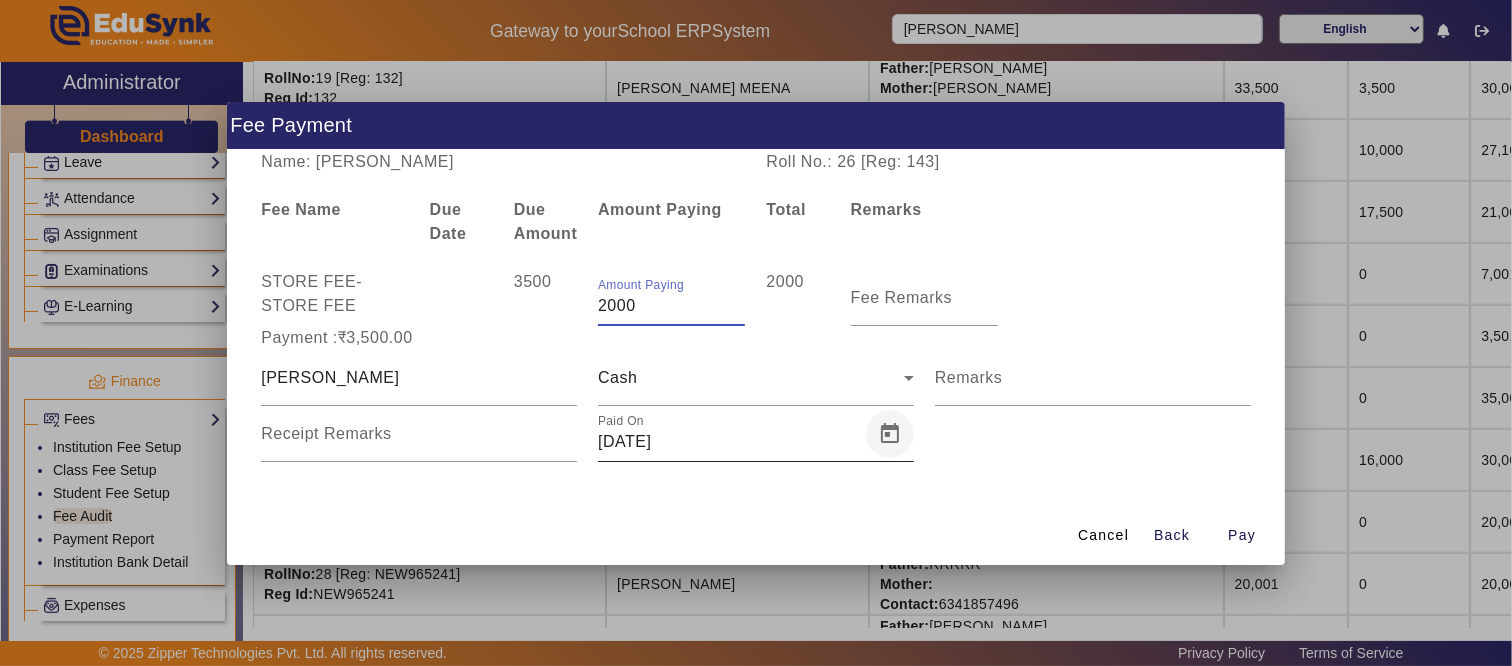 type on "2000" 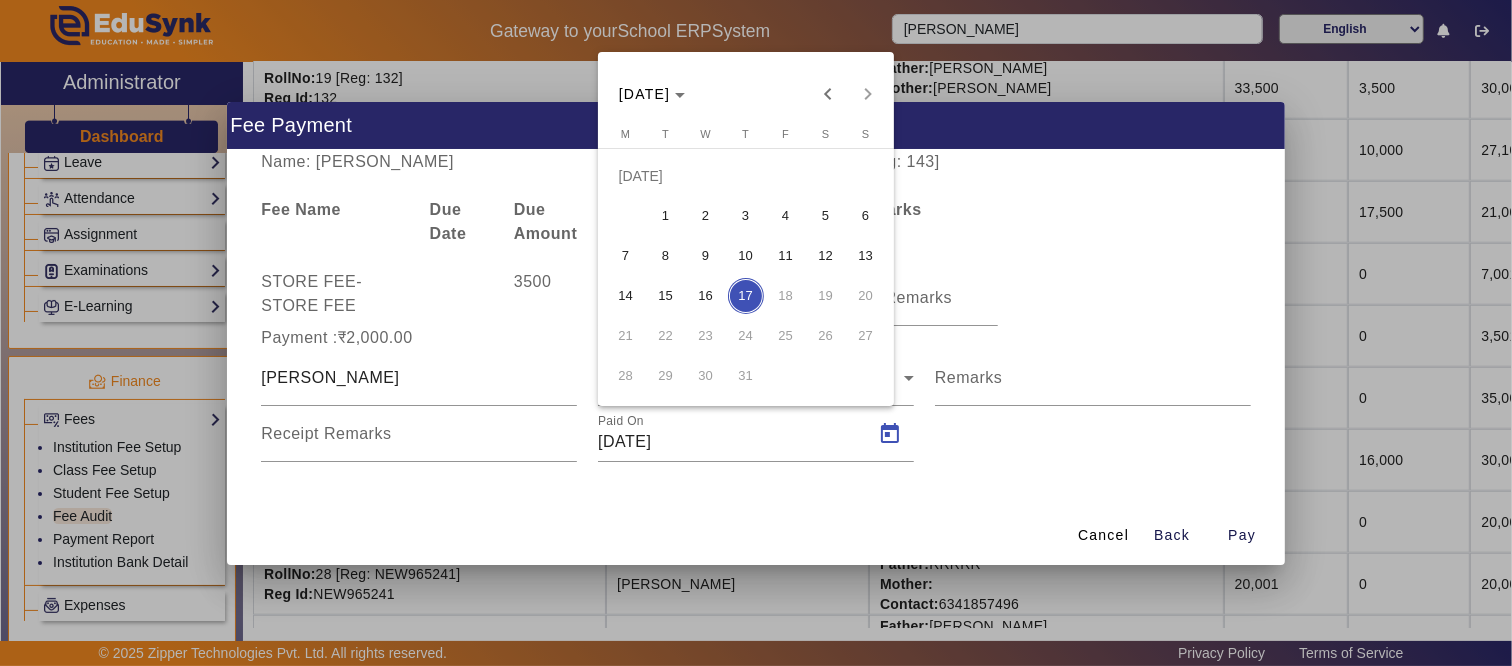 drag, startPoint x: 702, startPoint y: 290, endPoint x: 787, endPoint y: 371, distance: 117.413795 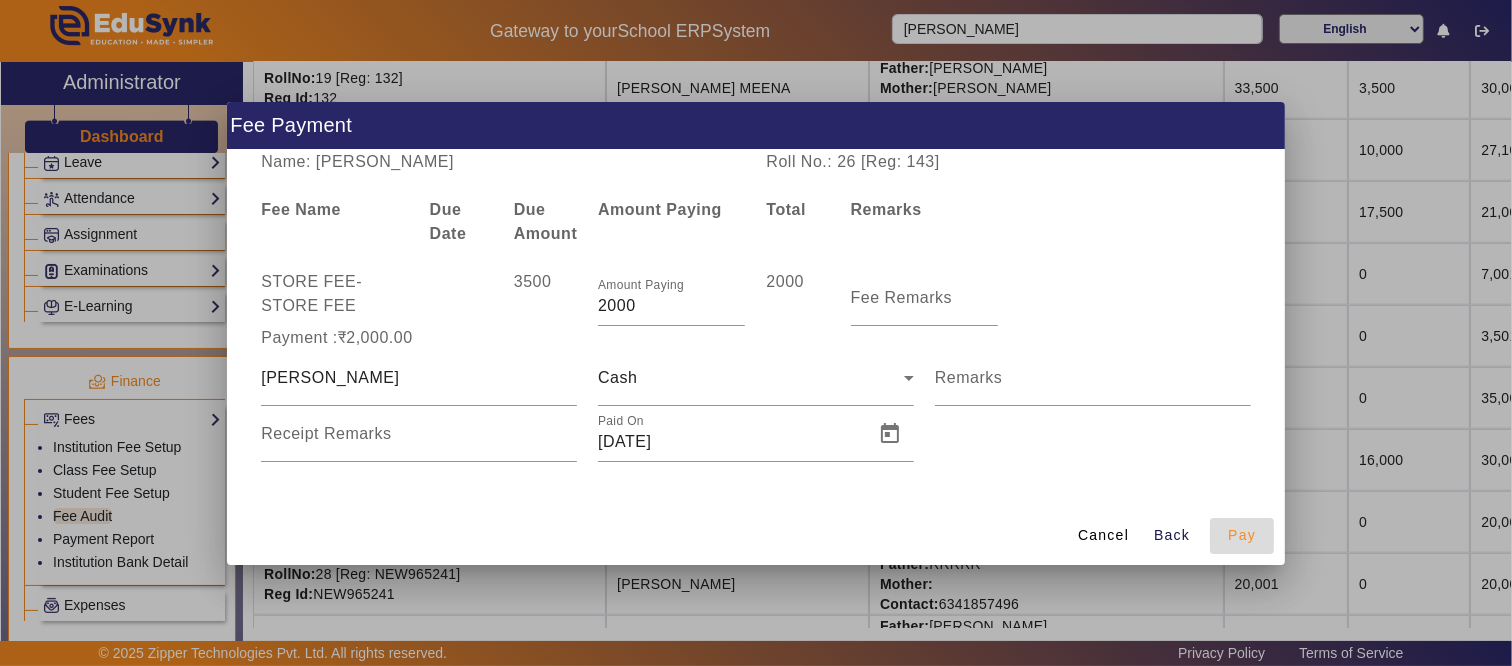 click on "Pay" at bounding box center (1242, 535) 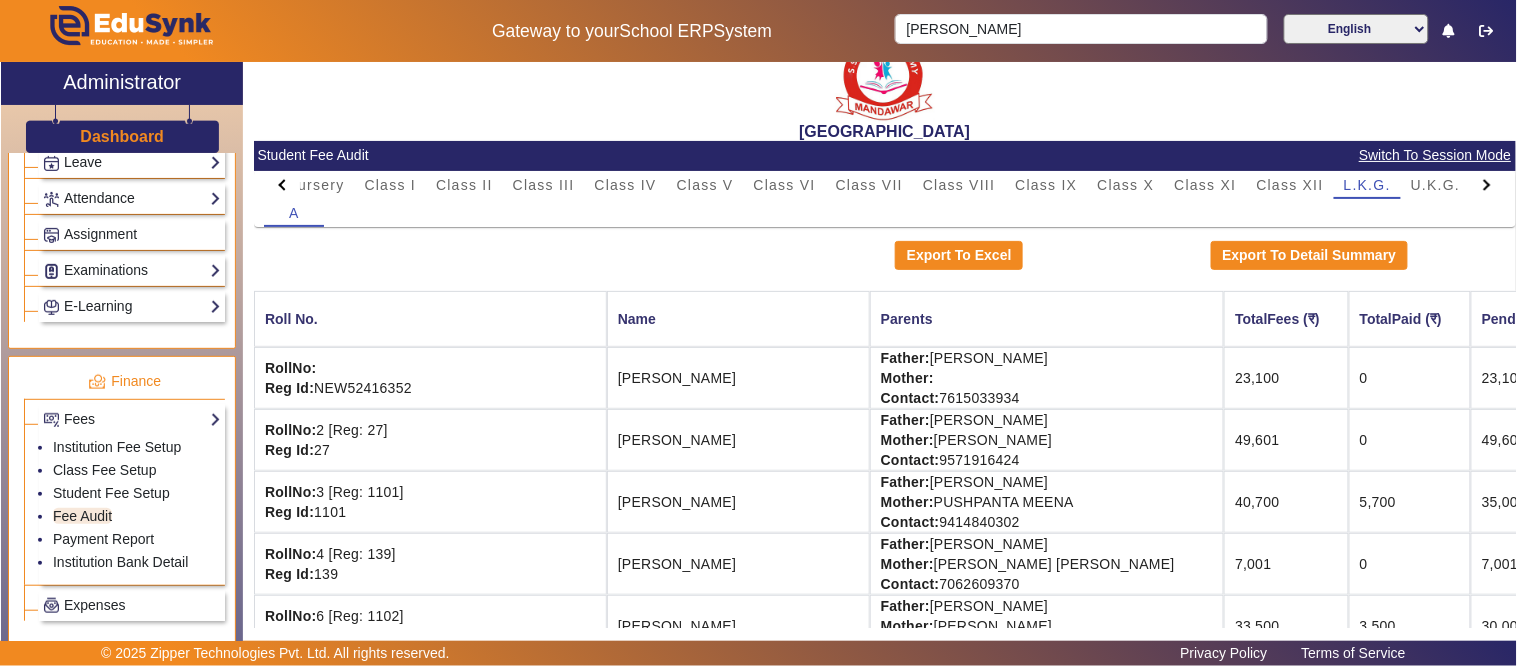 scroll, scrollTop: 0, scrollLeft: 0, axis: both 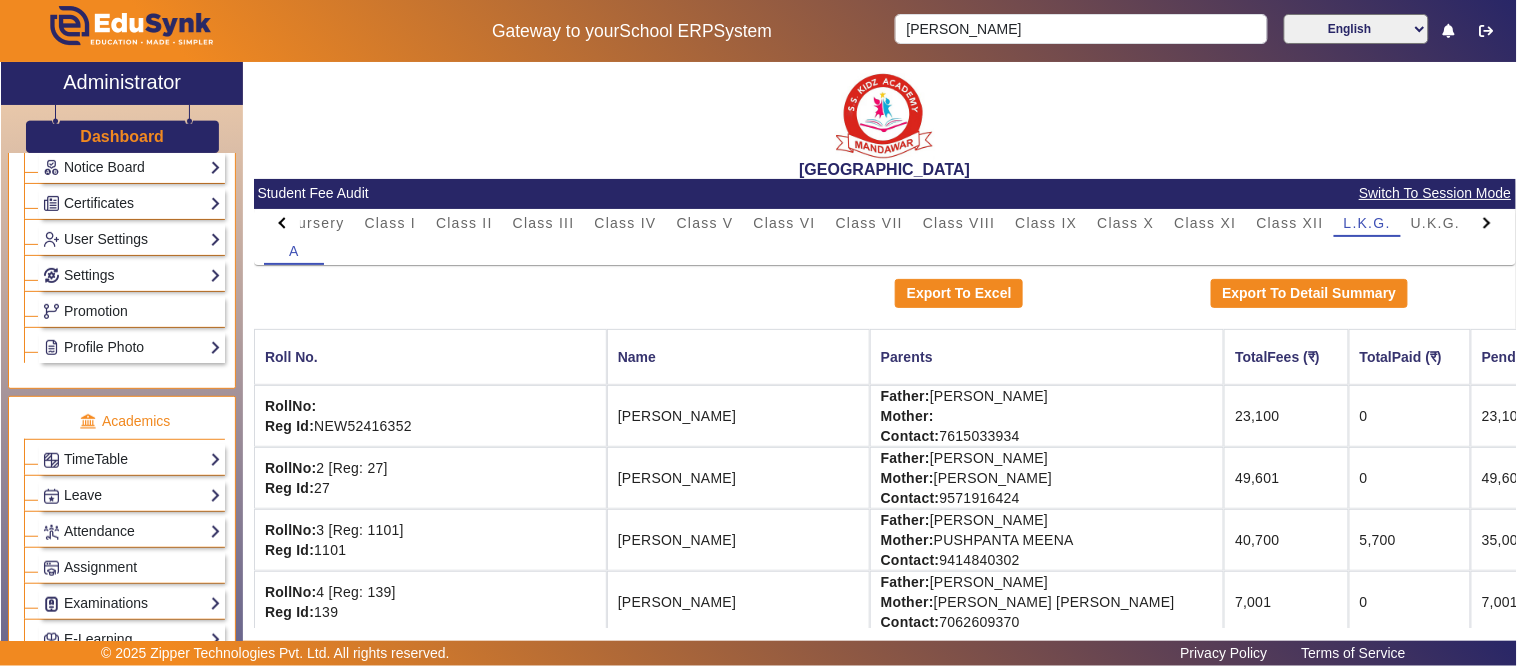 click on "Dashboard" 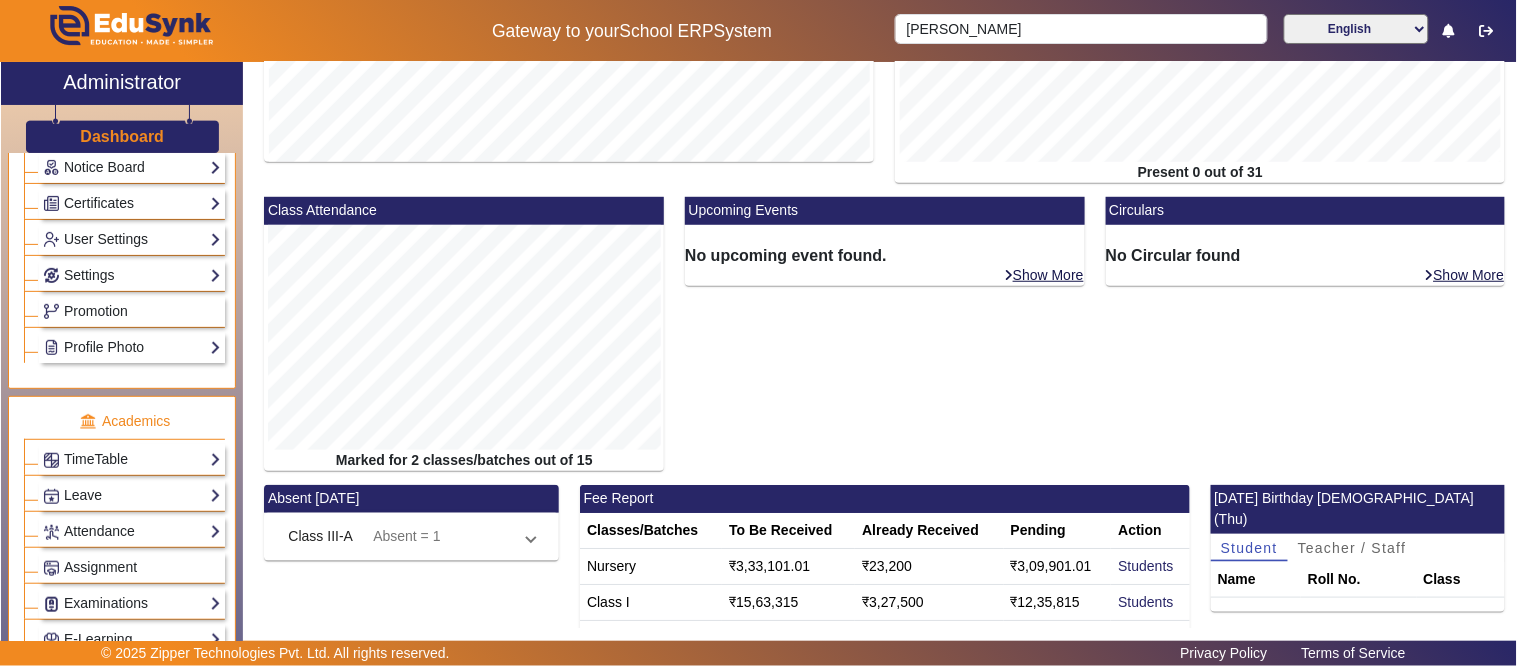 scroll, scrollTop: 440, scrollLeft: 0, axis: vertical 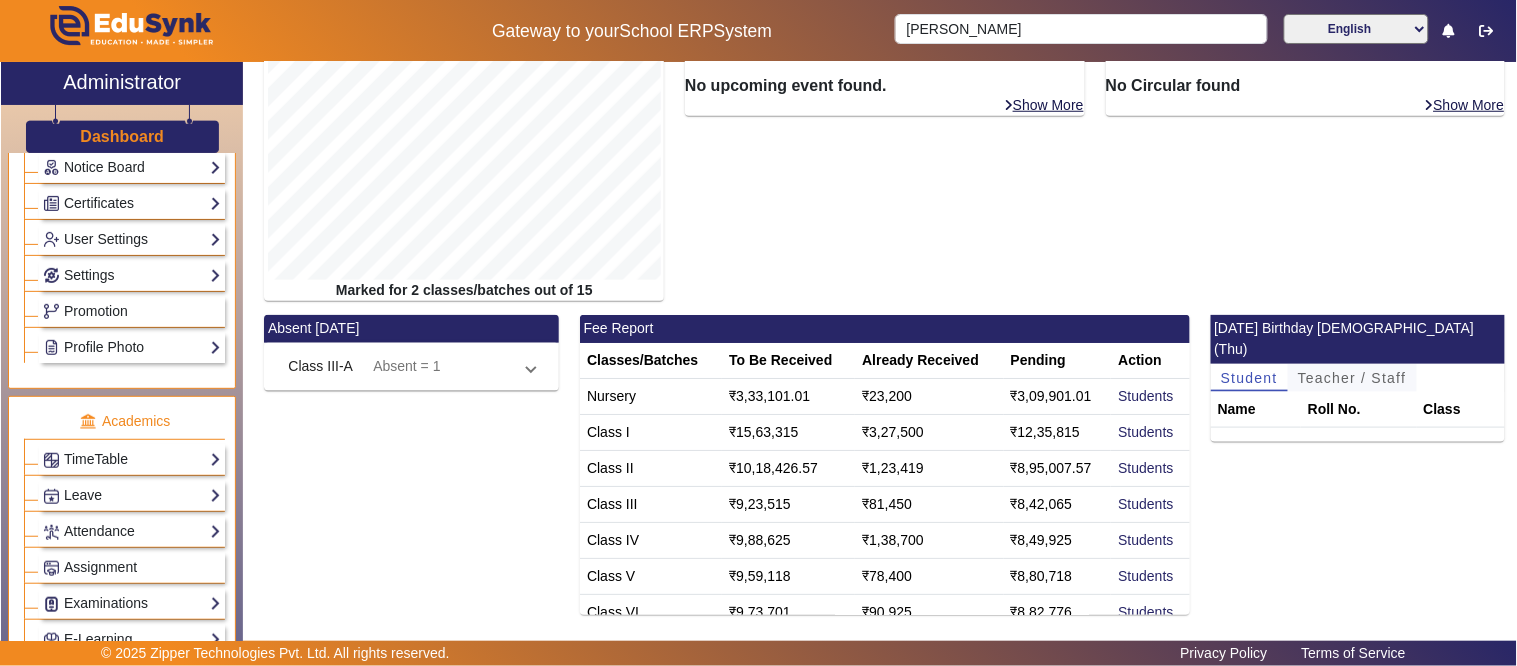 click on "Teacher / Staff" at bounding box center [1352, 378] 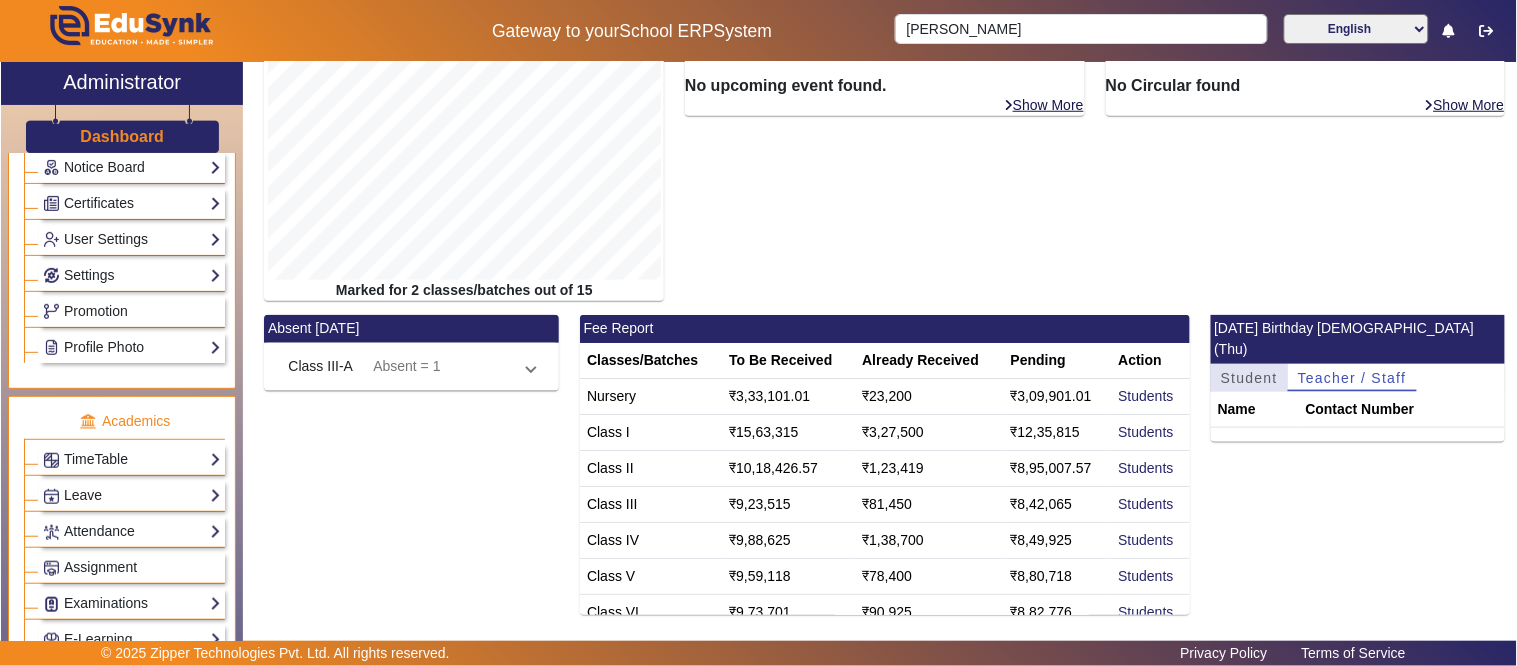 click on "Student" at bounding box center (1249, 378) 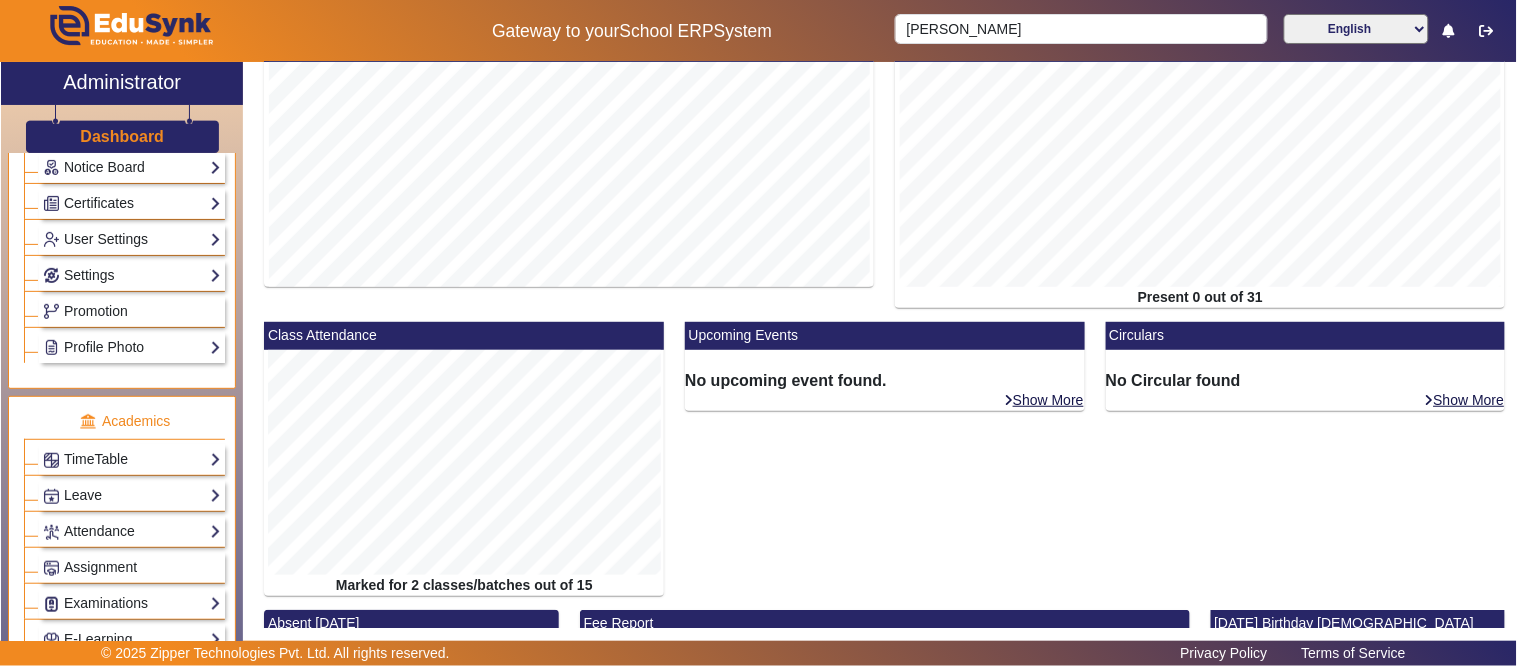 scroll, scrollTop: 0, scrollLeft: 0, axis: both 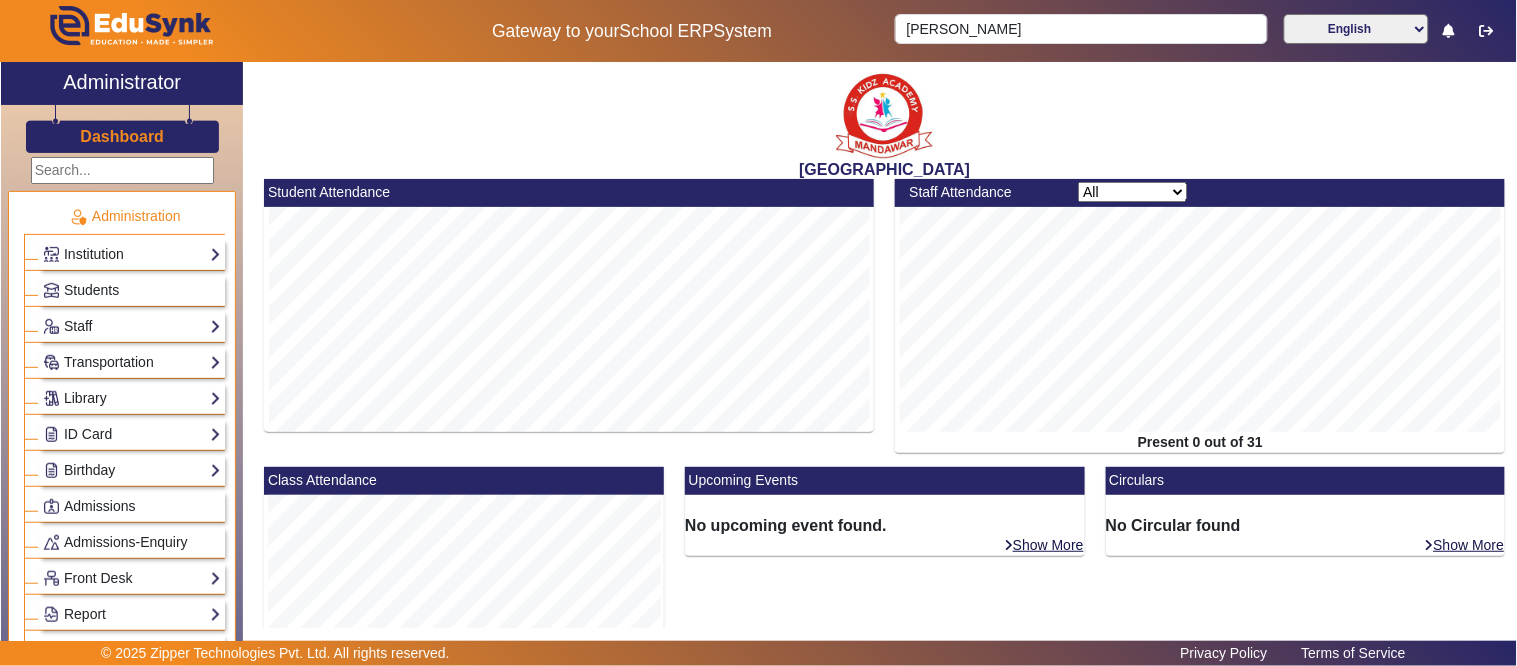 click on "Dashboard" 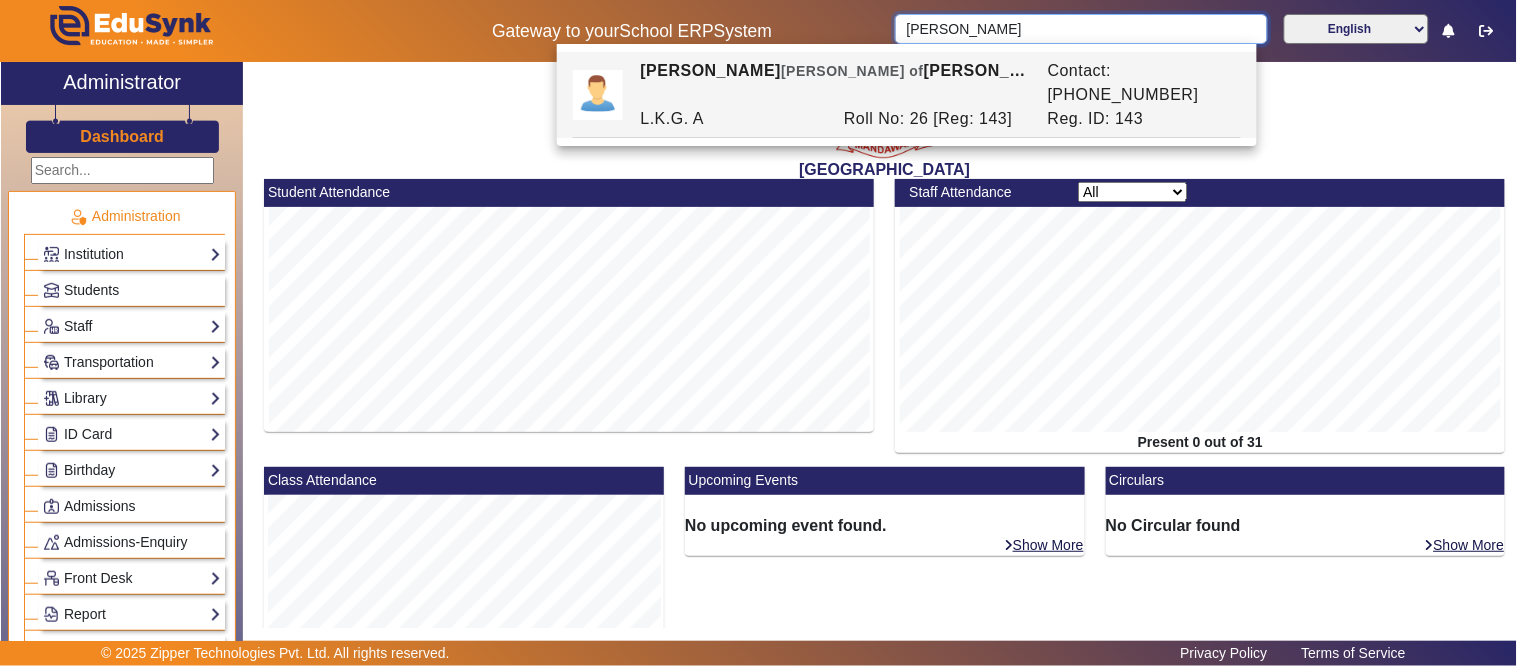 click on "RITIKA" at bounding box center [1081, 29] 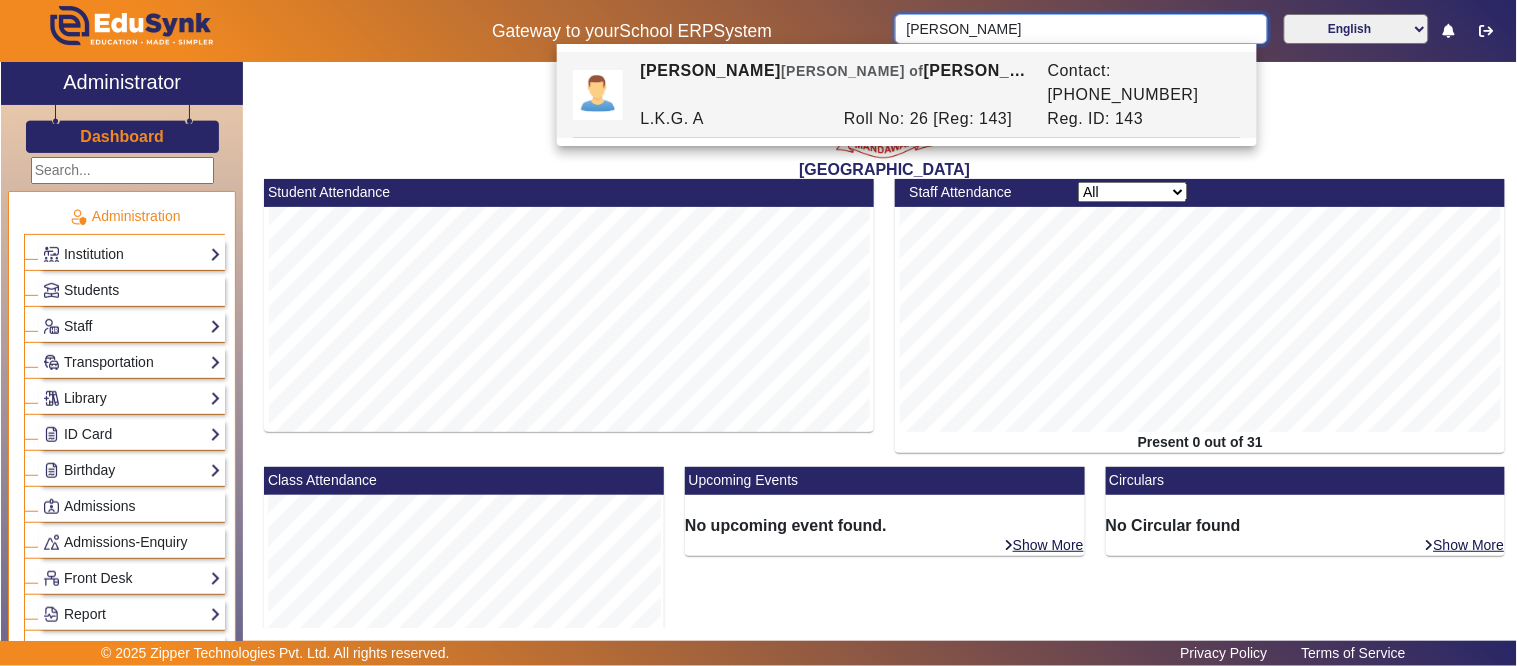 drag, startPoint x: 940, startPoint y: 31, endPoint x: 804, endPoint y: 32, distance: 136.00368 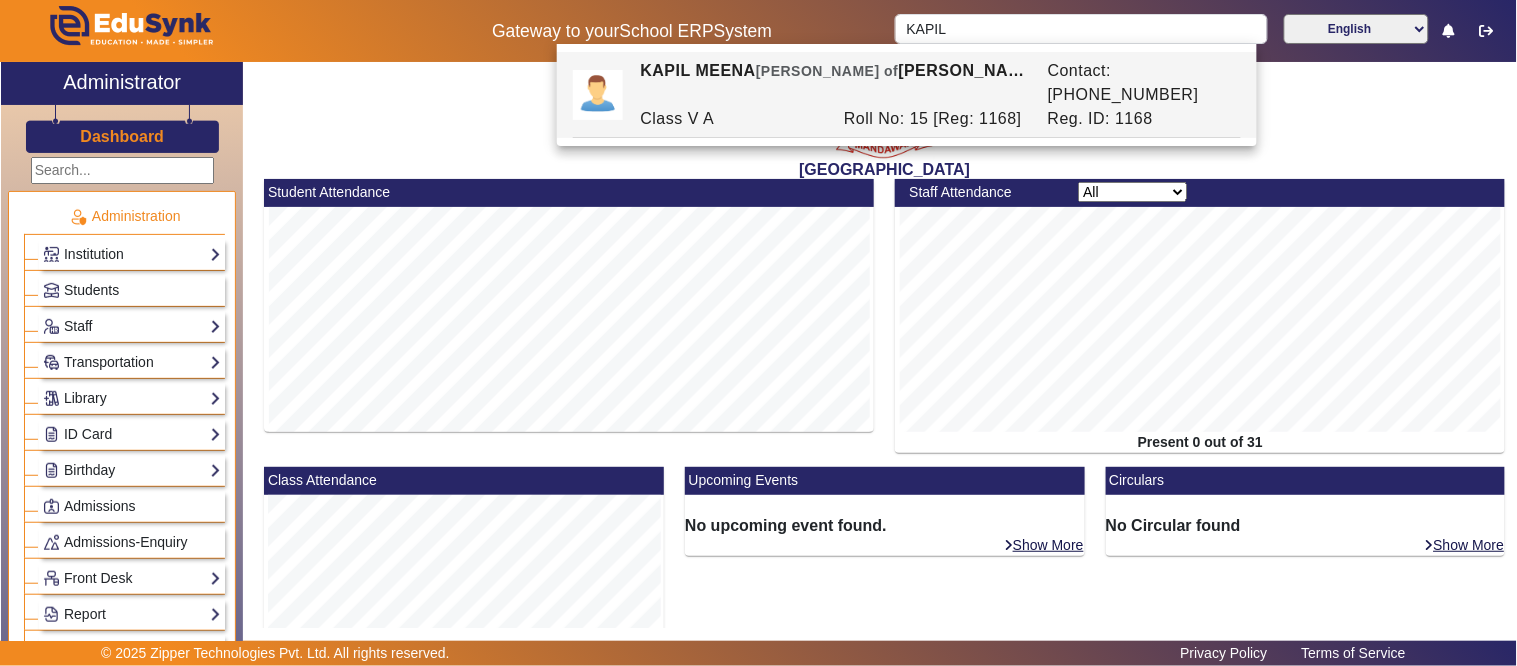 click on "KAPIL MEENA  Ward of  RAJENDRA KUMAR MEENA" at bounding box center (833, 83) 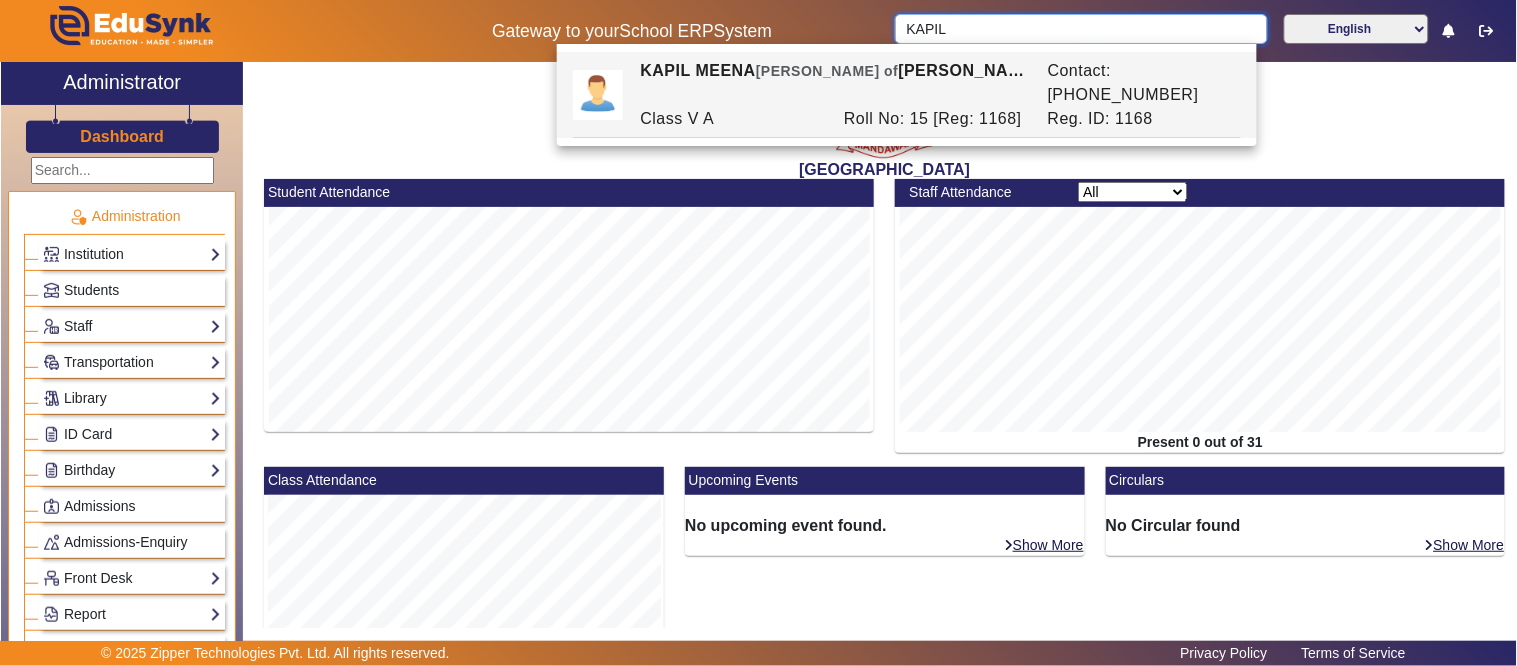 type on "KAPIL MEENA" 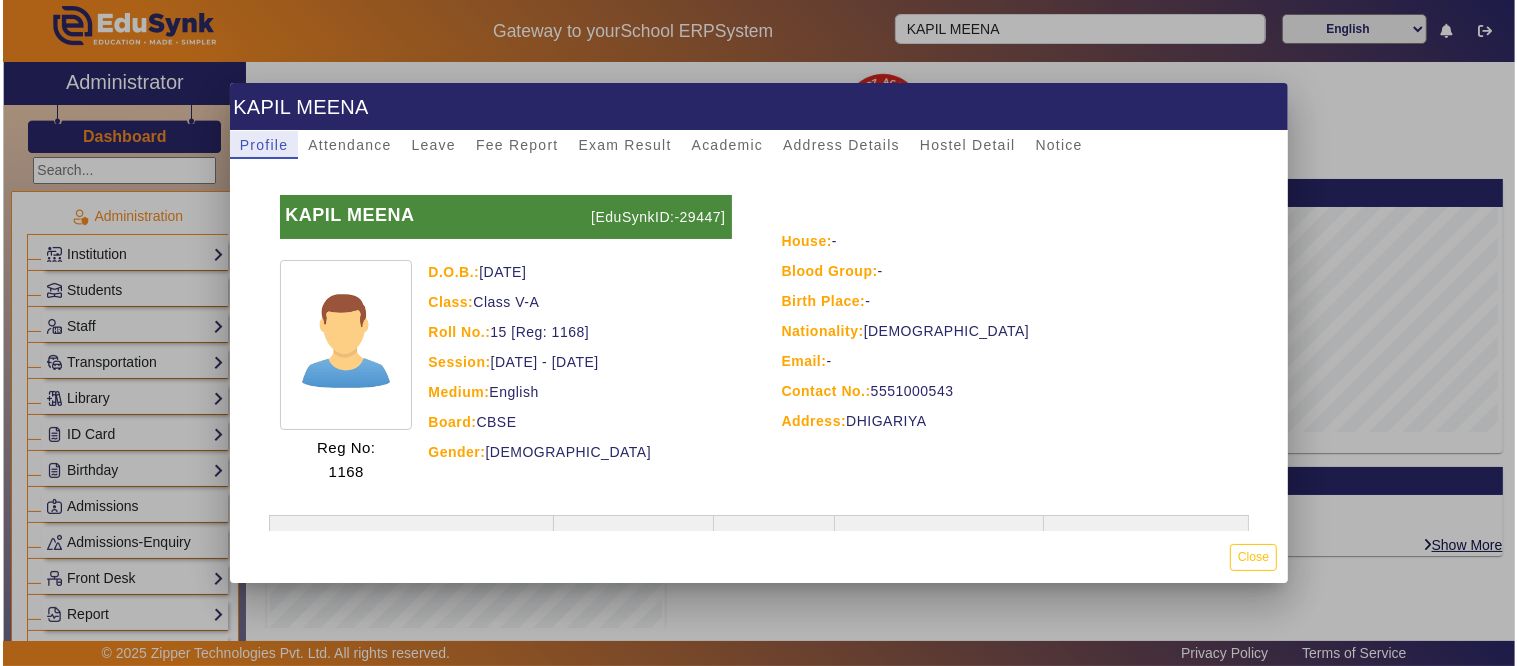 scroll, scrollTop: 110, scrollLeft: 0, axis: vertical 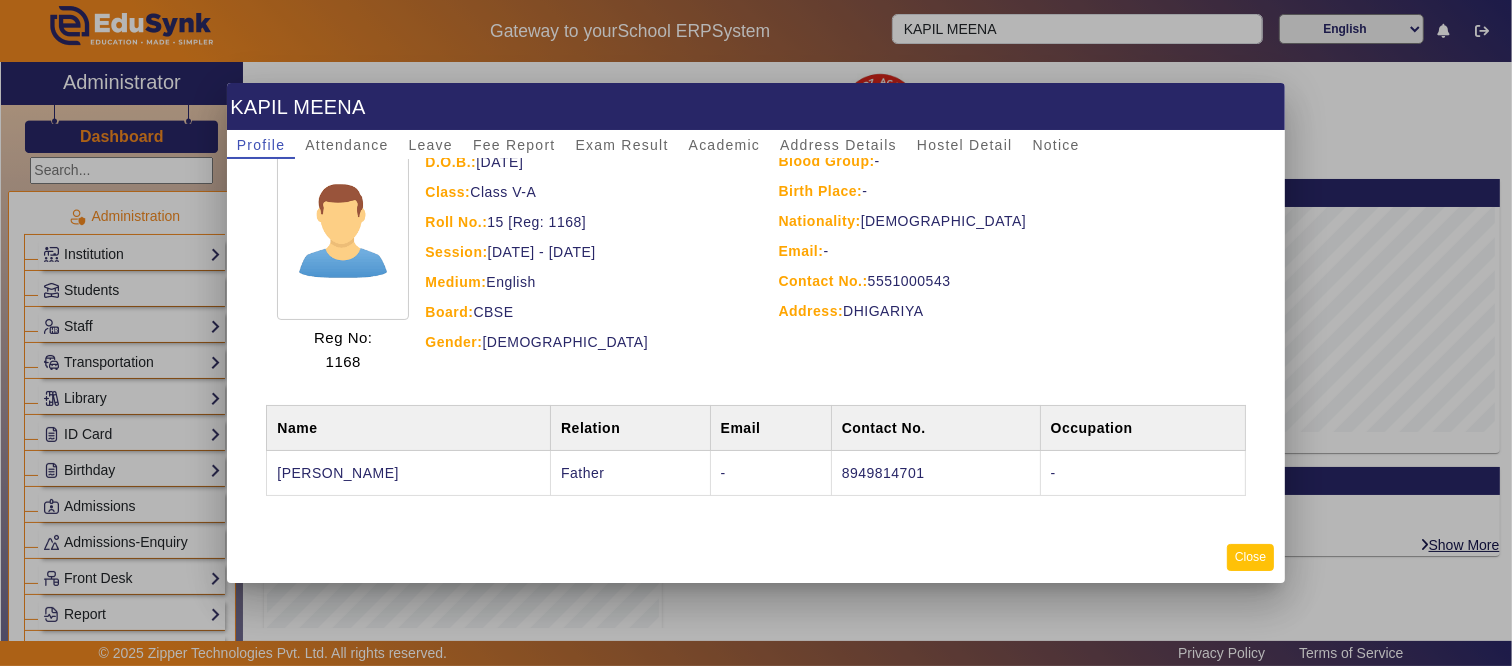 click on "Close" 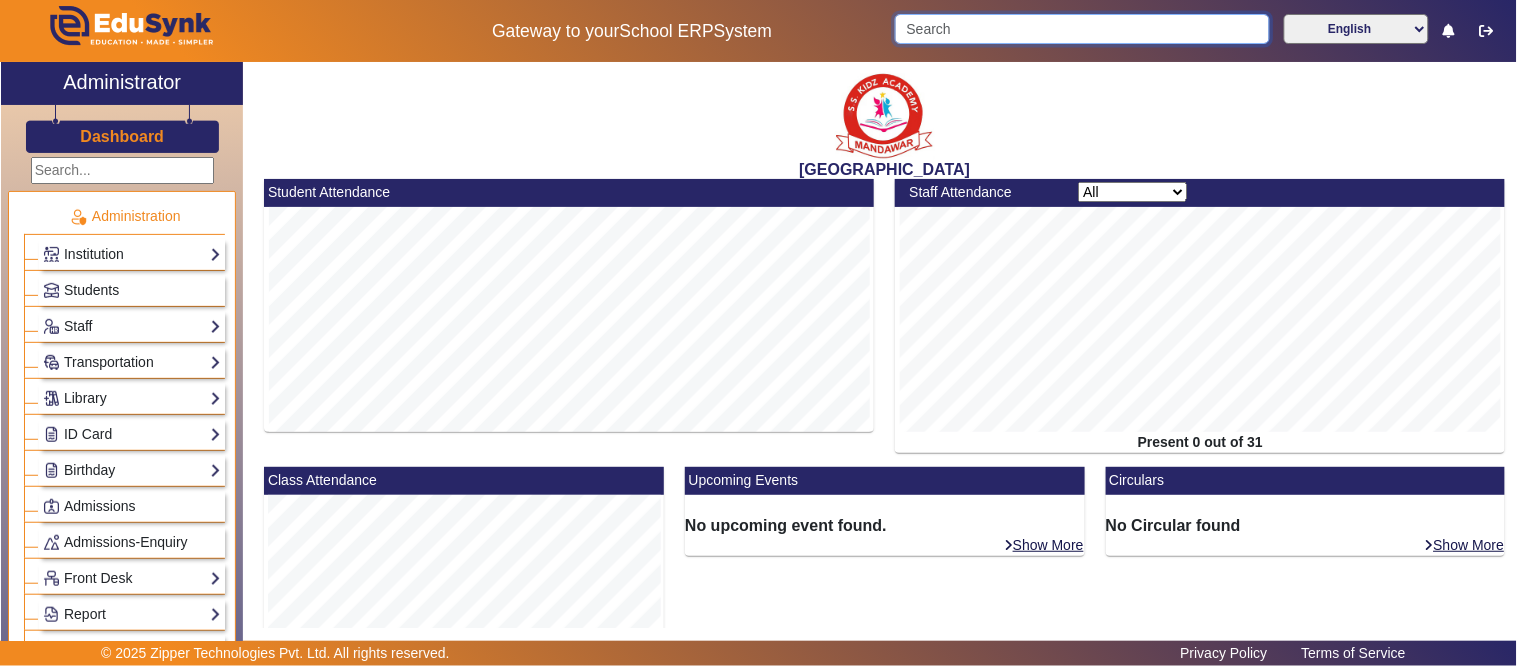 click at bounding box center (1082, 29) 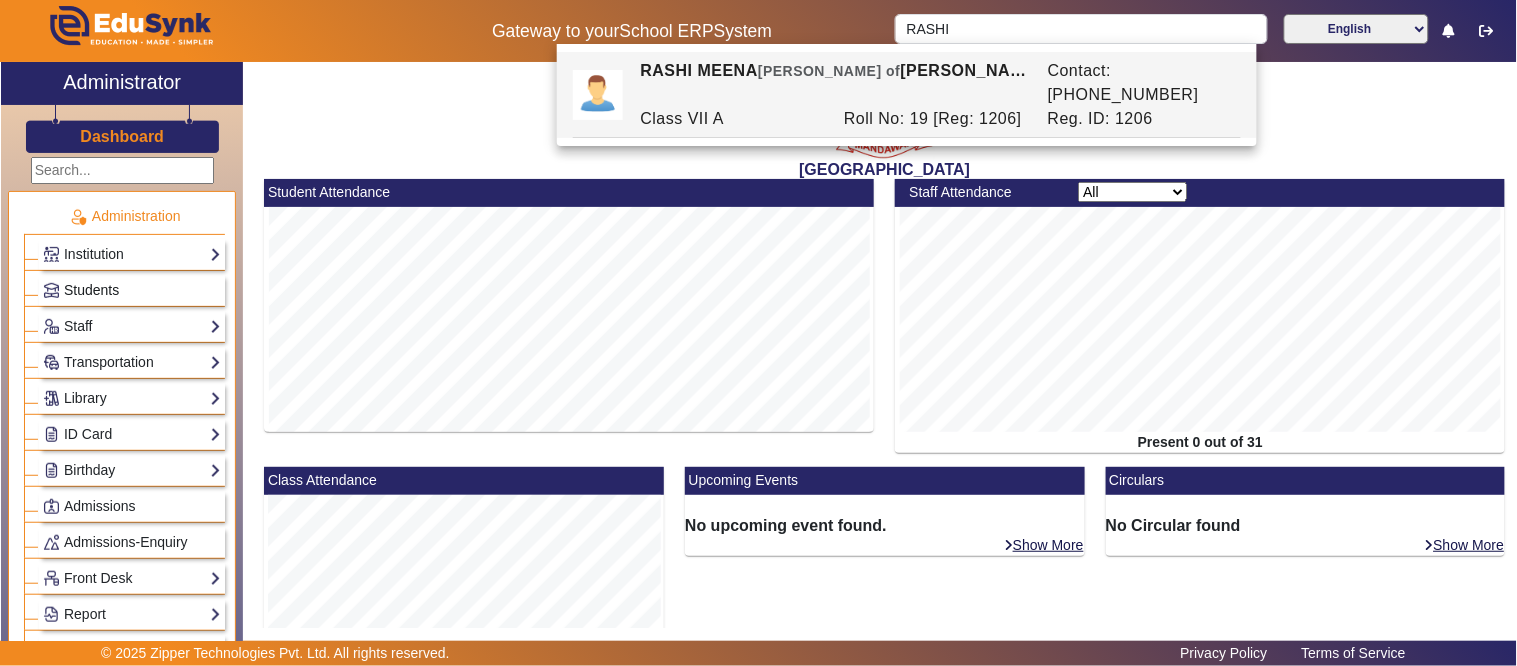 click on "Students" 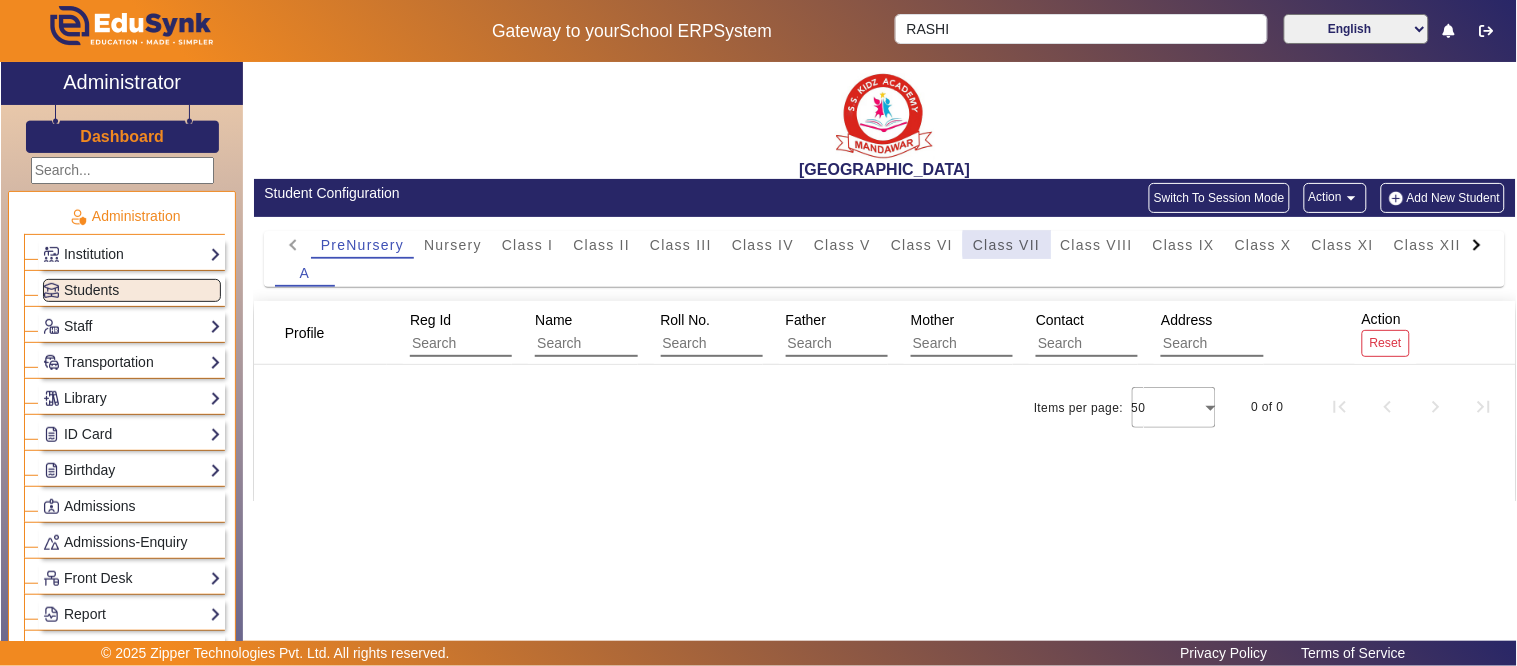 click on "Class VII" at bounding box center (1006, 245) 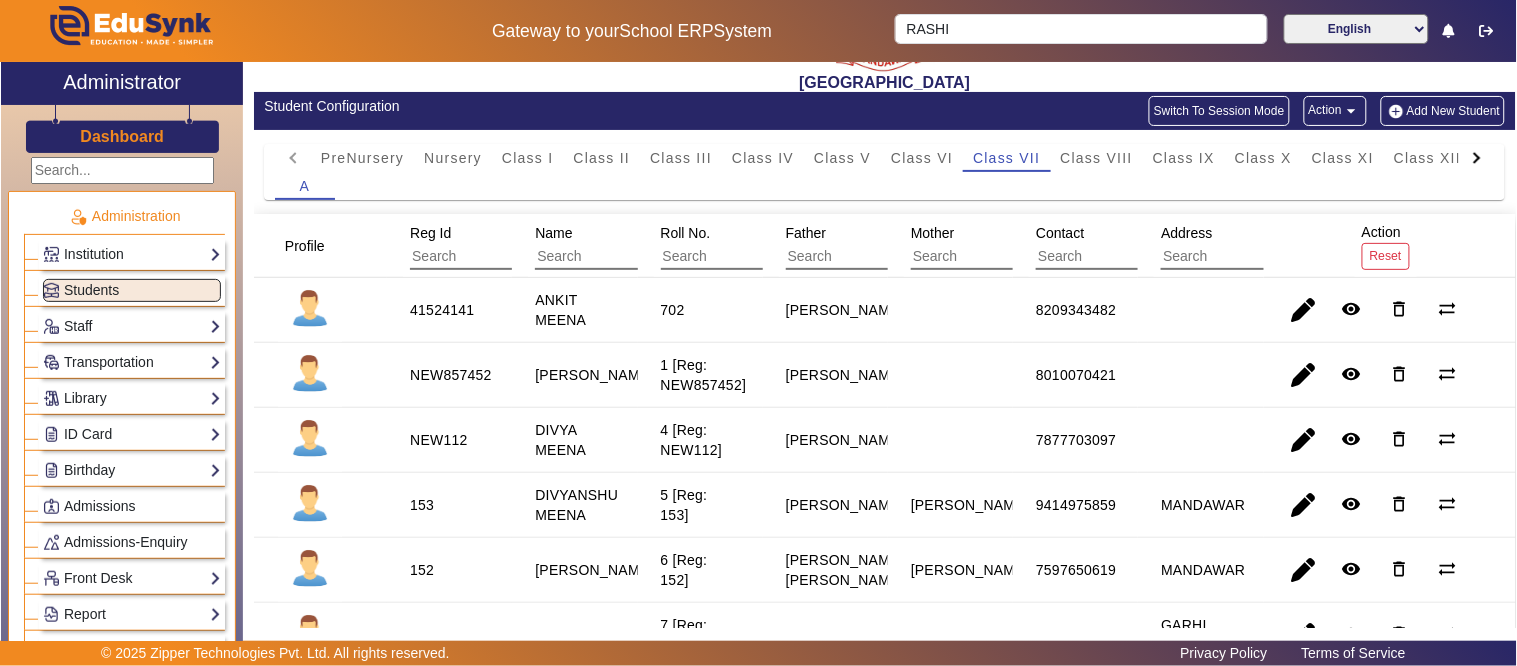 scroll, scrollTop: 84, scrollLeft: 0, axis: vertical 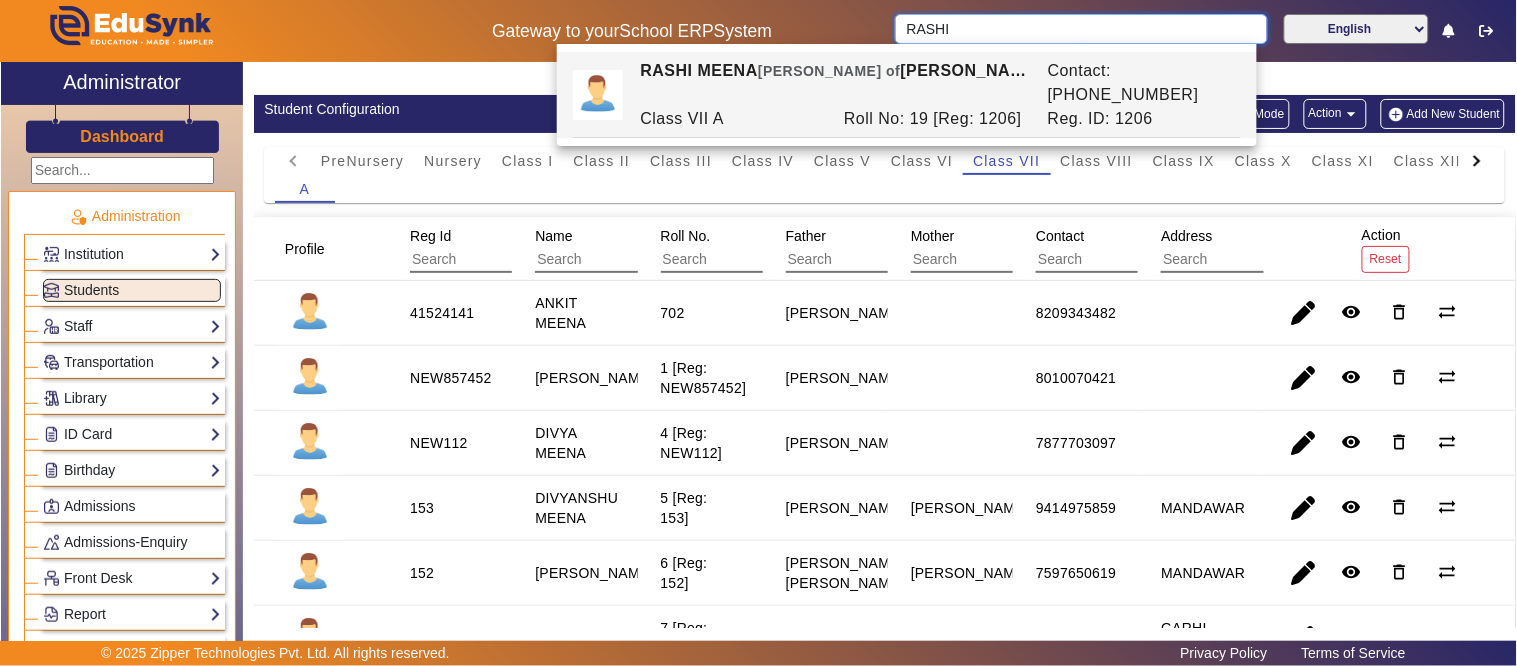 drag, startPoint x: 963, startPoint y: 44, endPoint x: 862, endPoint y: 30, distance: 101.96568 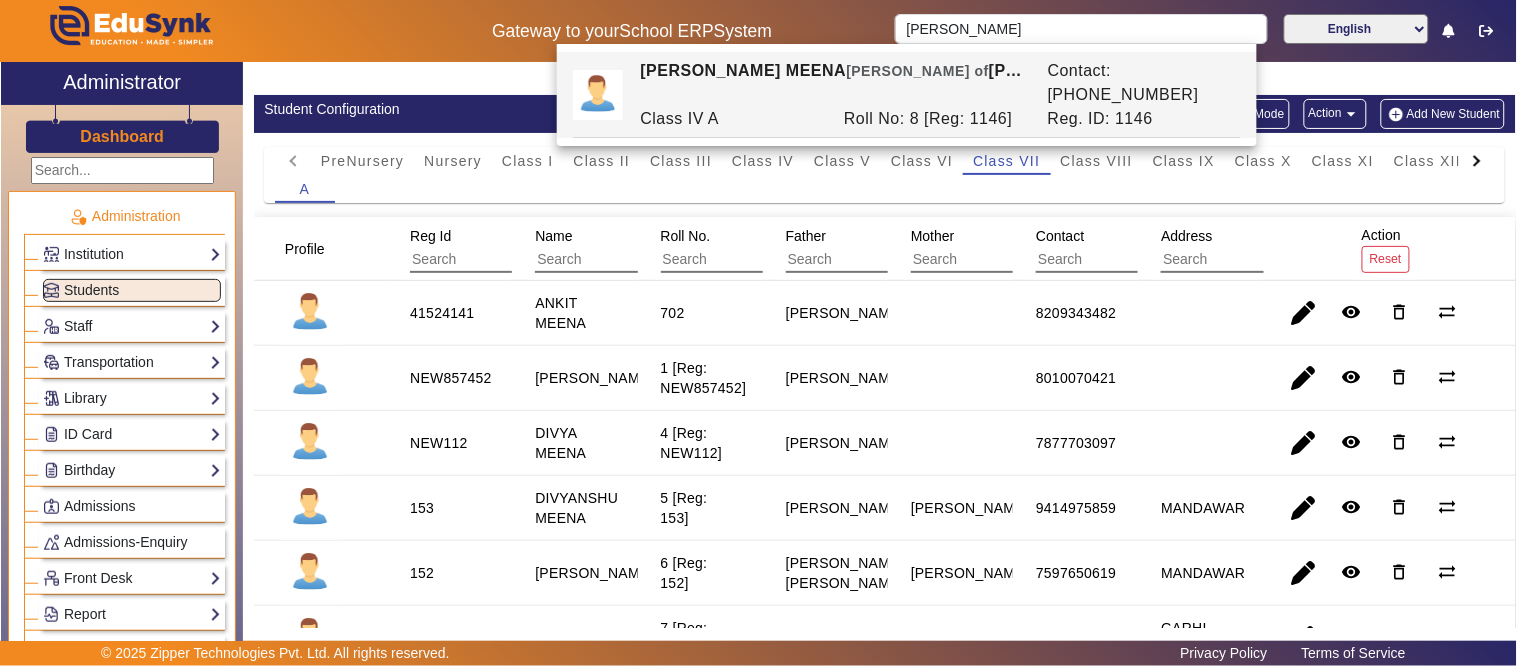 drag, startPoint x: 751, startPoint y: 316, endPoint x: 745, endPoint y: 331, distance: 16.155495 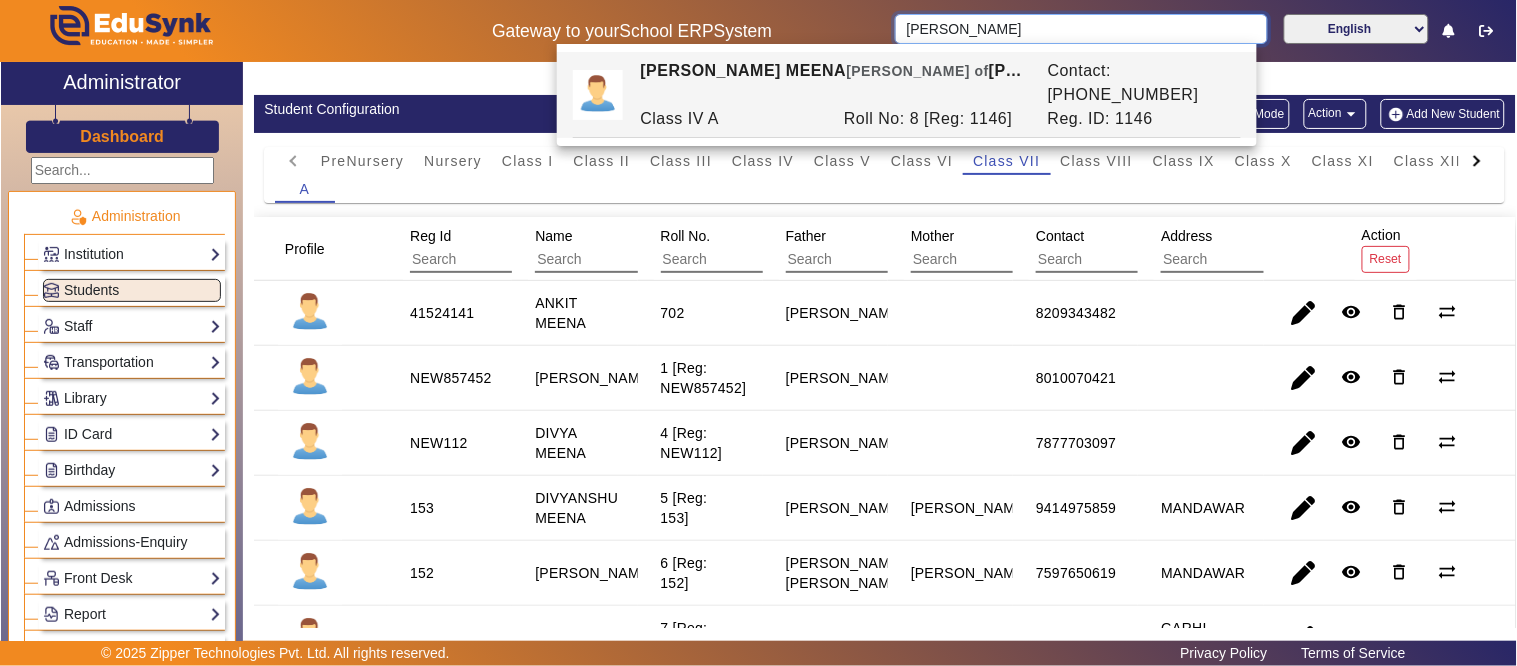 drag, startPoint x: 957, startPoint y: 26, endPoint x: 736, endPoint y: 25, distance: 221.00226 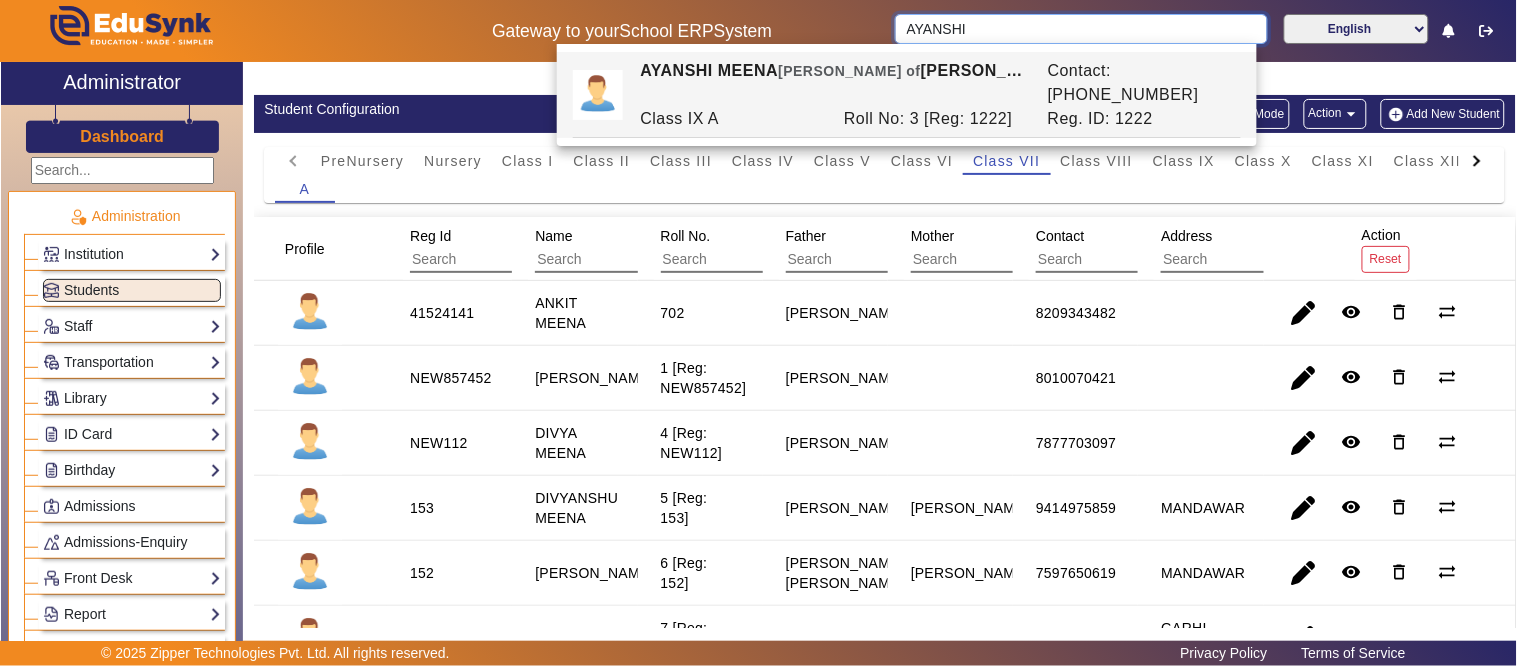 type on "AYANSHI" 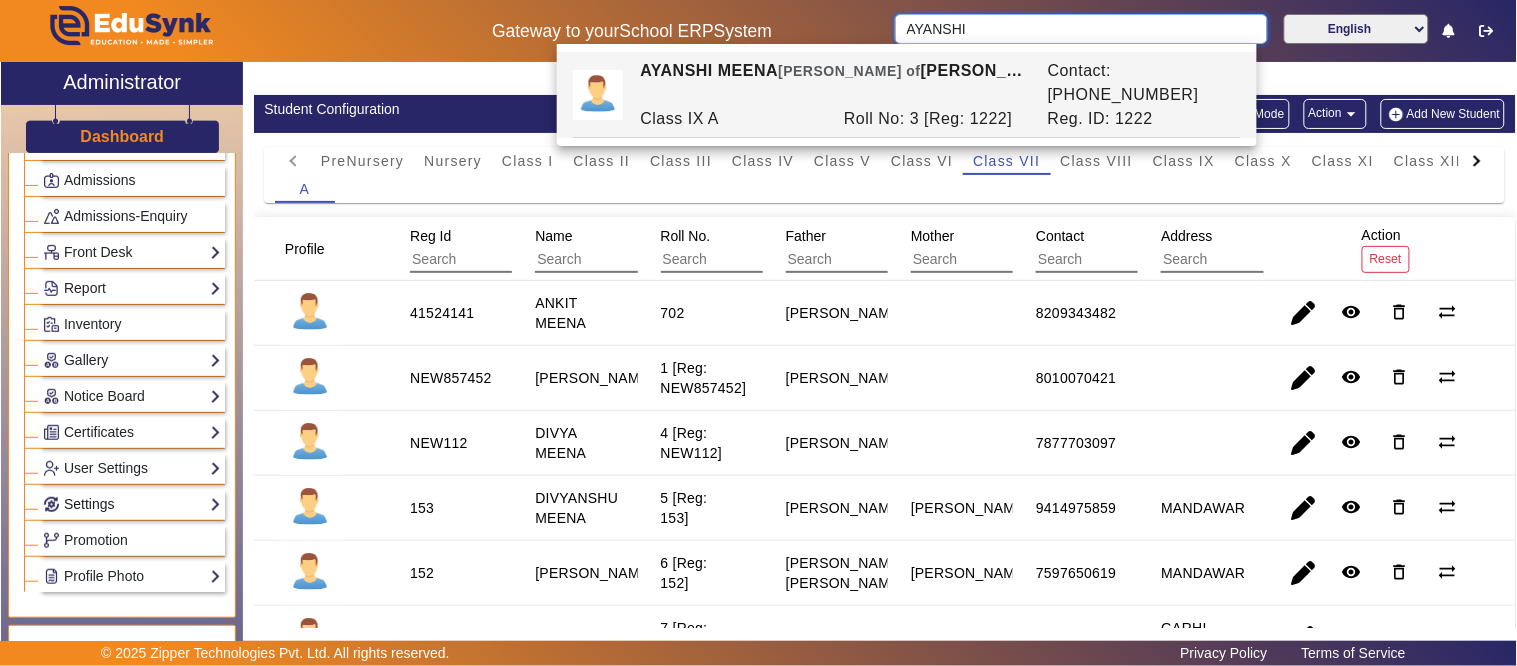 scroll, scrollTop: 333, scrollLeft: 0, axis: vertical 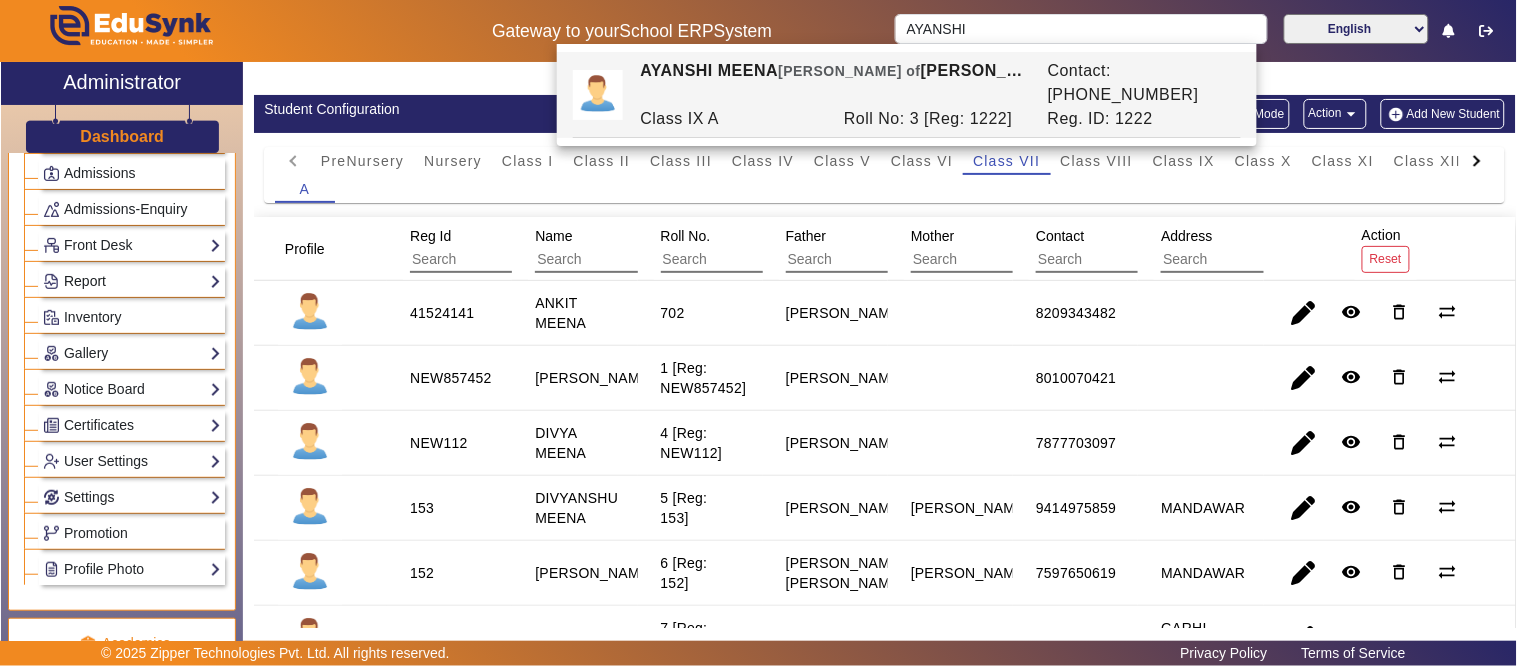 click on "Report" 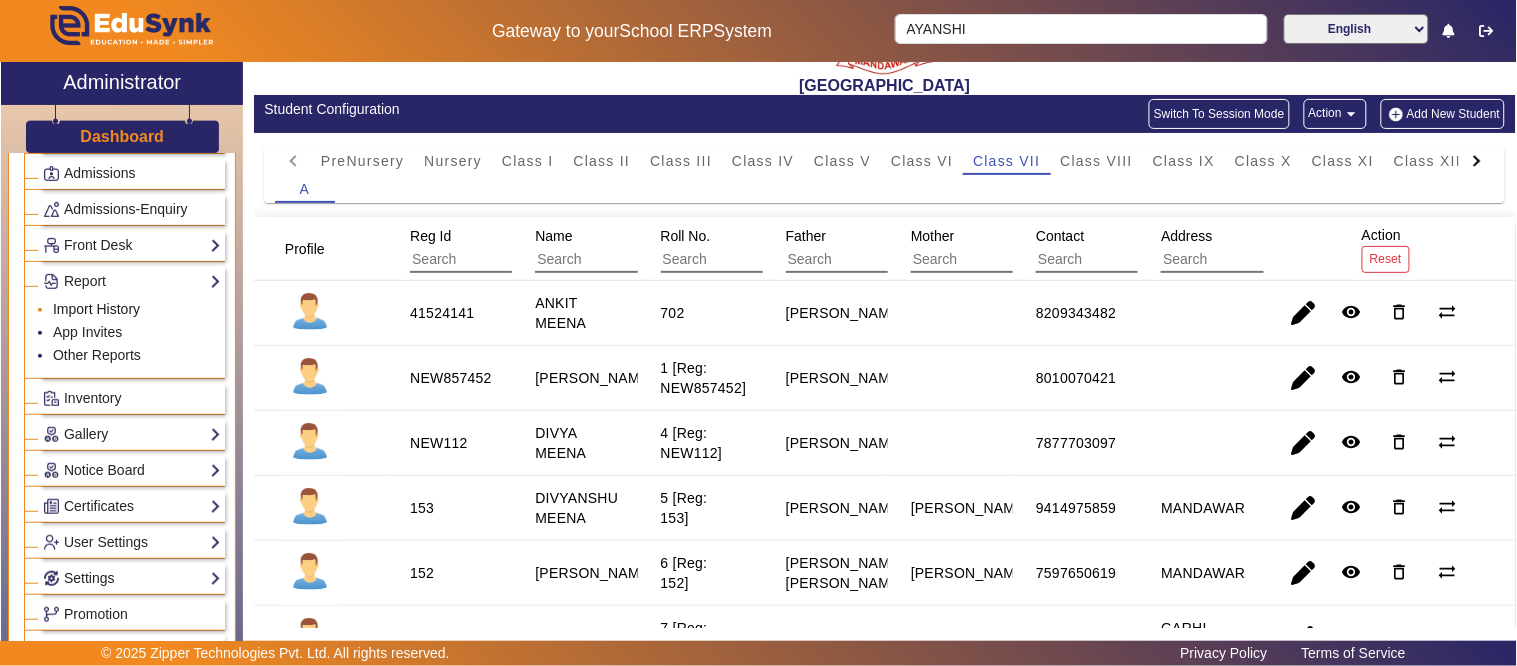 click on "Import History" 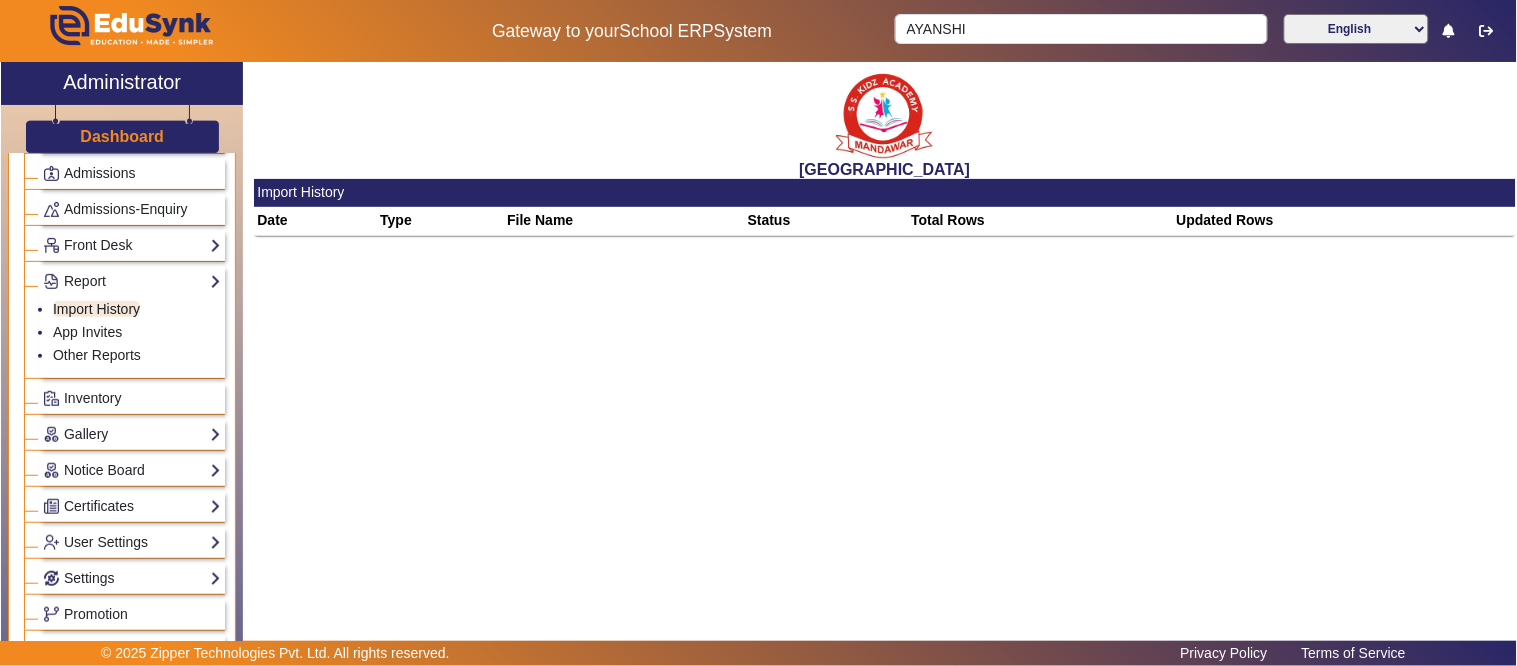 scroll, scrollTop: 0, scrollLeft: 0, axis: both 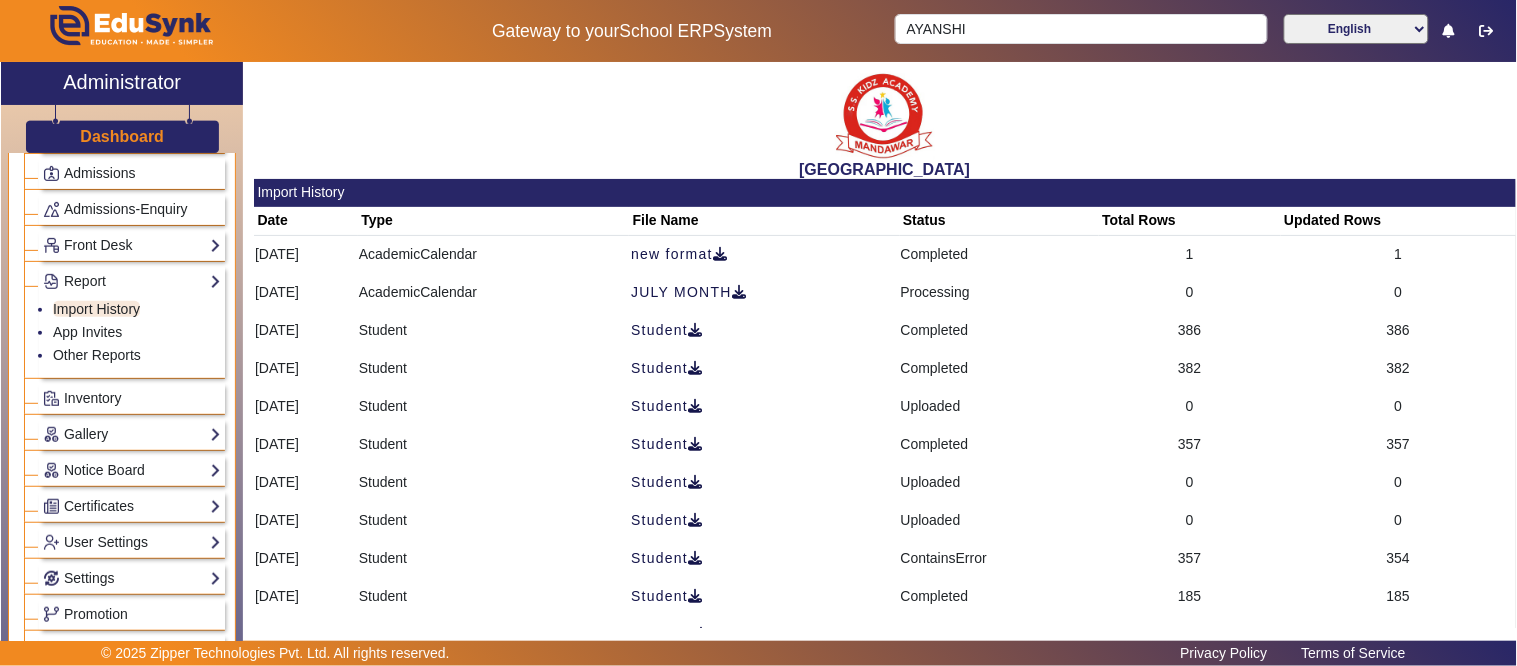 drag, startPoint x: 254, startPoint y: 325, endPoint x: 1428, endPoint y: 326, distance: 1174.0004 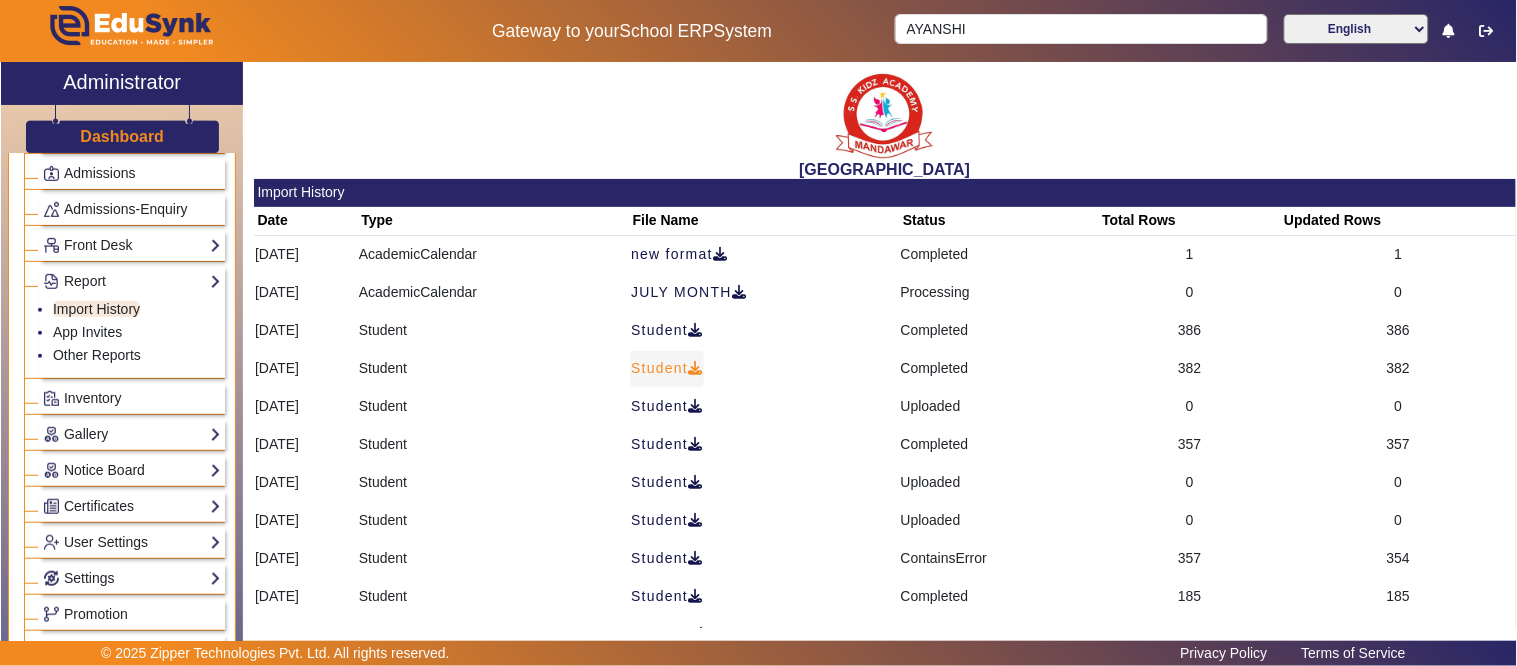 click on "Student" 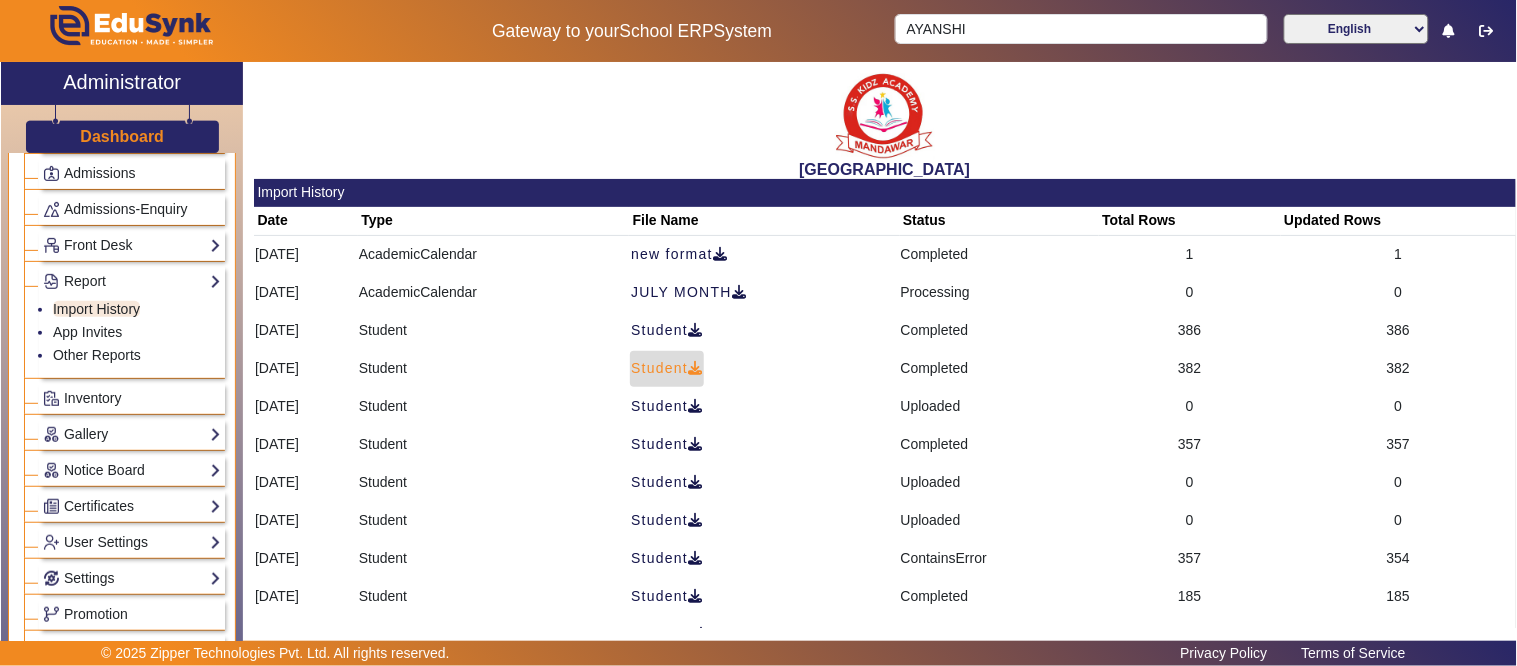 click on "Student" 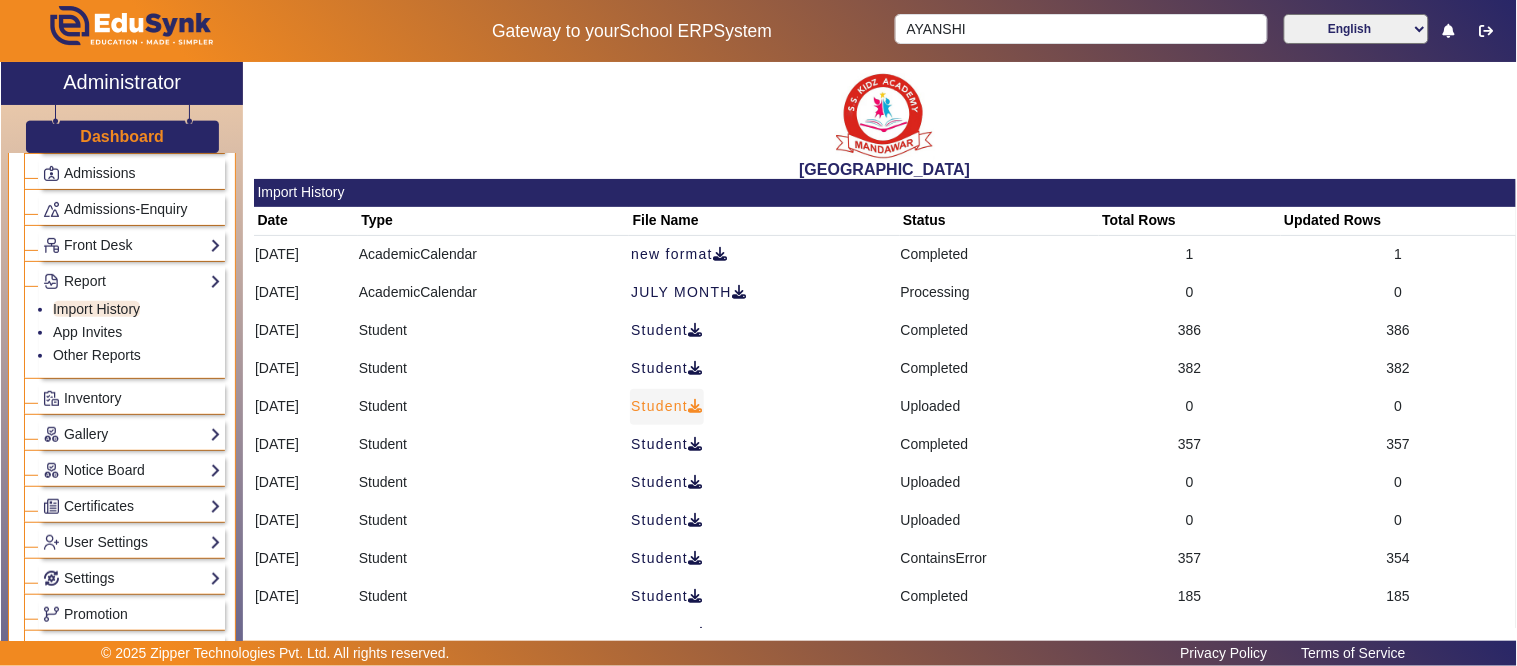 click on "Student" 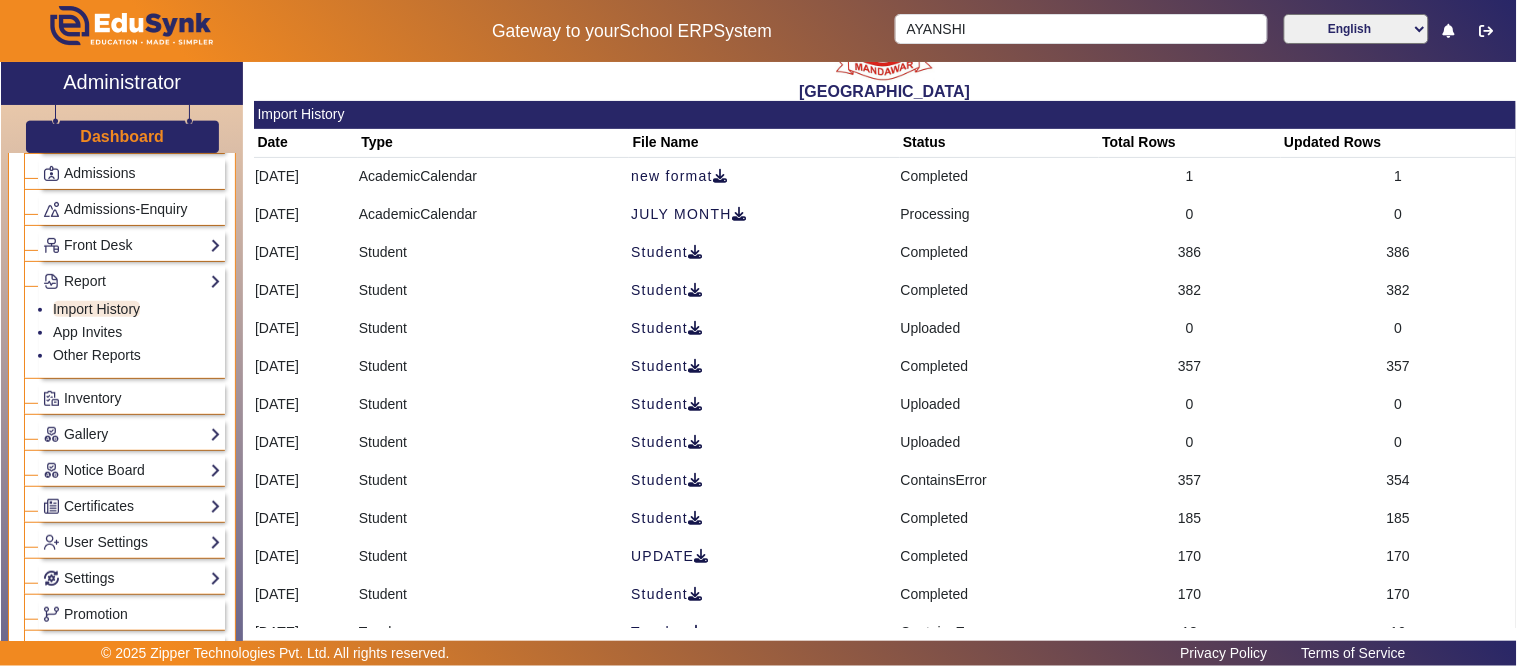 scroll, scrollTop: 0, scrollLeft: 0, axis: both 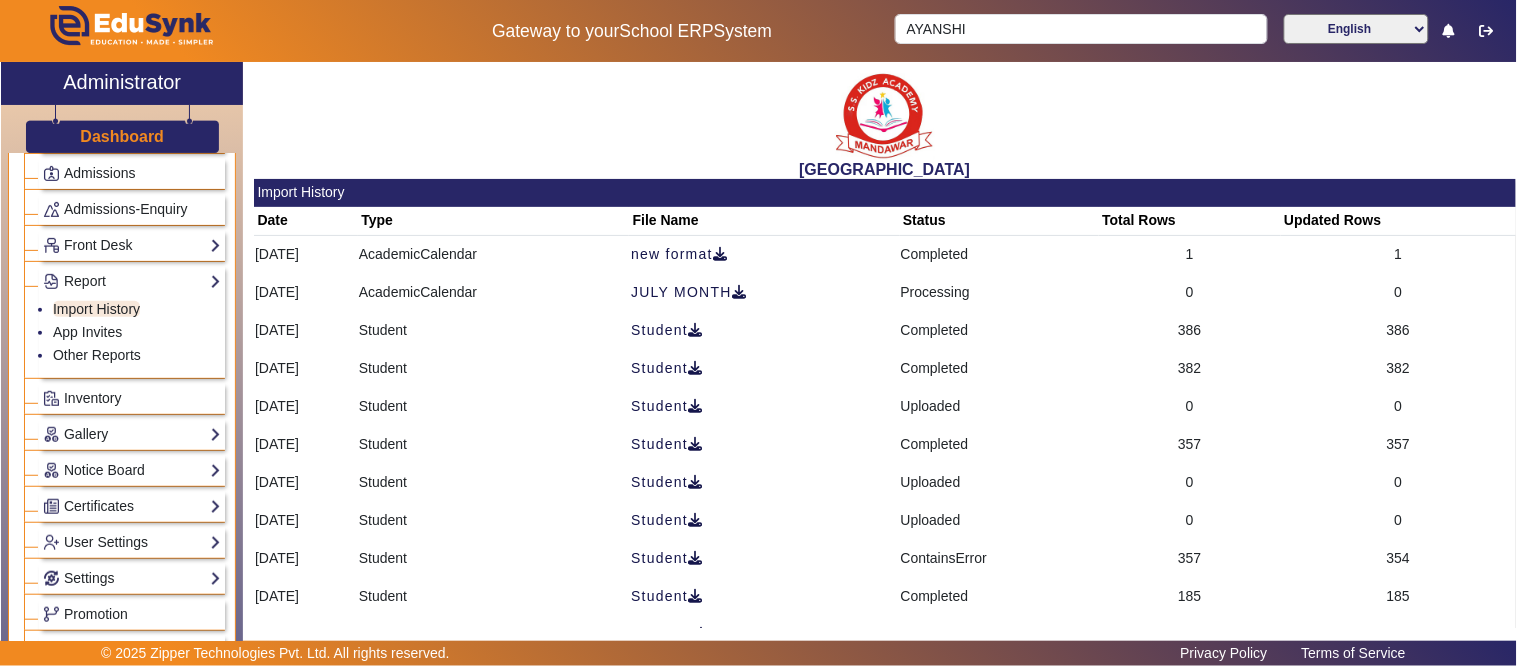 drag, startPoint x: 82, startPoint y: 141, endPoint x: 735, endPoint y: 158, distance: 653.22125 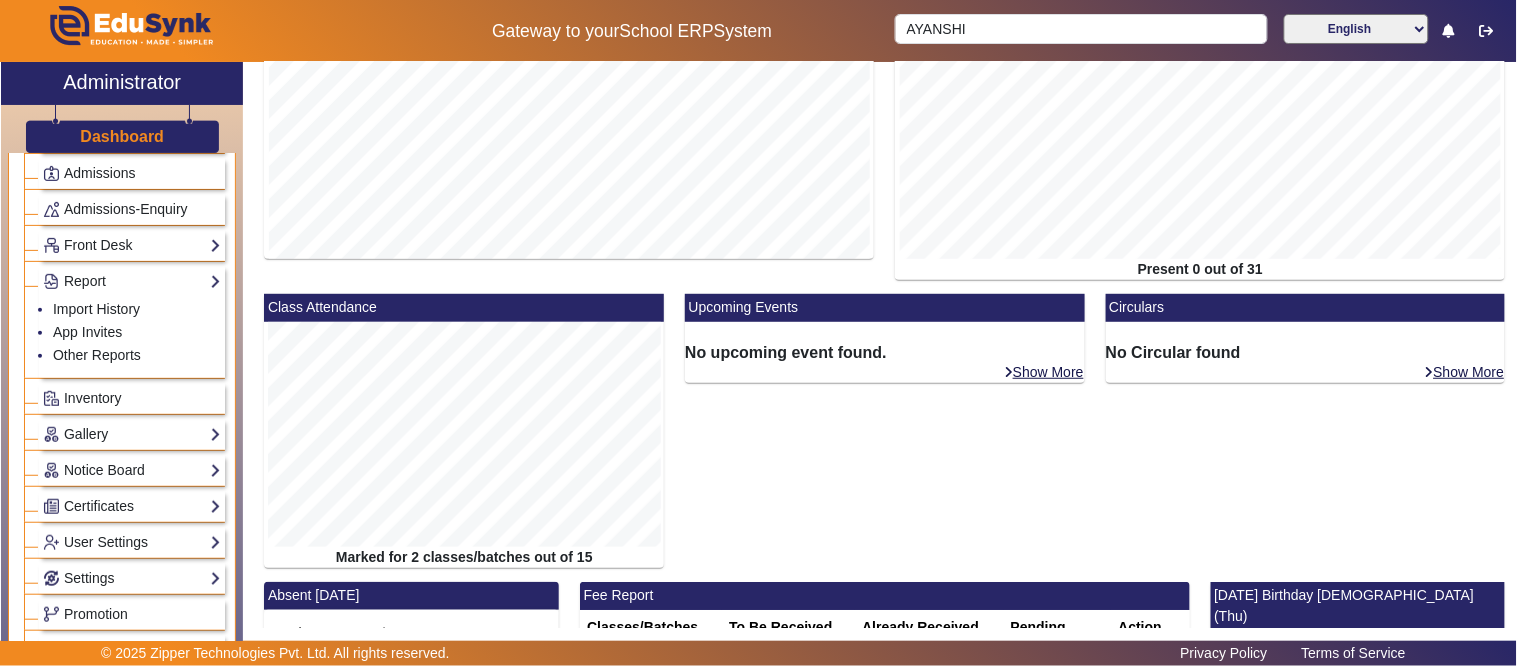 scroll, scrollTop: 440, scrollLeft: 0, axis: vertical 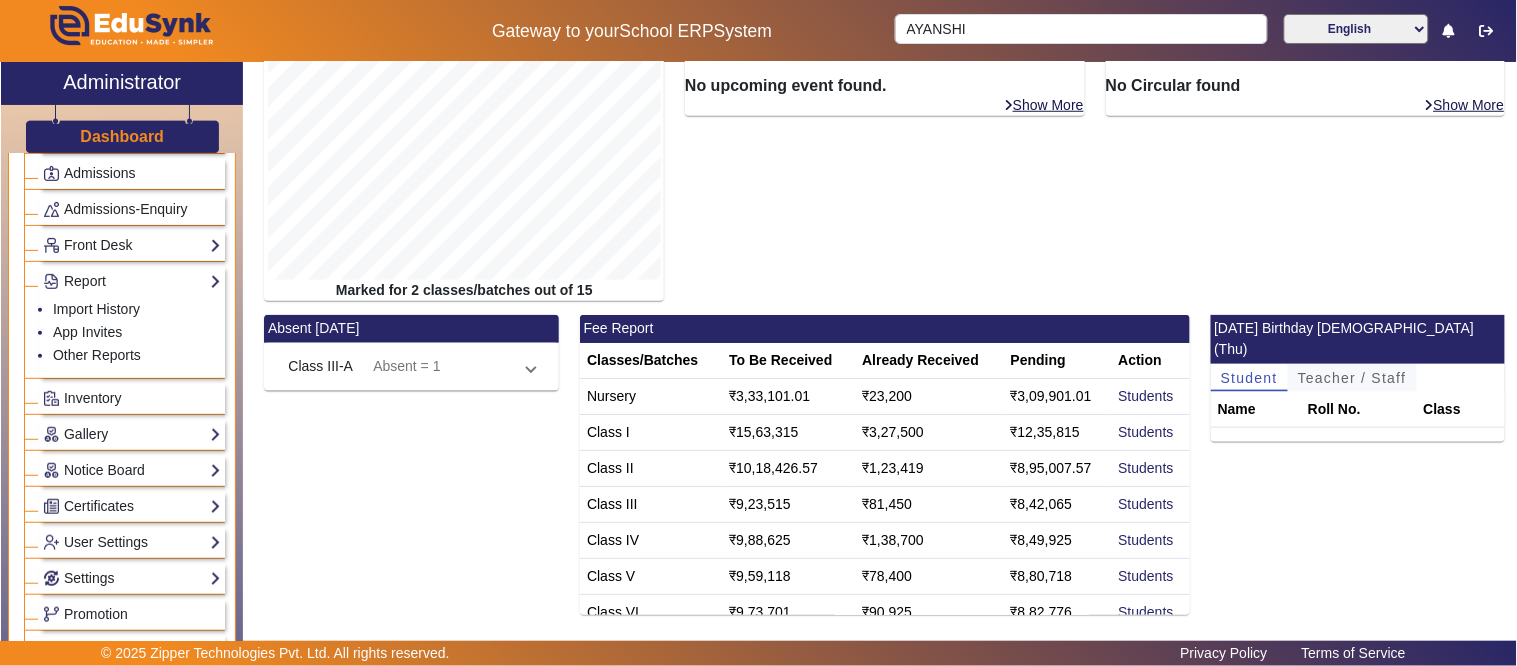 click on "Teacher / Staff" at bounding box center (1352, 378) 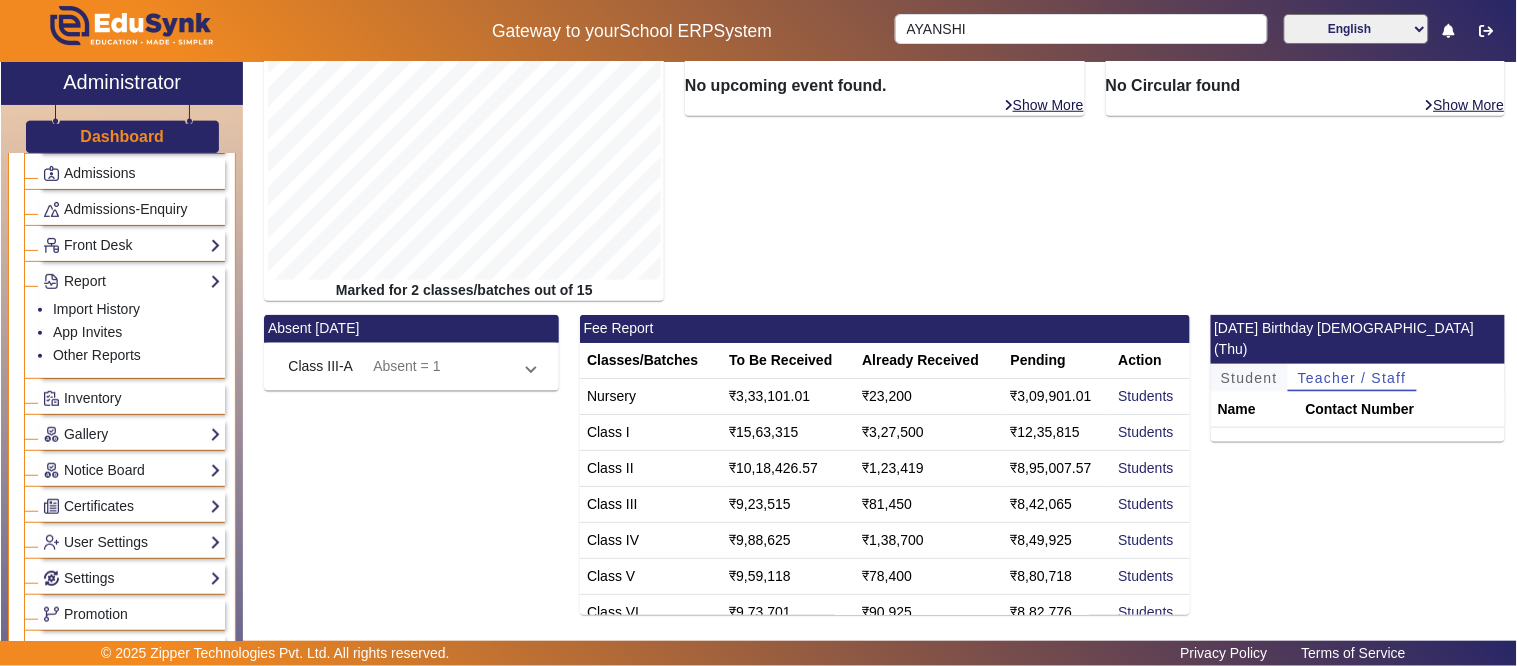 click on "Student" at bounding box center [1249, 378] 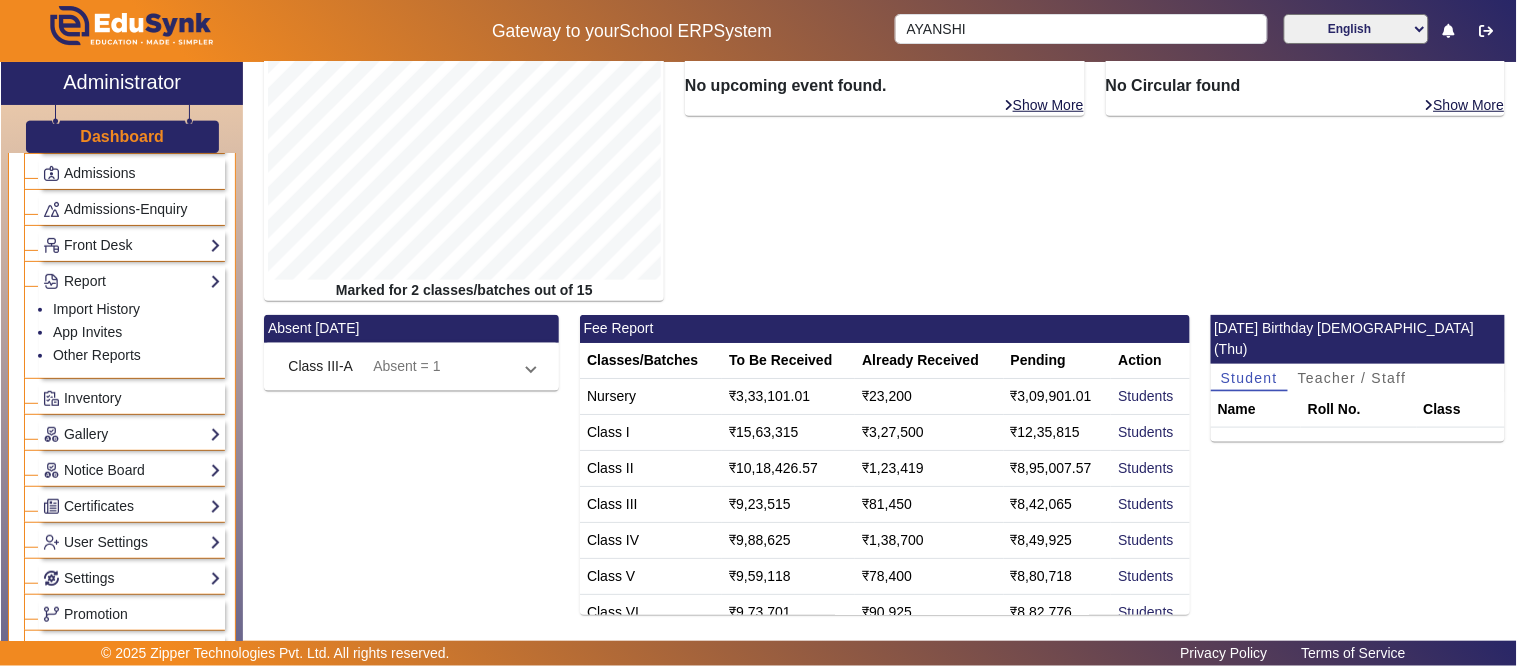 click on "Absent = 1" 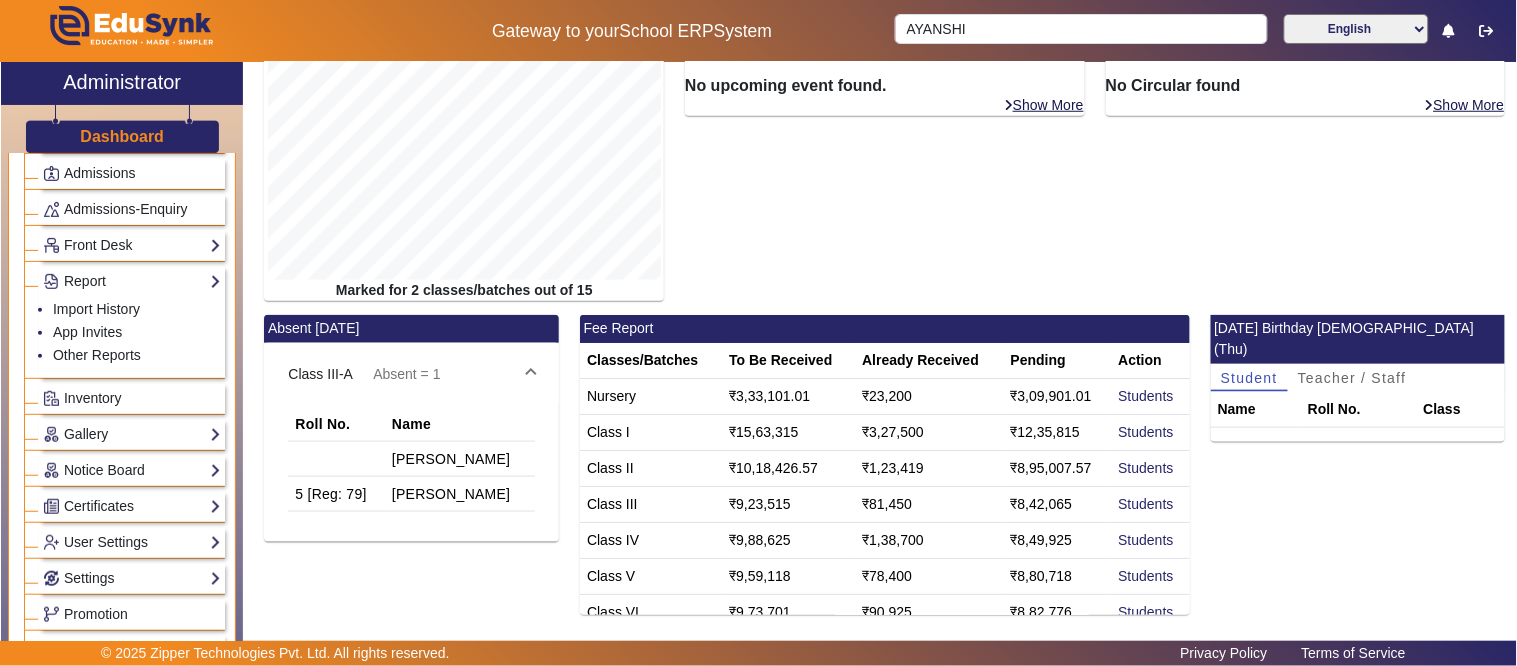 click on "Absent = 1" 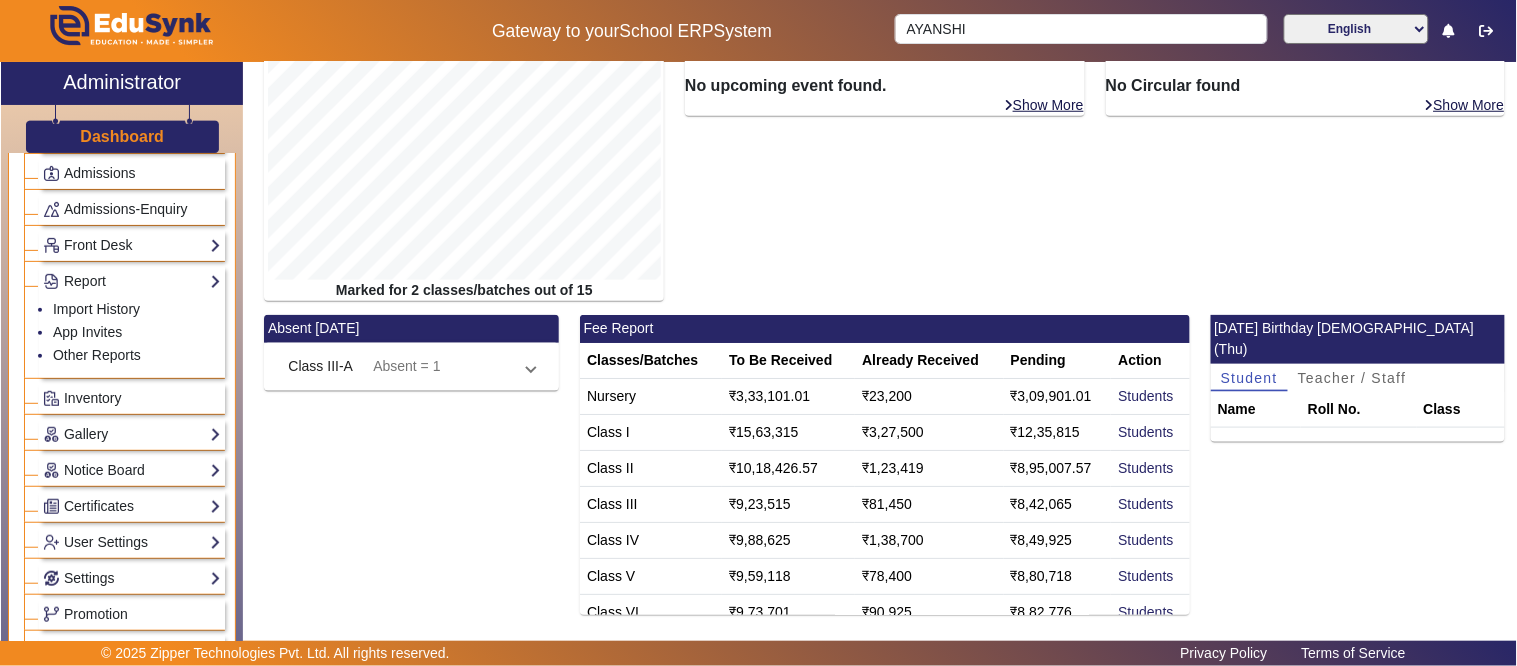 click on "Absent = 1" 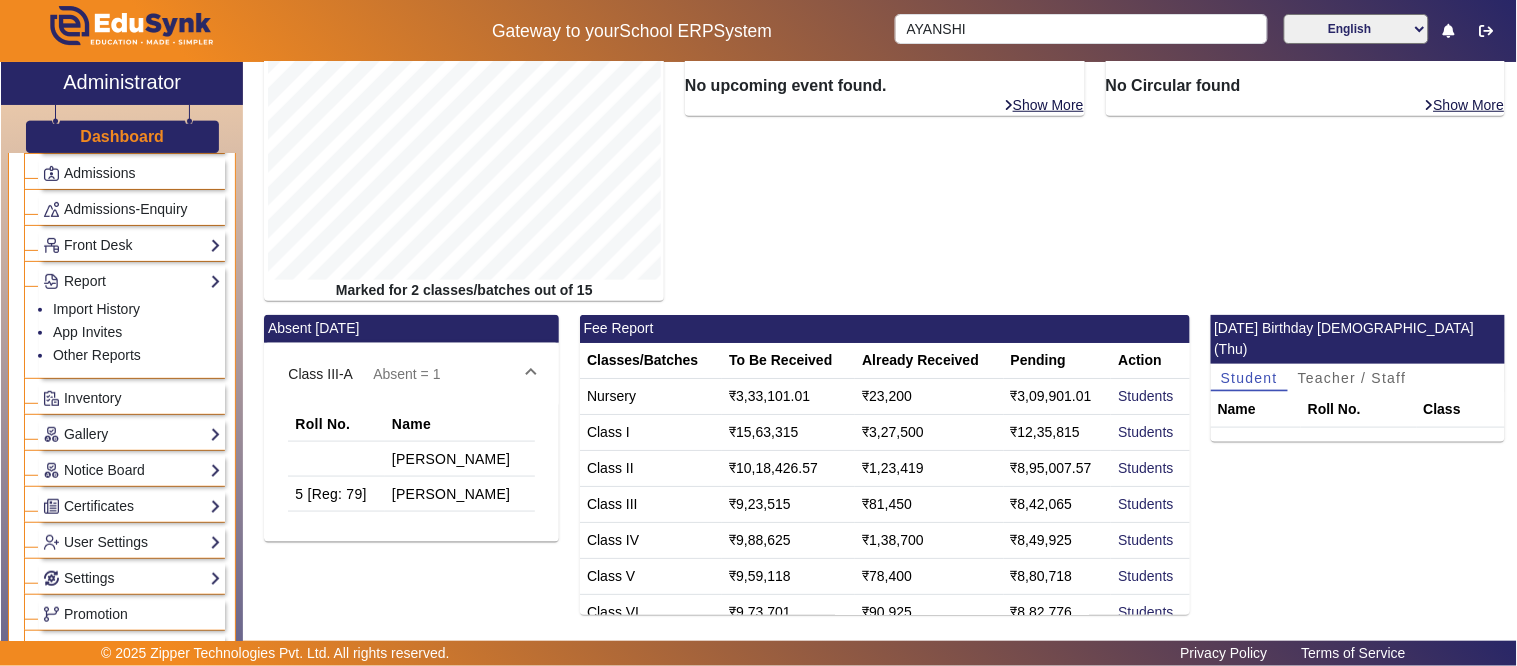 click on "Absent = 1" 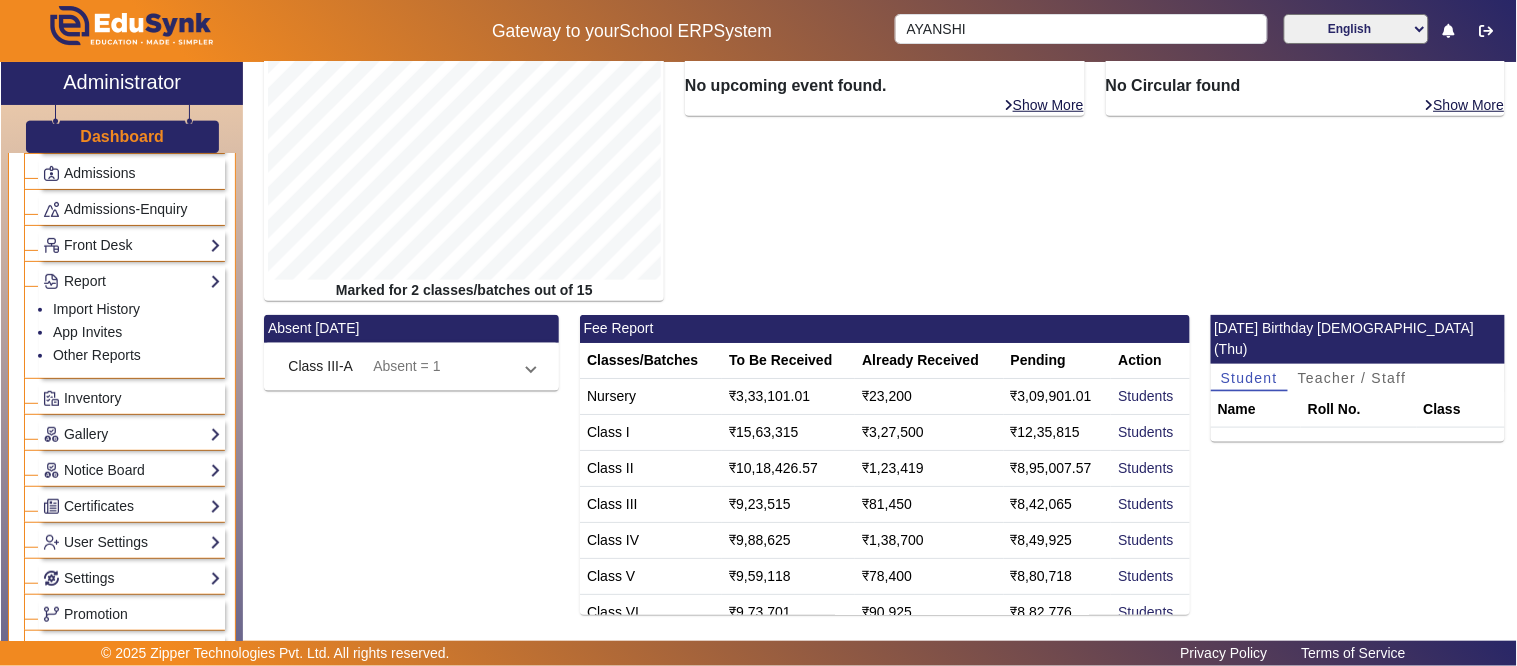 click on "Absent = 1" 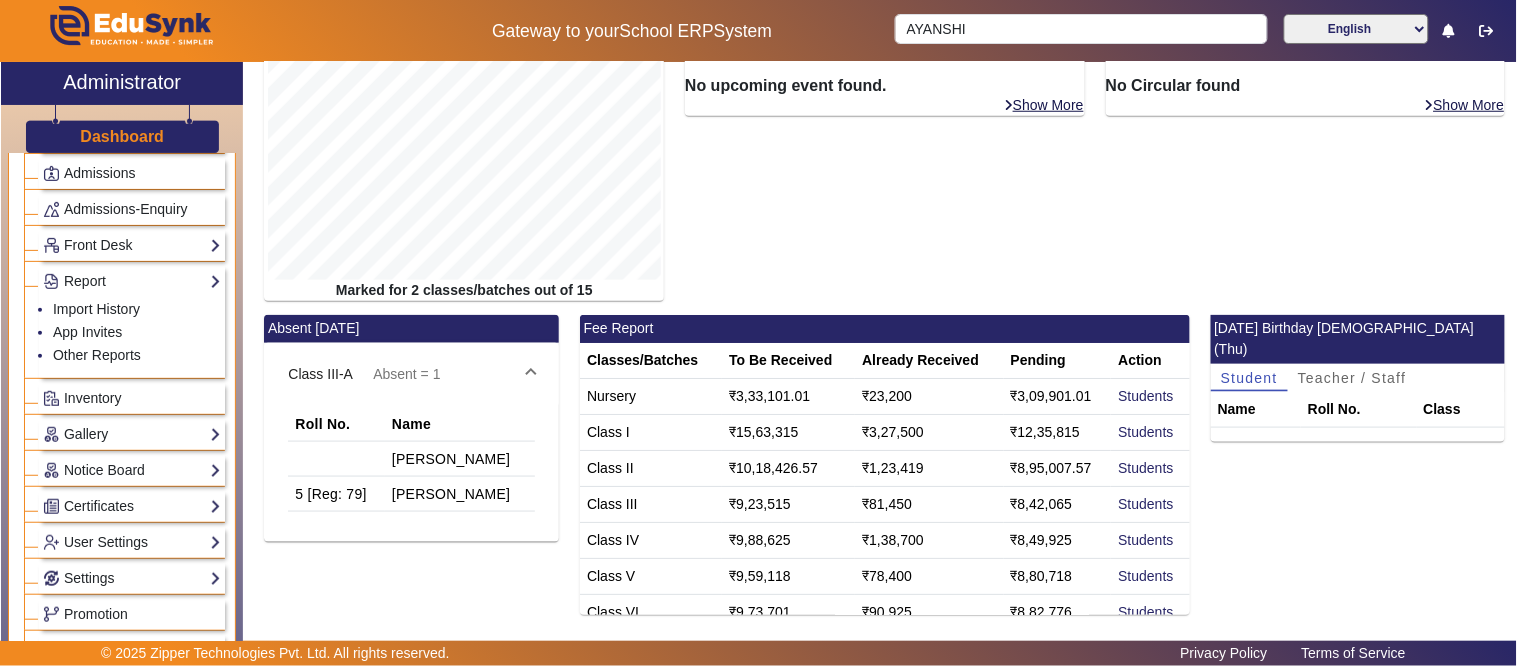 click on "Absent = 1" 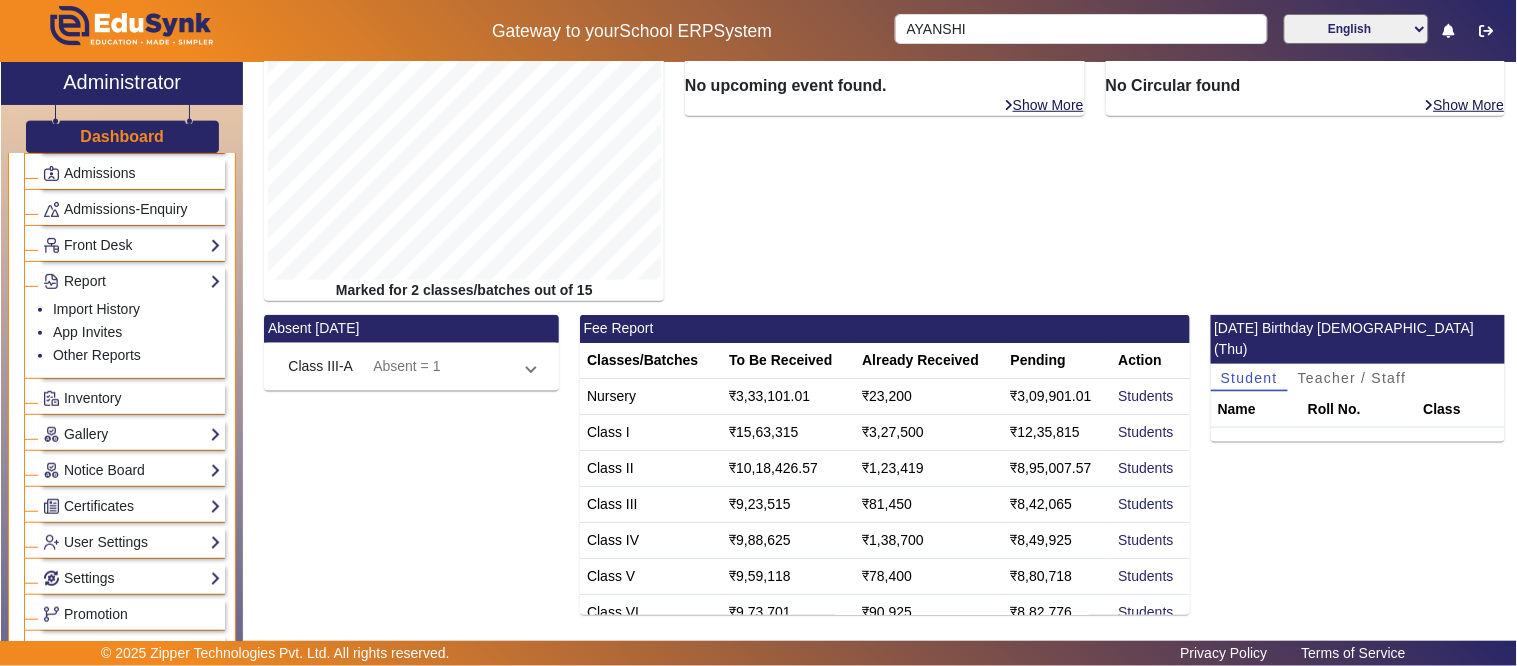 click on "Absent = 1" 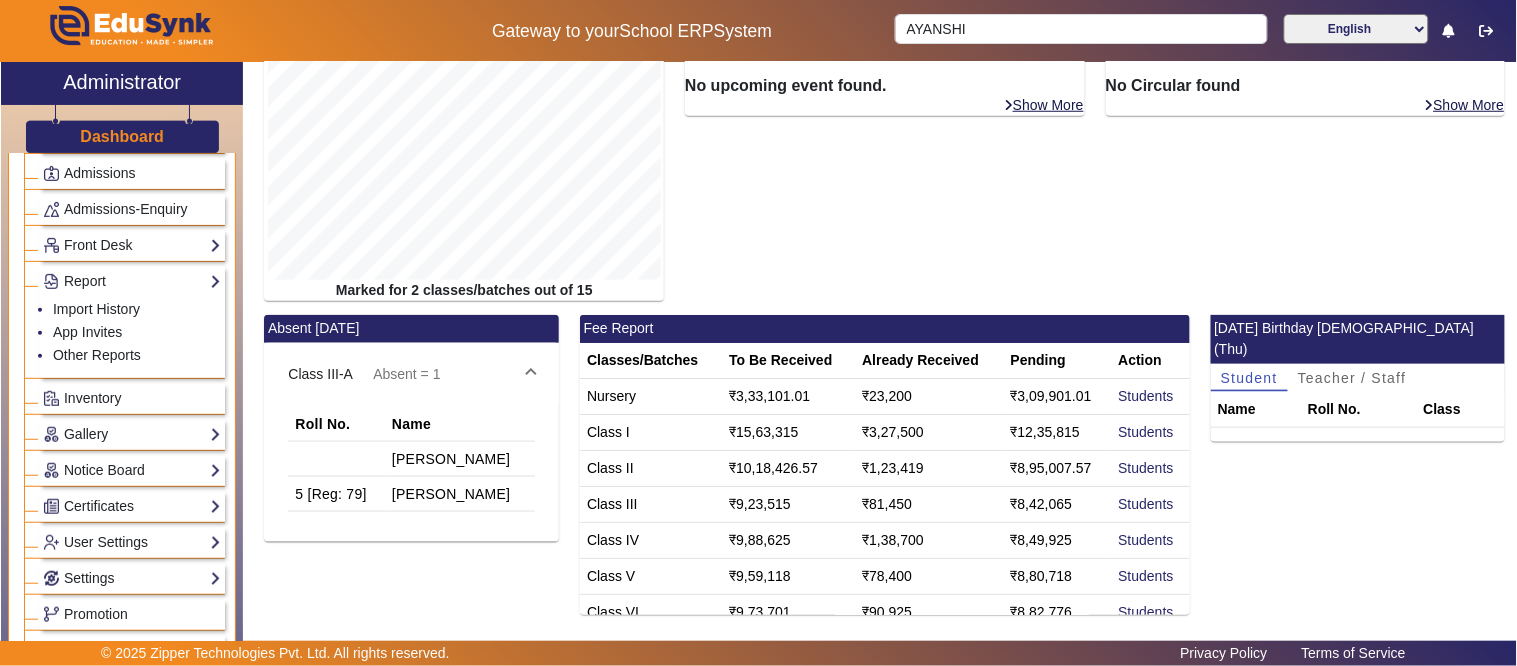 click on "Absent = 1" 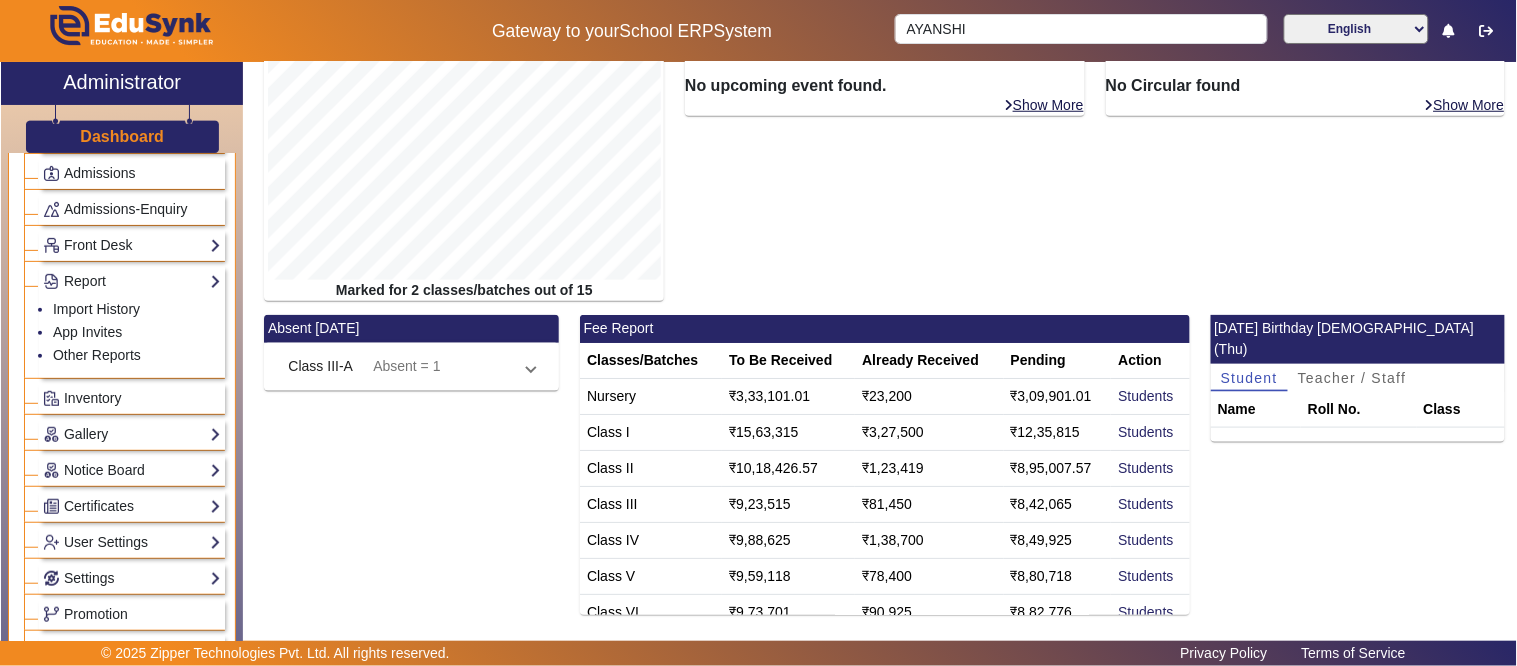 click on "Class III-A" at bounding box center [322, 366] 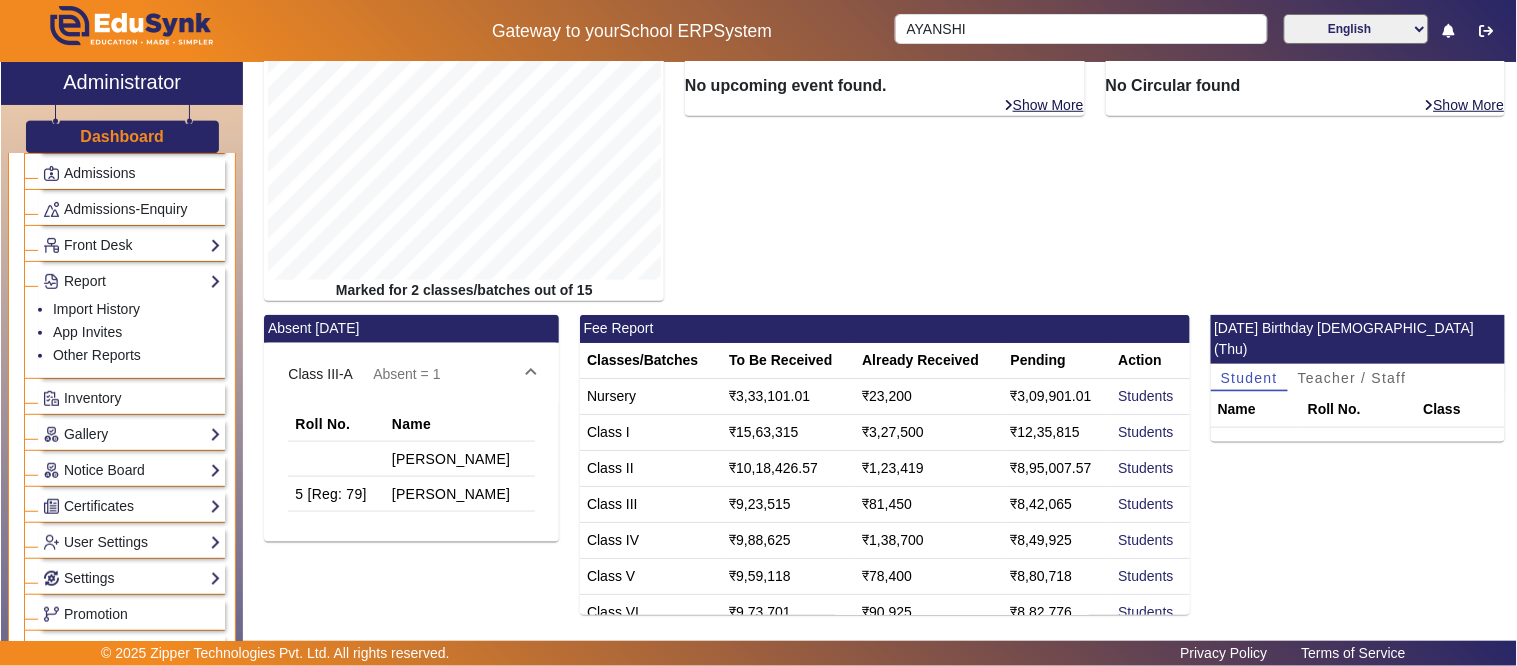 click on "Class III-A" at bounding box center [322, 374] 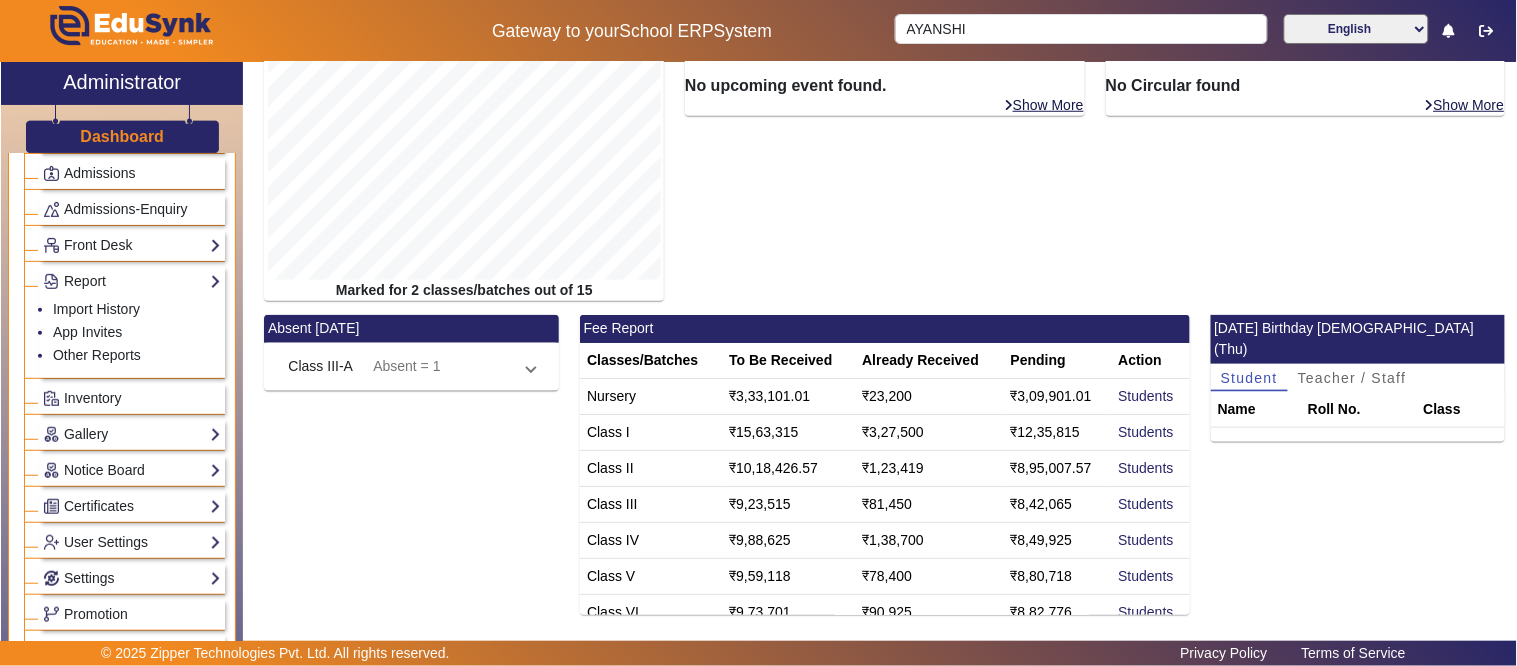 click on "Absent = 1" 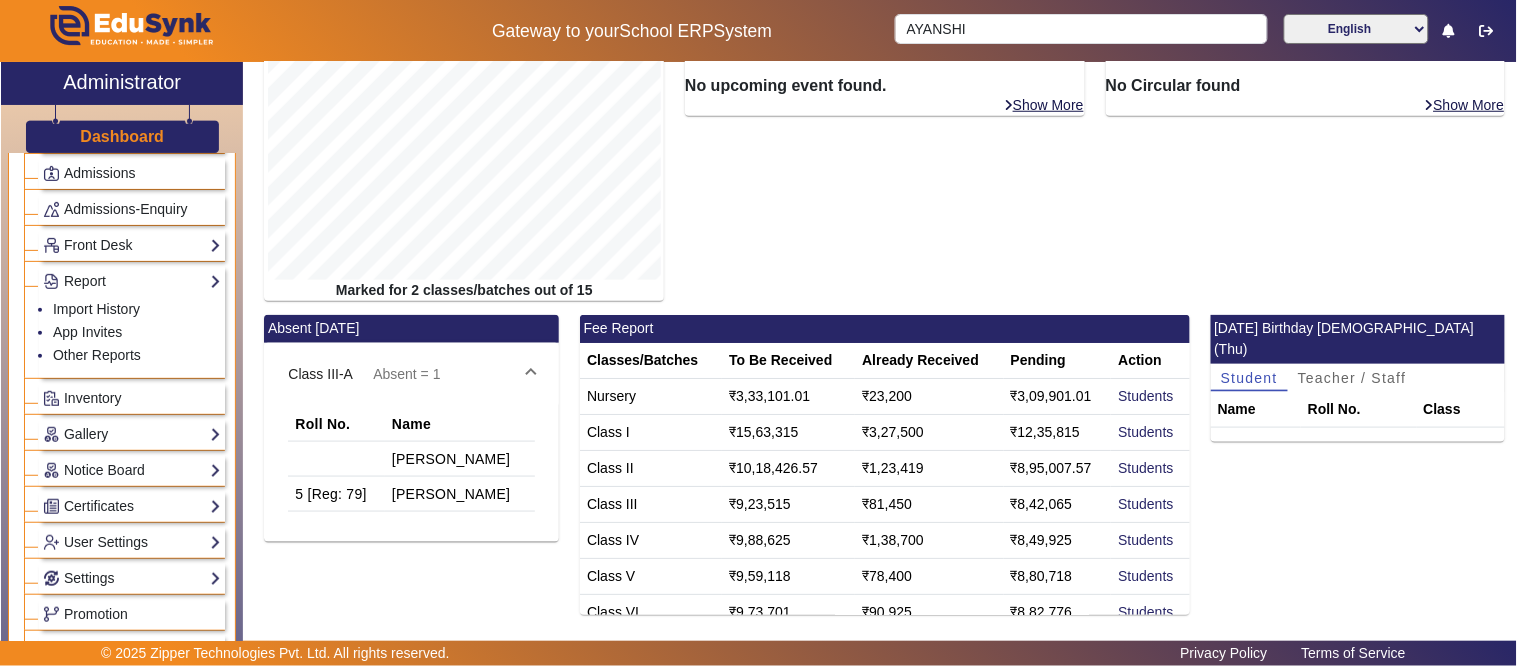 click on "Absent = 1" 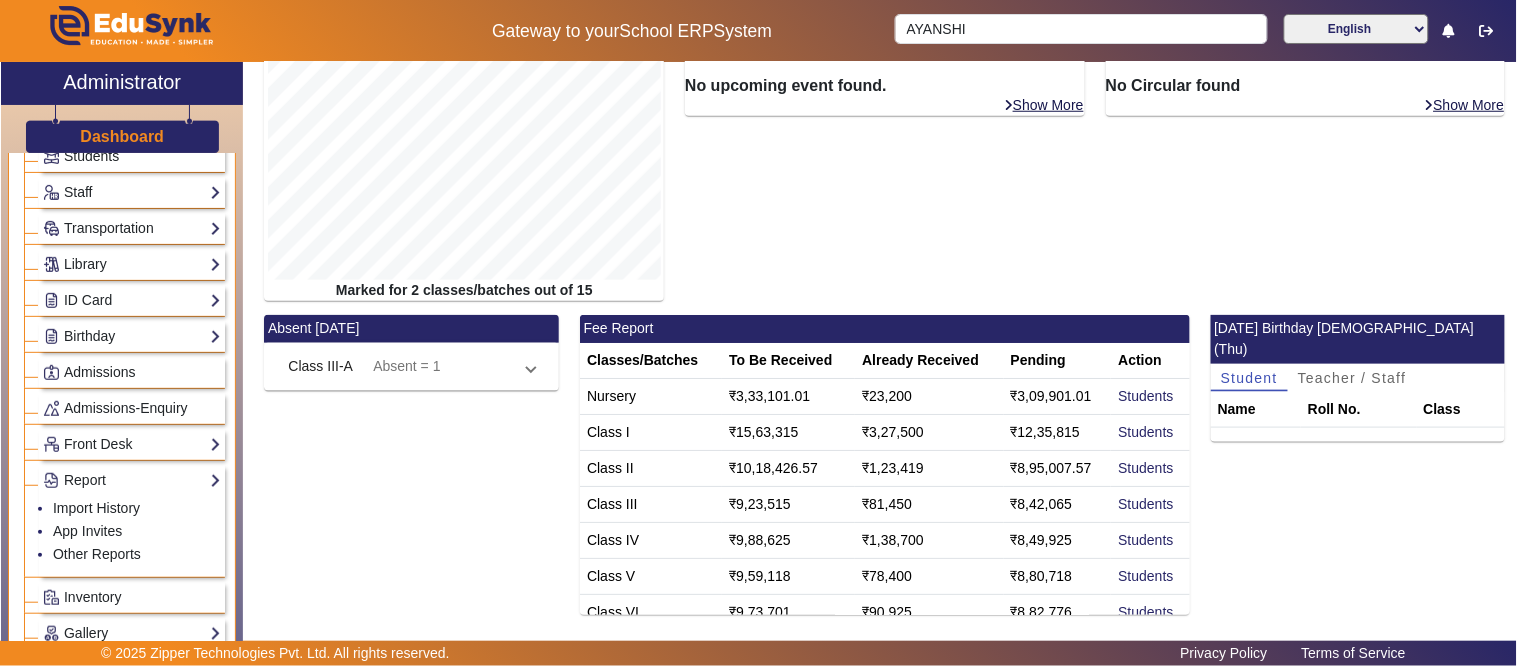 scroll, scrollTop: 0, scrollLeft: 0, axis: both 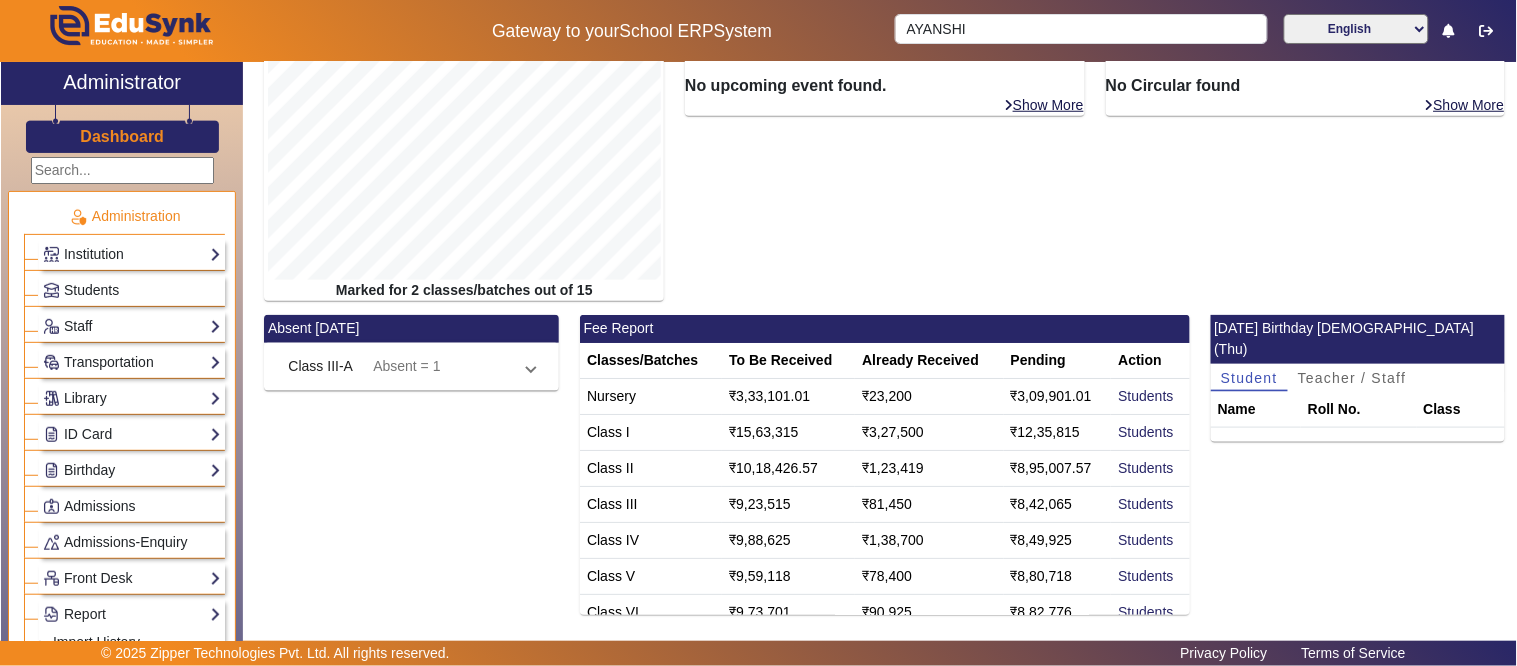 click on "Dashboard" 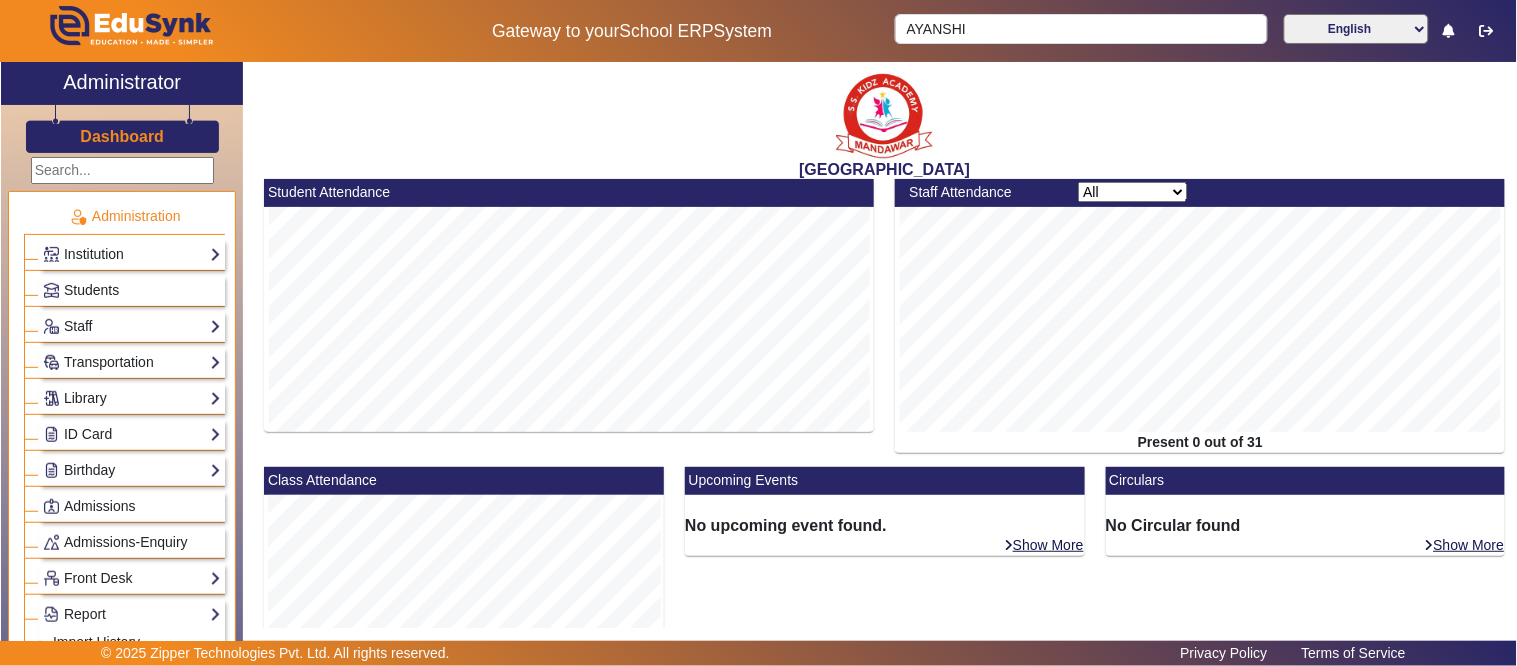 click on "ID Card  Students   Teachers   Non Teaching Staff   Template" 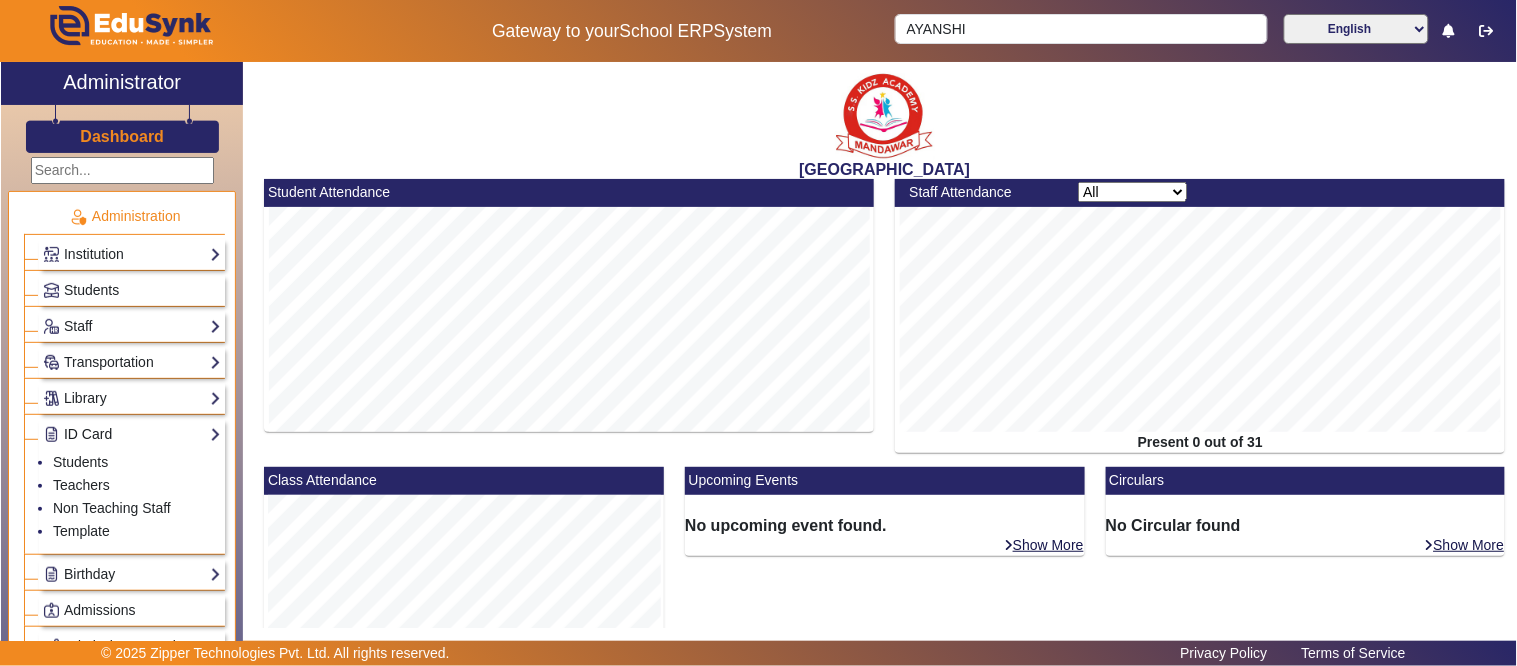 click on "ID Card" 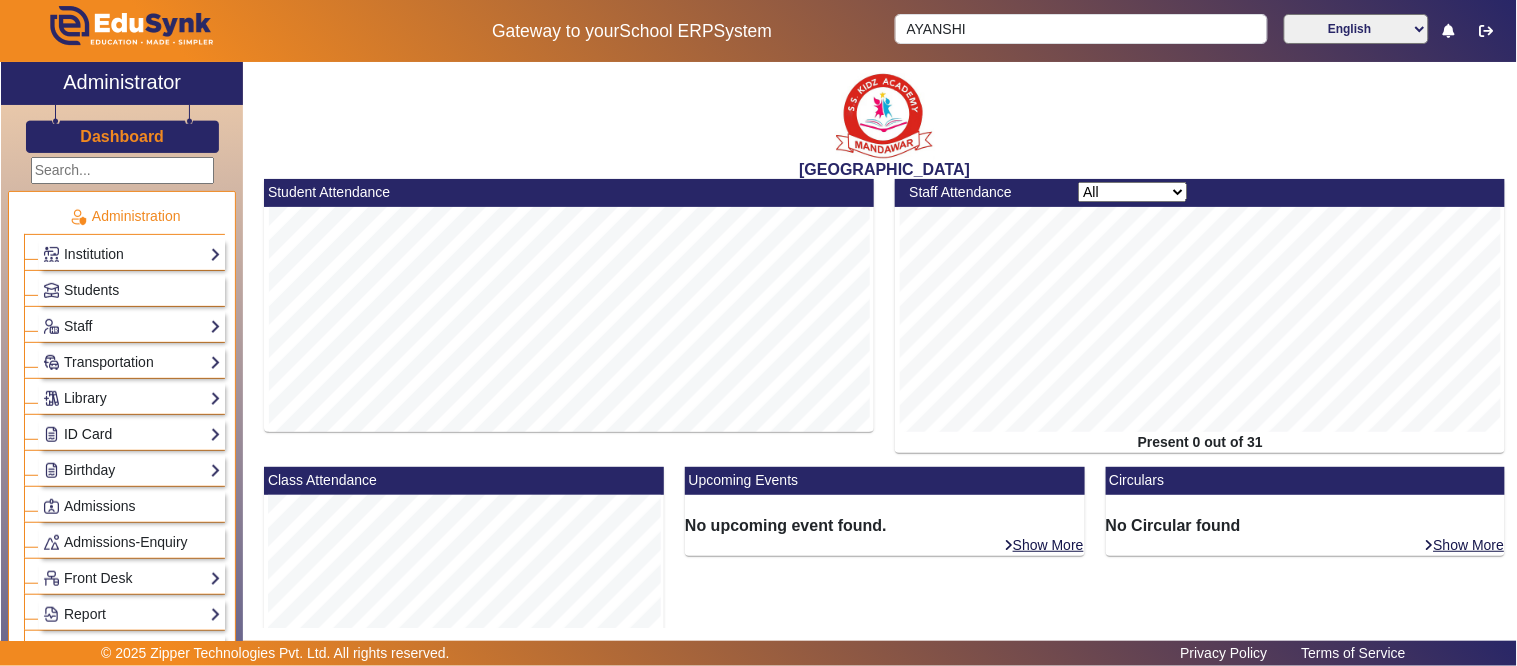 click on "ID Card" 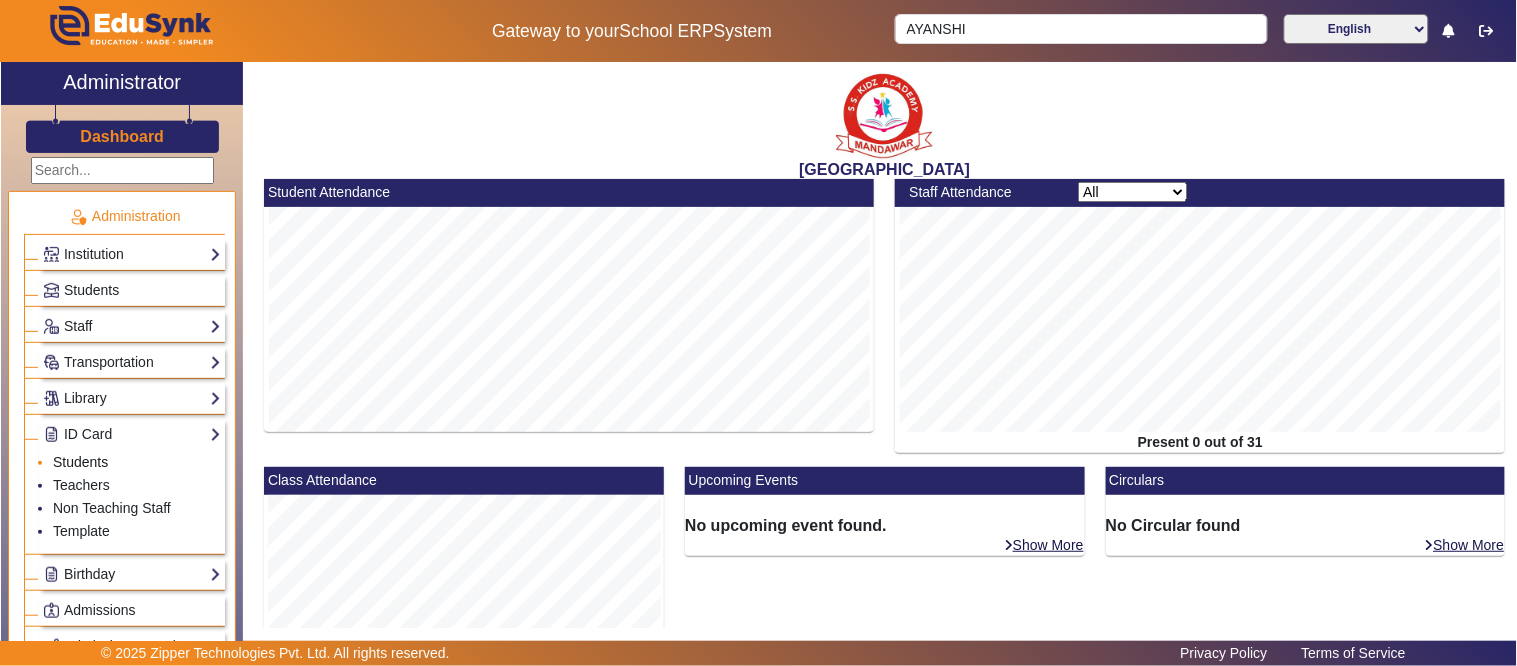click on "Students" 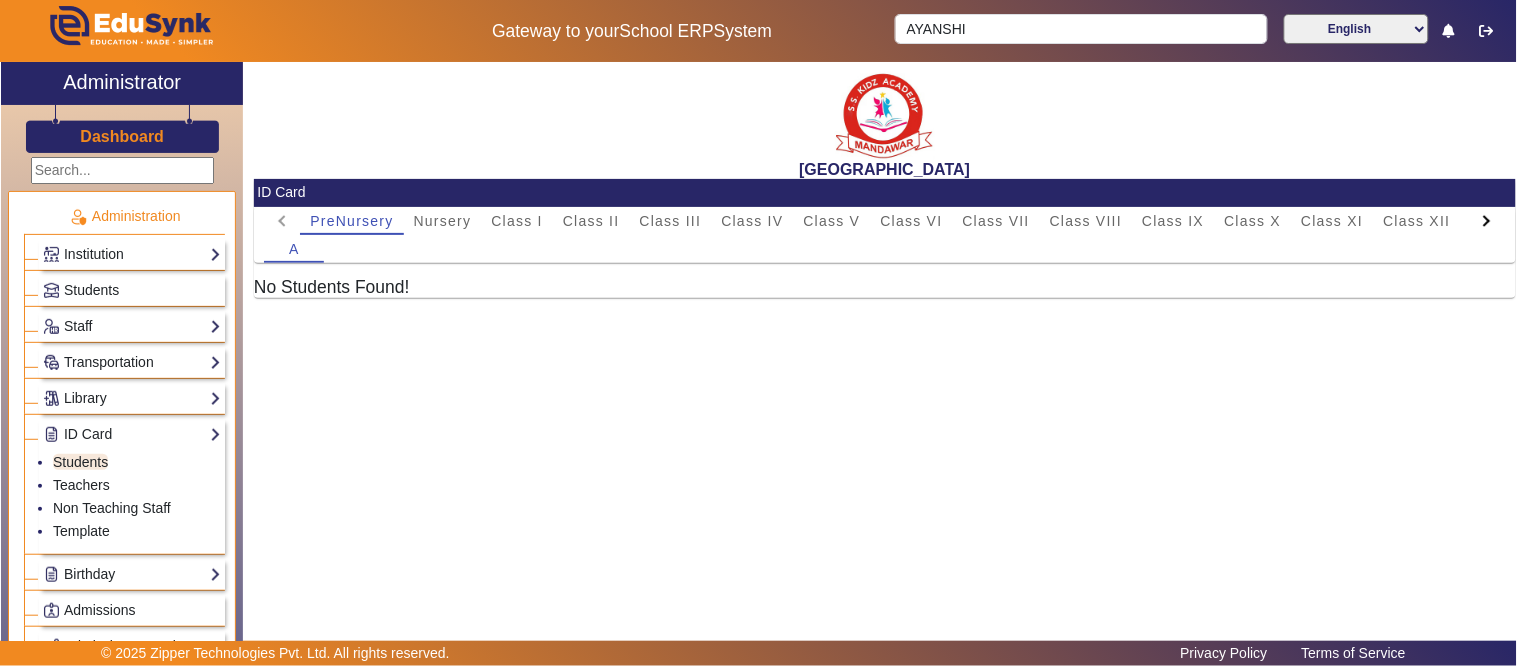 click on "ID Card" 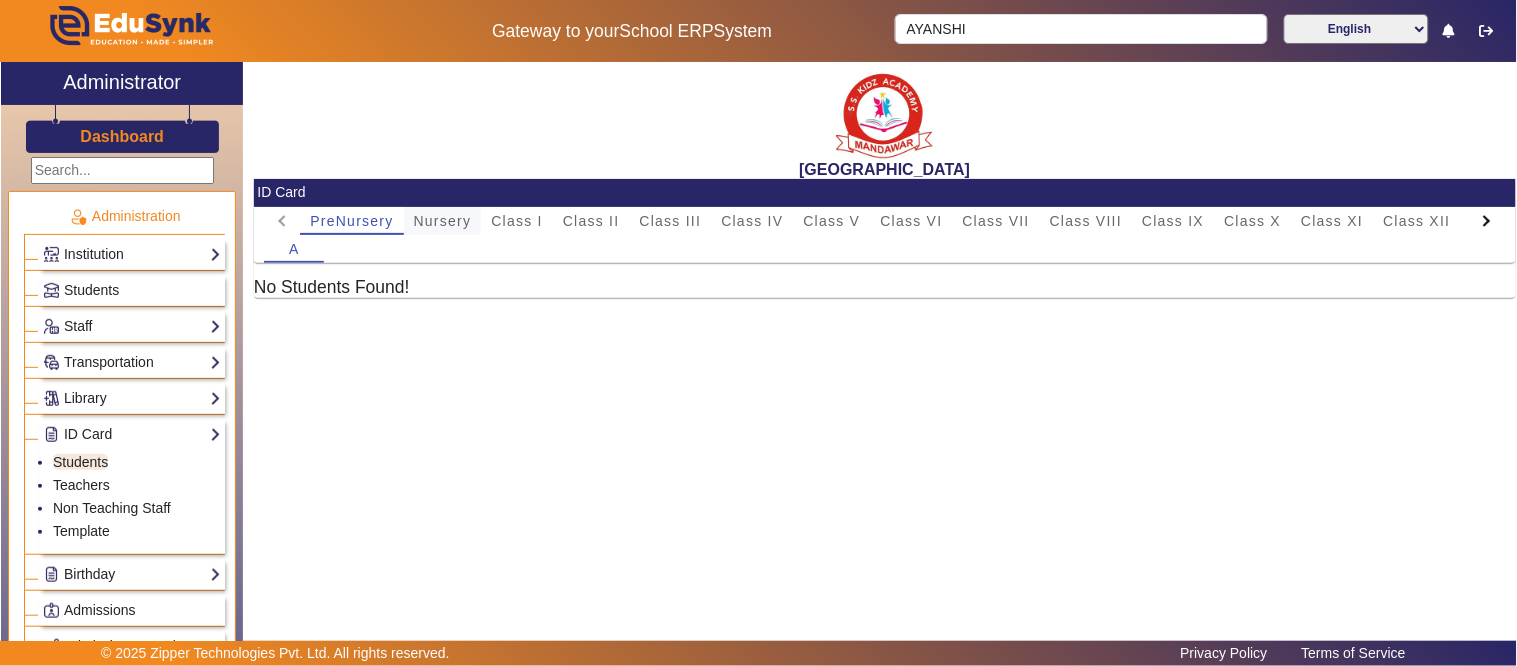 click on "Nursery" at bounding box center (443, 221) 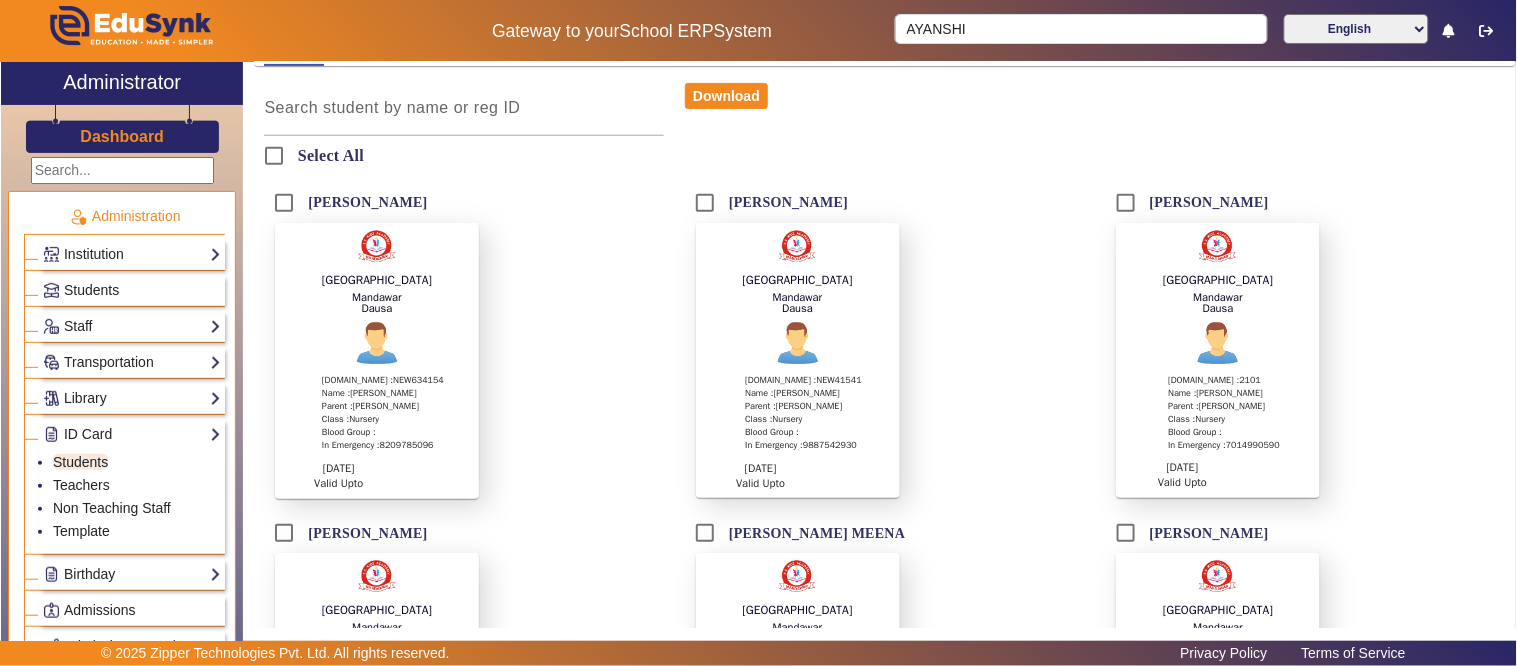 scroll, scrollTop: 0, scrollLeft: 0, axis: both 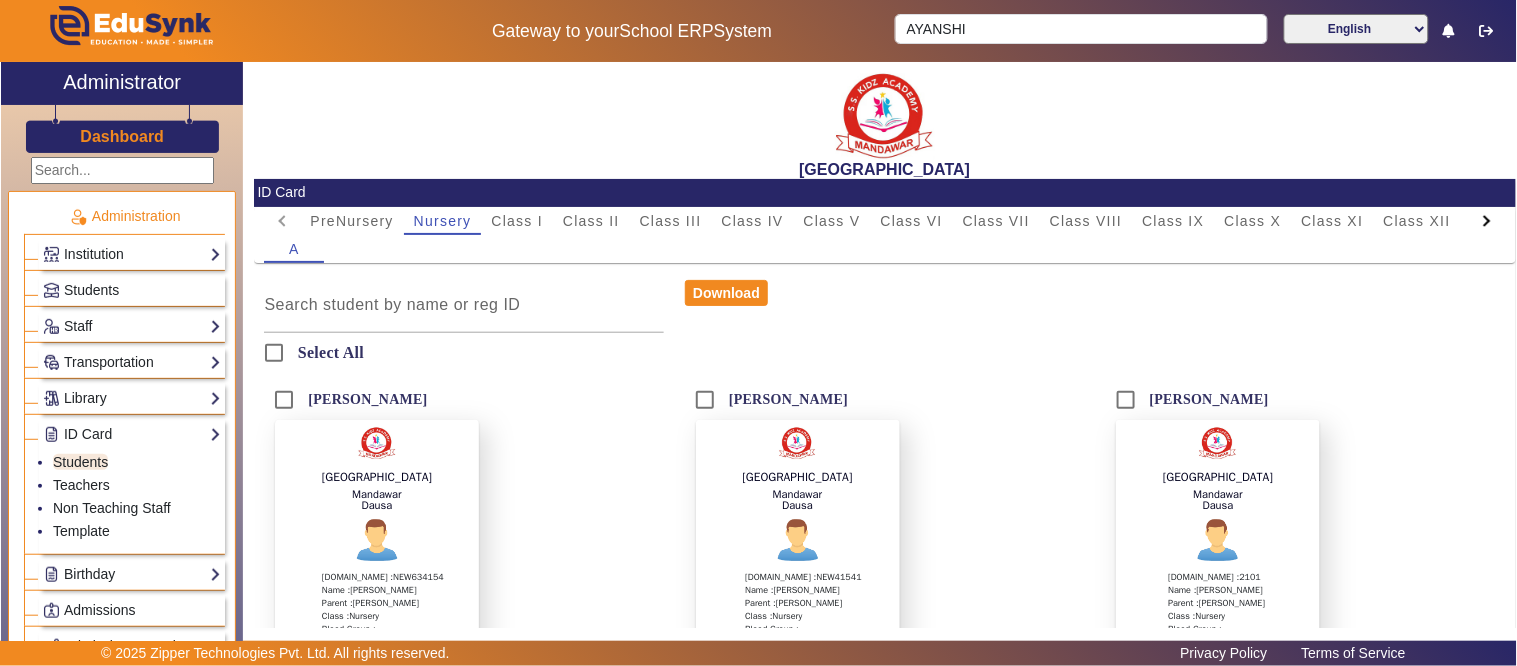 click on "Dashboard" 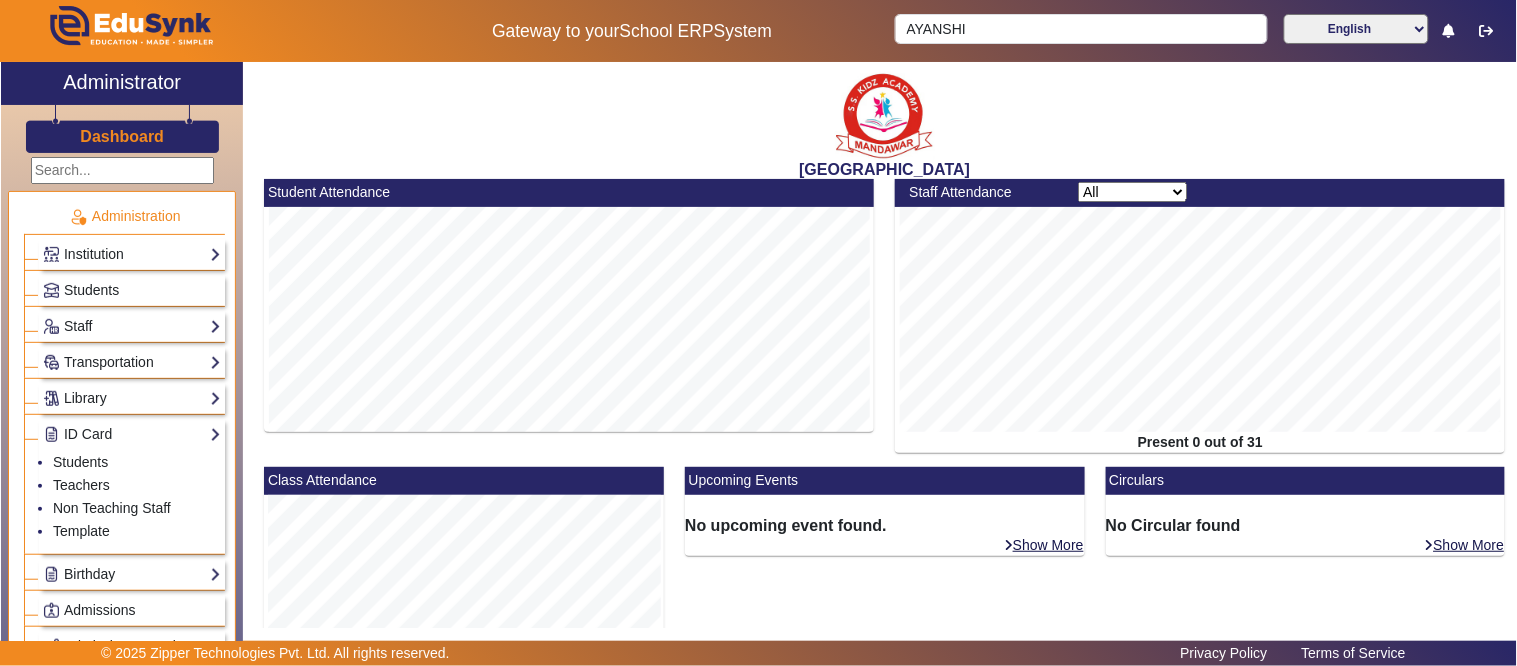 click on "Dashboard" 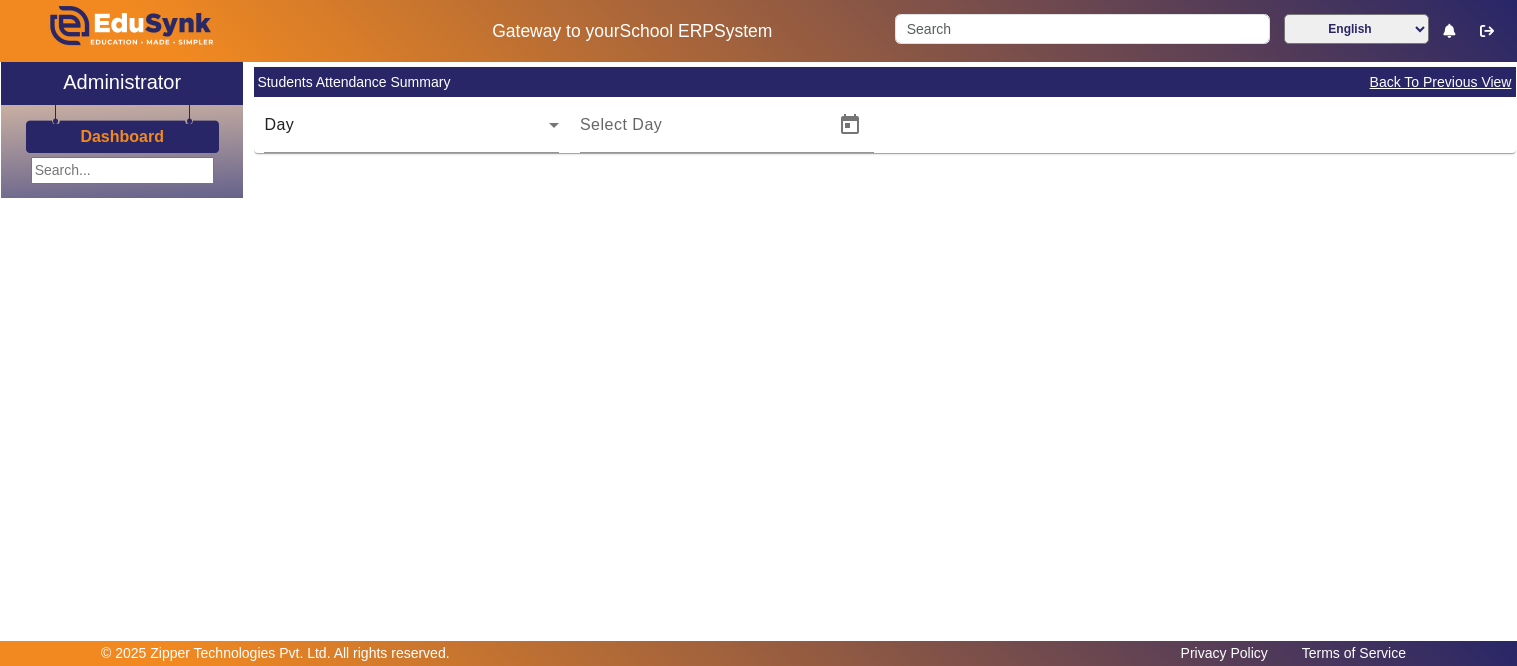 type on "[DATE]" 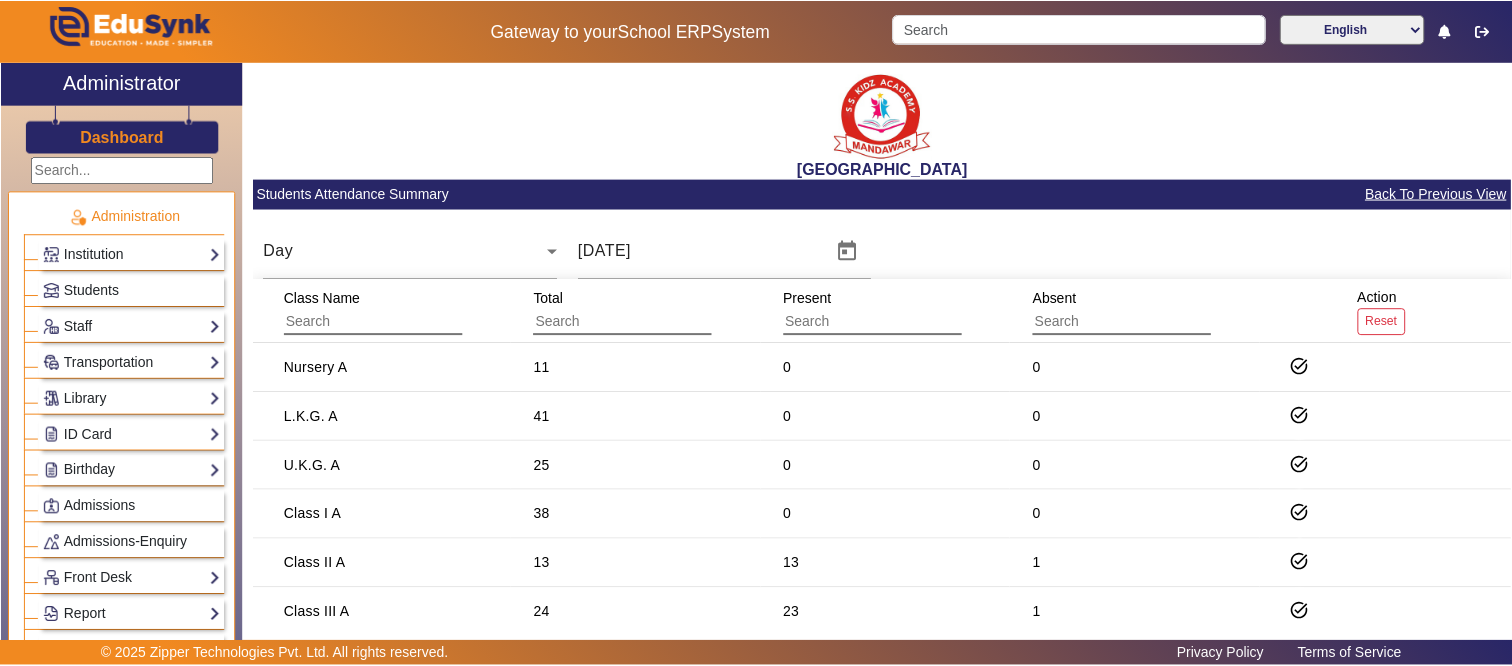 scroll, scrollTop: 0, scrollLeft: 0, axis: both 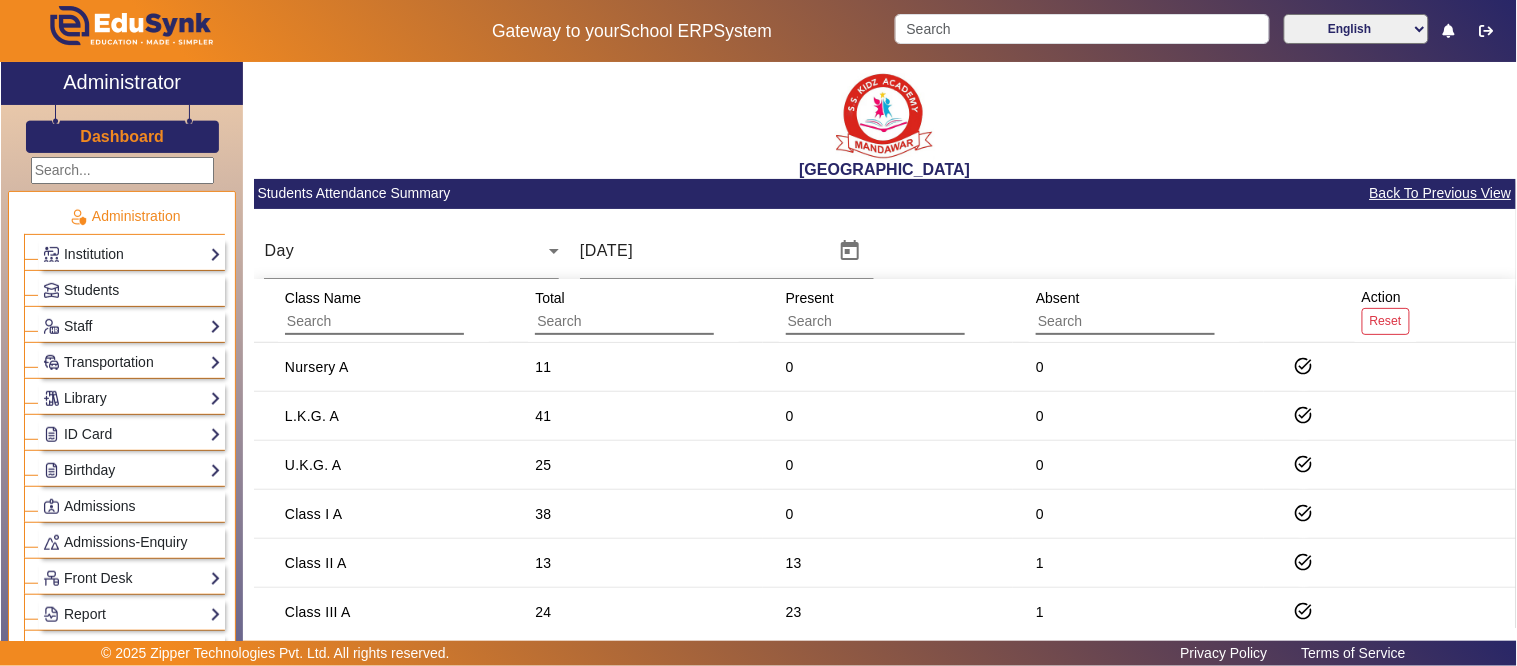 click on "Dashboard" 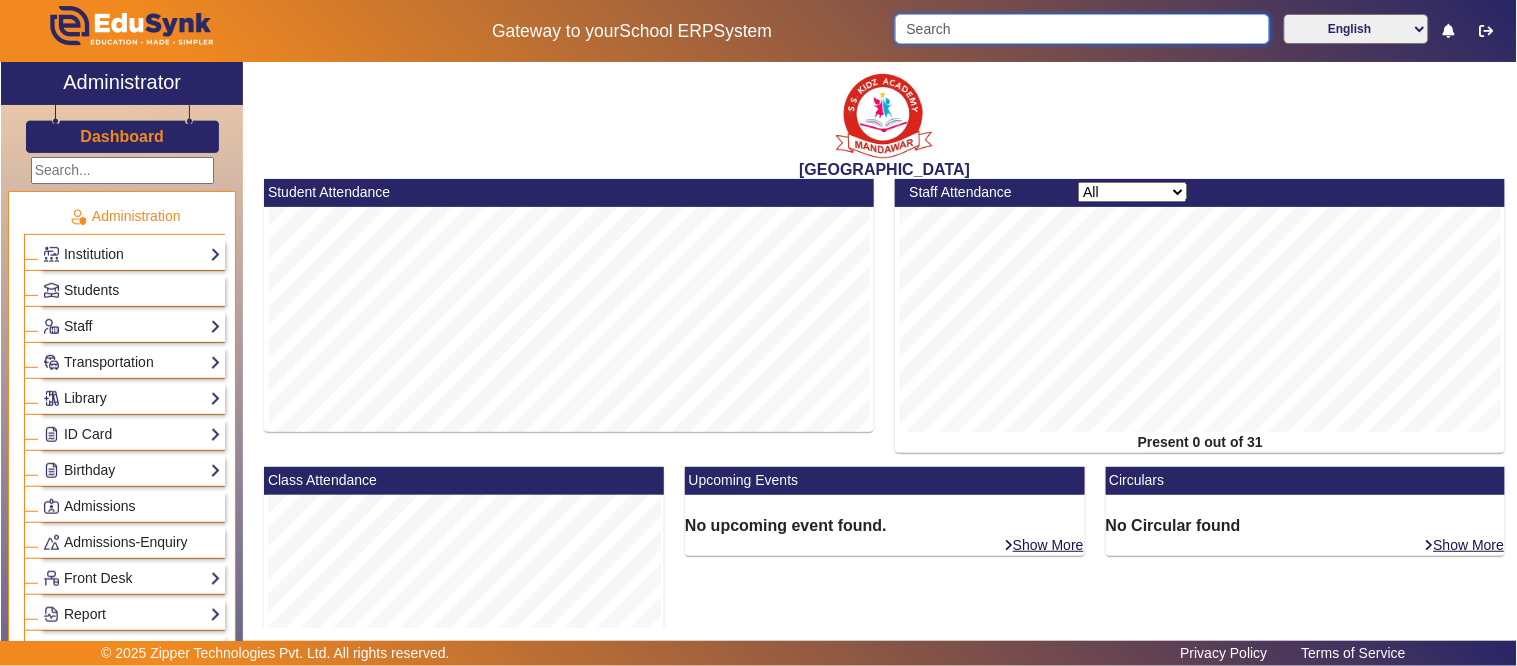 click at bounding box center (1082, 29) 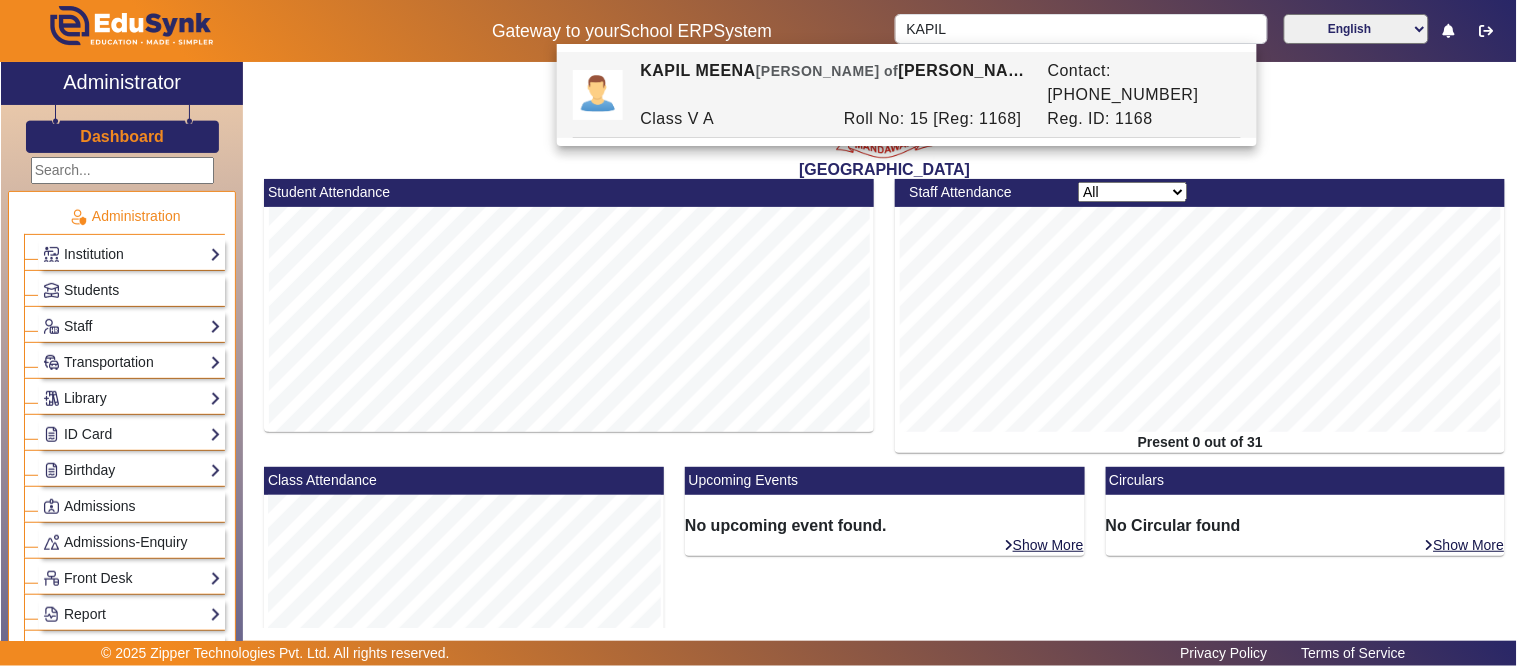 click on "KAPIL [PERSON_NAME] of  [PERSON_NAME]" at bounding box center (833, 83) 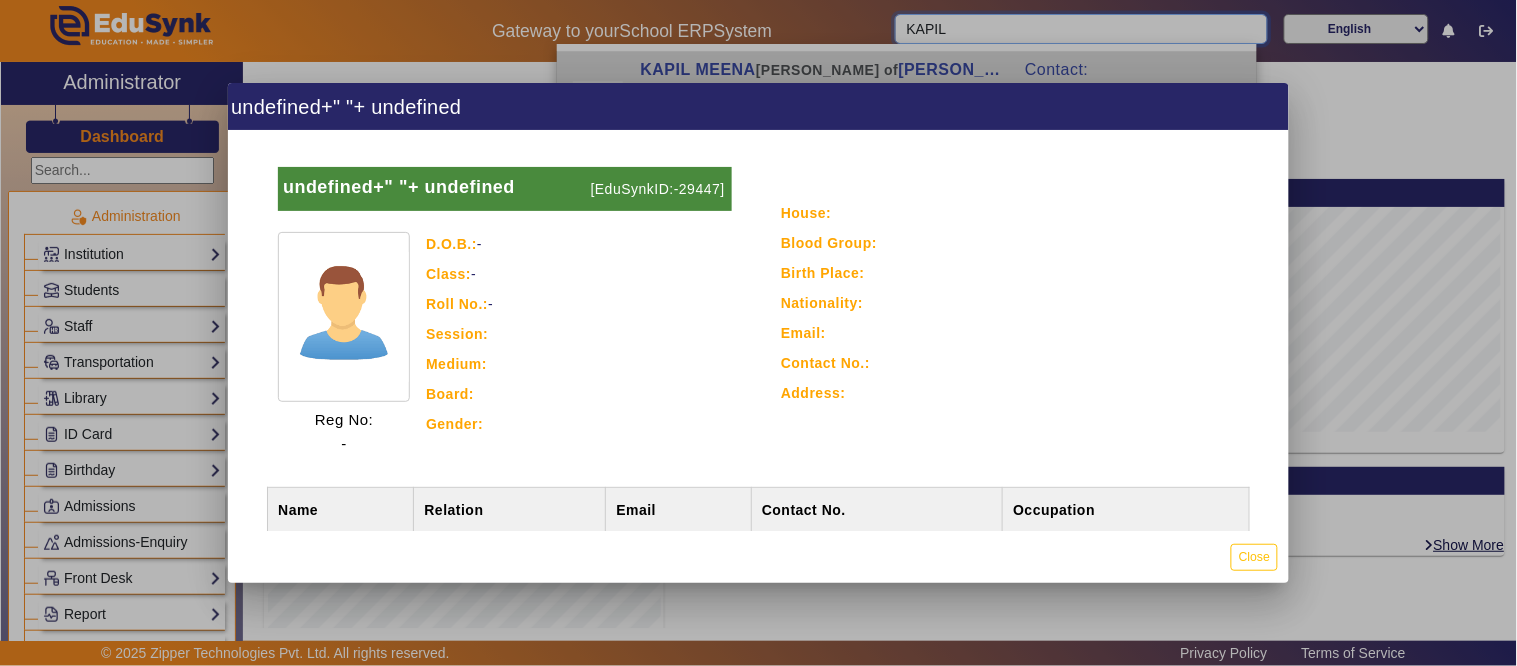 type on "KAPIL MEENA" 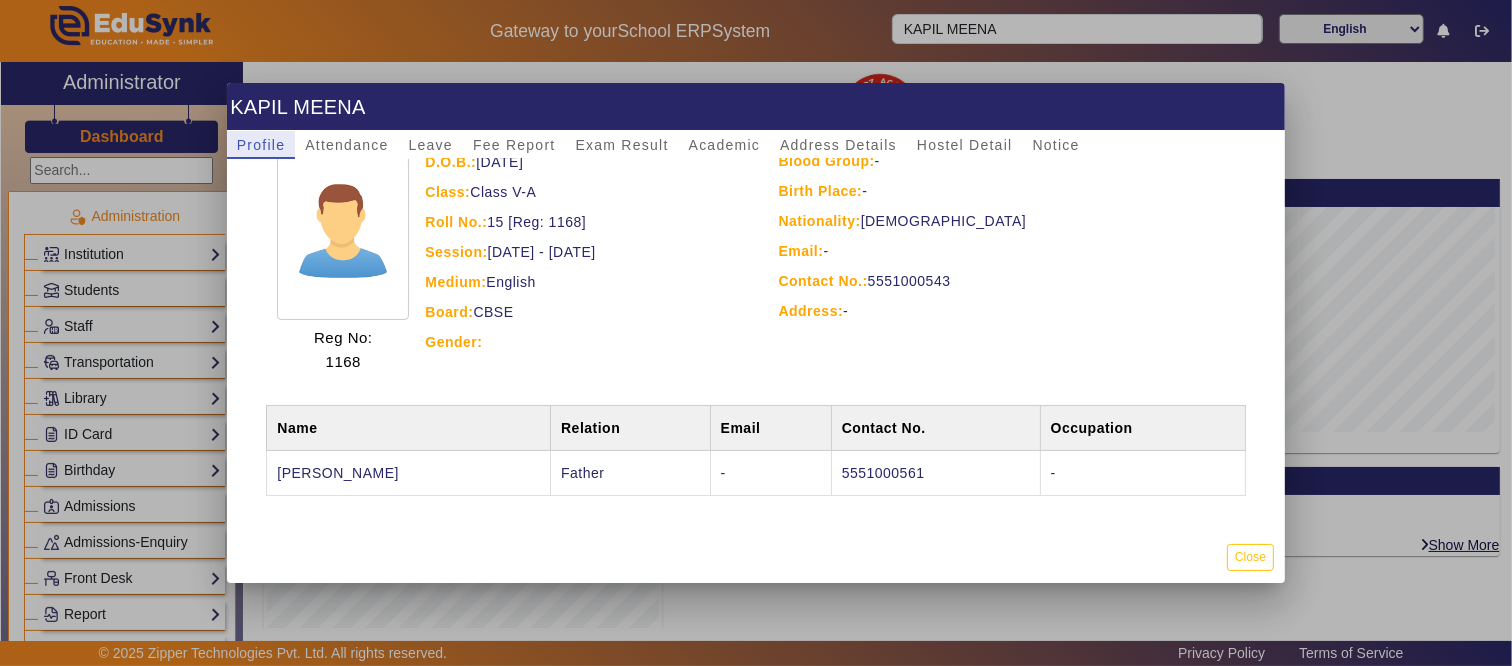scroll, scrollTop: 0, scrollLeft: 0, axis: both 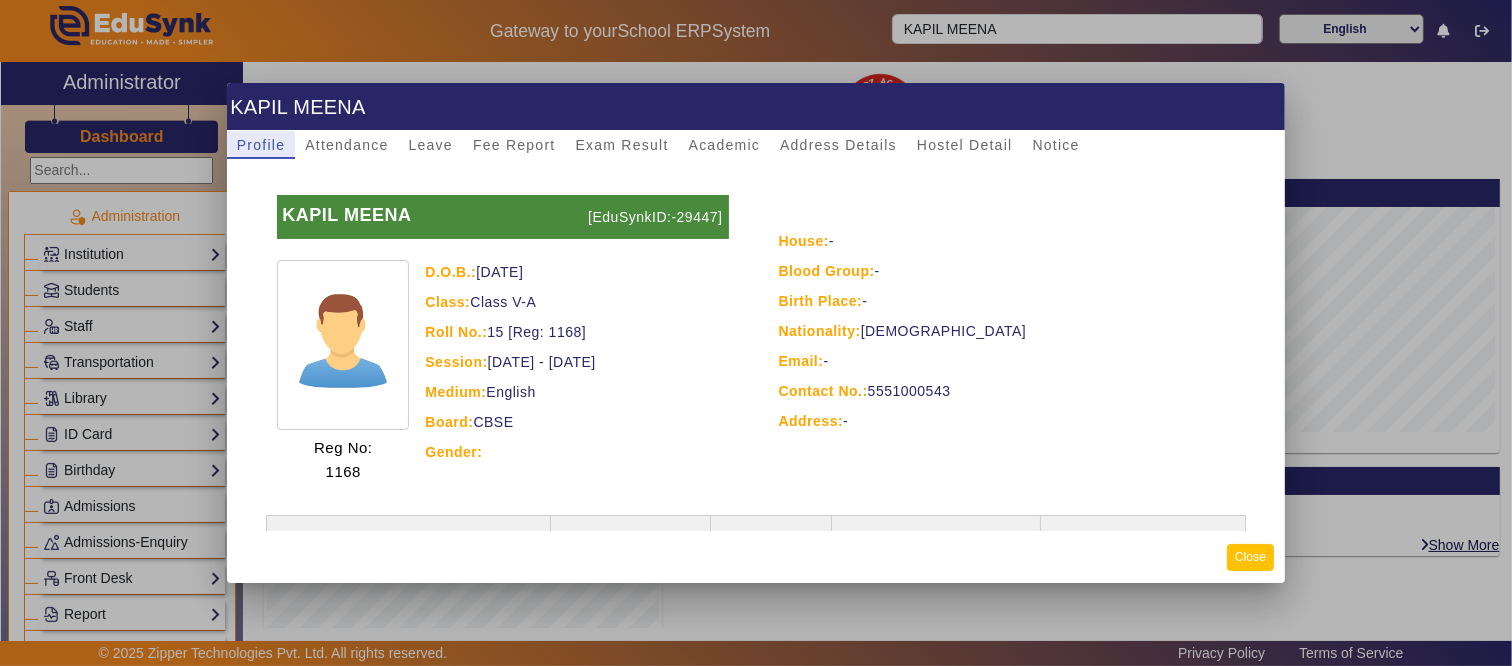 click on "Close" 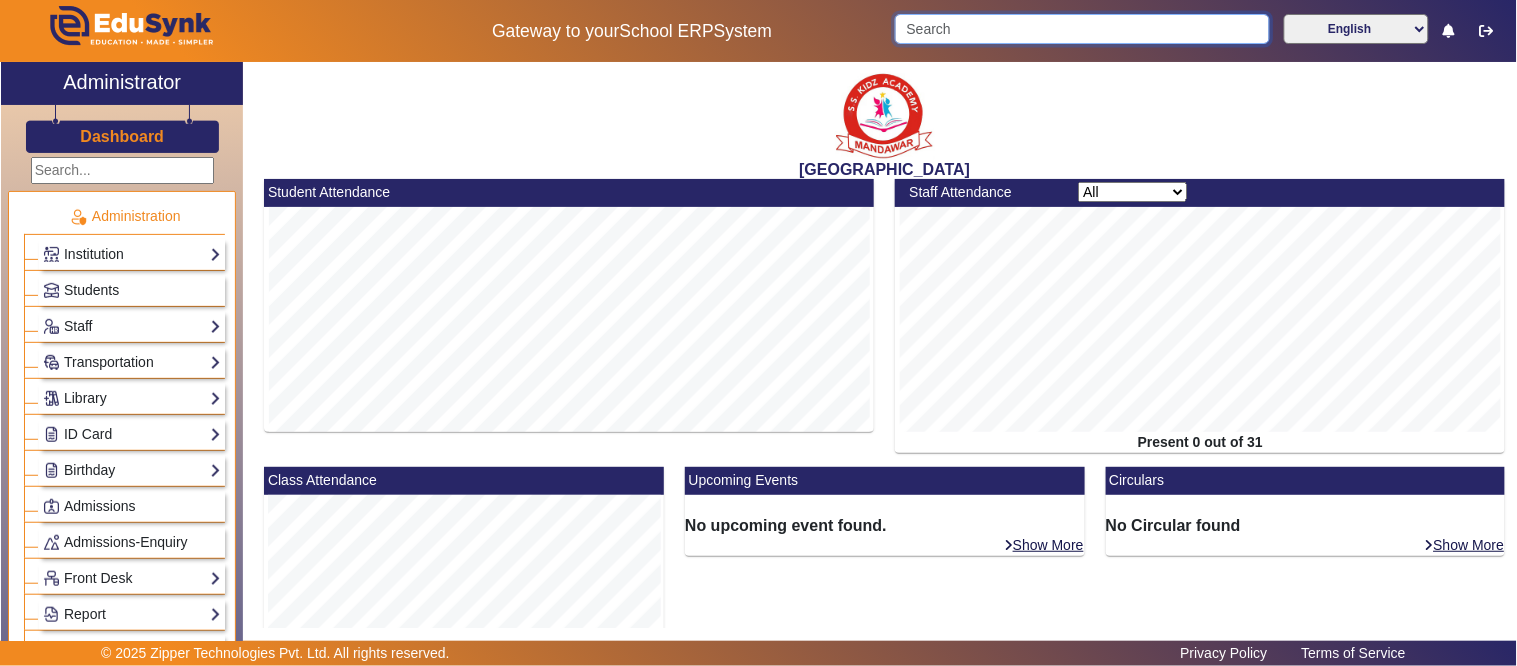 click at bounding box center [1082, 29] 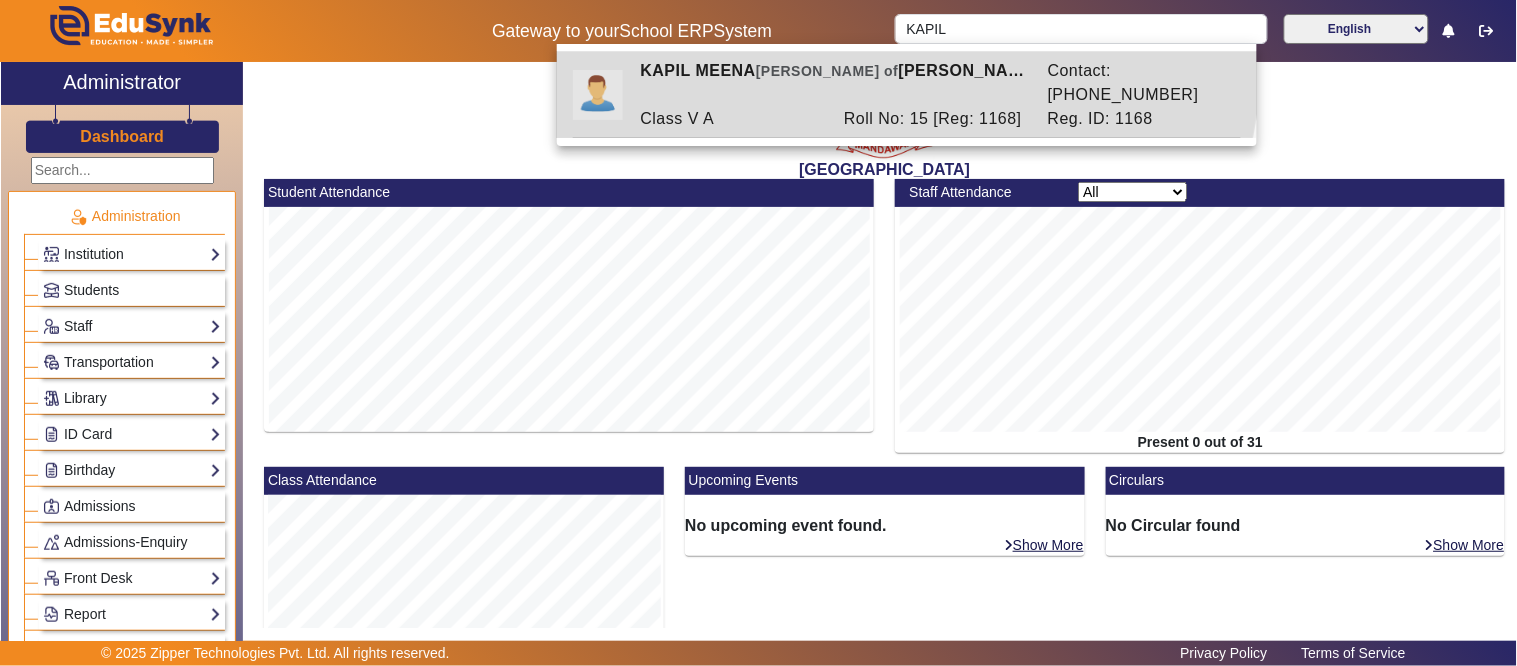 click on "KAPIL [PERSON_NAME] of  [PERSON_NAME]" at bounding box center [833, 83] 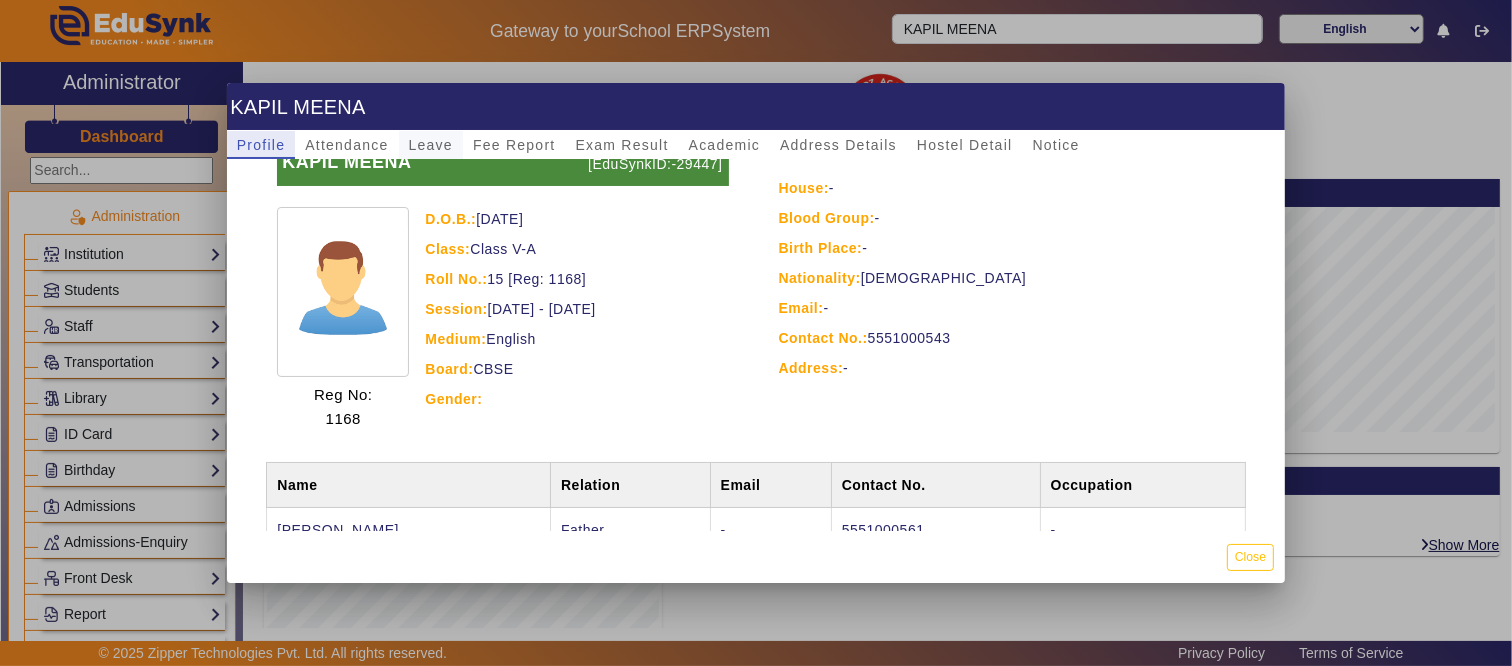 scroll, scrollTop: 0, scrollLeft: 0, axis: both 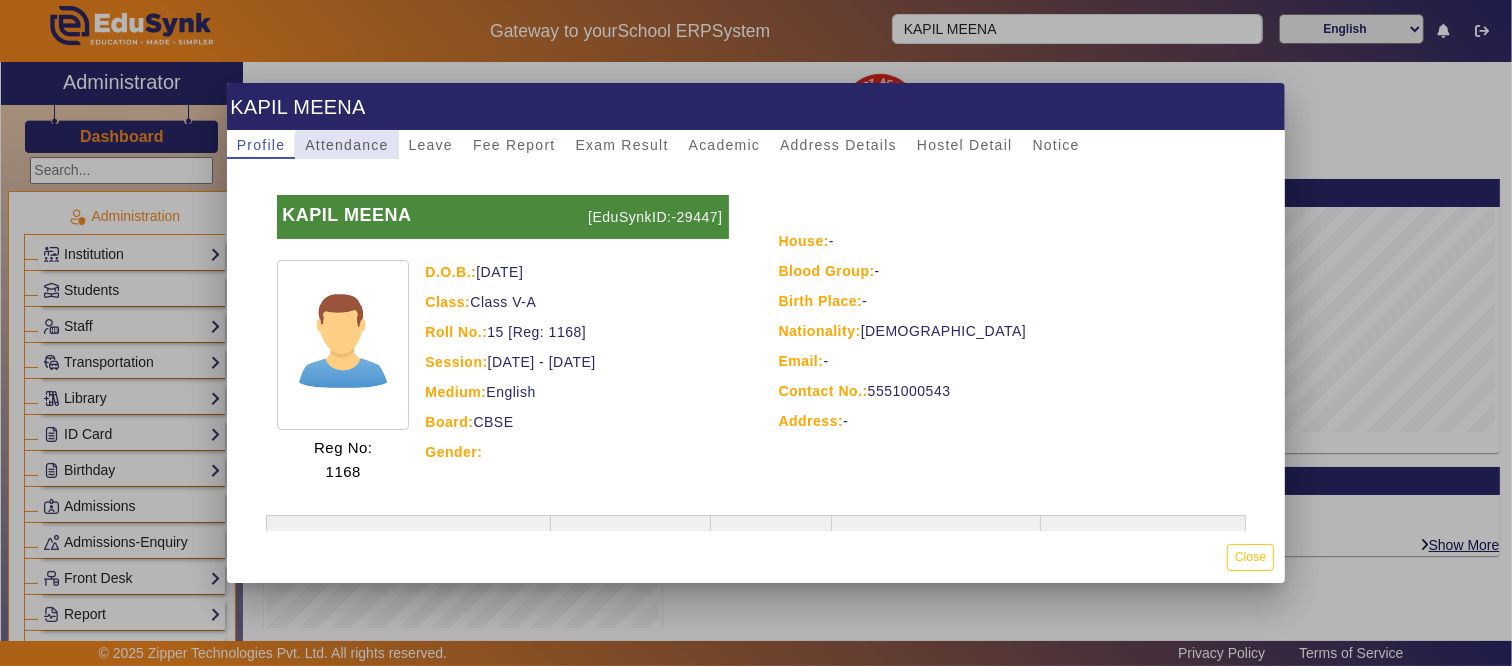 click on "Attendance" at bounding box center [346, 145] 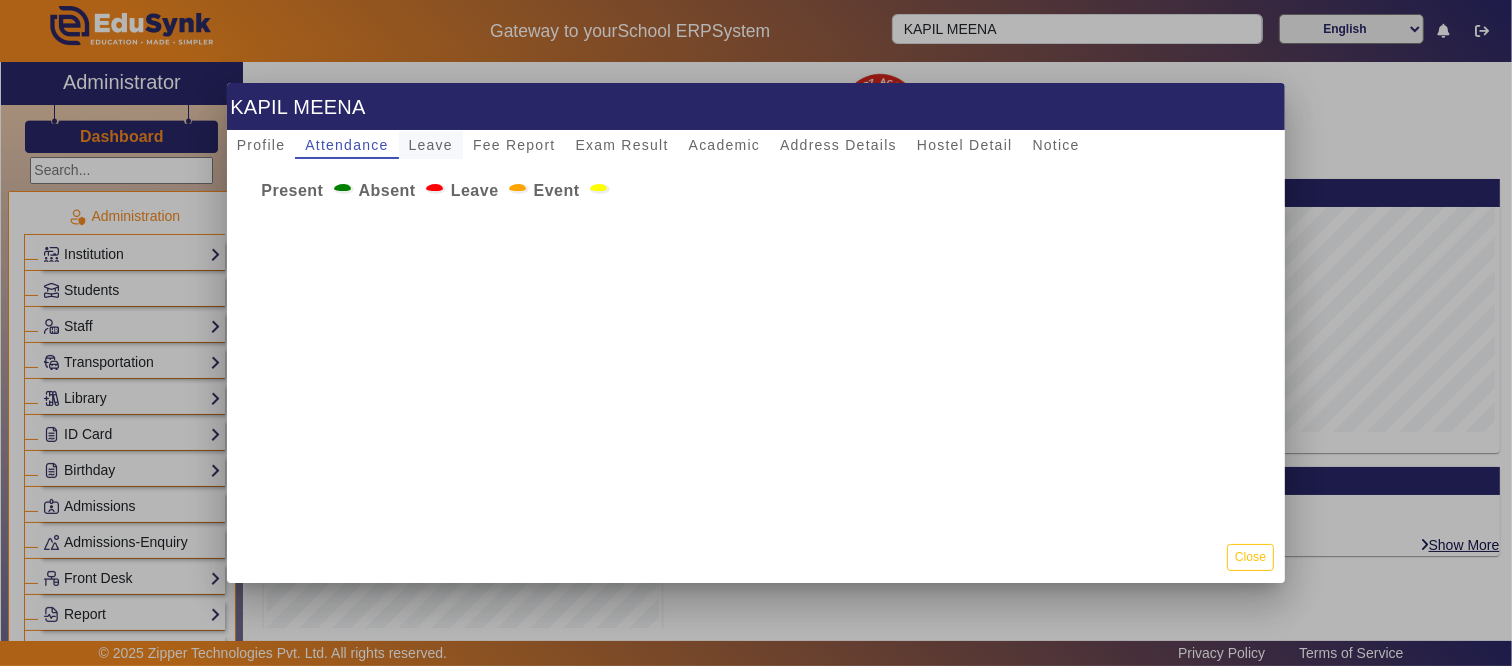 click on "Leave" at bounding box center [431, 145] 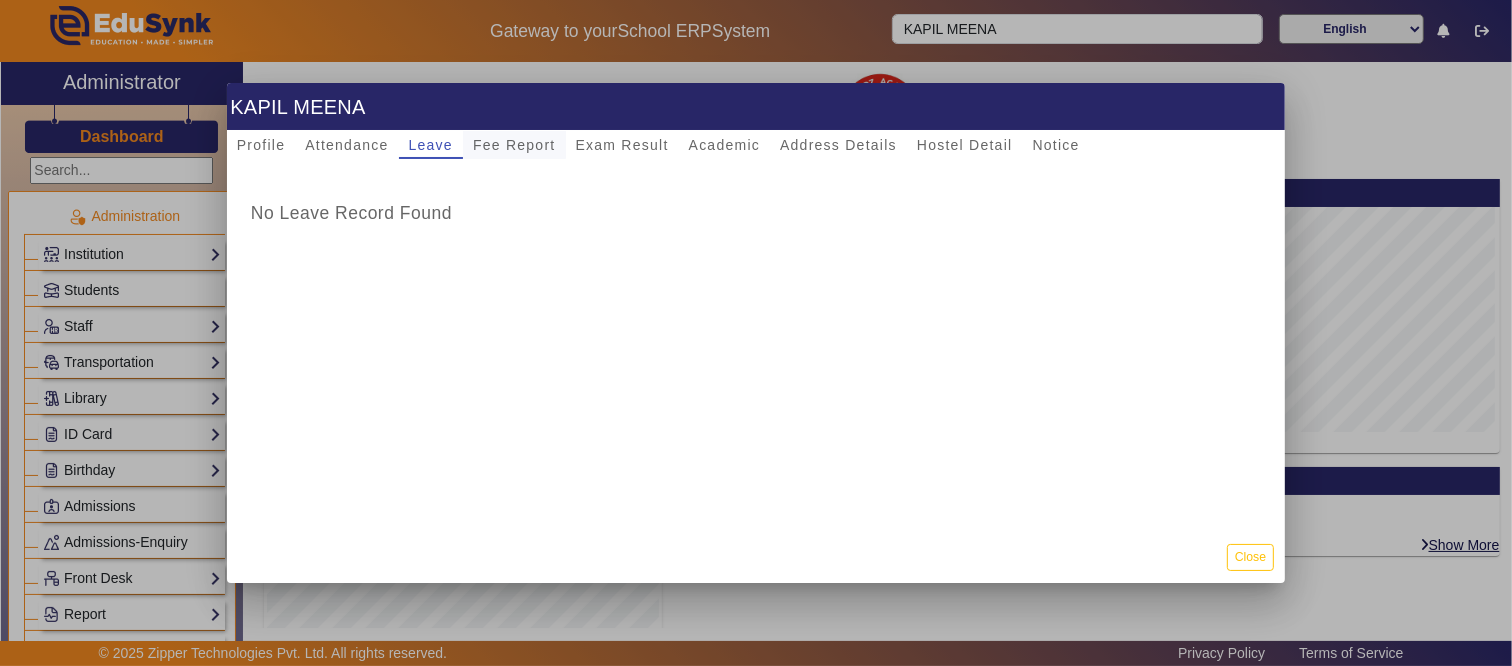 click on "Fee Report" at bounding box center [514, 145] 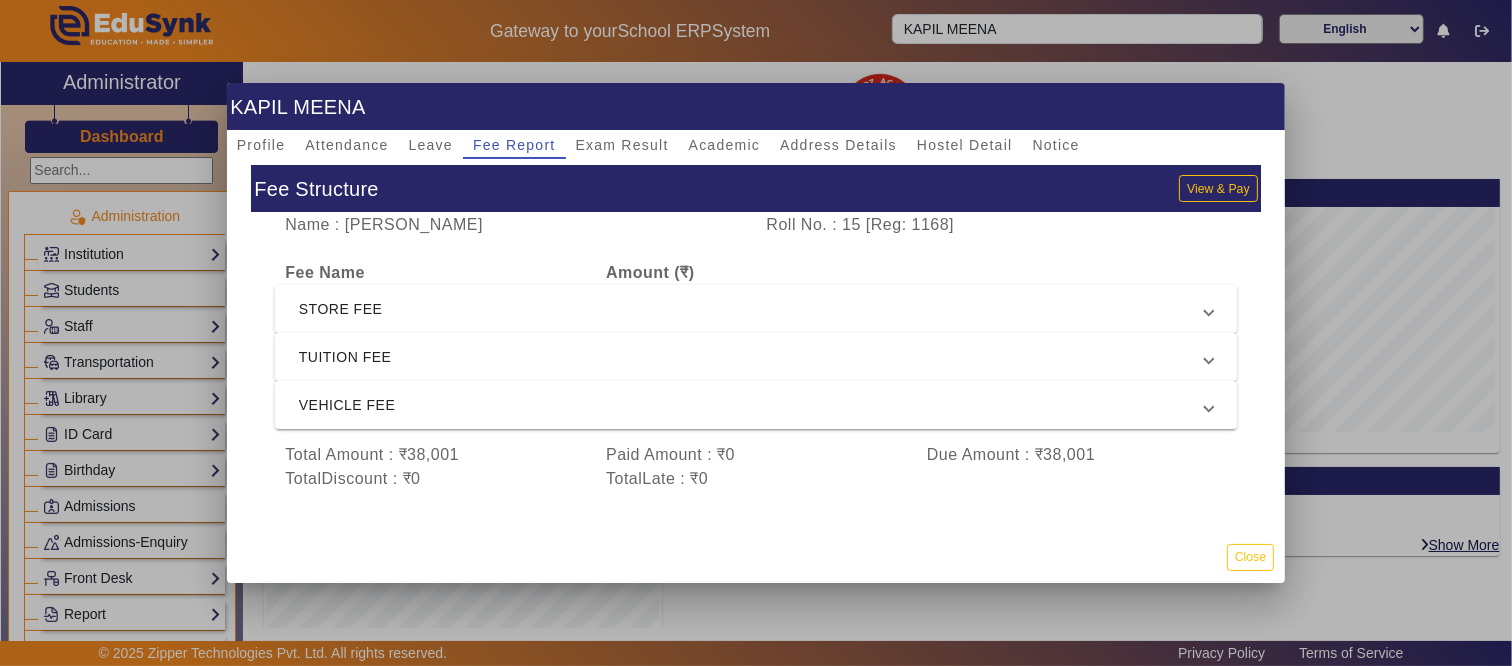 scroll, scrollTop: 33, scrollLeft: 0, axis: vertical 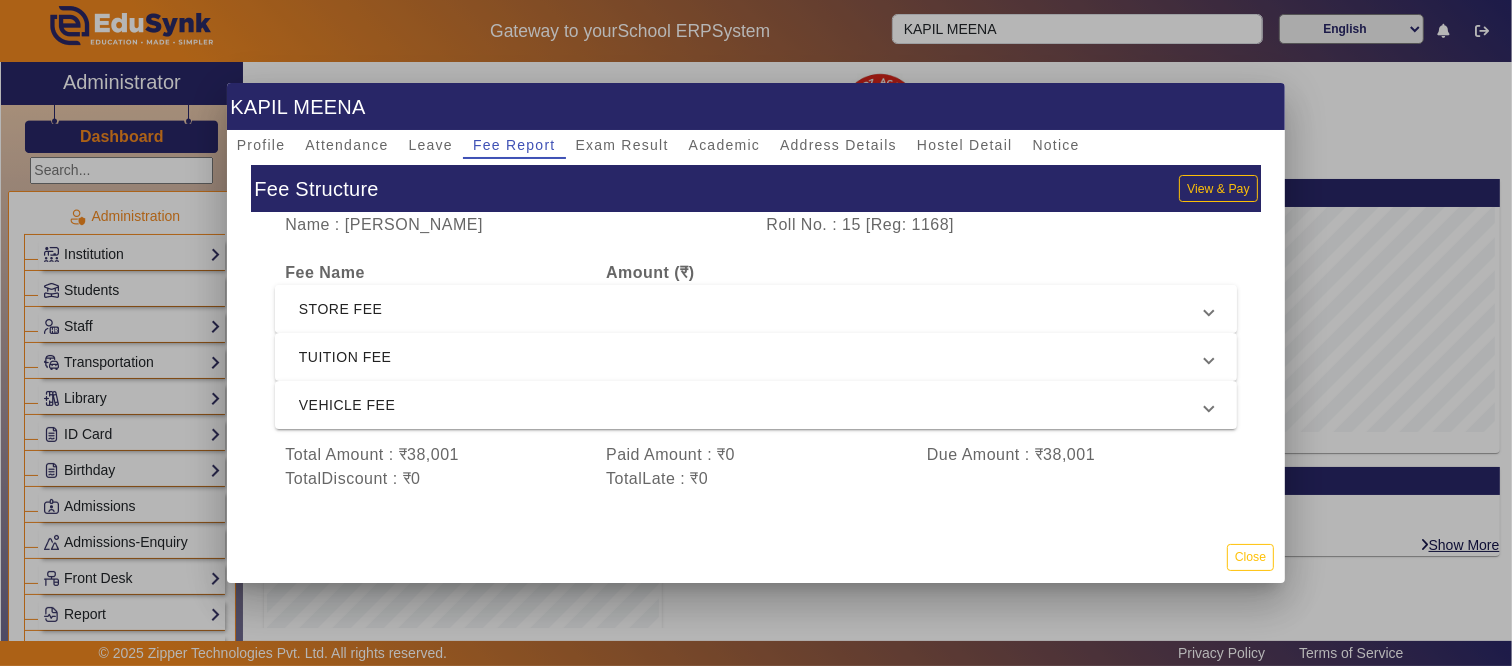 click on "STORE FEE" at bounding box center (752, 309) 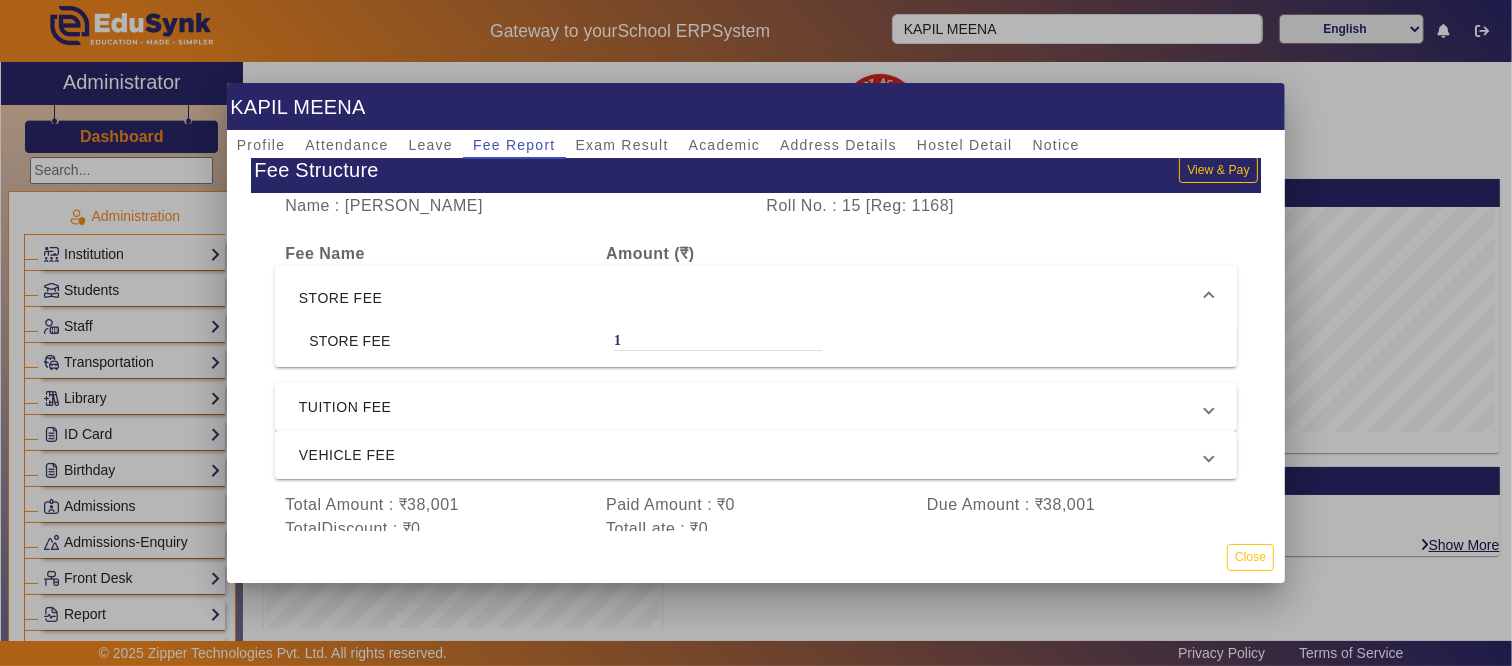 click on "STORE FEE" at bounding box center [752, 298] 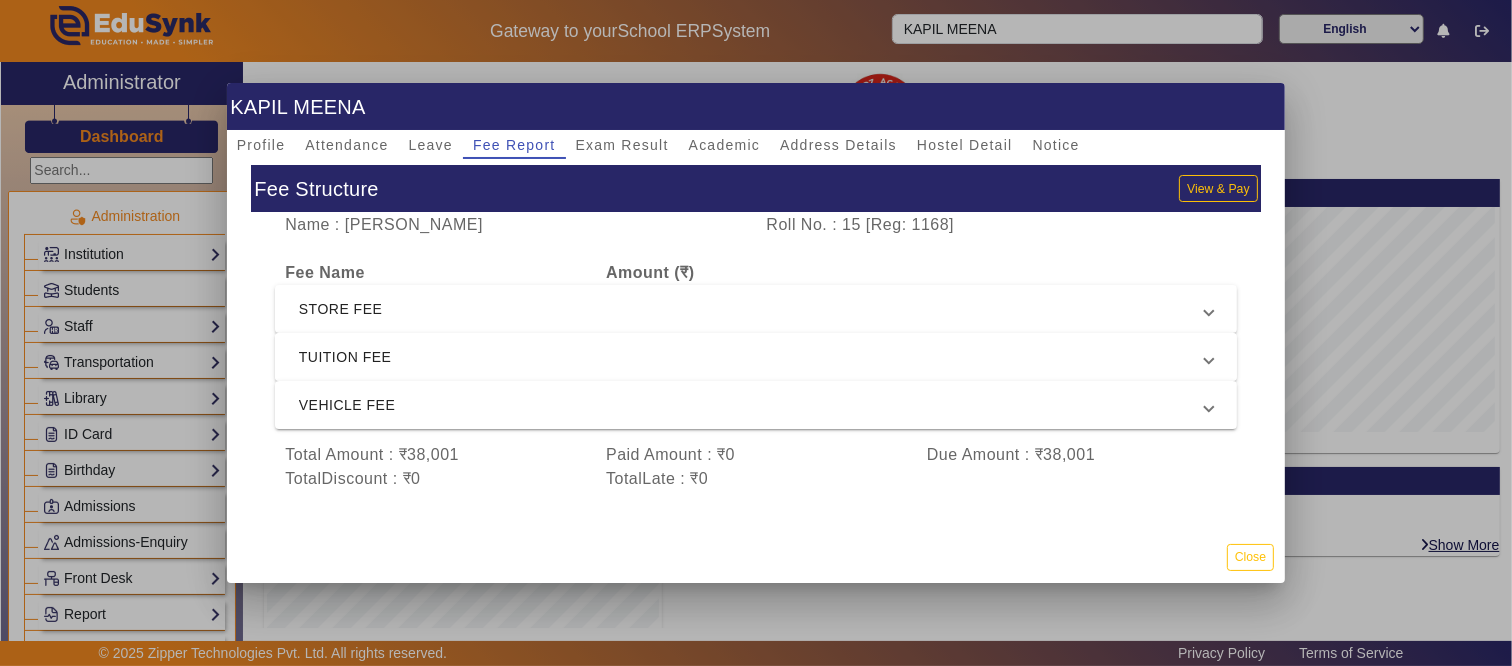 click on "TUITION FEE" at bounding box center [752, 357] 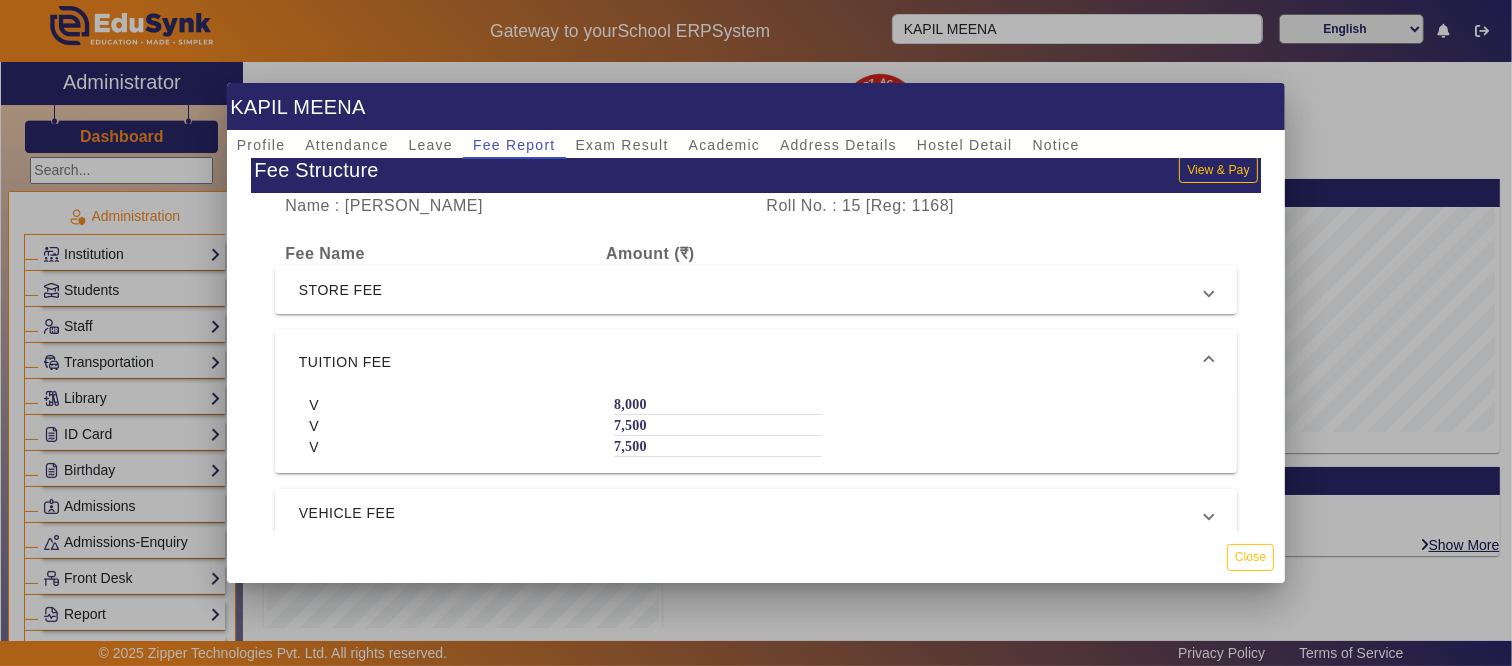 click on "TUITION FEE" at bounding box center [756, 362] 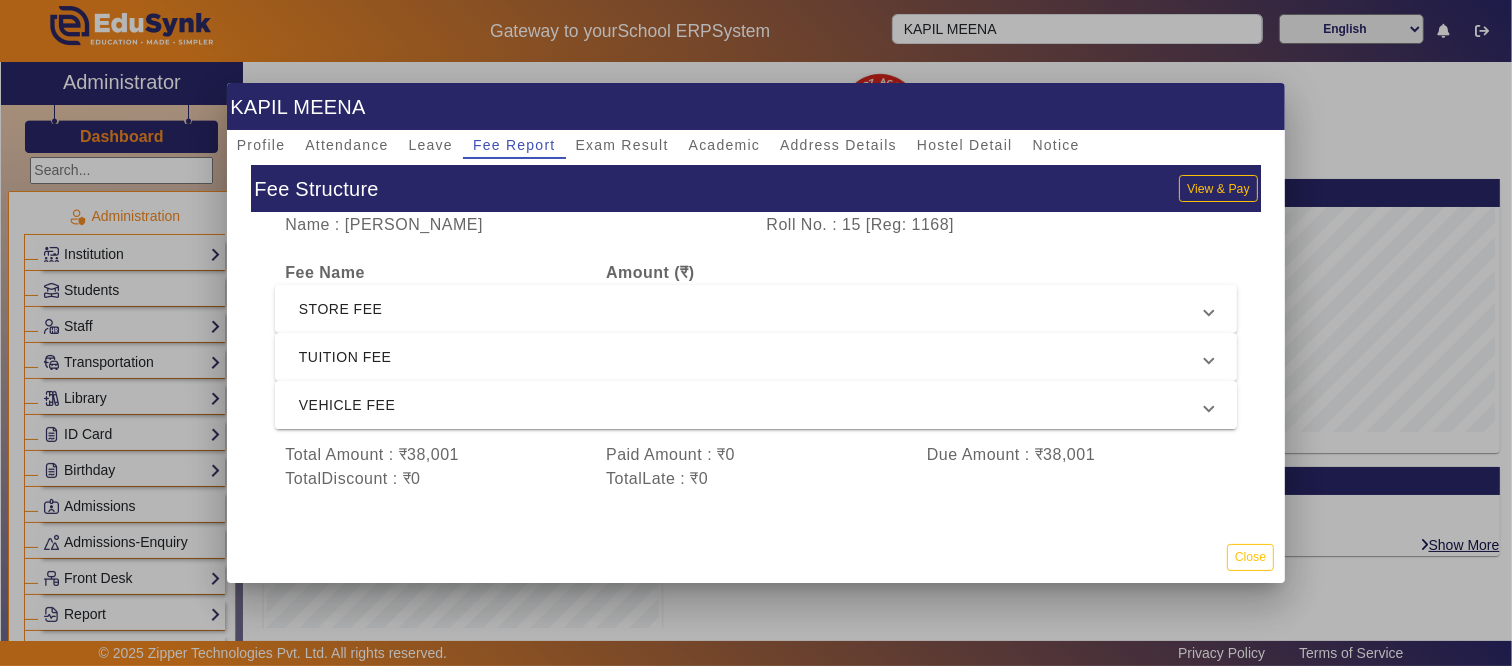 click on "VEHICLE FEE" at bounding box center [756, 405] 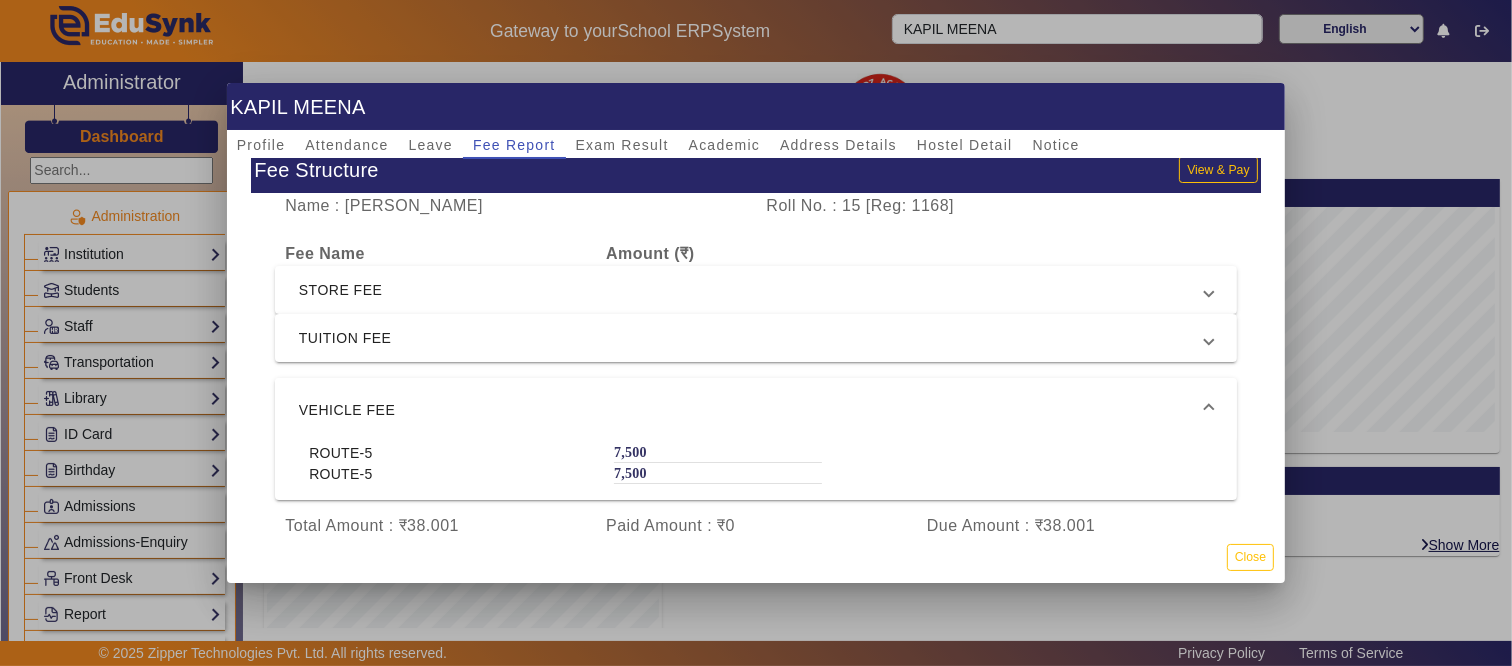click on "VEHICLE FEE" at bounding box center [752, 410] 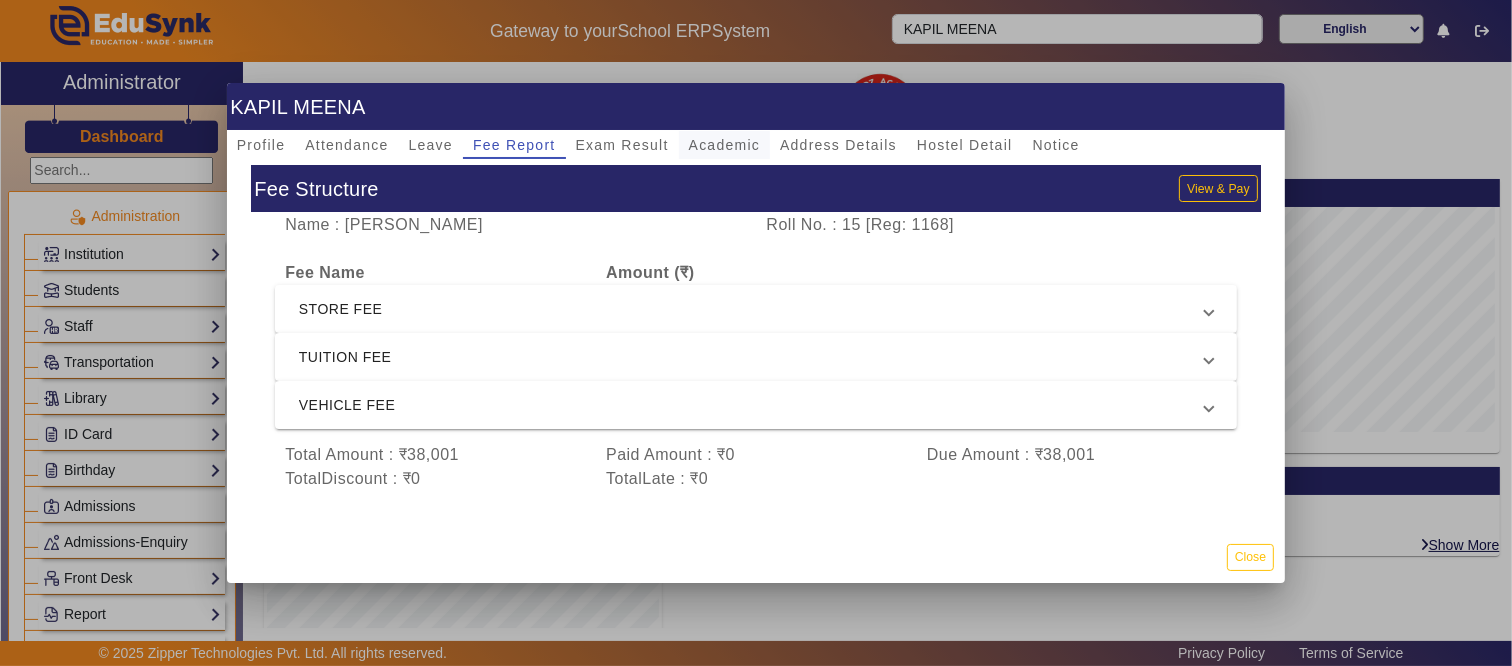 click on "Academic" at bounding box center [724, 145] 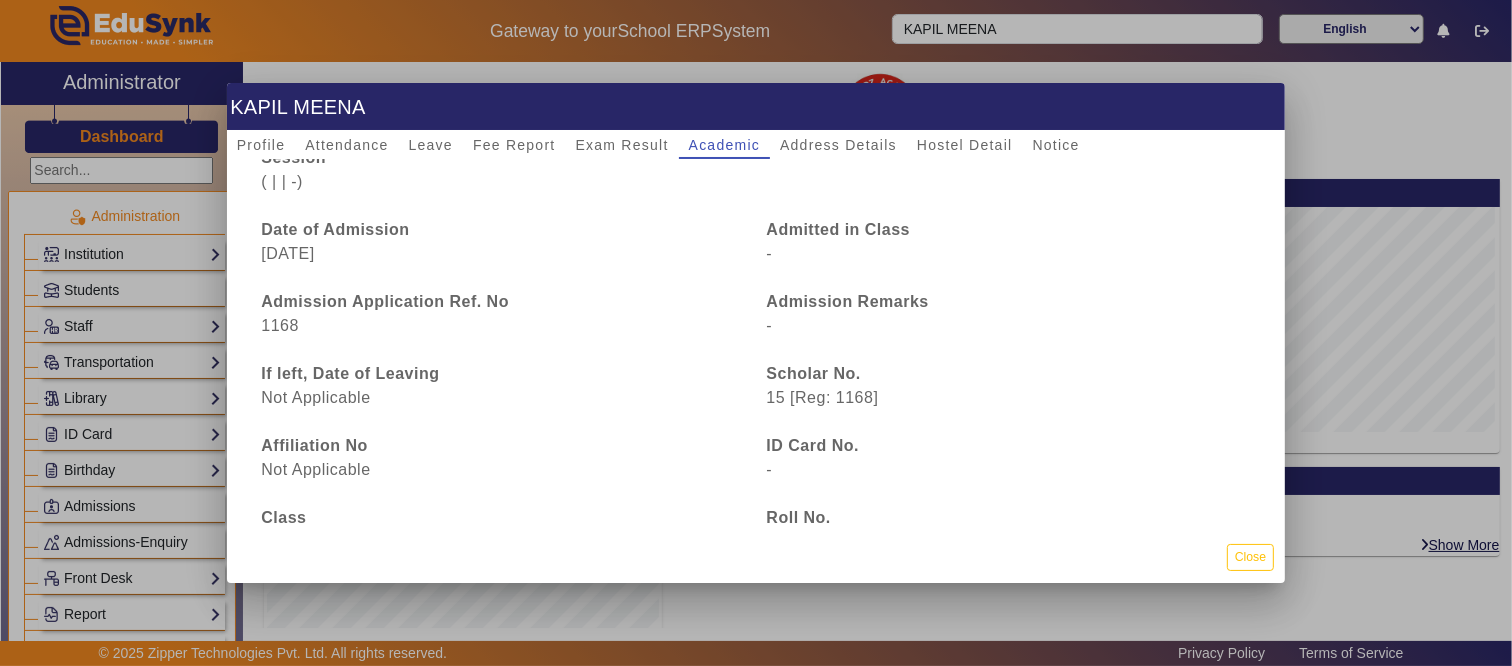 click on "KAPIL MEENA" at bounding box center [756, 106] 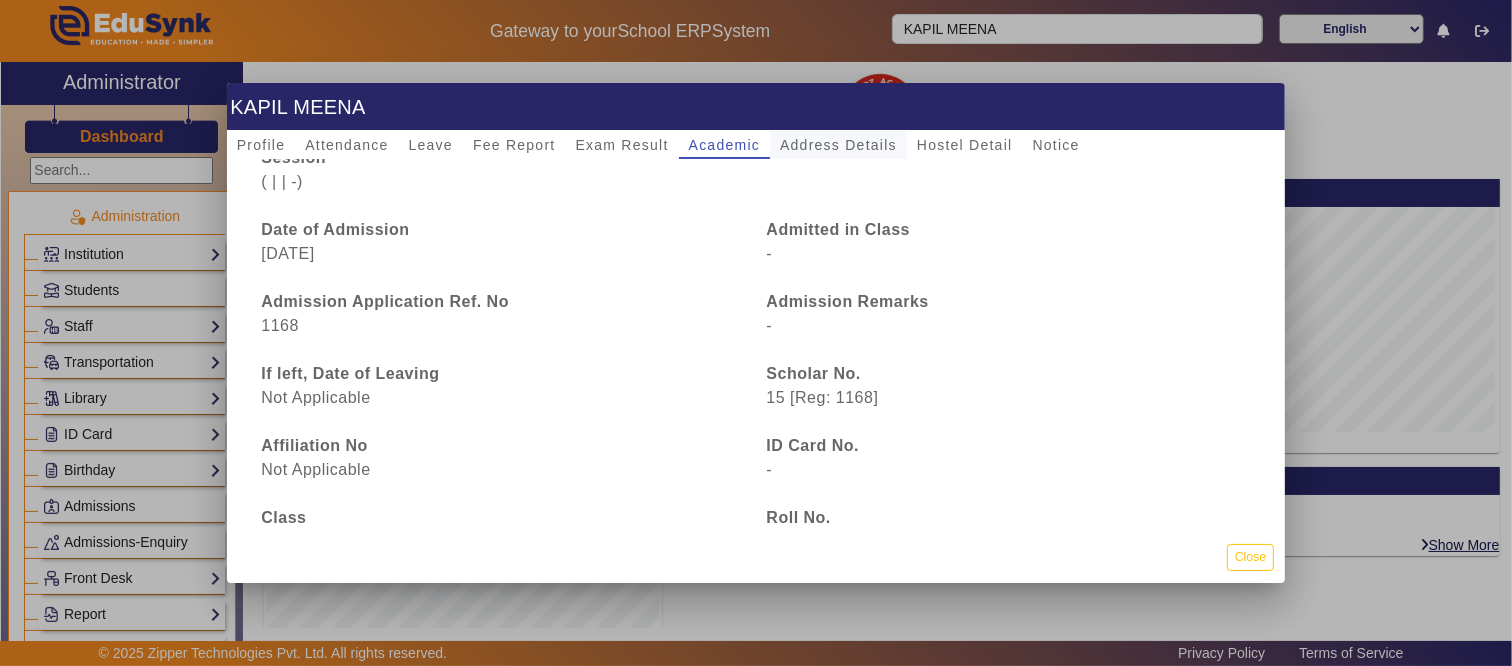 click on "Address Details" at bounding box center [838, 145] 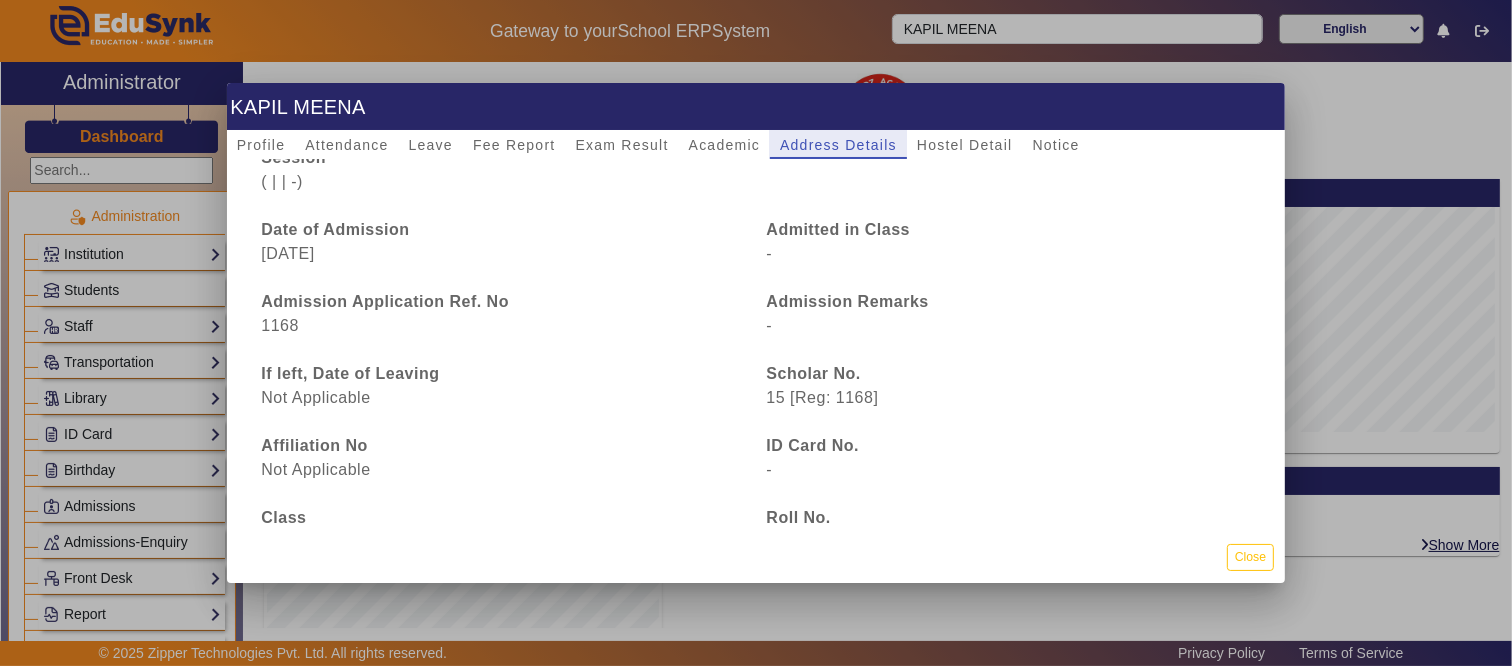 scroll, scrollTop: 0, scrollLeft: 0, axis: both 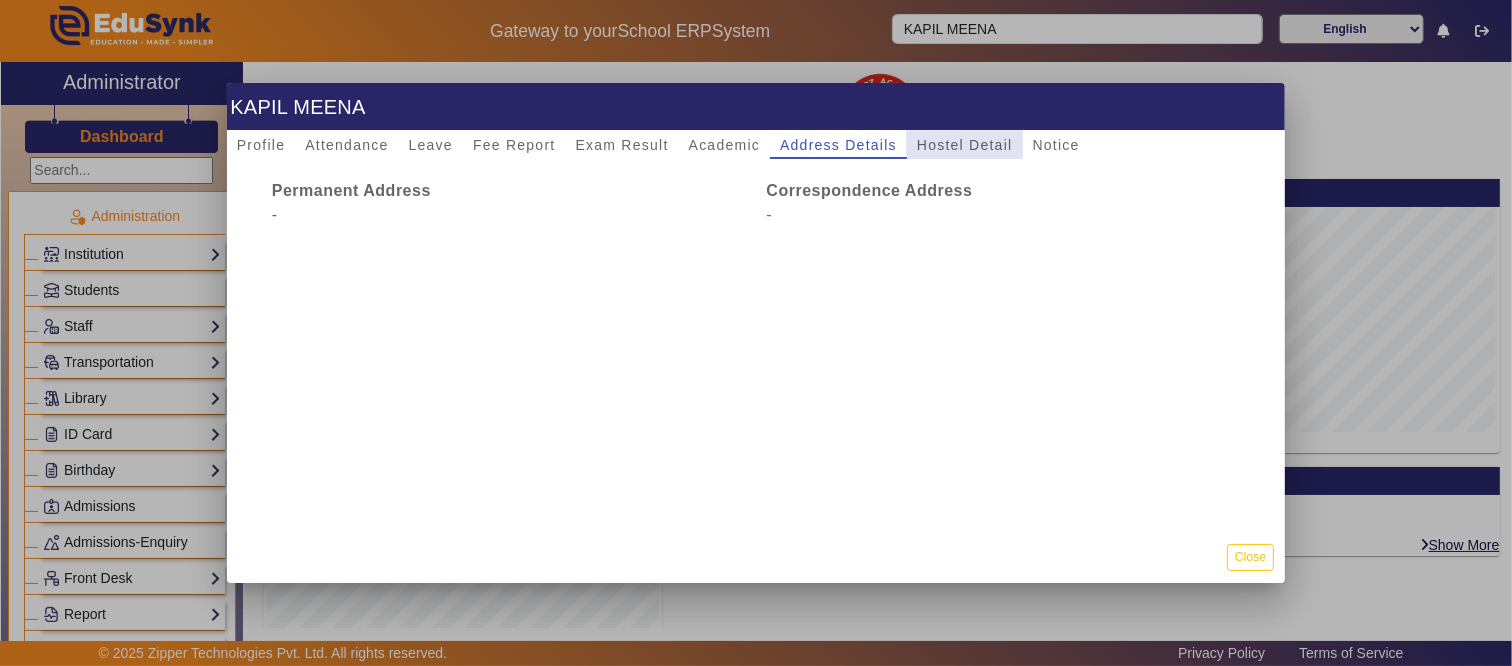 click on "Hostel Detail" at bounding box center (965, 145) 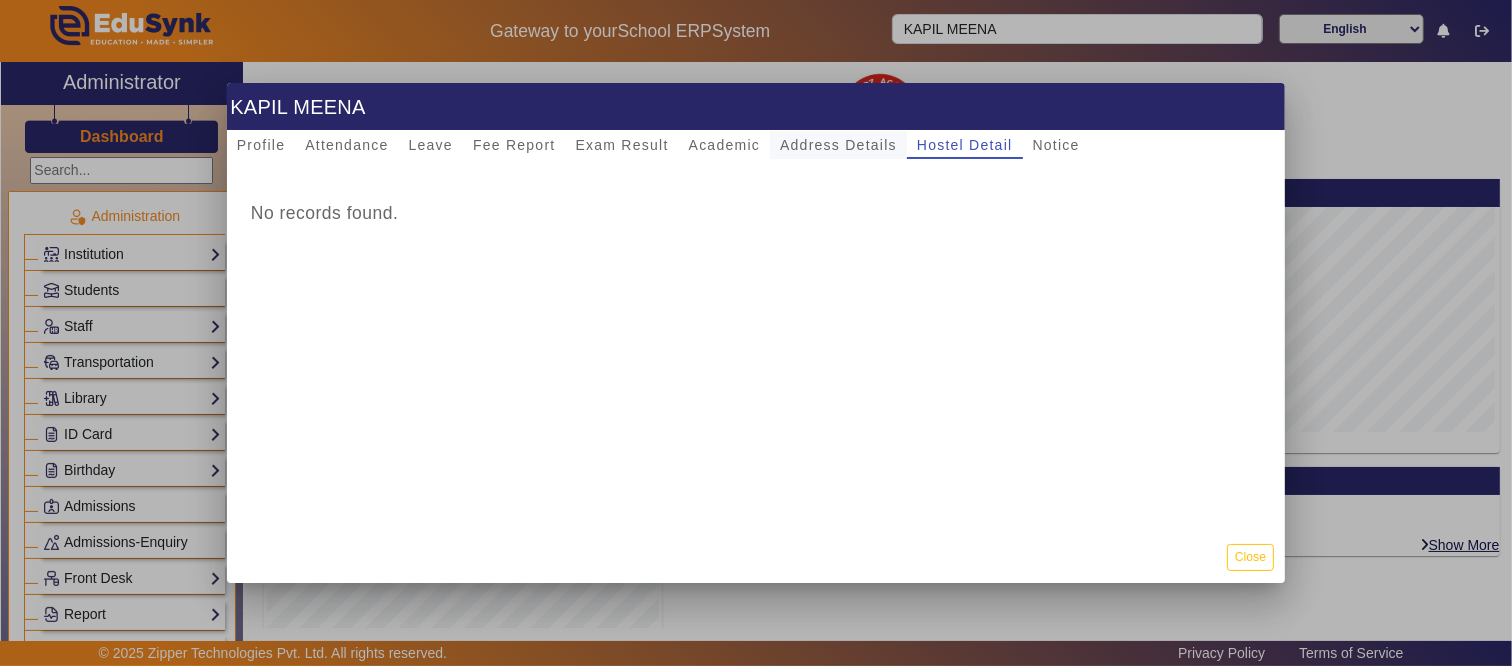 click on "Address Details" at bounding box center [838, 145] 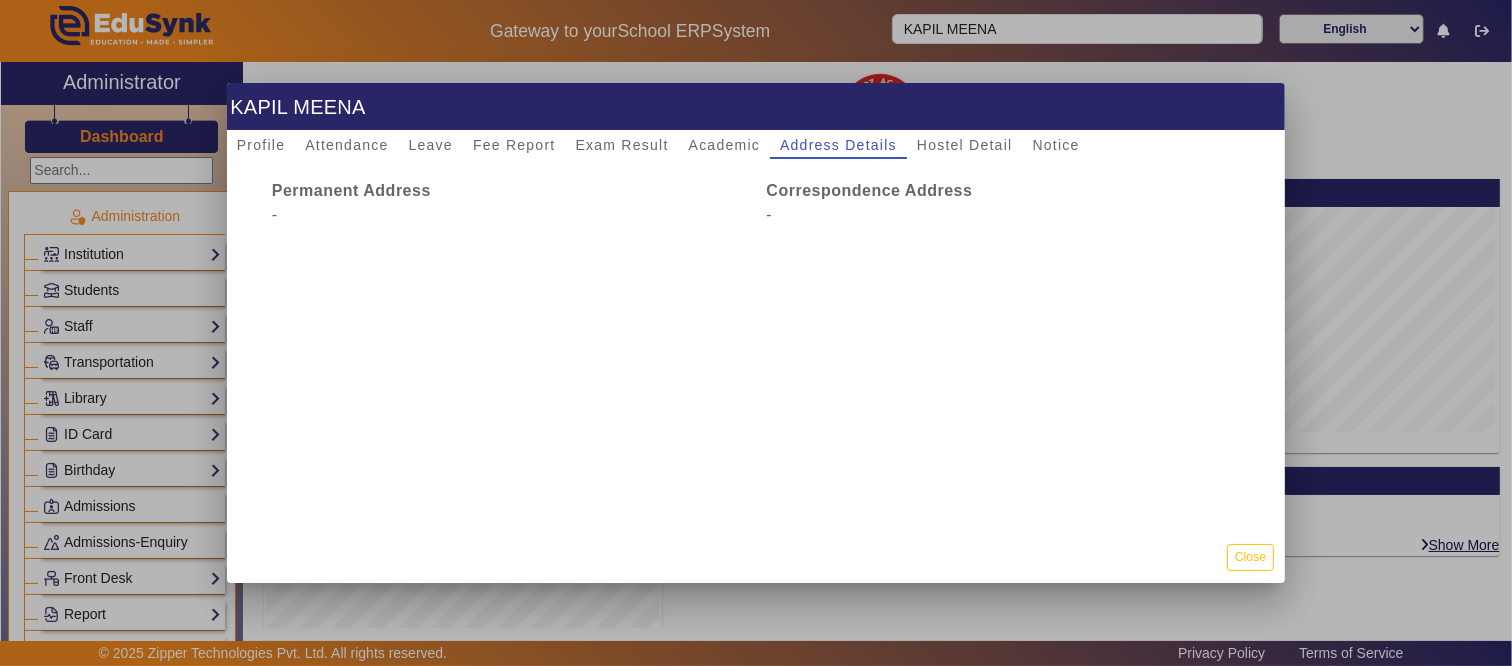 click on "Permanent Address -" at bounding box center [508, 215] 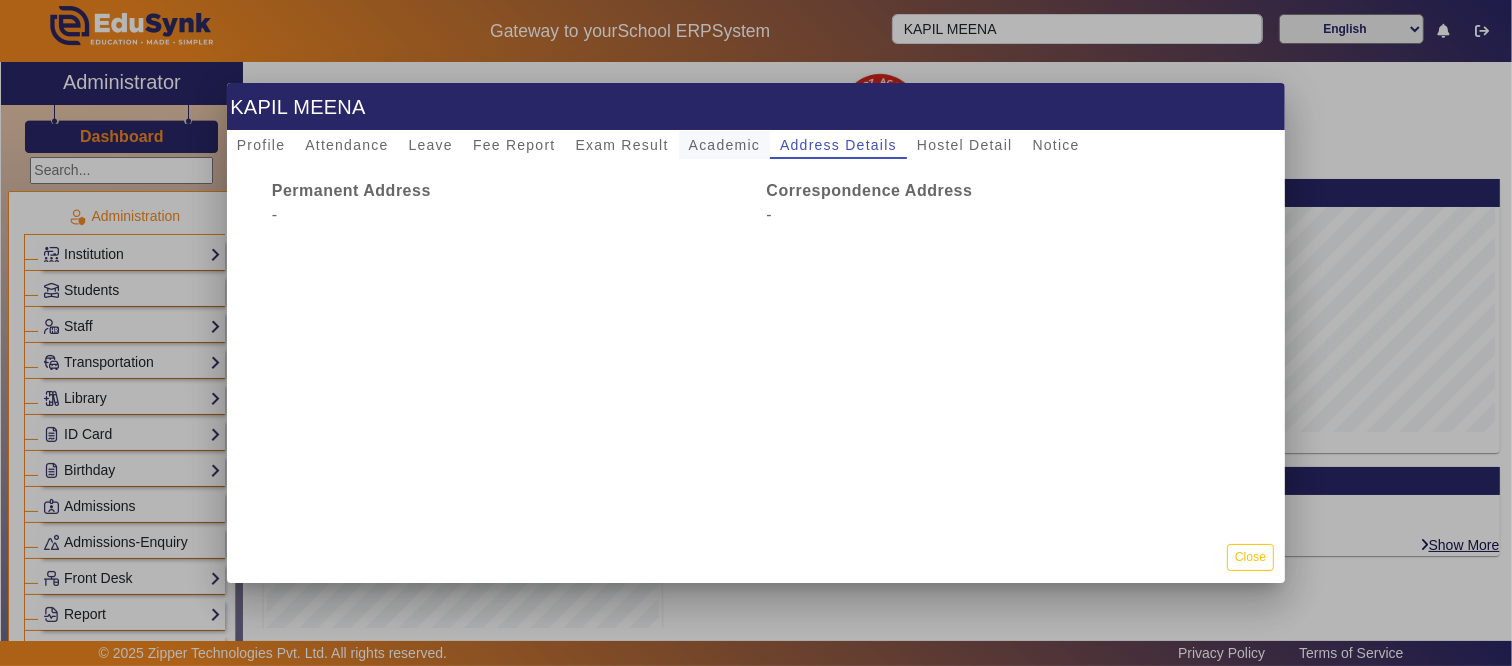 click on "Academic" at bounding box center (724, 145) 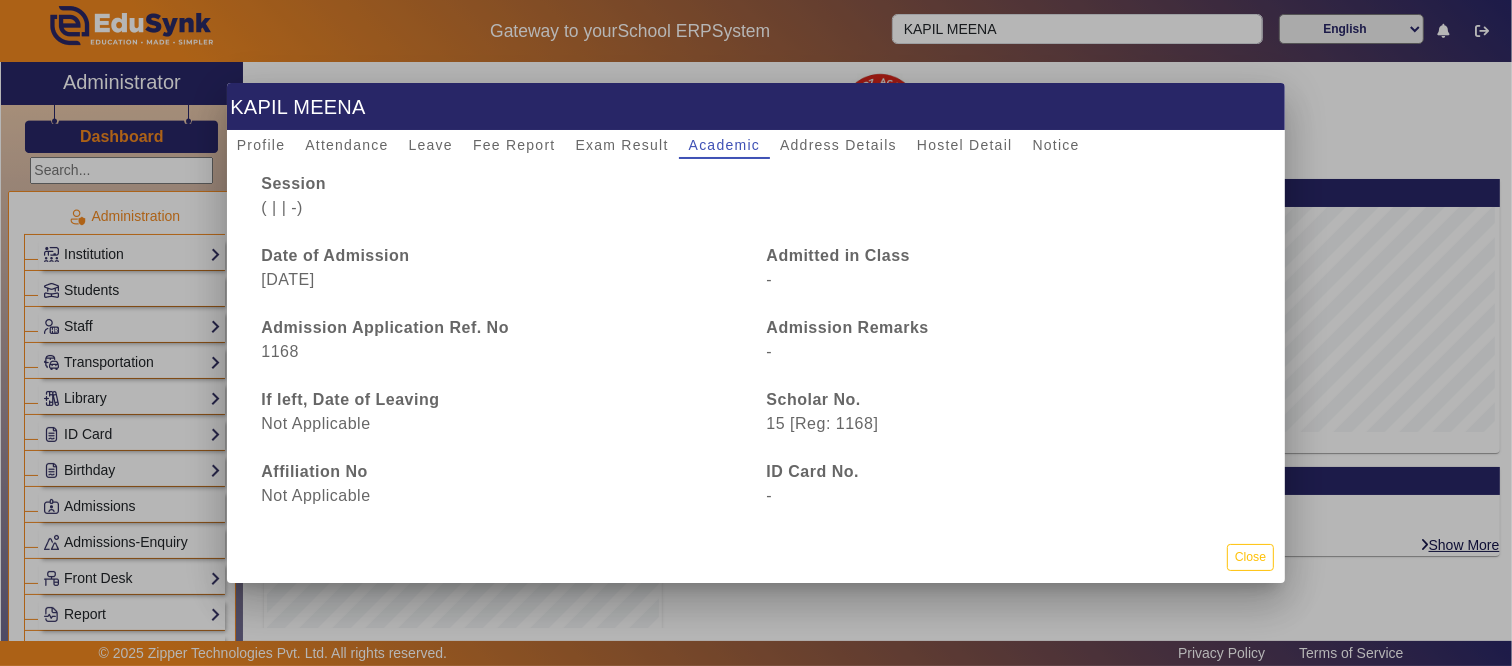 scroll, scrollTop: 0, scrollLeft: 0, axis: both 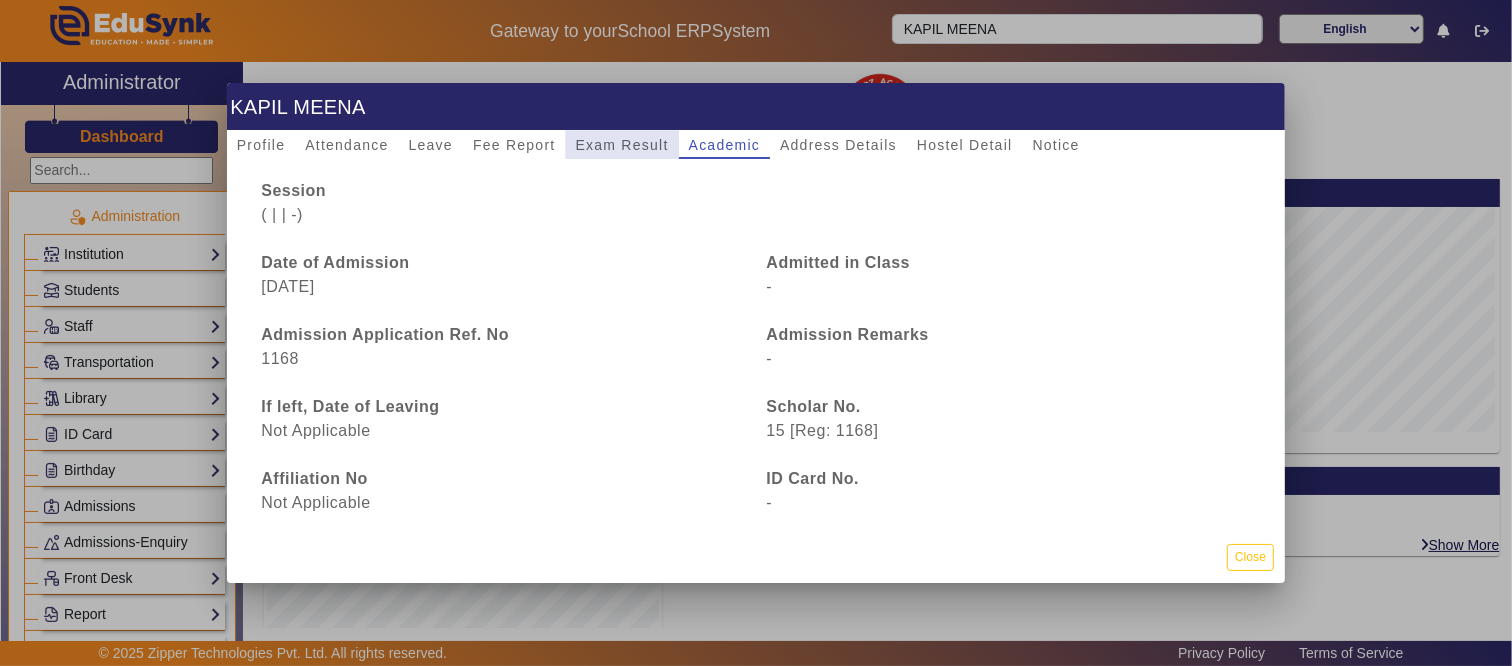click on "Exam Result" at bounding box center [622, 145] 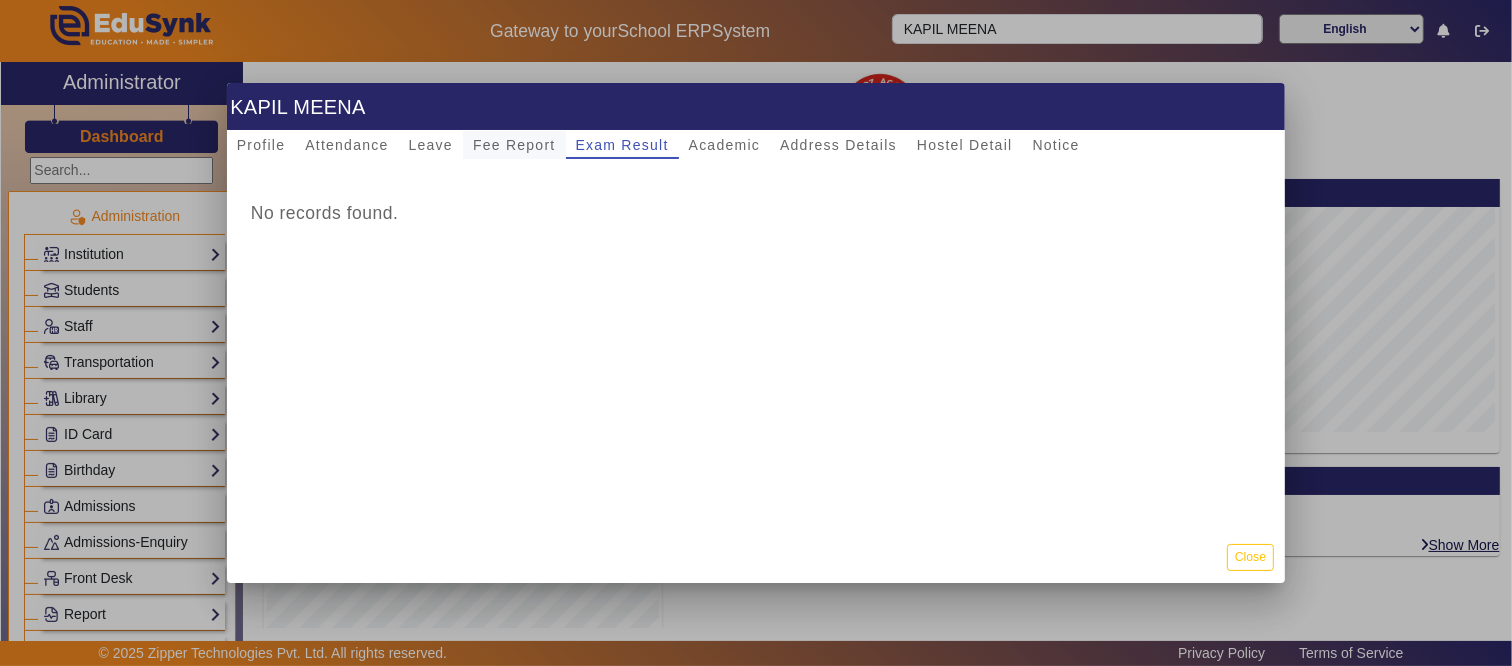 click on "Fee Report" at bounding box center [514, 145] 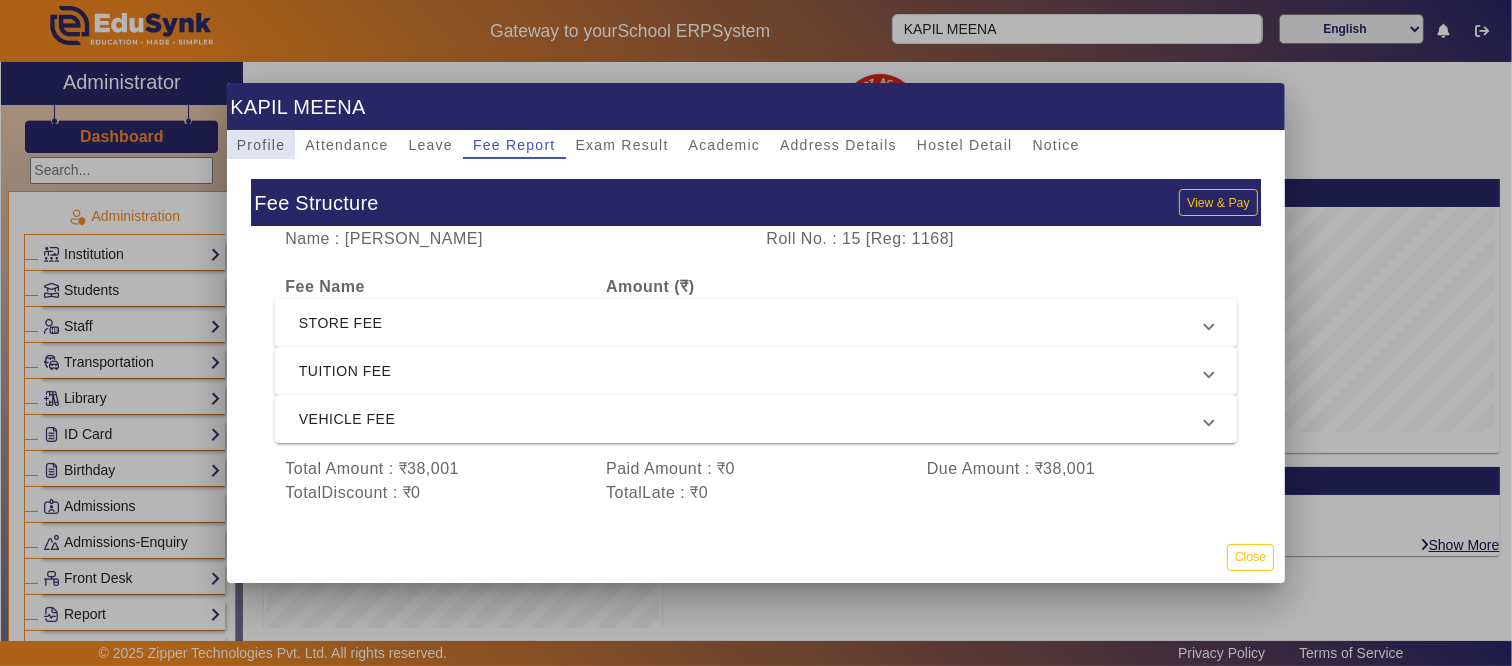 click on "Profile" at bounding box center [261, 145] 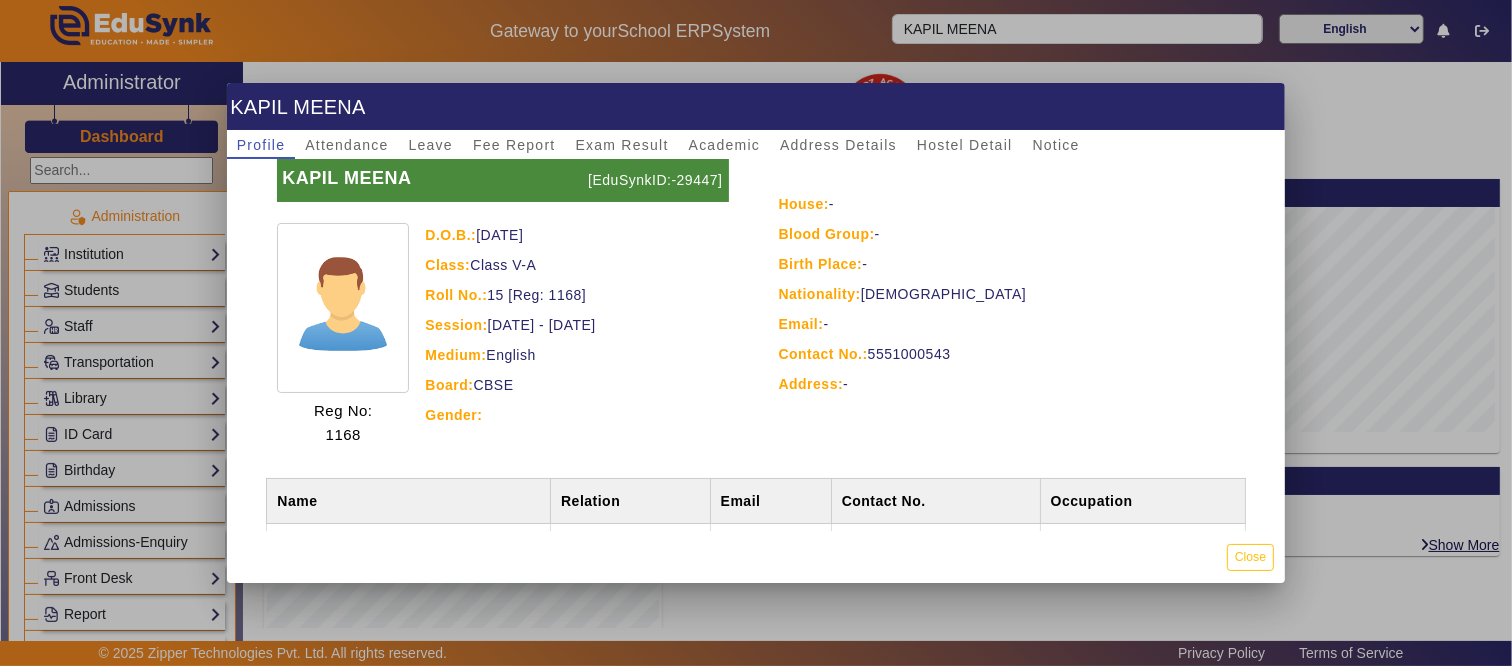 scroll, scrollTop: 0, scrollLeft: 0, axis: both 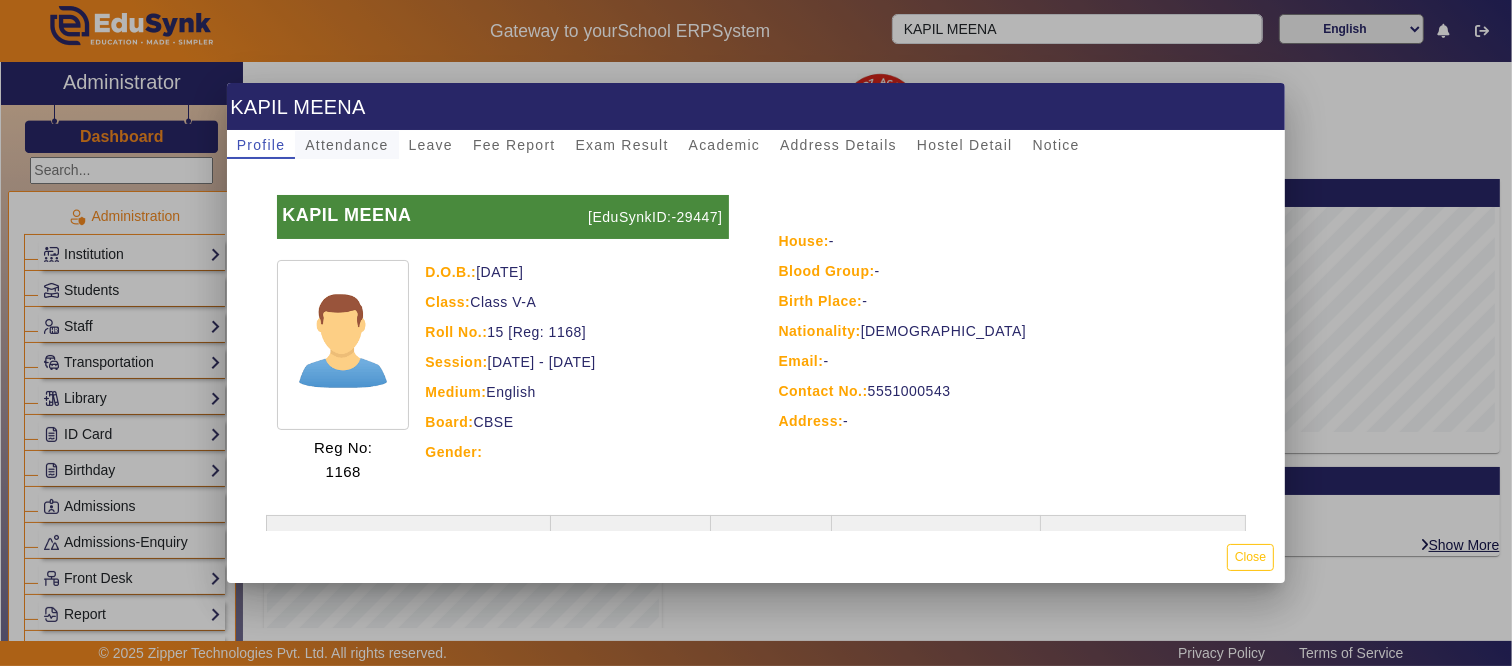 drag, startPoint x: 332, startPoint y: 142, endPoint x: 353, endPoint y: 147, distance: 21.587032 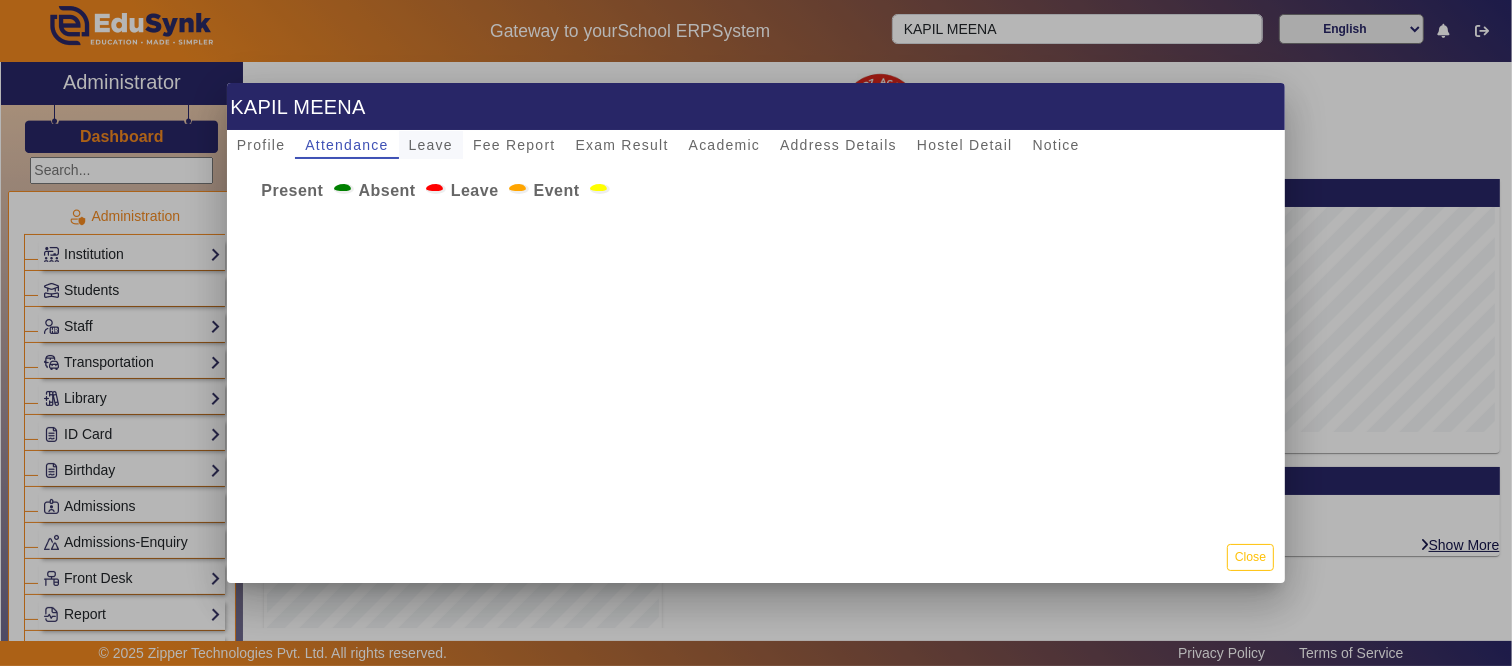 click on "Leave" at bounding box center [431, 145] 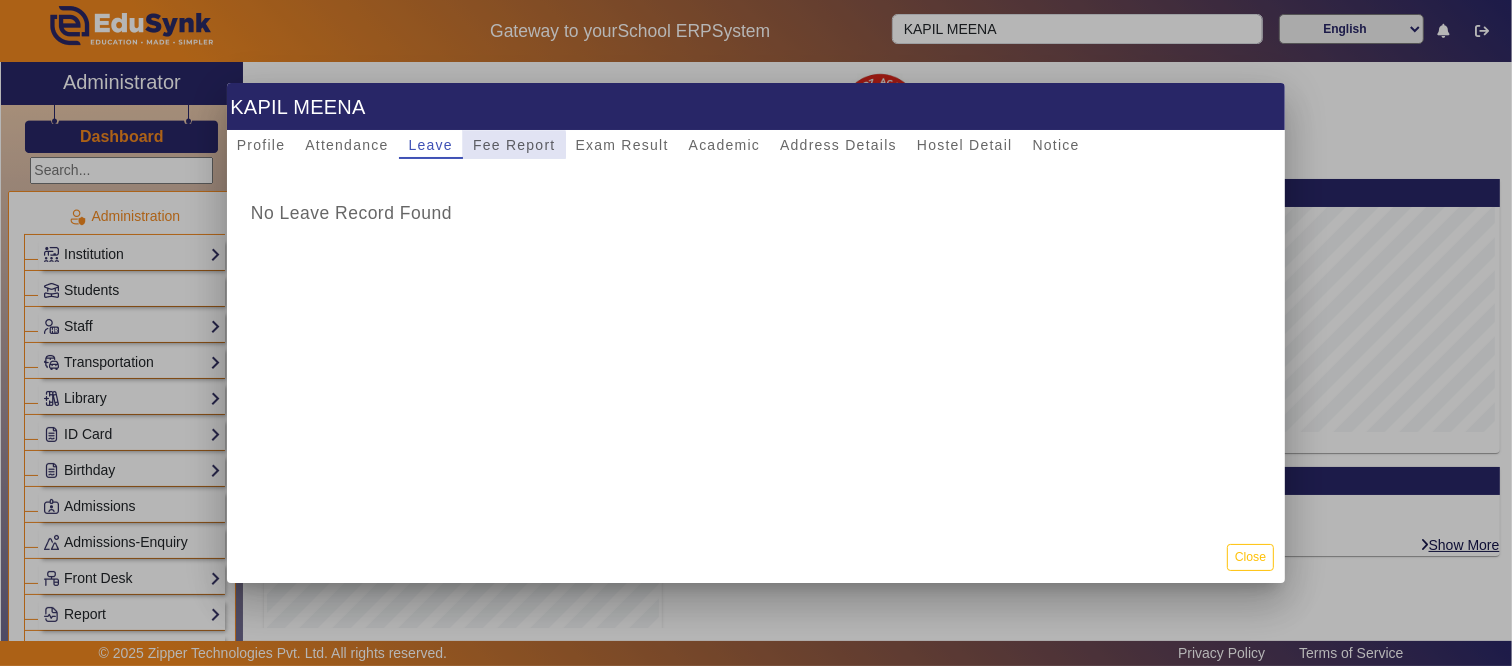 click on "Fee Report" at bounding box center (514, 145) 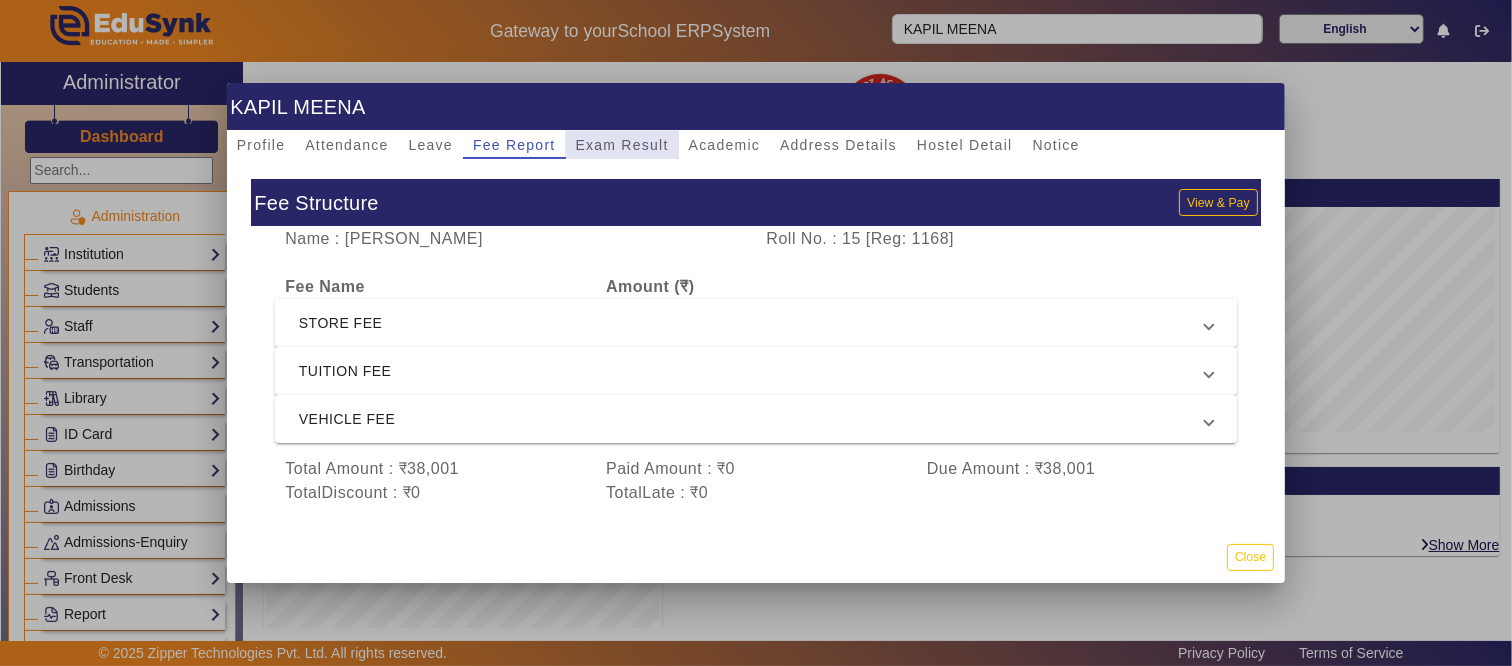 click on "Exam Result" at bounding box center (622, 145) 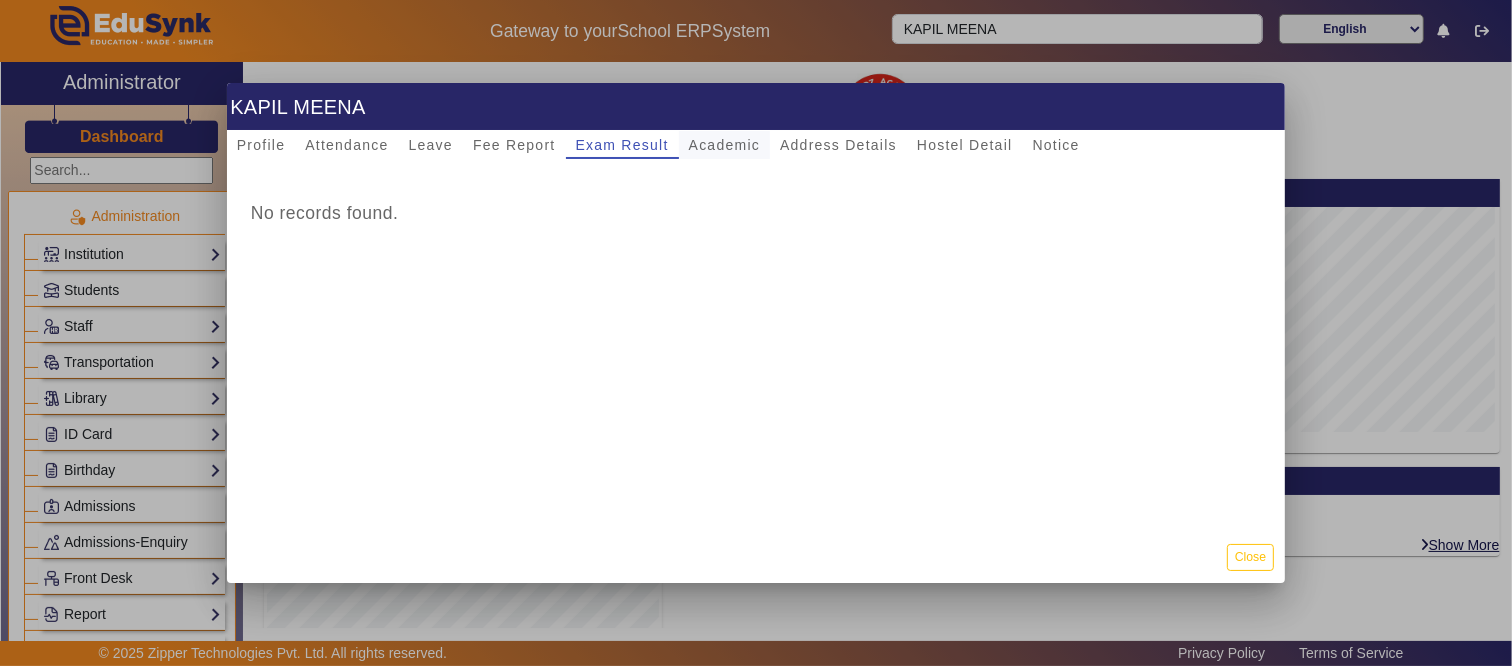click on "Academic" at bounding box center [724, 145] 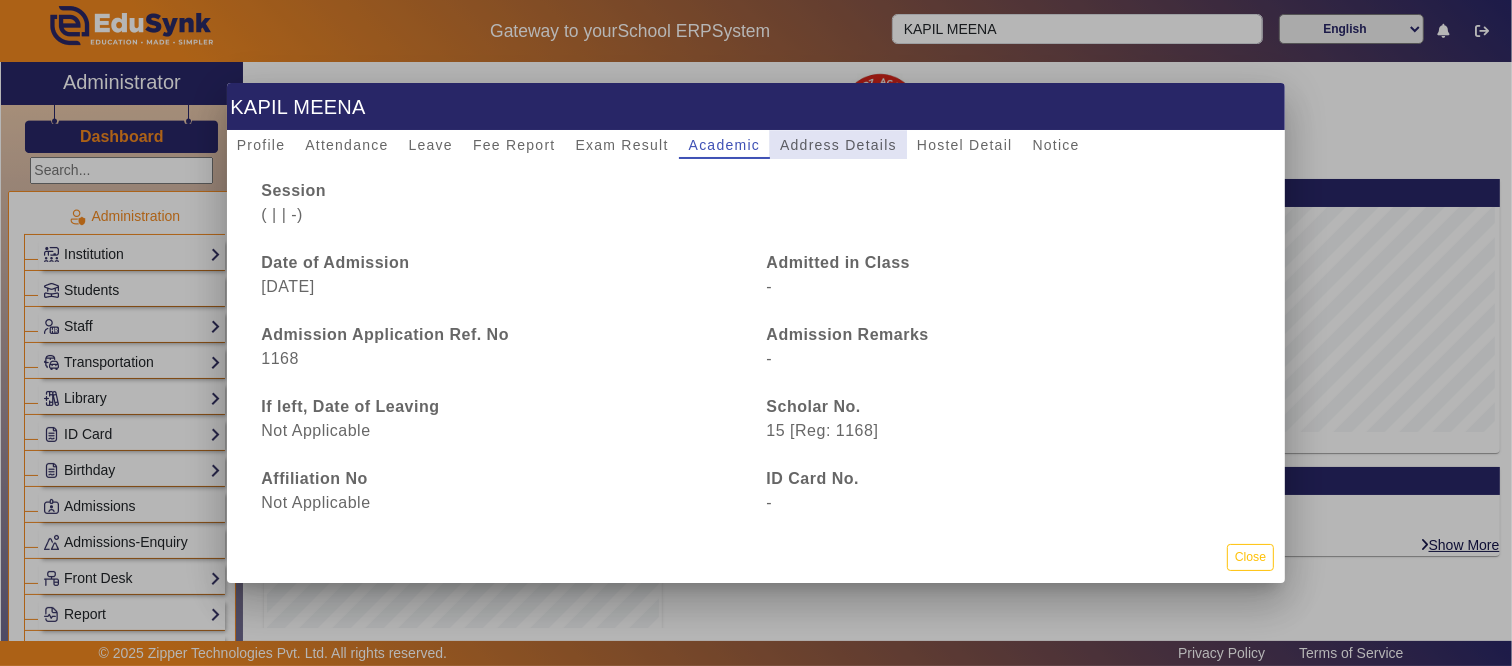 click on "Address Details" at bounding box center [838, 145] 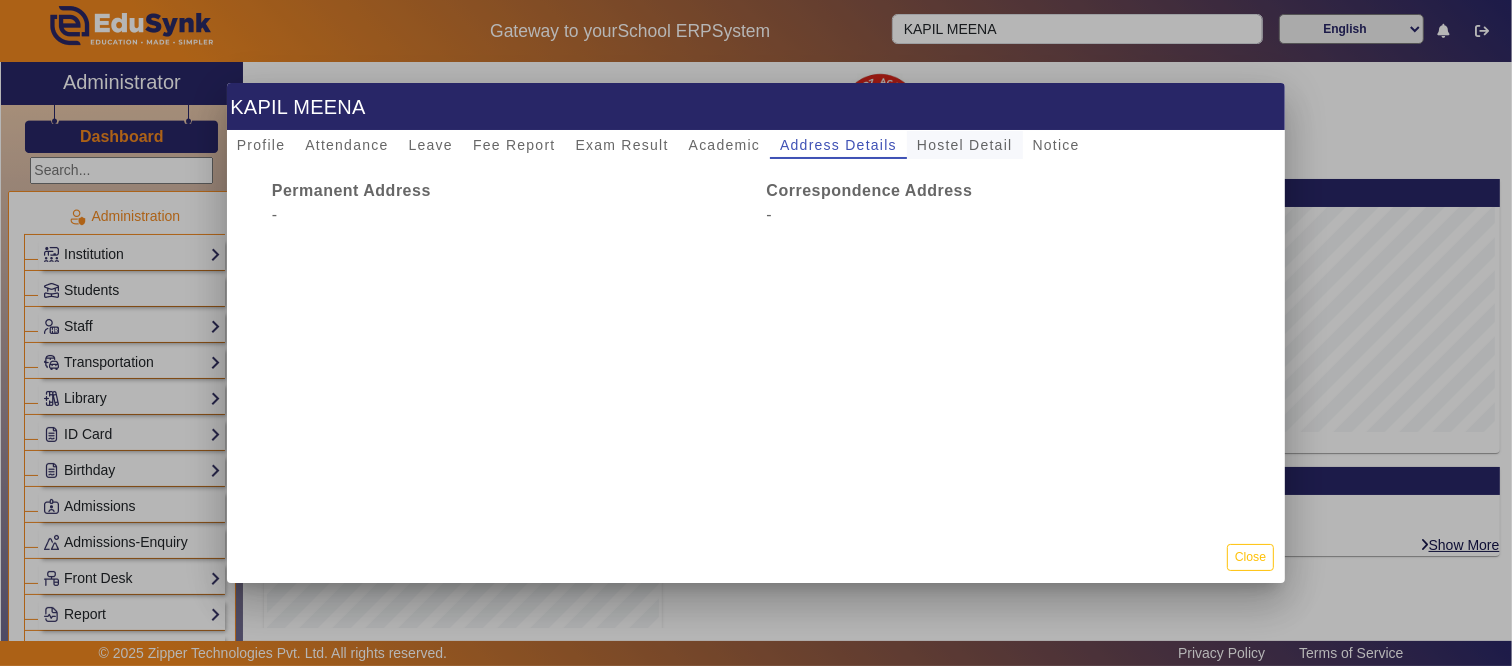click on "Hostel Detail" at bounding box center [965, 145] 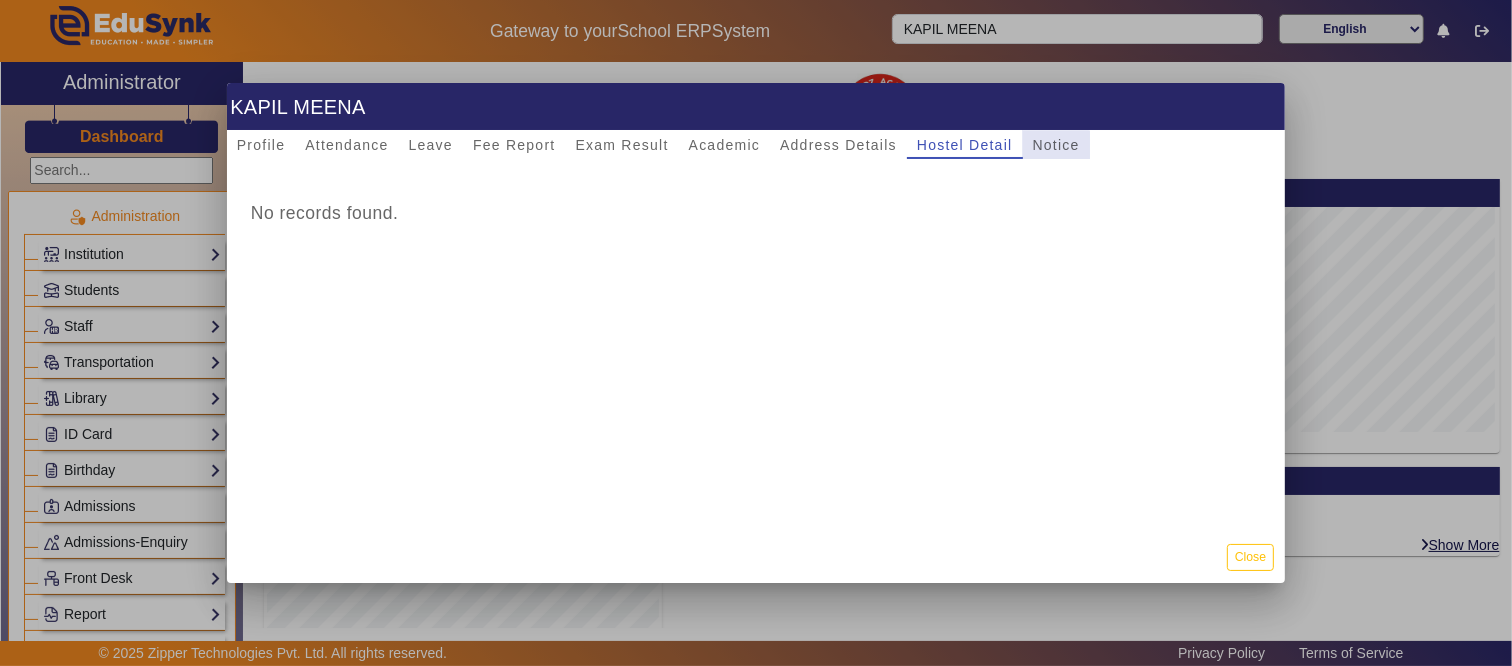 click on "Notice" at bounding box center (1056, 145) 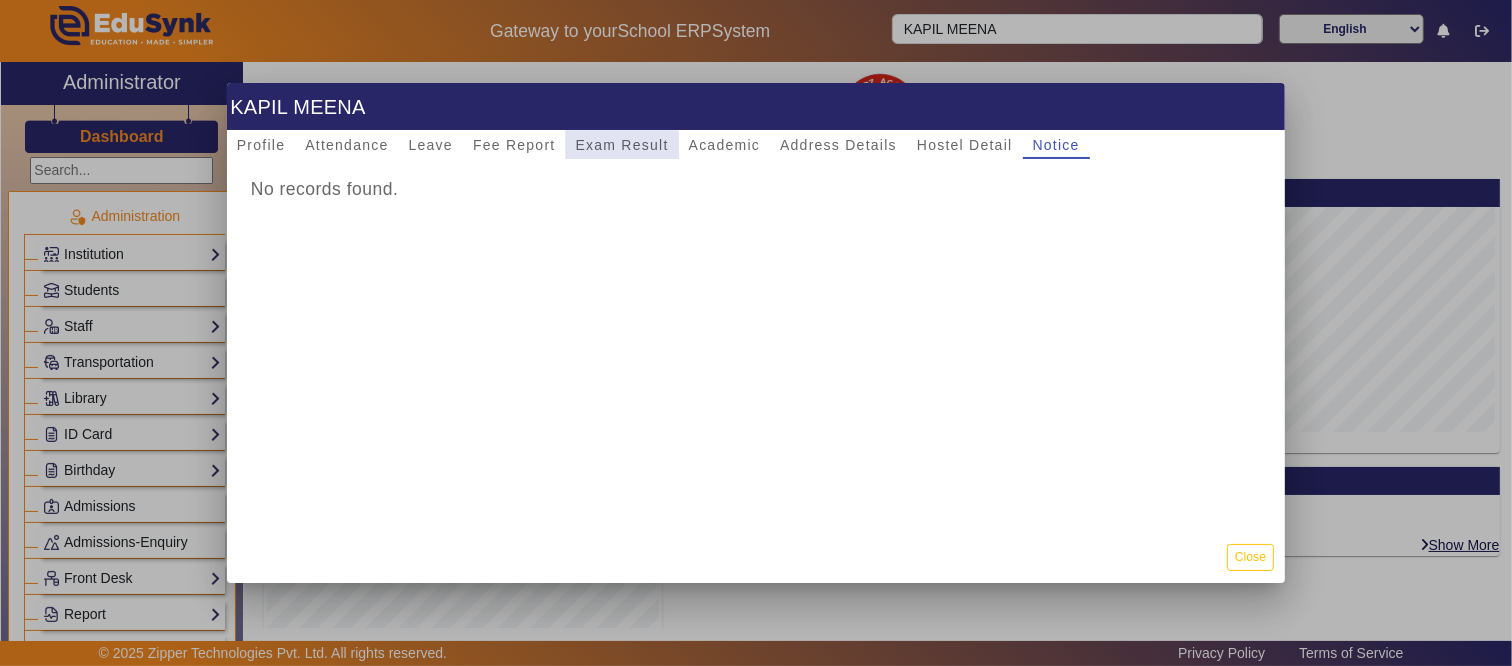 click on "Exam Result" at bounding box center [622, 145] 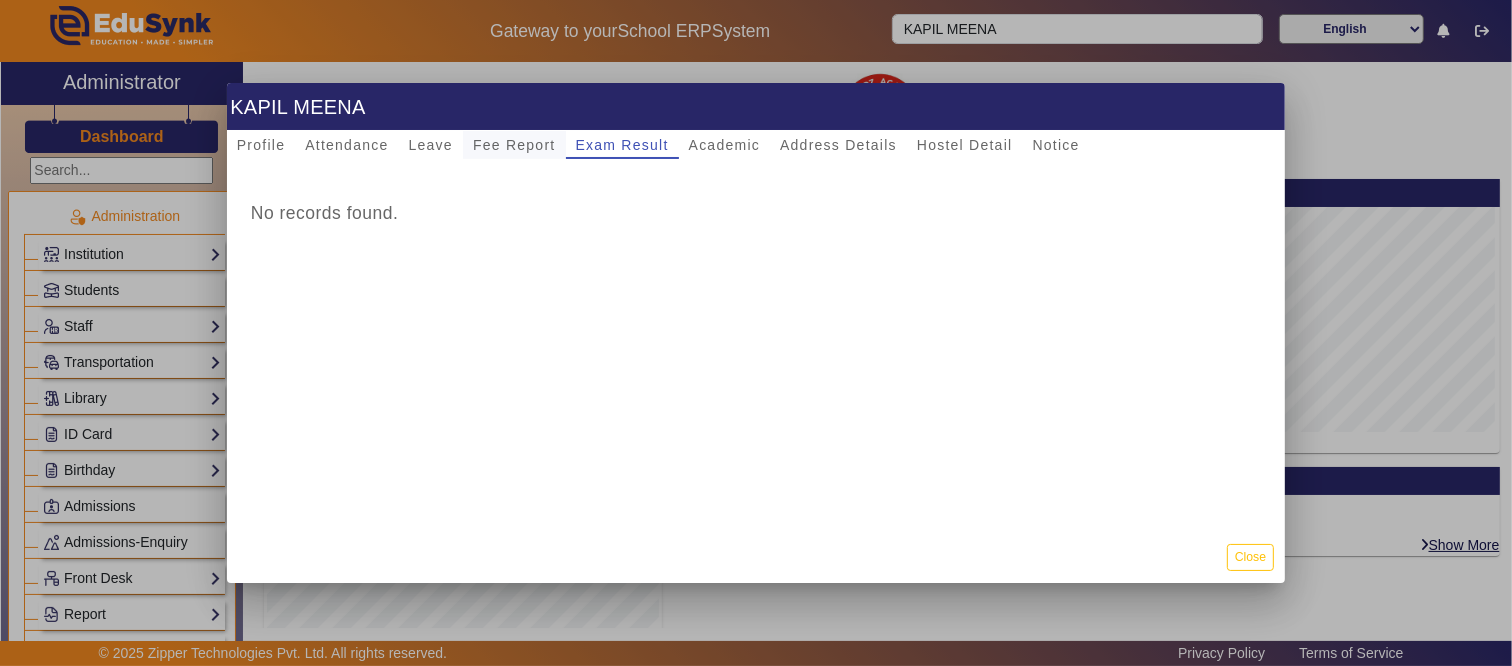 click on "Fee Report" at bounding box center (514, 145) 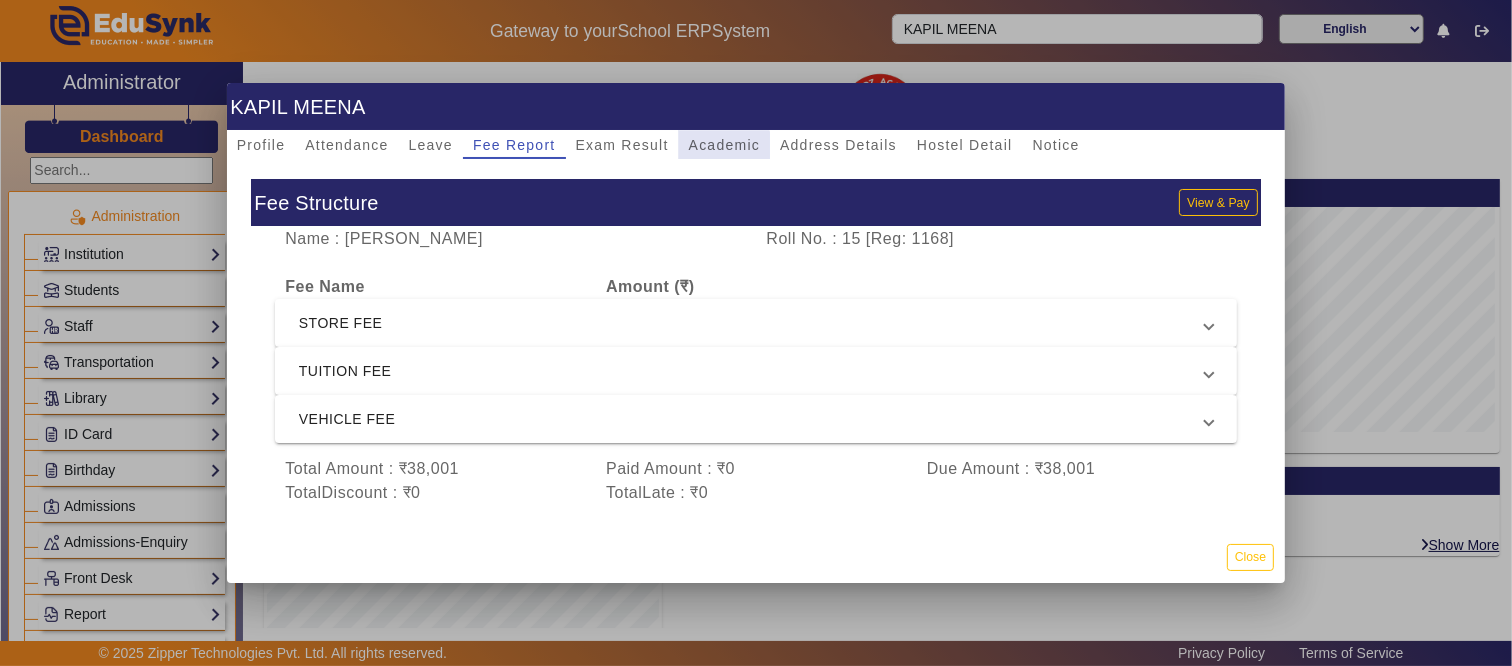click on "Academic" at bounding box center [724, 145] 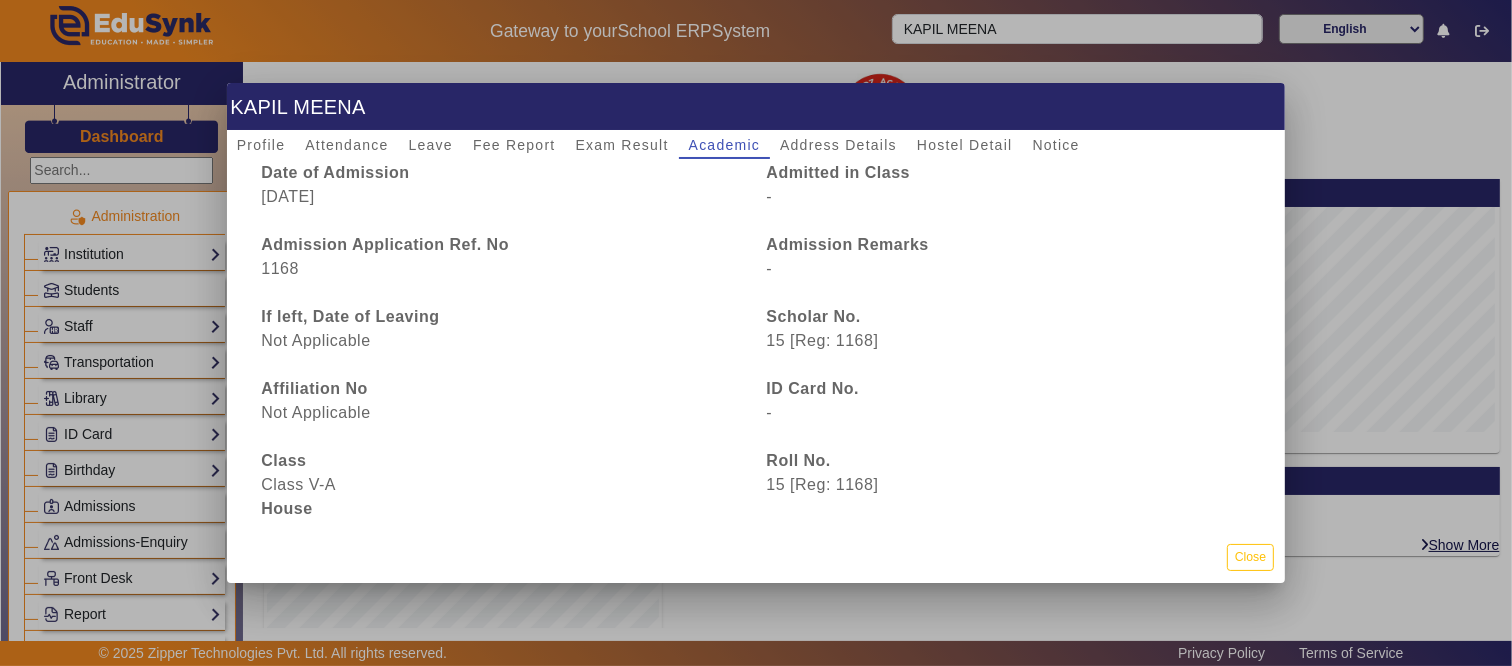 scroll, scrollTop: 0, scrollLeft: 0, axis: both 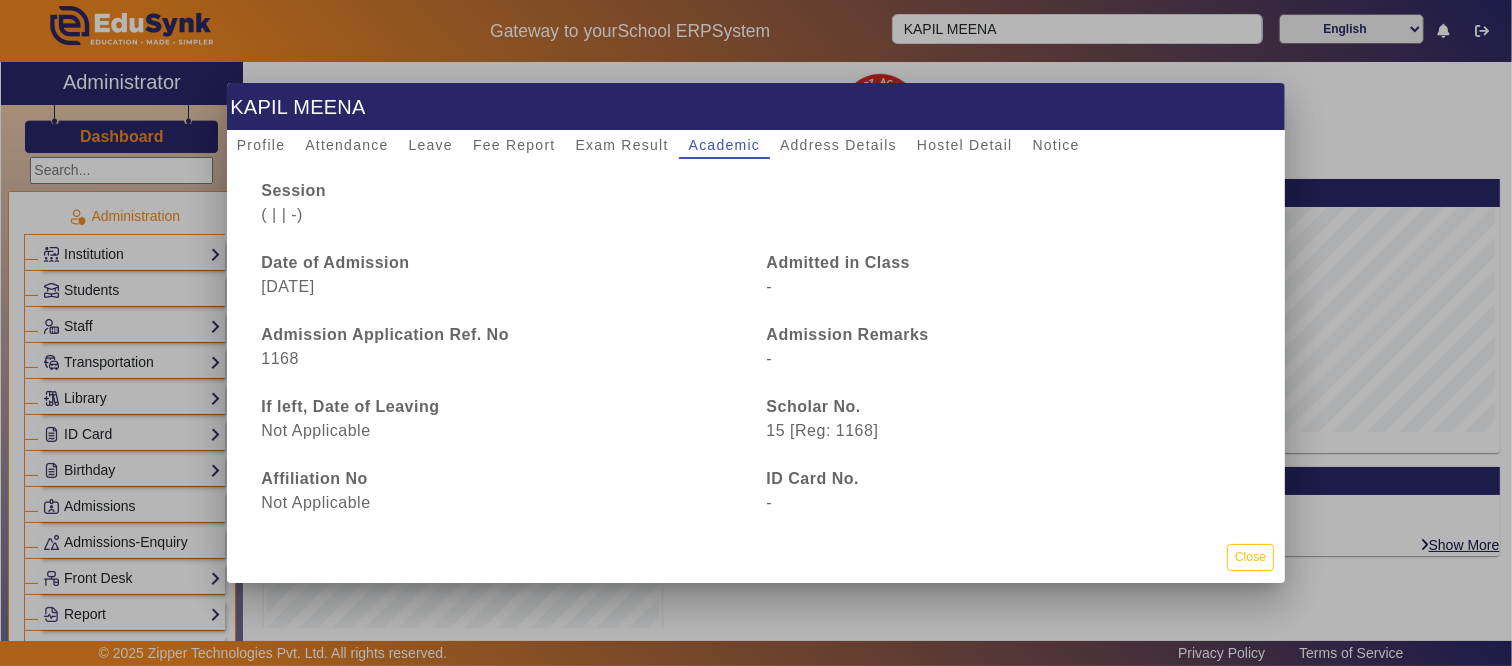 click at bounding box center [756, 333] 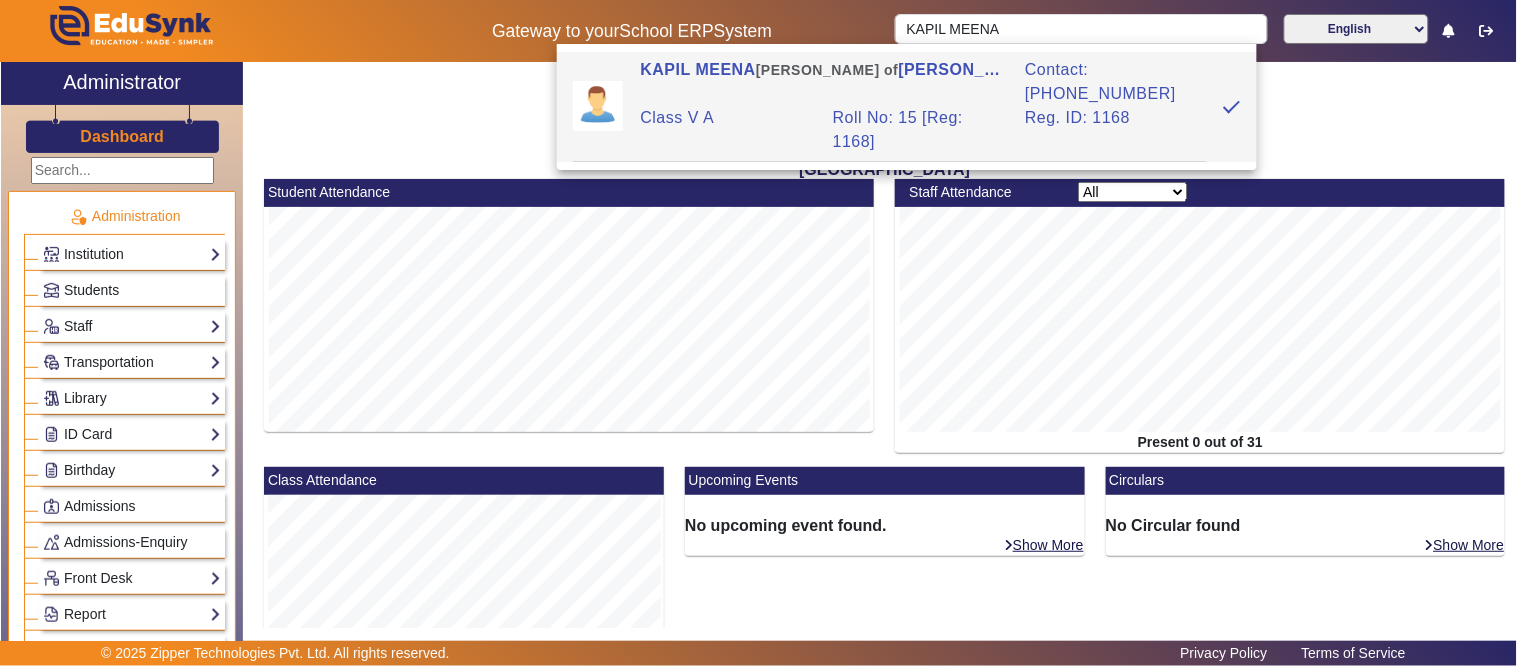 click on "KAPIL [PERSON_NAME] of  [PERSON_NAME]" at bounding box center [822, 82] 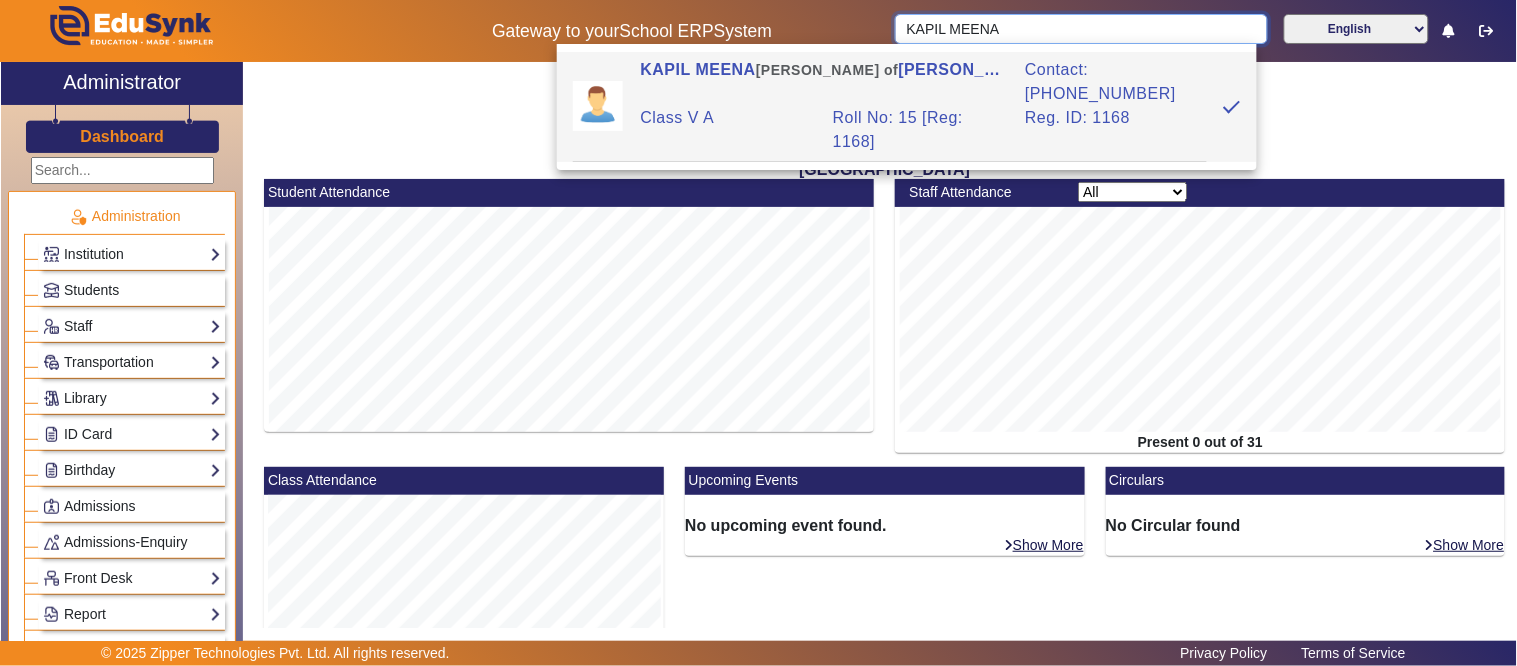 type on "KAPIL MEENA" 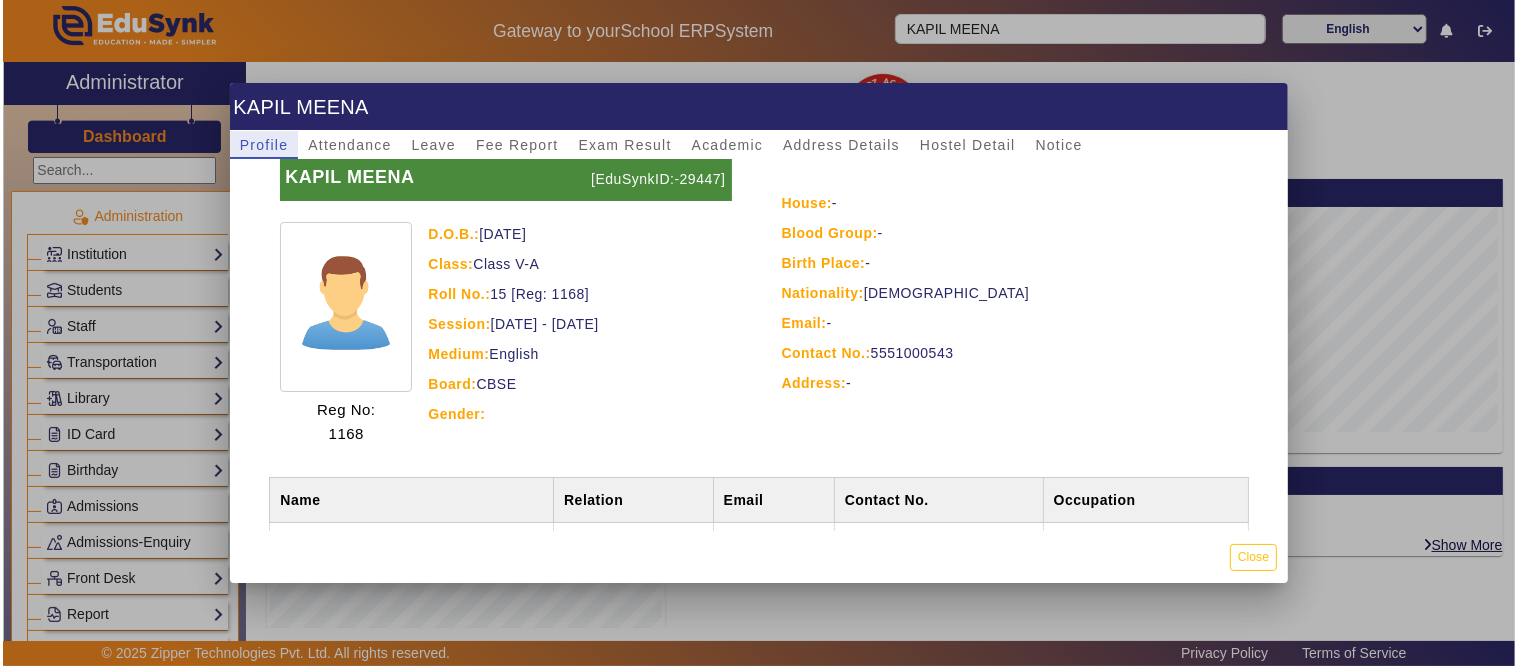 scroll, scrollTop: 0, scrollLeft: 0, axis: both 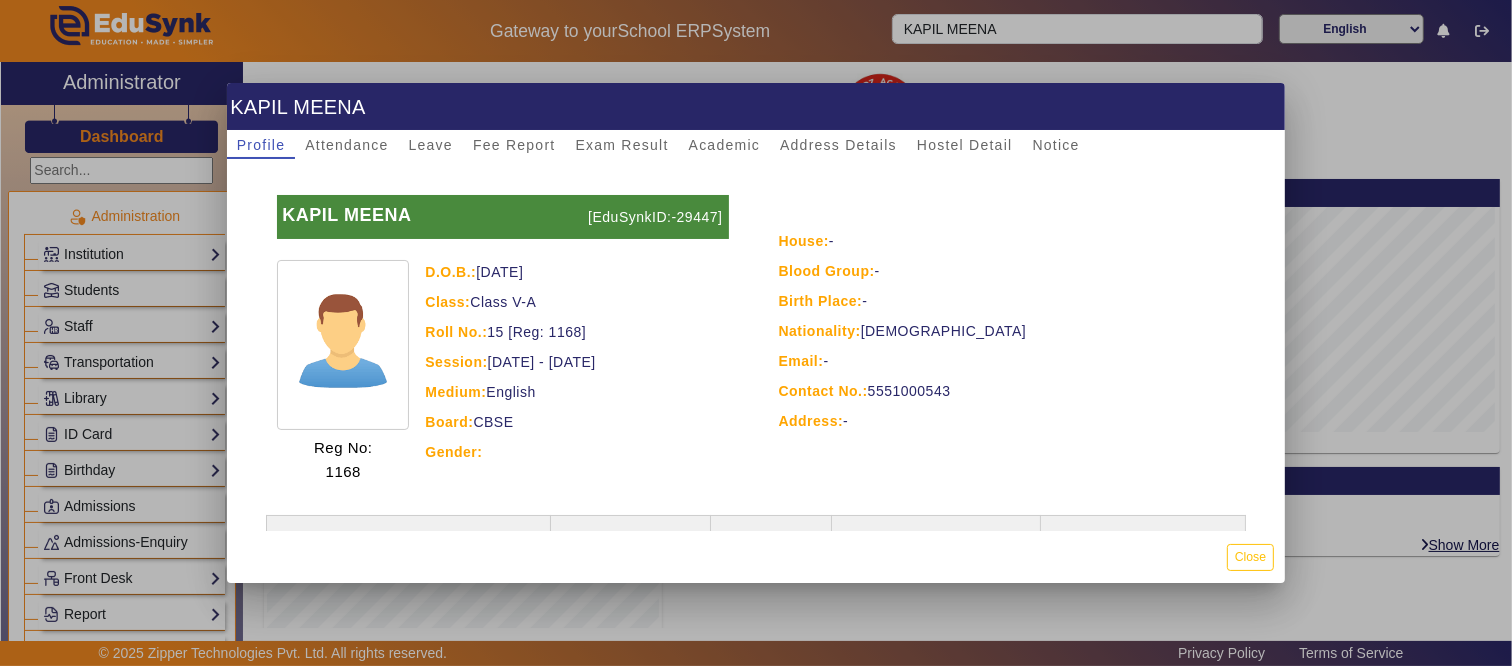 drag, startPoint x: 118, startPoint y: 272, endPoint x: 102, endPoint y: 277, distance: 16.763054 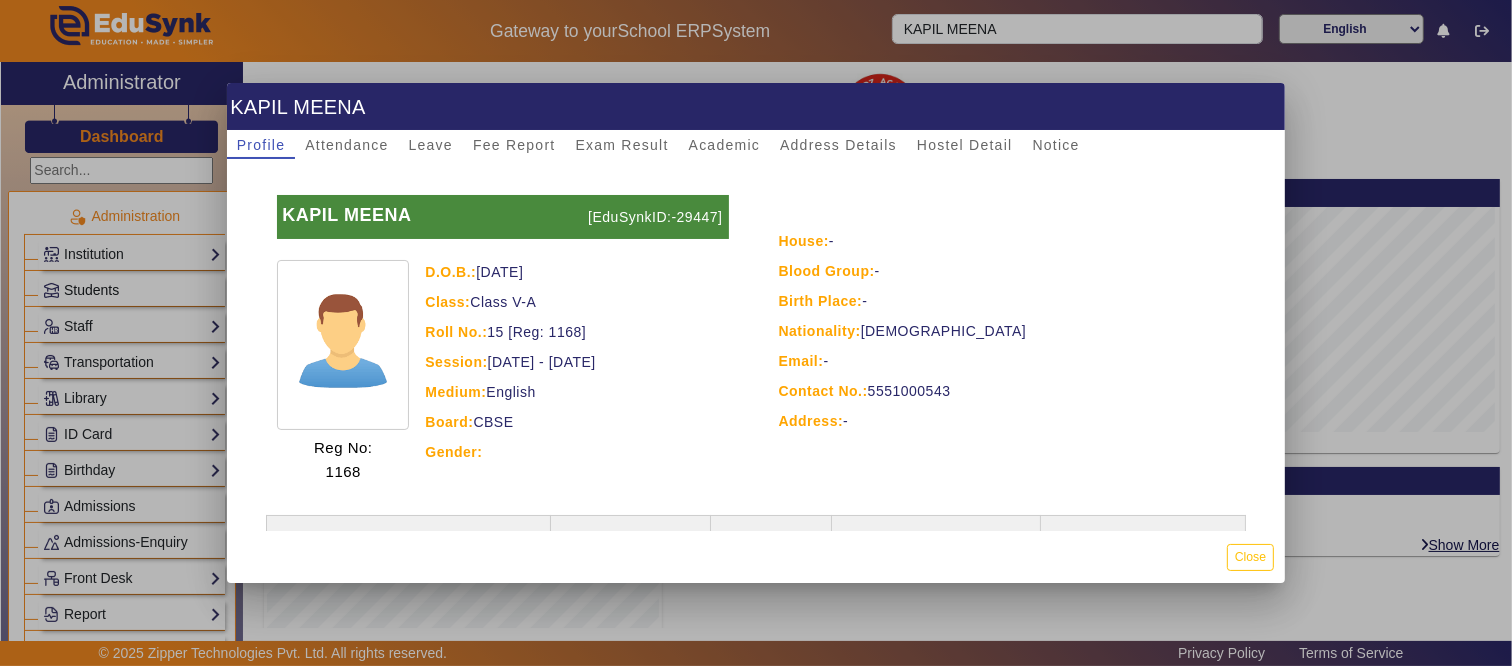 click at bounding box center (756, 333) 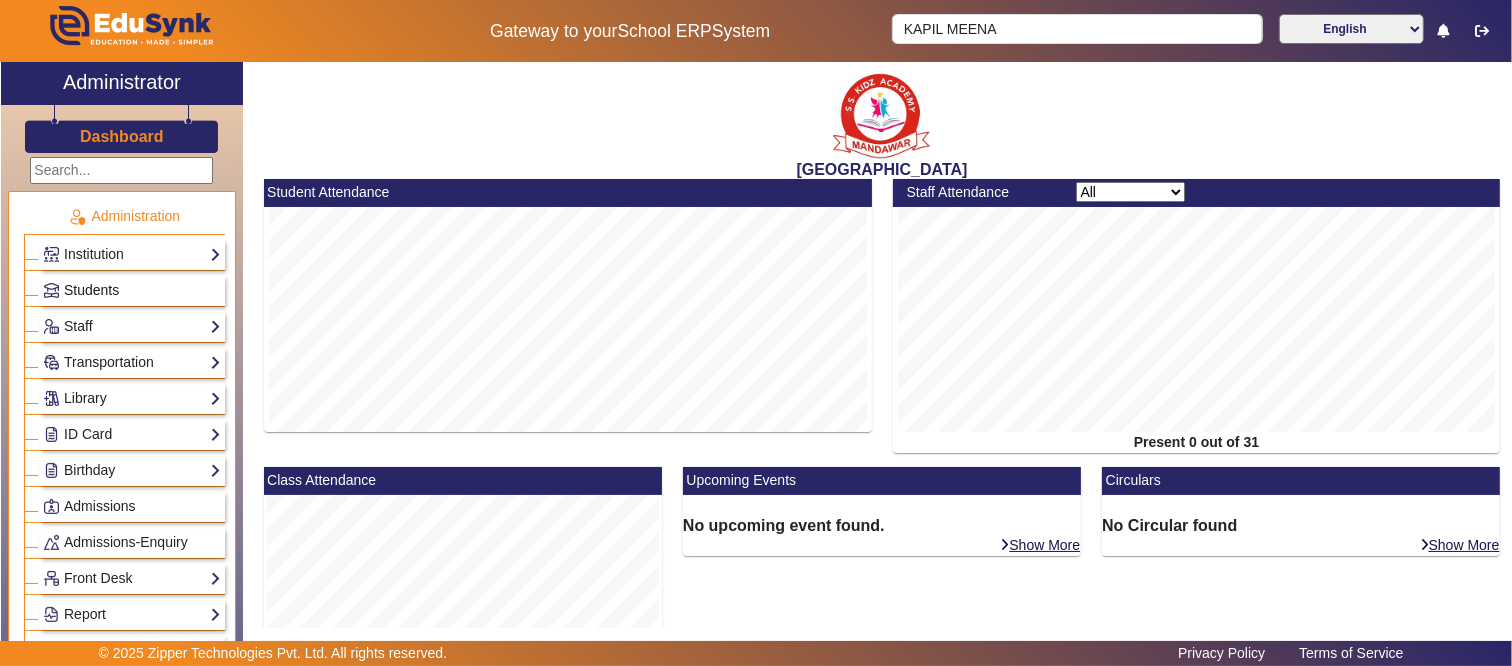 click on "Students" 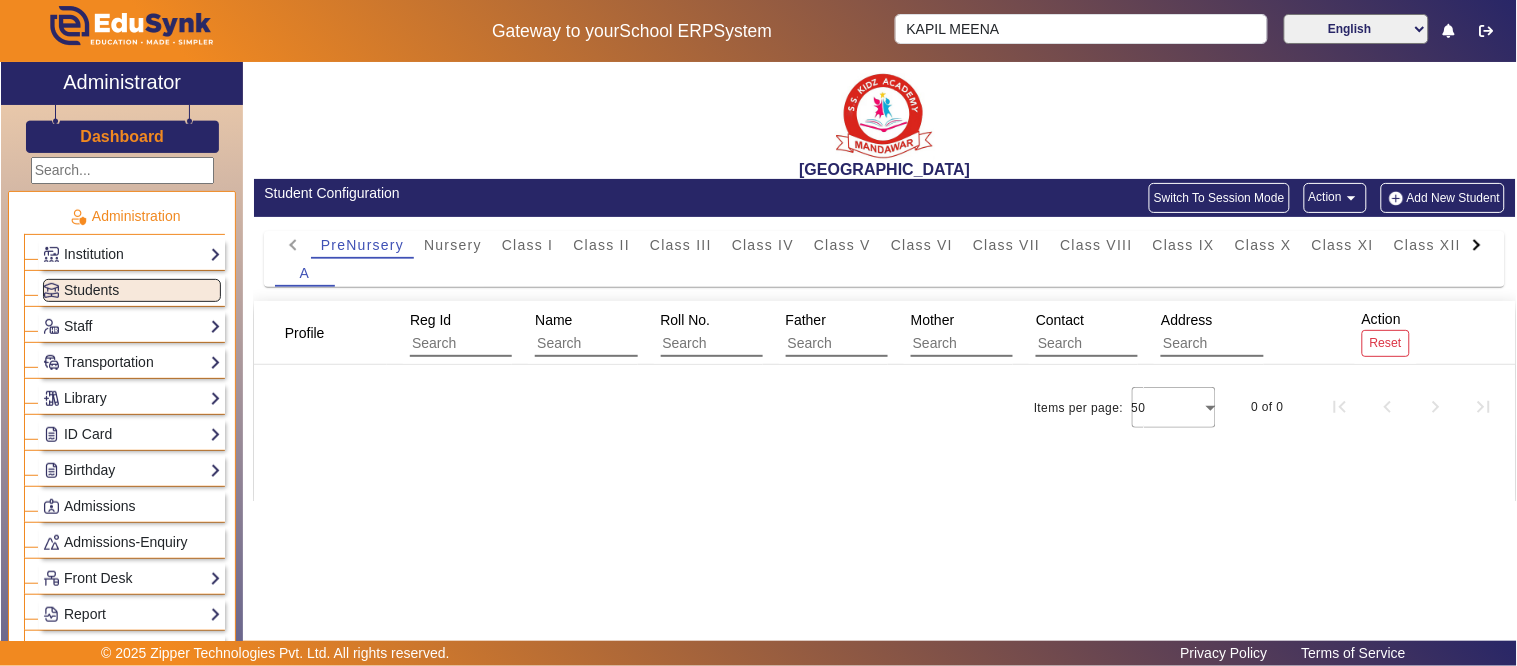 click on "KAPIL MEENA English हिंदी (Hindi) ಕನ್ನಡ (Kannada) தமிழ் (Tamil) ଓଡିଆ (Odia) ਪੰਜਾਬੀ (Punjabi) मराठी (Marathi) മലയാളം (Malayalam) తెలుగు (Telugu) অসমীয়া (Assamese) ગુજરાતી (Gujarati) বাংলা (Bengali)" 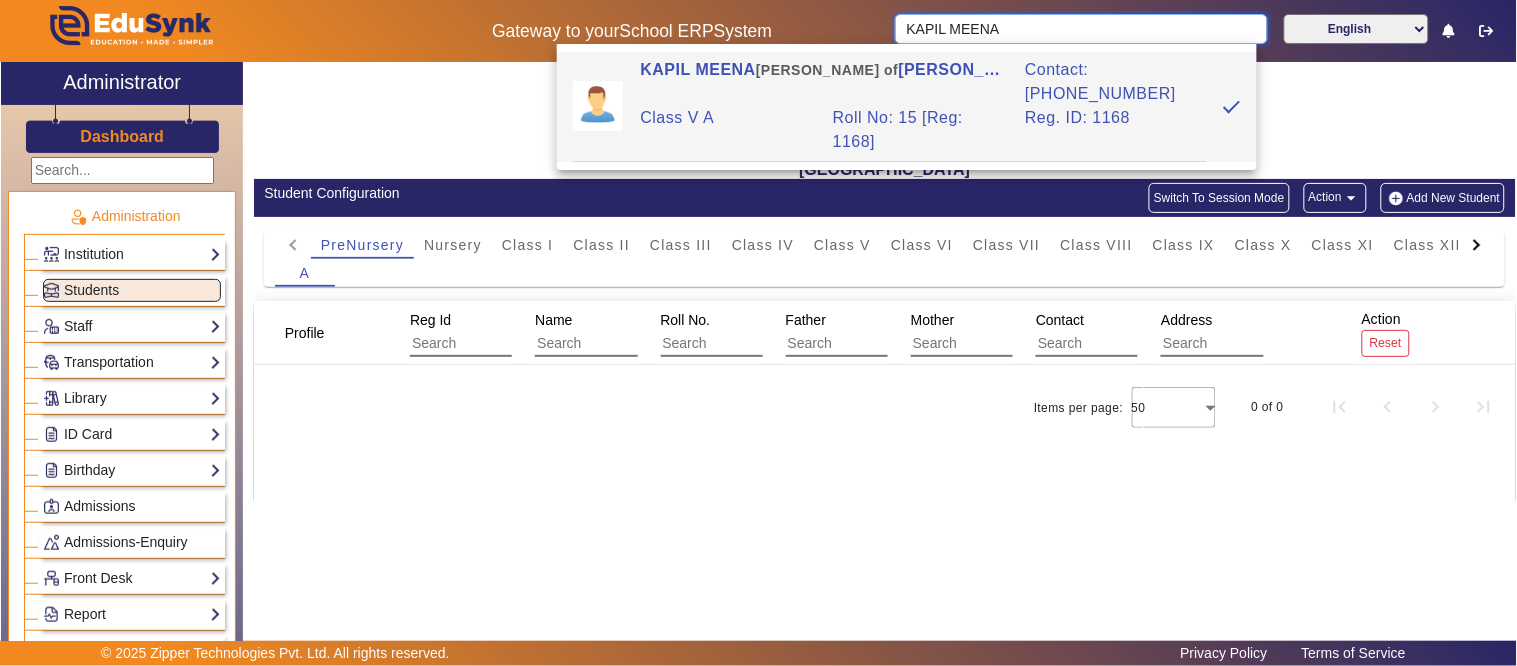 click on "KAPIL MEENA" at bounding box center (1081, 29) 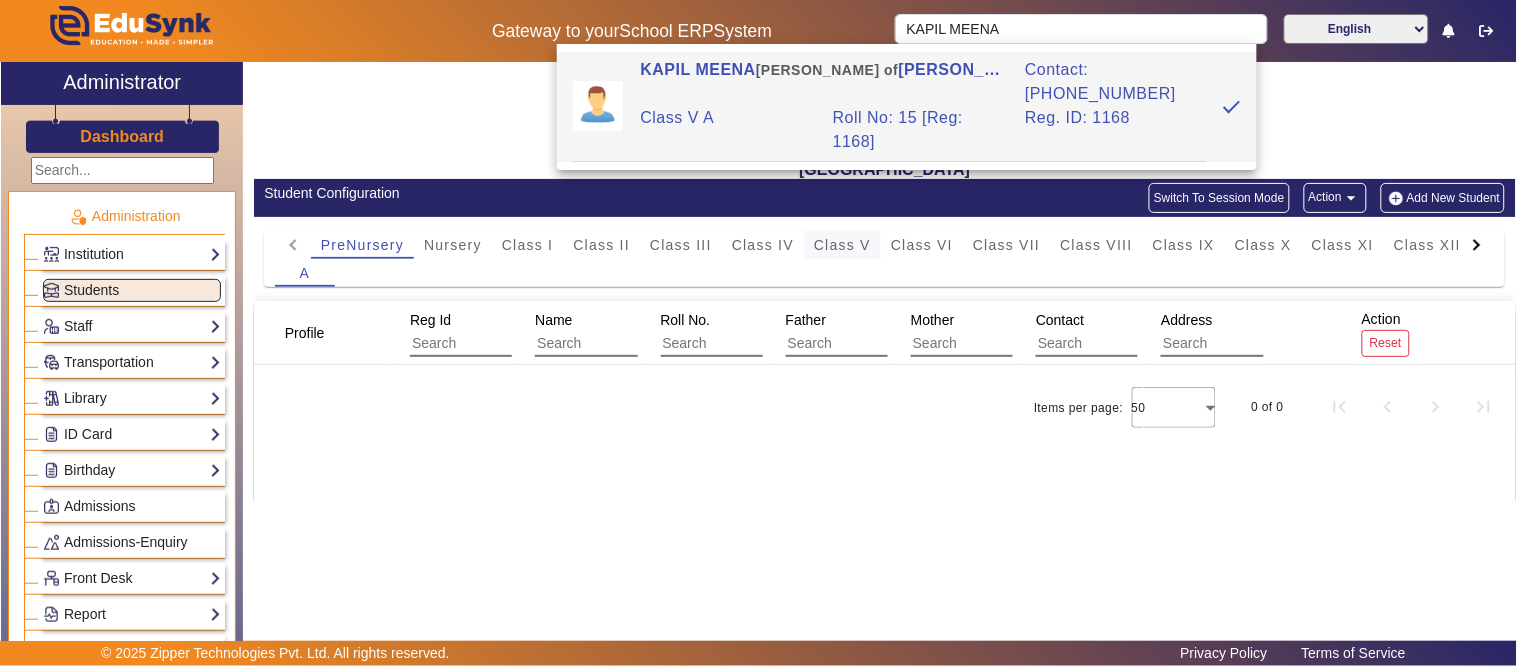 click on "Class V" at bounding box center [842, 245] 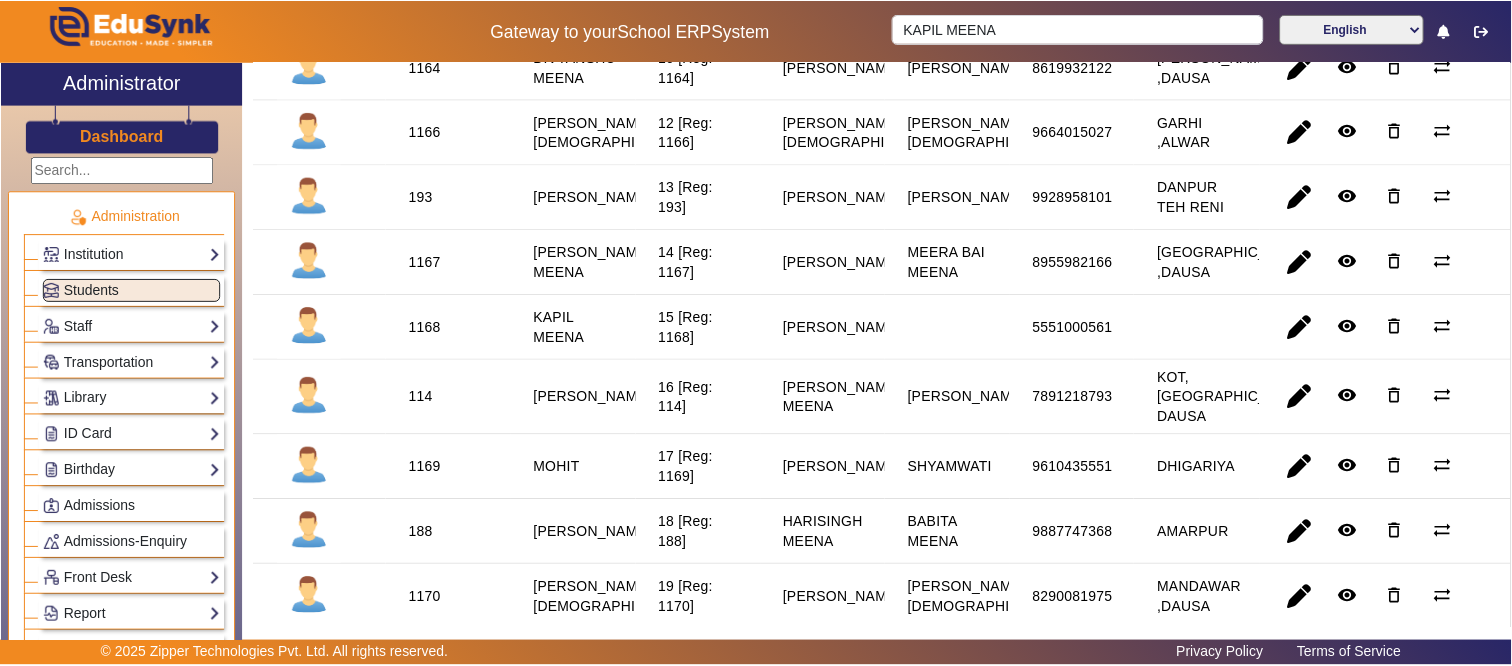 scroll, scrollTop: 888, scrollLeft: 0, axis: vertical 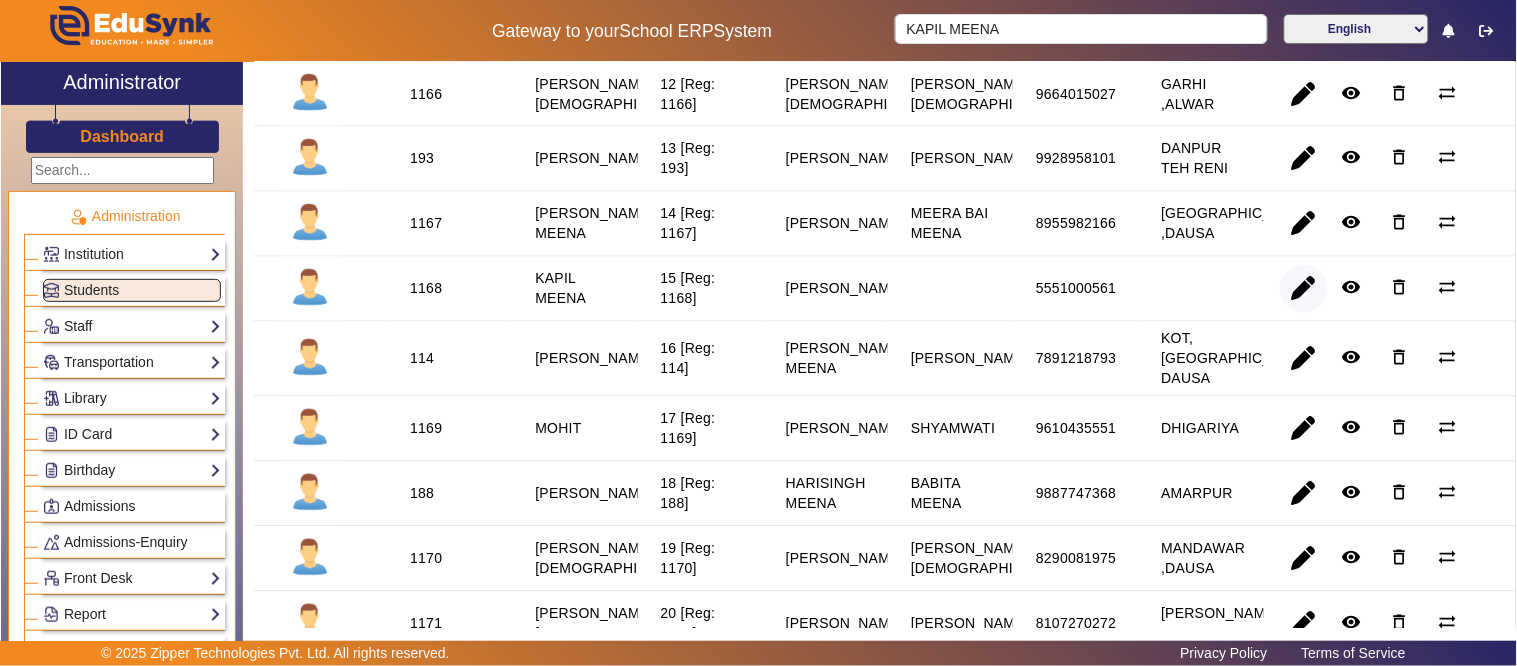 click at bounding box center [1304, 359] 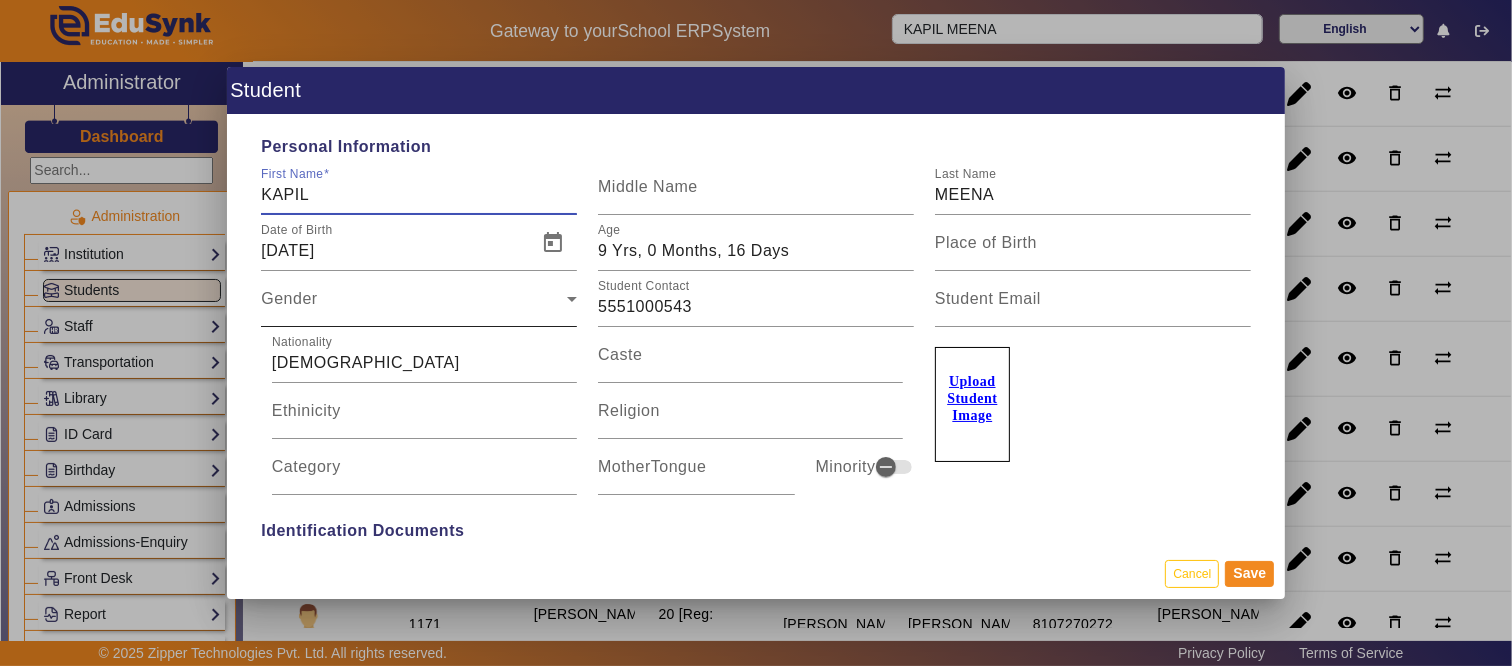 click on "Gender" at bounding box center [414, 307] 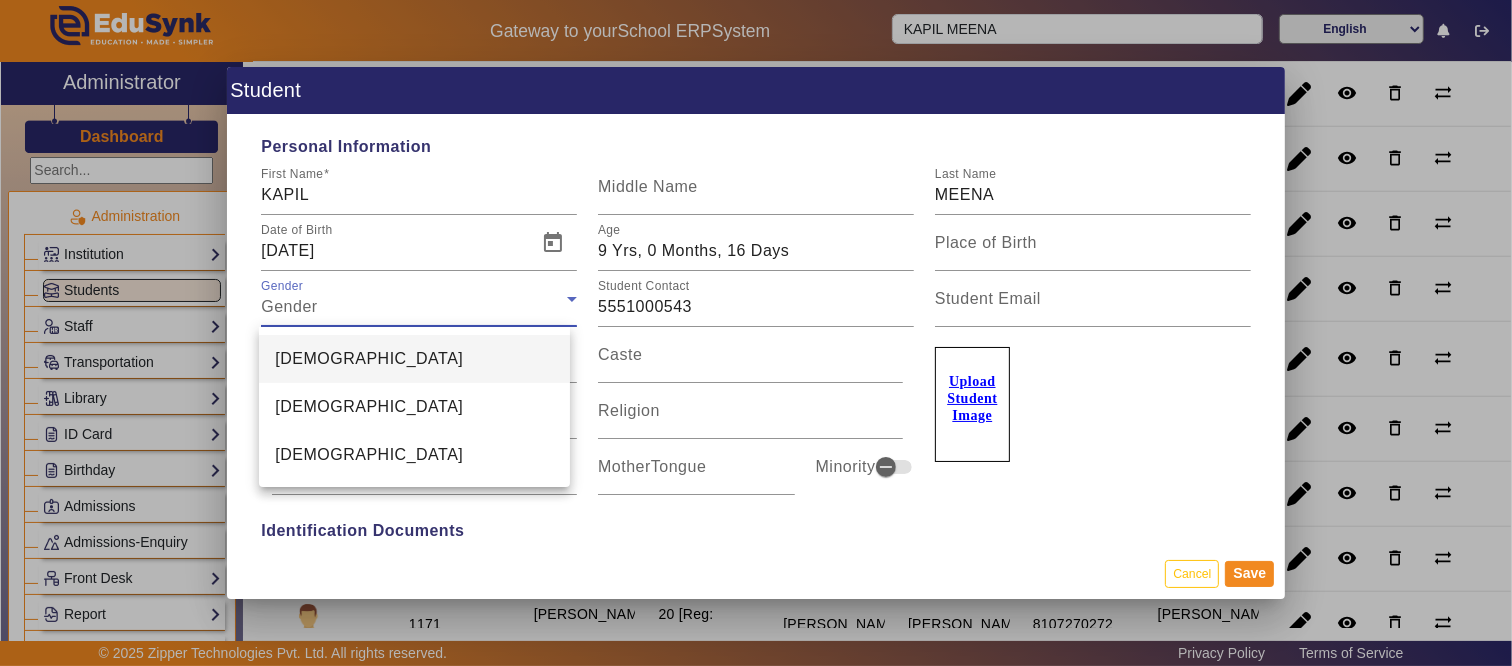 drag, startPoint x: 304, startPoint y: 357, endPoint x: 317, endPoint y: 316, distance: 43.011627 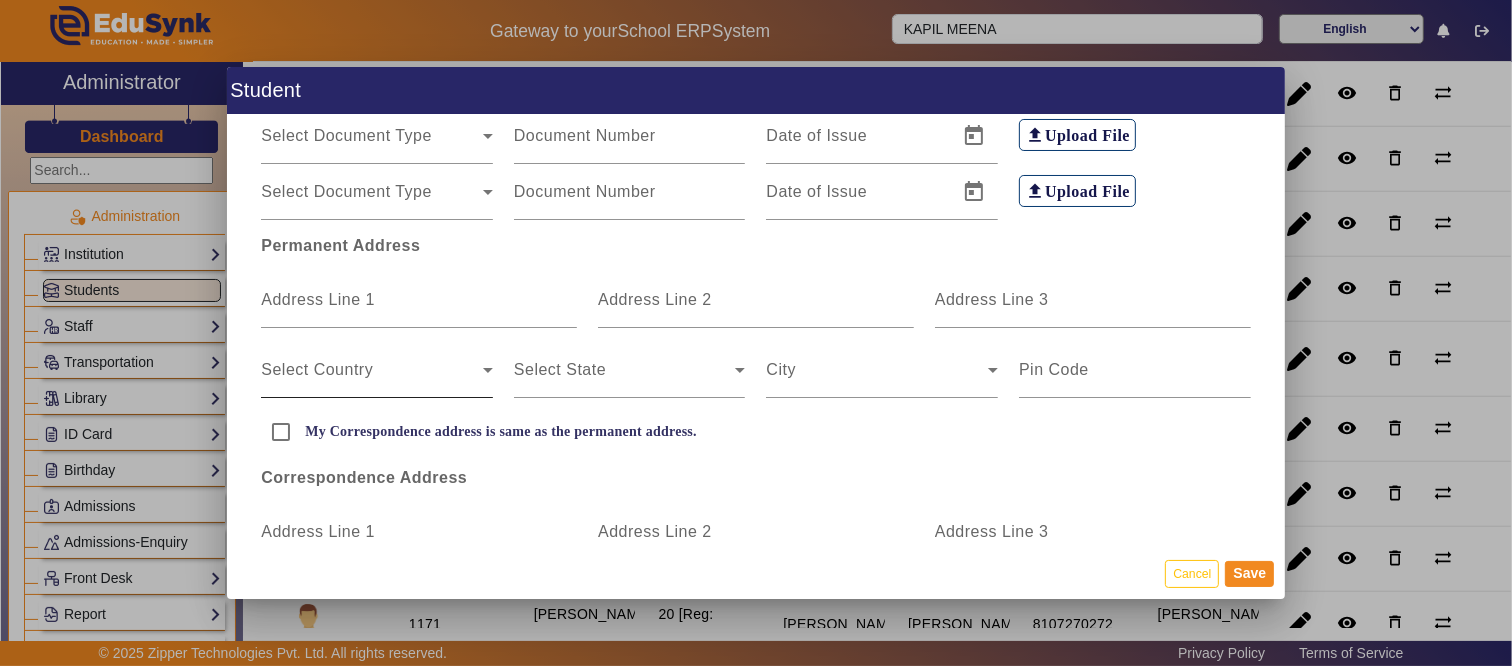 scroll, scrollTop: 444, scrollLeft: 0, axis: vertical 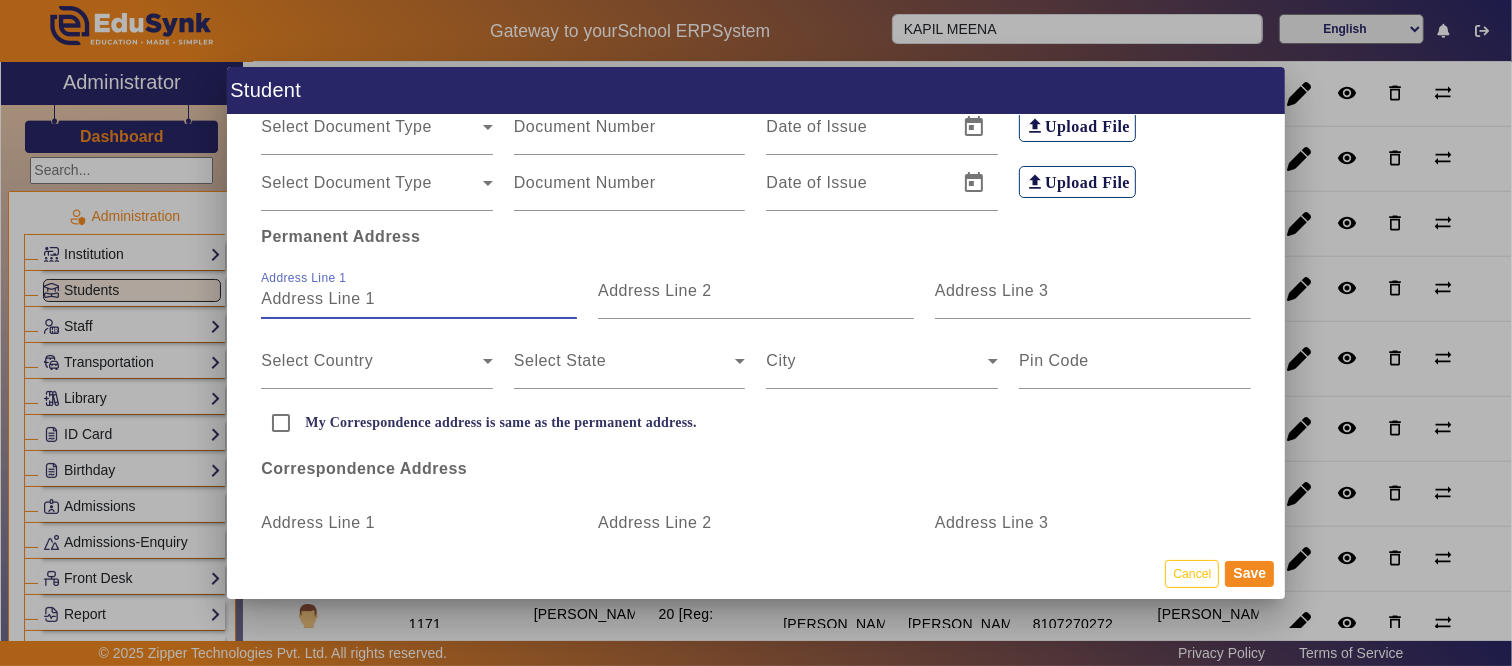 click on "Address Line 1" at bounding box center (419, 299) 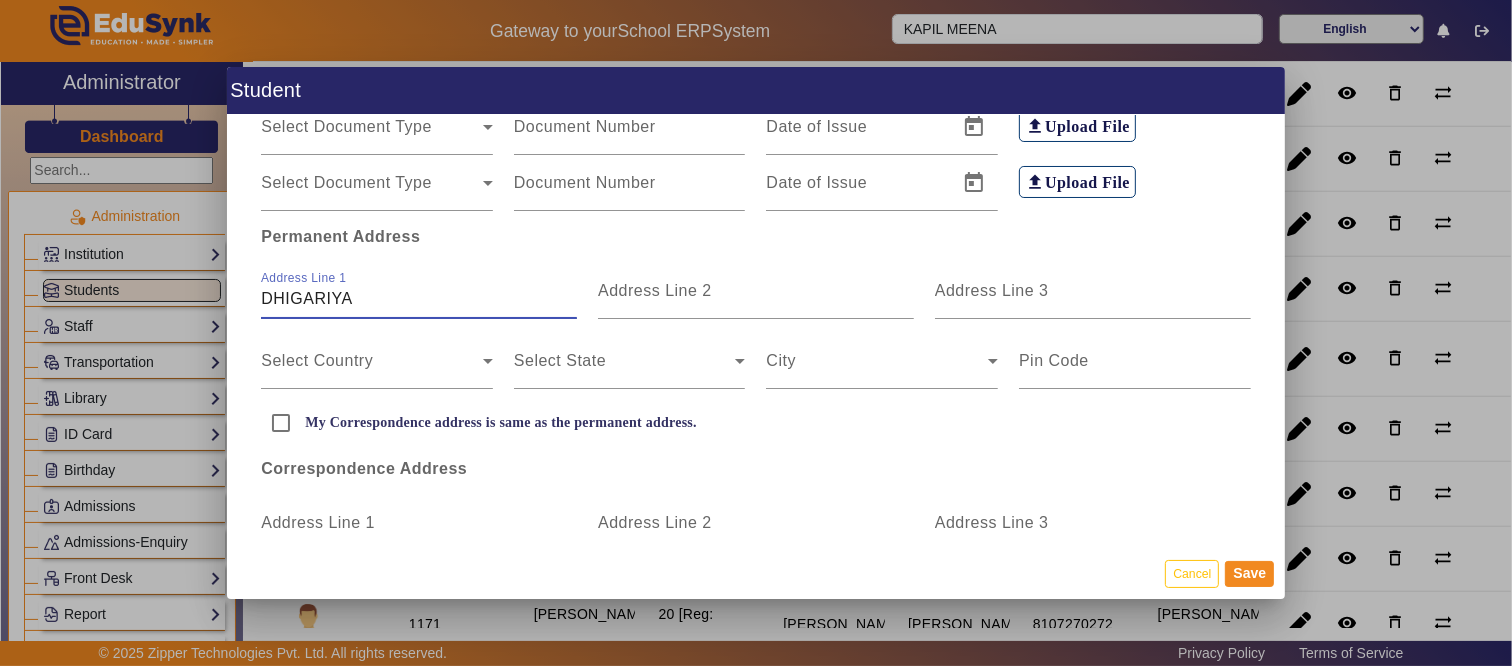 type on "DHIGARIYA" 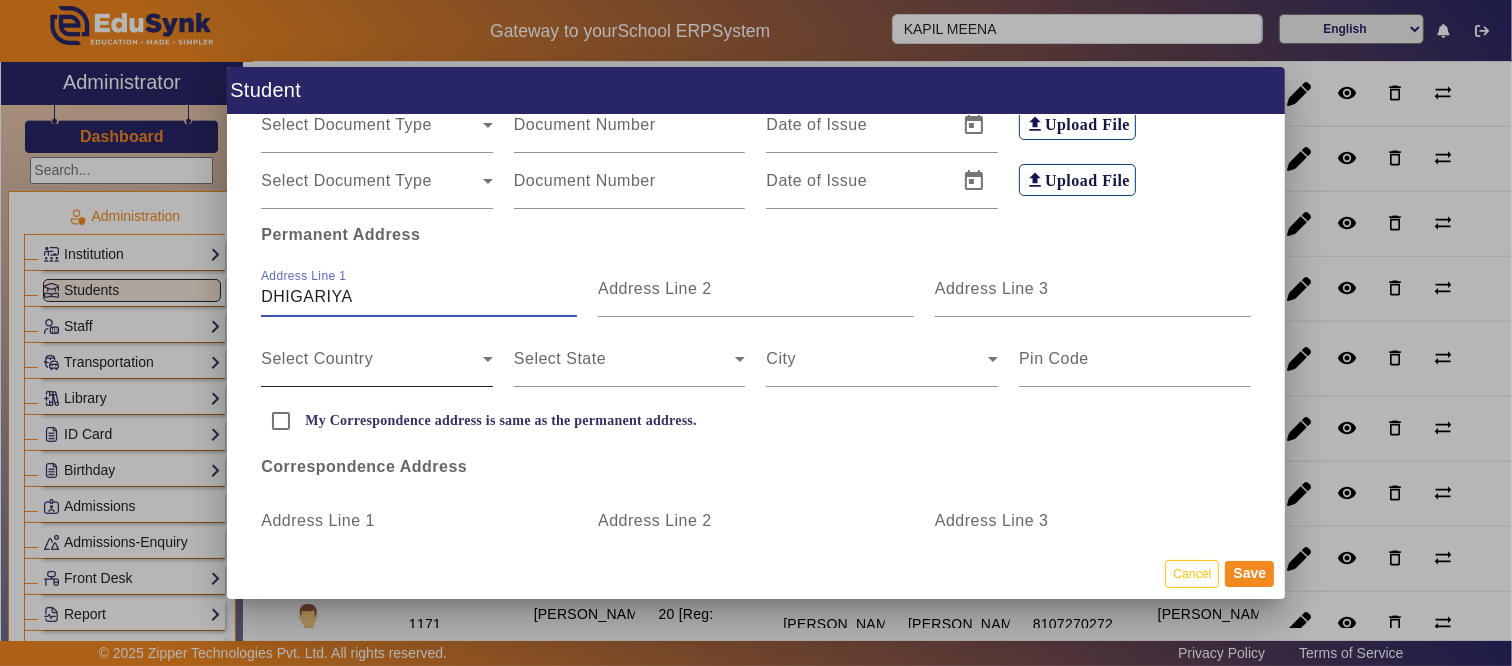scroll, scrollTop: 444, scrollLeft: 0, axis: vertical 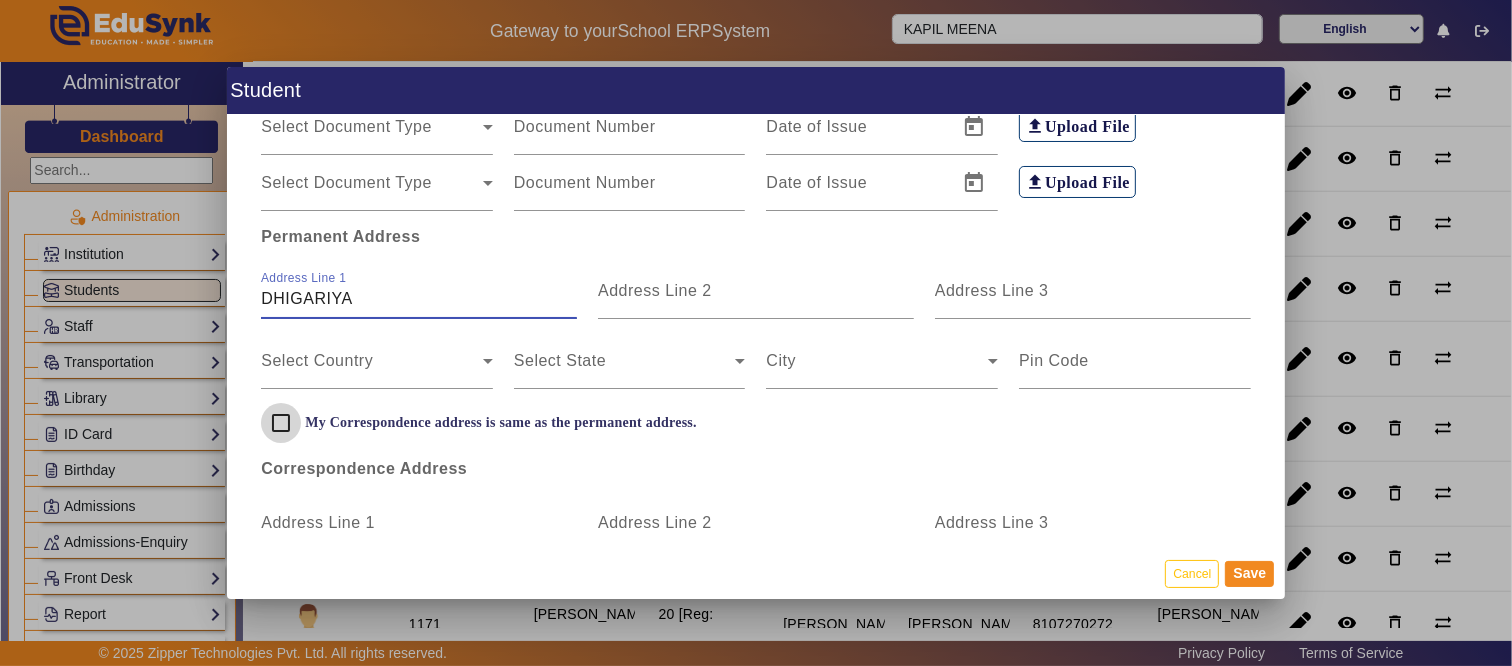 click on "My Correspondence address is same as the permanent address." at bounding box center [281, 423] 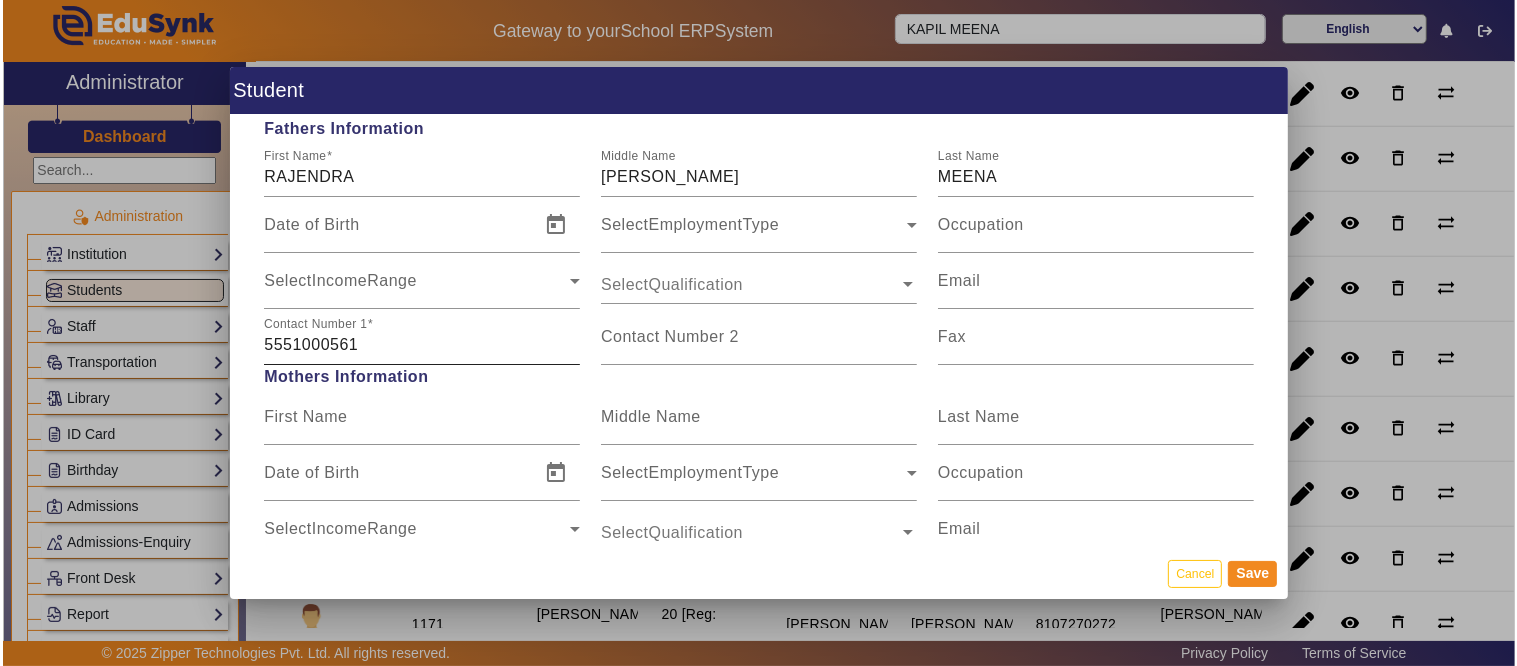 scroll, scrollTop: 1333, scrollLeft: 0, axis: vertical 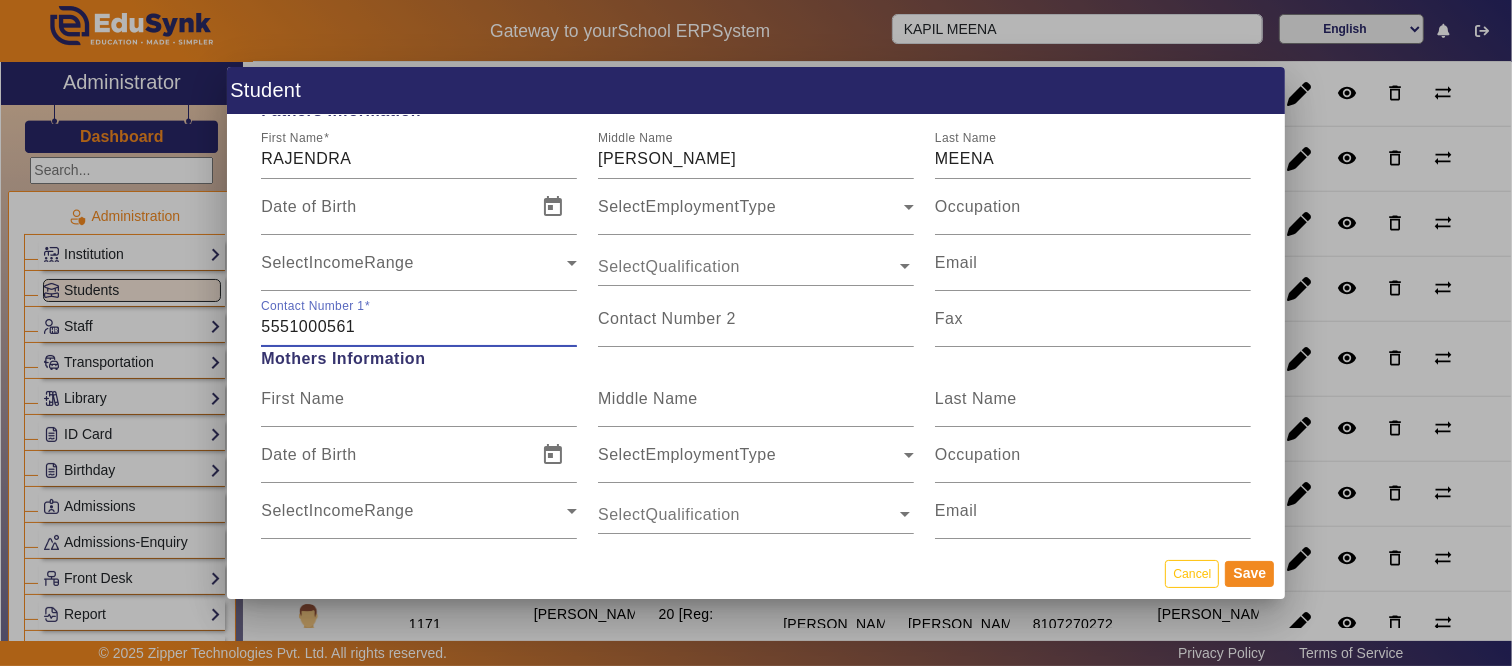 drag, startPoint x: 363, startPoint y: 333, endPoint x: 190, endPoint y: 350, distance: 173.83325 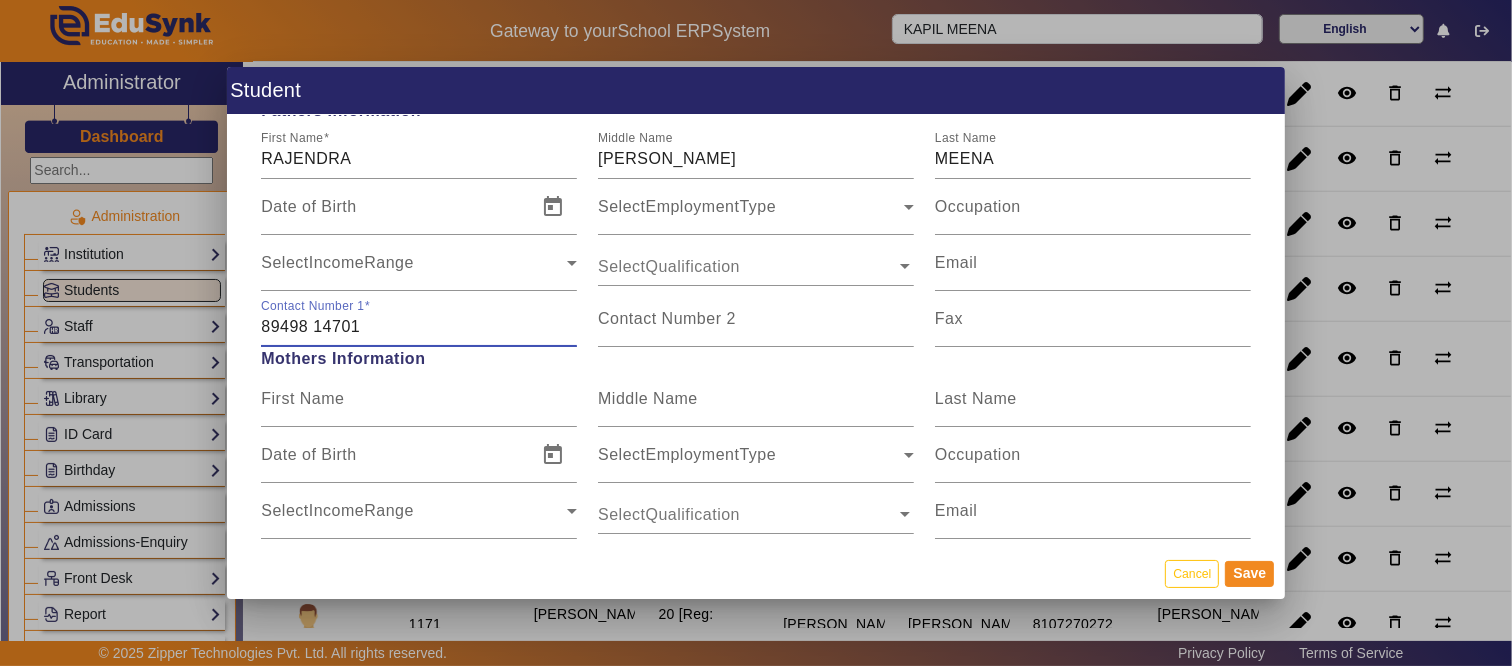 click on "89498 14701" at bounding box center (419, 327) 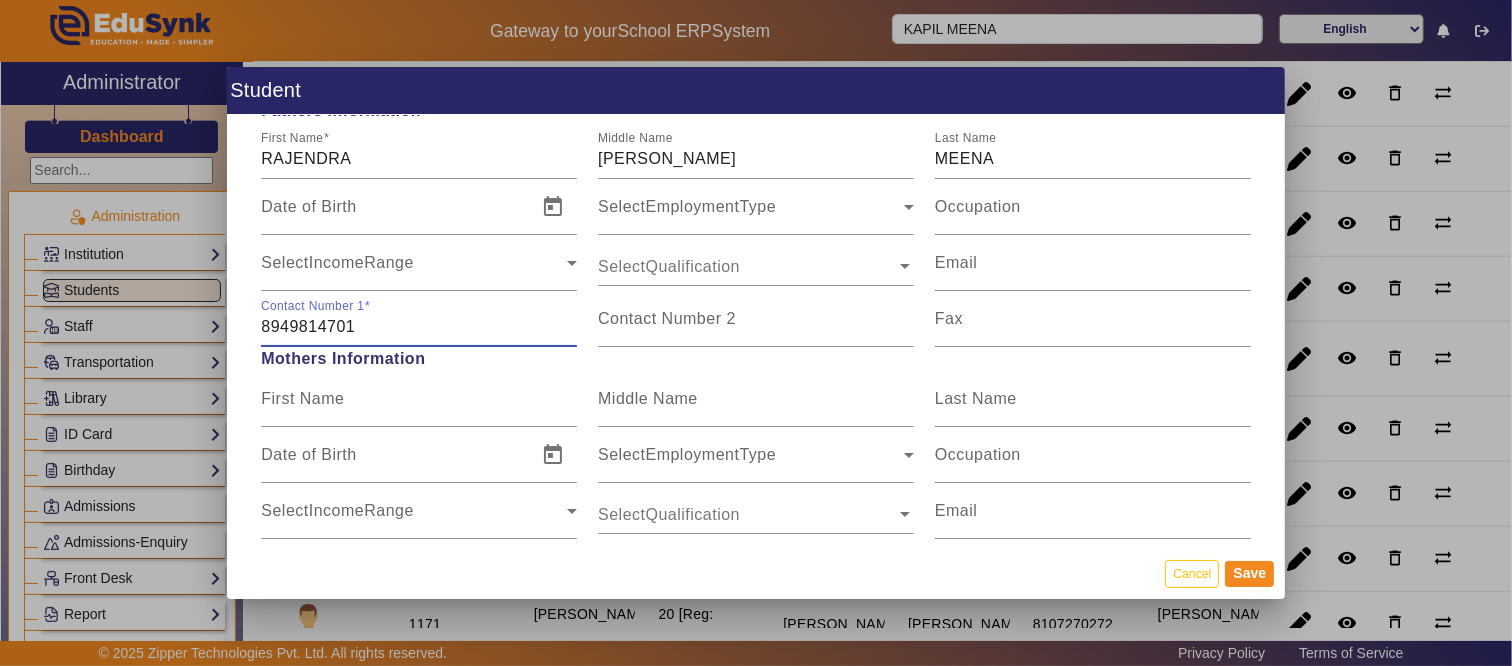 click on "8949814701" at bounding box center [419, 327] 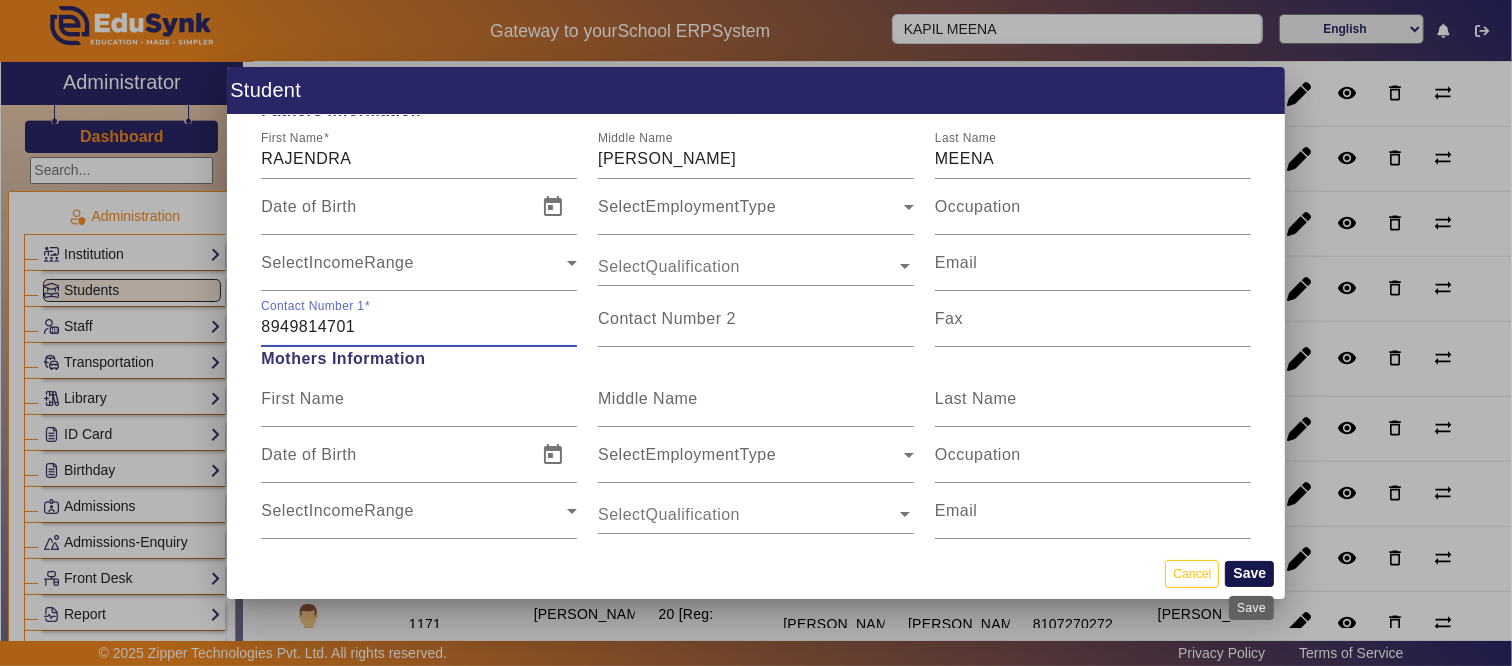 type on "8949814701" 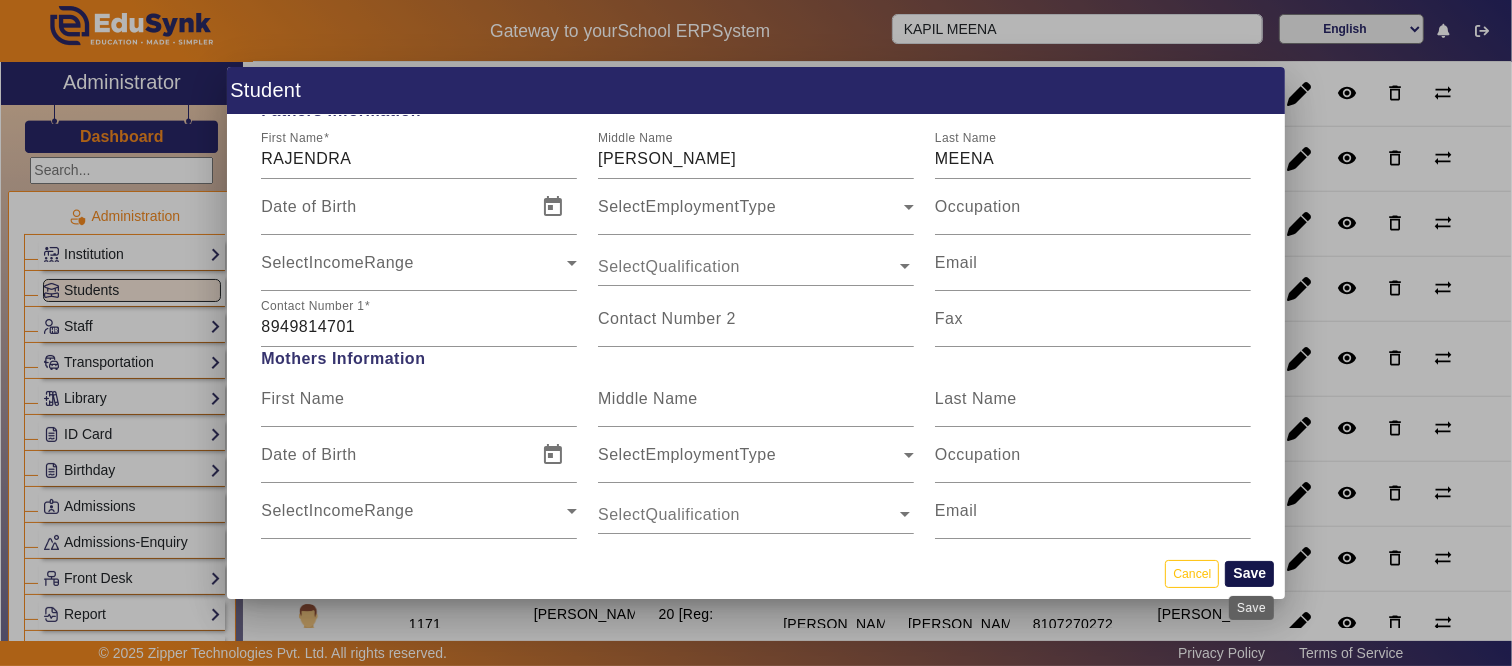 click on "Save" at bounding box center [1249, 574] 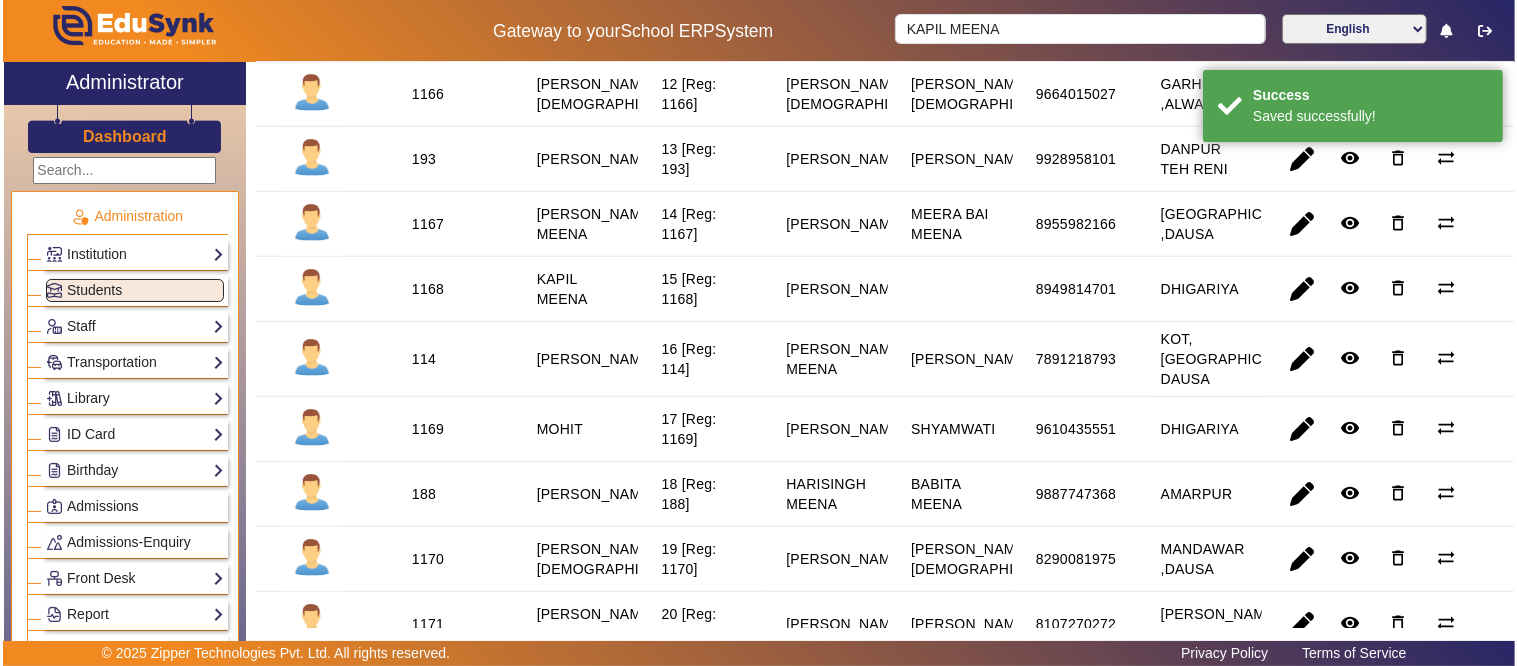 scroll, scrollTop: 0, scrollLeft: 0, axis: both 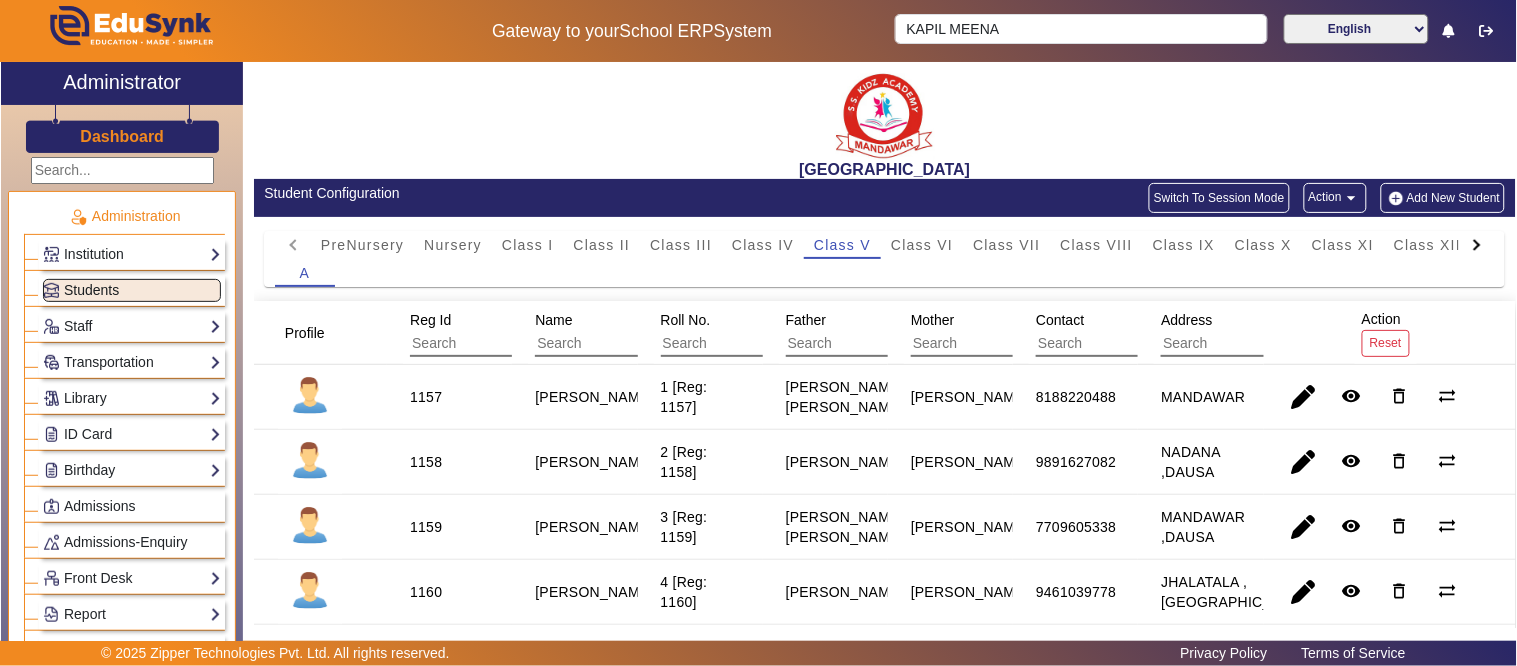 click on "Students" 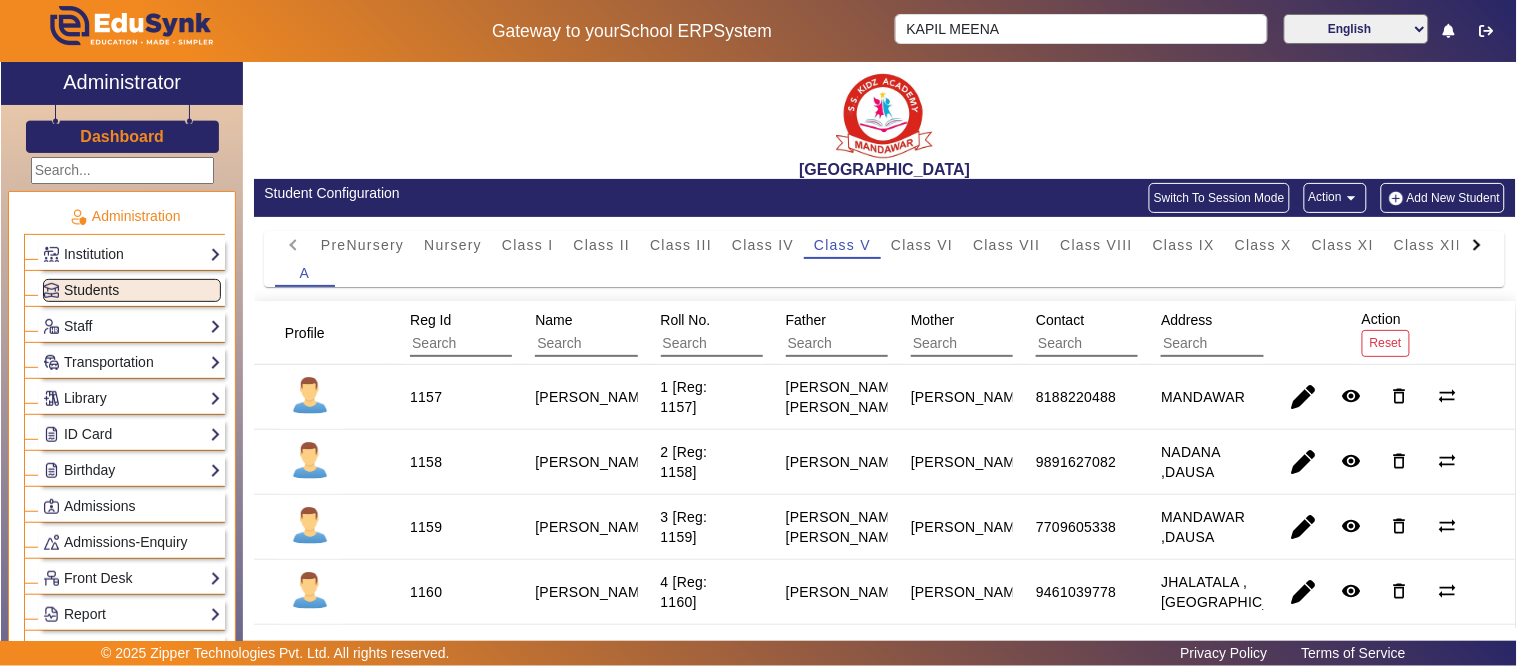 scroll, scrollTop: 111, scrollLeft: 0, axis: vertical 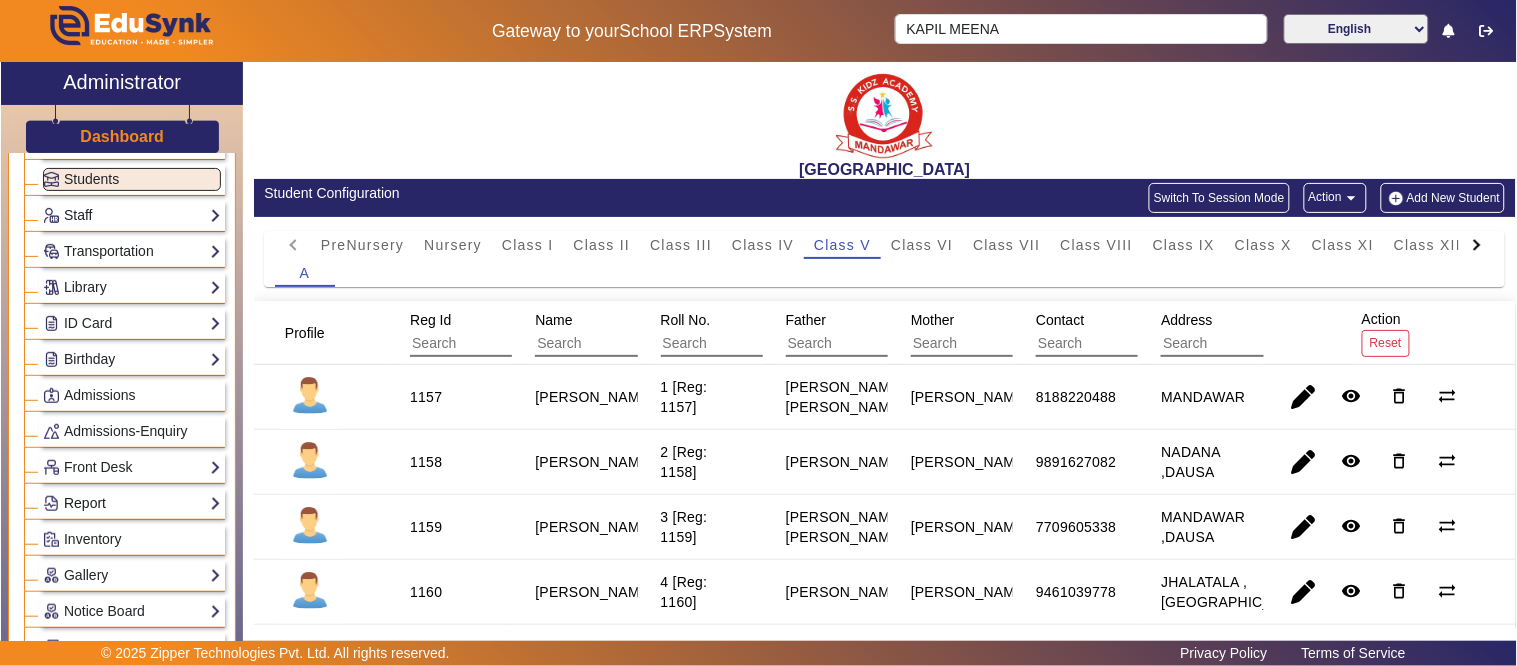 click on "Report" 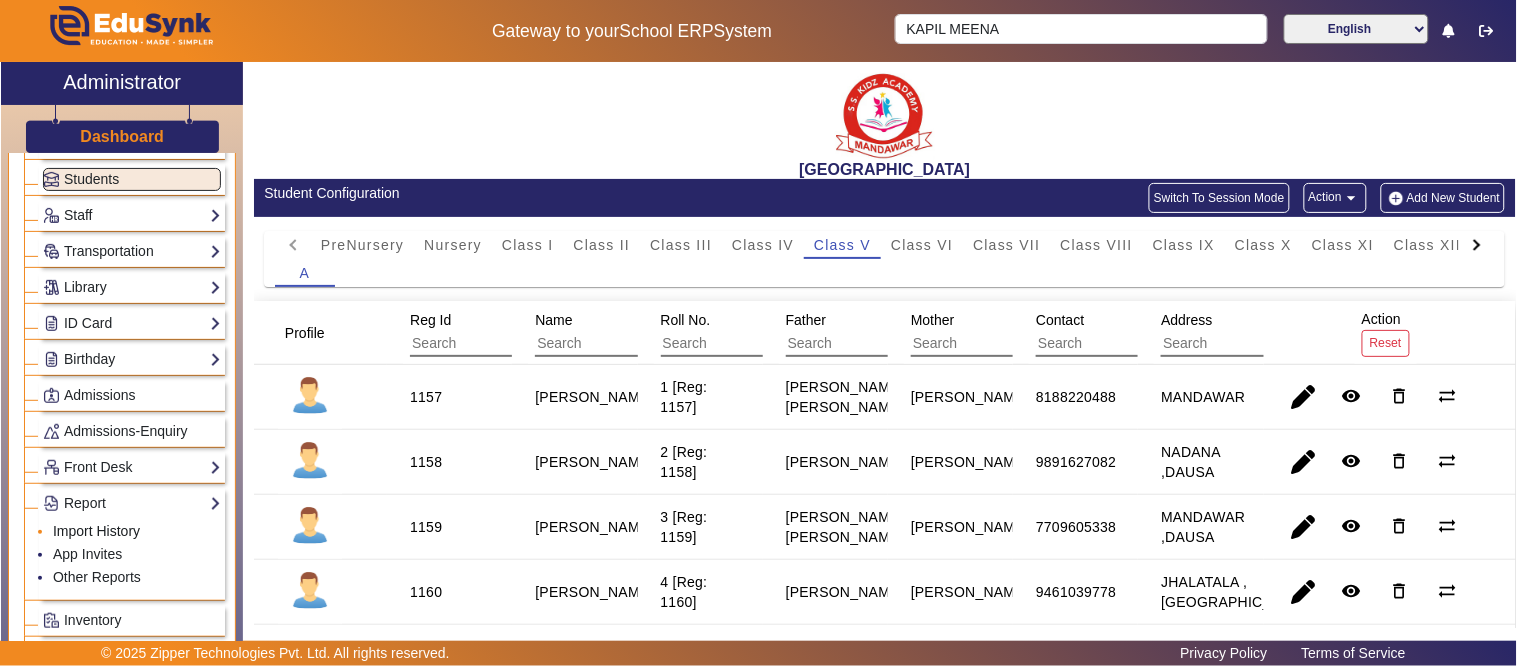 click on "Import History" 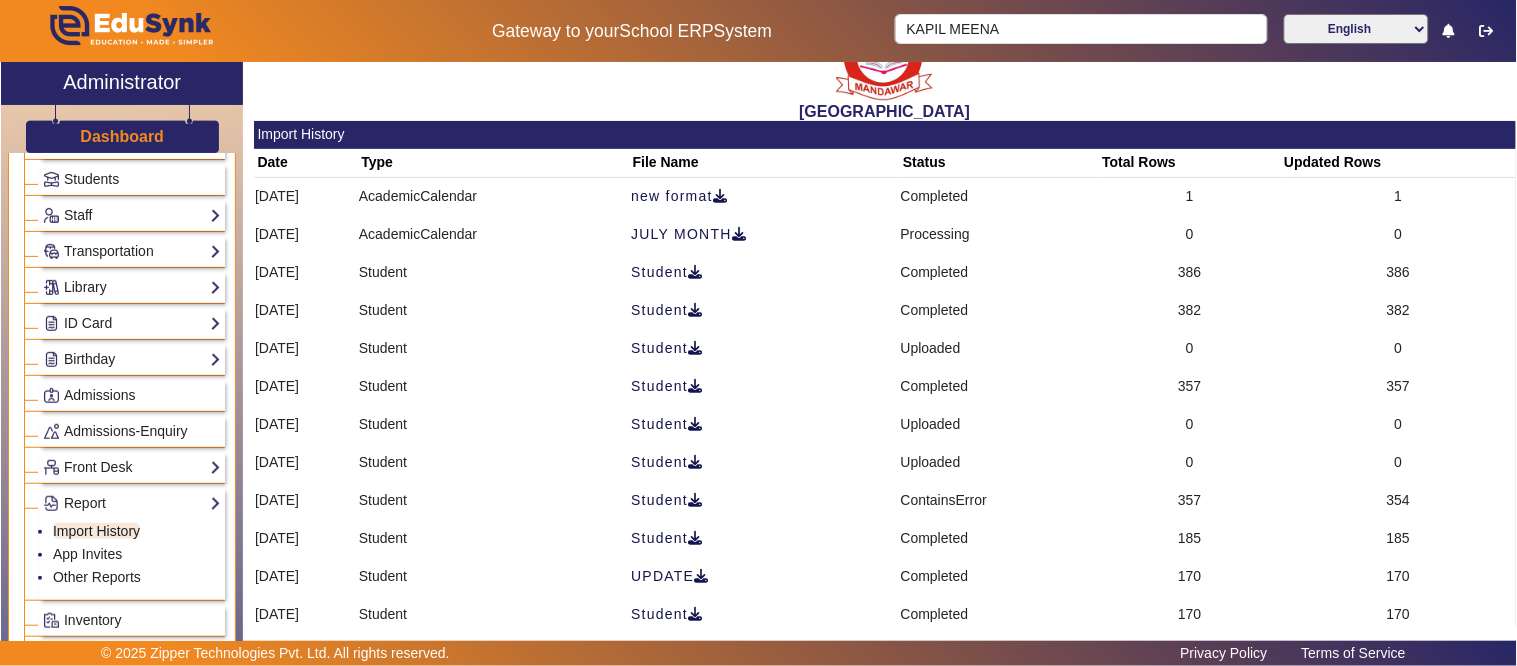 scroll, scrollTop: 152, scrollLeft: 0, axis: vertical 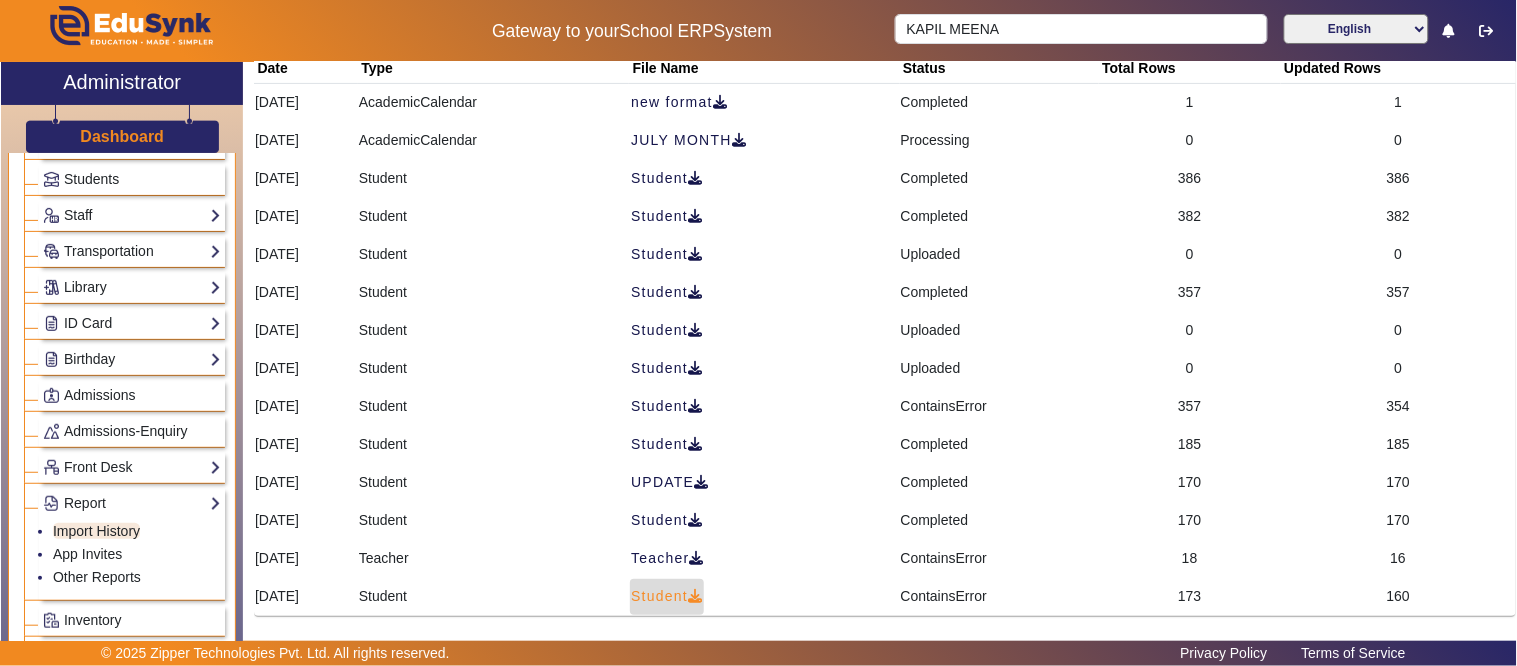 click 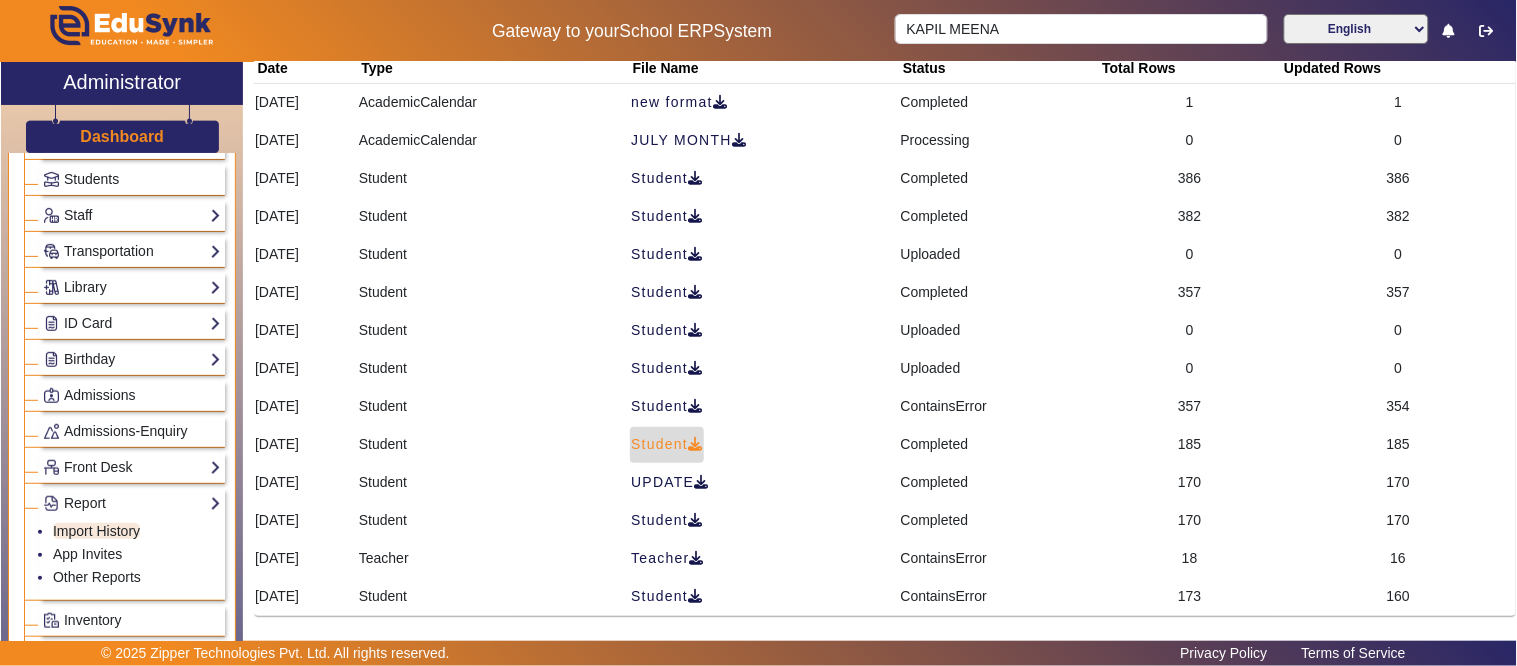 click on "Student" 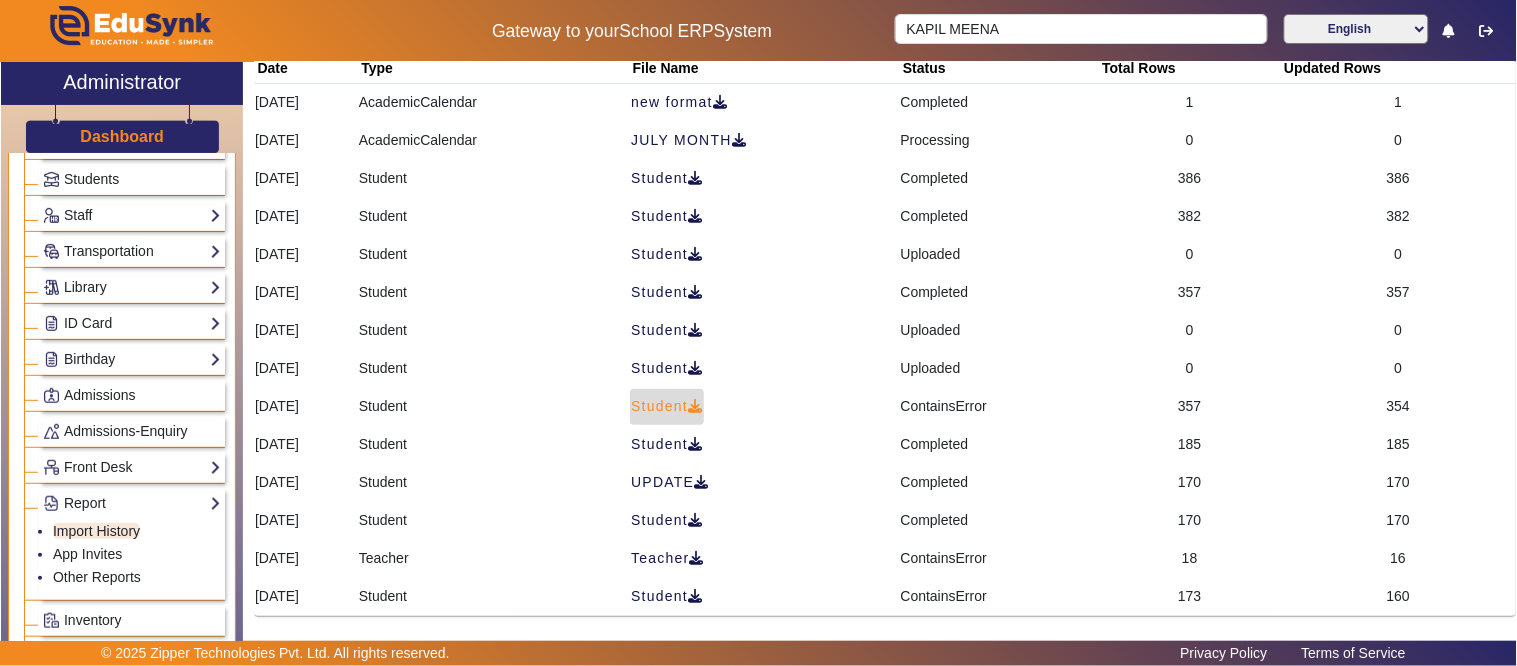 click 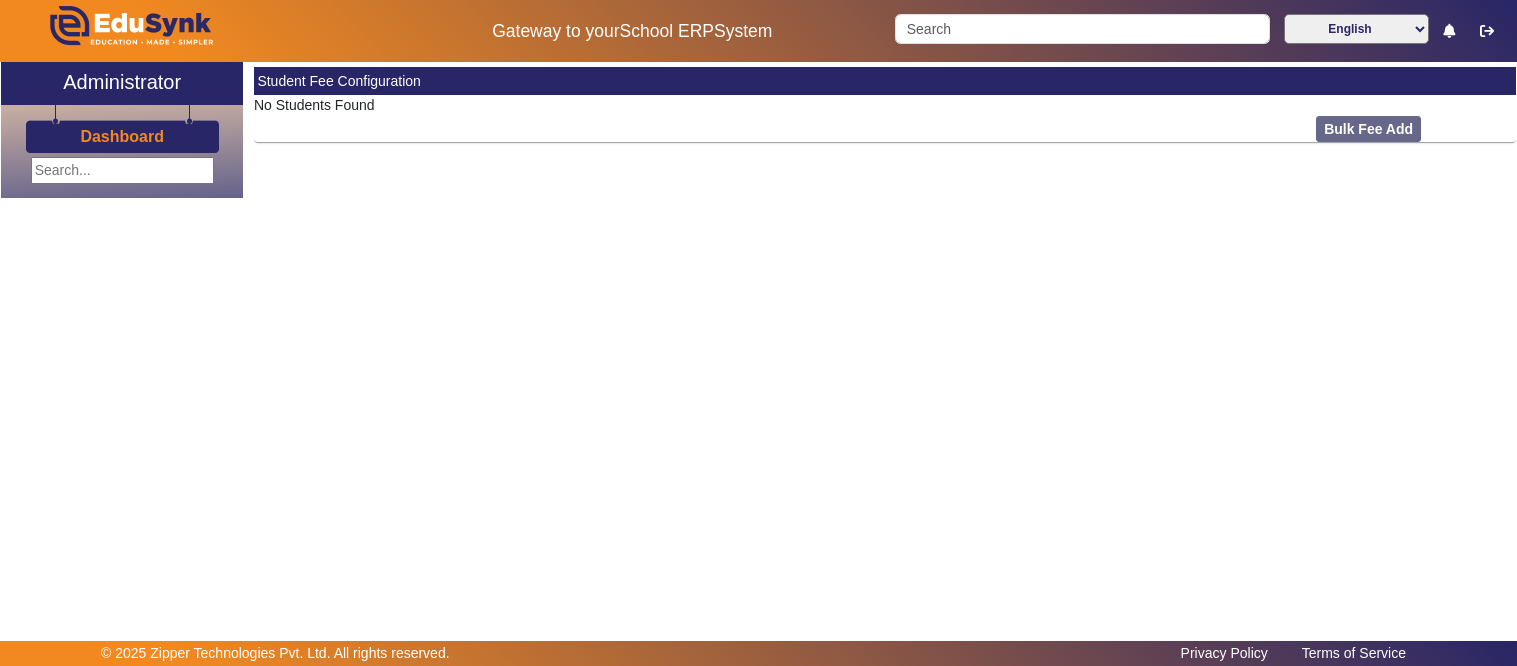 scroll, scrollTop: 0, scrollLeft: 0, axis: both 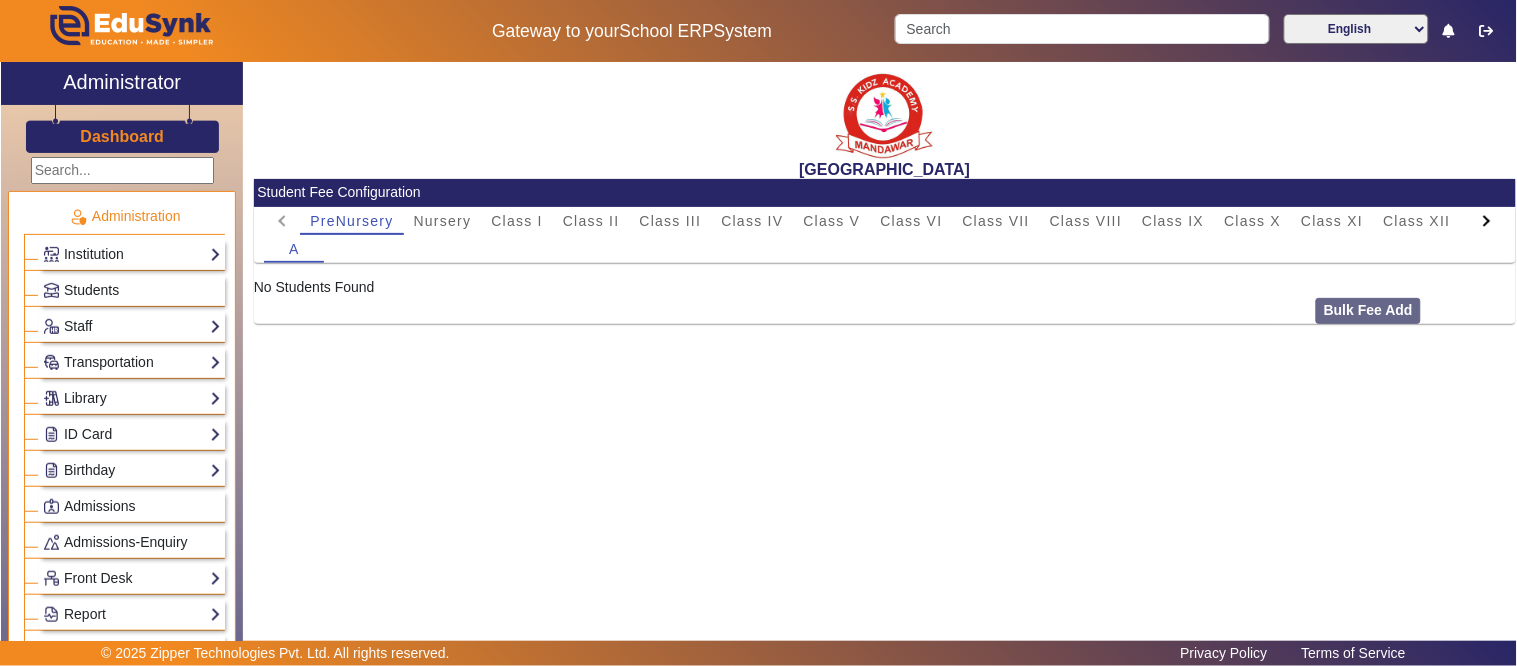 click 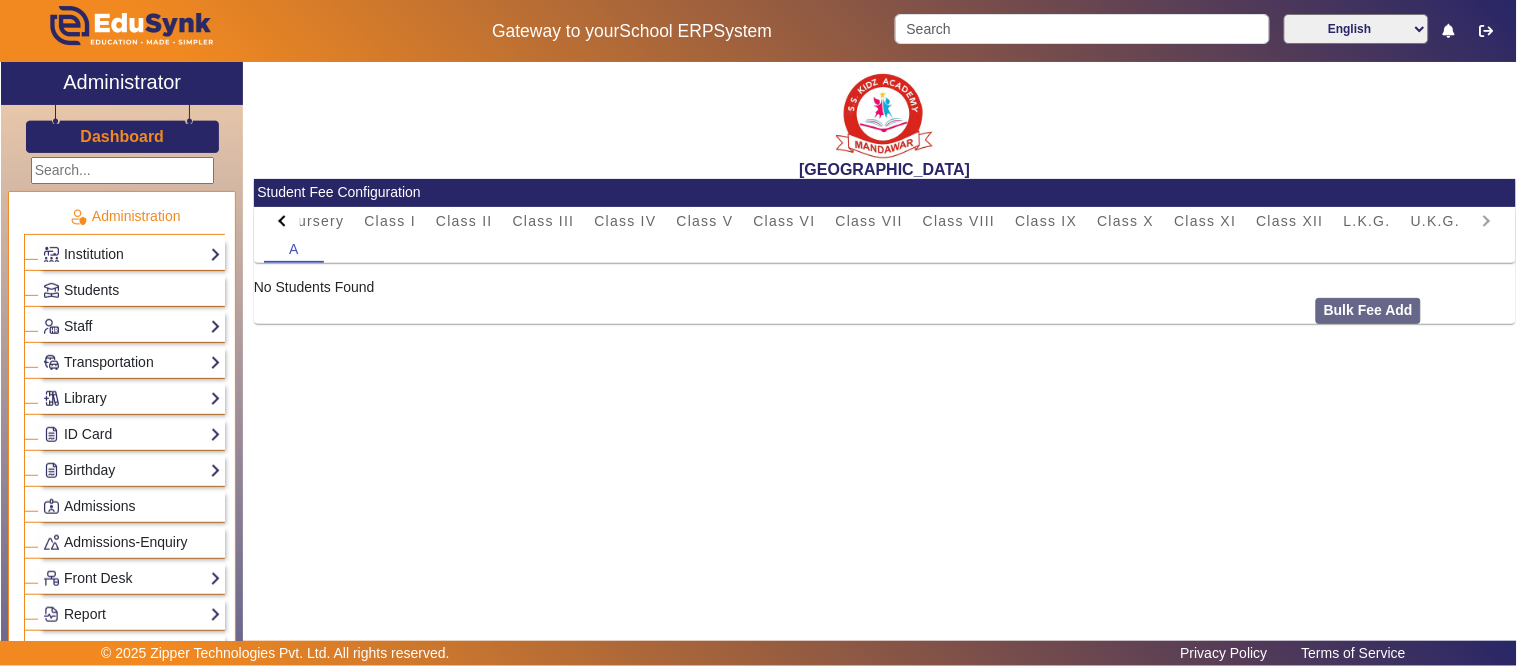 click on "PreNursery Nursery Class I Class II Class III Class IV Class V Class VI Class VII Class VIII Class IX Class X Class XI Class XII L.K.G. U.K.G." 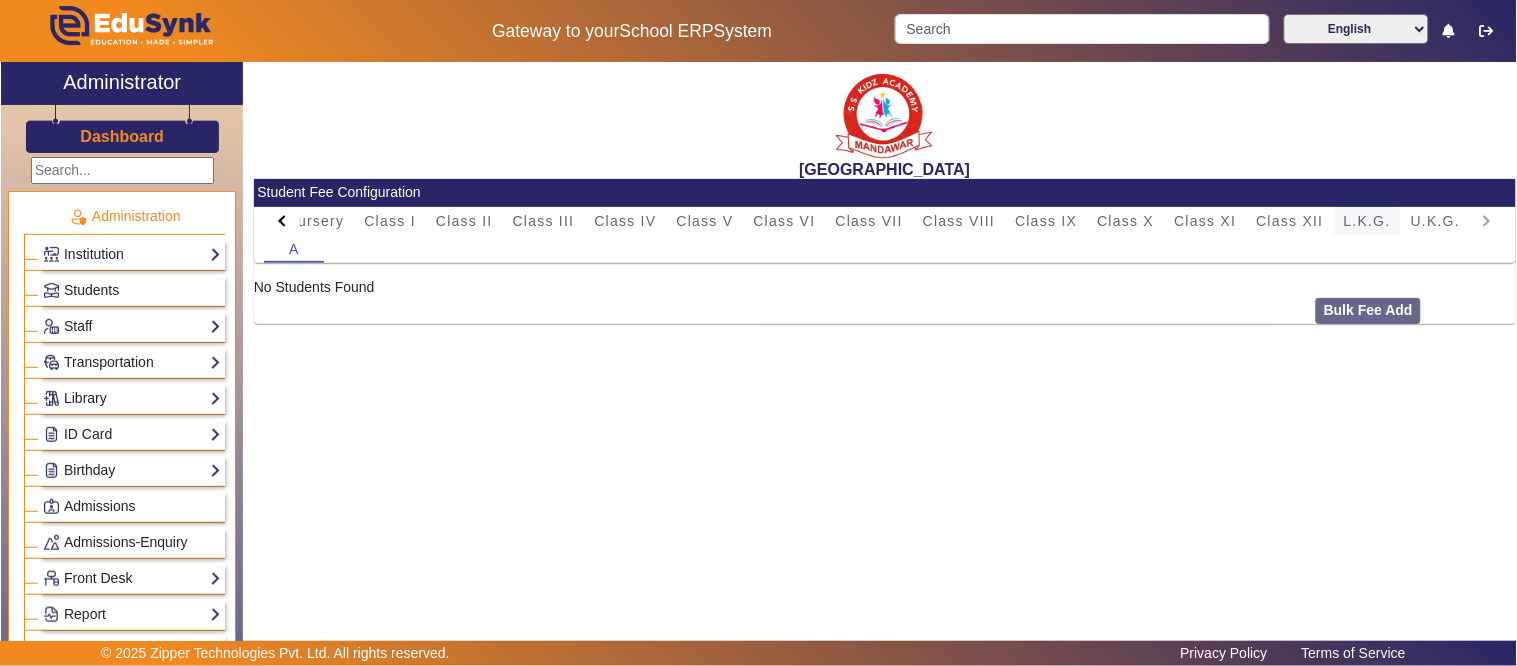 click on "L.K.G." at bounding box center (1367, 221) 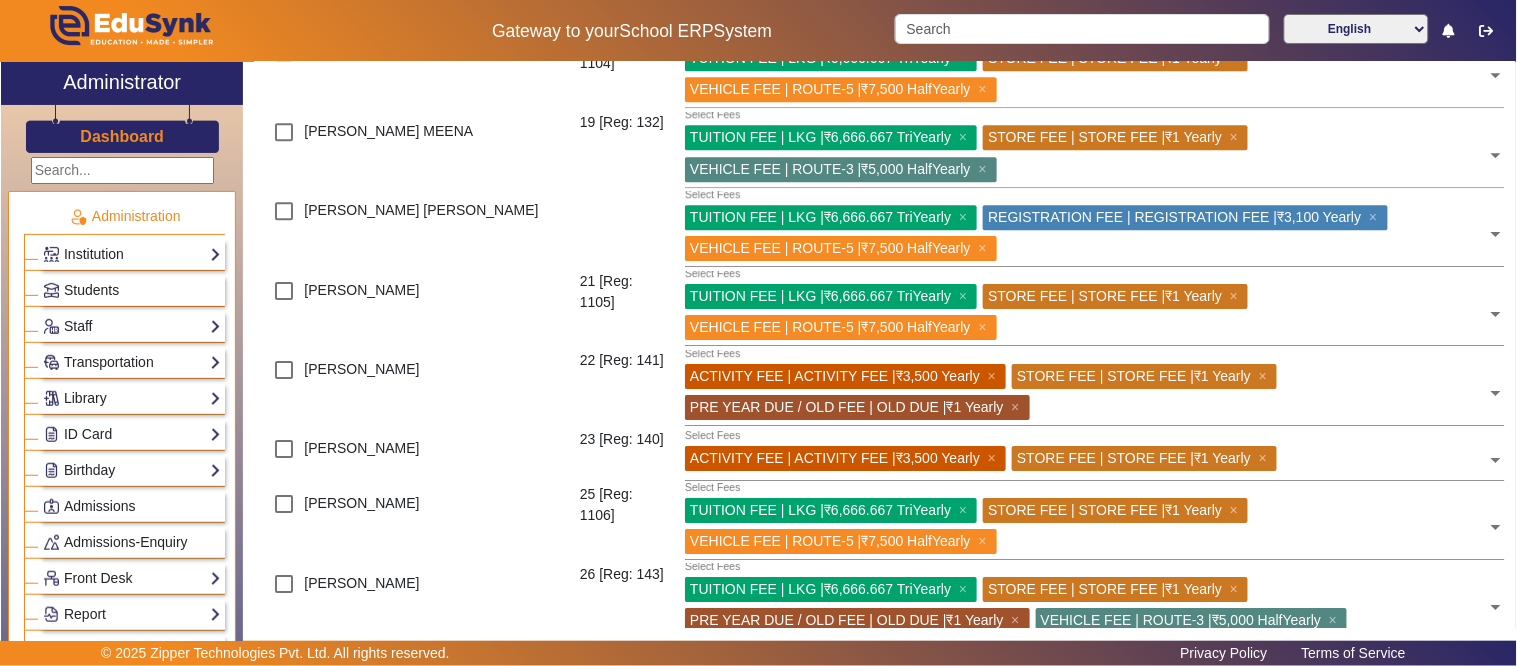 scroll, scrollTop: 1666, scrollLeft: 0, axis: vertical 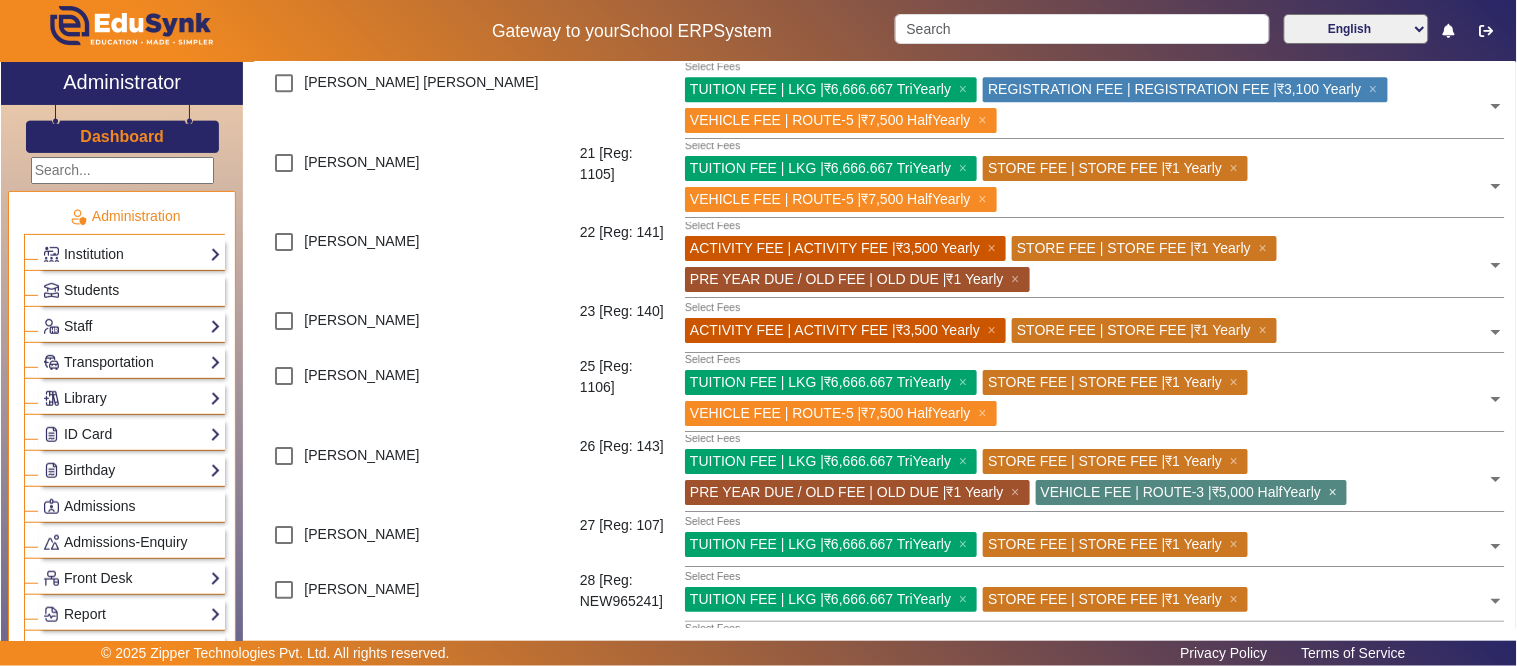 click on "×" 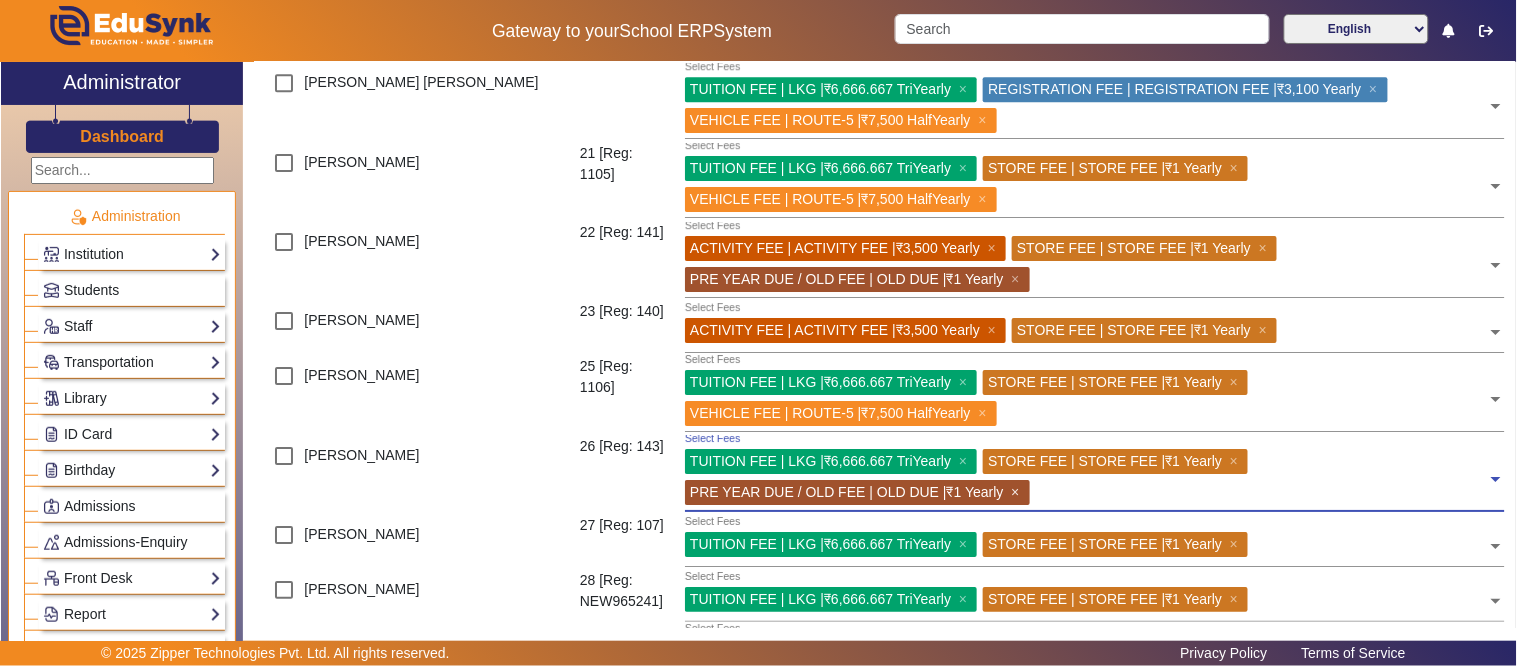 click on "×" 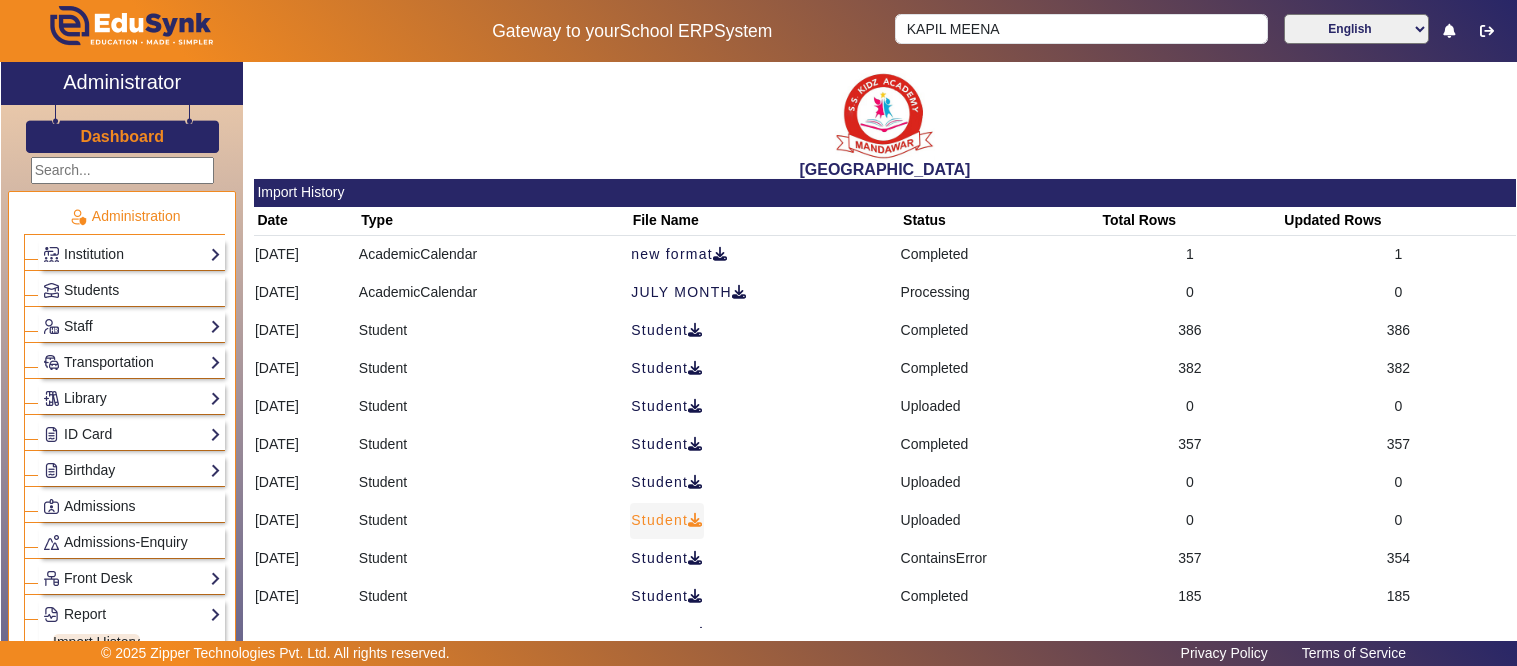 scroll, scrollTop: 0, scrollLeft: 0, axis: both 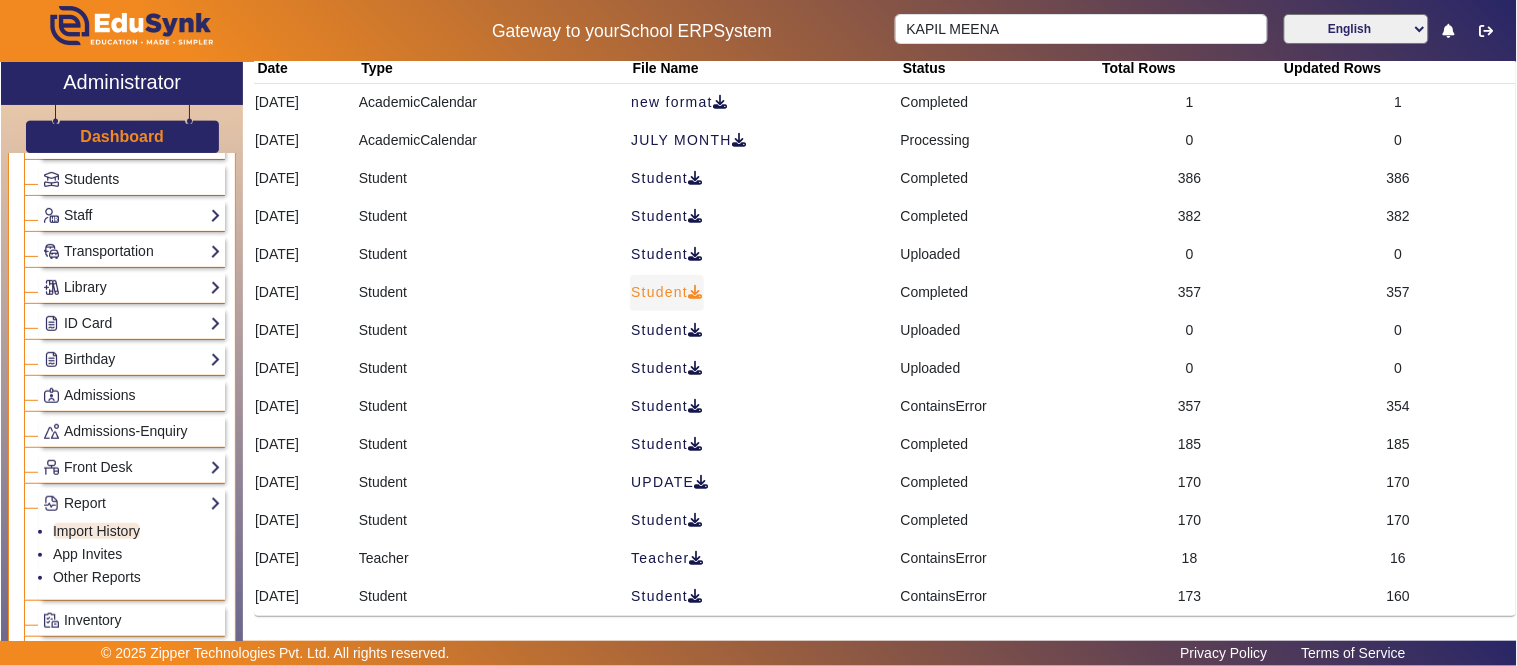 click on "Student" 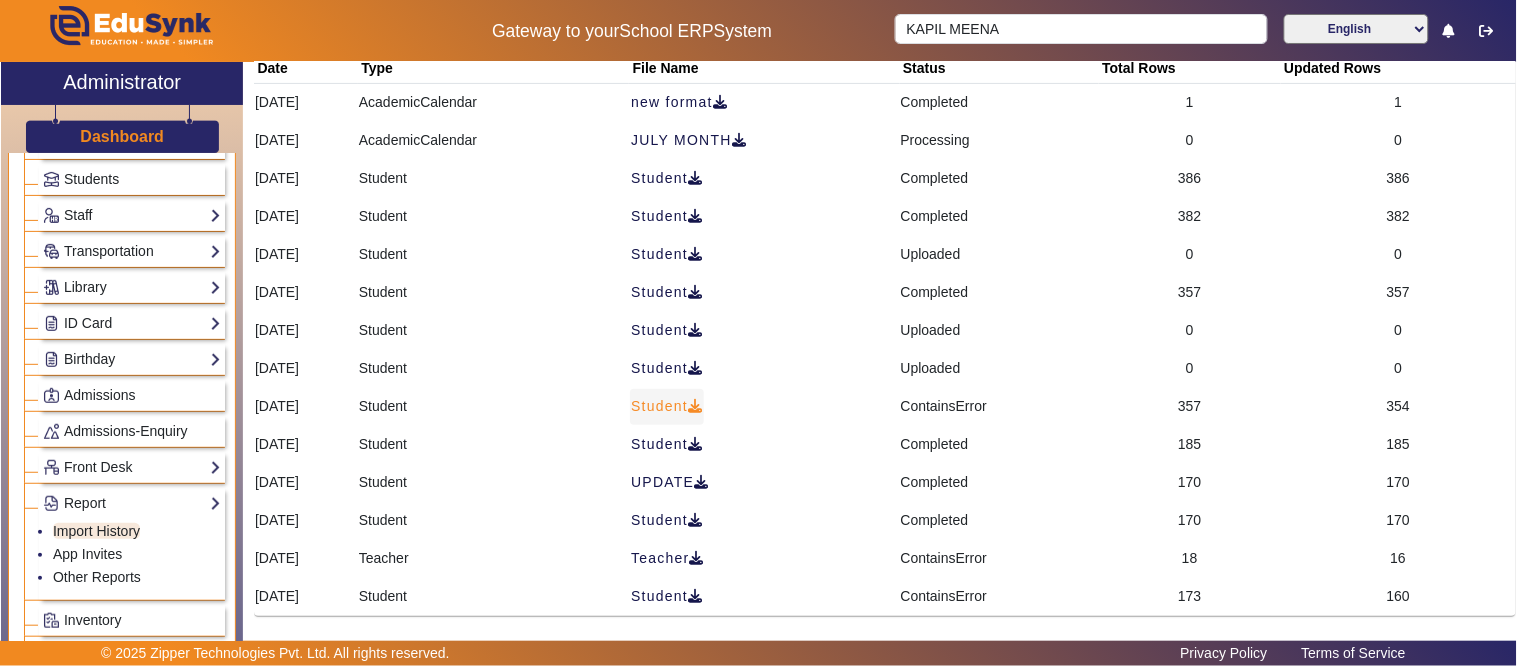 click on "Student" 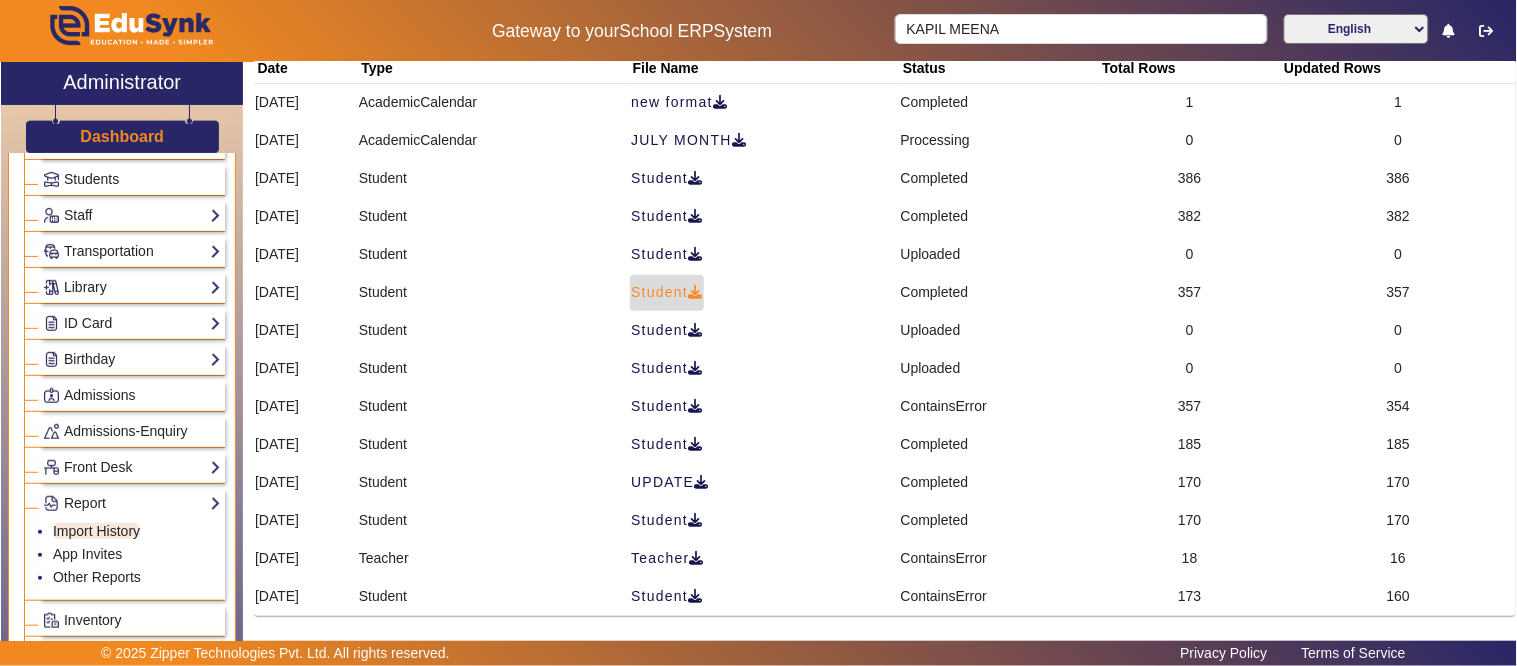click 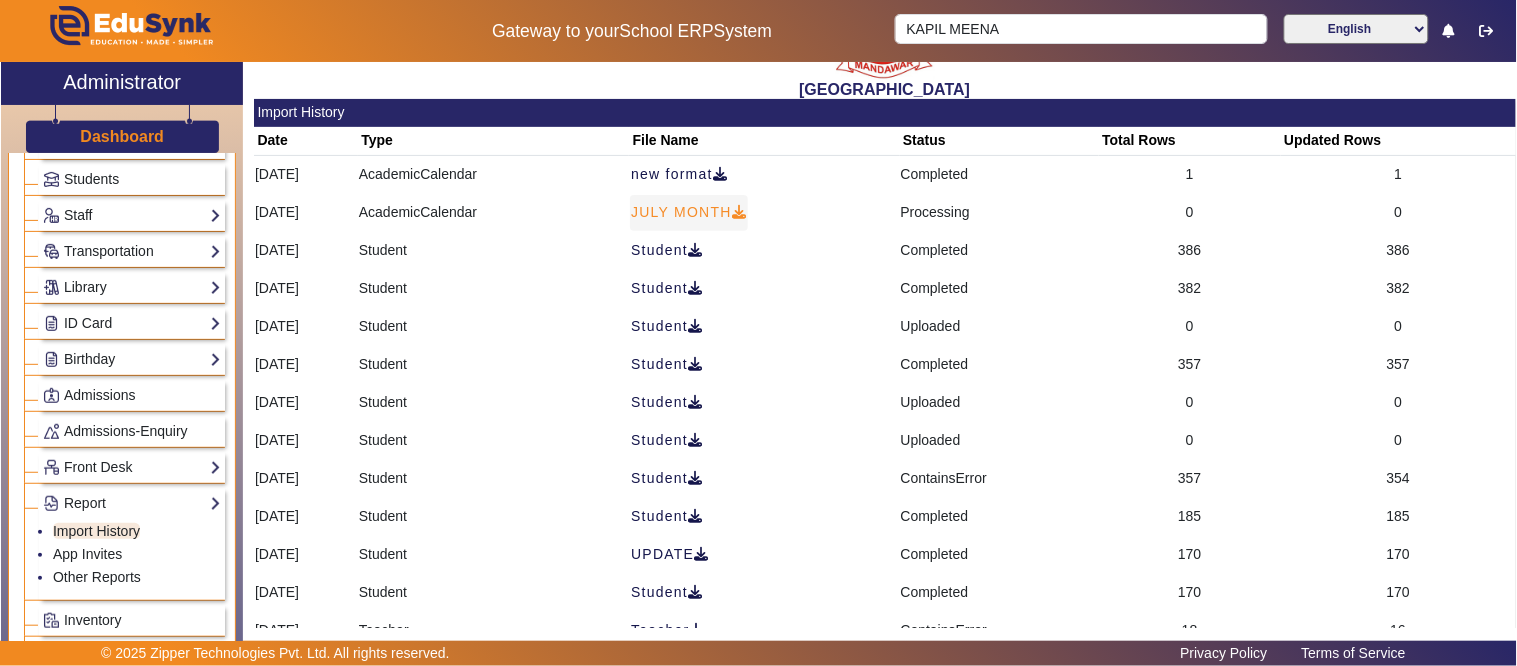 scroll, scrollTop: 41, scrollLeft: 0, axis: vertical 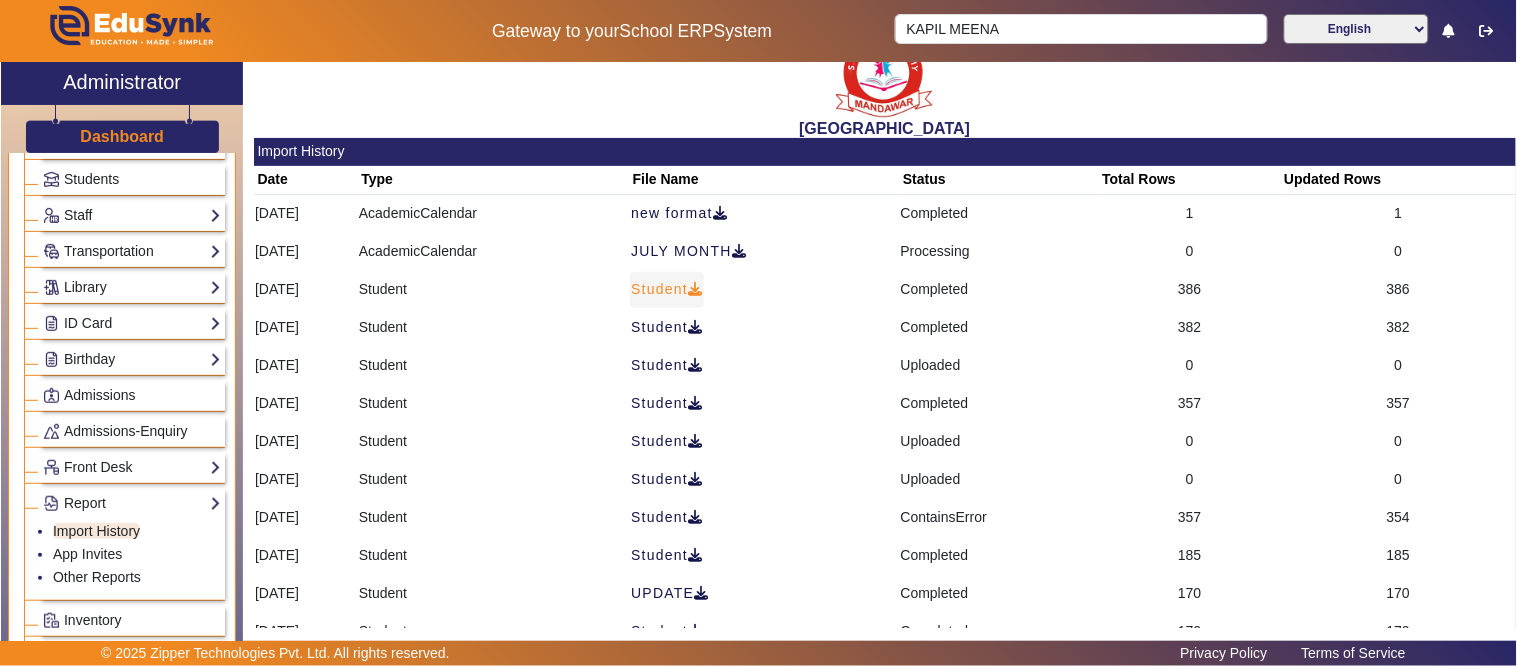 click 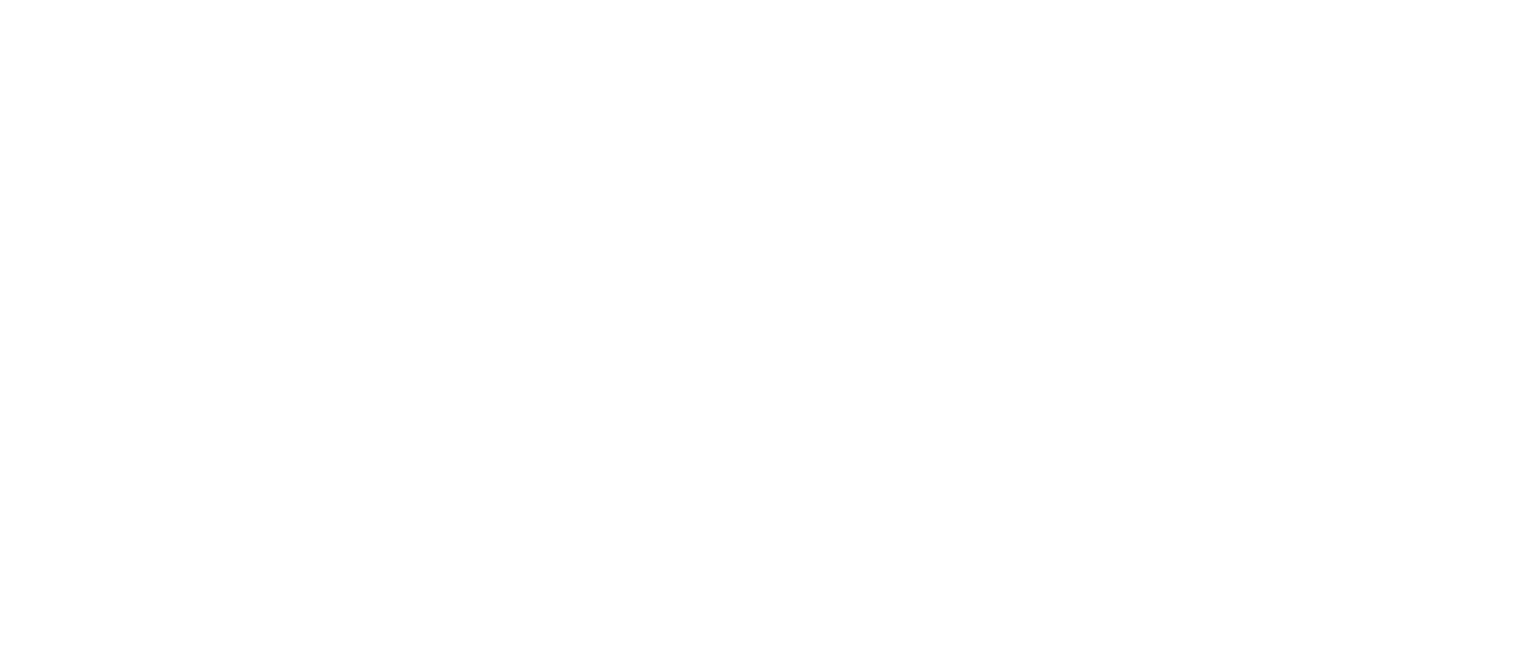 scroll, scrollTop: 0, scrollLeft: 0, axis: both 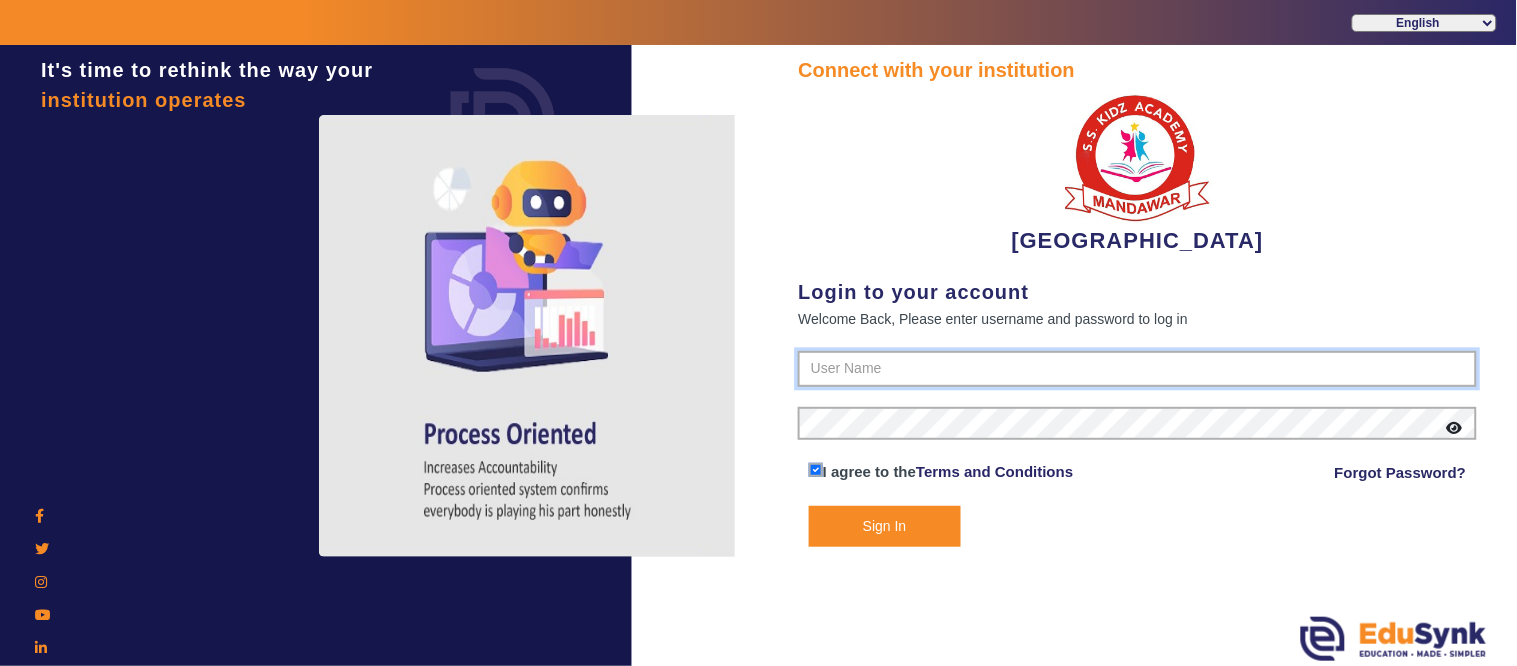 type on "9928895959" 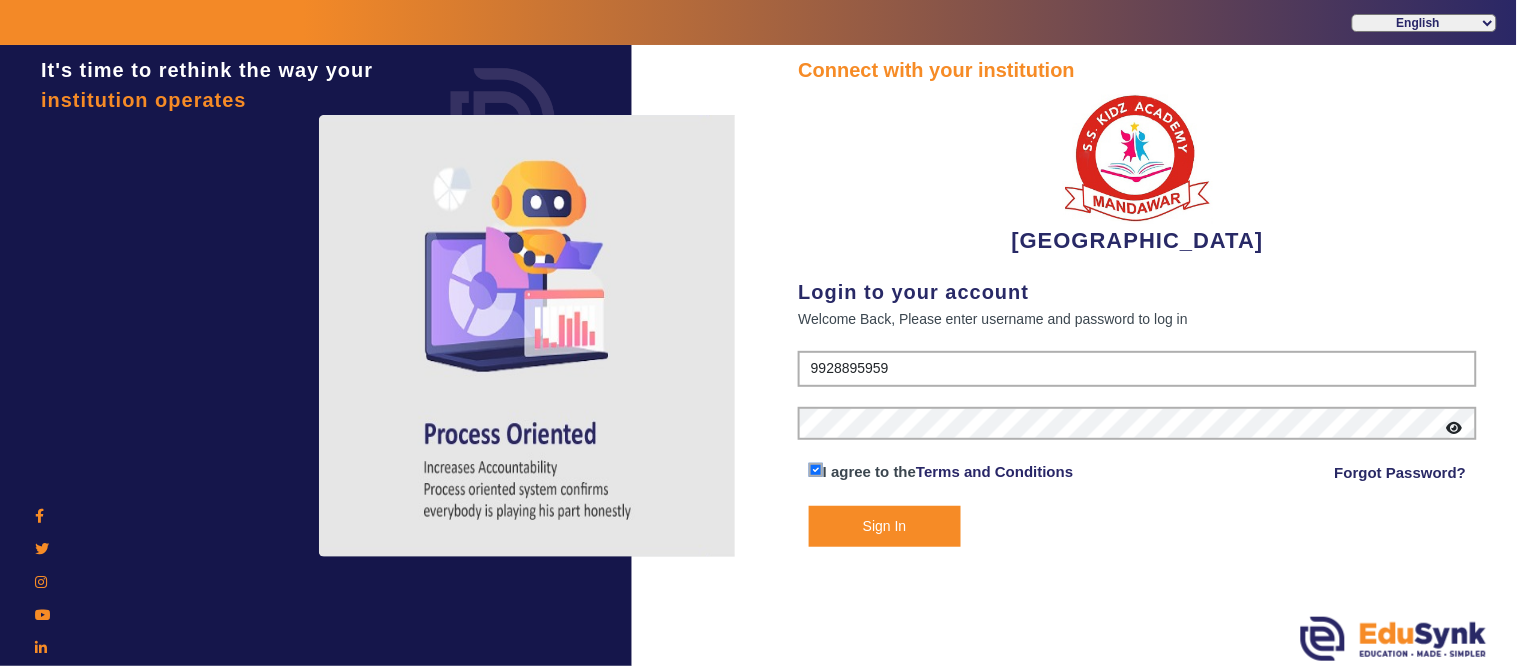 click on "Sign In" 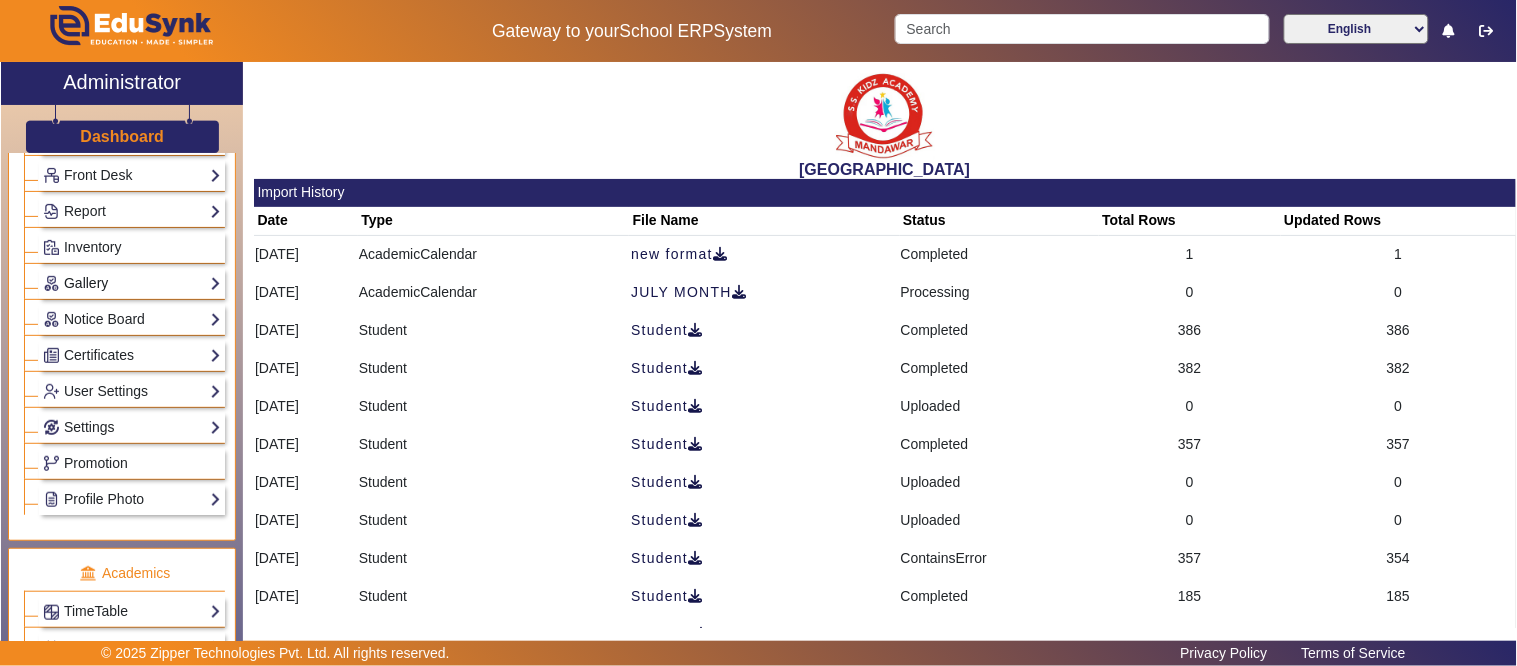 scroll, scrollTop: 333, scrollLeft: 0, axis: vertical 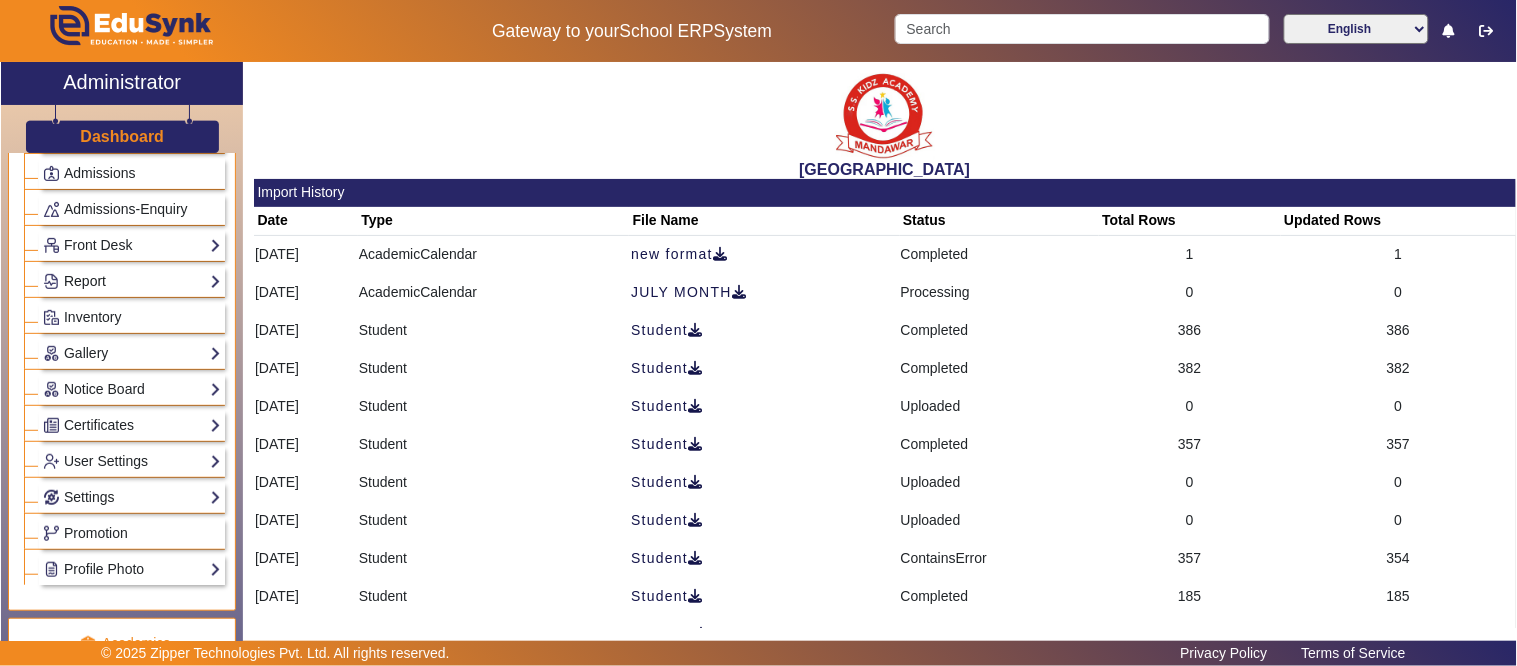 click on "Report" 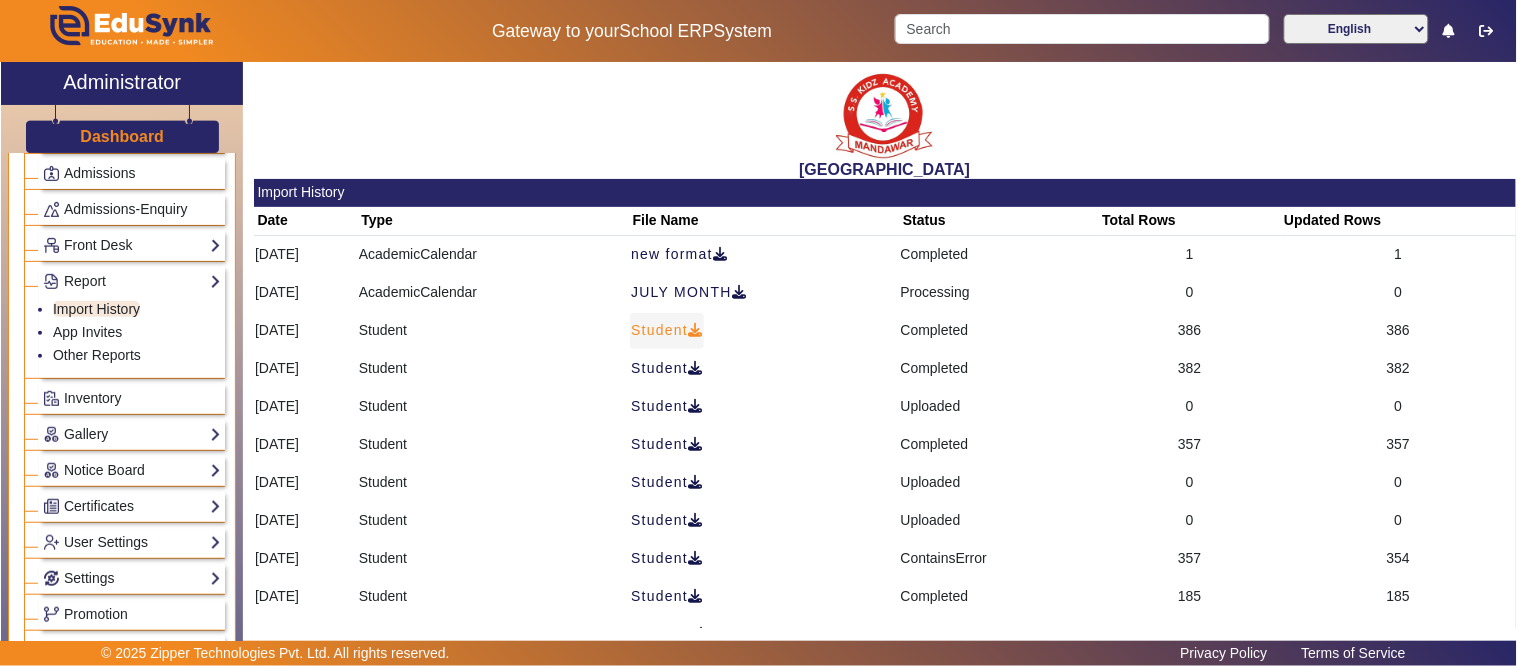 click 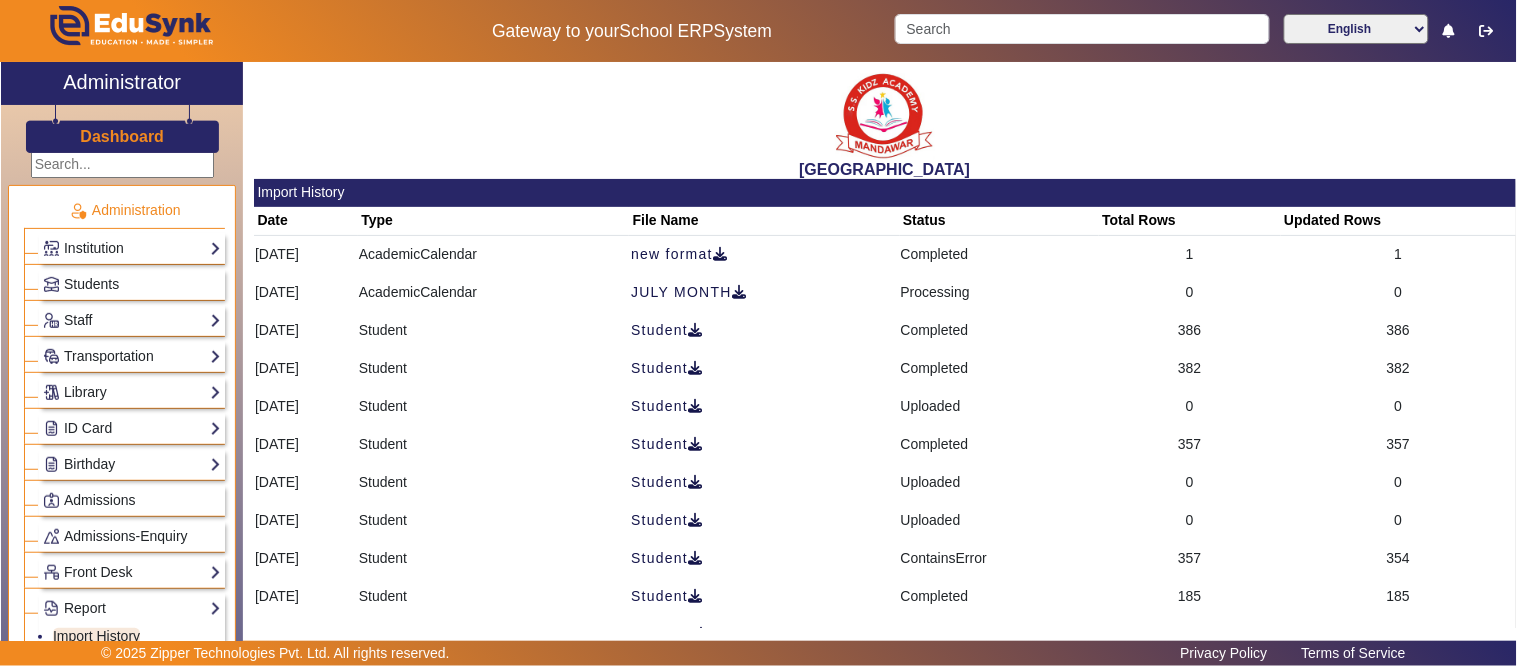 scroll, scrollTop: 0, scrollLeft: 0, axis: both 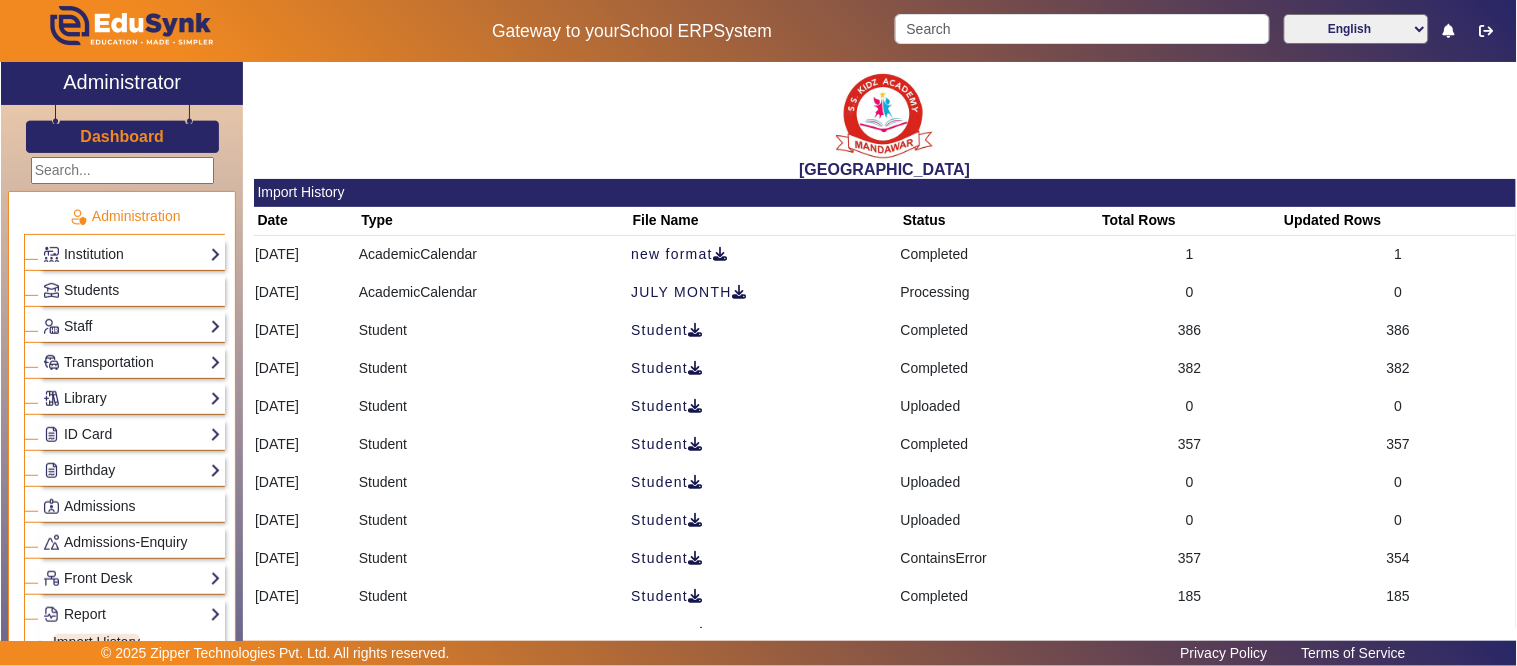 click on "Dashboard" 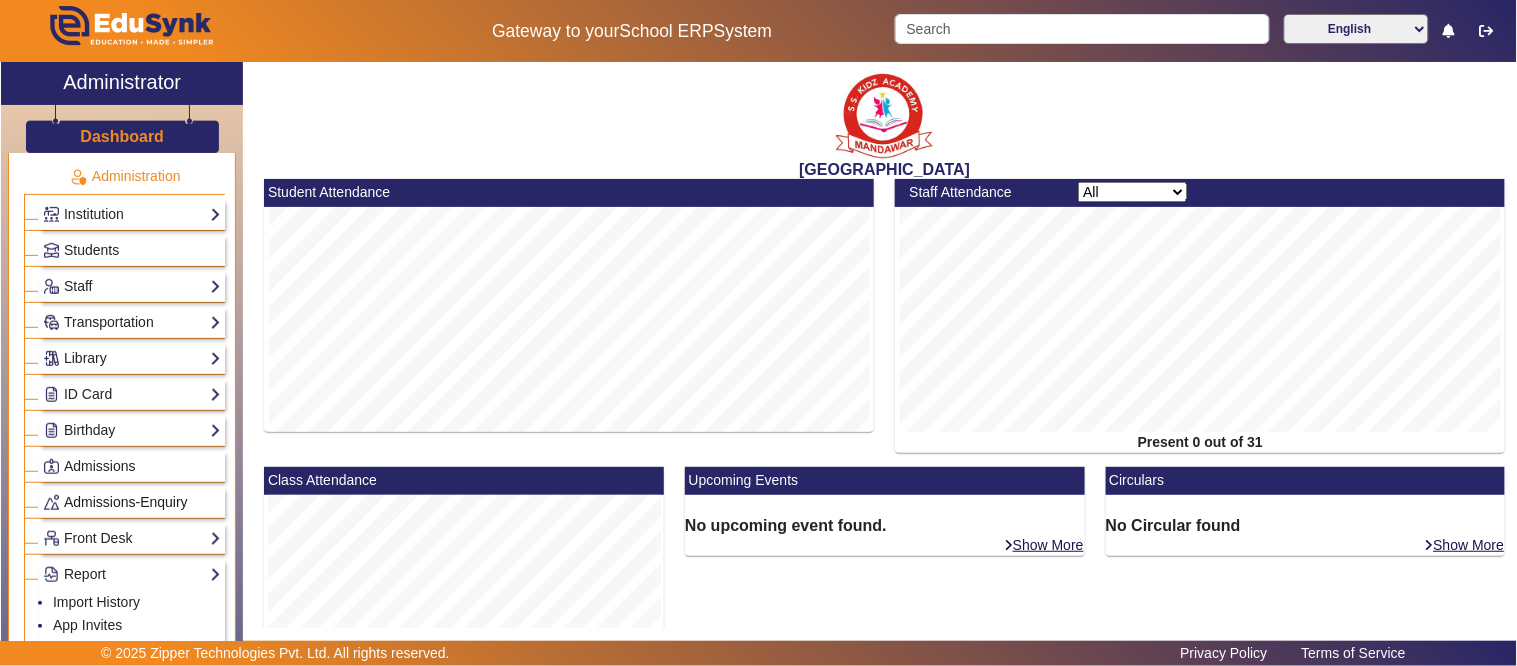 scroll, scrollTop: 111, scrollLeft: 0, axis: vertical 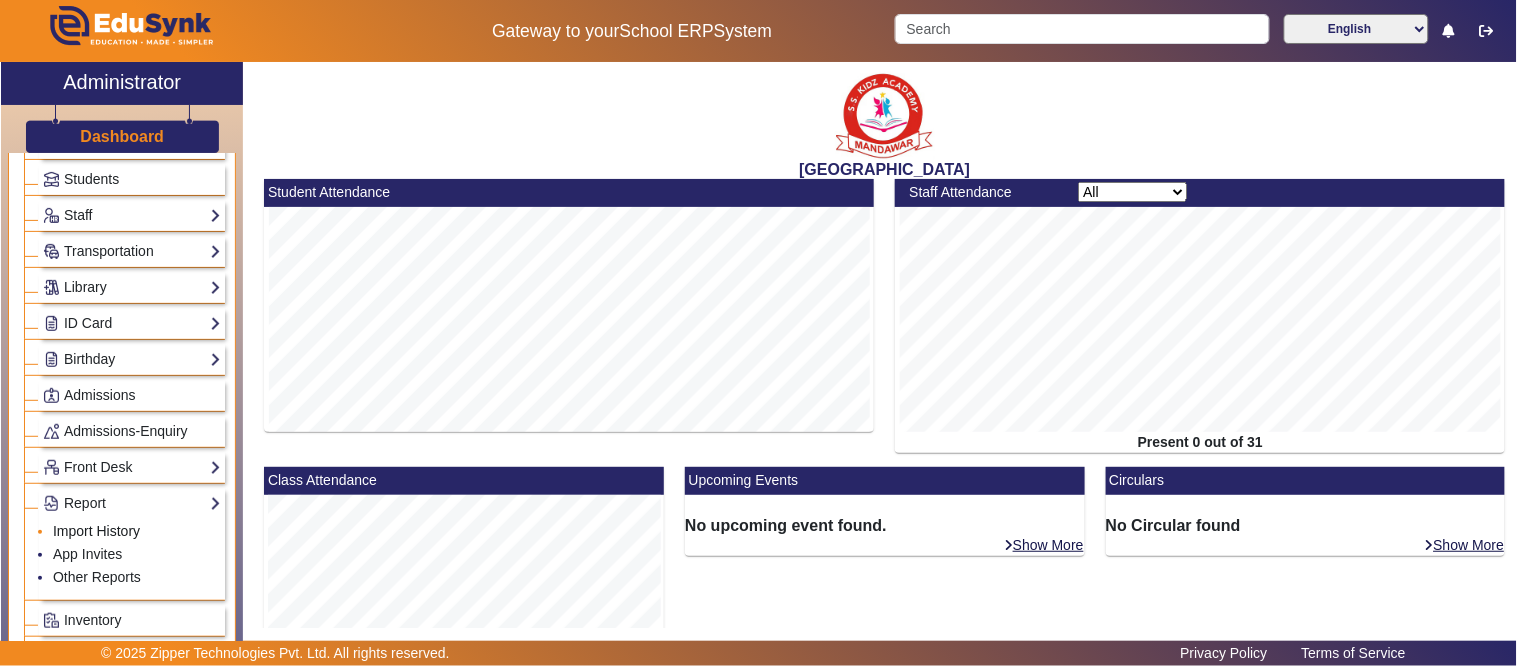 click on "Import History" 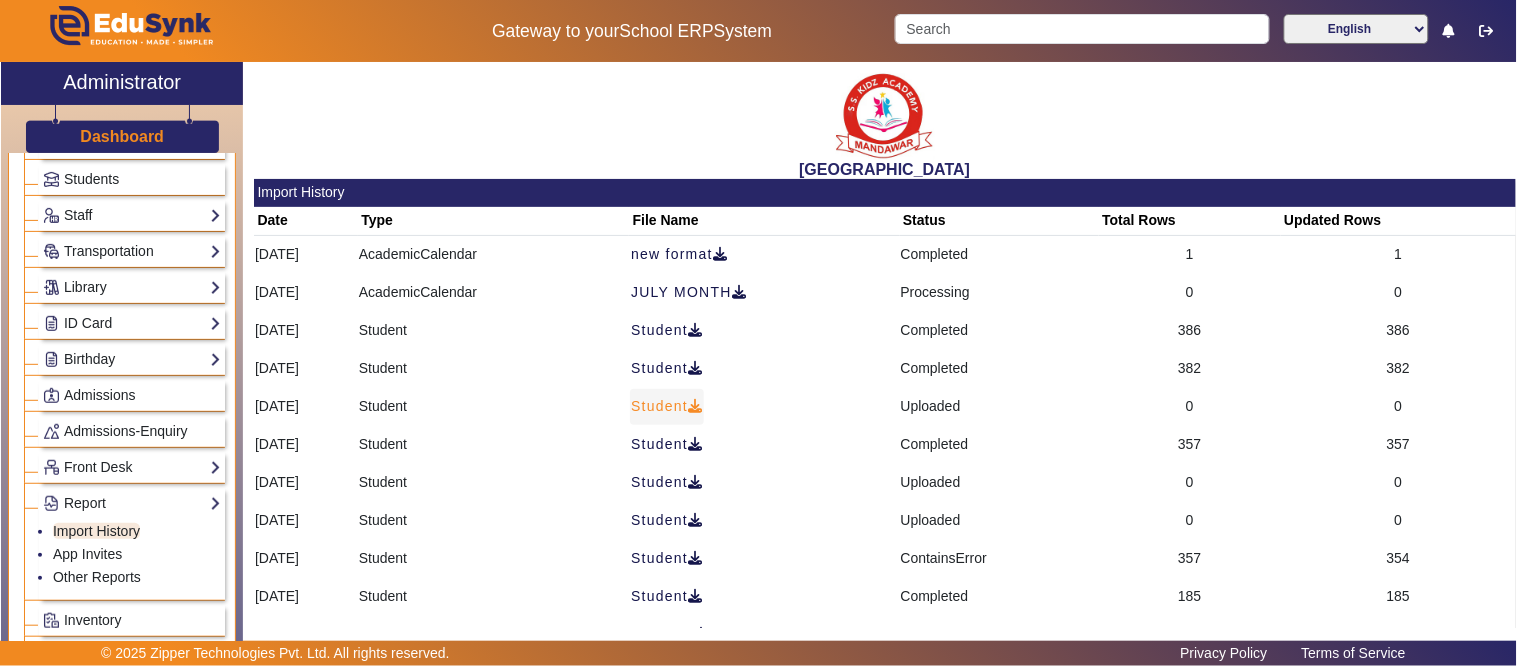 click on "Student" 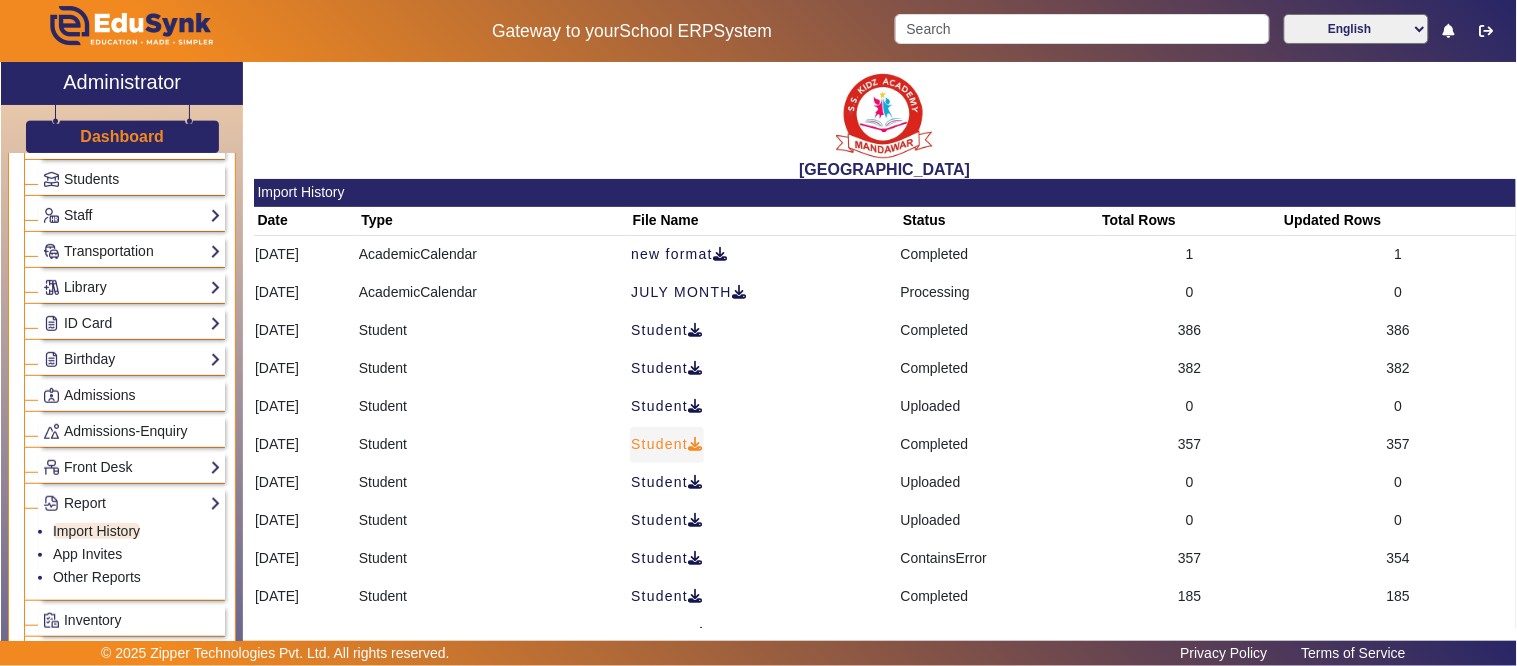 click 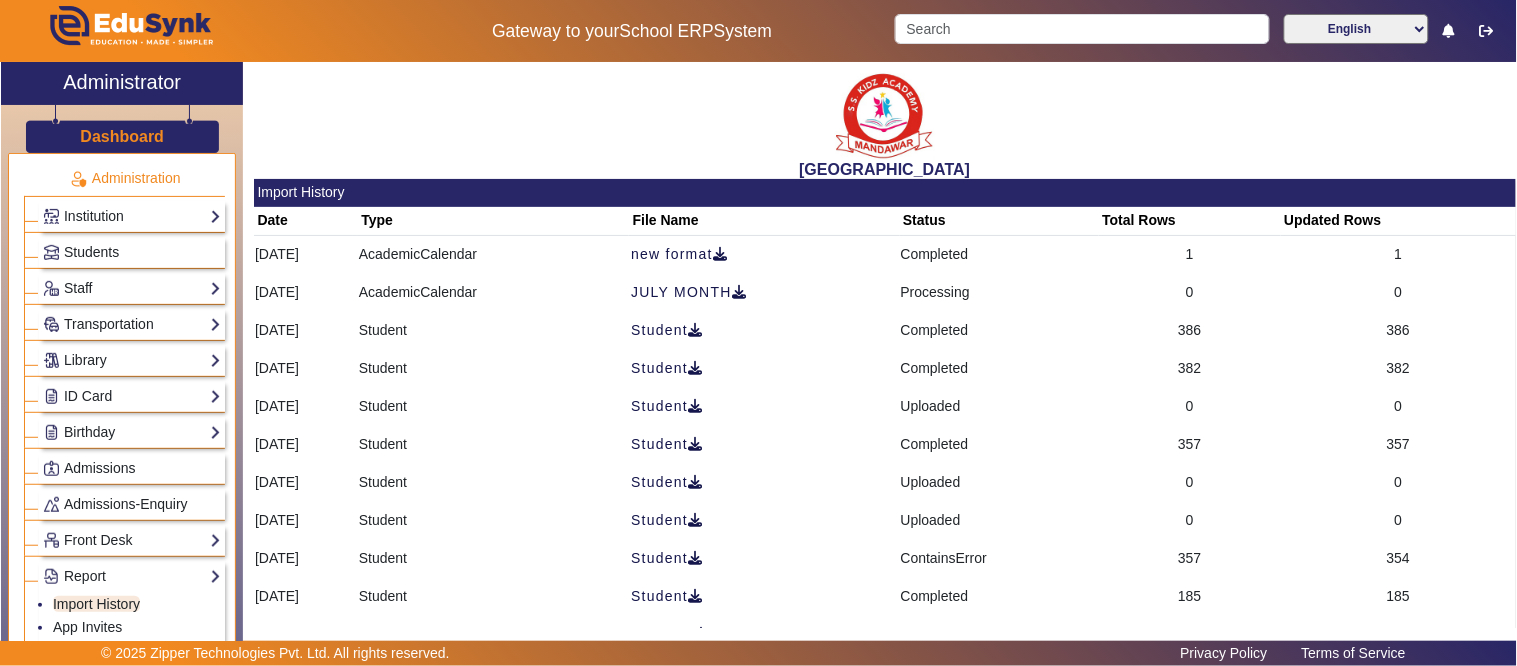 scroll, scrollTop: 0, scrollLeft: 0, axis: both 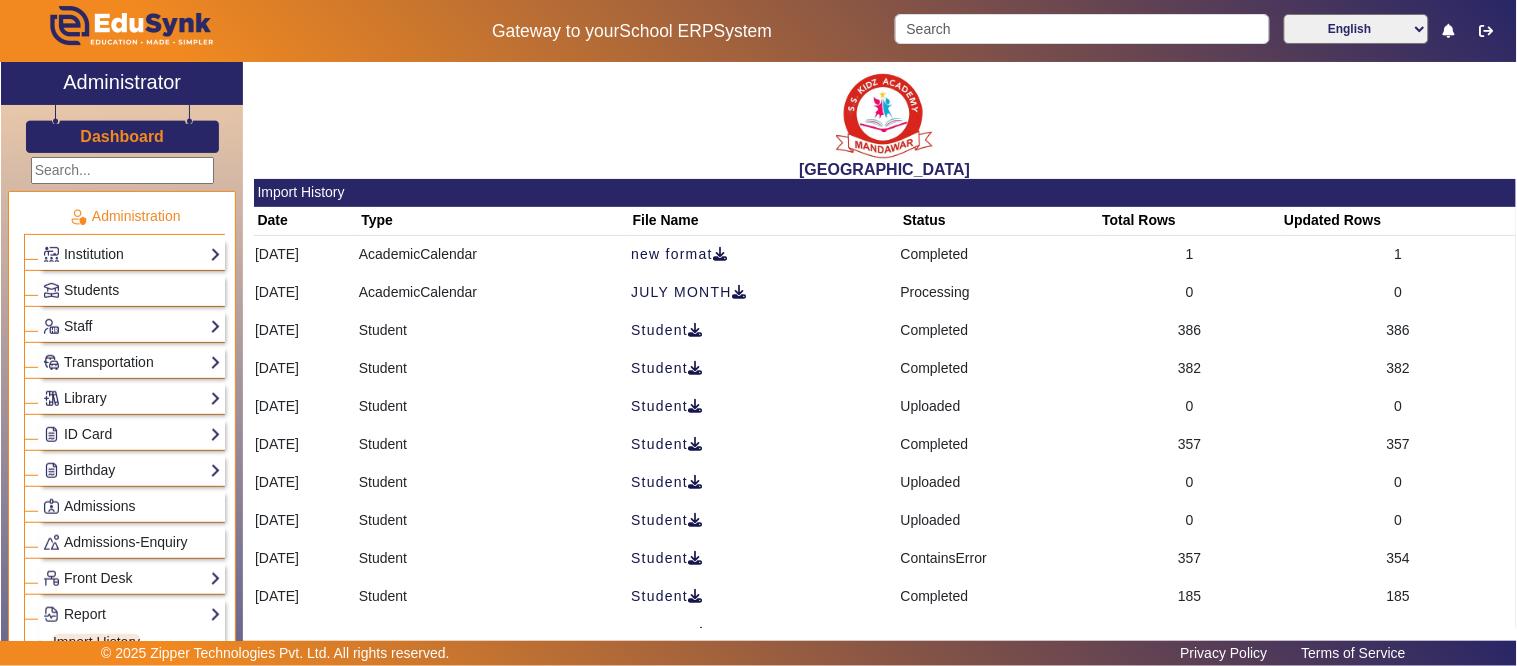 drag, startPoint x: 101, startPoint y: 132, endPoint x: 110, endPoint y: 127, distance: 10.29563 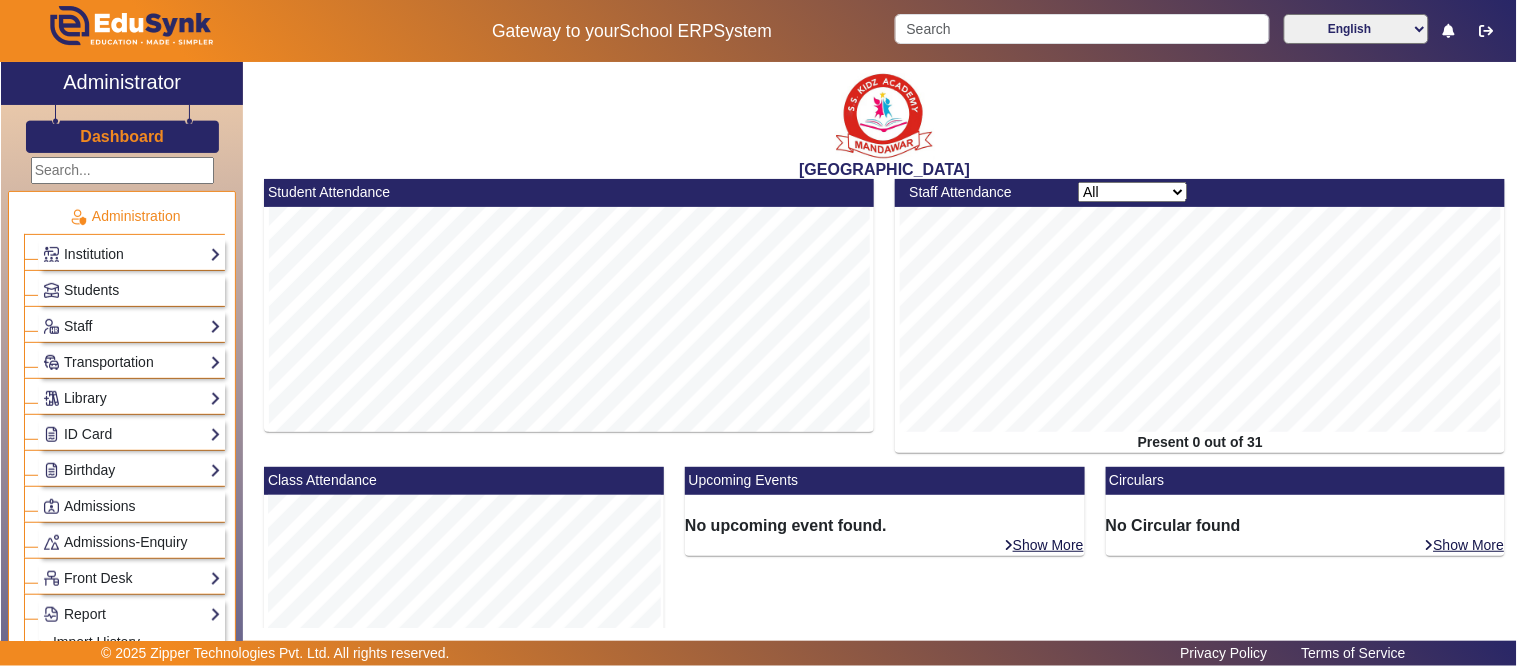 click on "Dashboard" 